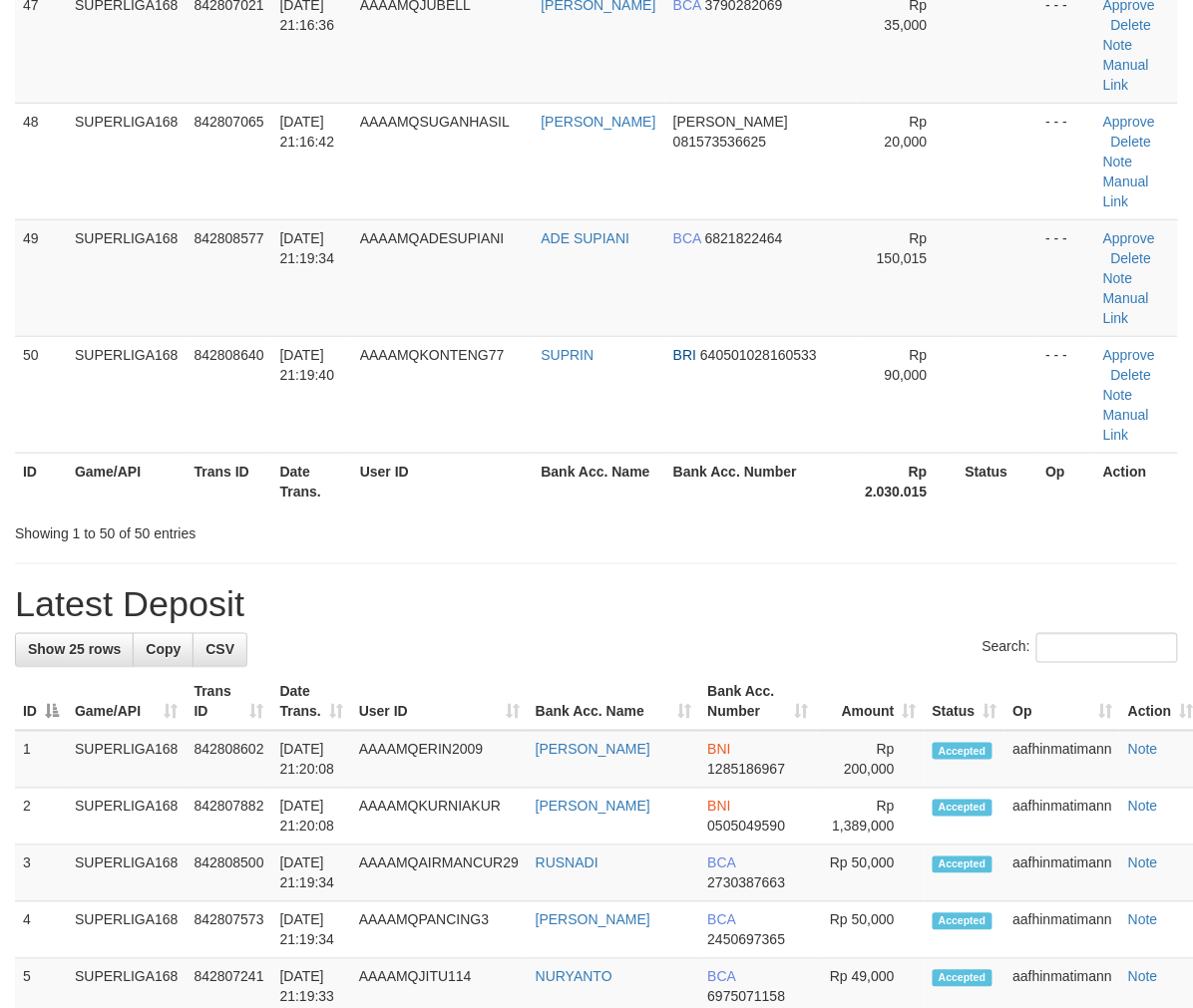 scroll, scrollTop: 4578, scrollLeft: 0, axis: vertical 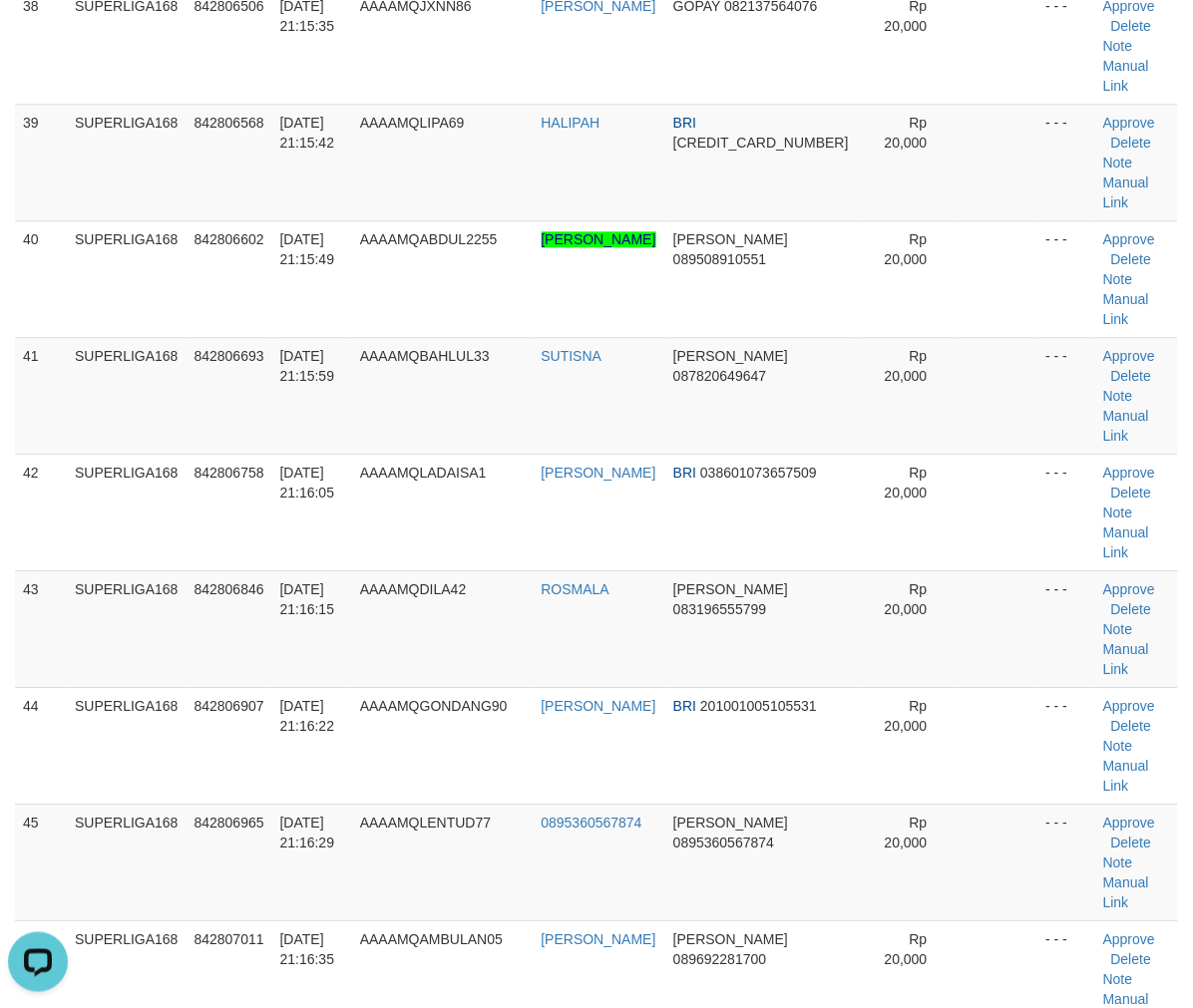 click on "SUPERLIGA168" at bounding box center (127, 1445) 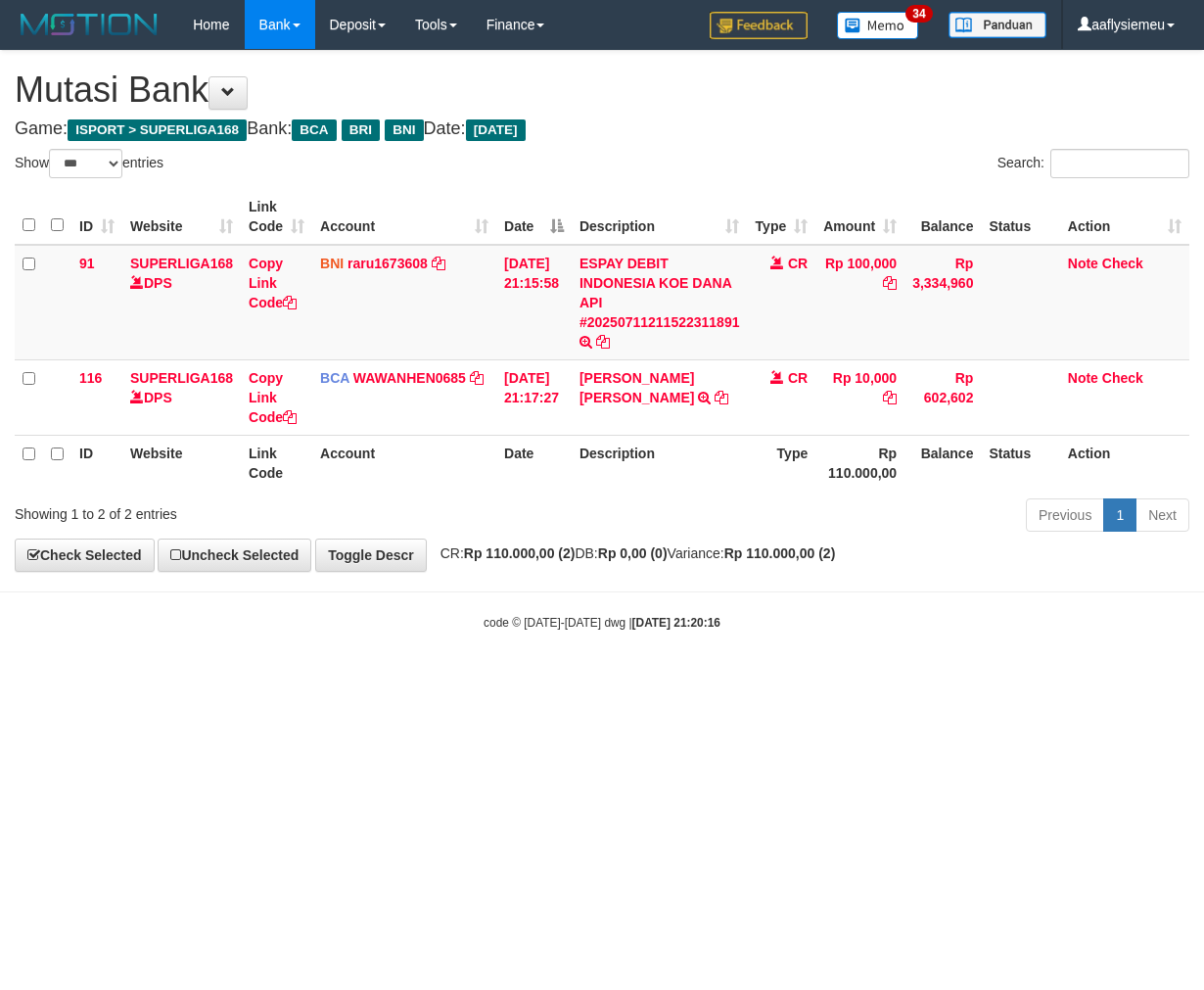 select on "***" 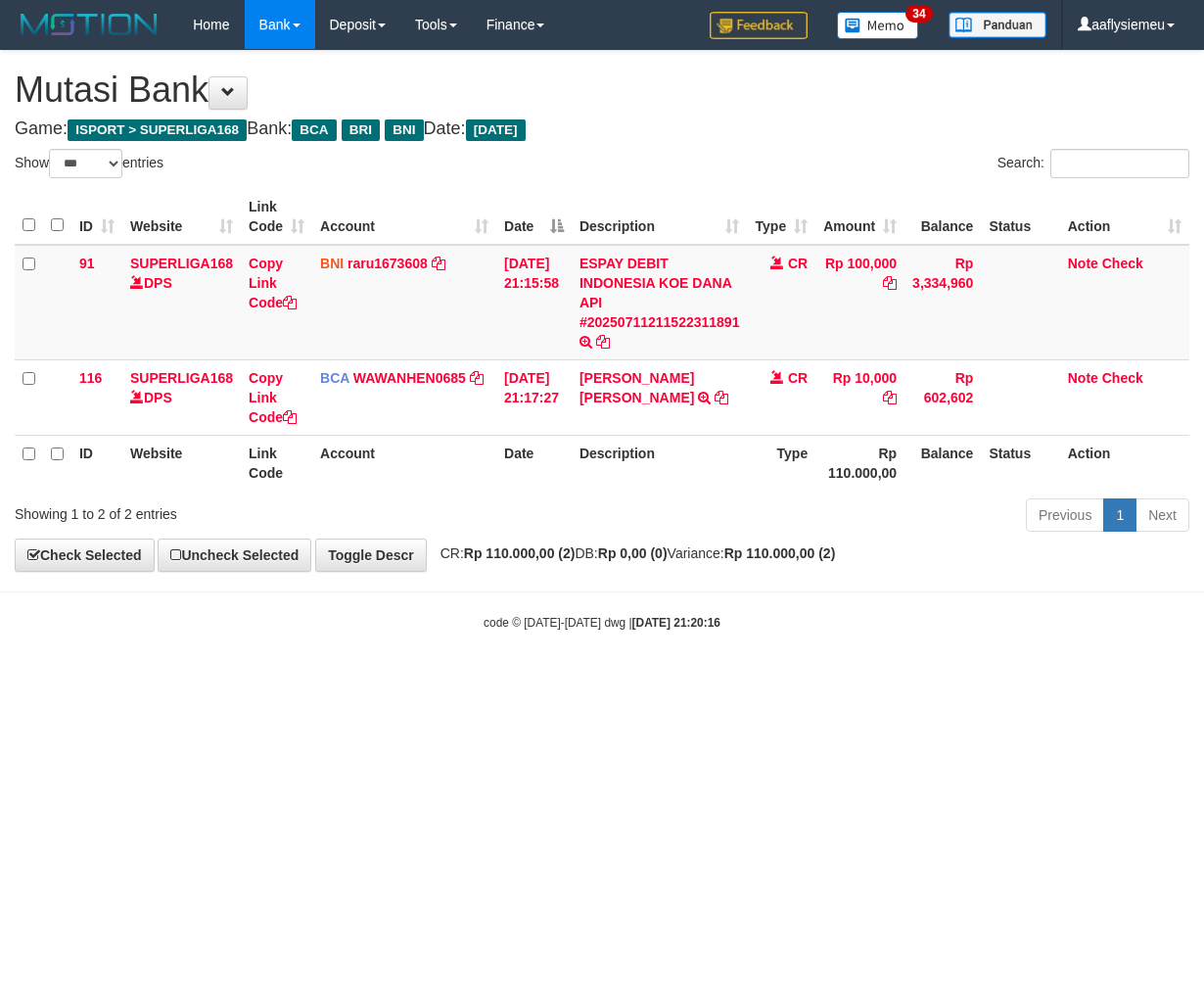scroll, scrollTop: 0, scrollLeft: 0, axis: both 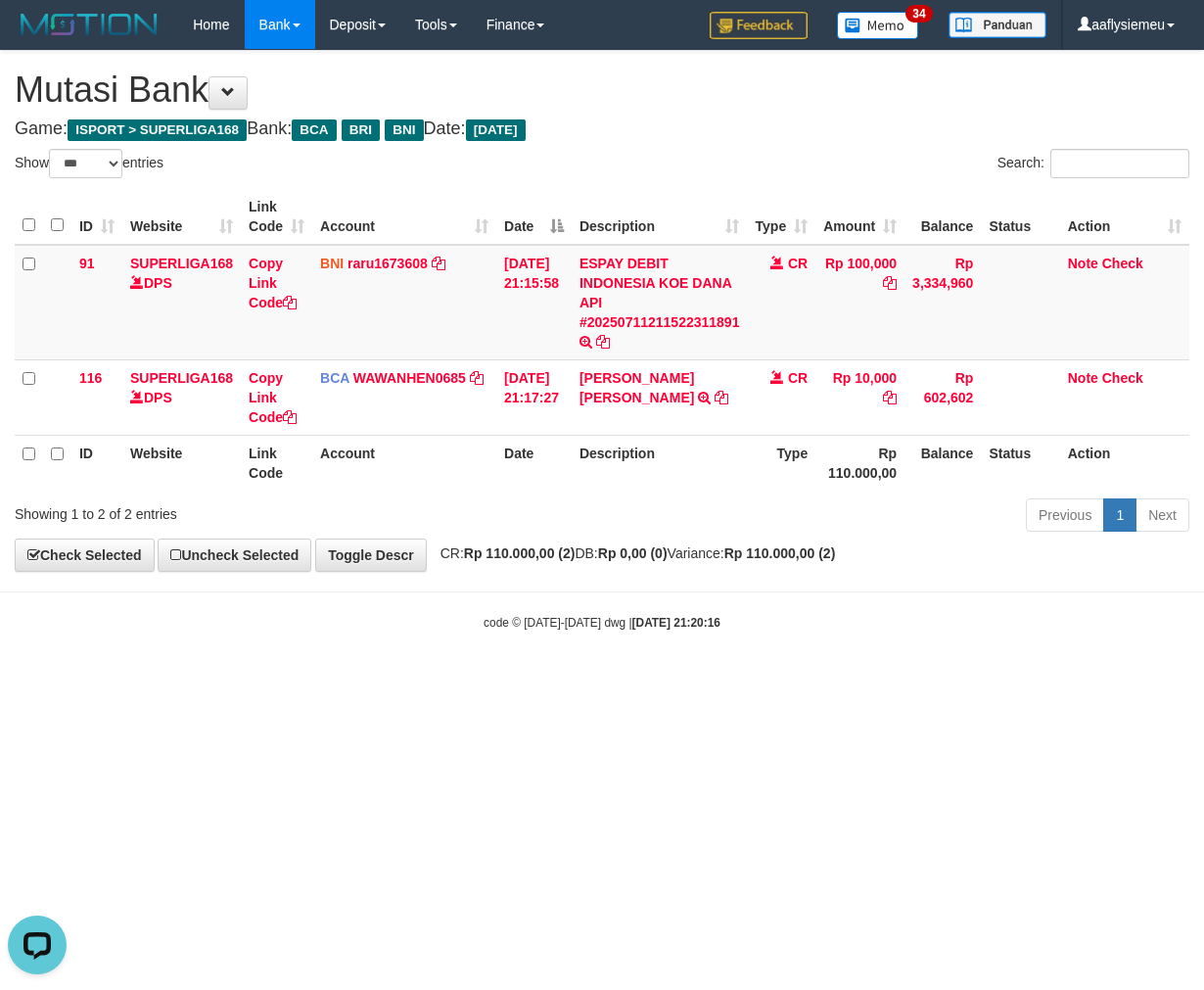 click on "Toggle navigation
Home
Bank
Account List
Load
By Website
Group
[ISPORT]													SUPERLIGA168
By Load Group (DPS)" at bounding box center (602, 340) 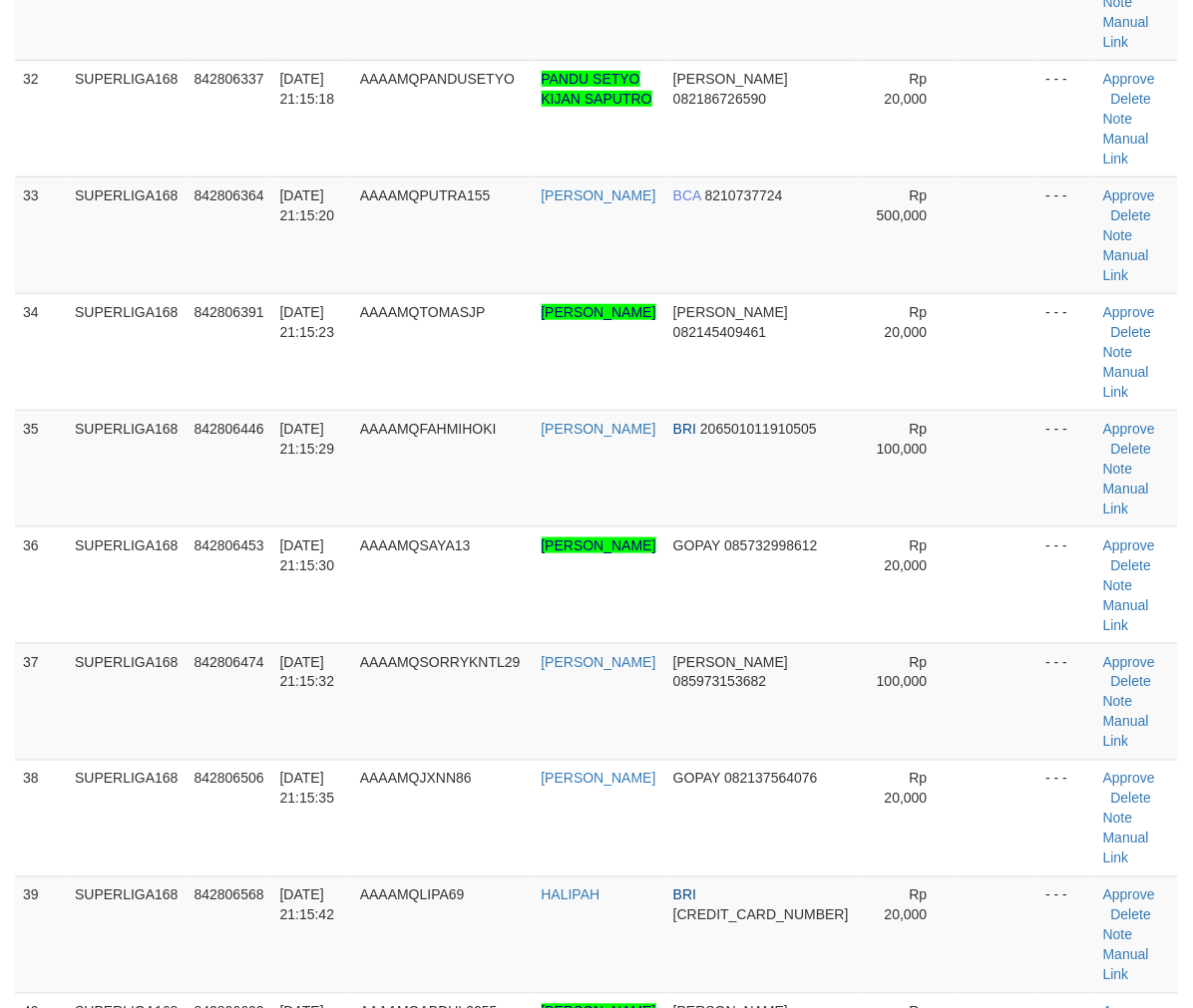 click on "[DATE] 21:15:59" at bounding box center (307, 1139) 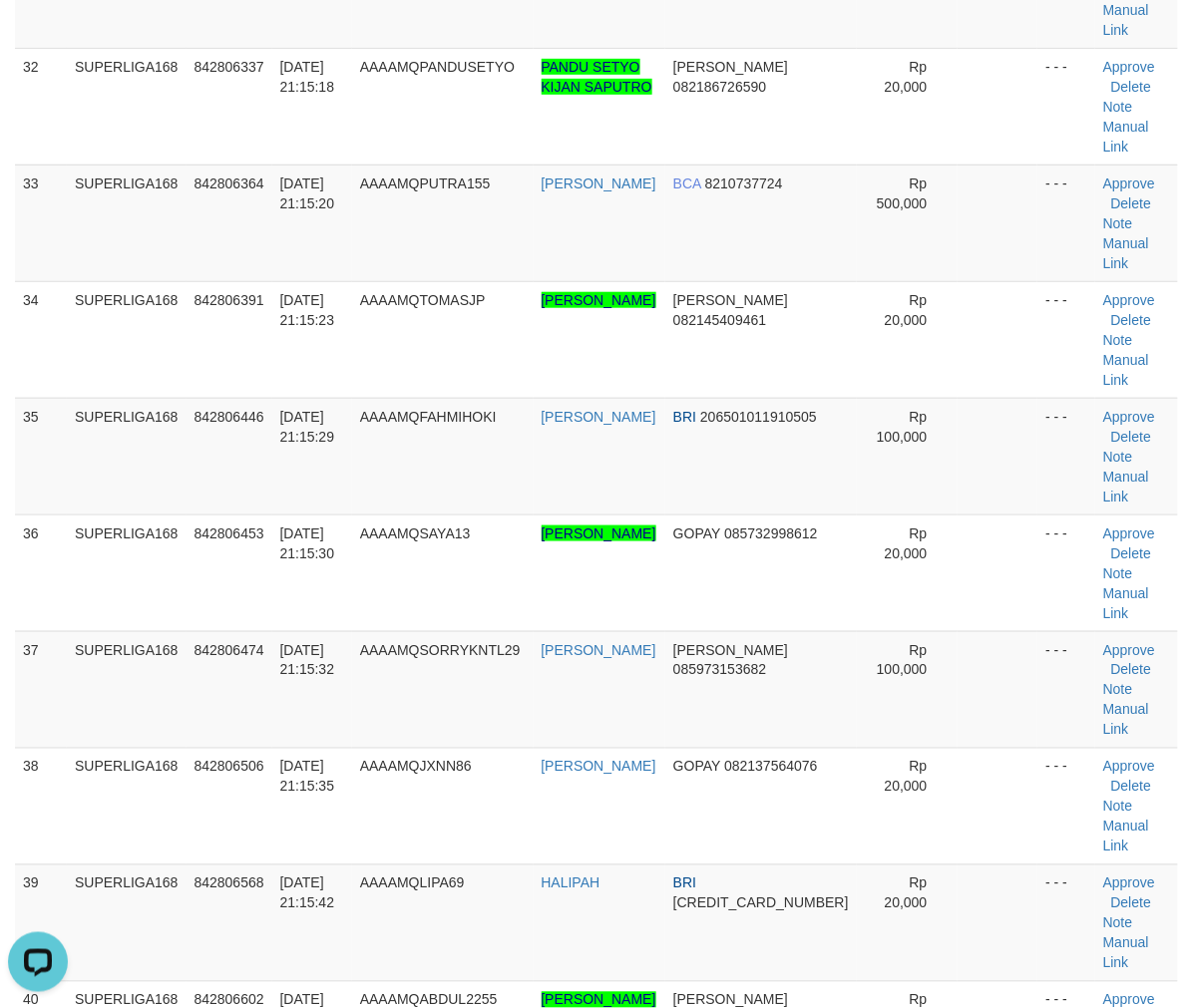 scroll, scrollTop: 0, scrollLeft: 0, axis: both 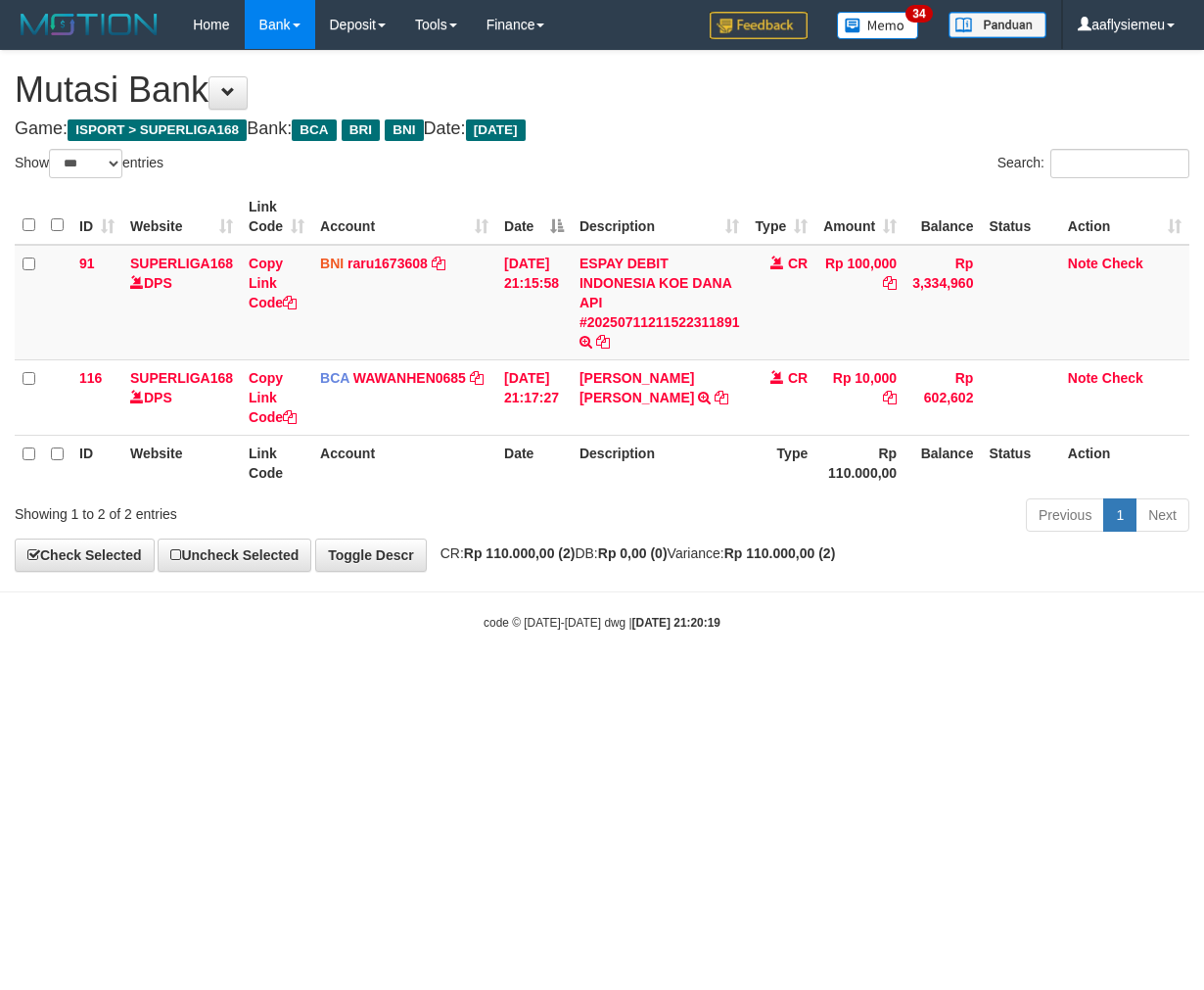 select on "***" 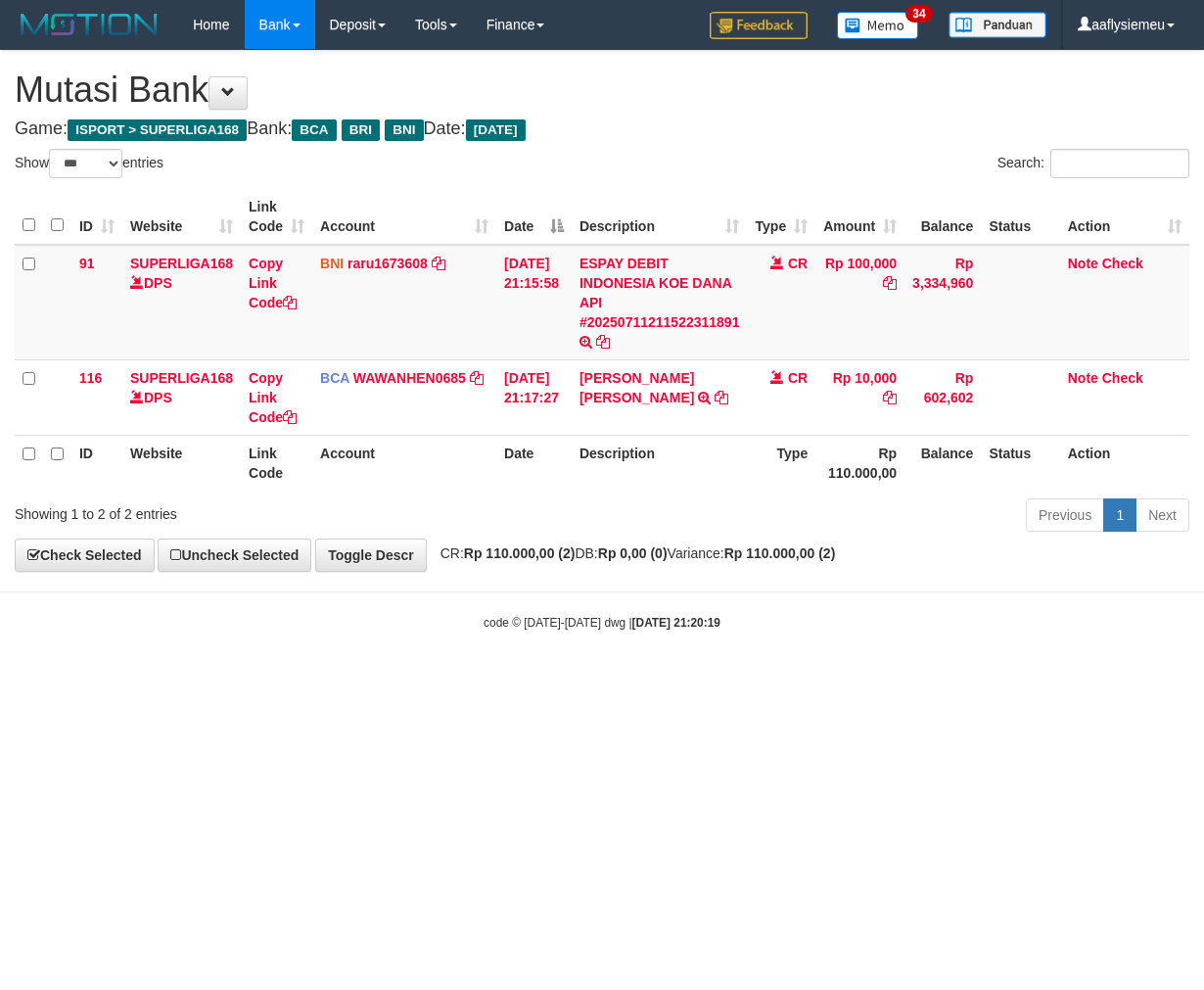 scroll, scrollTop: 0, scrollLeft: 0, axis: both 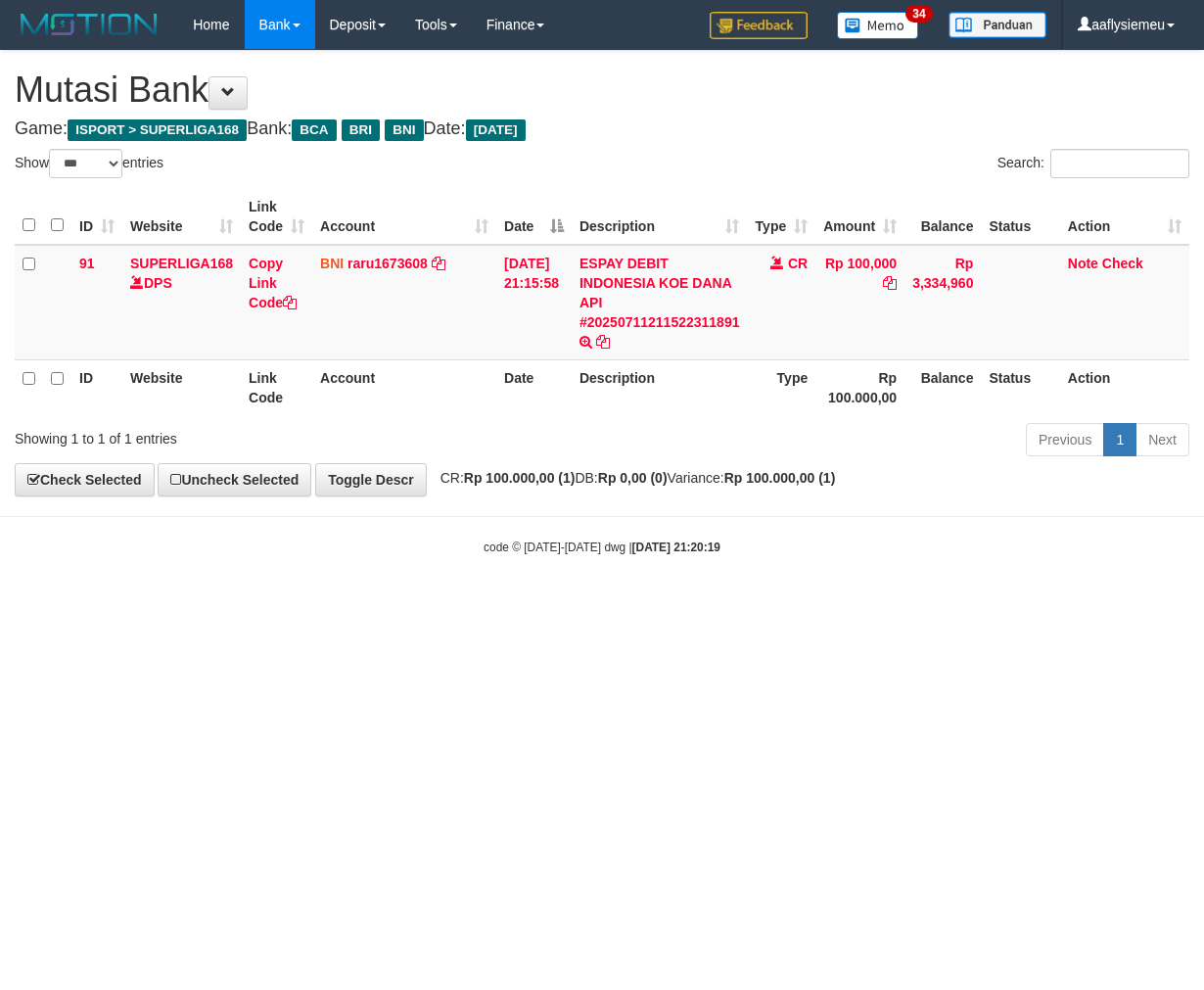 select on "***" 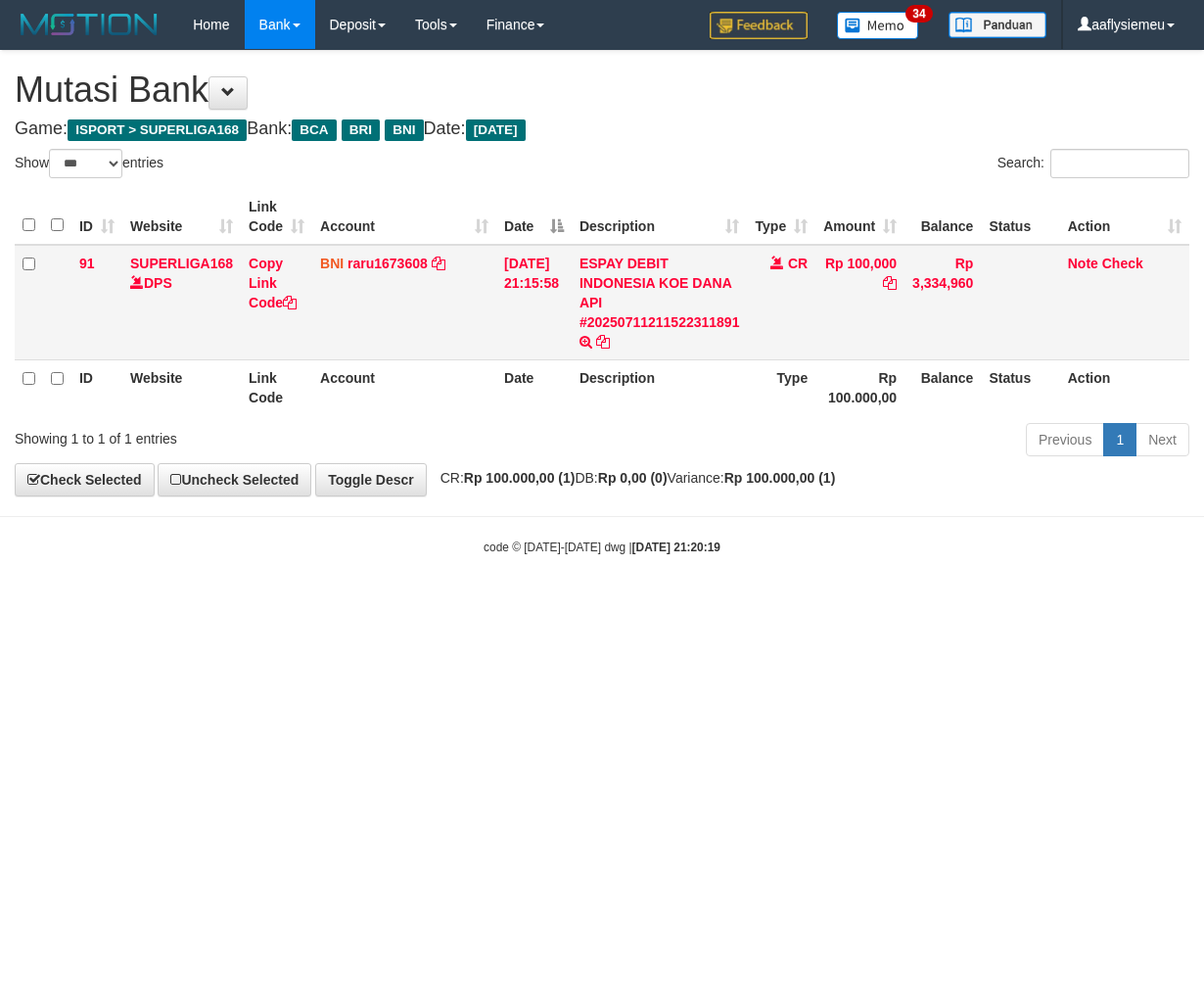 scroll, scrollTop: 0, scrollLeft: 0, axis: both 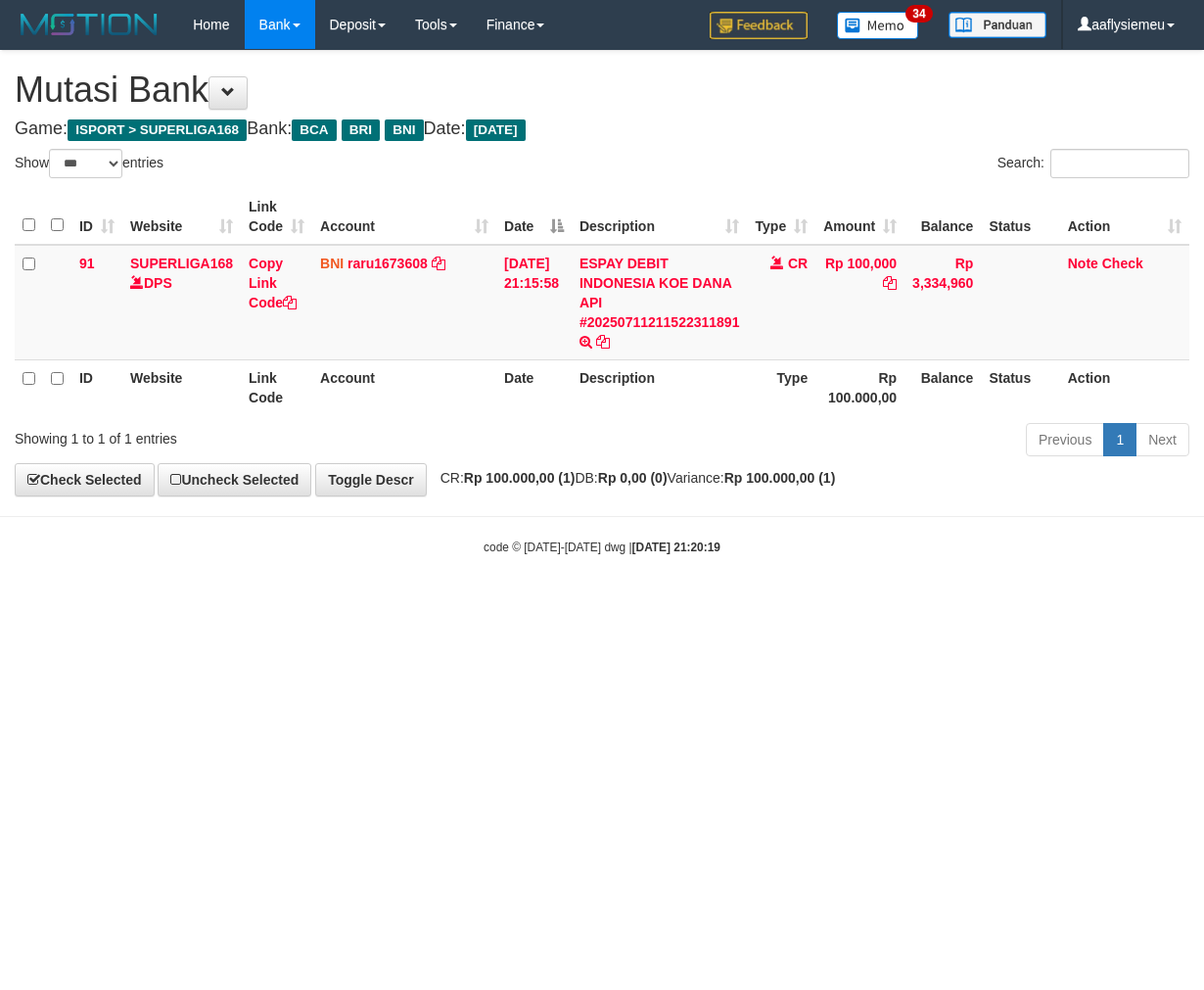 click on "Toggle navigation
Home
Bank
Account List
Load
By Website
Group
[ISPORT]													SUPERLIGA168
By Load Group (DPS)" at bounding box center [602, 303] 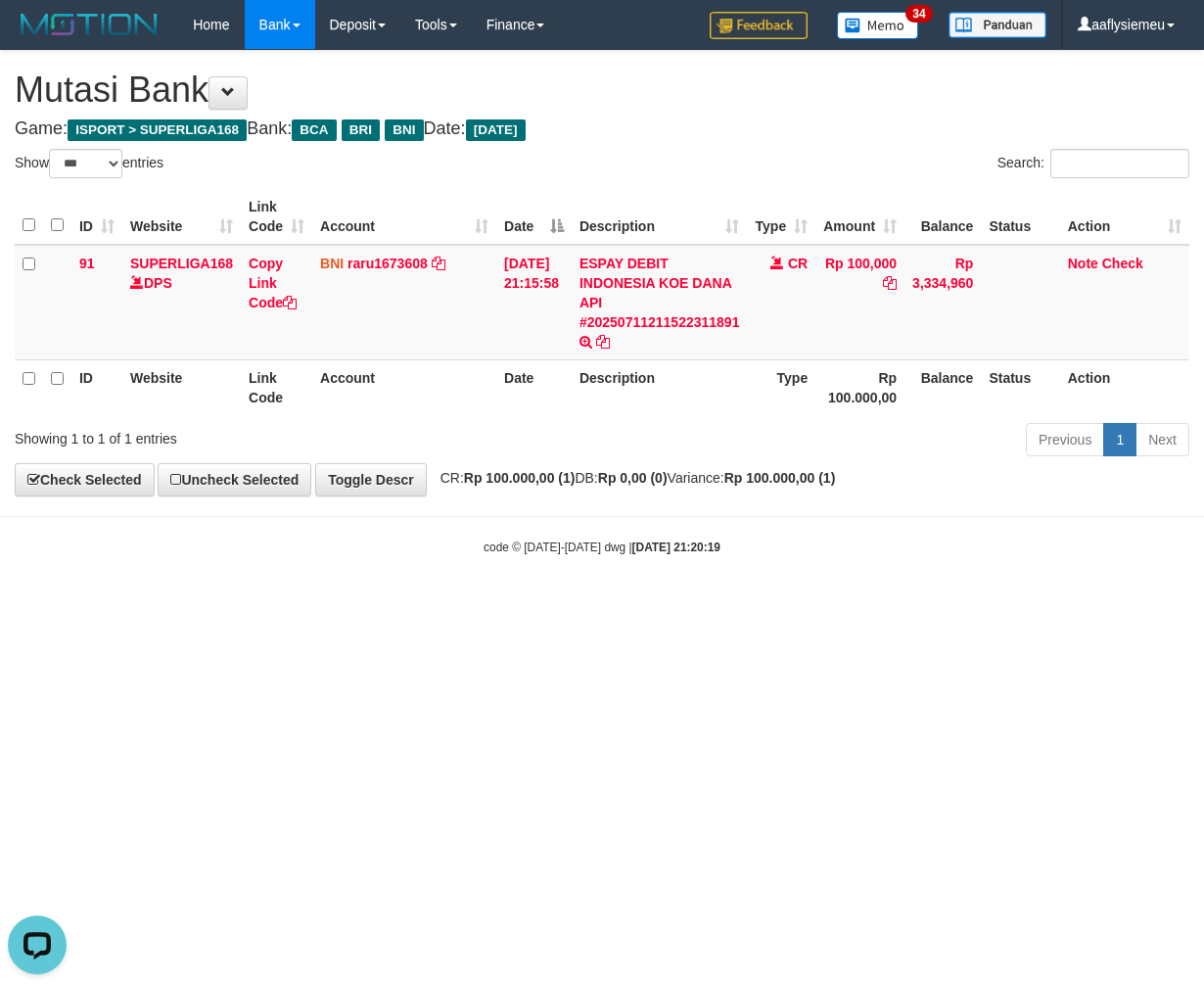 scroll, scrollTop: 0, scrollLeft: 0, axis: both 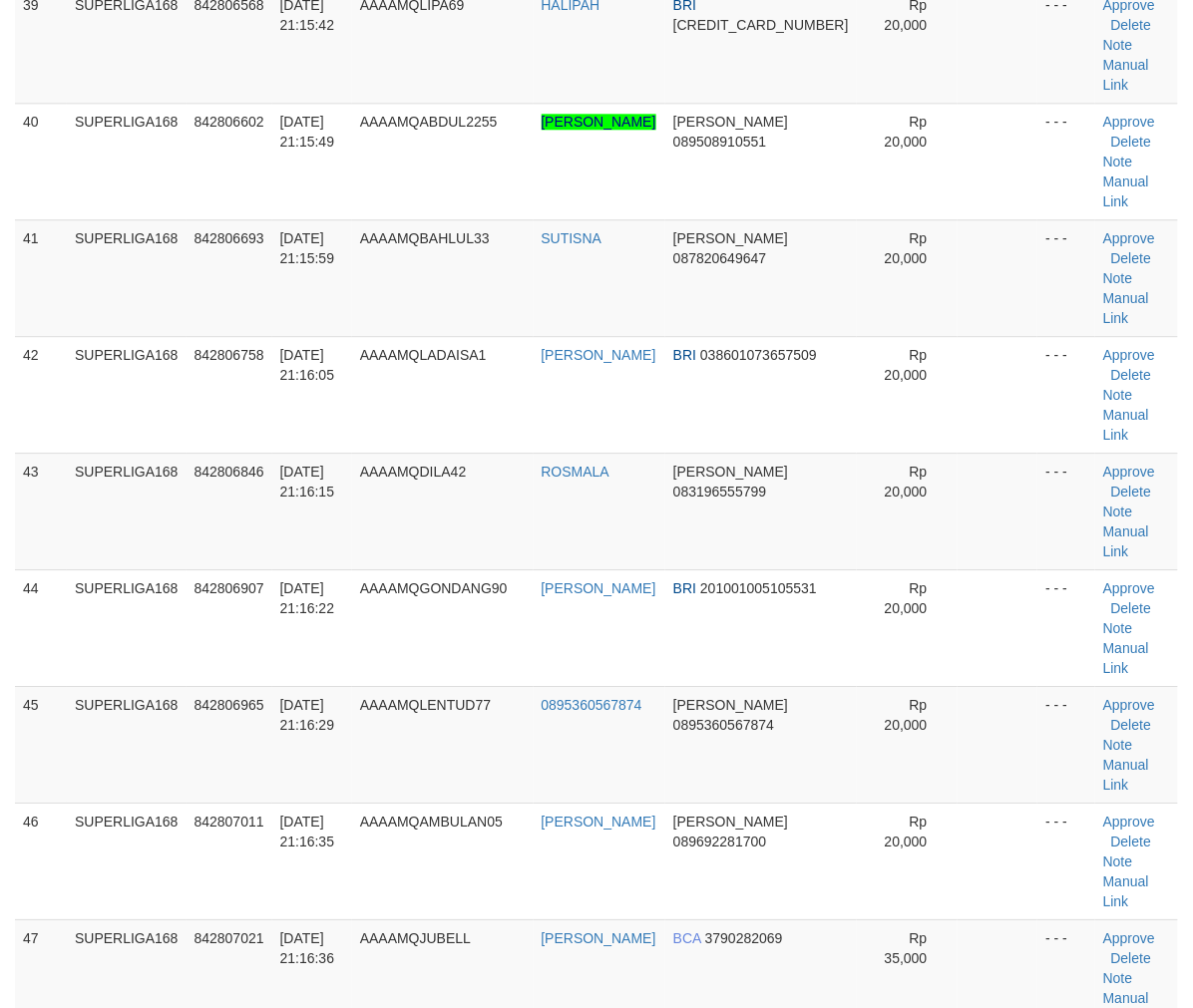 click on "1
SUPERLIGA168
842803076
11/07/2025 21:09:01
AAAAMQMATSNA98
NUER RAHMANIA
BRI
331001001925508
Rp 20,000
- - -
Approve
Delete
Note
Manual Link
2
SUPERLIGA168" at bounding box center [596, -1414] 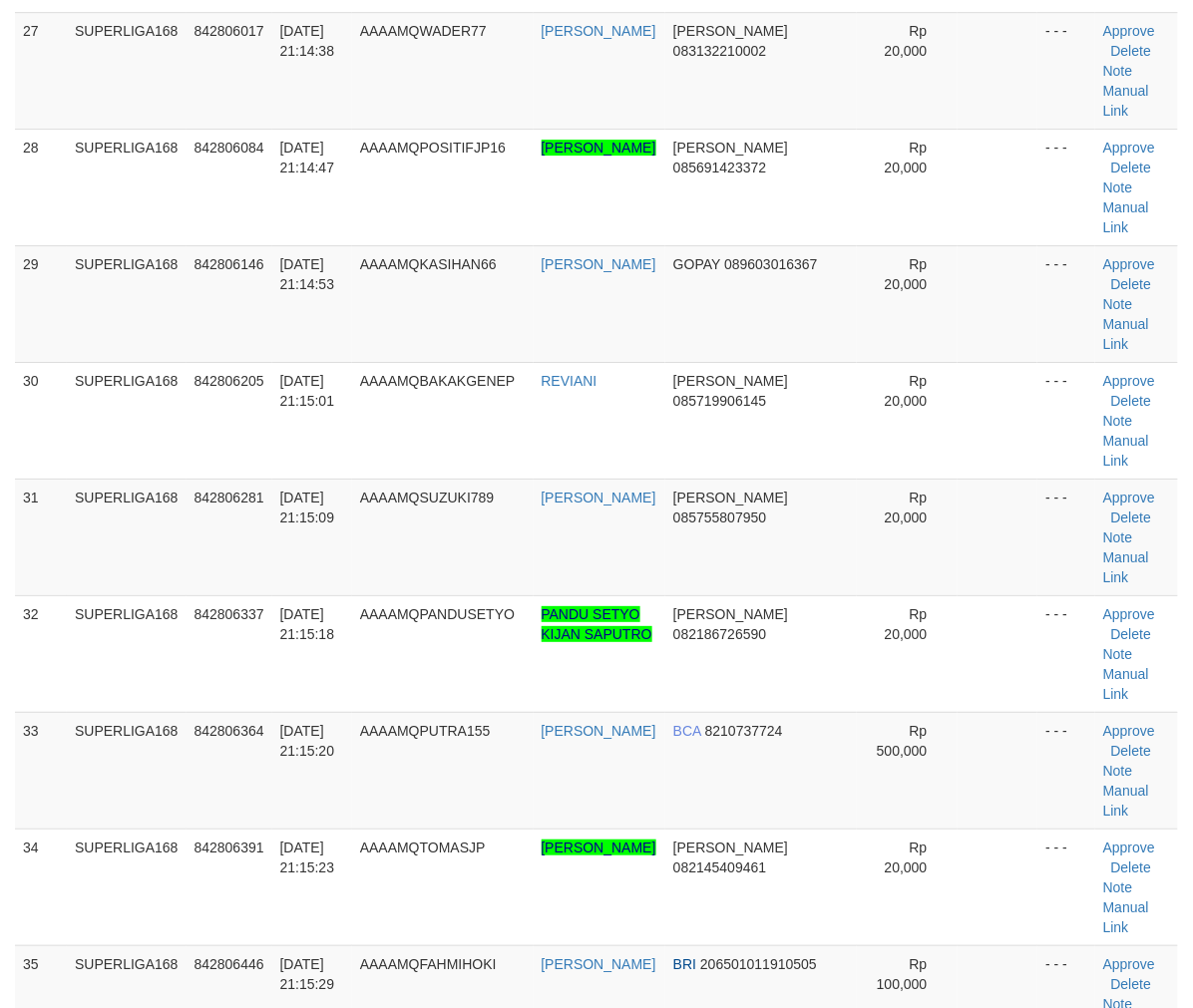 scroll, scrollTop: 3031, scrollLeft: 0, axis: vertical 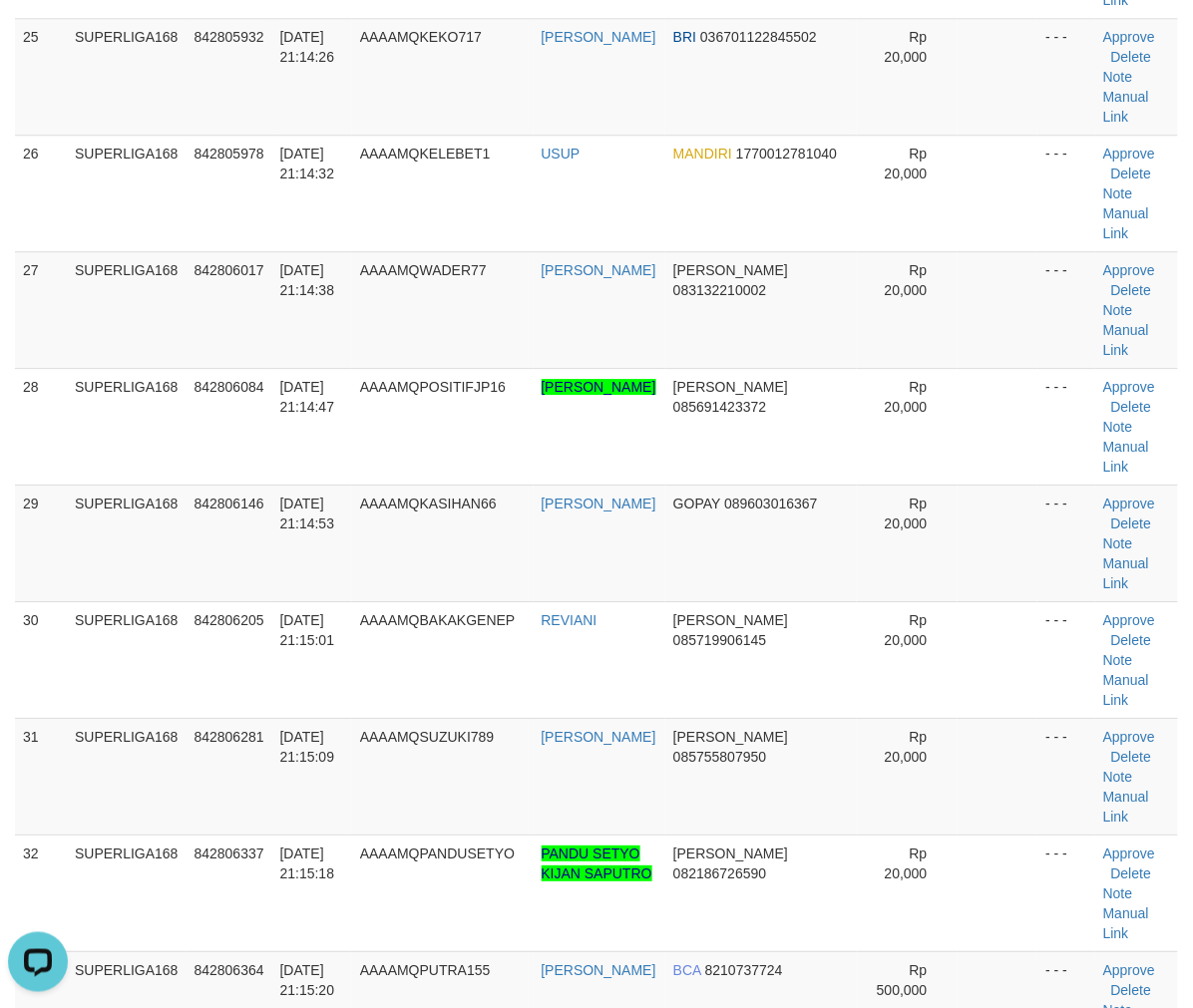 click on "35
SUPERLIGA168
842806446
11/07/2025 21:15:29
AAAAMQFAHMIHOKI
MOHAMMAD FAHMI
BRI
206501011910505
Rp 100,000
- - -
Approve
Delete
Note
Manual Link" at bounding box center [596, 1242] 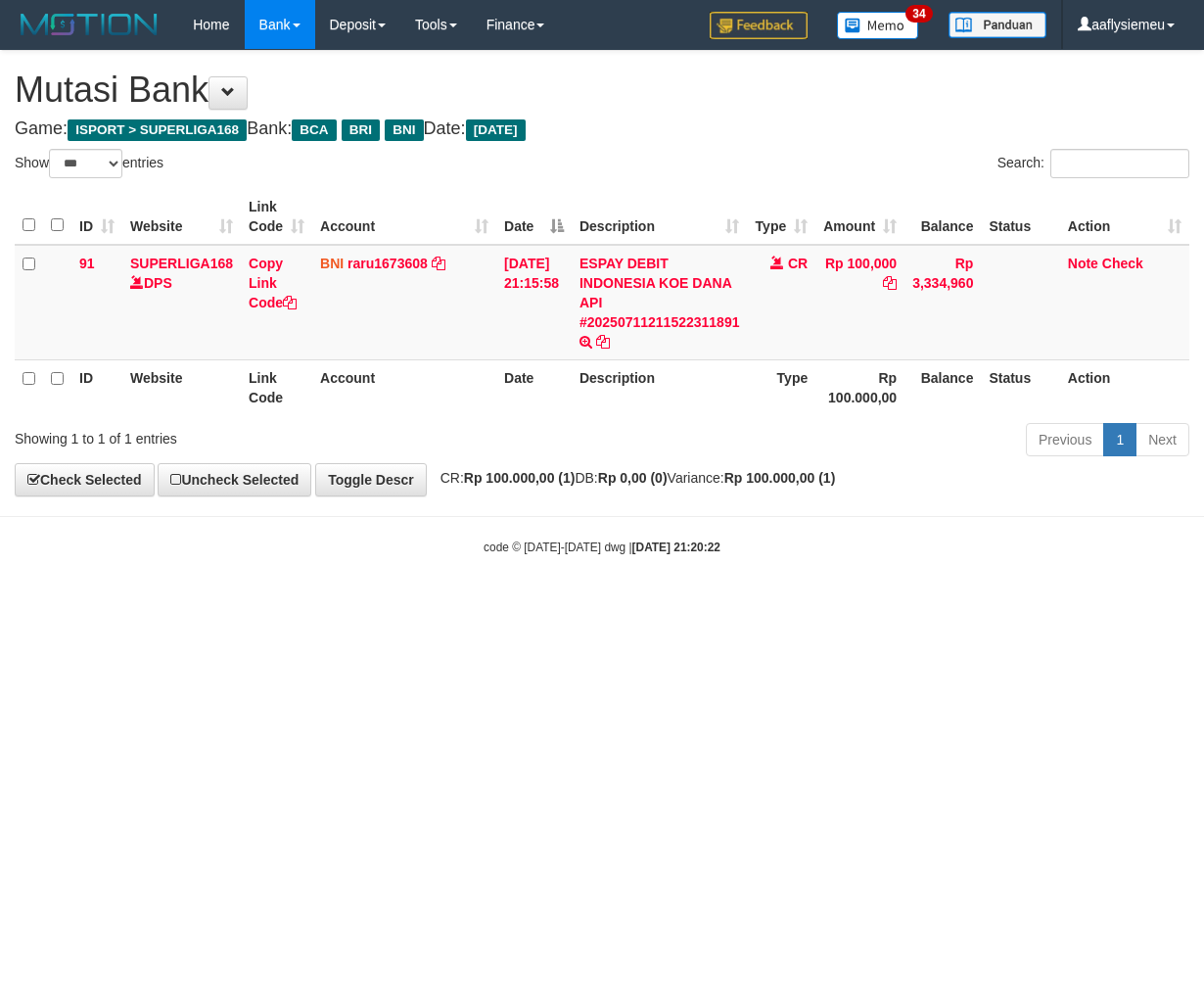 select on "***" 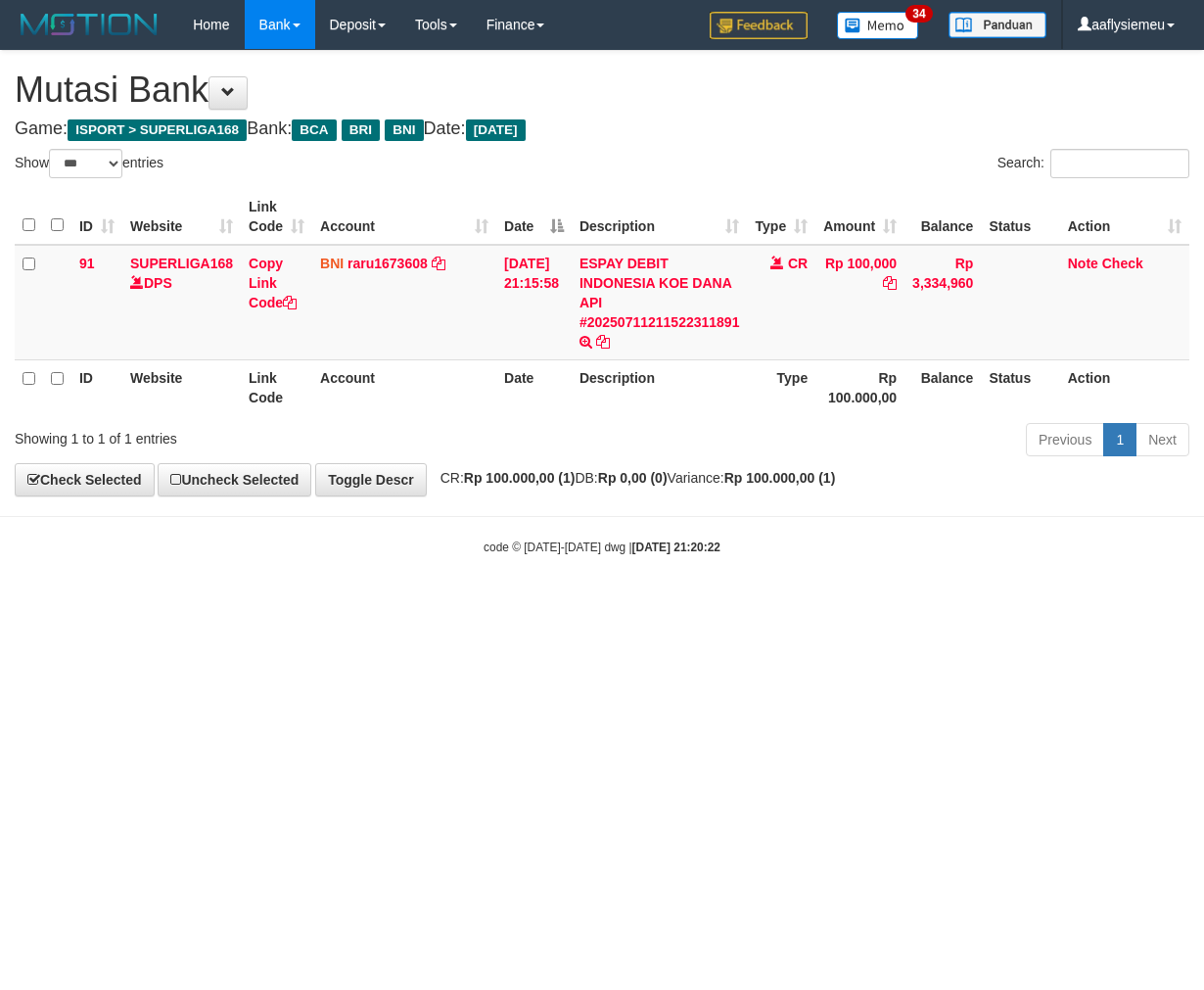 scroll, scrollTop: 0, scrollLeft: 0, axis: both 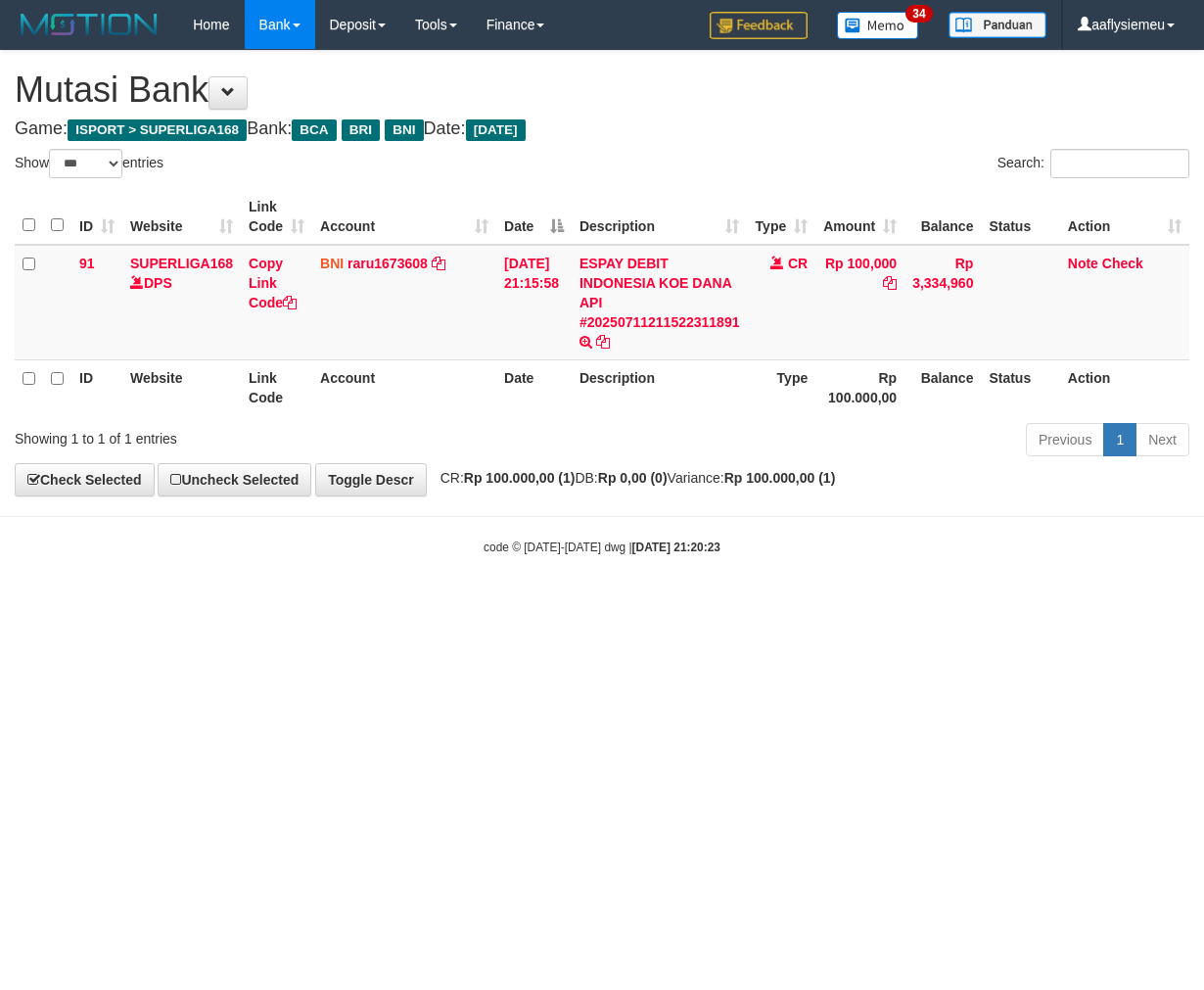 select on "***" 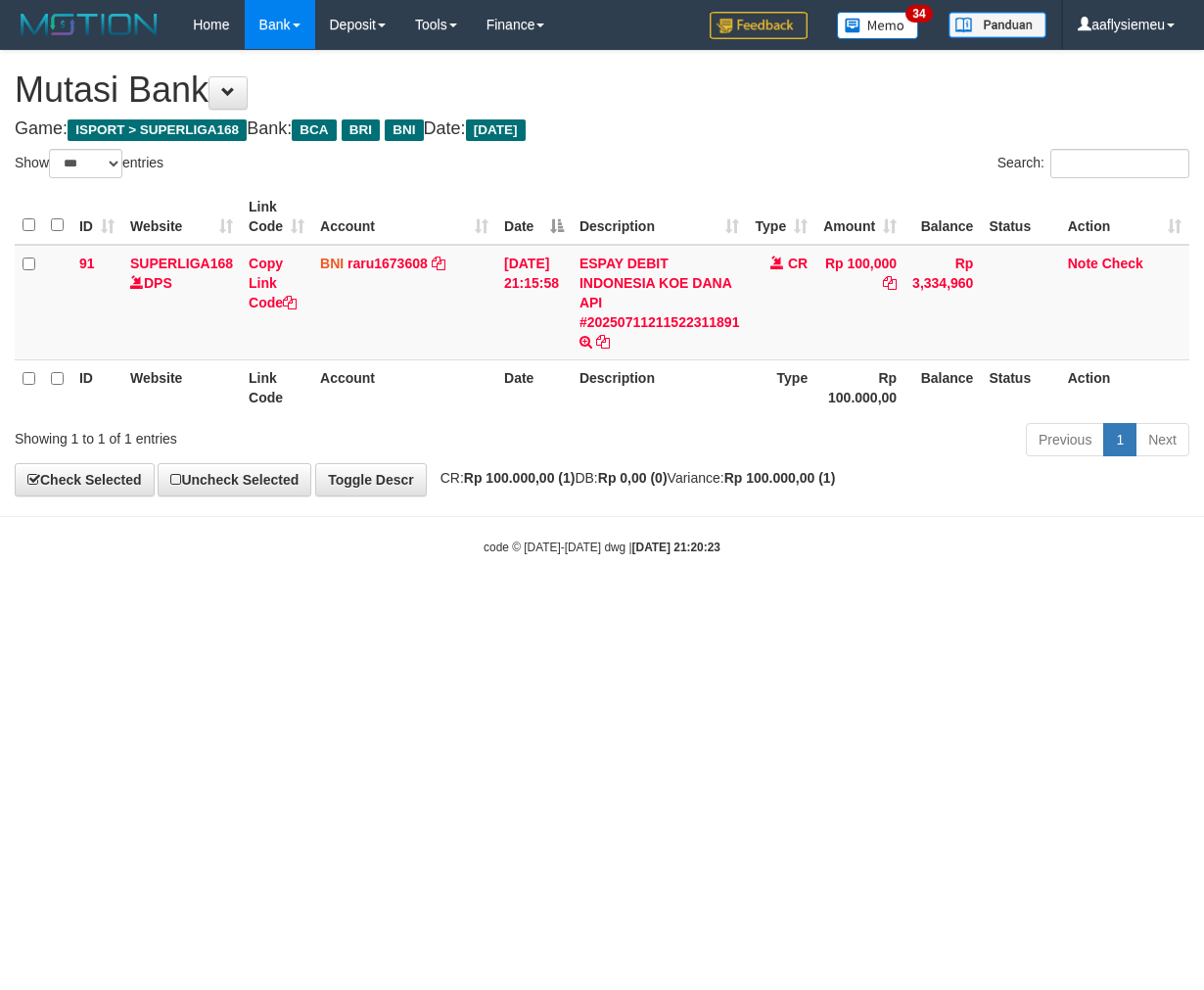 scroll, scrollTop: 0, scrollLeft: 0, axis: both 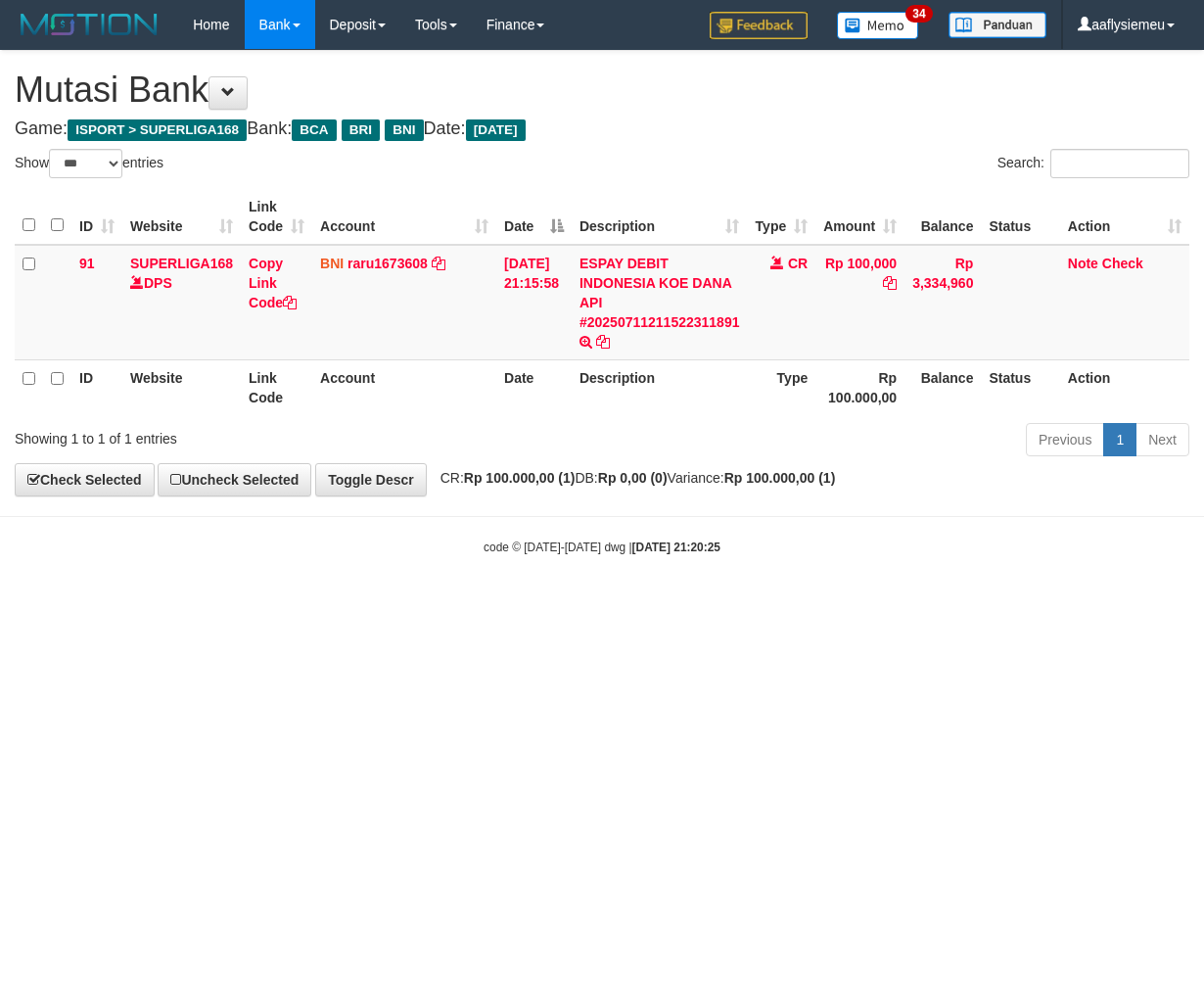 select on "***" 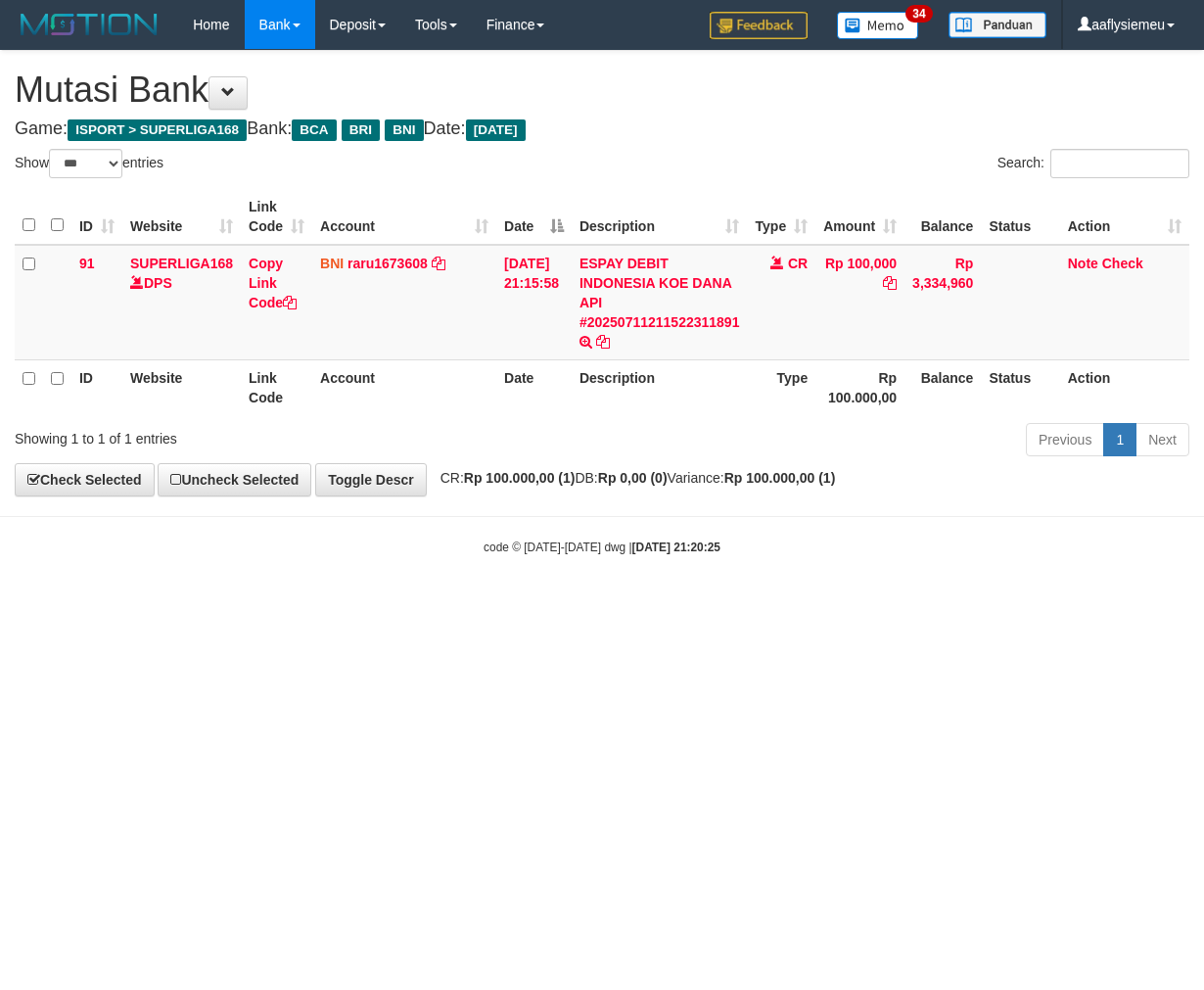 scroll, scrollTop: 0, scrollLeft: 0, axis: both 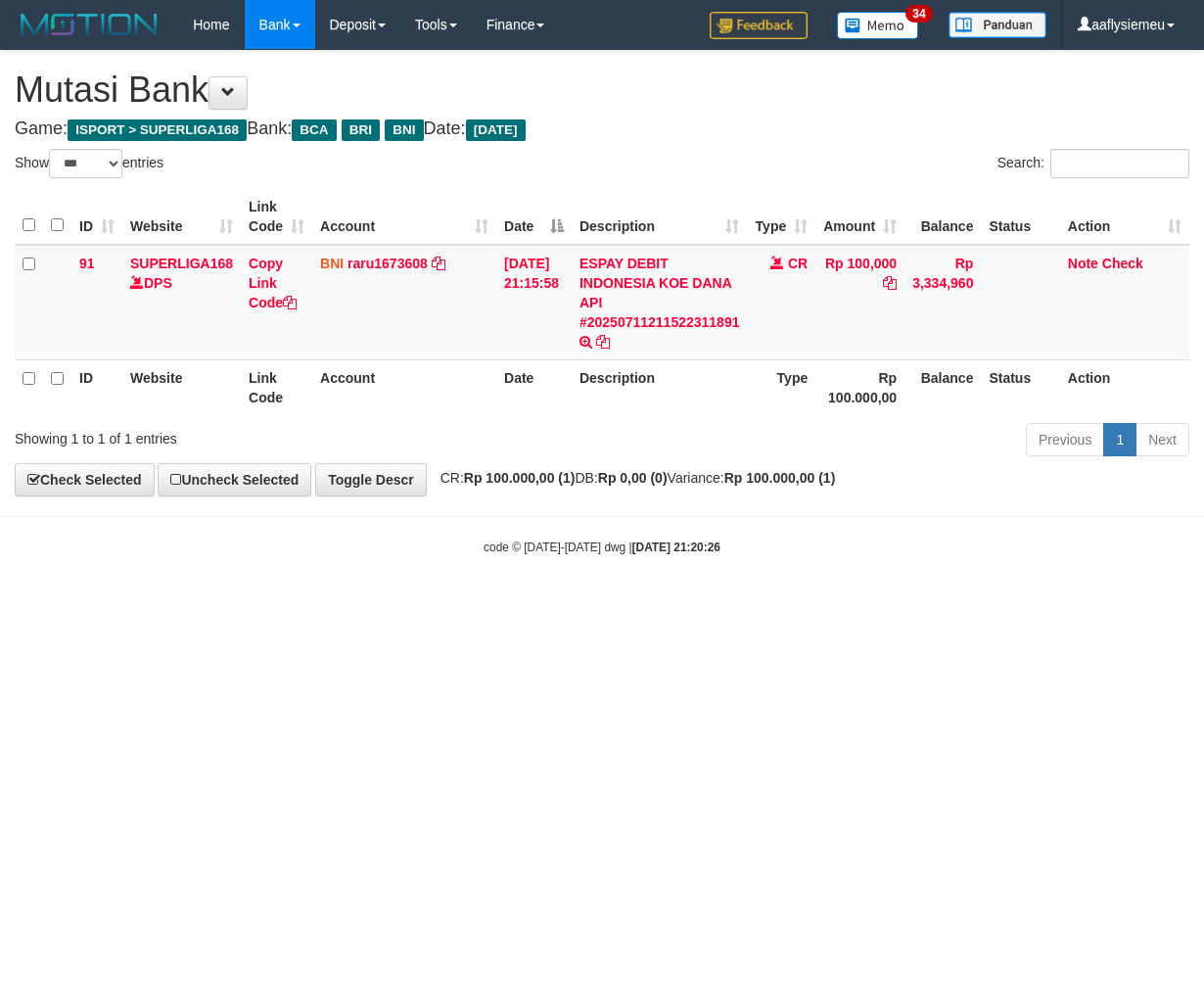 select on "***" 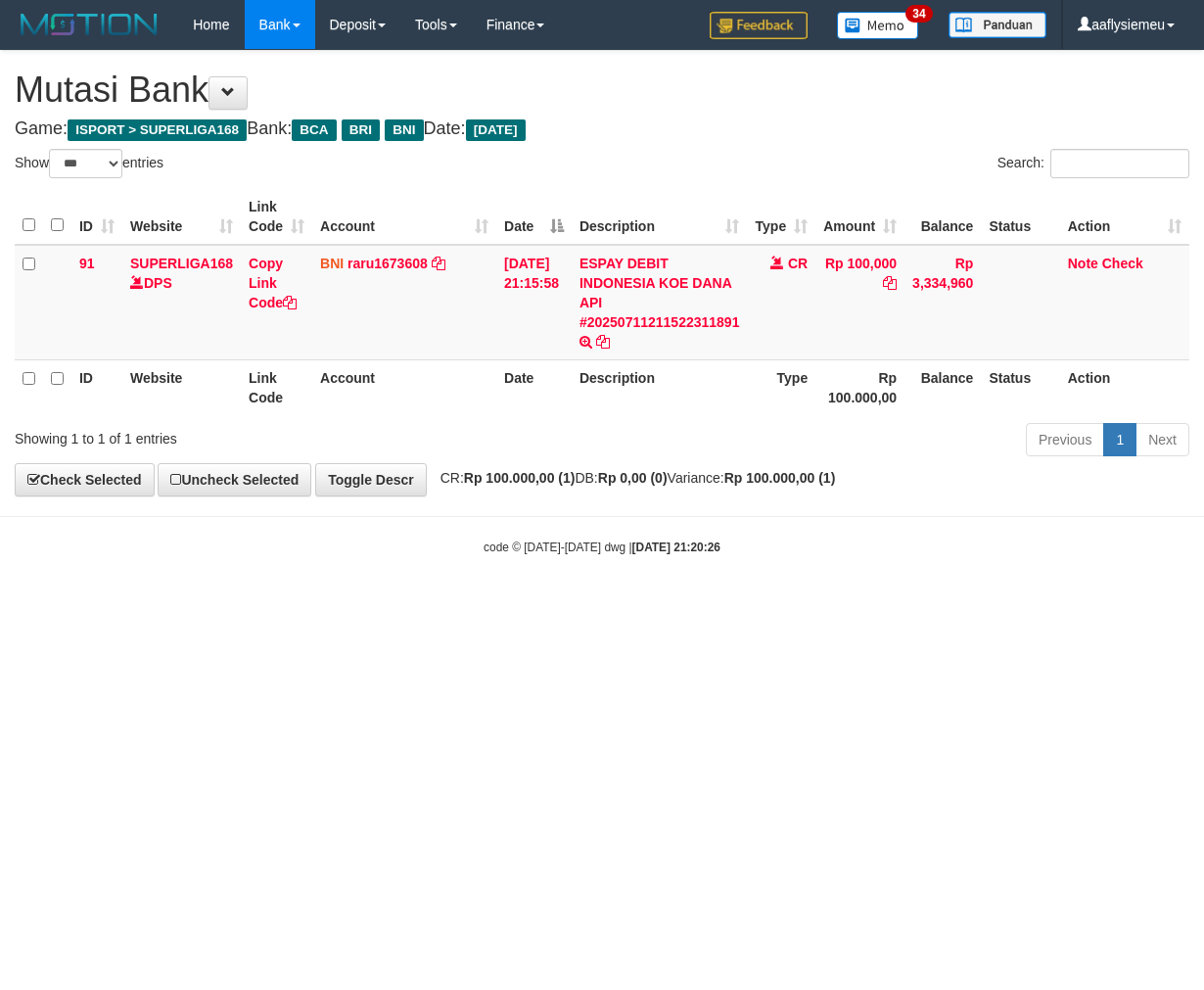 scroll, scrollTop: 0, scrollLeft: 0, axis: both 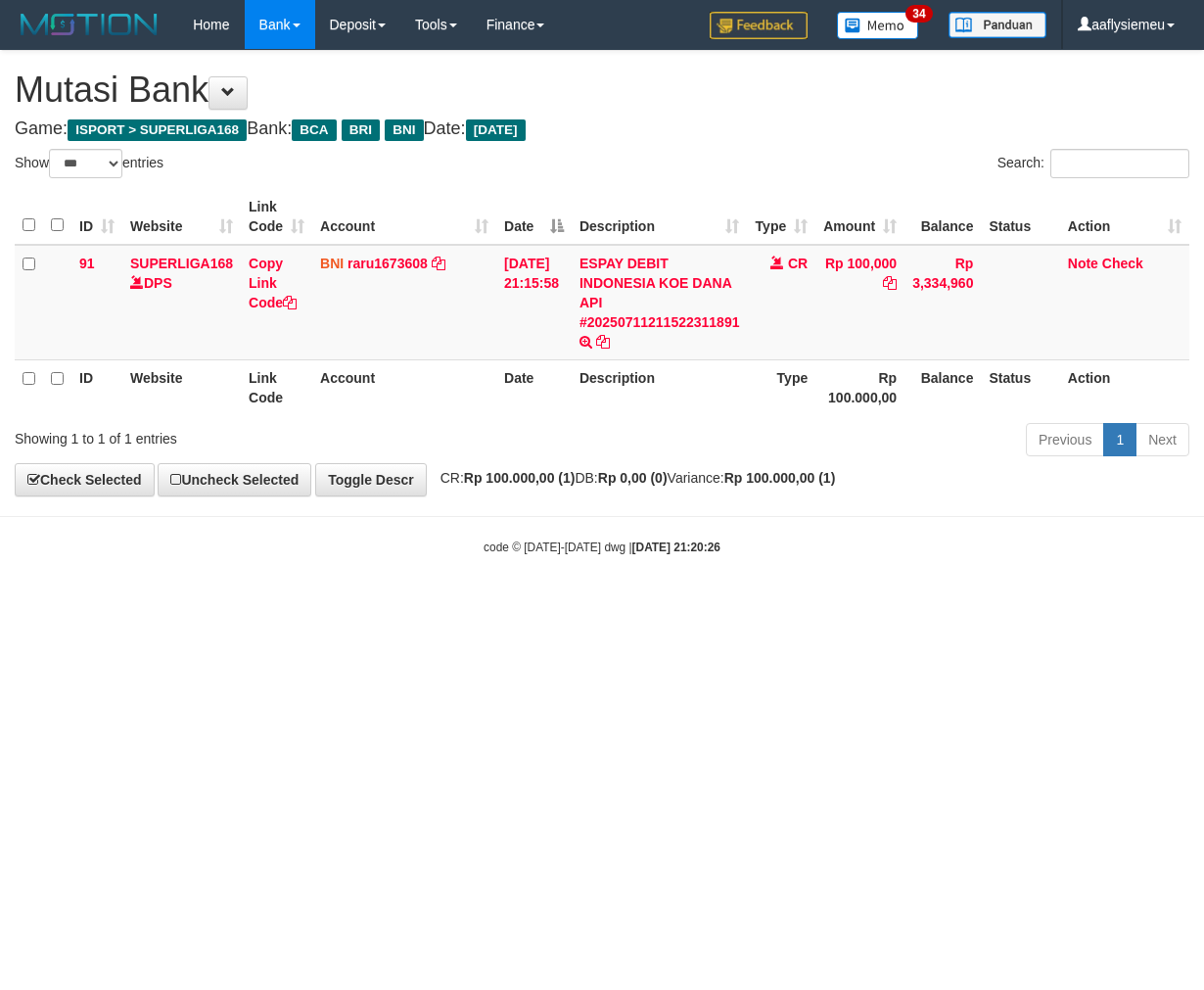 select on "***" 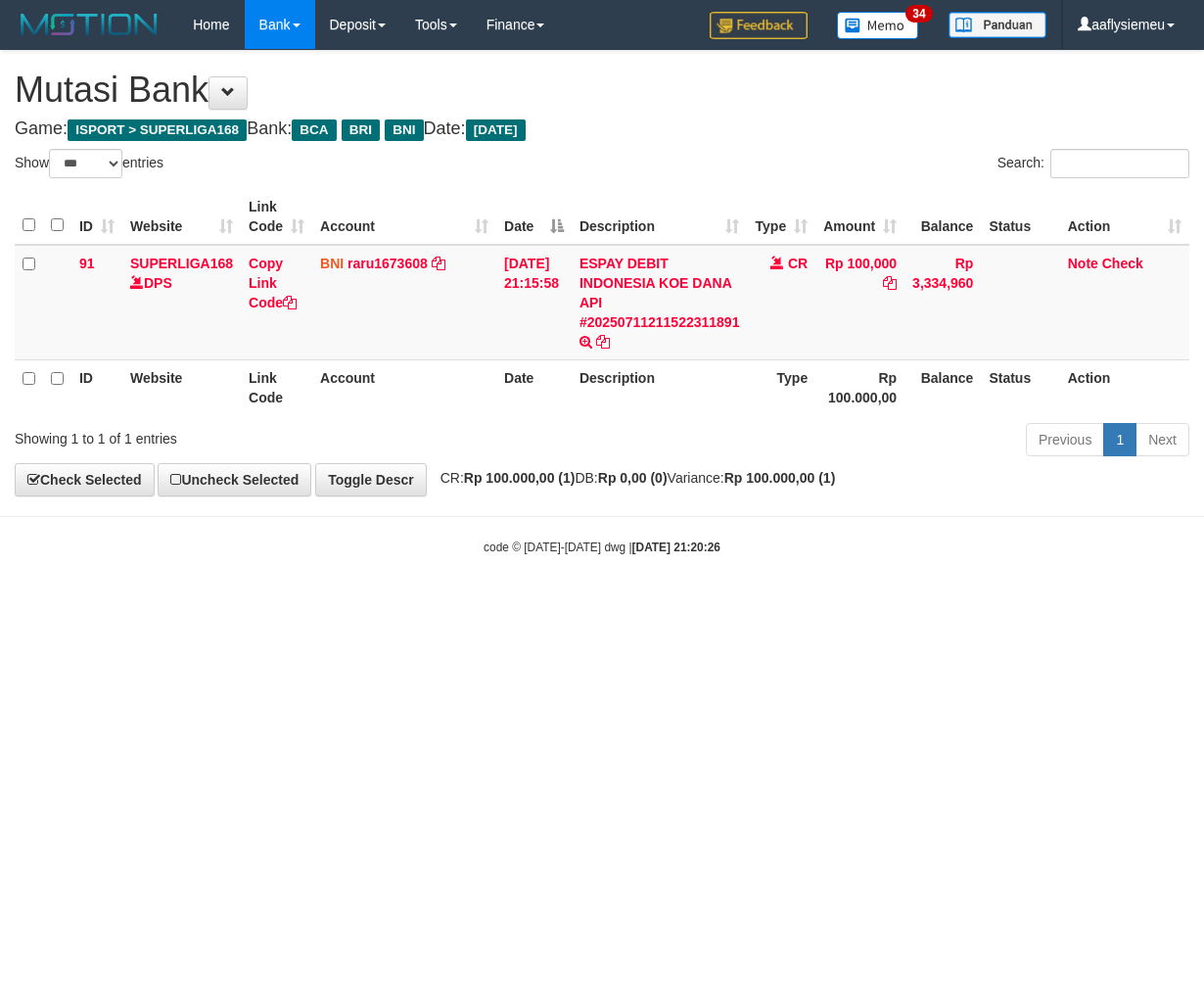 scroll, scrollTop: 0, scrollLeft: 0, axis: both 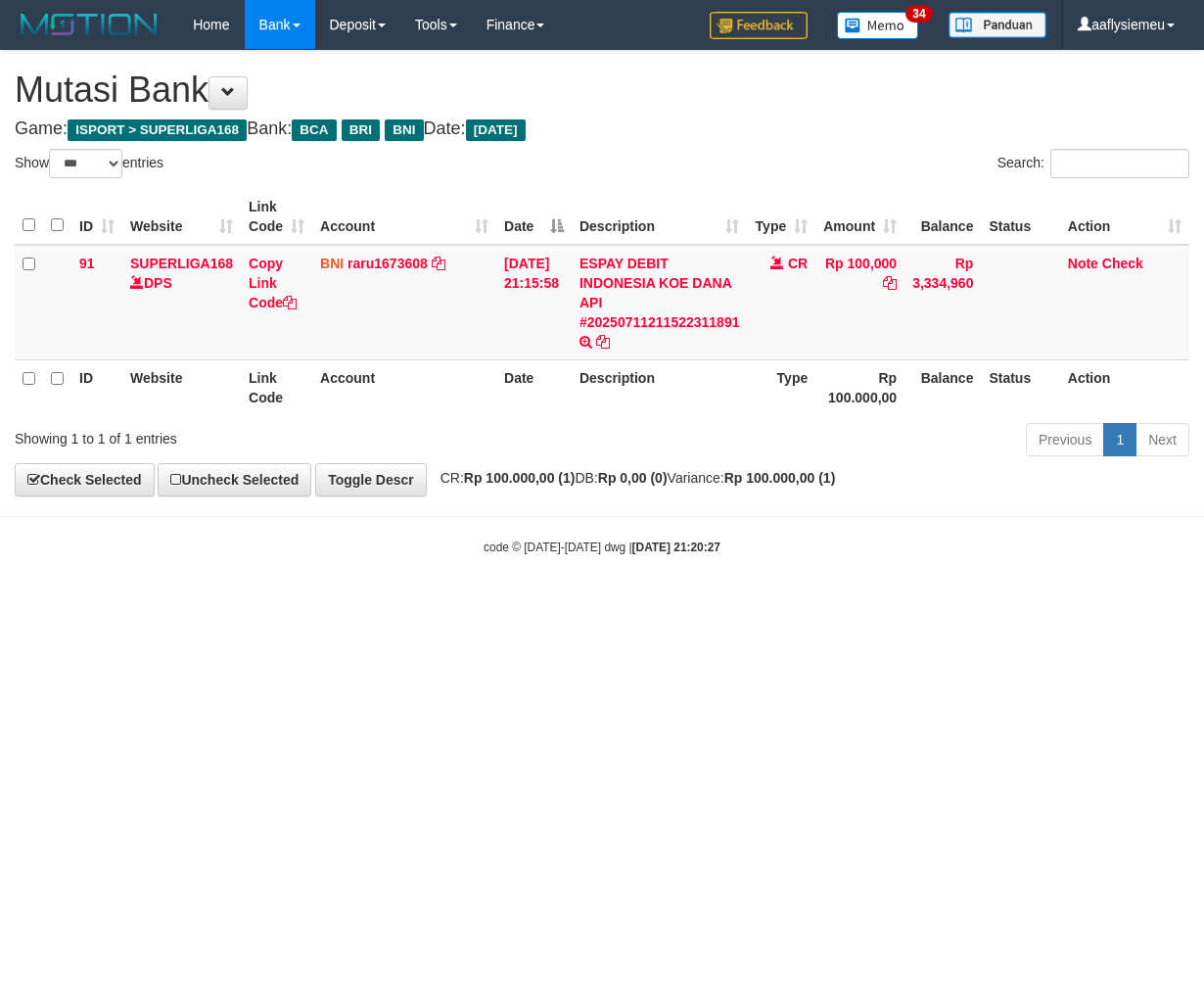 select on "***" 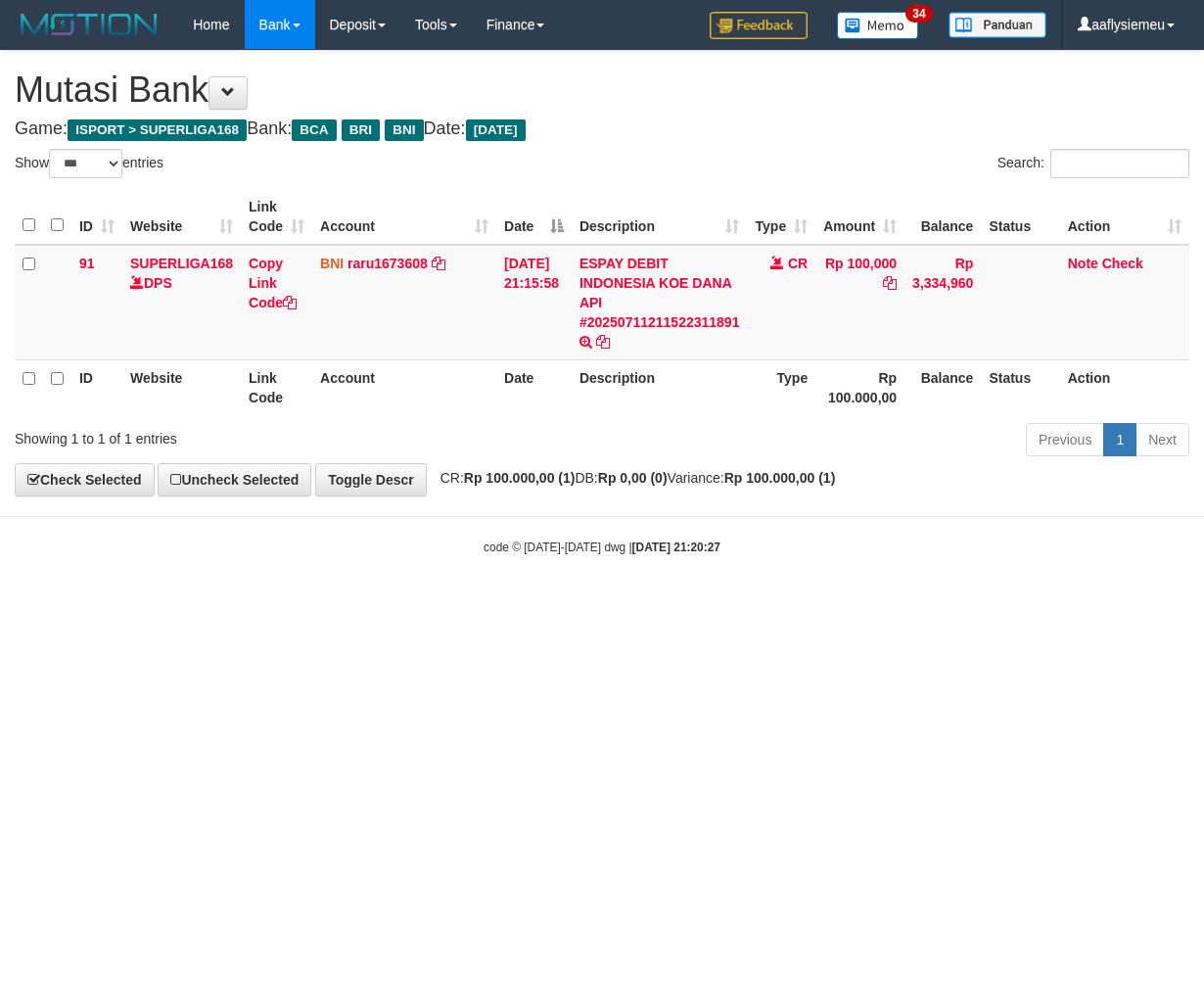 scroll, scrollTop: 0, scrollLeft: 0, axis: both 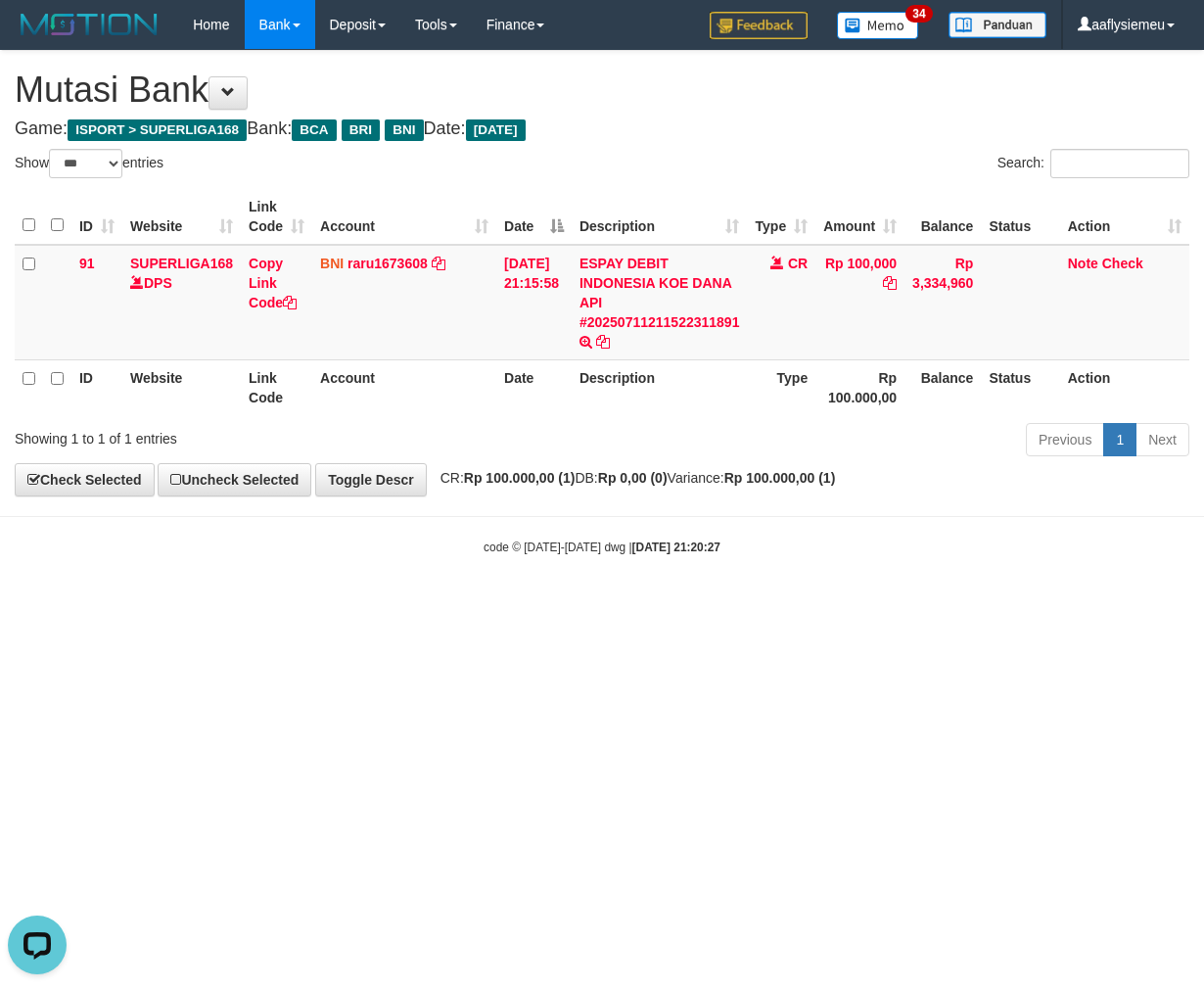 drag, startPoint x: 494, startPoint y: 729, endPoint x: 481, endPoint y: 731, distance: 13.1529464 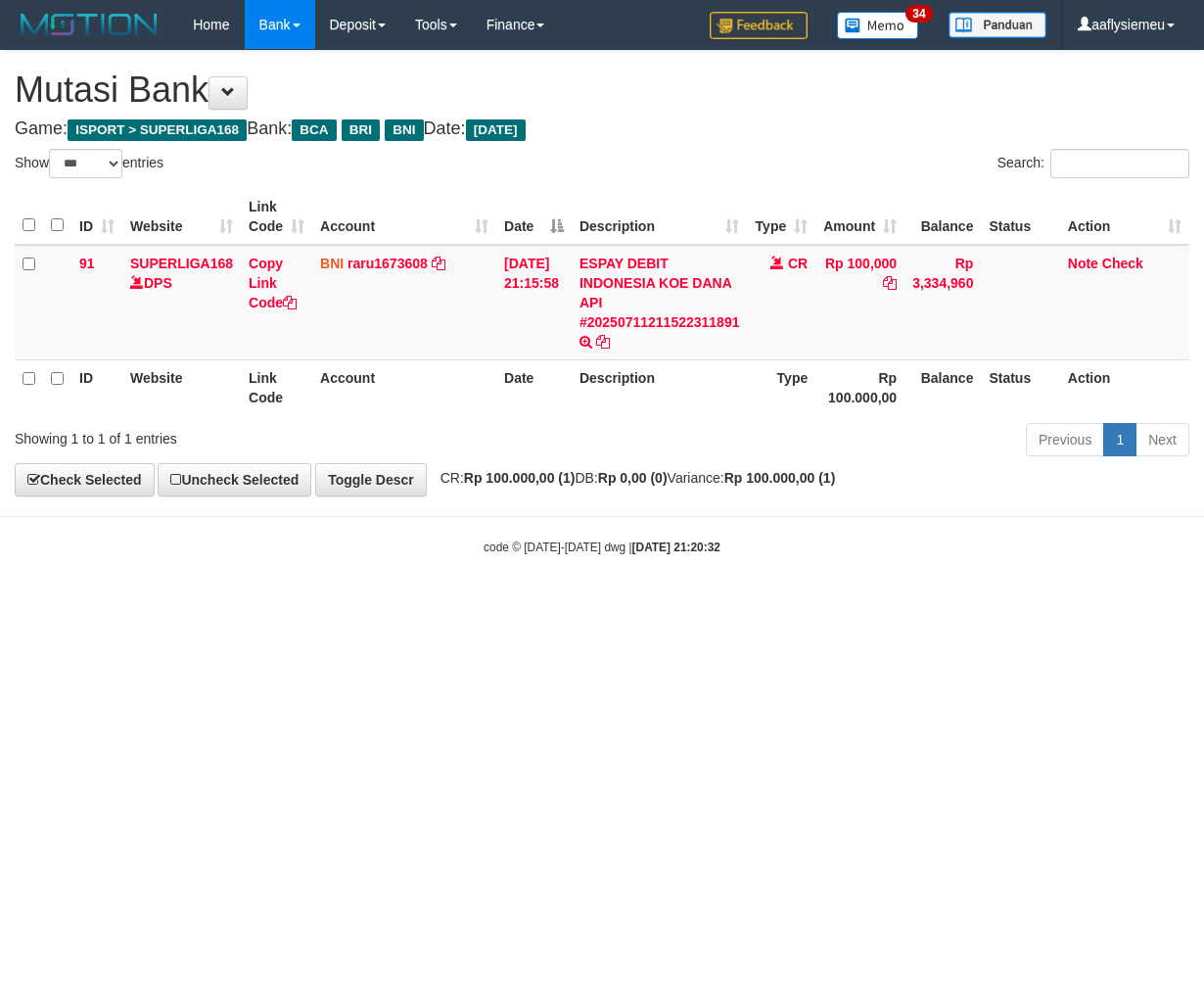 select on "***" 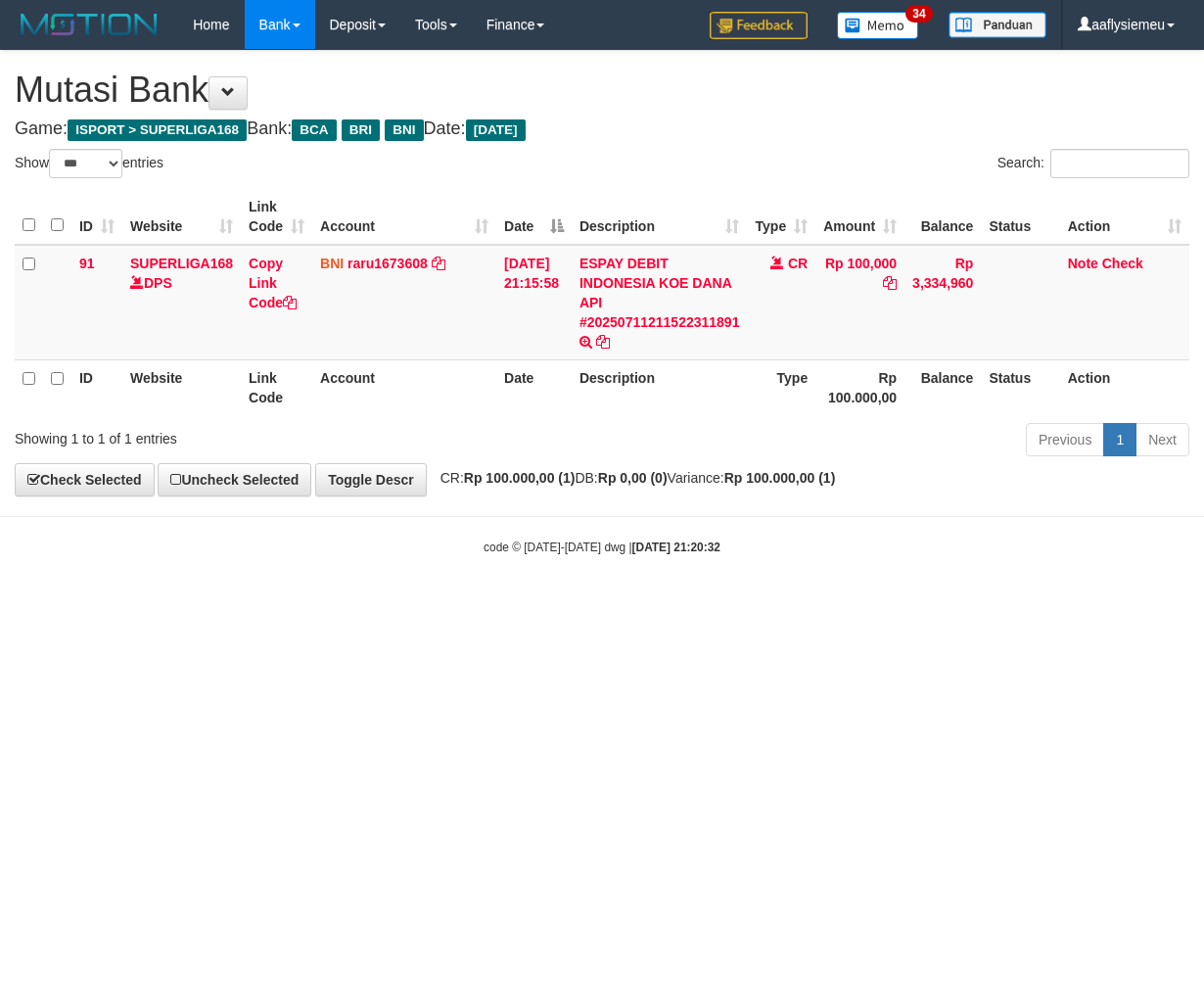 scroll, scrollTop: 0, scrollLeft: 0, axis: both 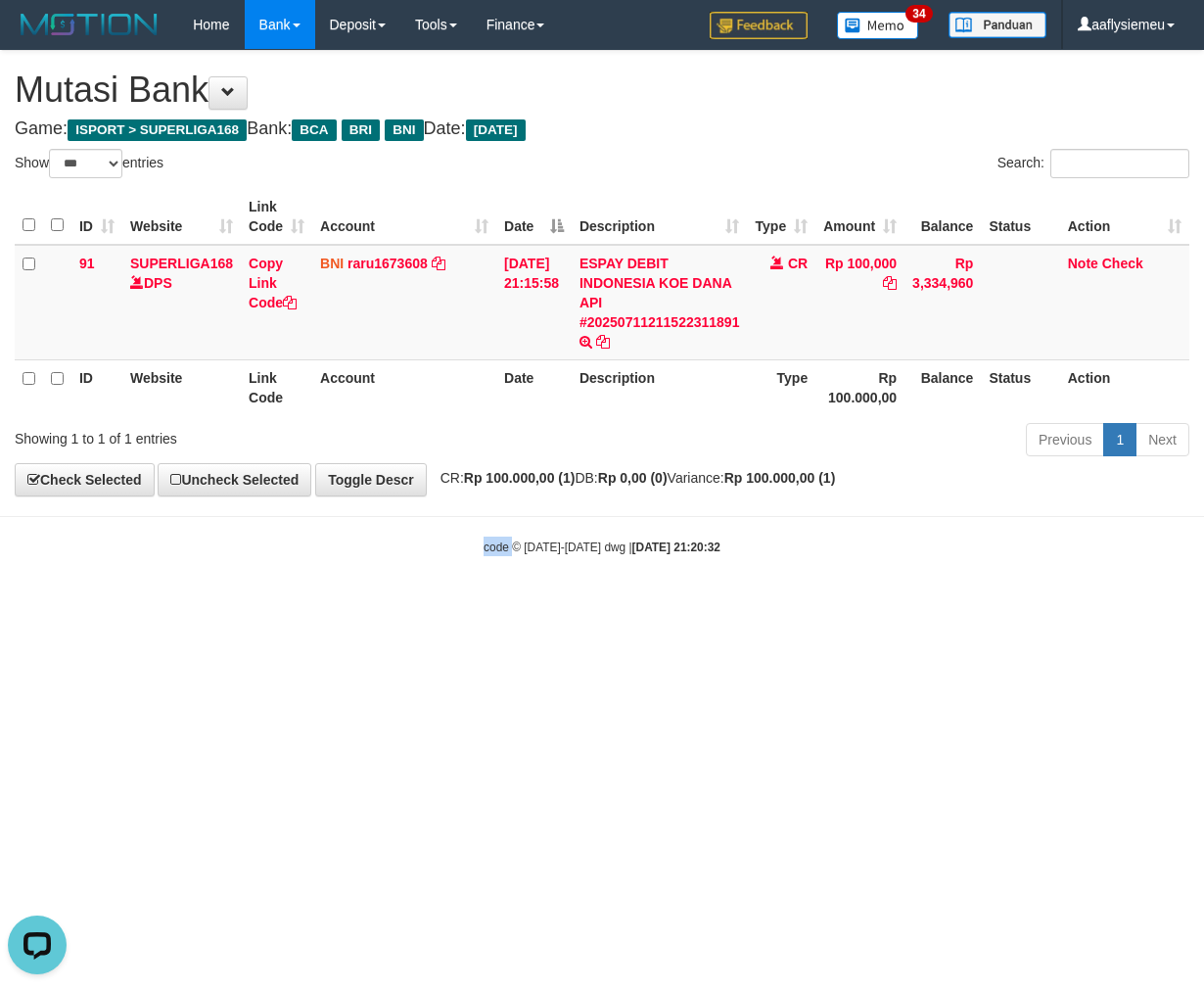 click on "Toggle navigation
Home
Bank
Account List
Load
By Website
Group
[ISPORT]													SUPERLIGA168
By Load Group (DPS)" at bounding box center (602, 303) 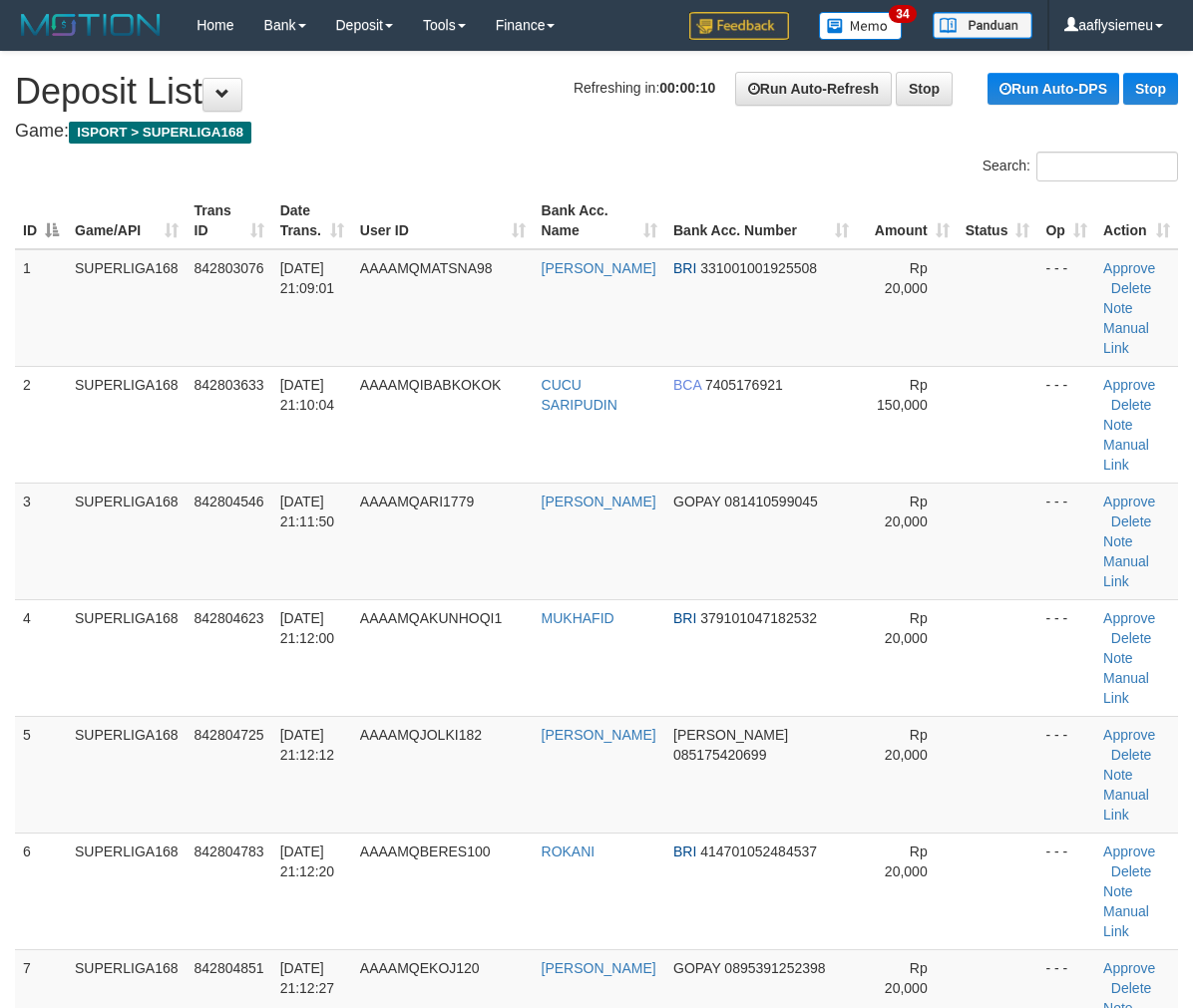 scroll, scrollTop: 3031, scrollLeft: 0, axis: vertical 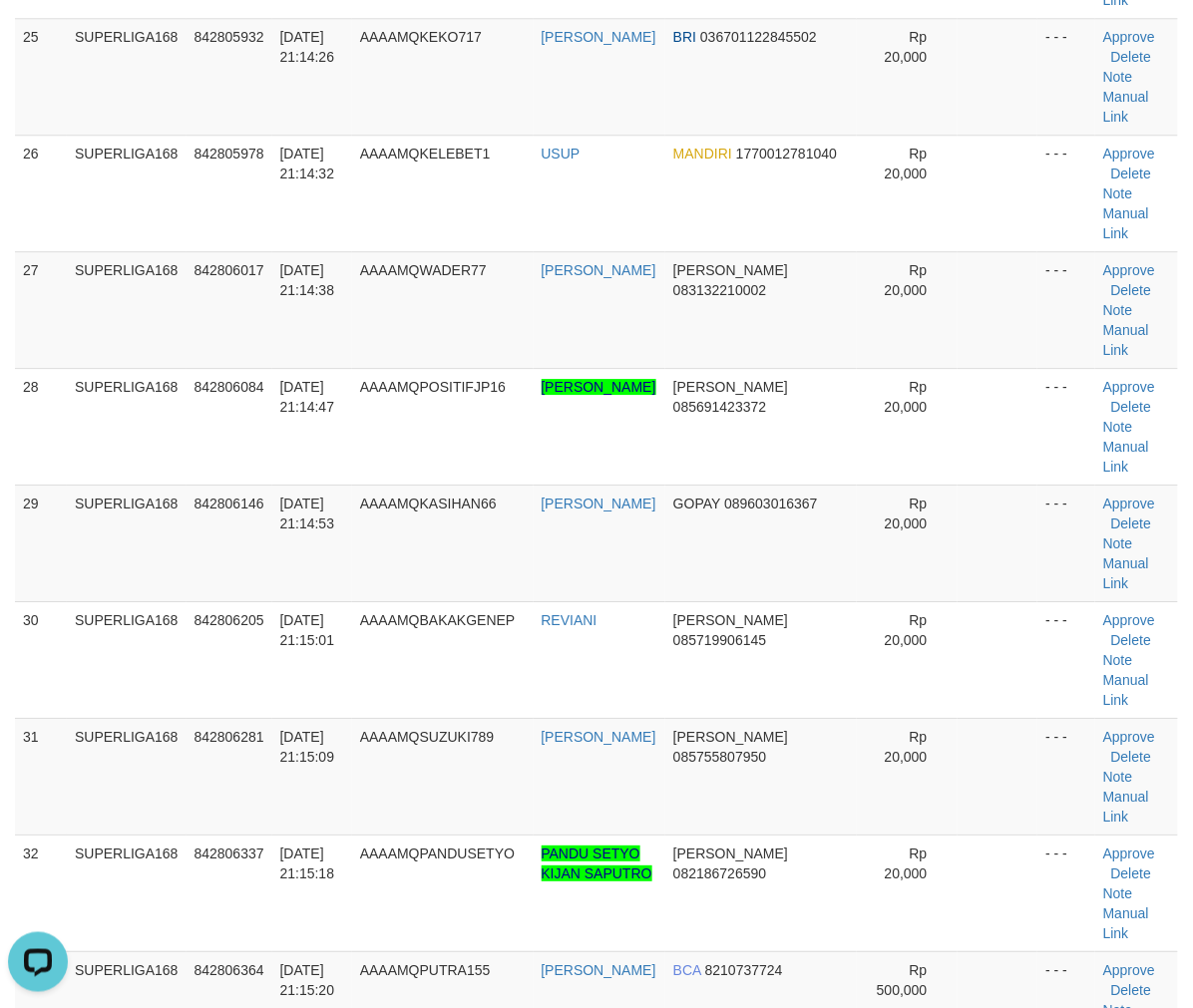 drag, startPoint x: 13, startPoint y: 405, endPoint x: -7, endPoint y: 413, distance: 21.540659 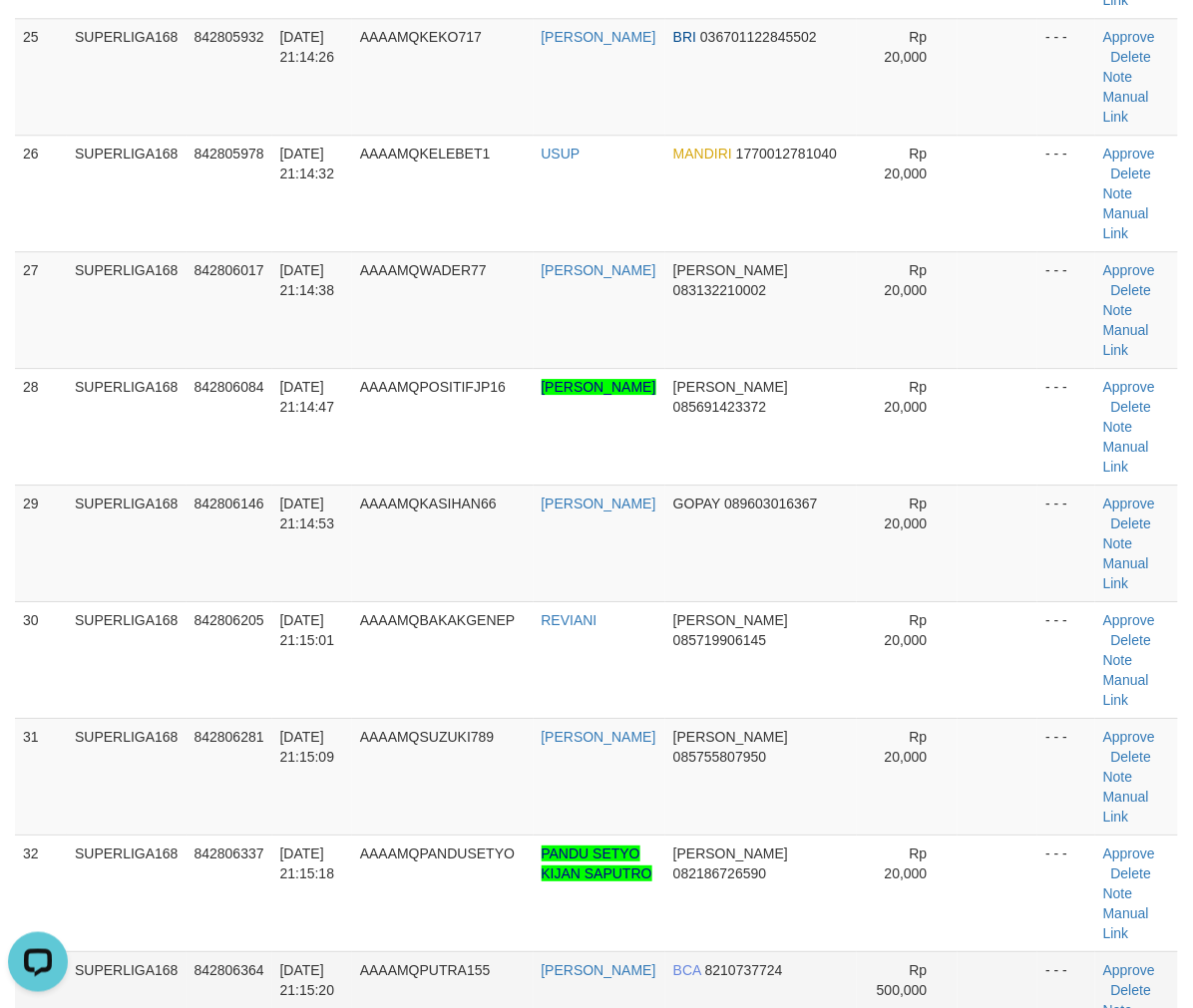 click on "842806364" at bounding box center (229, 1009) 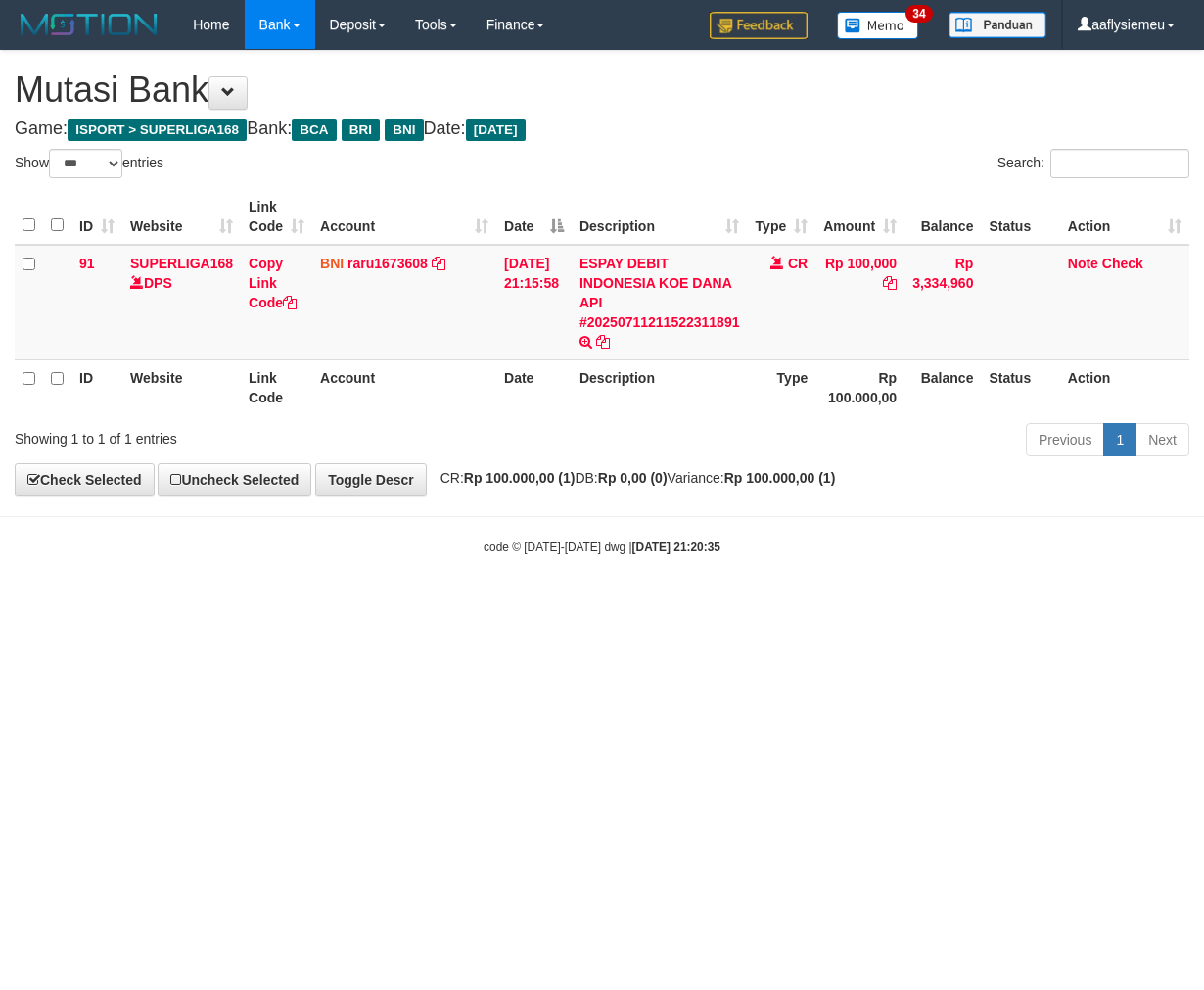 select on "***" 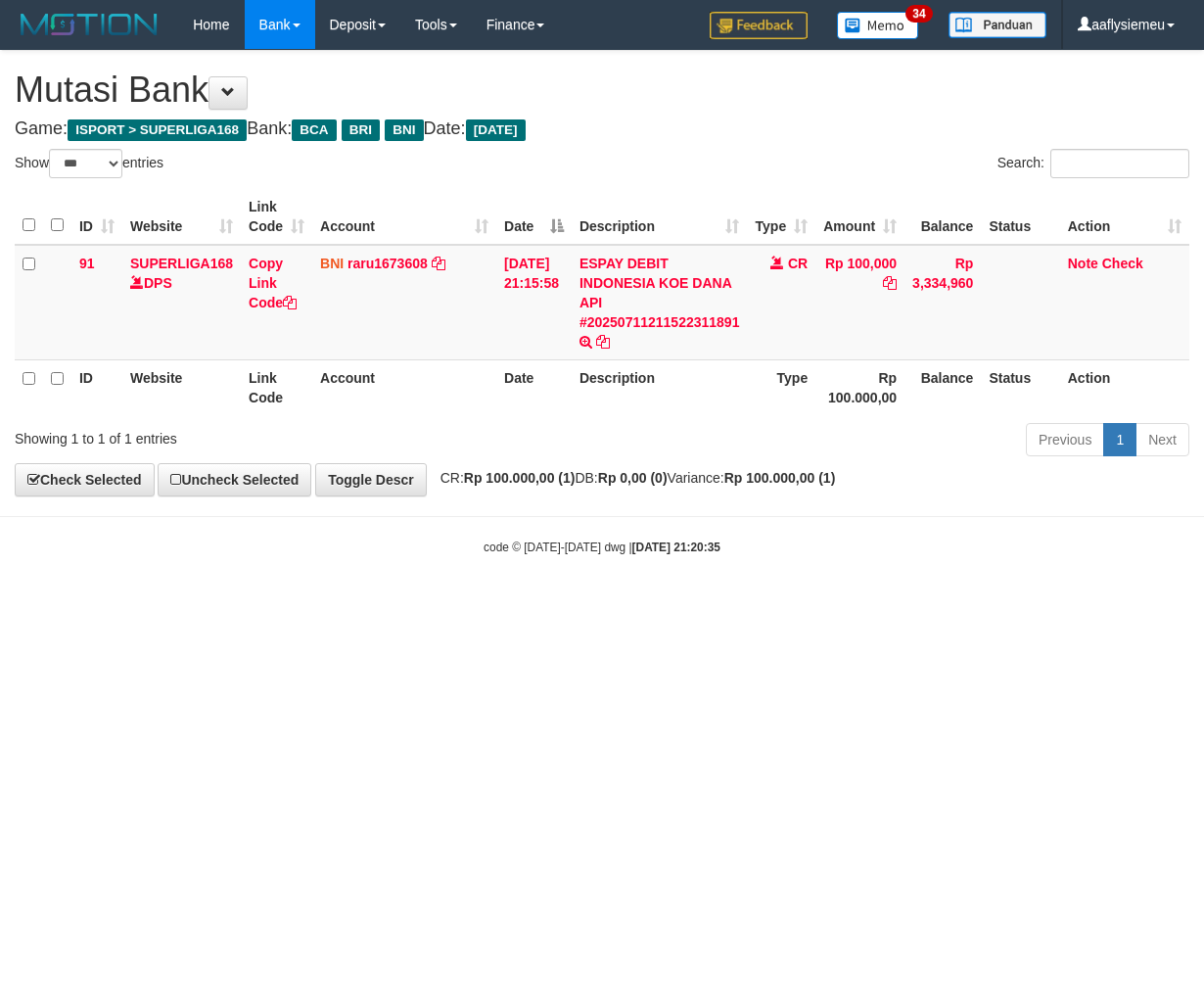 scroll, scrollTop: 0, scrollLeft: 0, axis: both 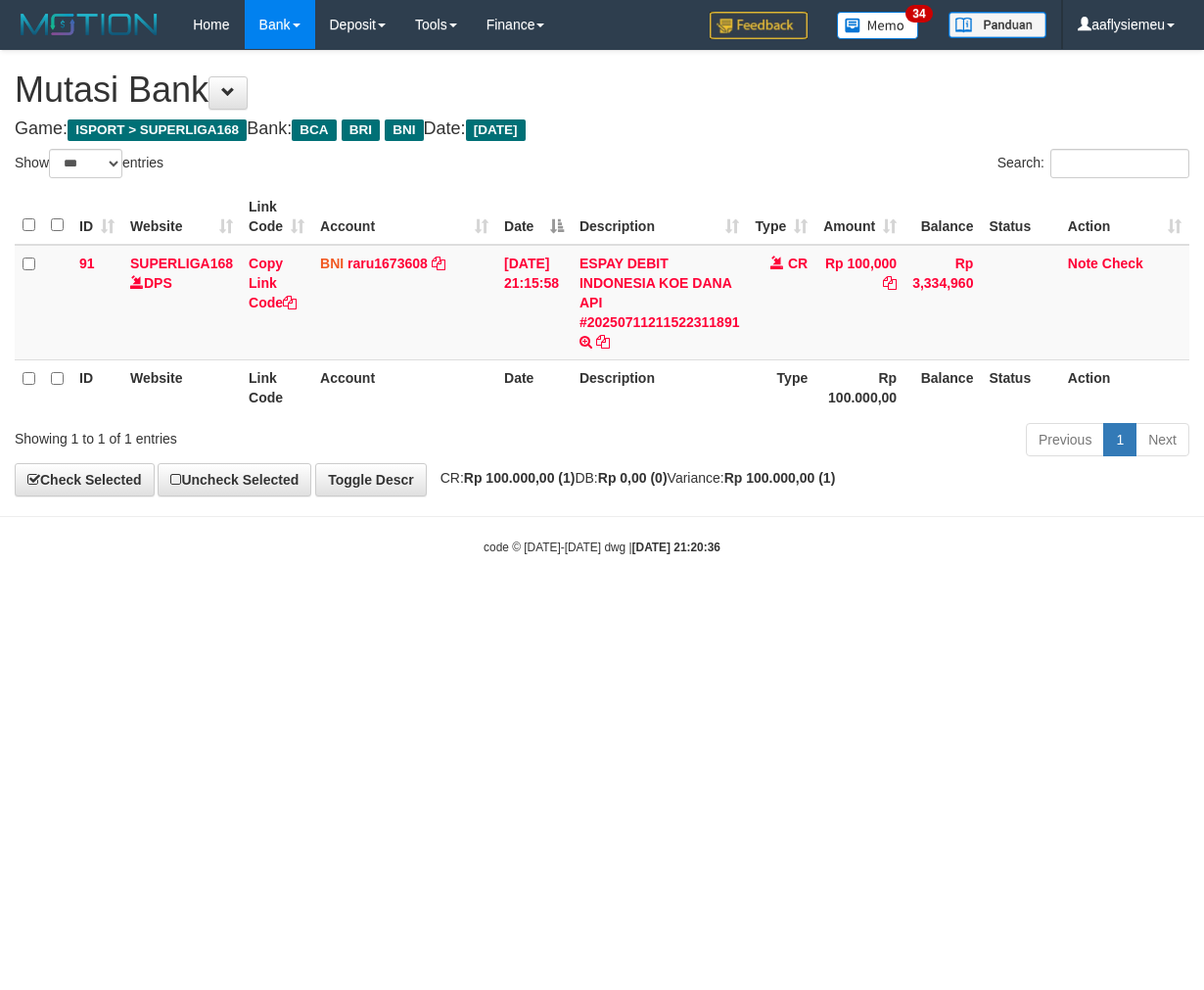 select on "***" 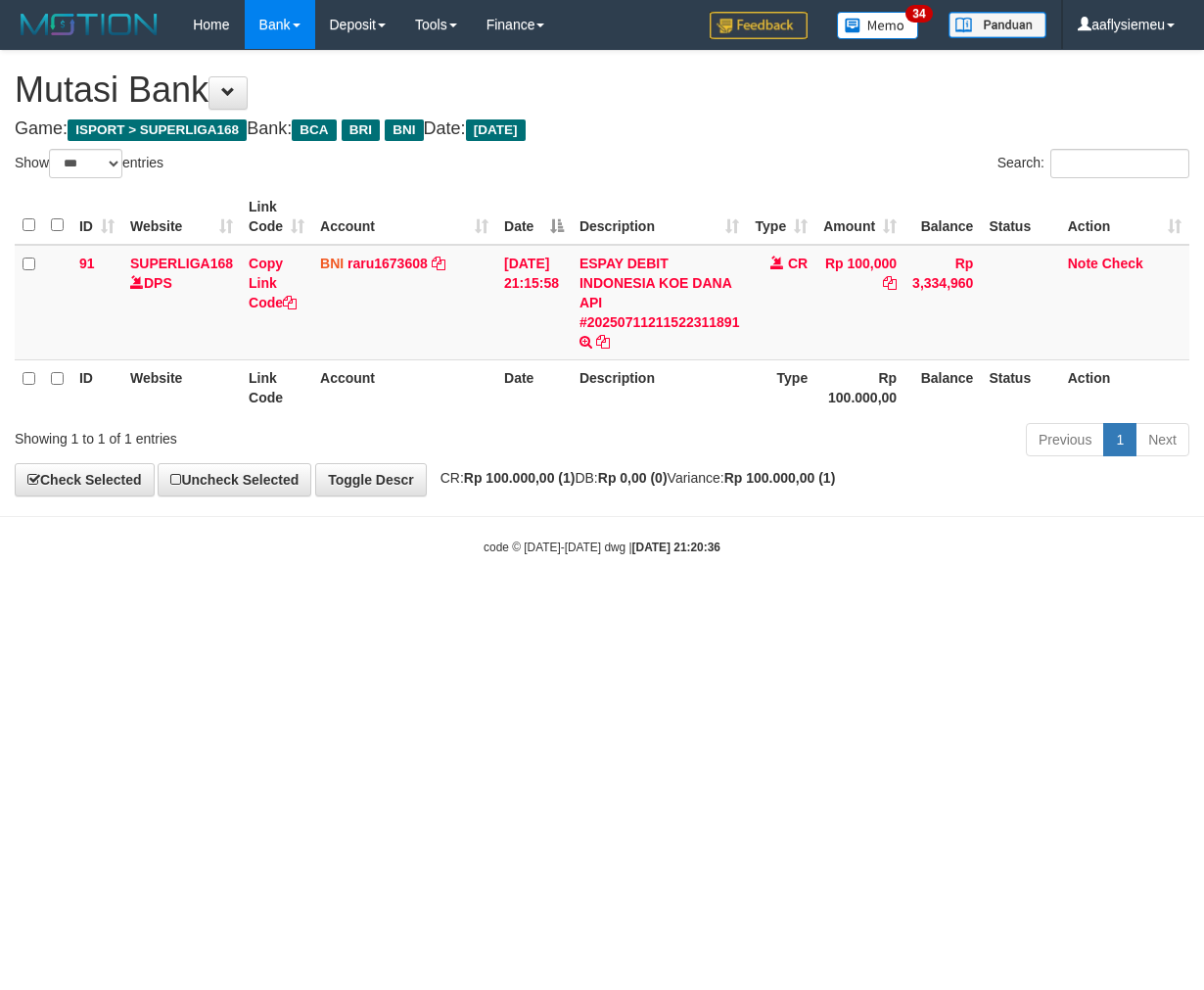 scroll, scrollTop: 0, scrollLeft: 0, axis: both 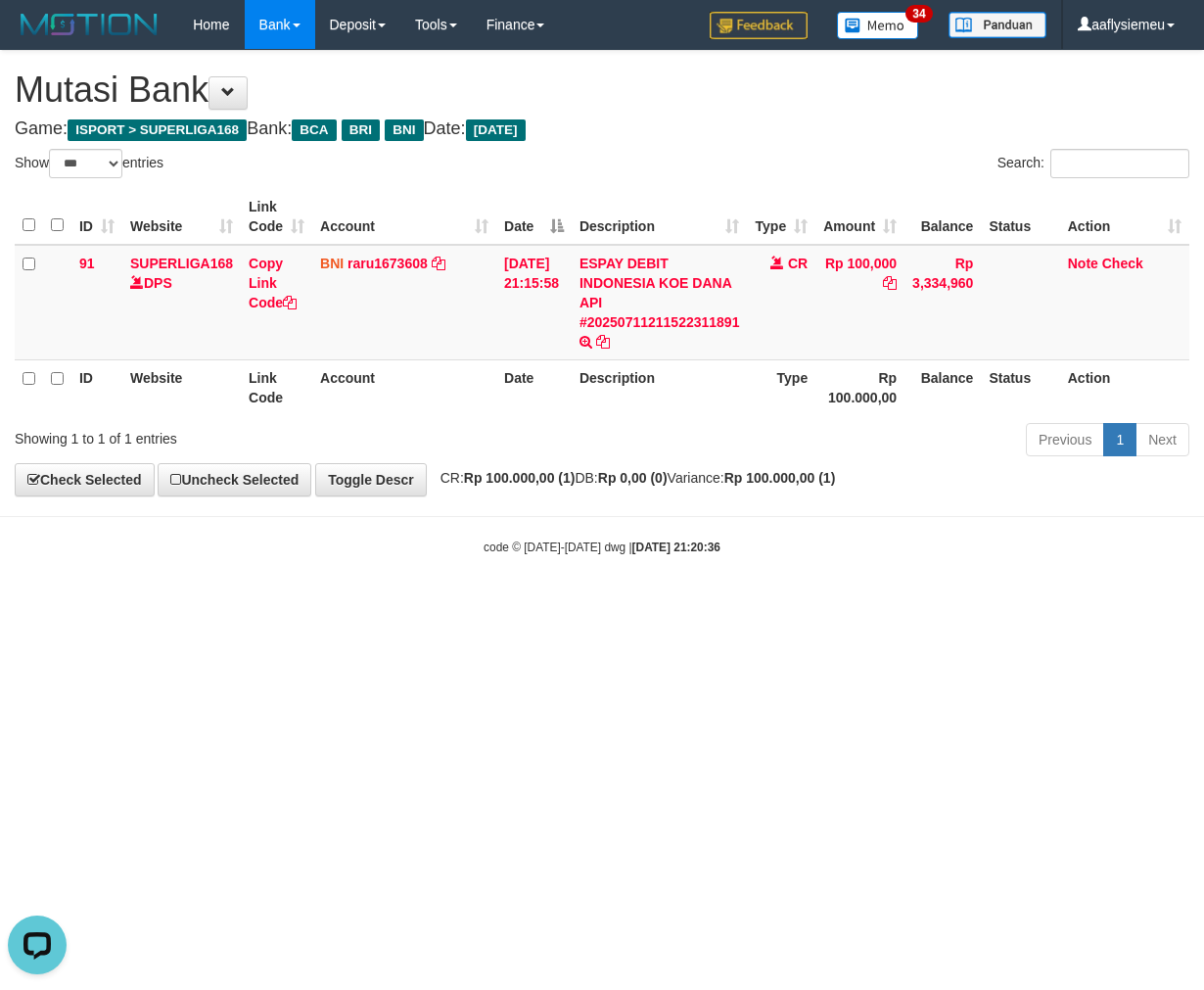 drag, startPoint x: 379, startPoint y: 597, endPoint x: 729, endPoint y: 520, distance: 358.36992 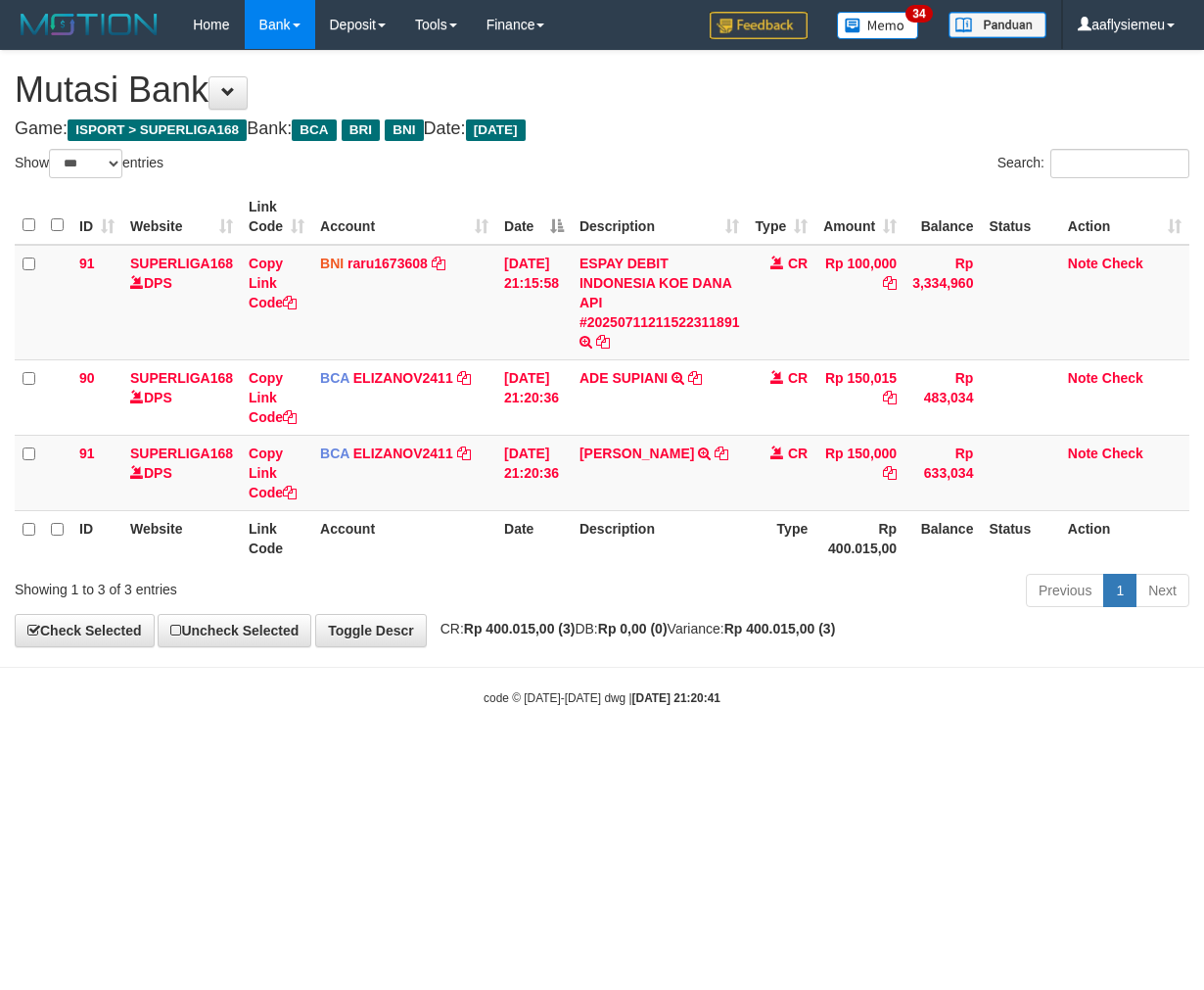 select on "***" 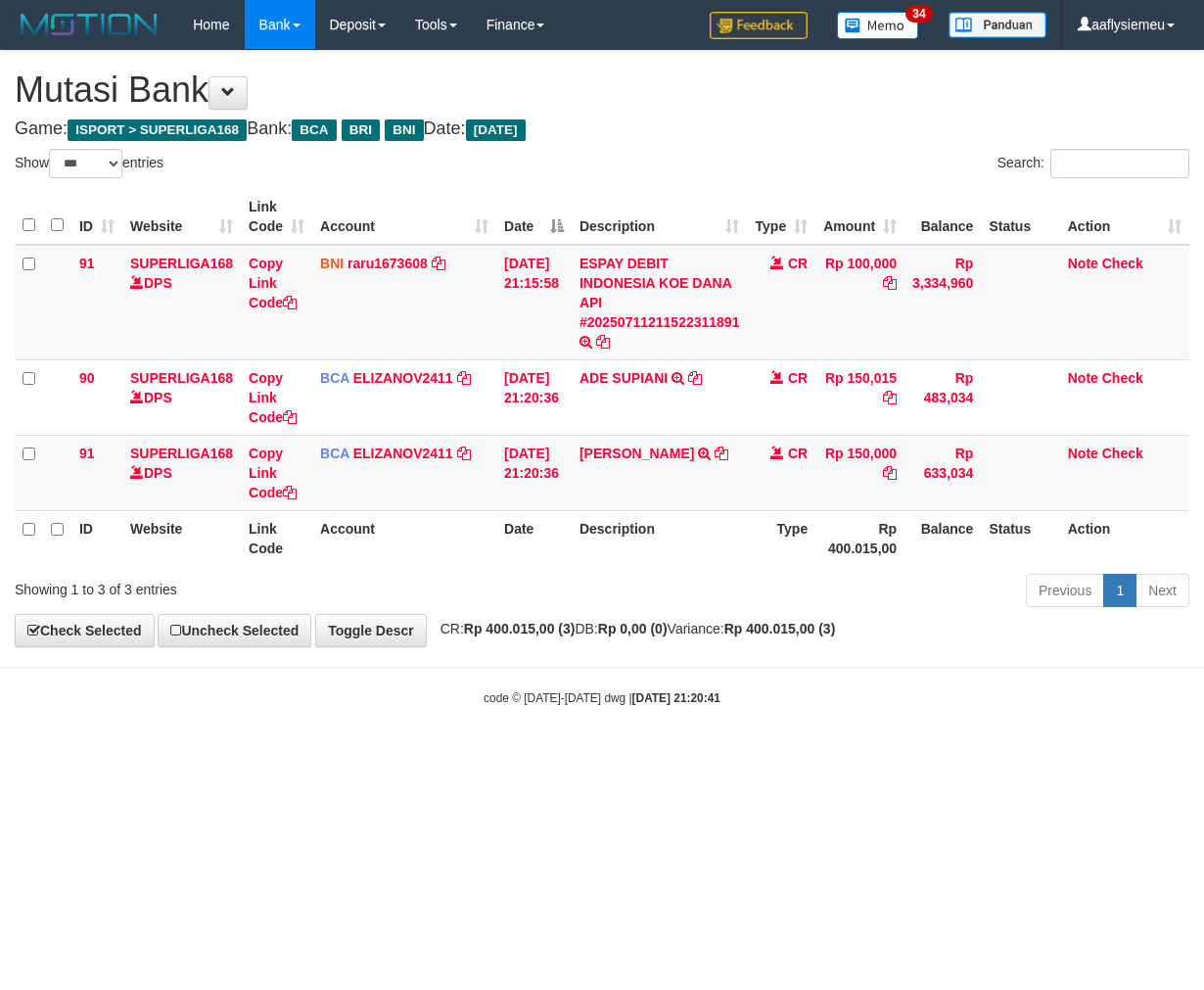 scroll, scrollTop: 0, scrollLeft: 0, axis: both 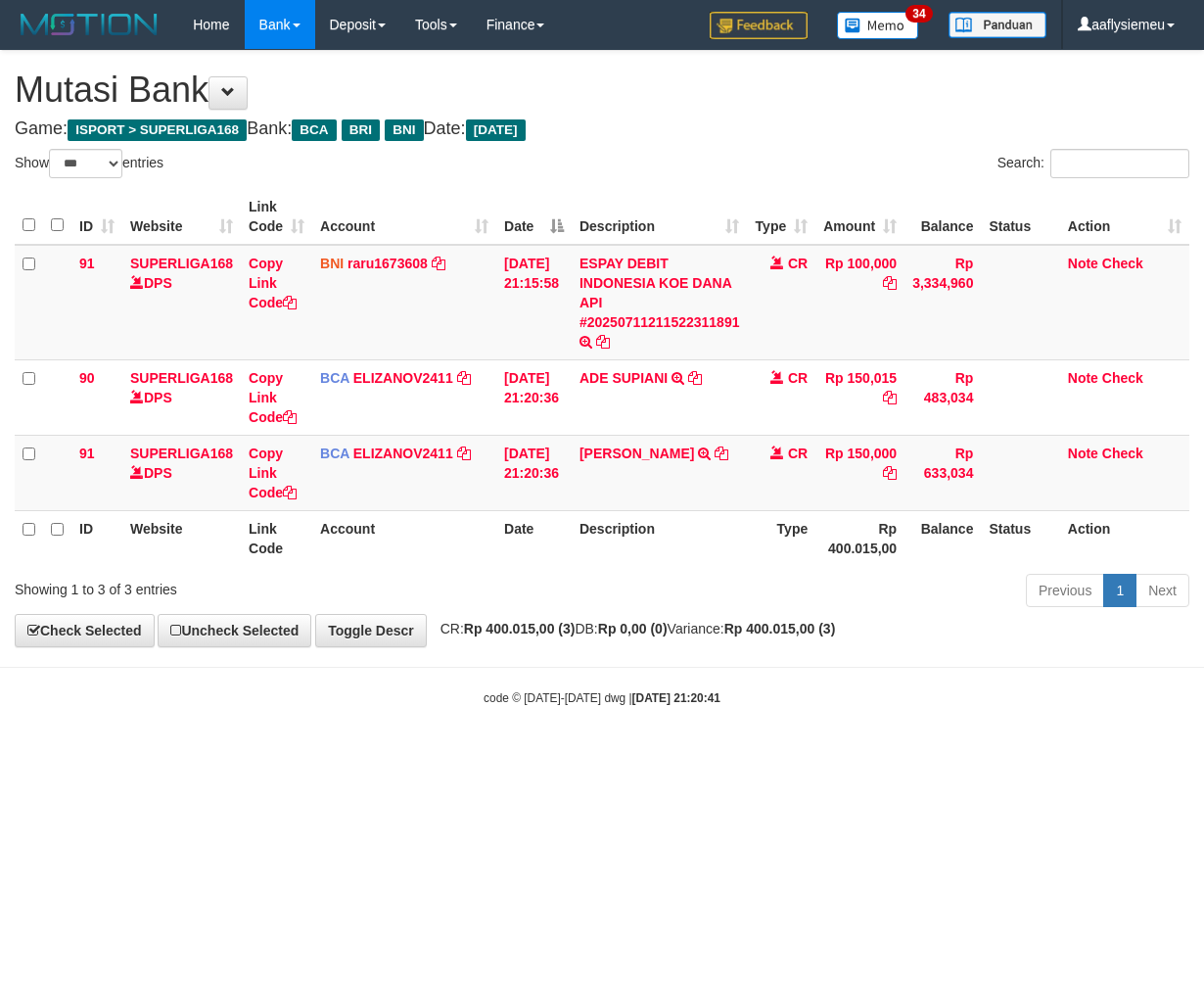 select on "***" 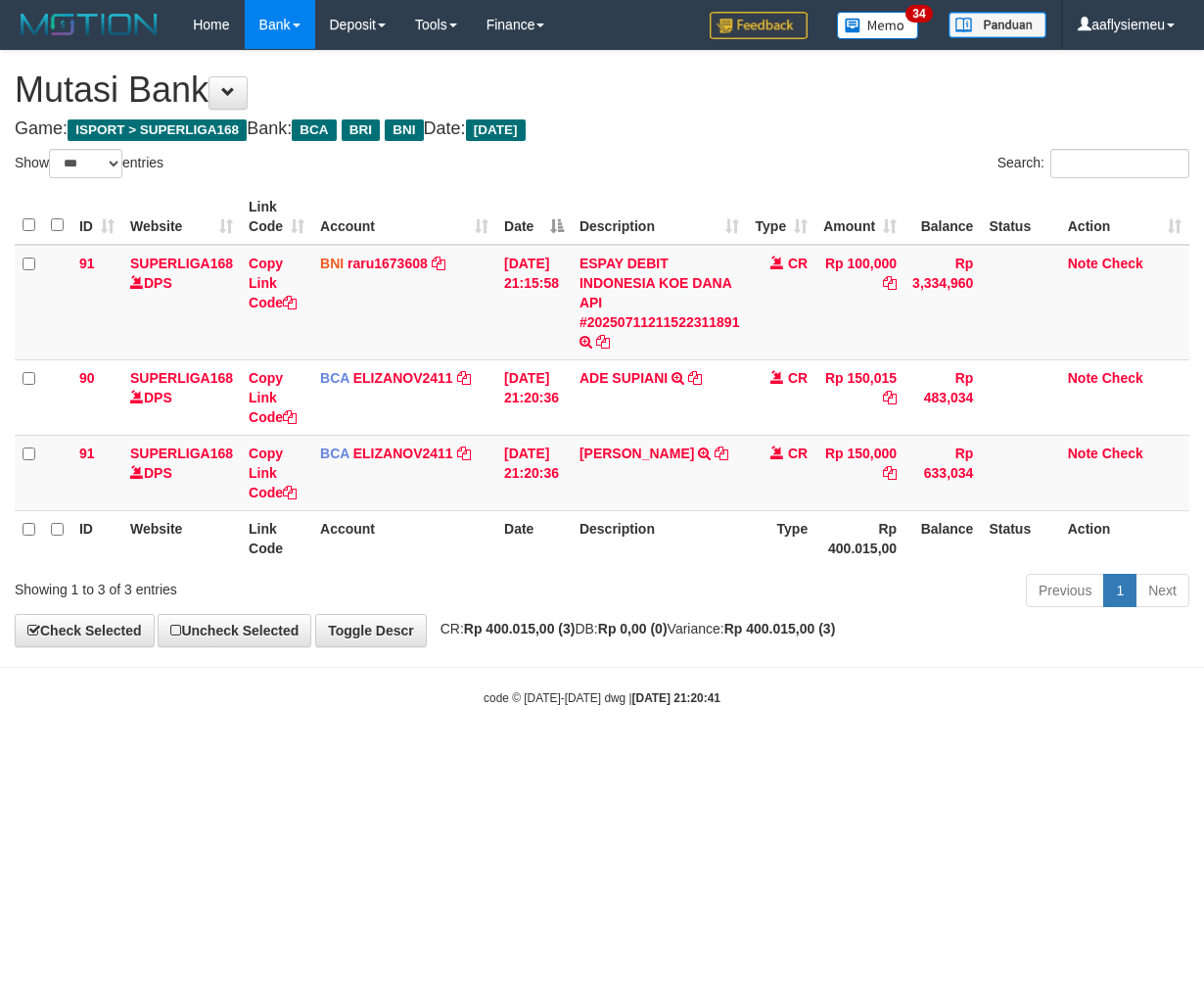 scroll, scrollTop: 0, scrollLeft: 0, axis: both 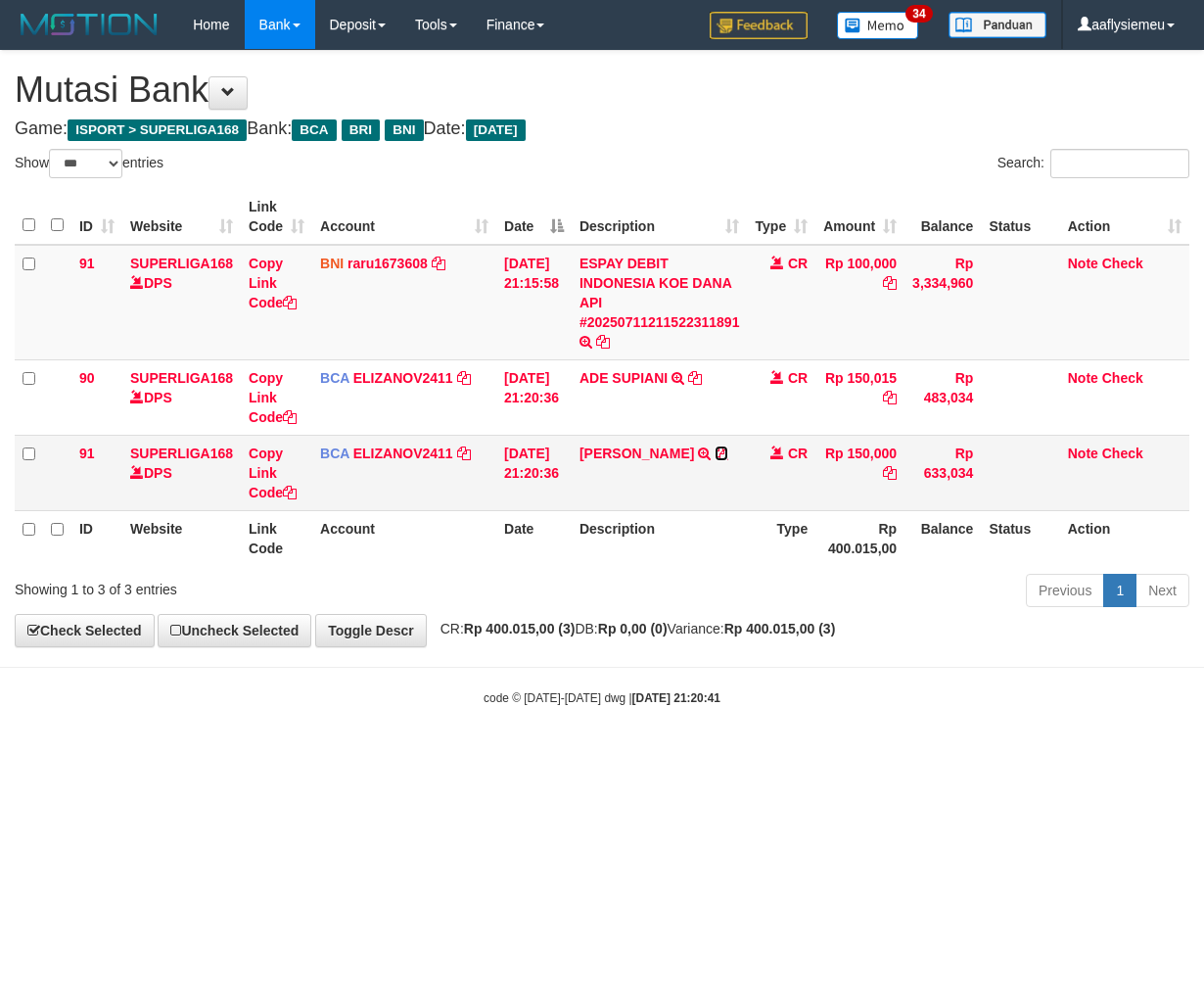 click at bounding box center (721, 453) 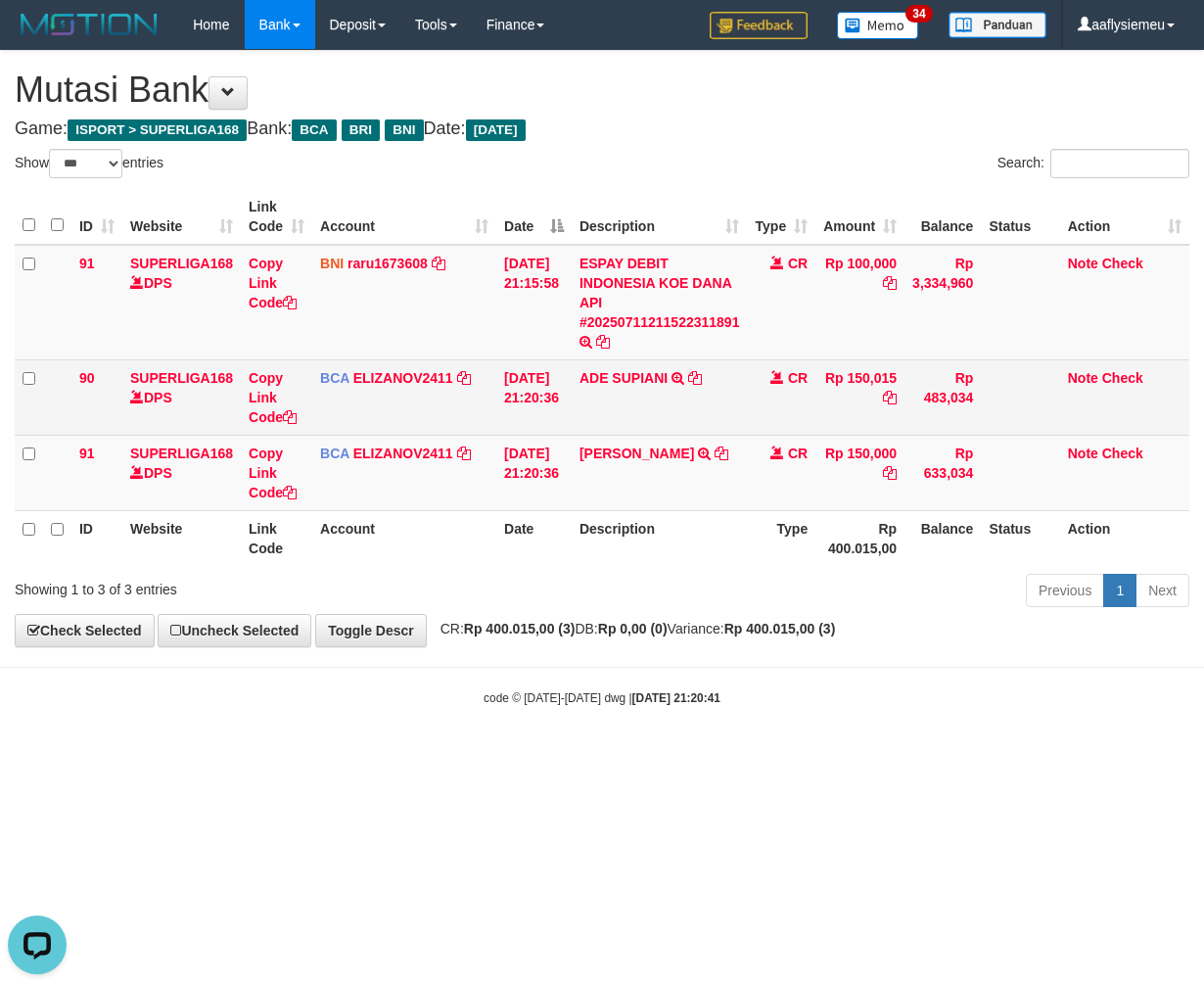 scroll, scrollTop: 0, scrollLeft: 0, axis: both 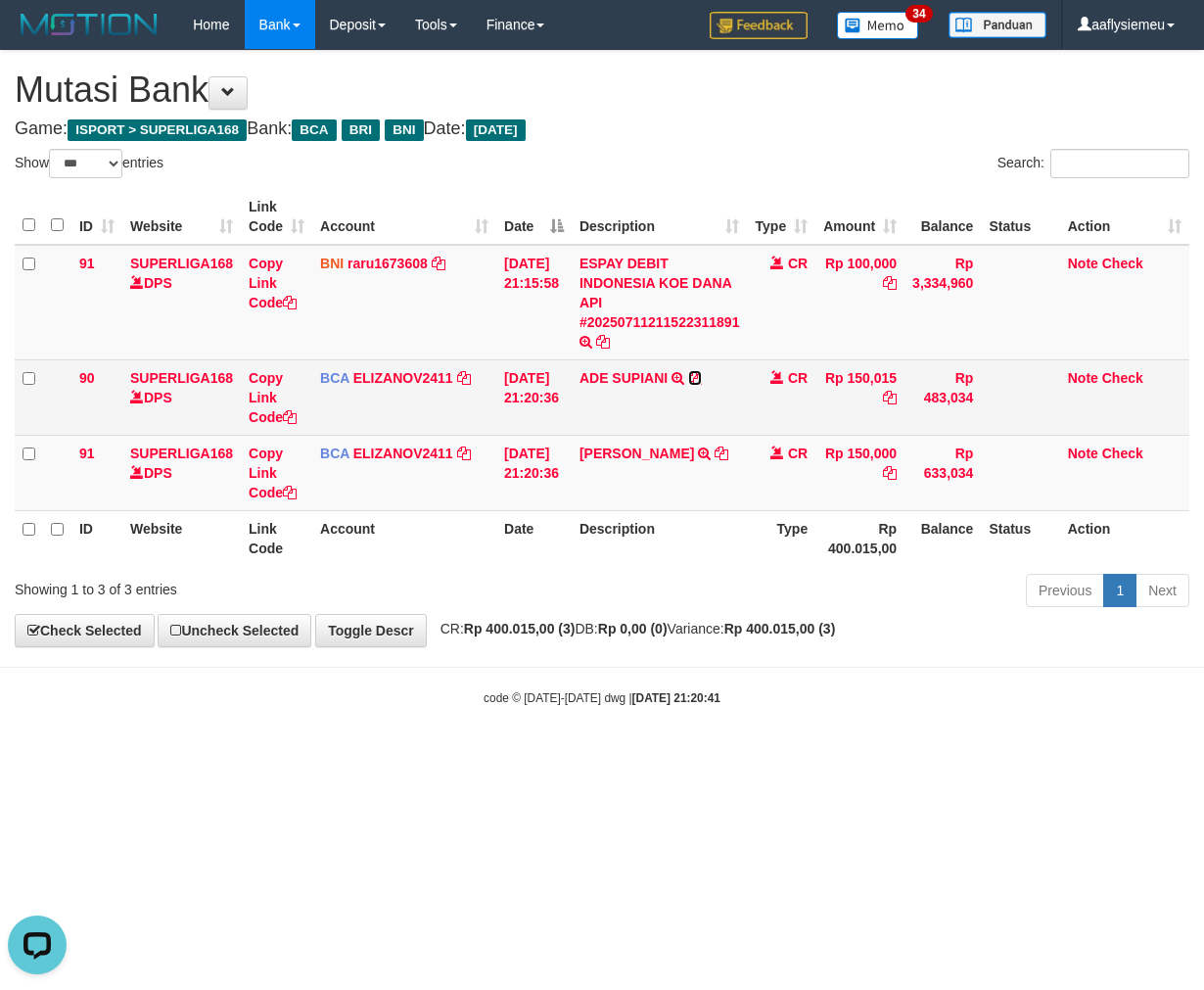 click at bounding box center [695, 378] 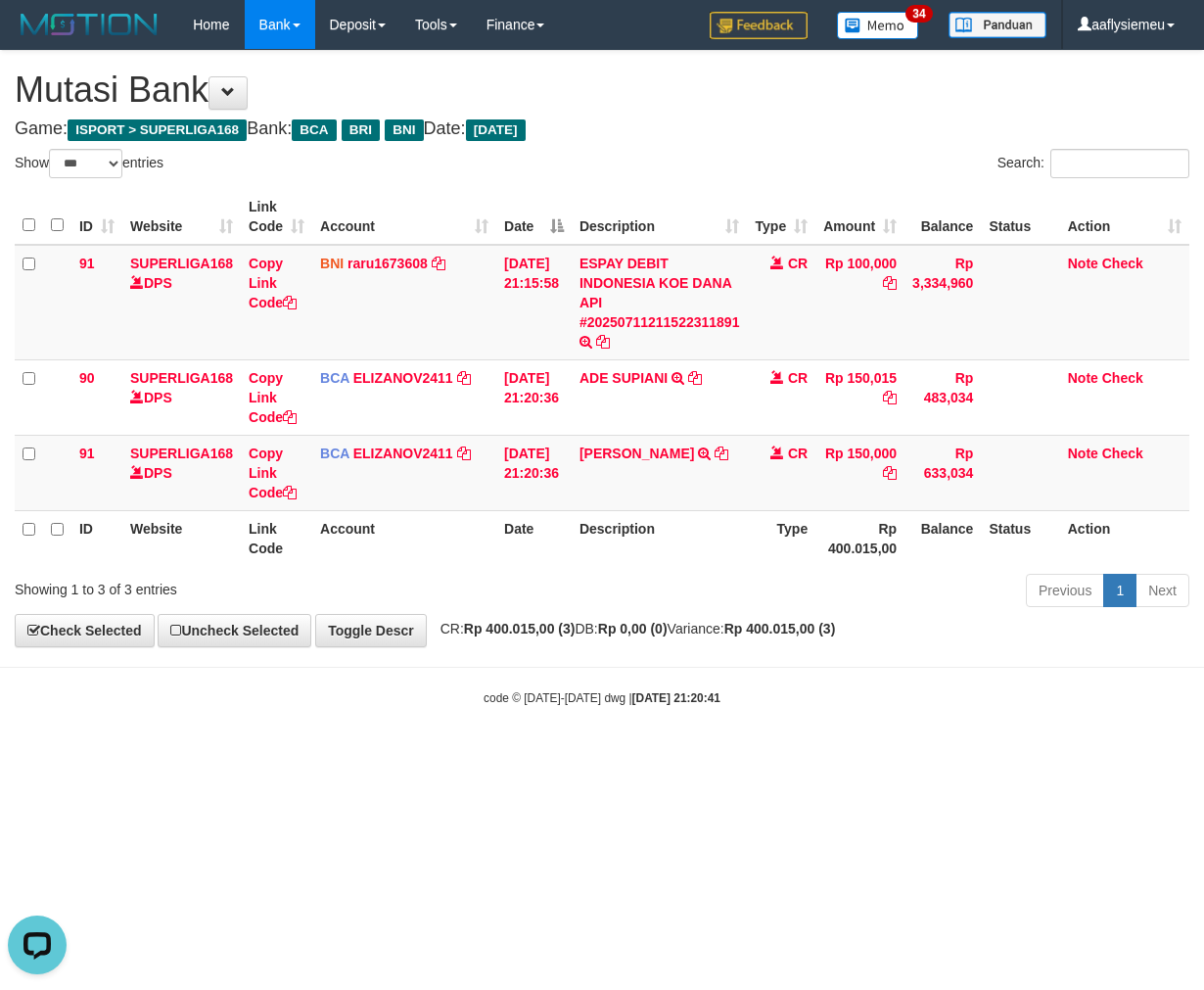 drag, startPoint x: 895, startPoint y: 612, endPoint x: 1040, endPoint y: 611, distance: 145.00345 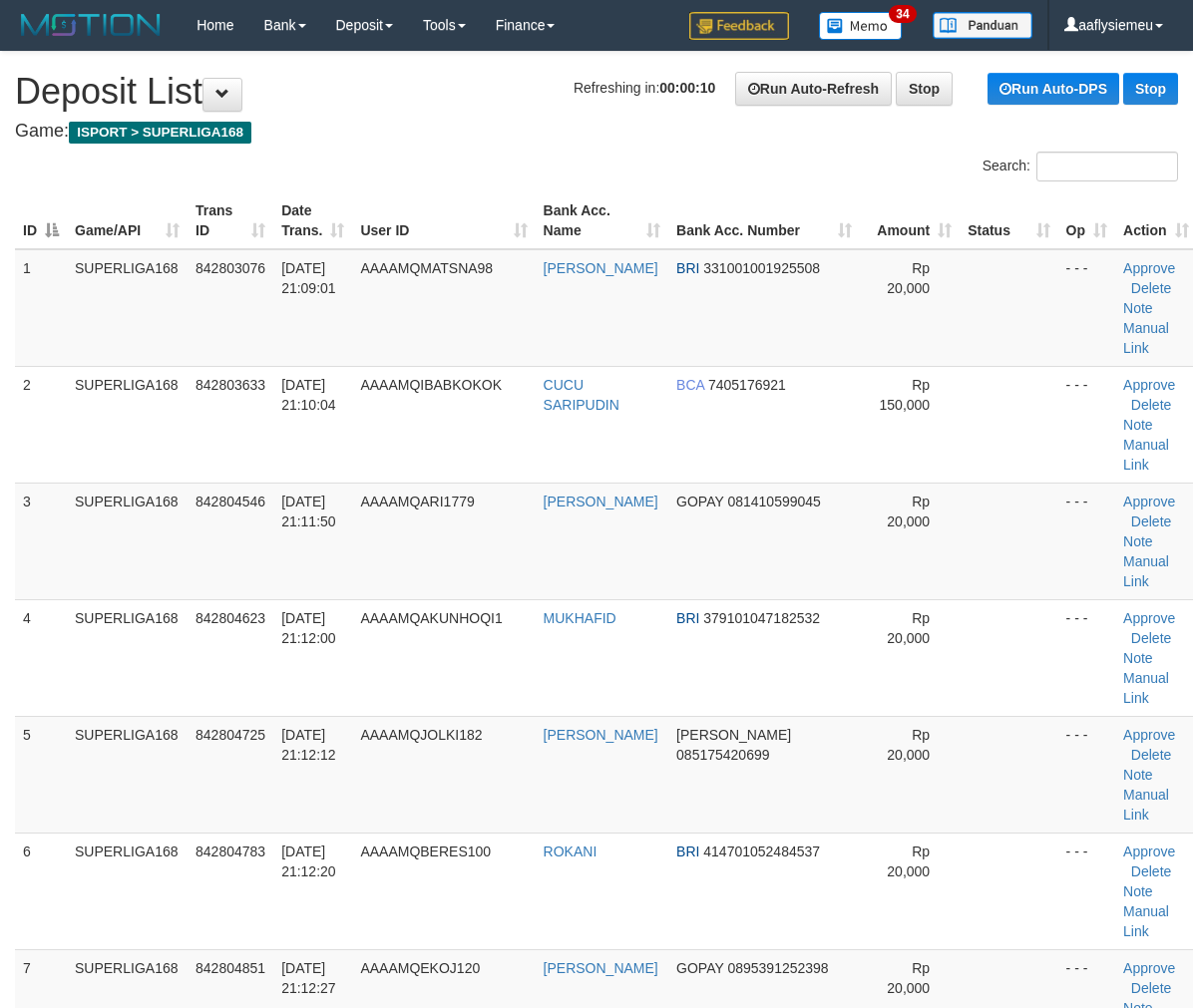 scroll, scrollTop: 4676, scrollLeft: 0, axis: vertical 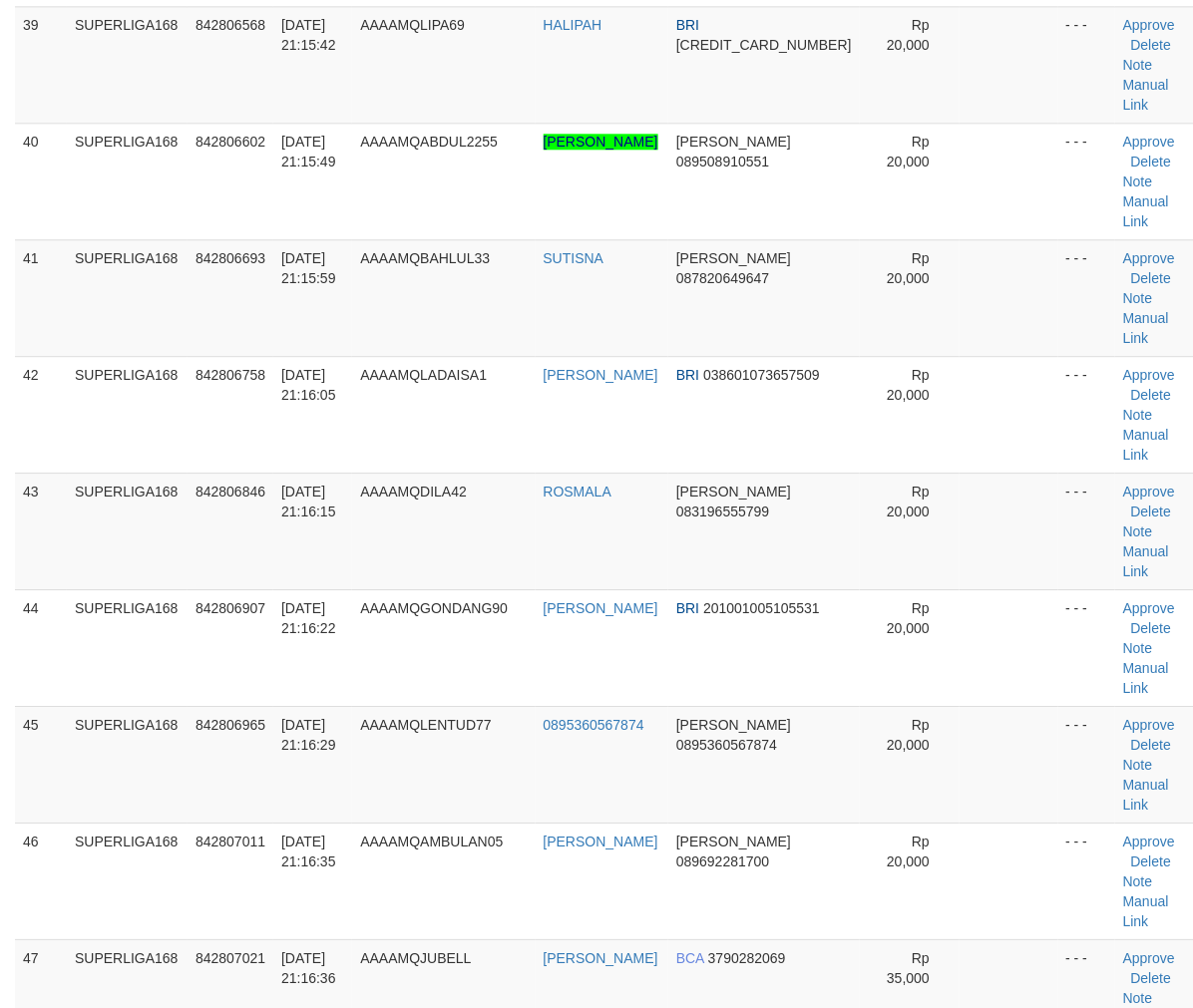 click on "SUPERLIGA168" at bounding box center [127, 1520] 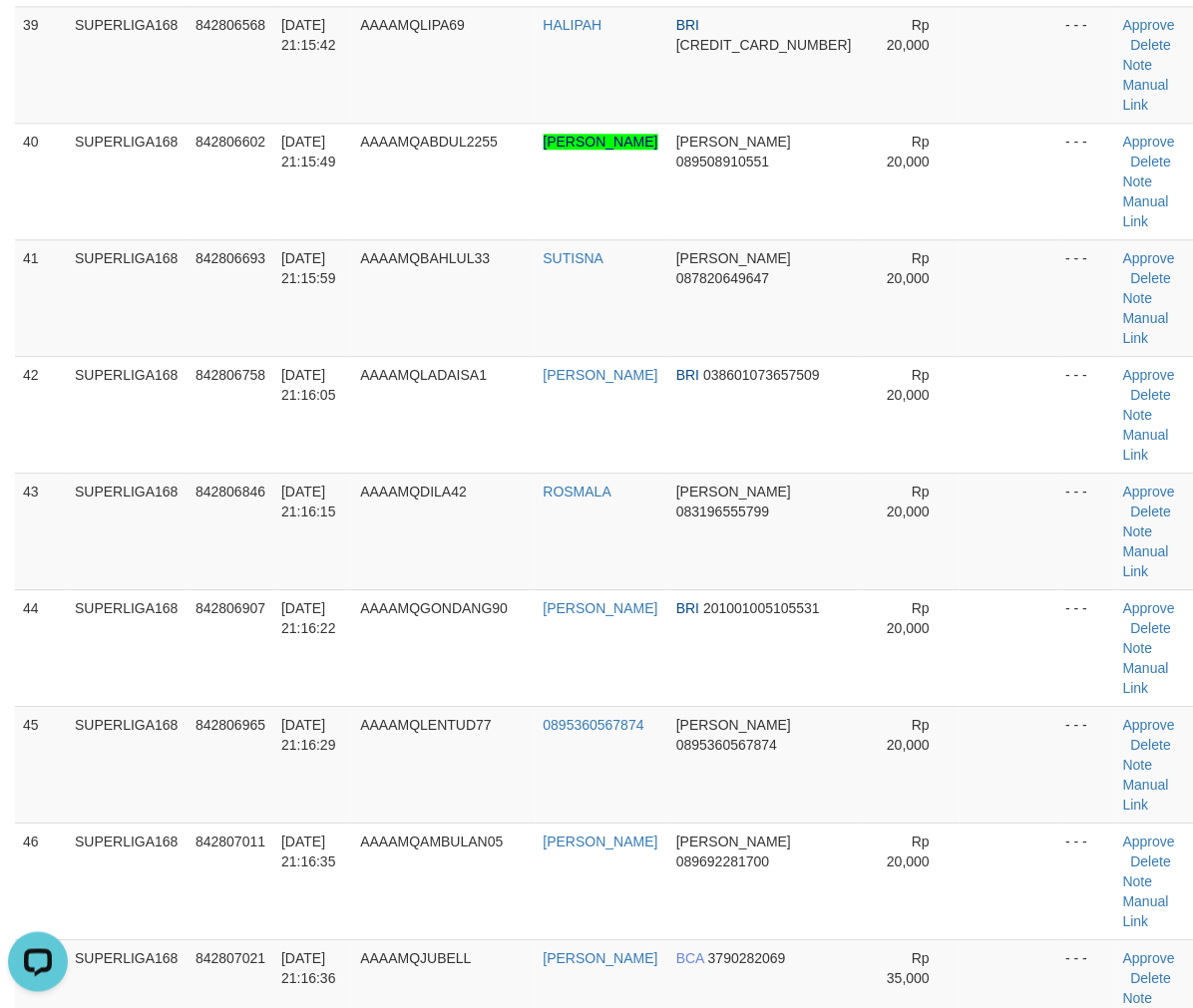 scroll, scrollTop: 0, scrollLeft: 0, axis: both 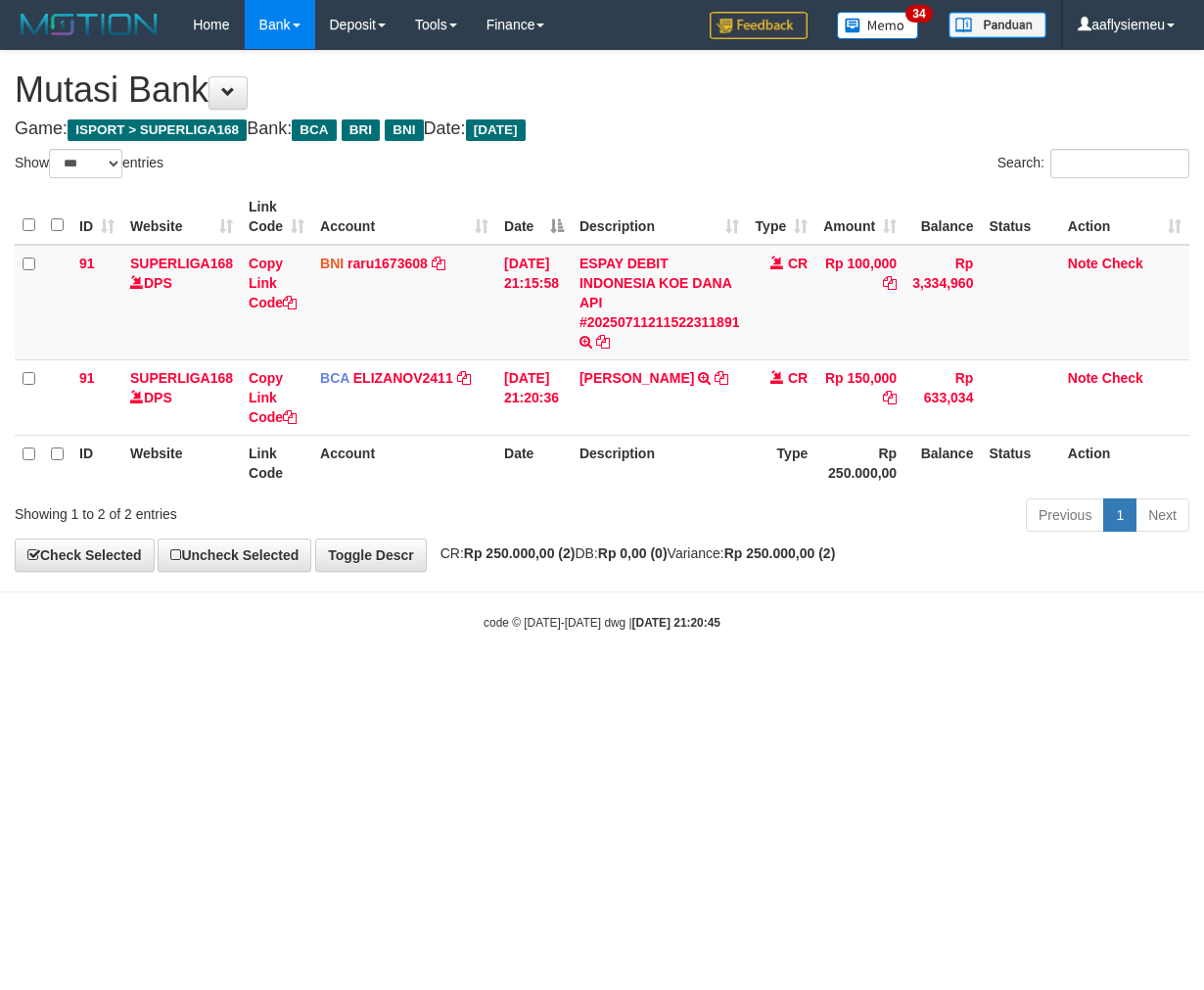 select on "***" 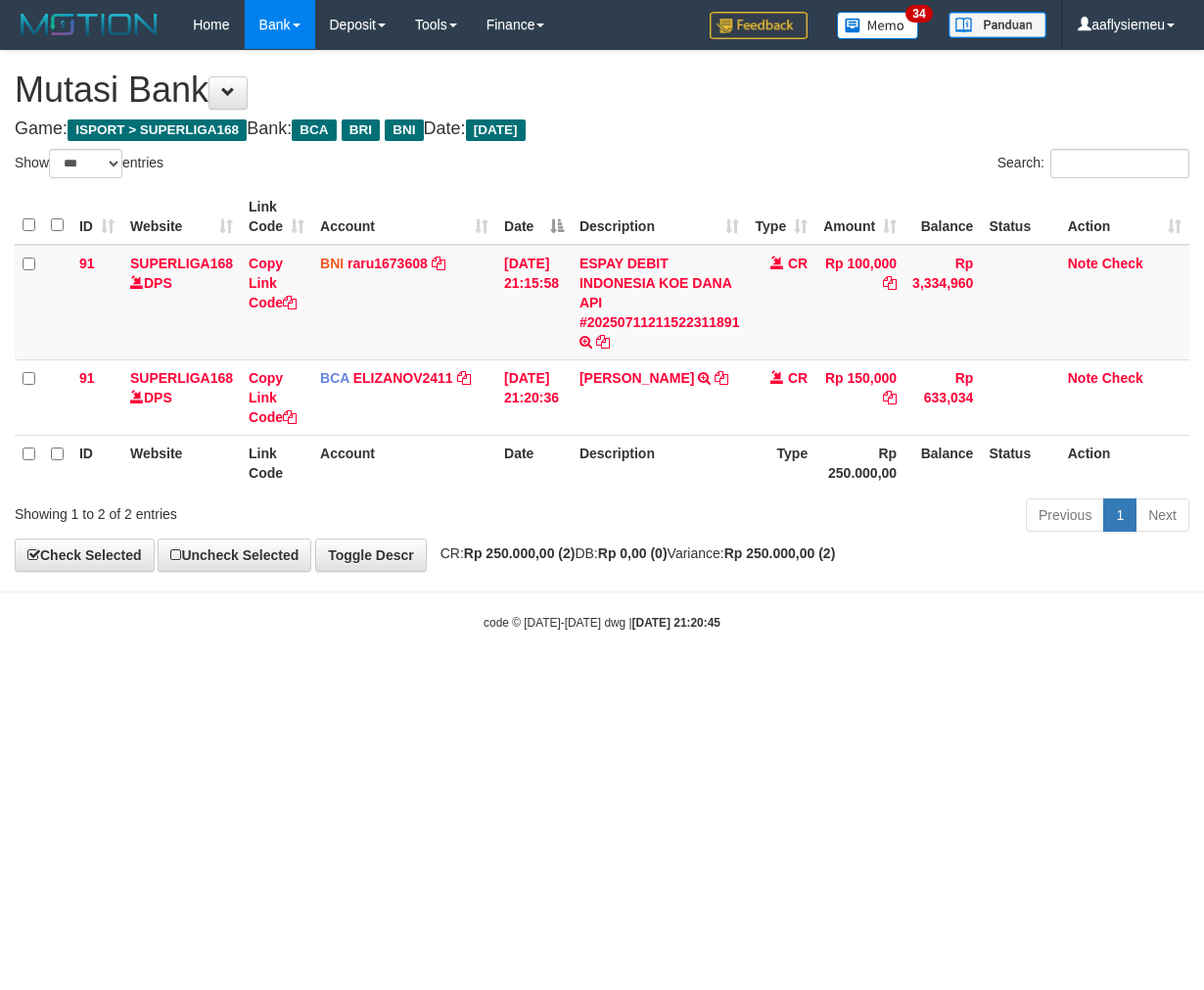 scroll, scrollTop: 0, scrollLeft: 0, axis: both 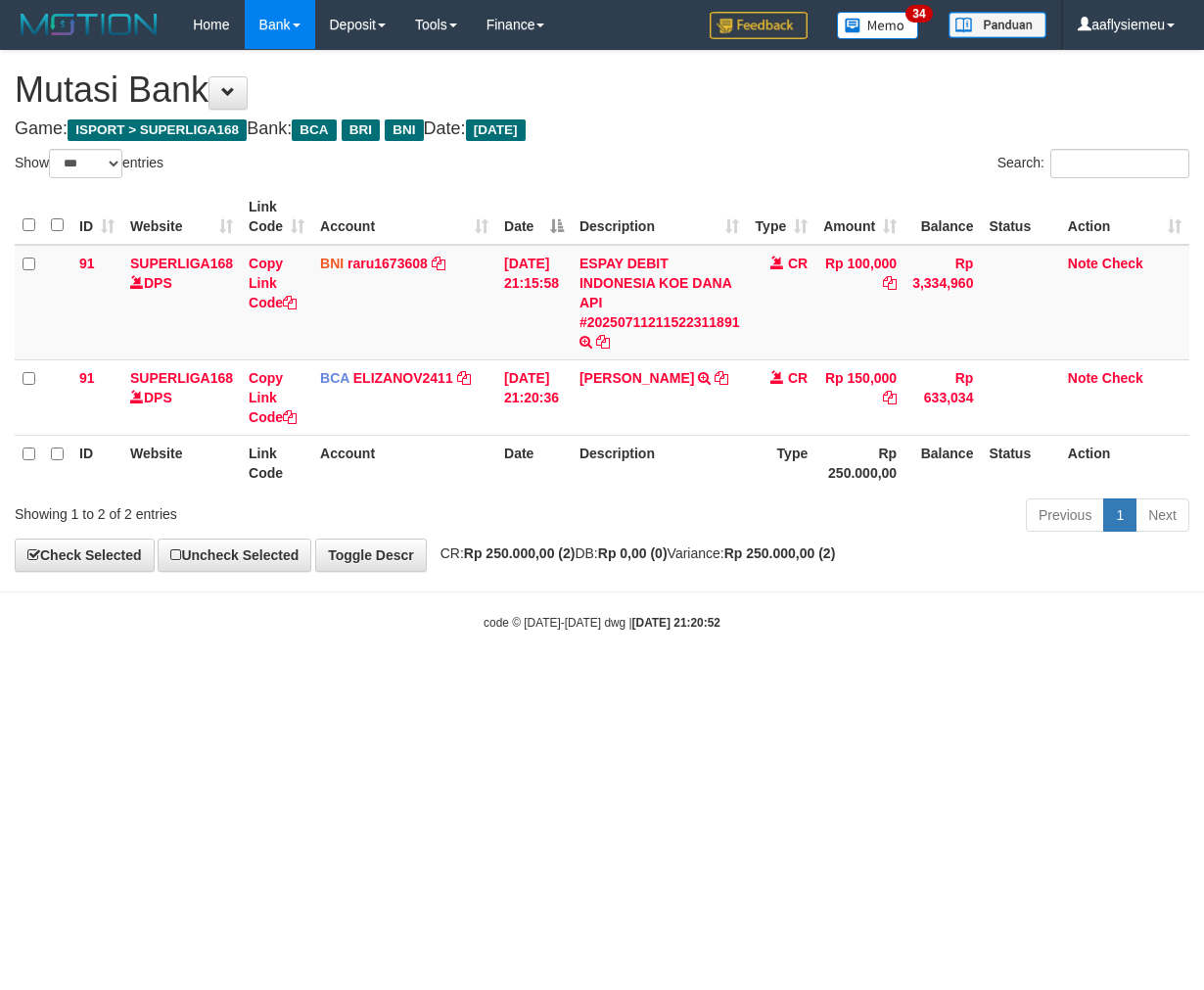 select on "***" 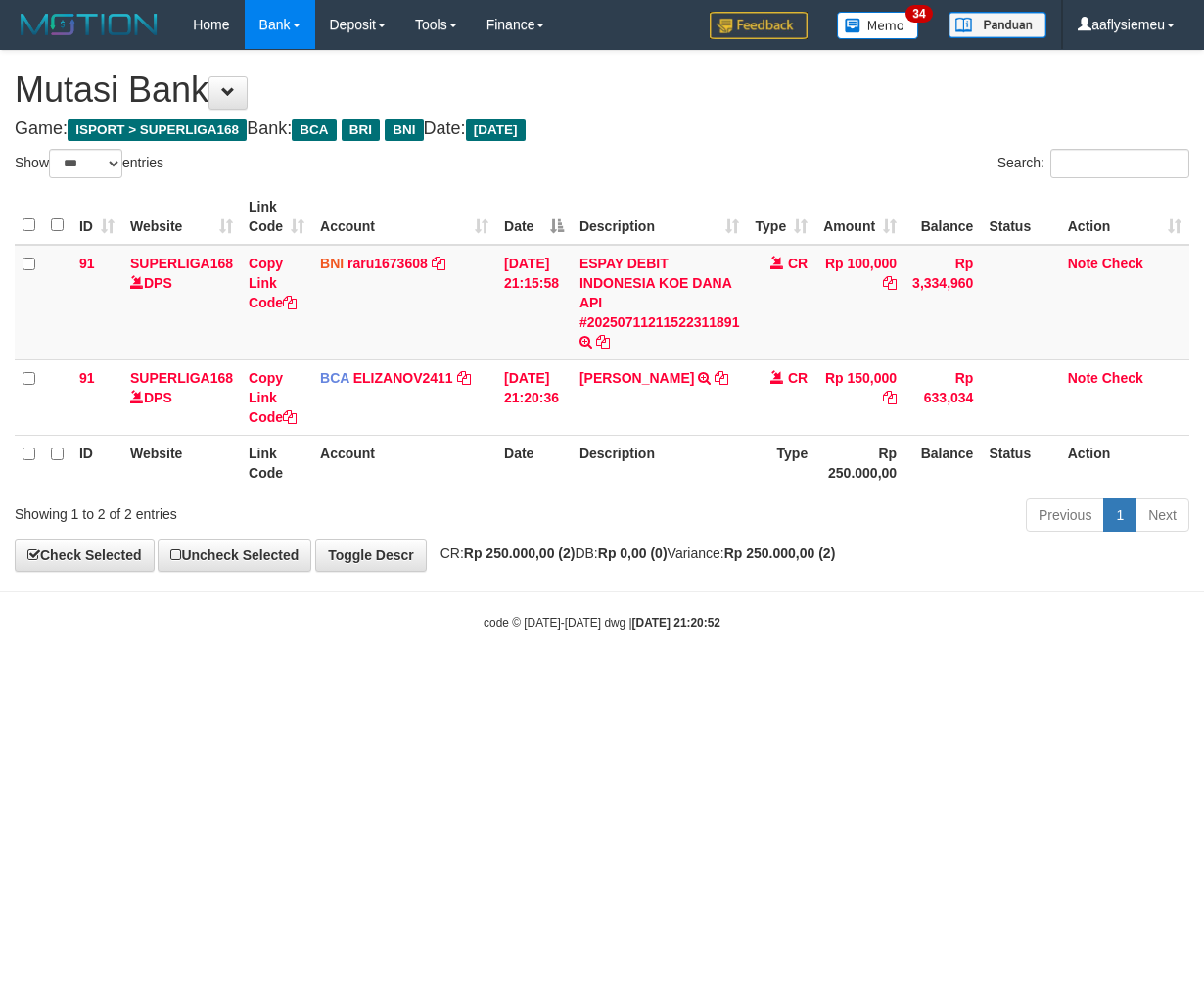 scroll, scrollTop: 0, scrollLeft: 0, axis: both 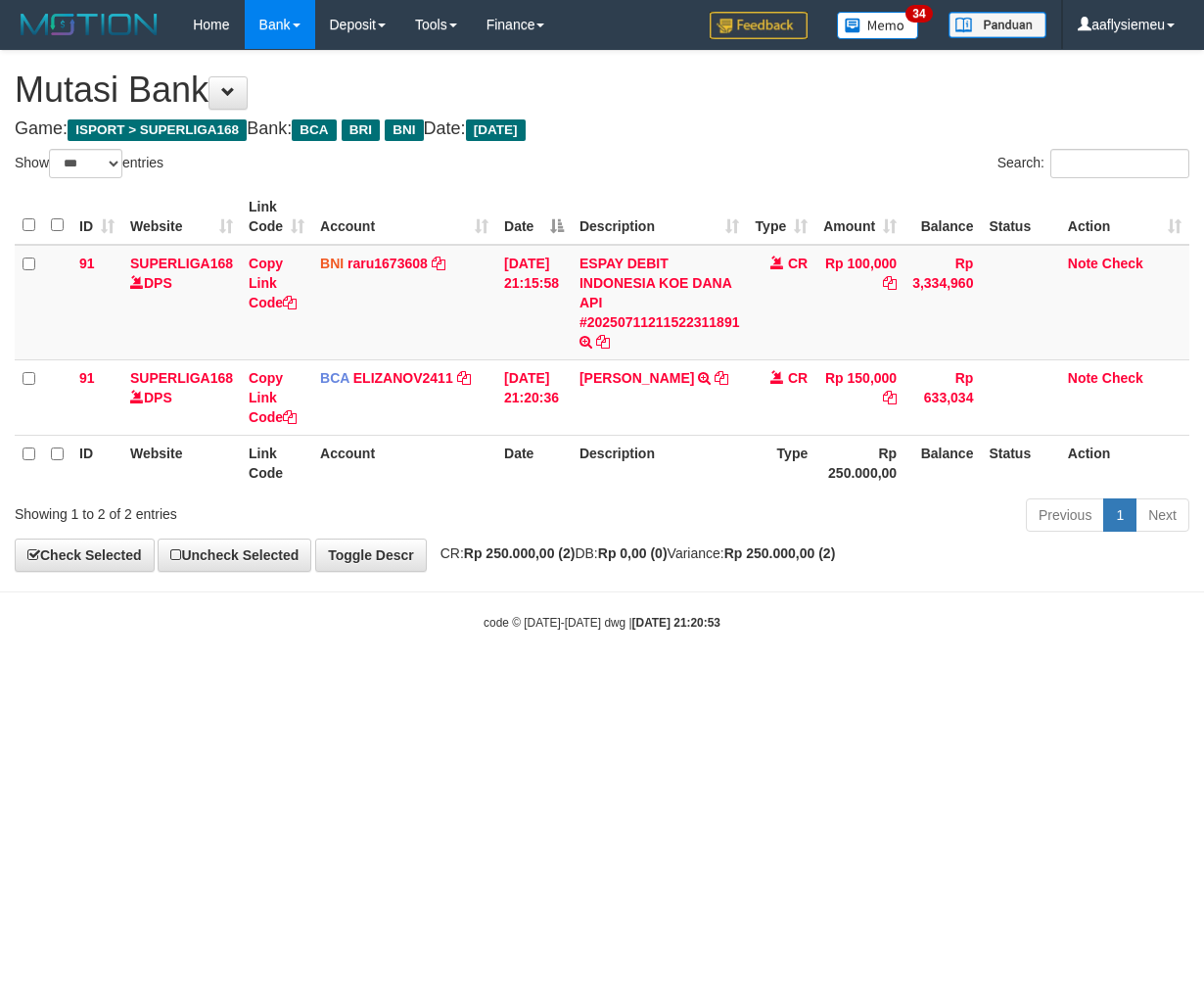 select on "***" 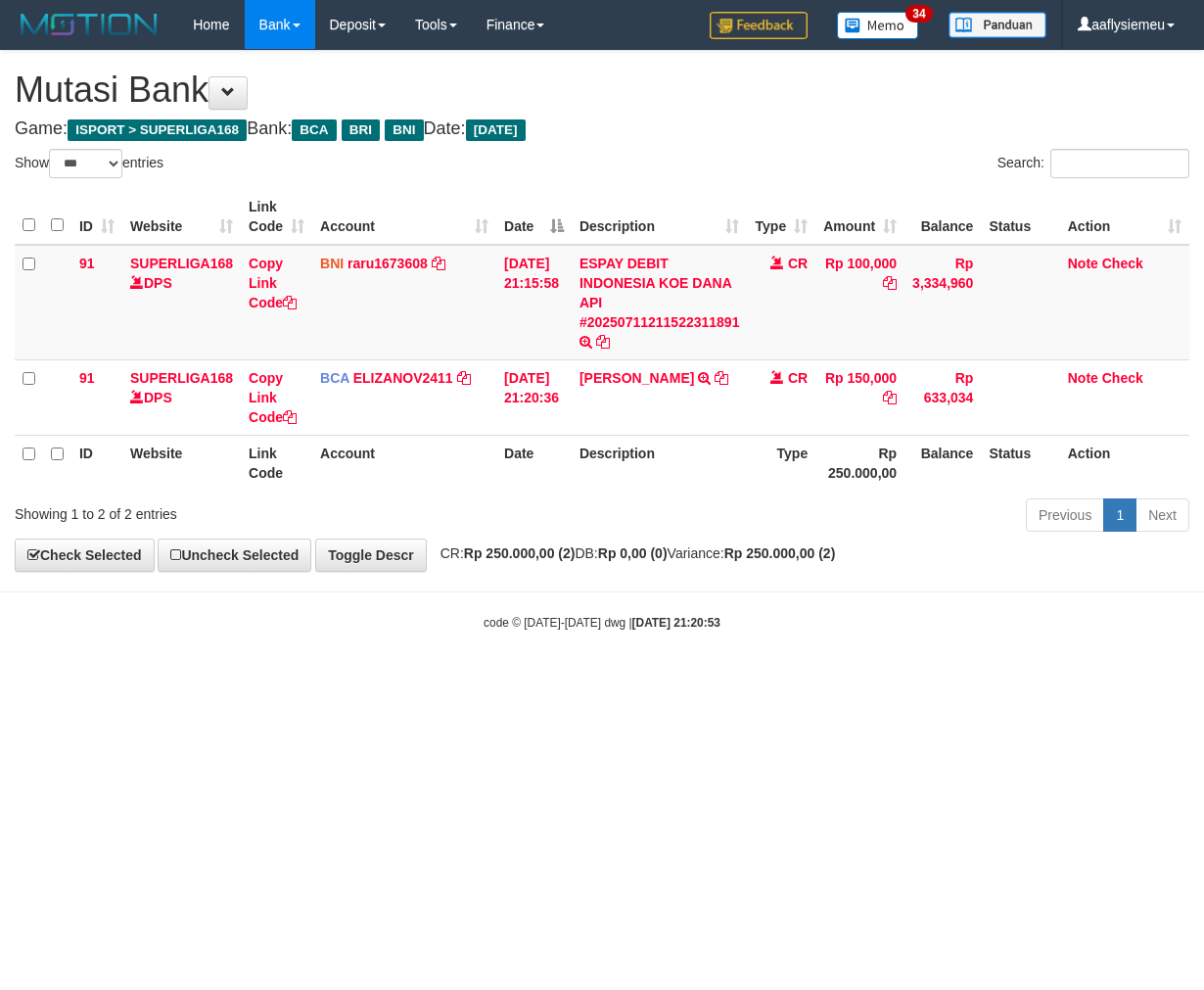 scroll, scrollTop: 0, scrollLeft: 0, axis: both 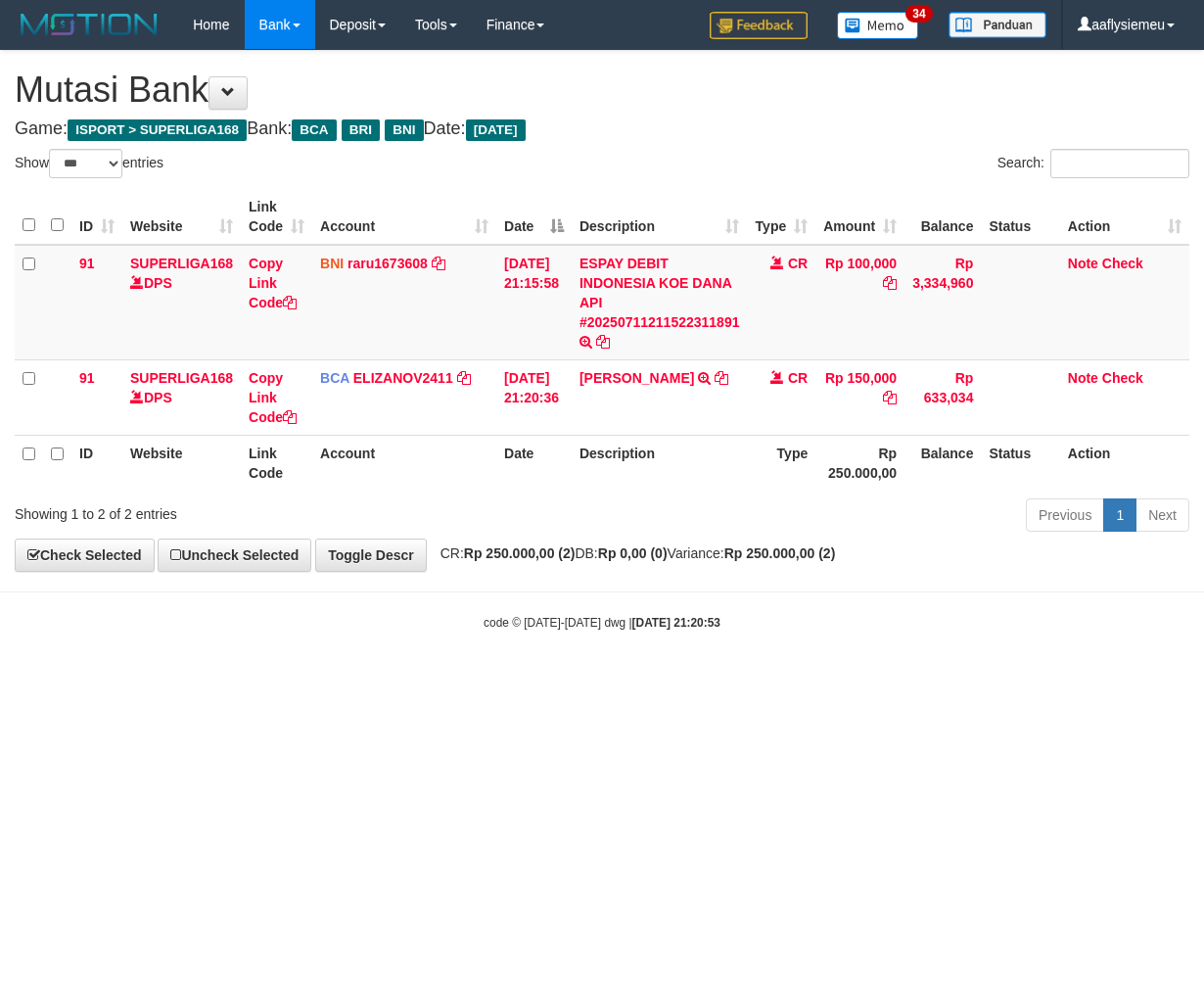 select on "***" 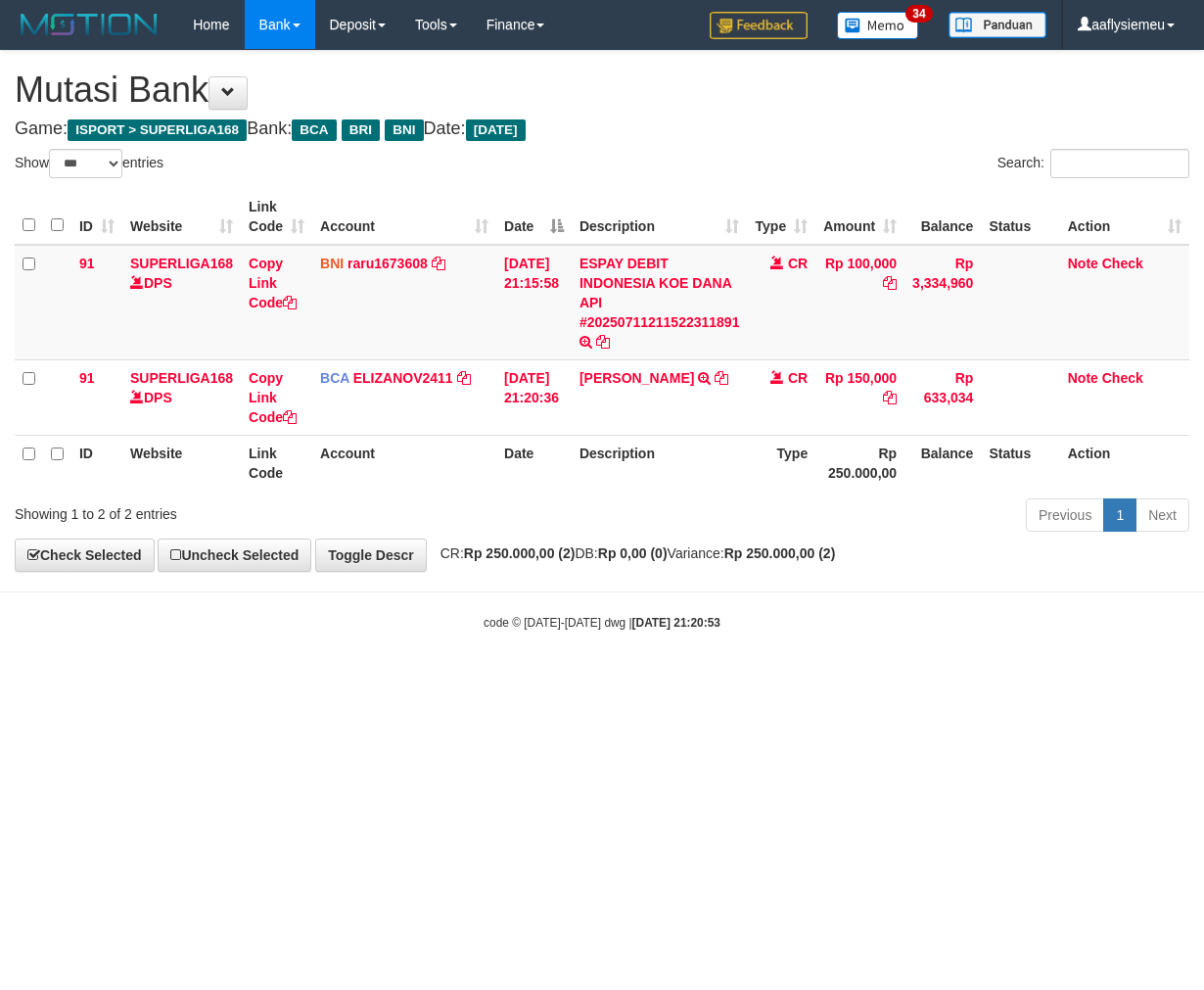 scroll, scrollTop: 0, scrollLeft: 0, axis: both 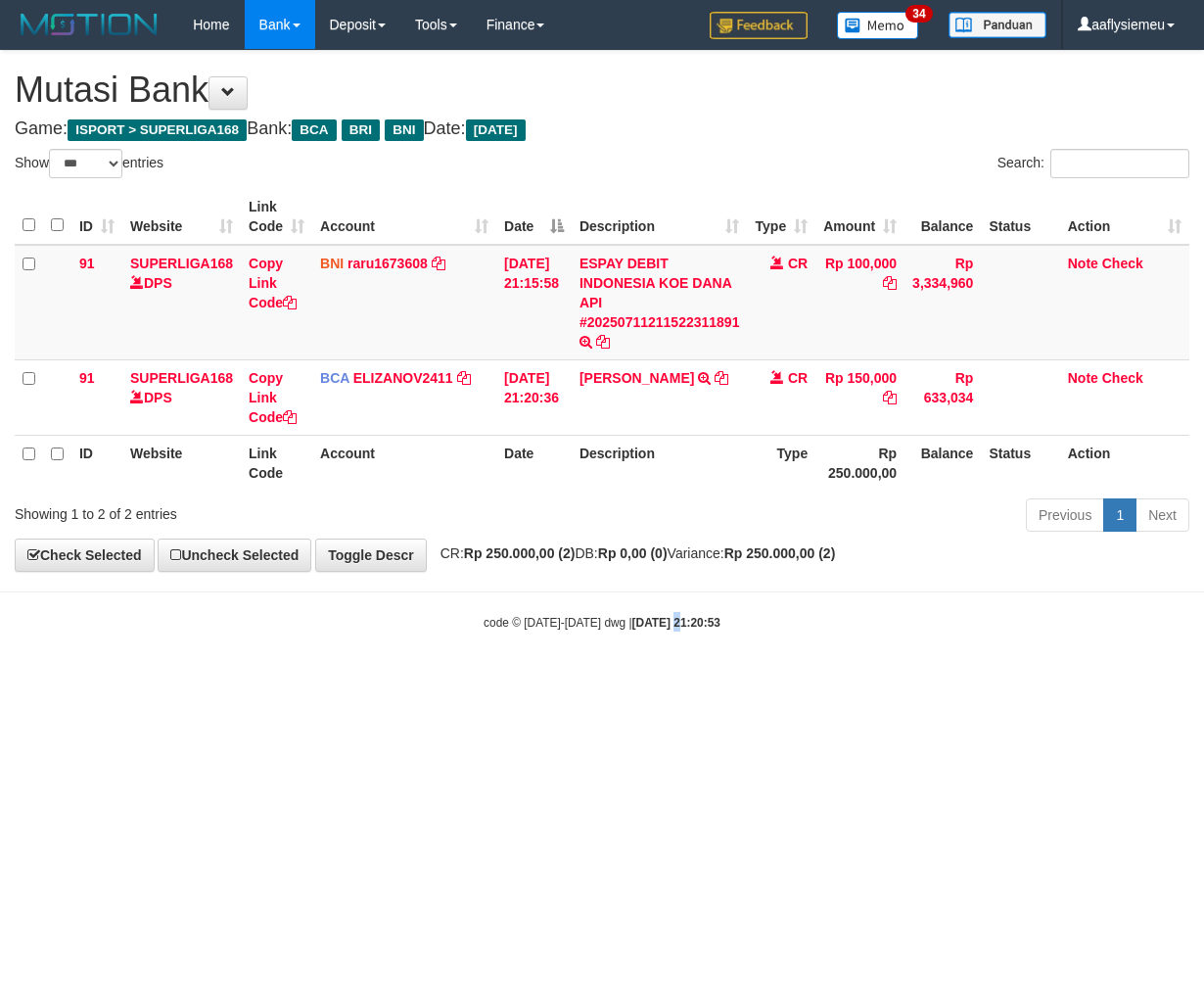 click on "Toggle navigation
Home
Bank
Account List
Load
By Website
Group
[ISPORT]													SUPERLIGA168
By Load Group (DPS)
34" at bounding box center [602, 340] 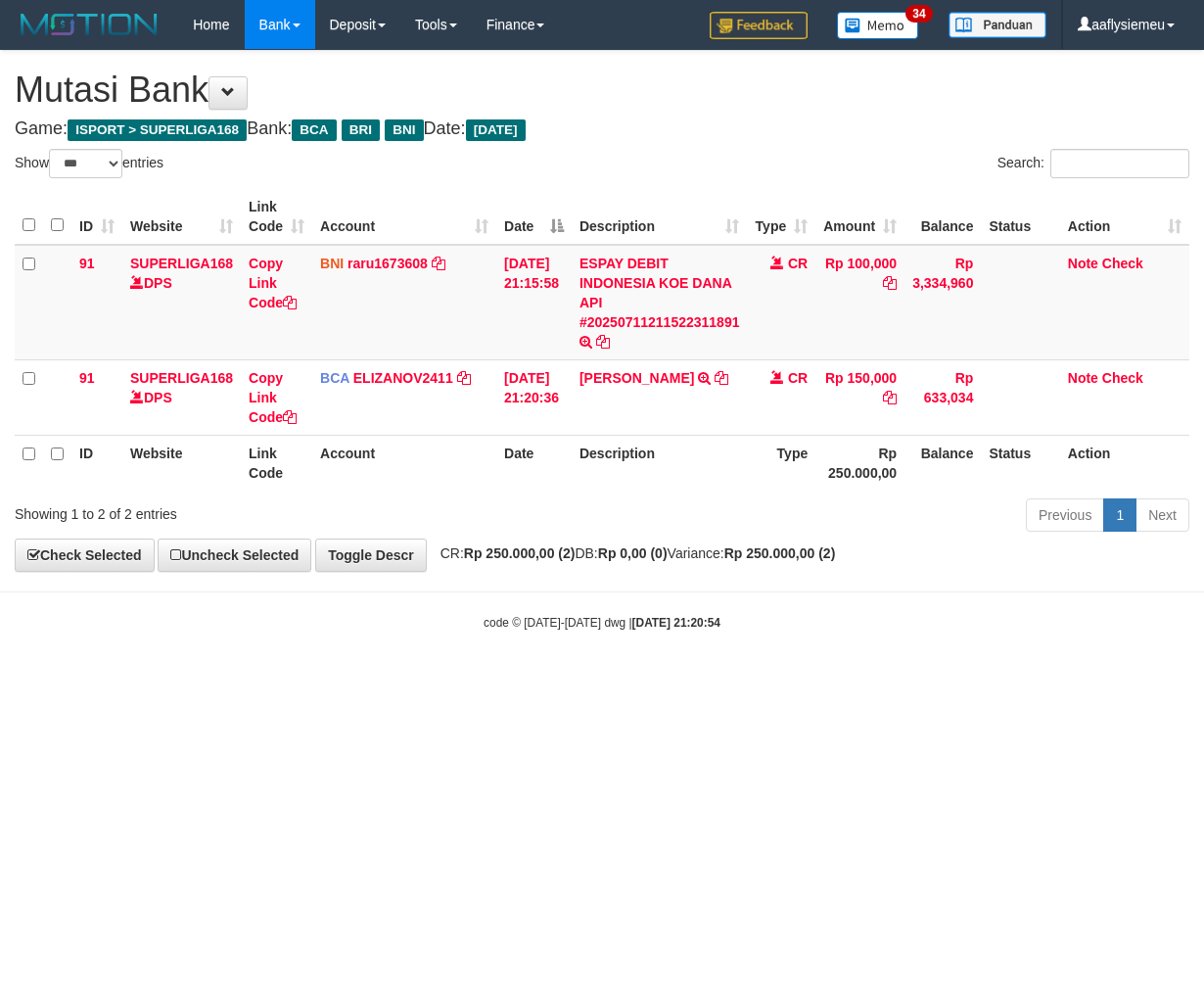 select on "***" 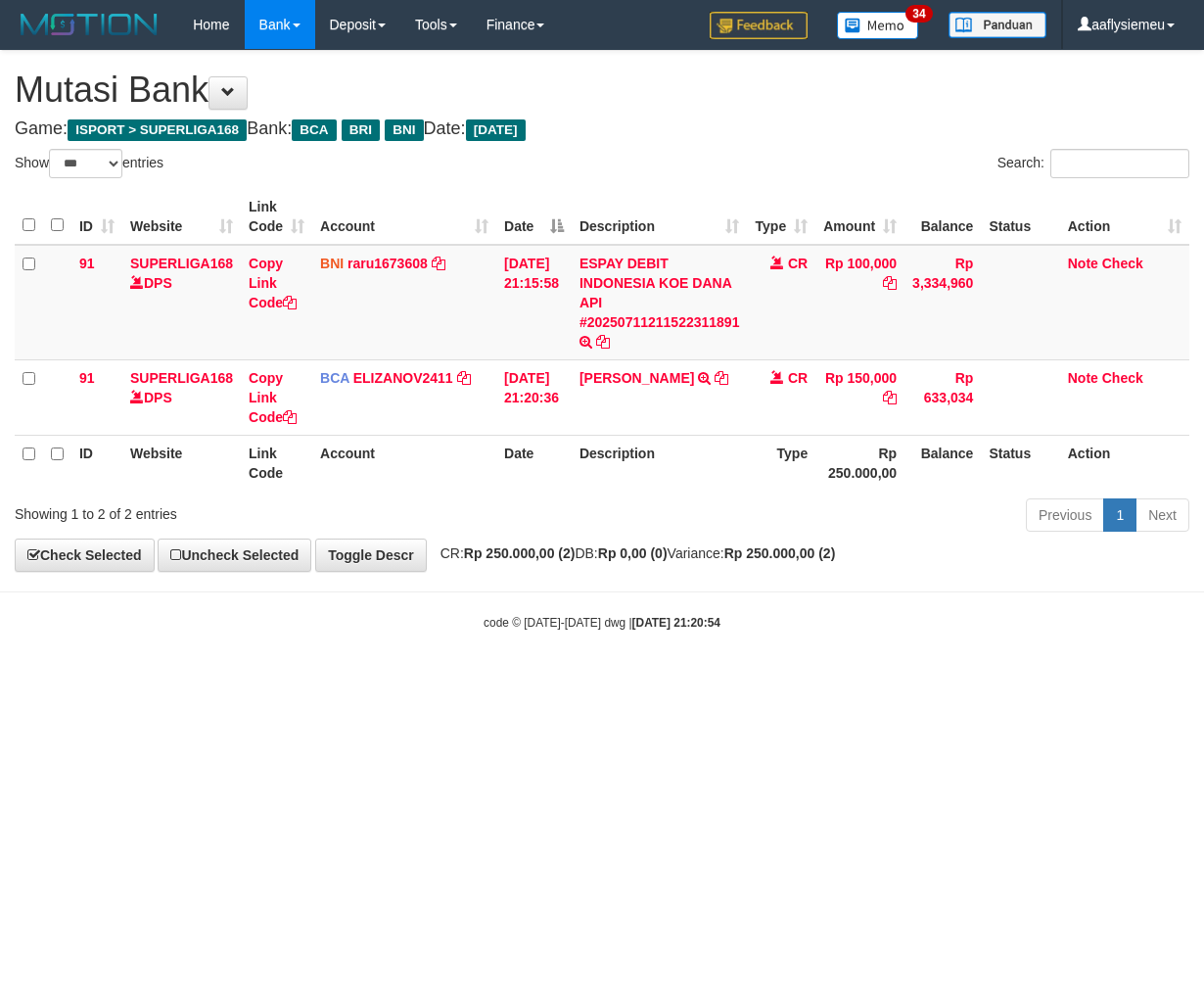 scroll, scrollTop: 0, scrollLeft: 0, axis: both 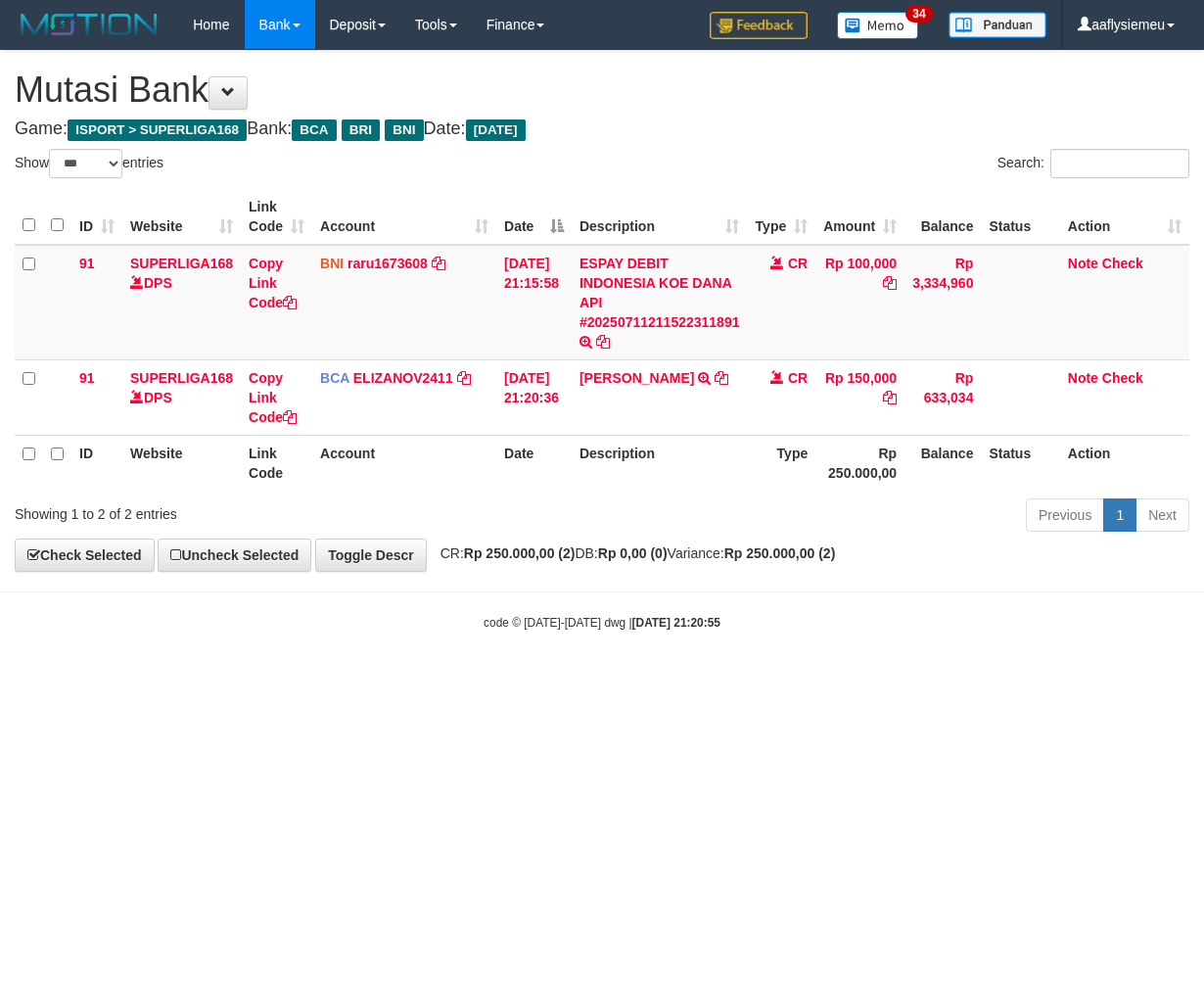 select on "***" 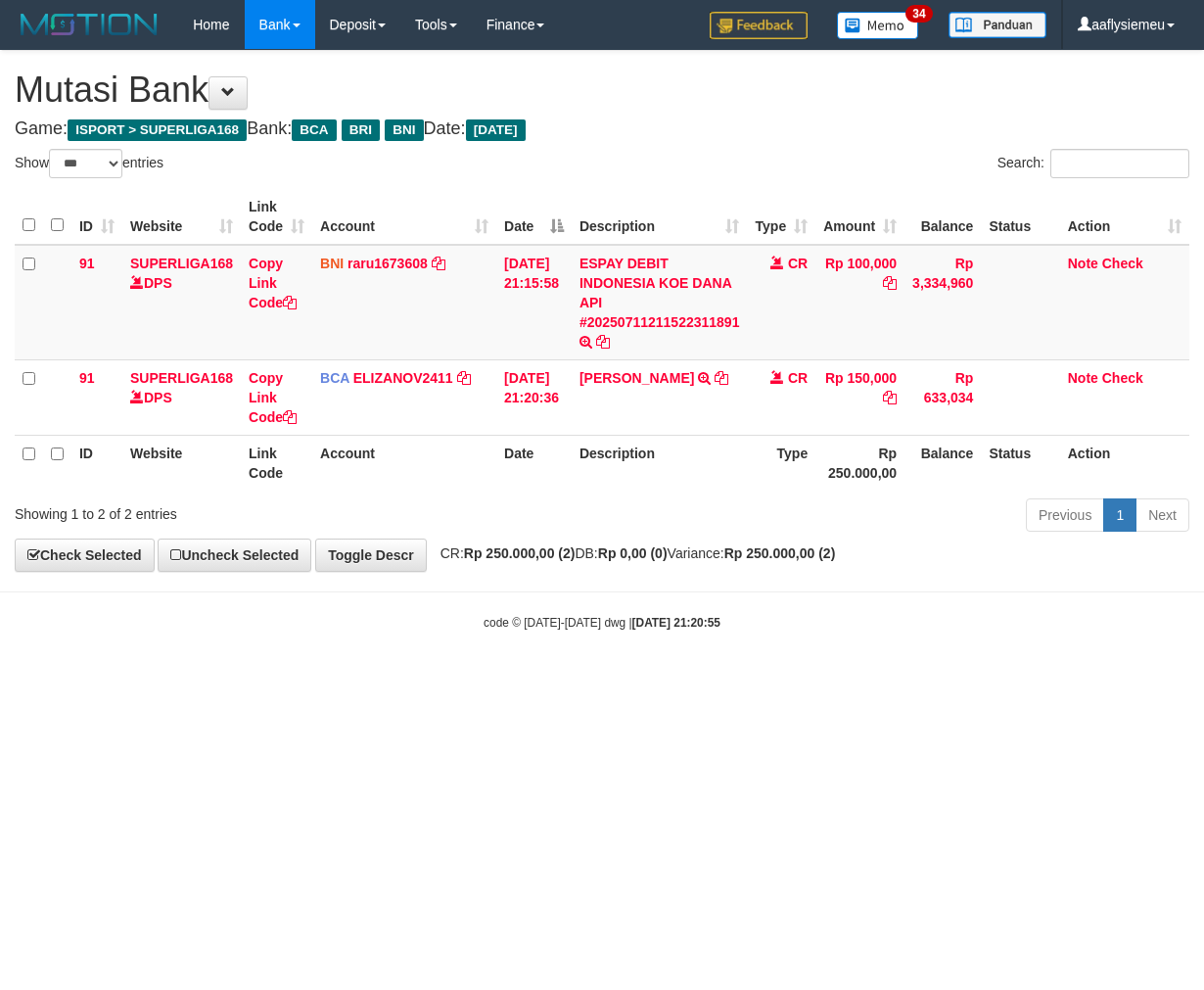 scroll, scrollTop: 0, scrollLeft: 0, axis: both 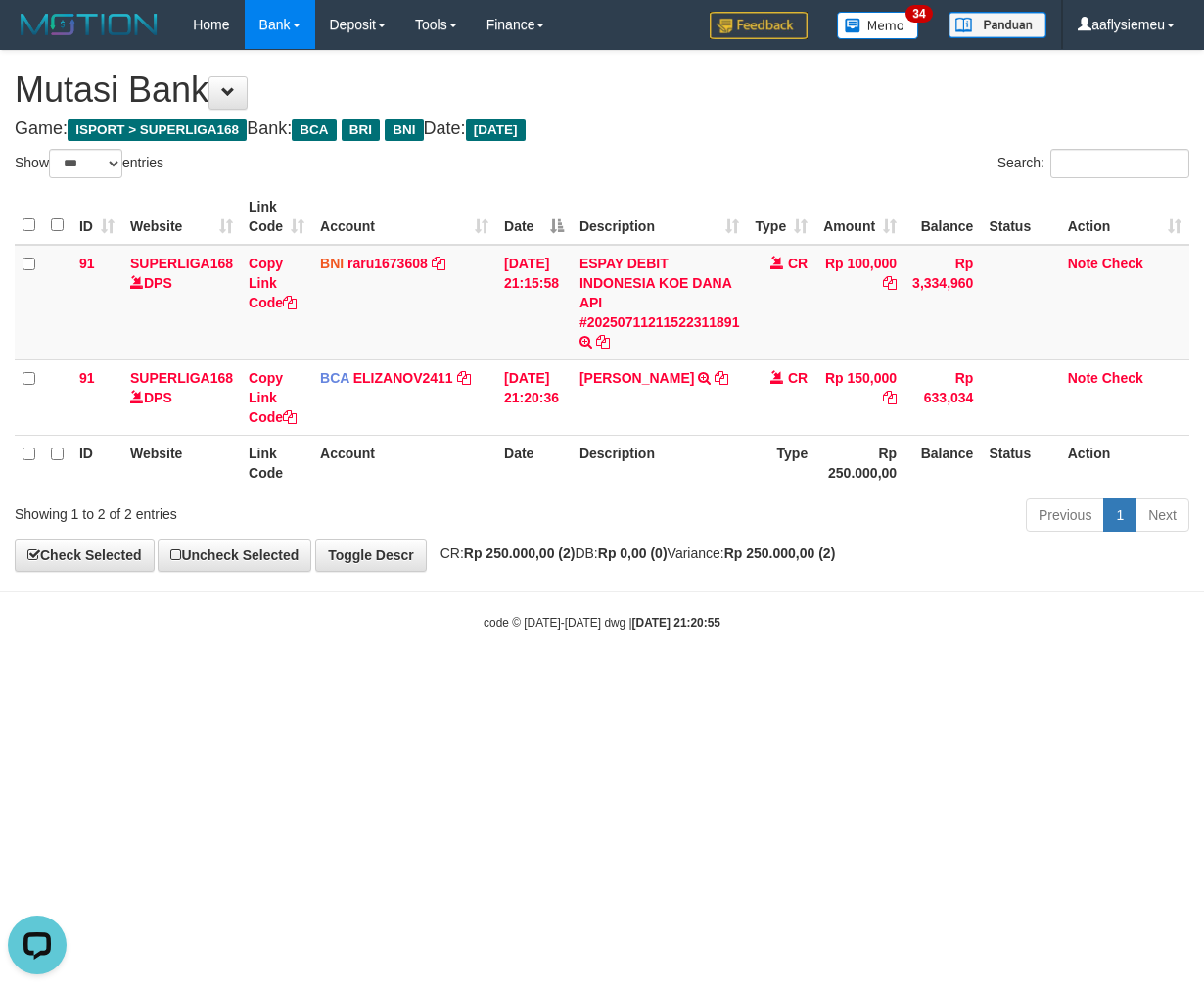 click on "2025/07/11 21:20:55" at bounding box center [676, 623] 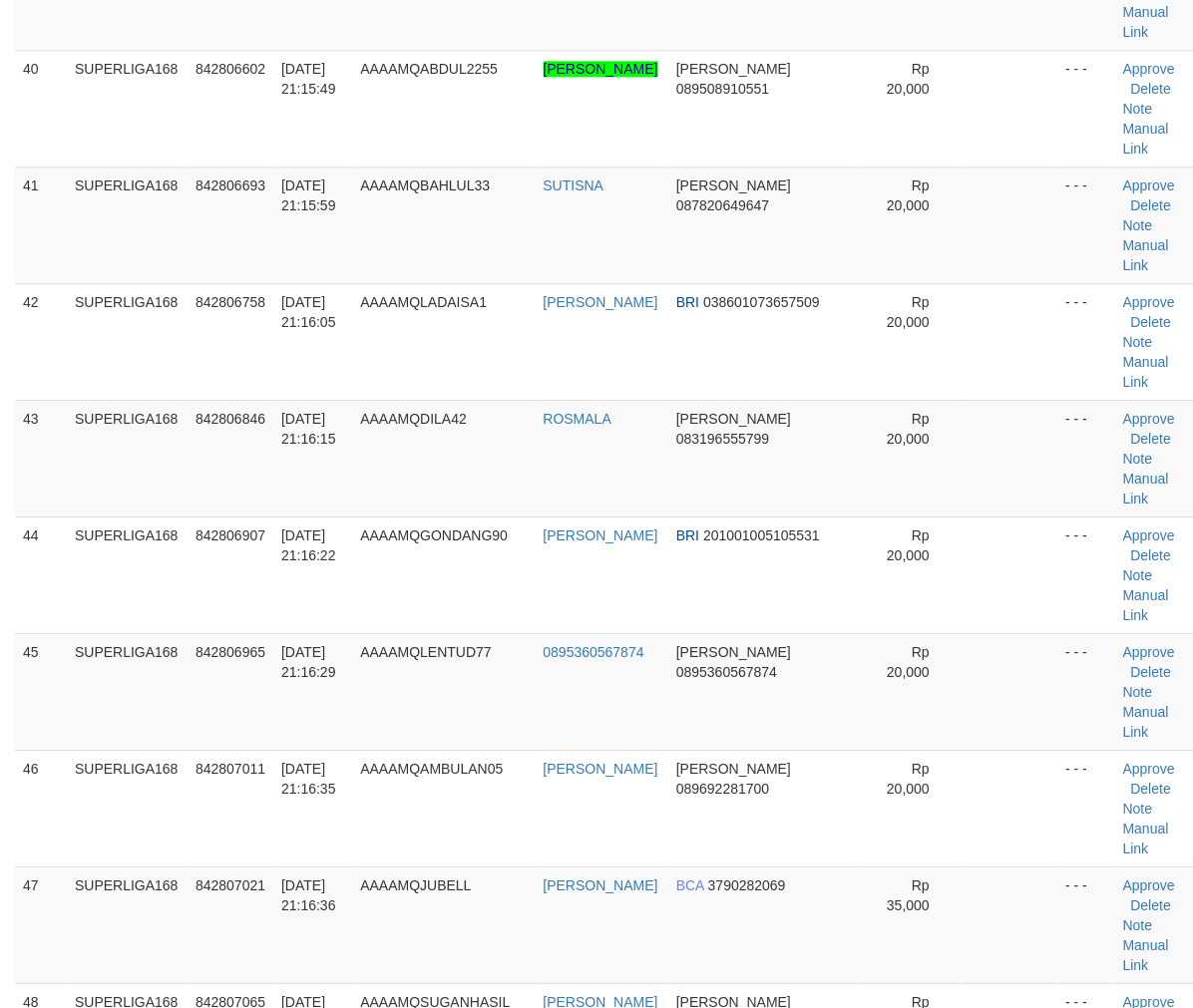scroll, scrollTop: 4676, scrollLeft: 0, axis: vertical 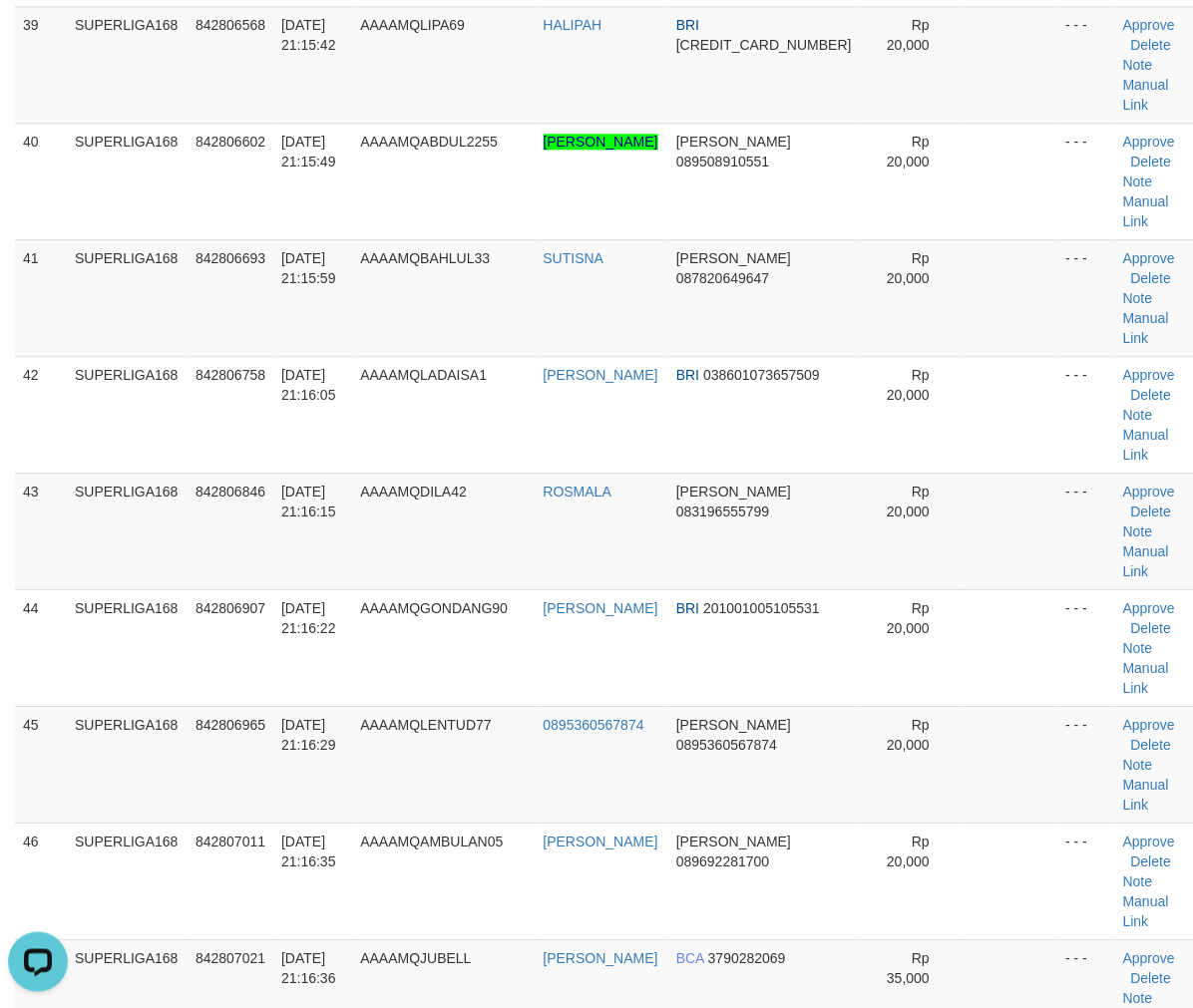 click on "SUPERLIGA168" at bounding box center (127, 1540) 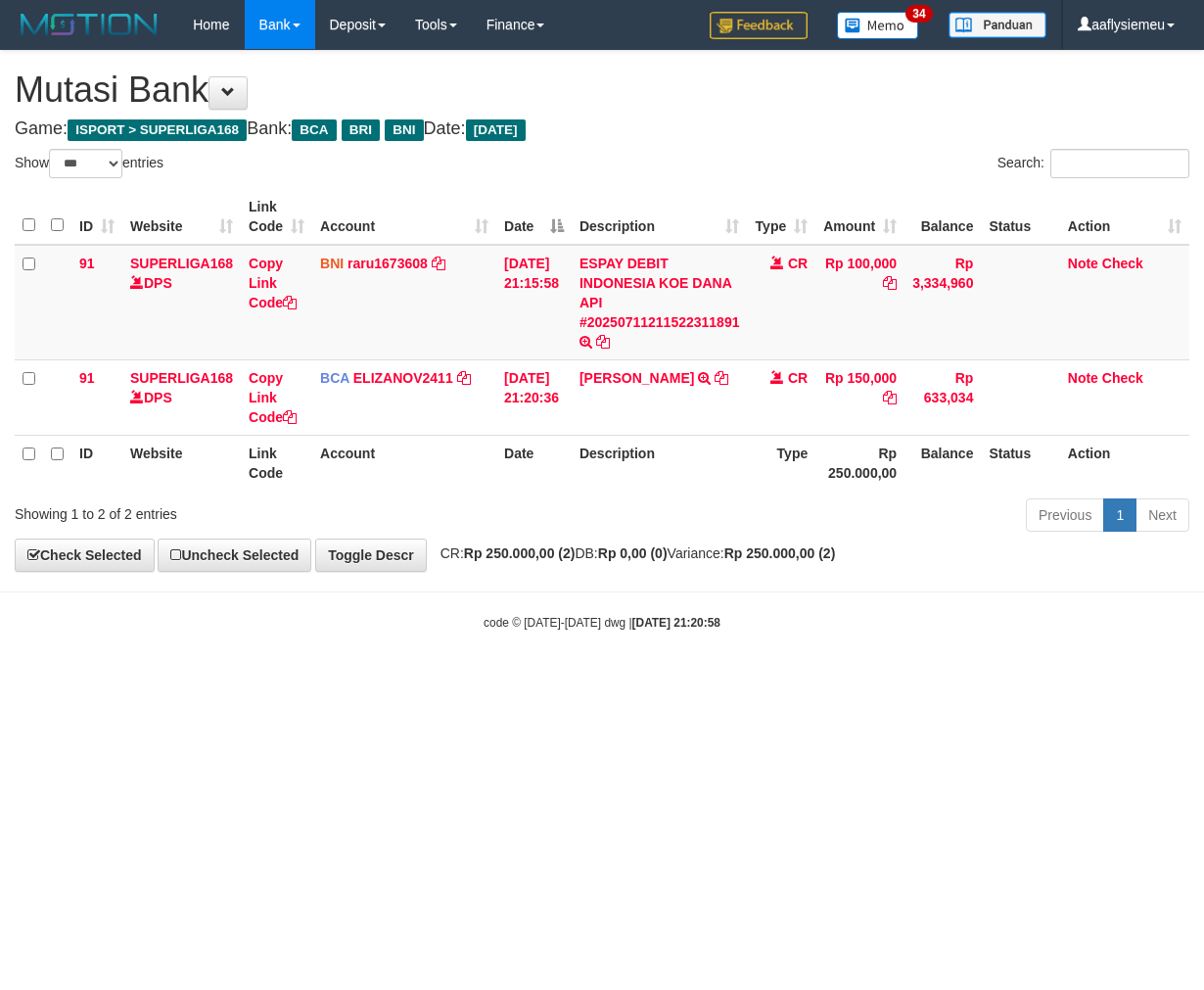 select on "***" 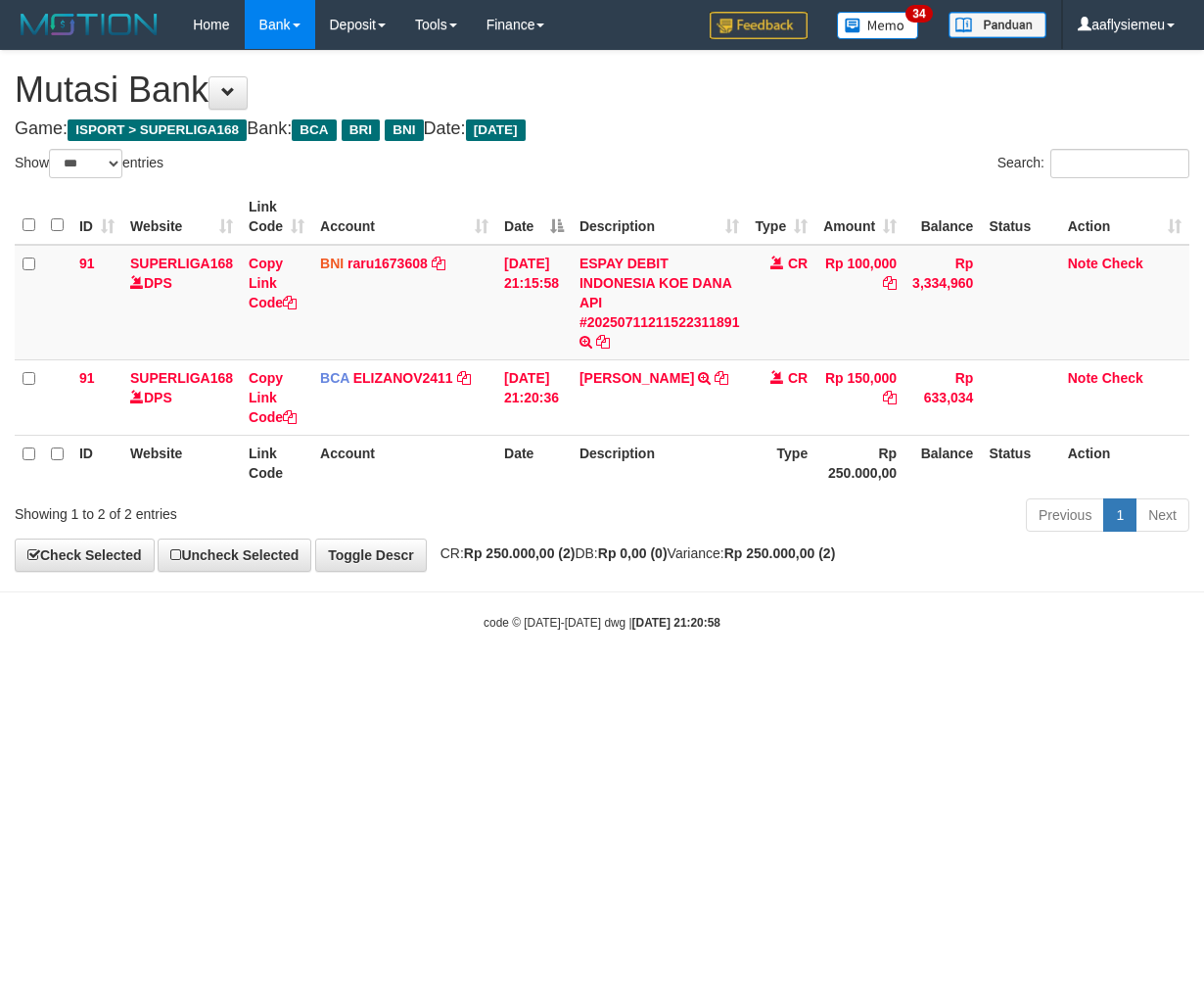 scroll, scrollTop: 0, scrollLeft: 0, axis: both 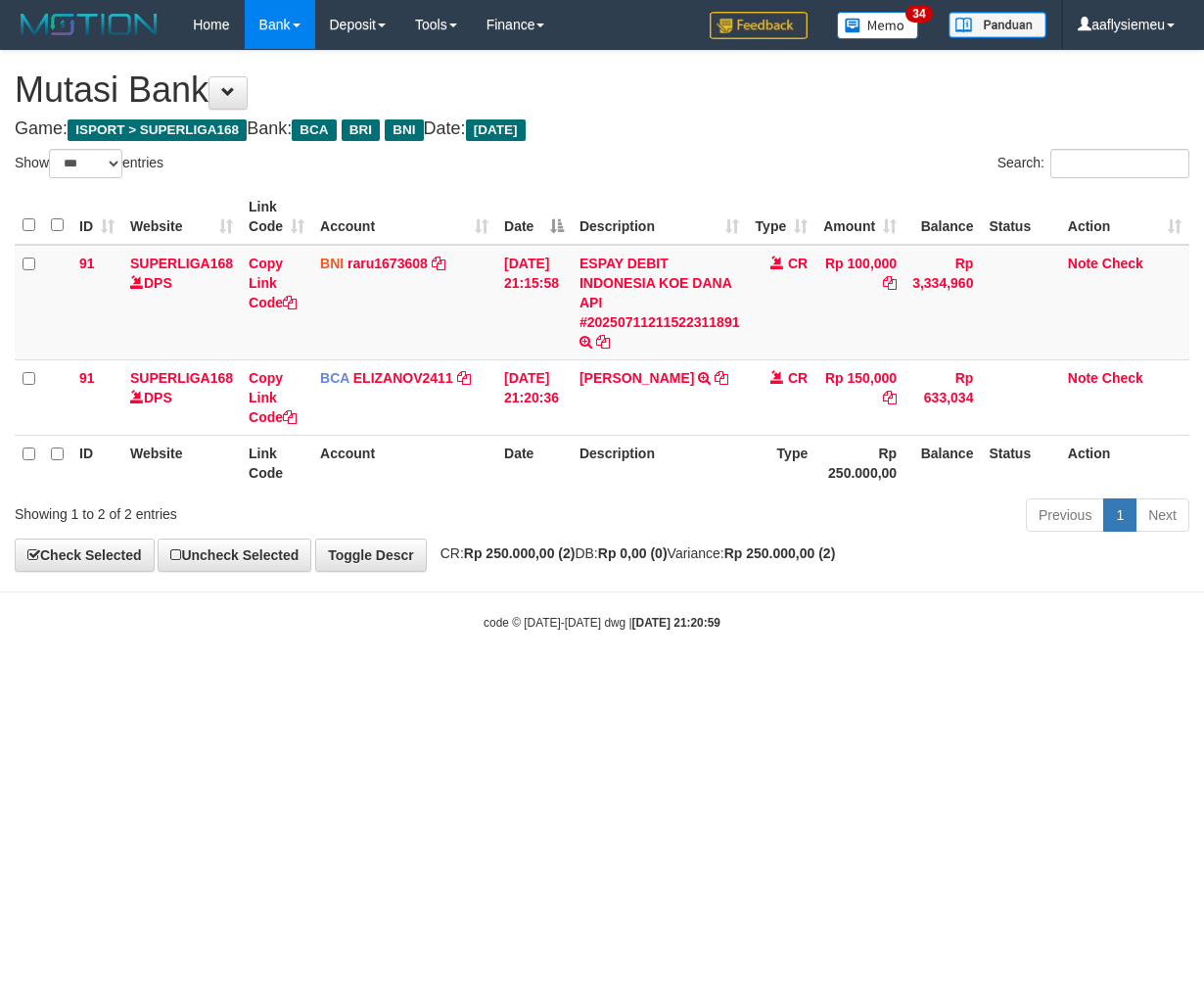select on "***" 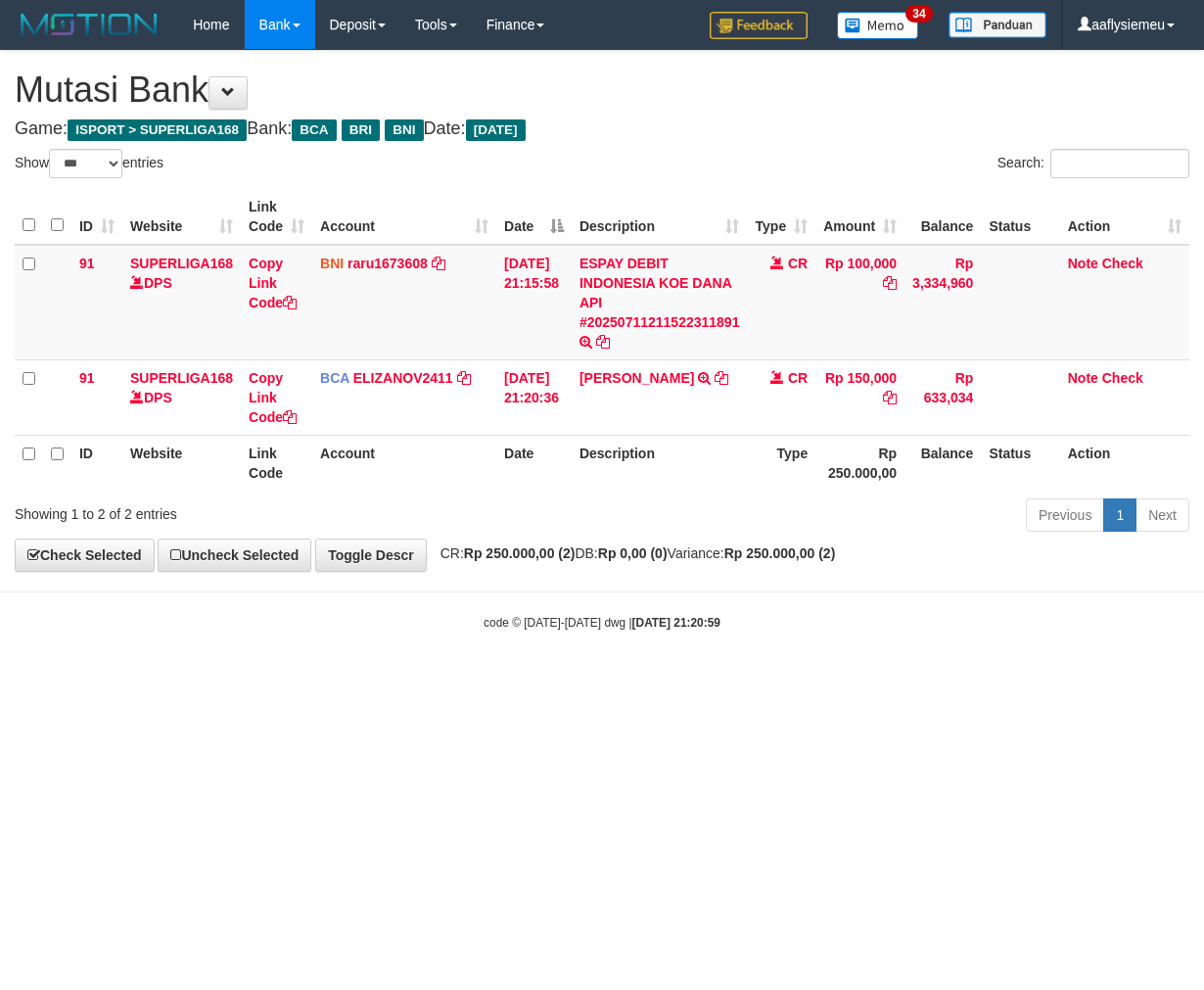 scroll, scrollTop: 0, scrollLeft: 0, axis: both 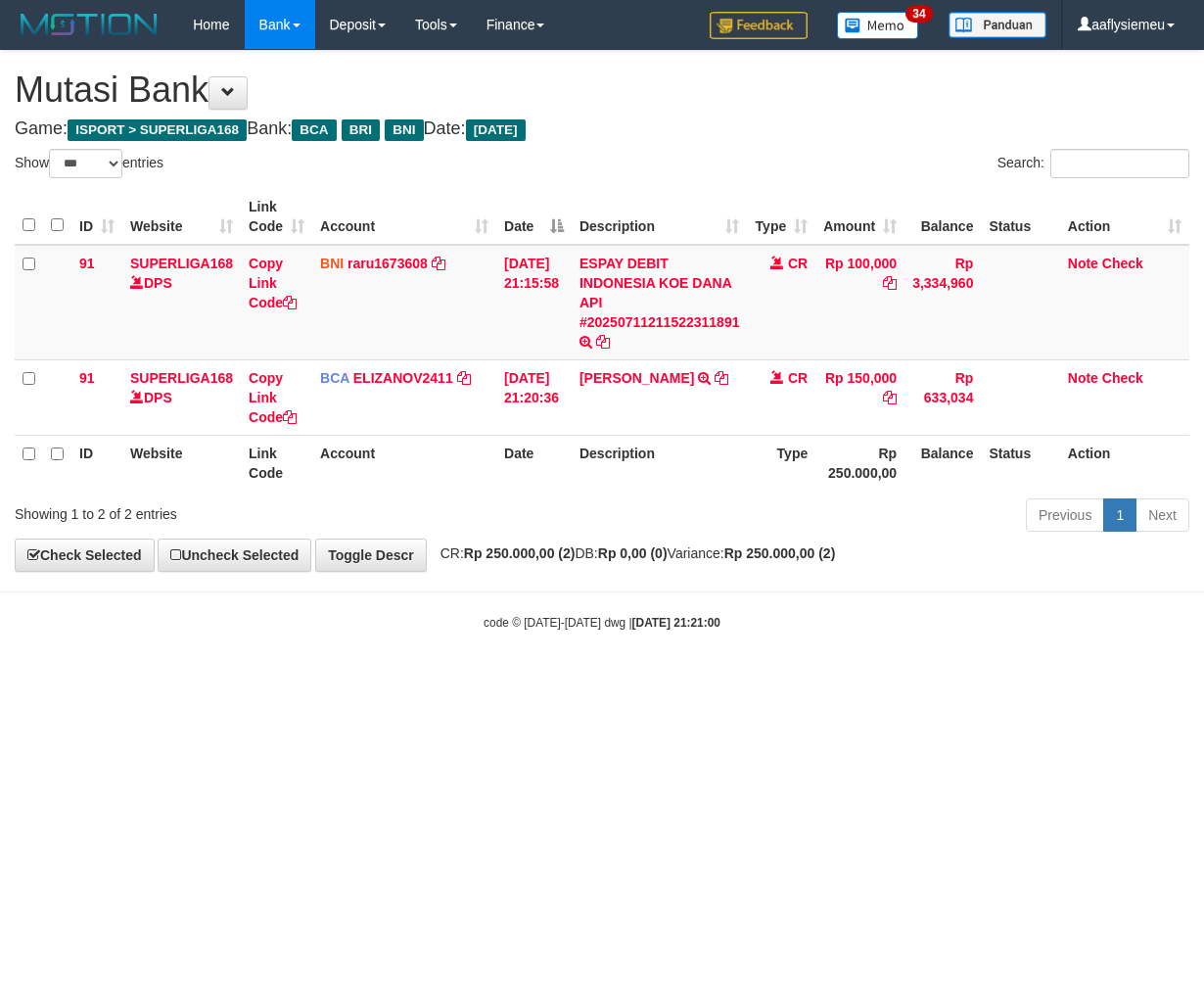 select on "***" 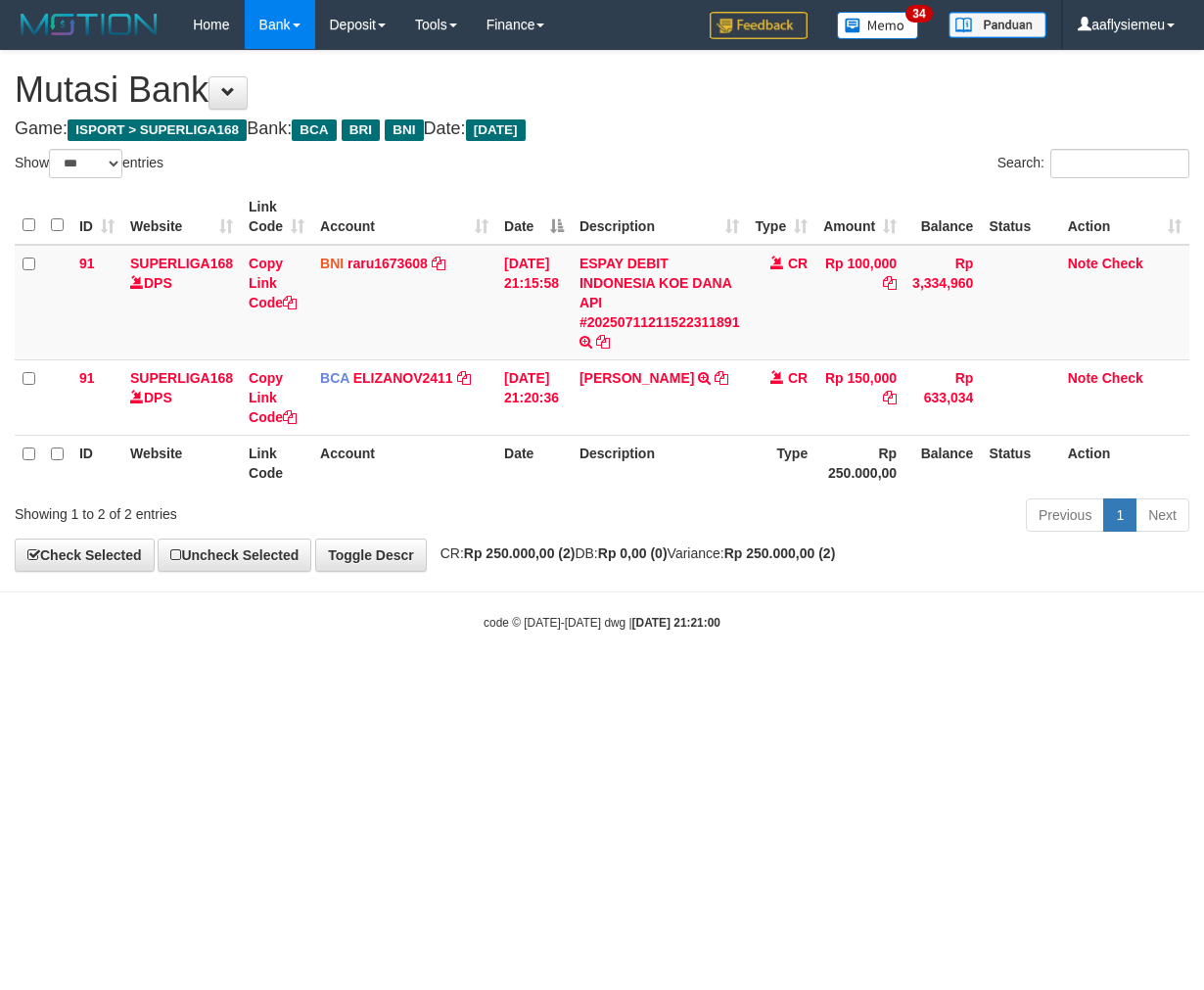 scroll, scrollTop: 0, scrollLeft: 0, axis: both 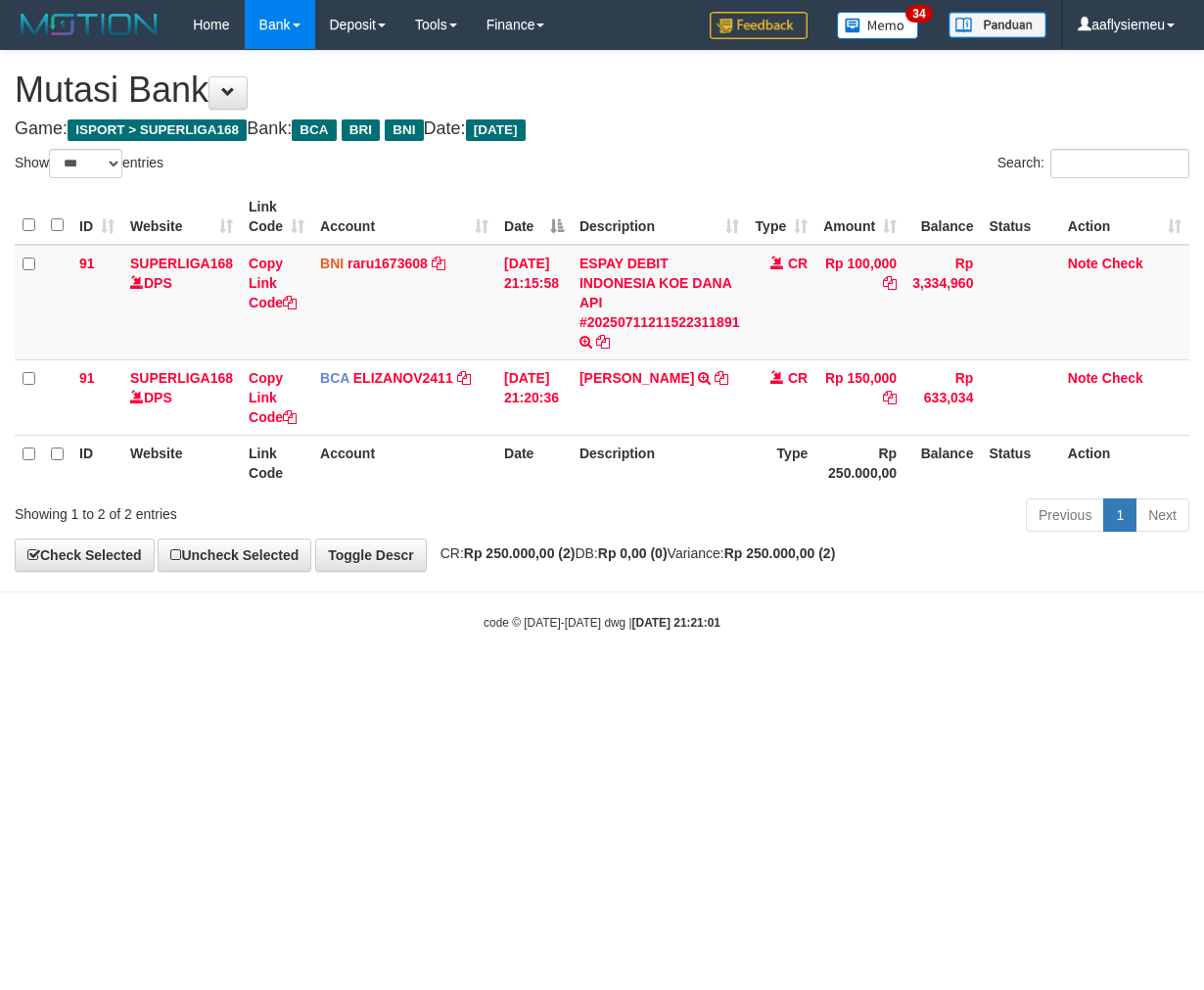 select on "***" 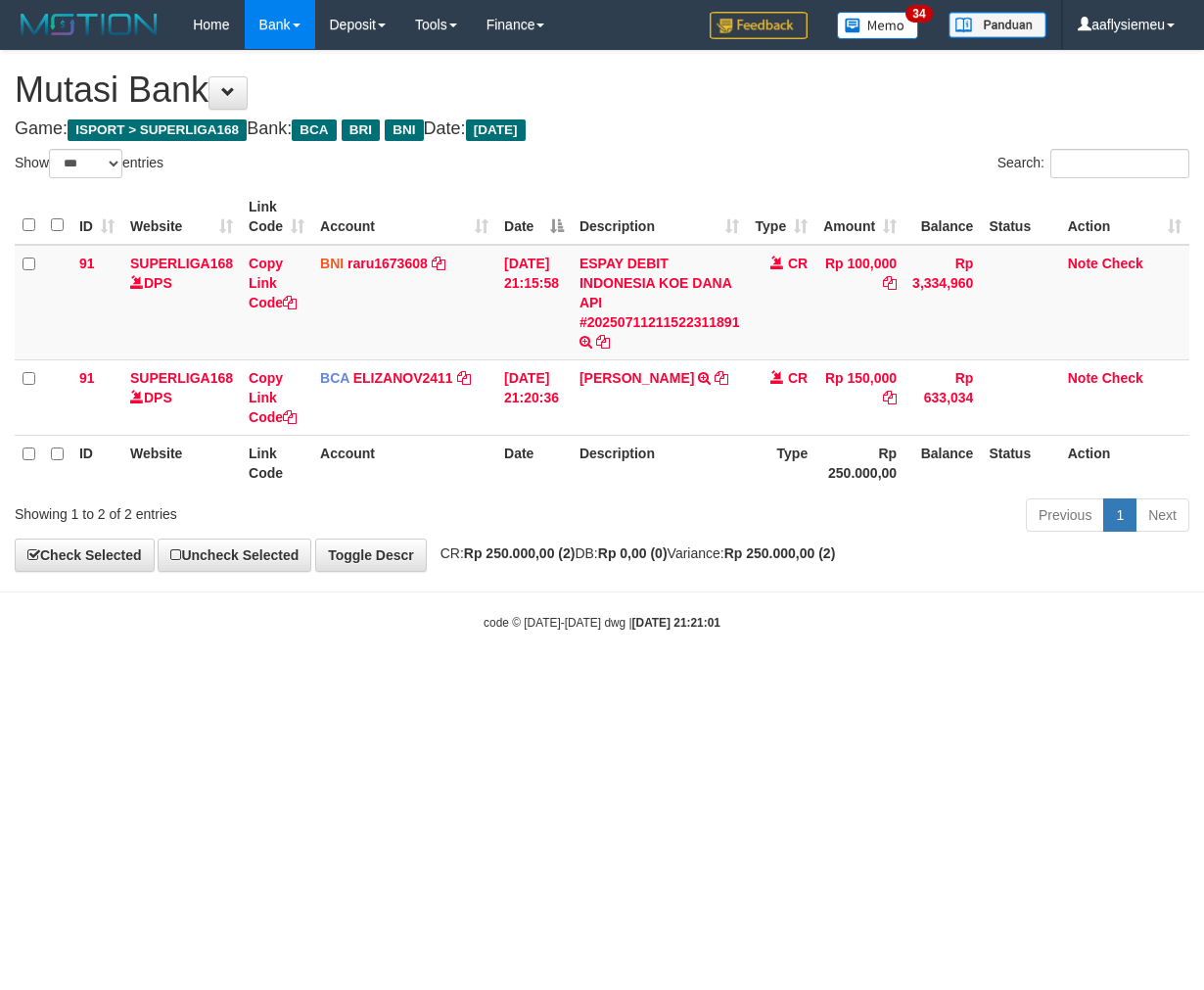 scroll, scrollTop: 0, scrollLeft: 0, axis: both 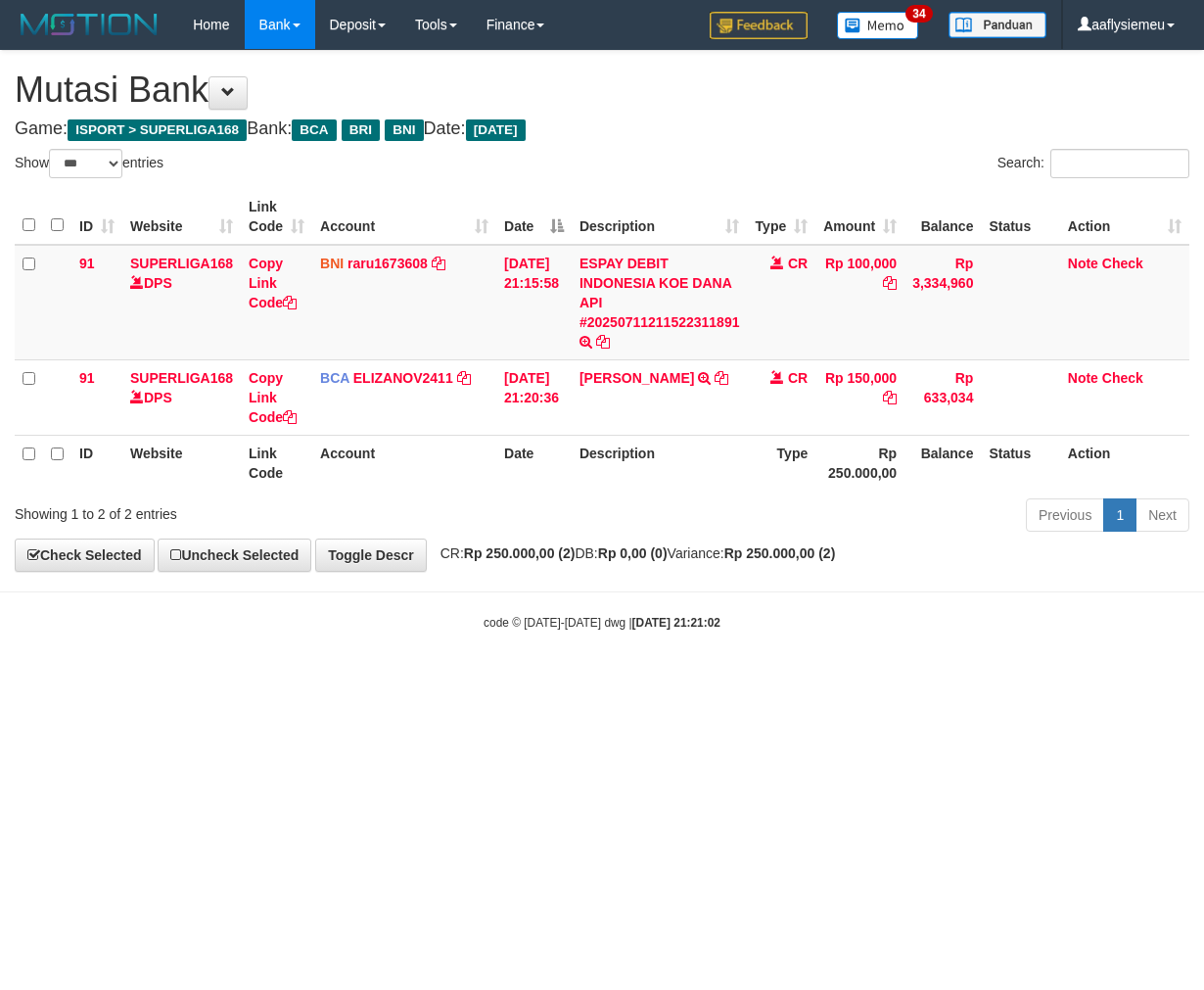 select on "***" 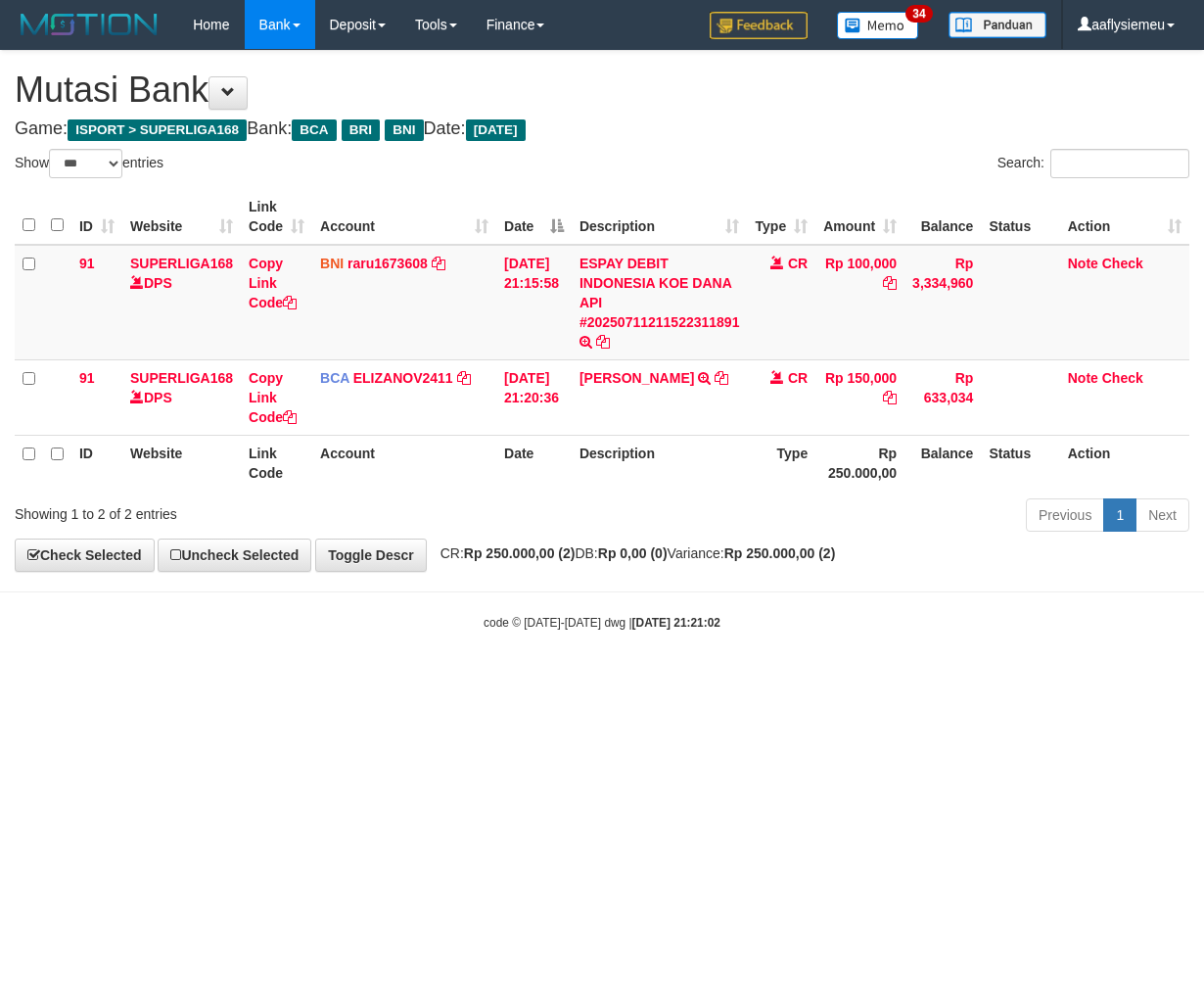 scroll, scrollTop: 0, scrollLeft: 0, axis: both 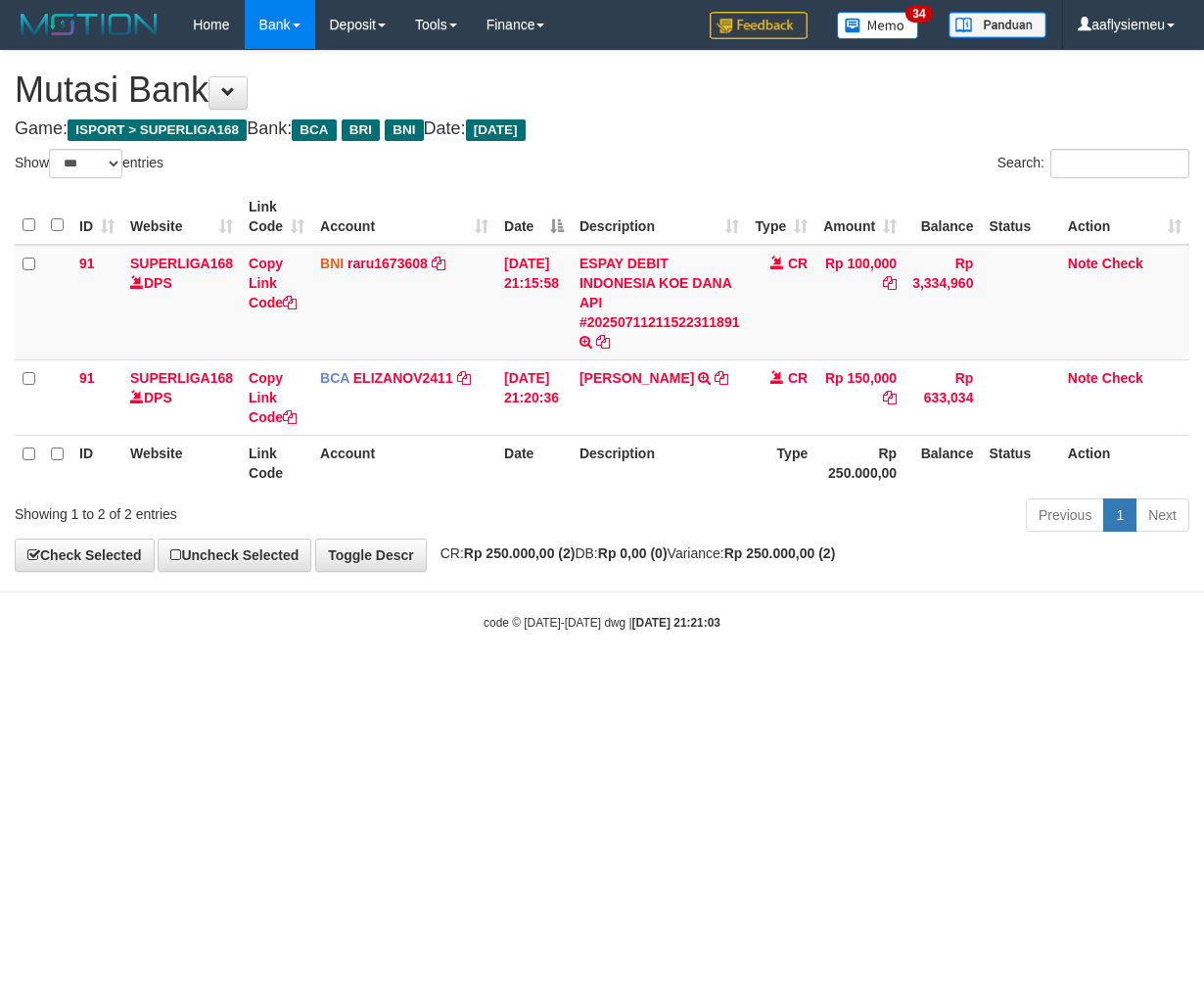 select on "***" 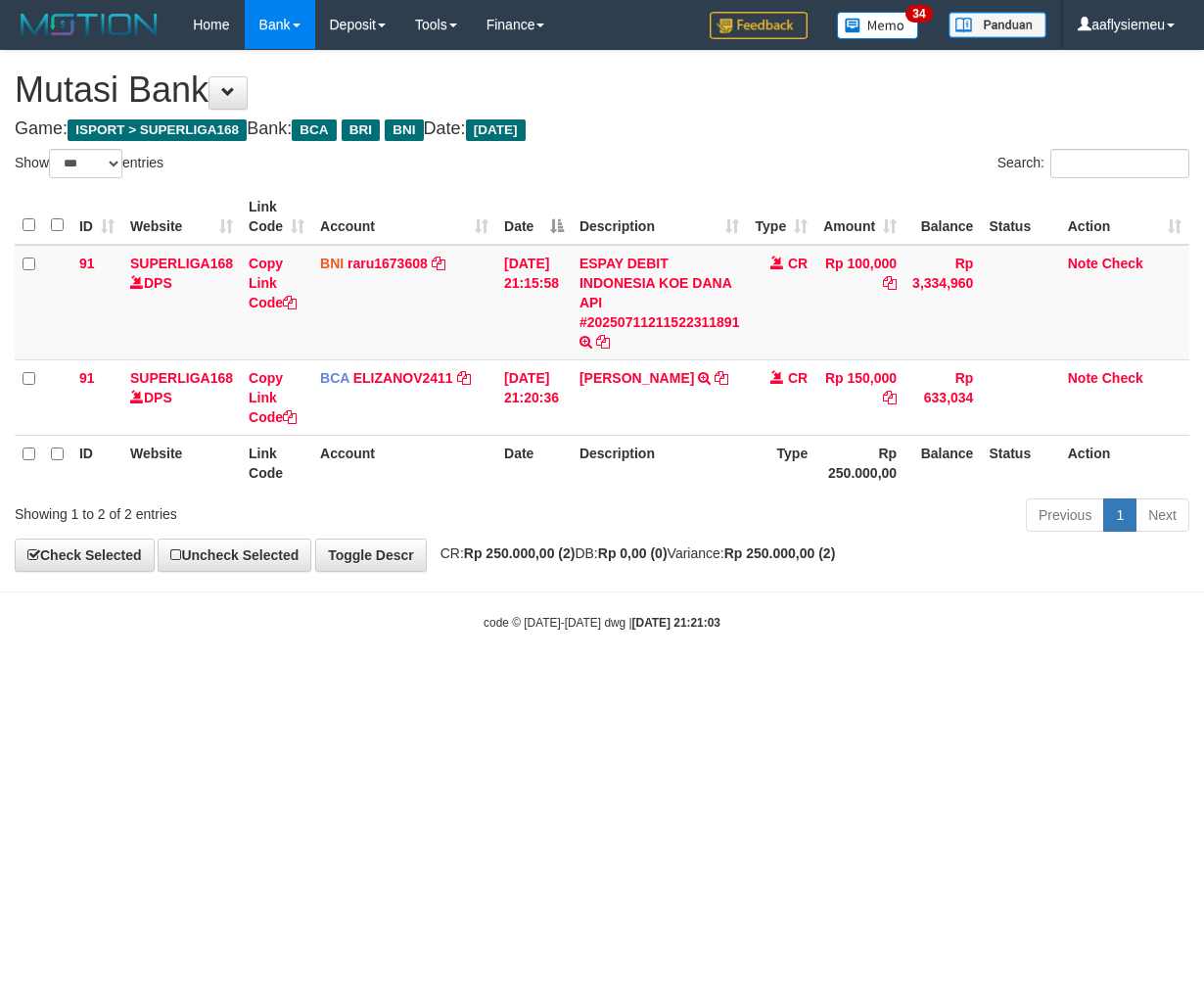 scroll, scrollTop: 0, scrollLeft: 0, axis: both 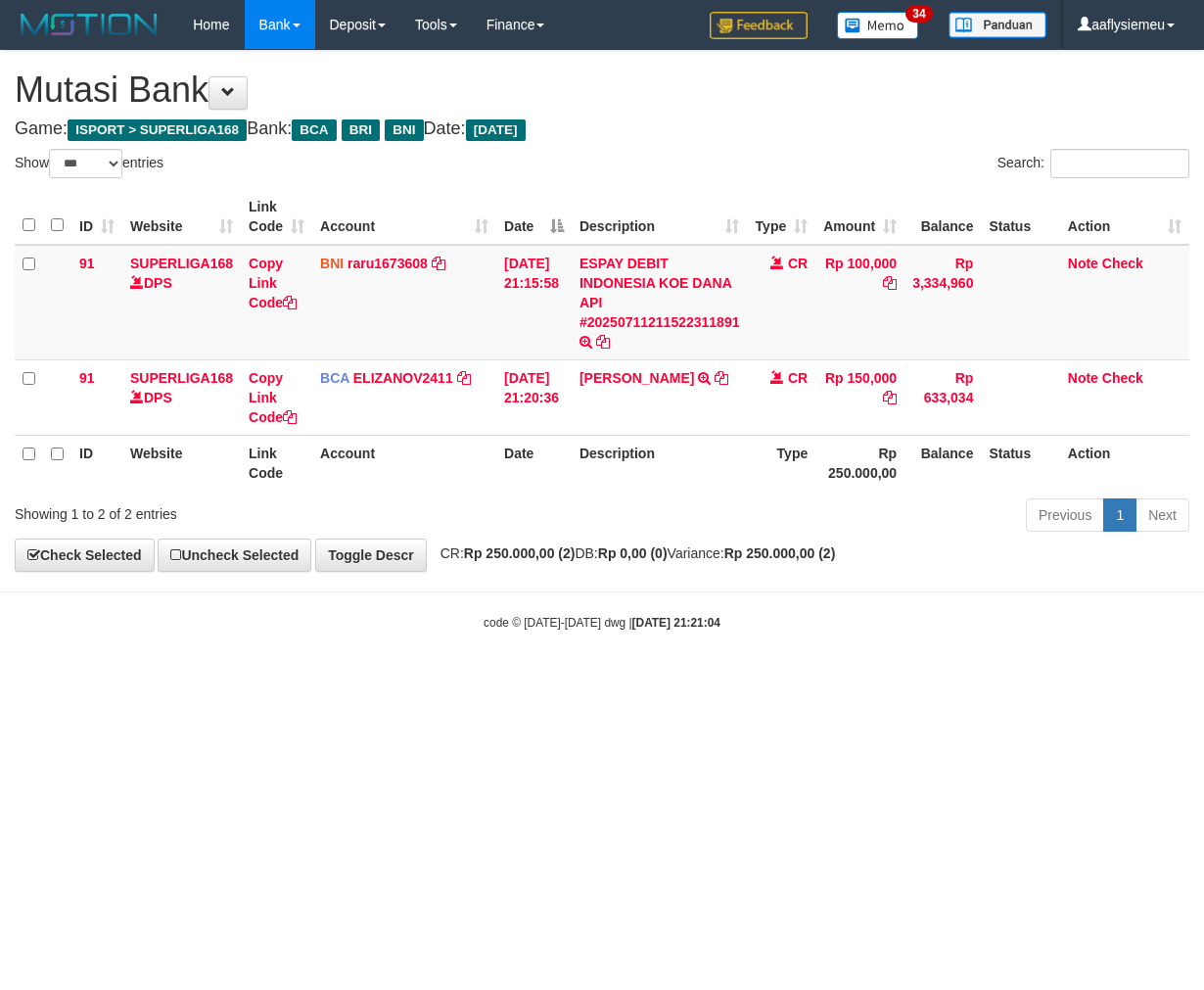 select on "***" 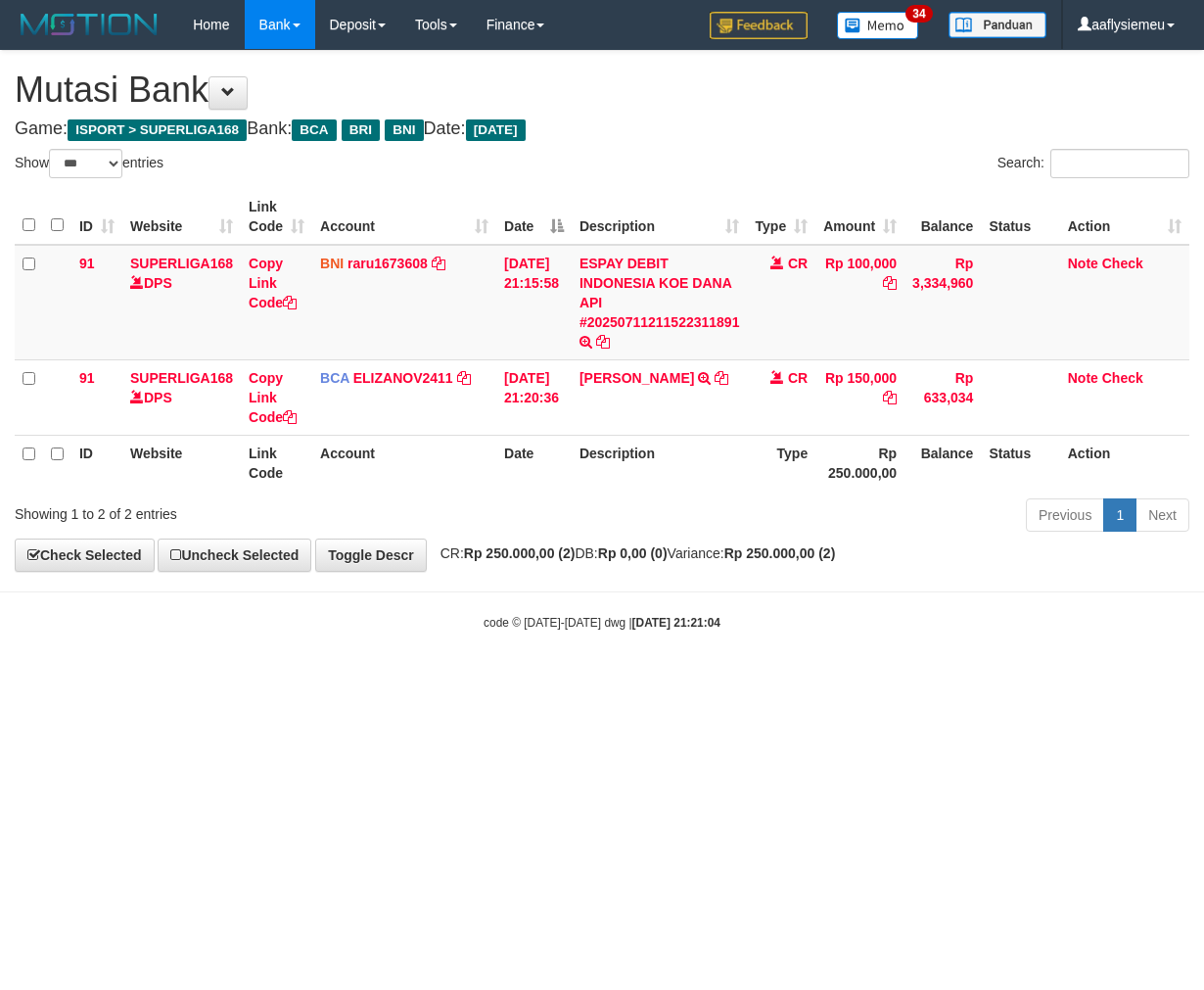 click on "code © [DATE]-[DATE] dwg |  [DATE] 21:21:04" at bounding box center [602, 622] 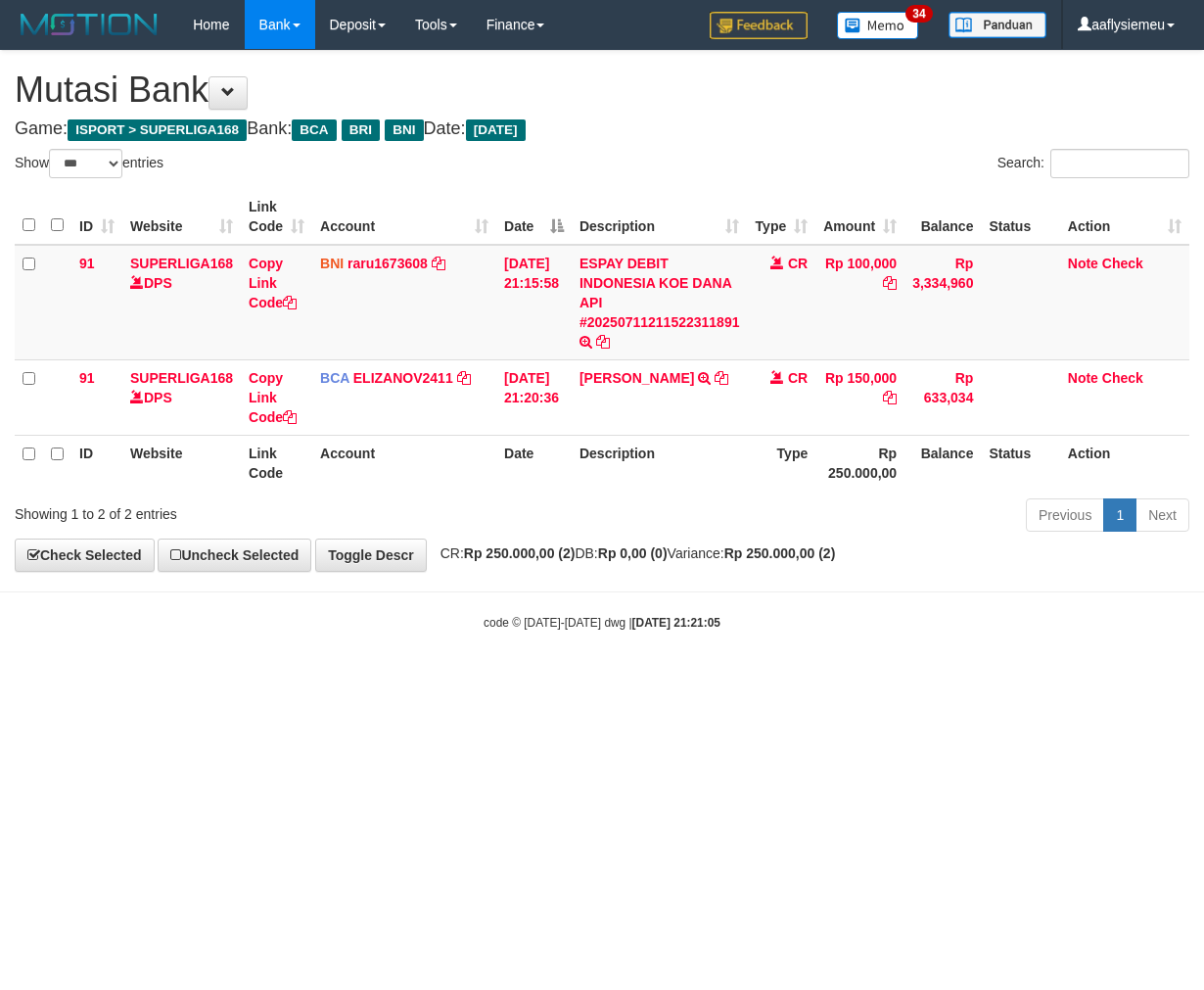 select on "***" 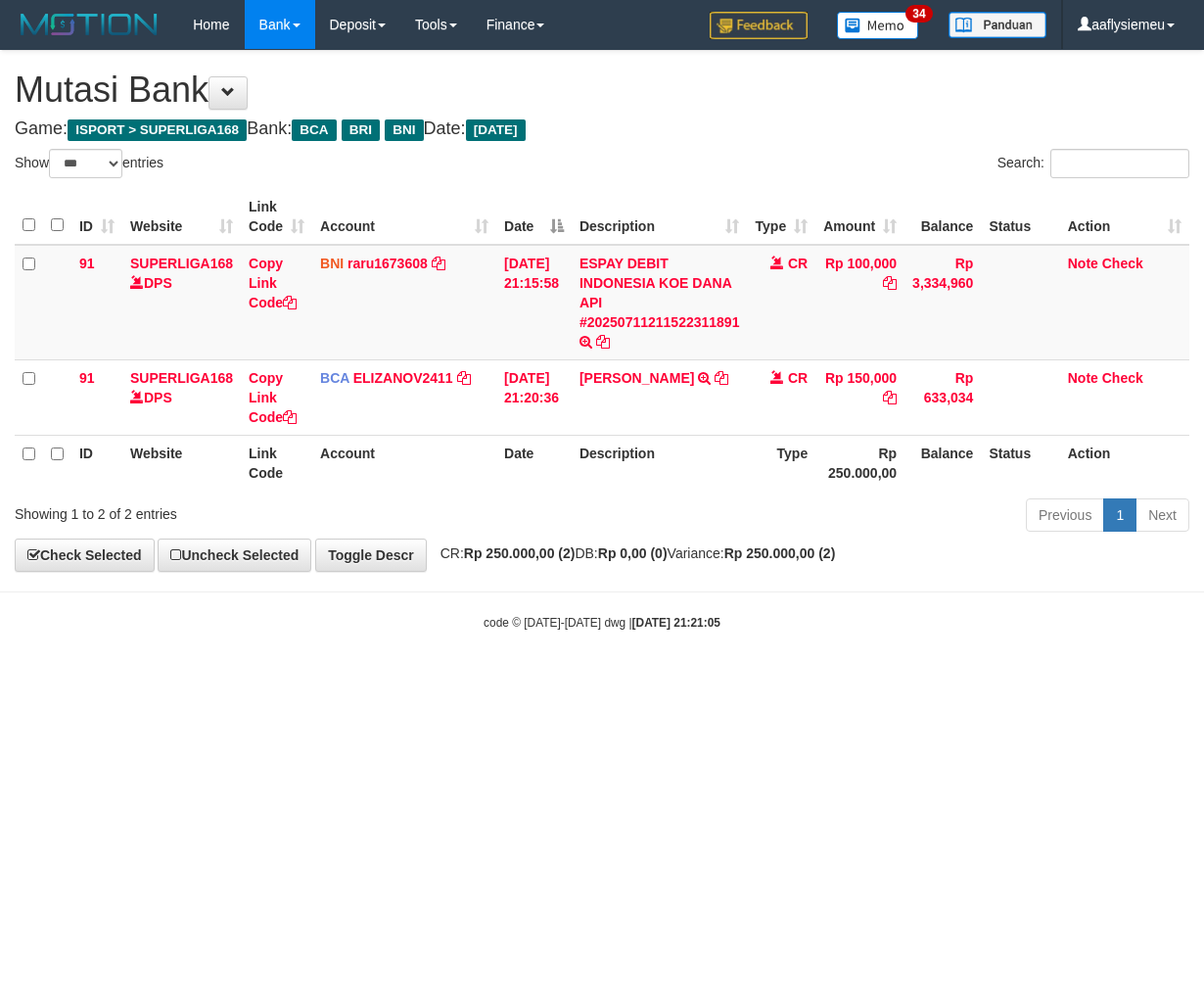 scroll, scrollTop: 0, scrollLeft: 0, axis: both 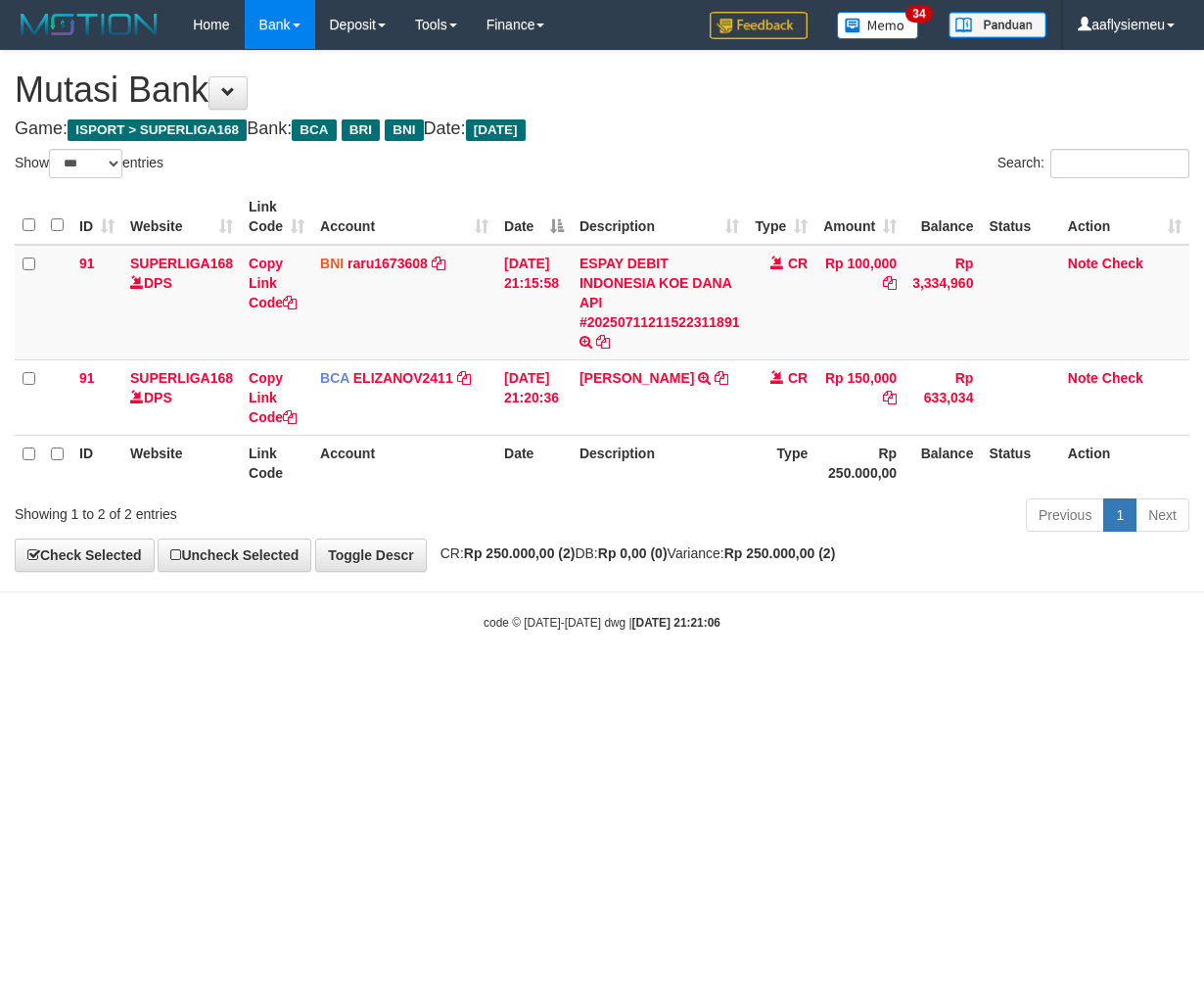 select on "***" 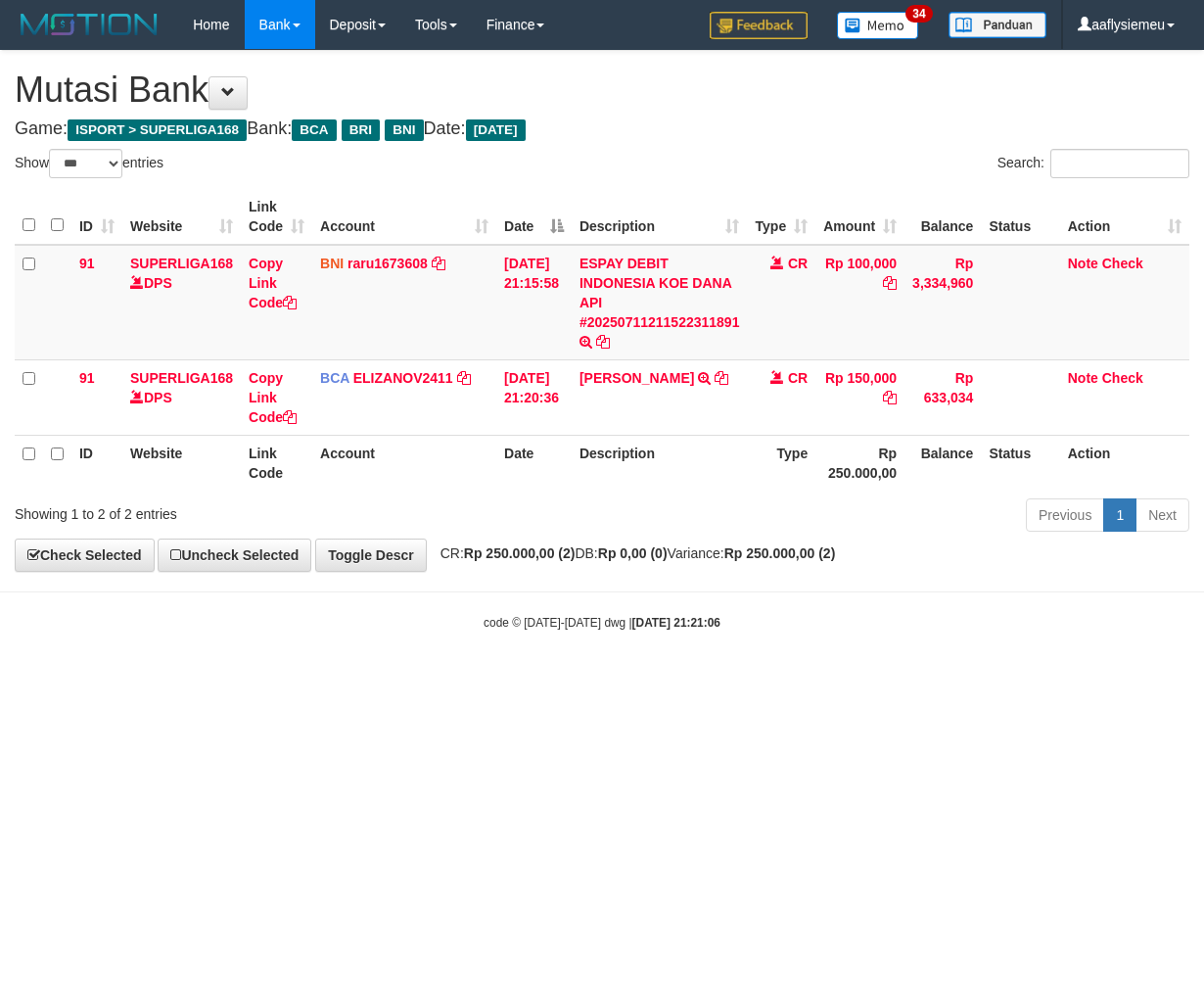 scroll, scrollTop: 0, scrollLeft: 0, axis: both 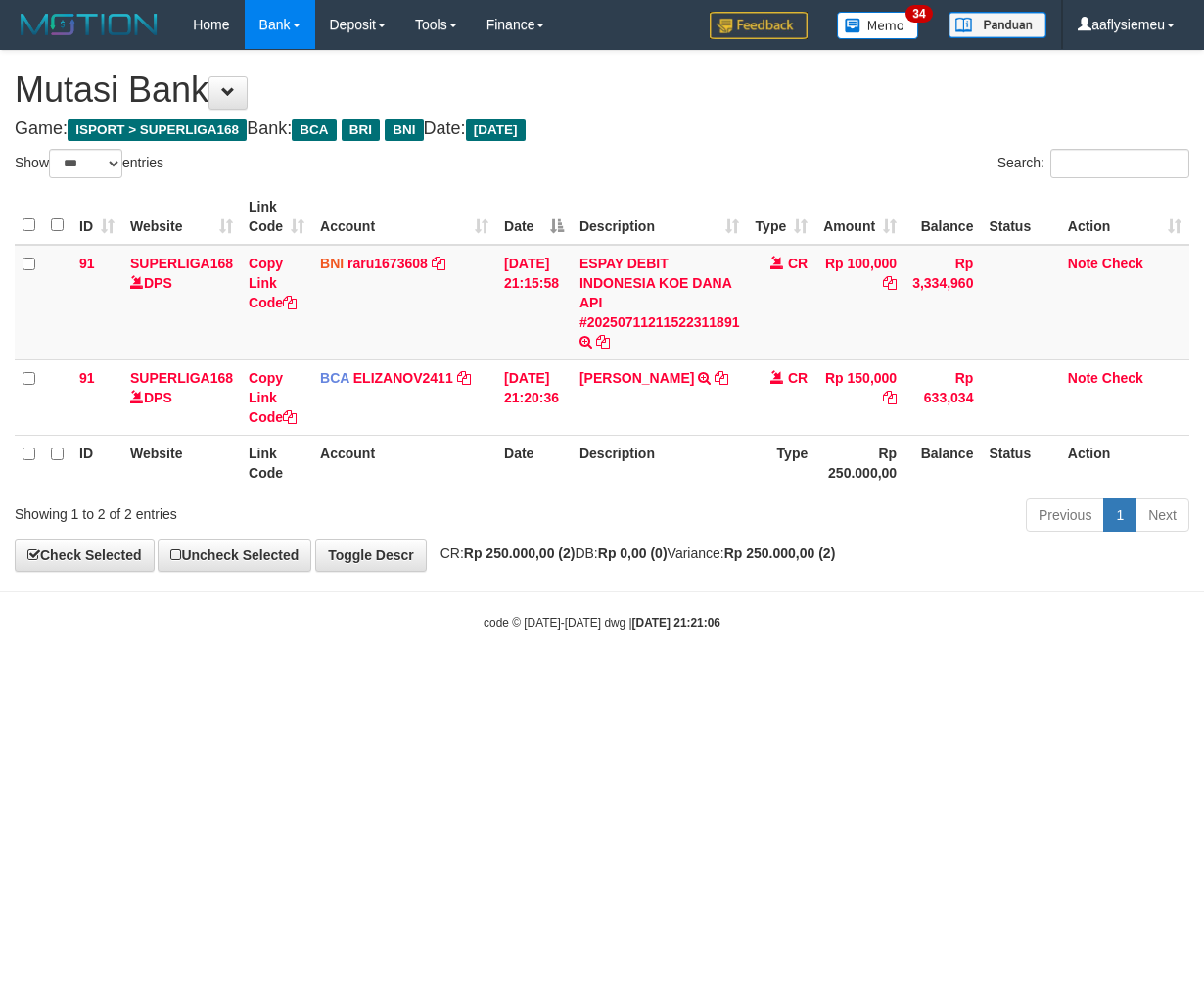 select on "***" 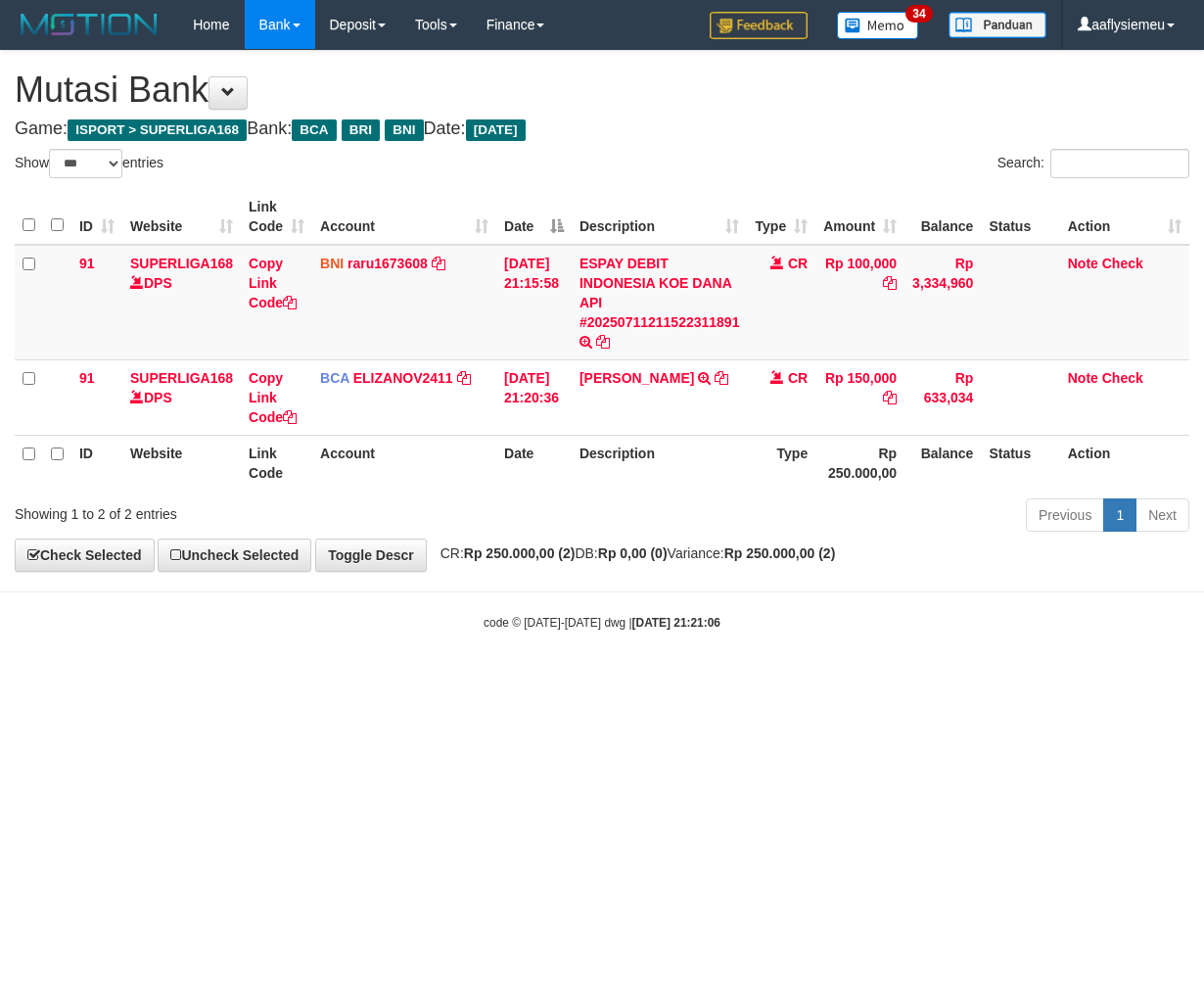 scroll, scrollTop: 0, scrollLeft: 0, axis: both 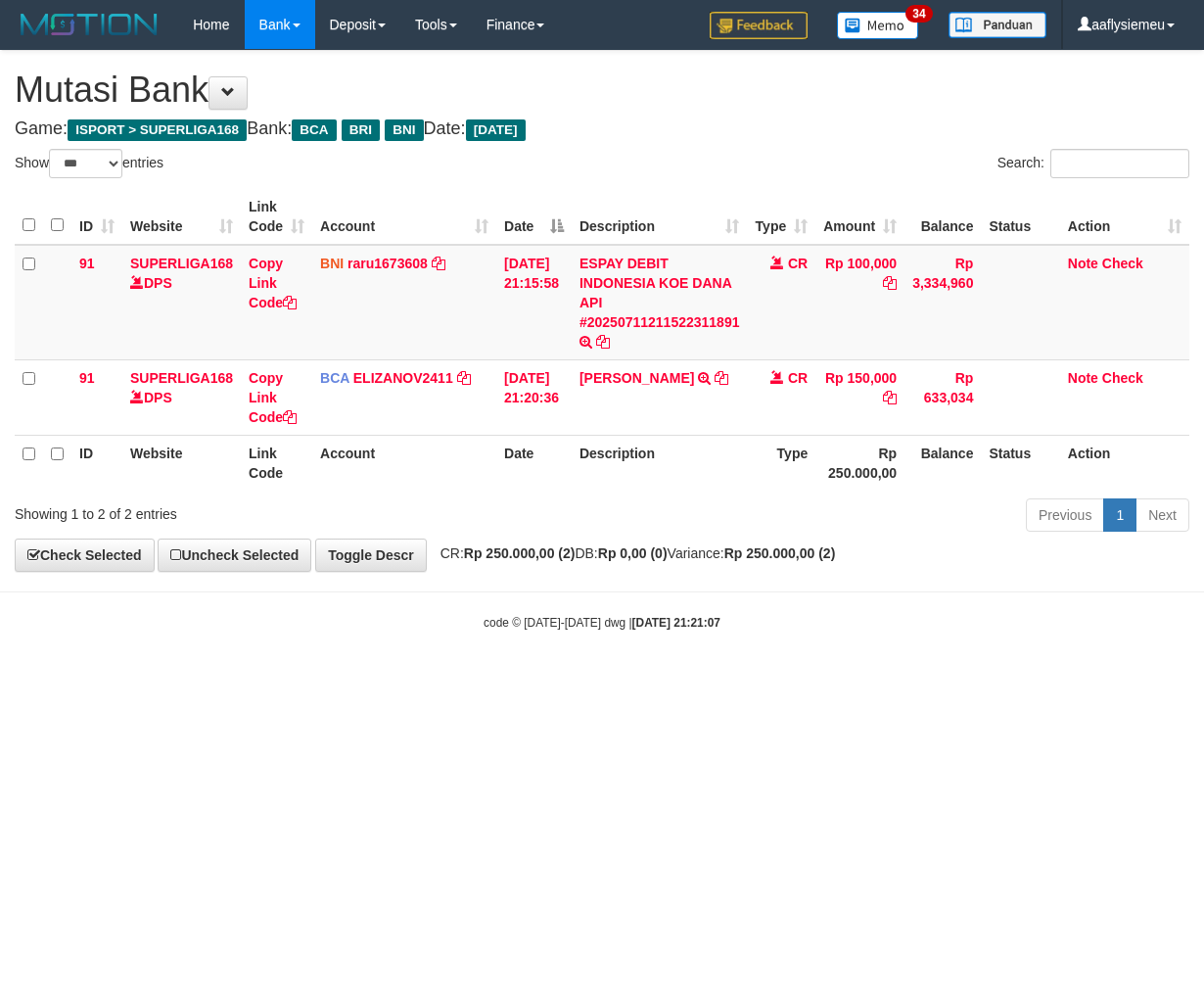 select on "***" 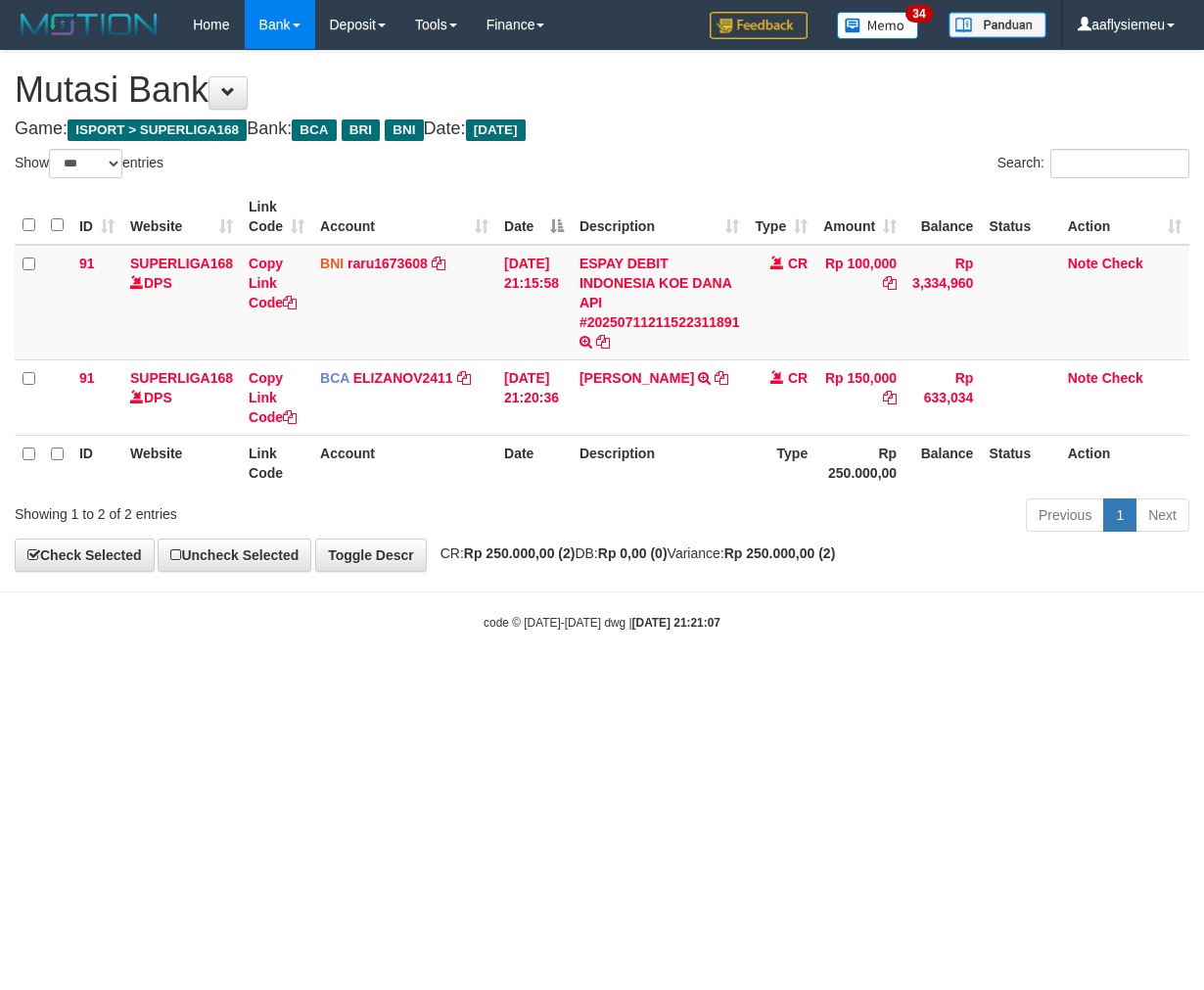 scroll, scrollTop: 0, scrollLeft: 0, axis: both 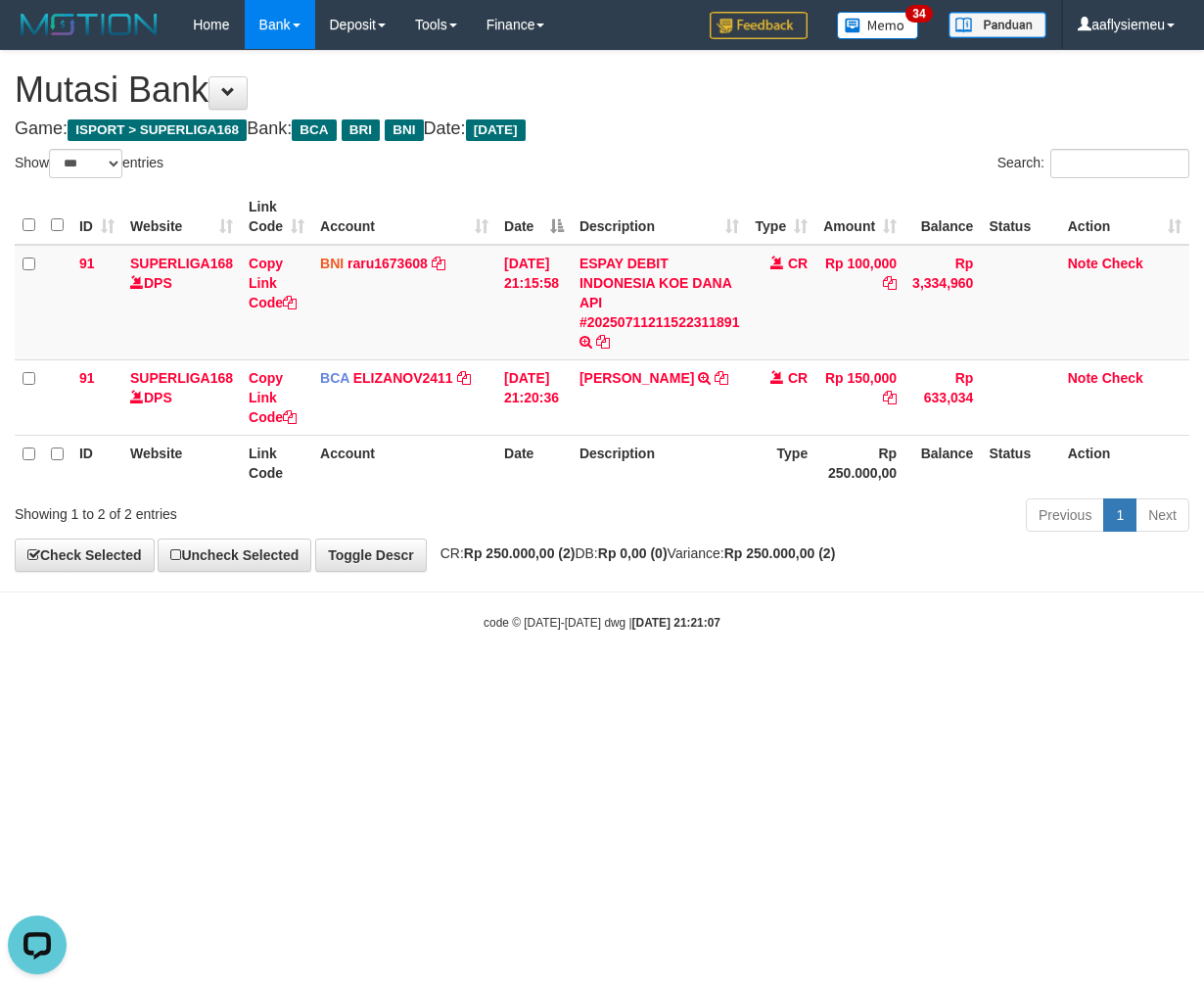 click on "Toggle navigation
Home
Bank
Account List
Load
By Website
Group
[ISPORT]													SUPERLIGA168
By Load Group (DPS)
34" at bounding box center [602, 340] 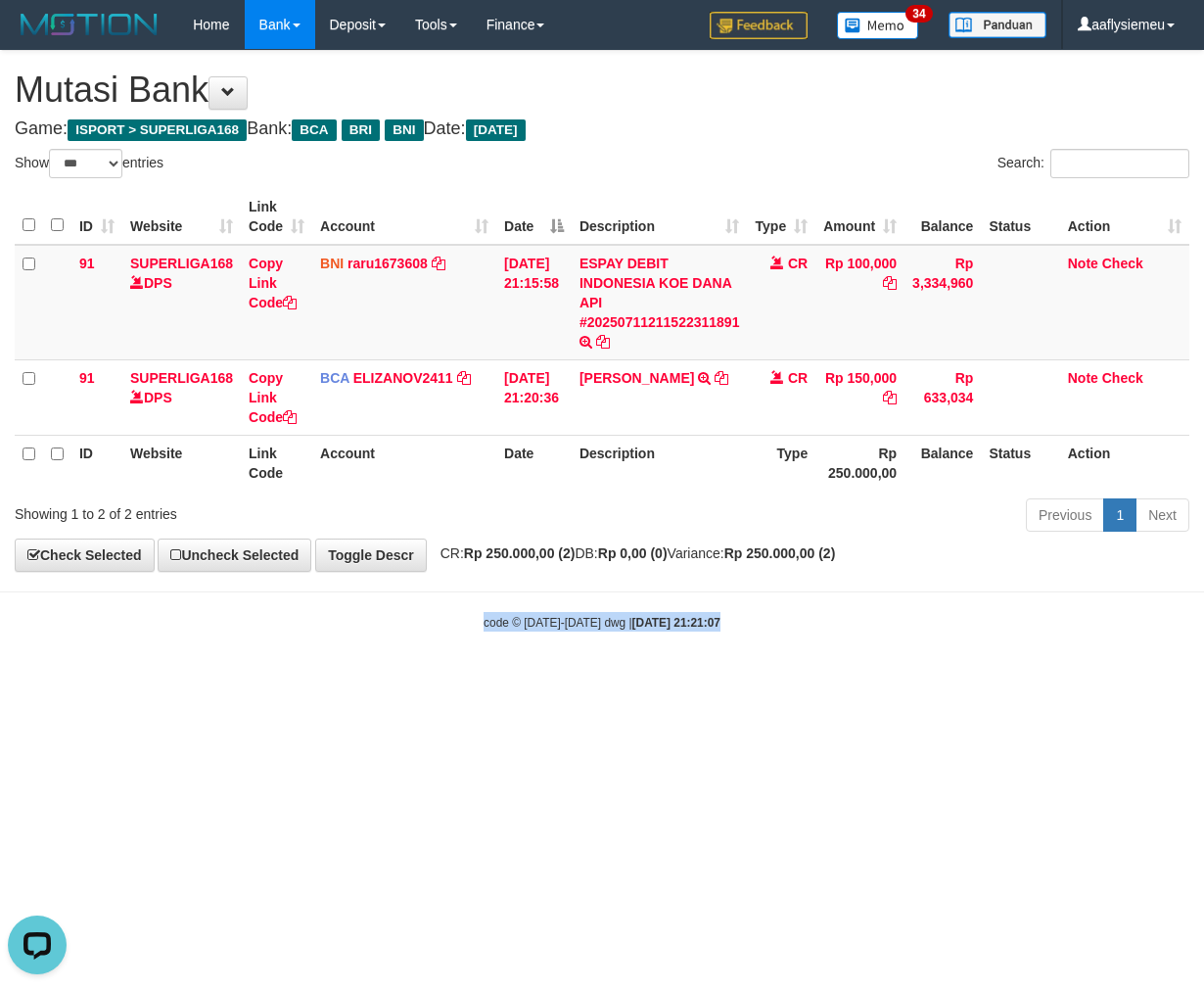 click on "Toggle navigation
Home
Bank
Account List
Load
By Website
Group
[ISPORT]													SUPERLIGA168
By Load Group (DPS)
34" at bounding box center [602, 340] 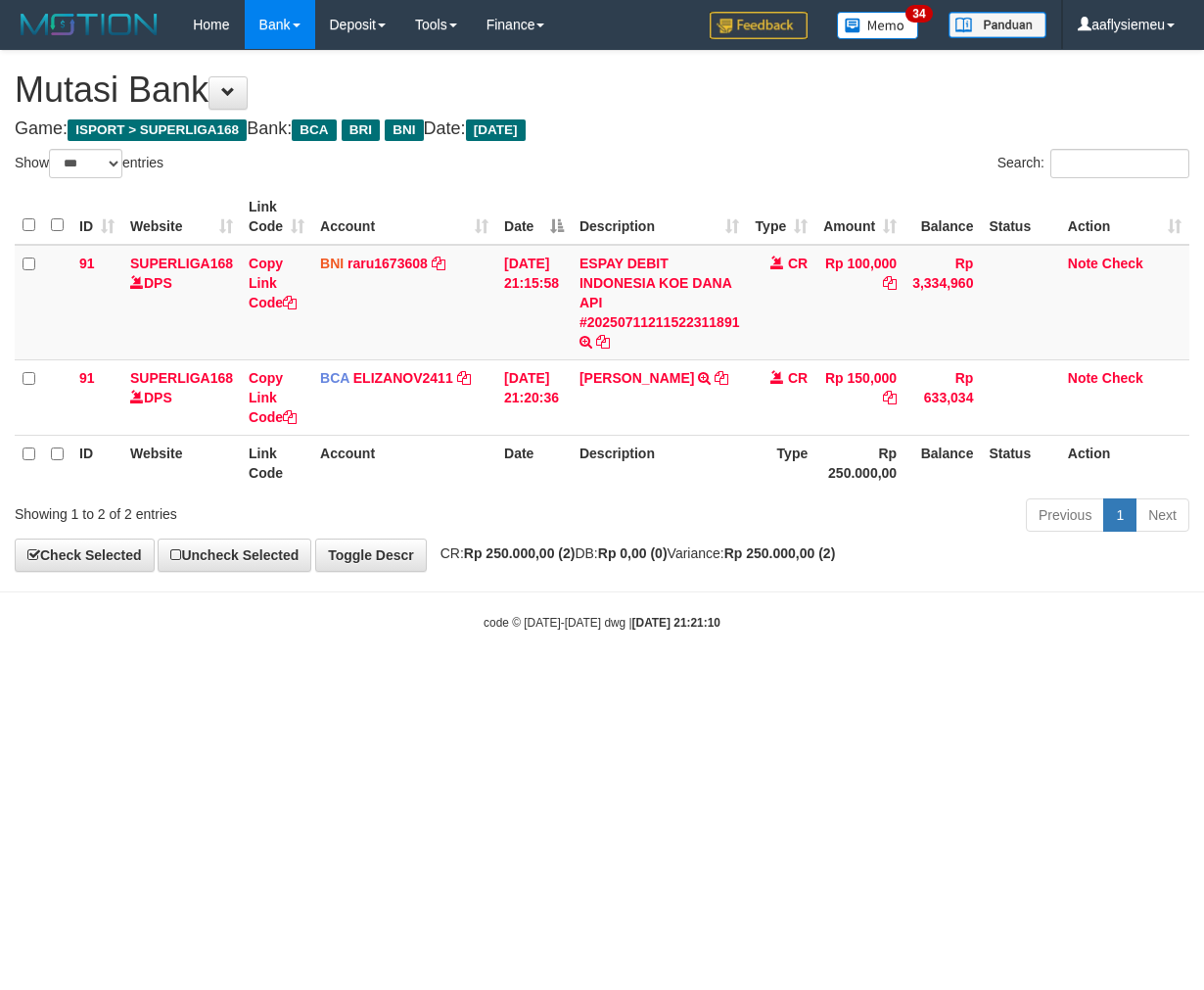 select on "***" 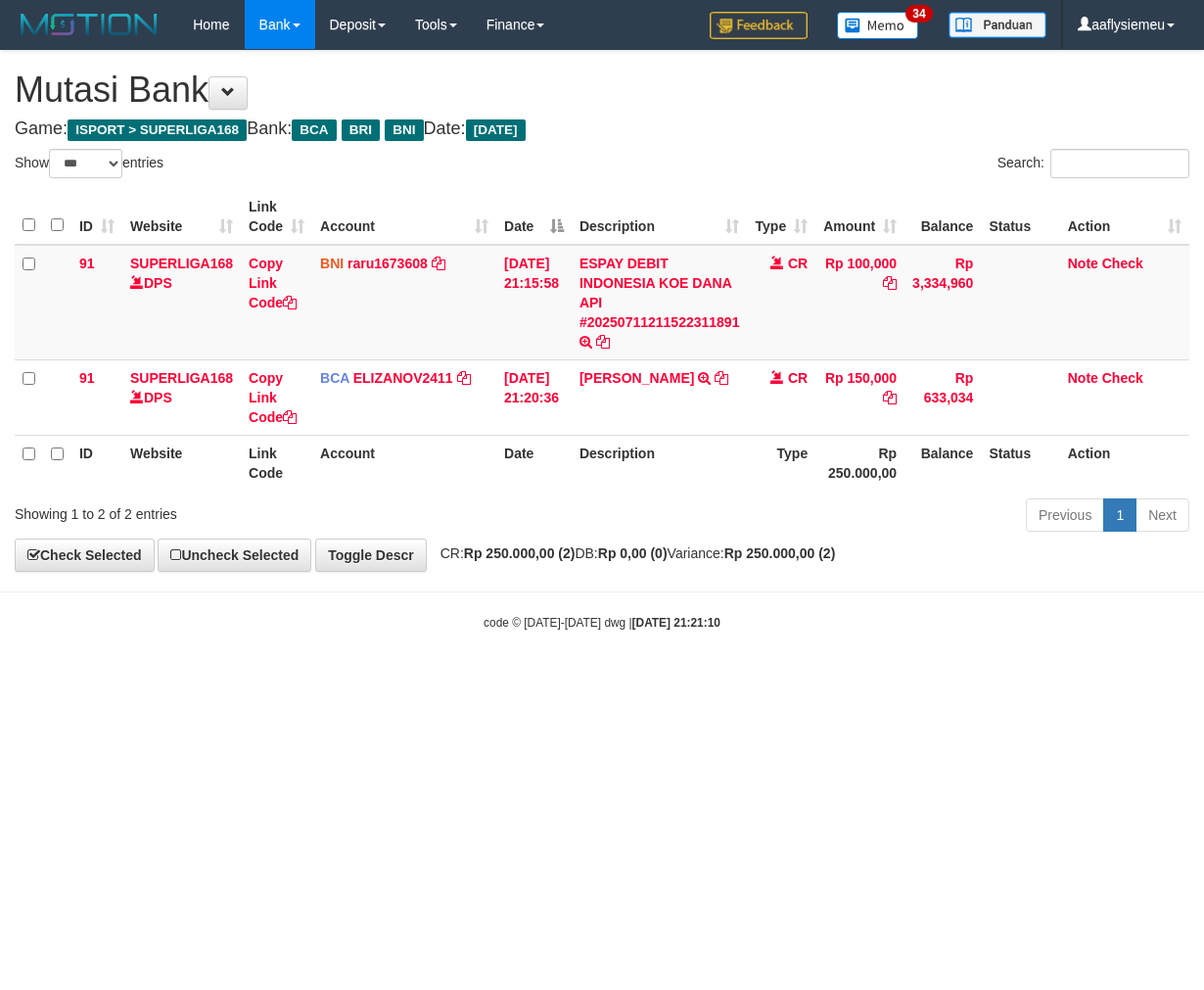 scroll, scrollTop: 0, scrollLeft: 0, axis: both 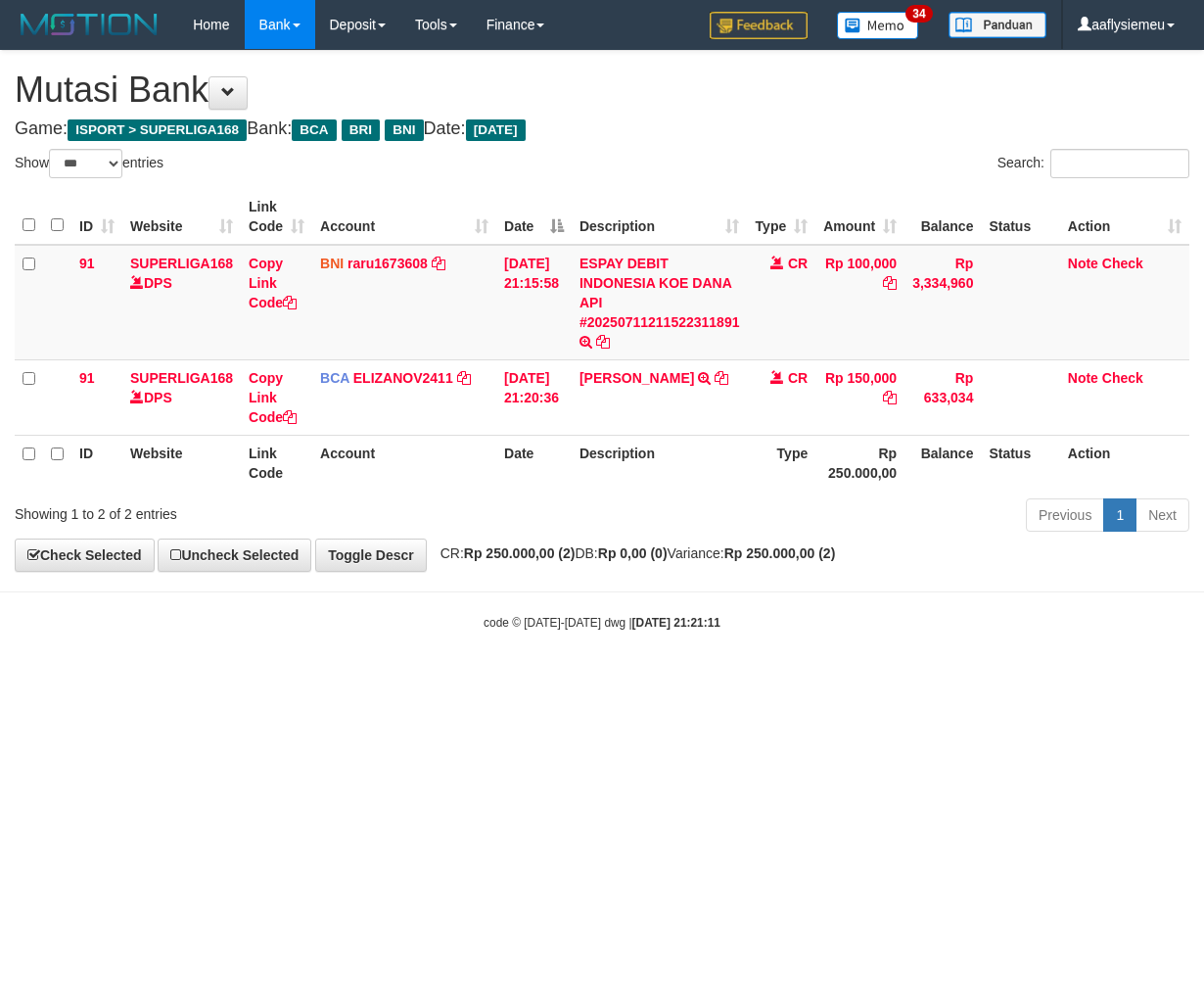 select on "***" 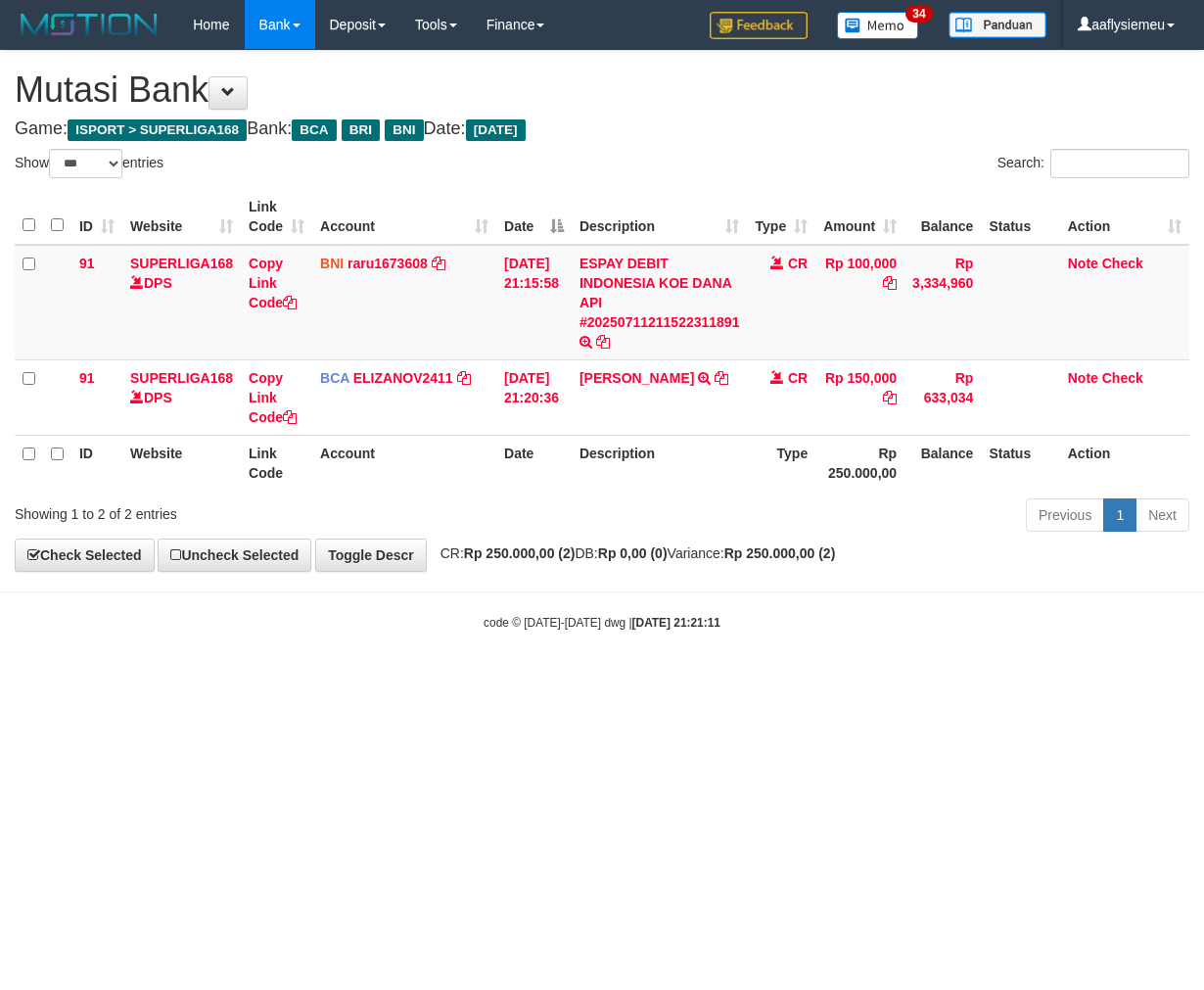 scroll, scrollTop: 0, scrollLeft: 0, axis: both 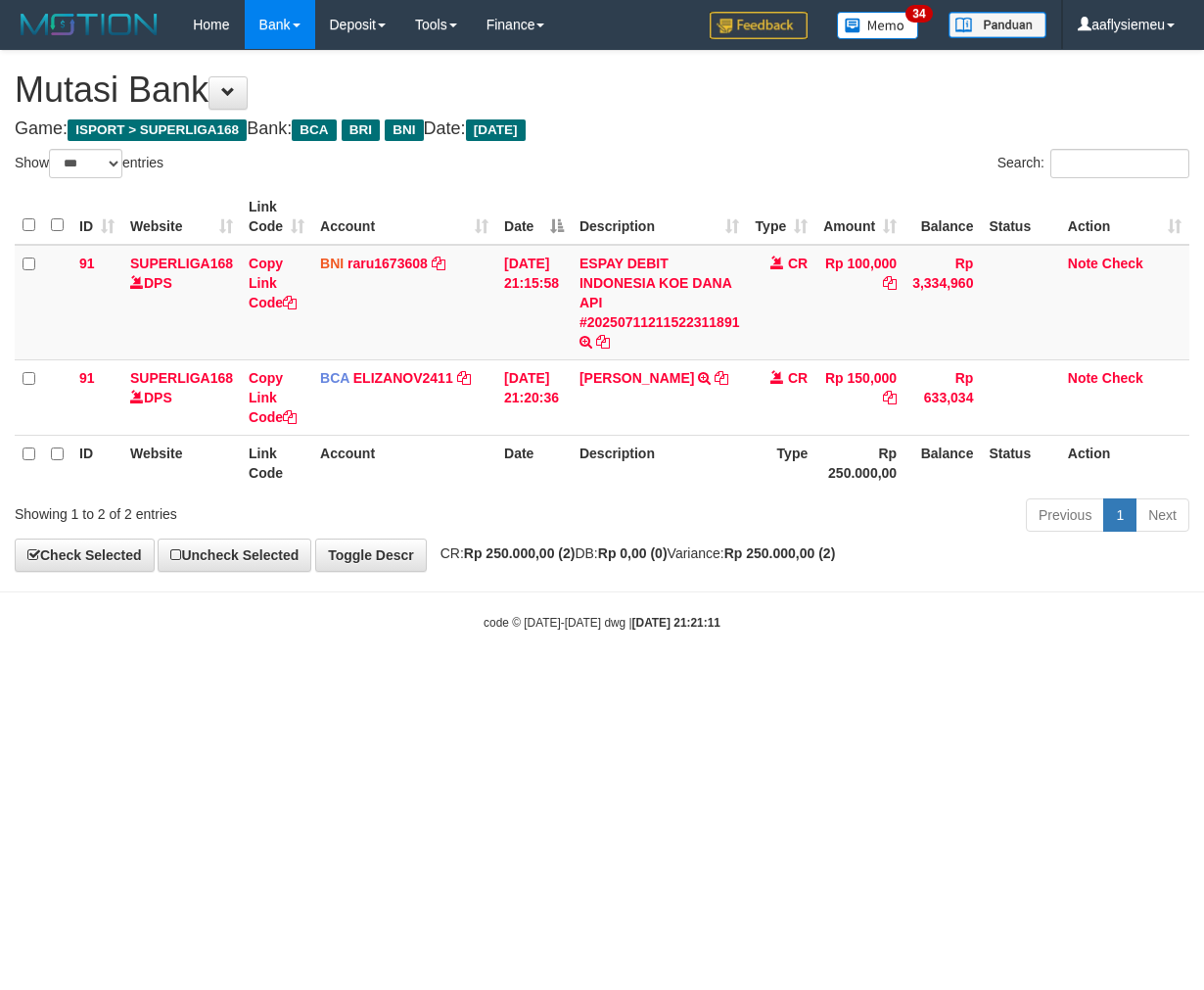 select on "***" 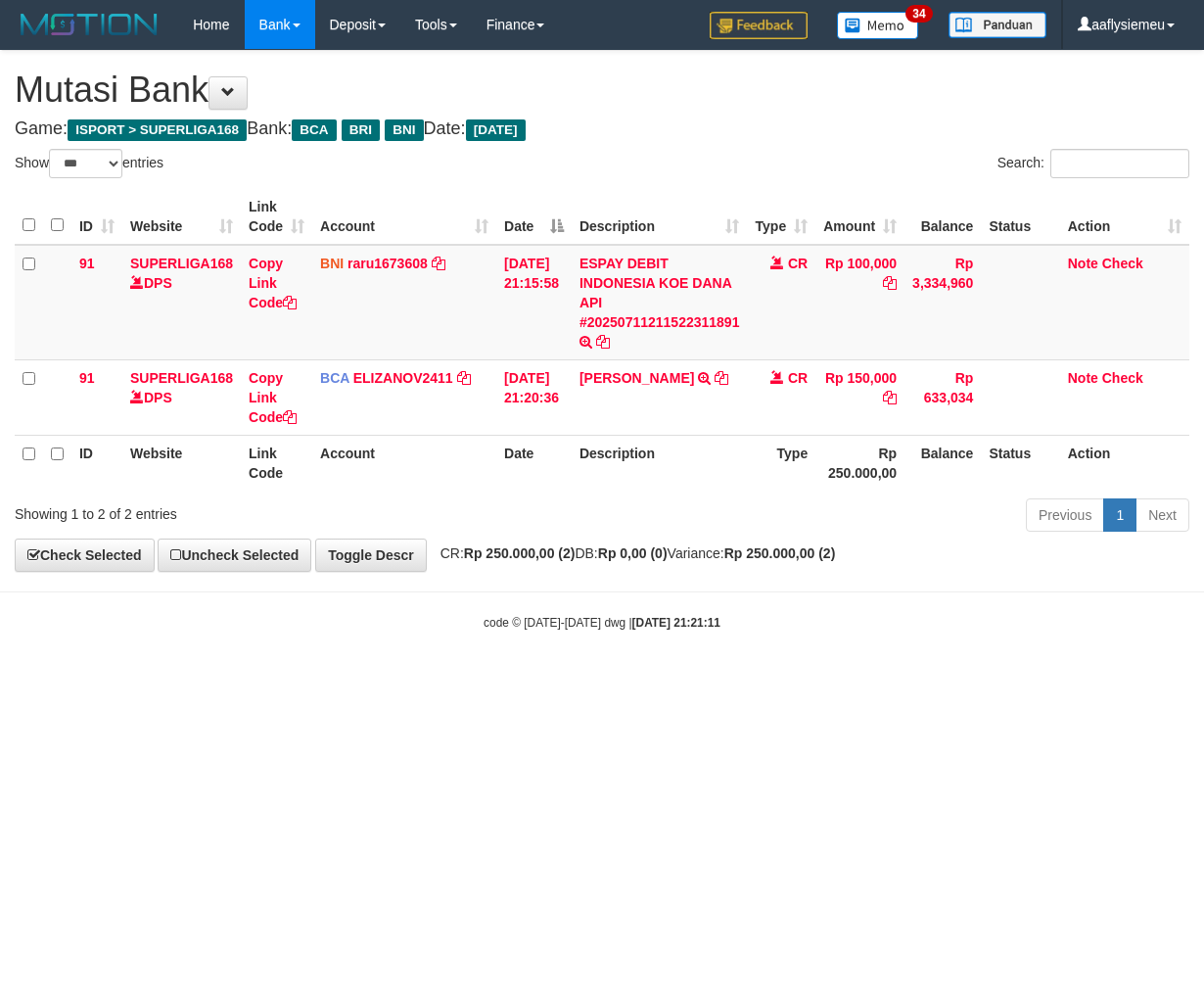 click on "Toggle navigation
Home
Bank
Account List
Load
By Website
Group
[ISPORT]													SUPERLIGA168
By Load Group (DPS)
34" at bounding box center [602, 340] 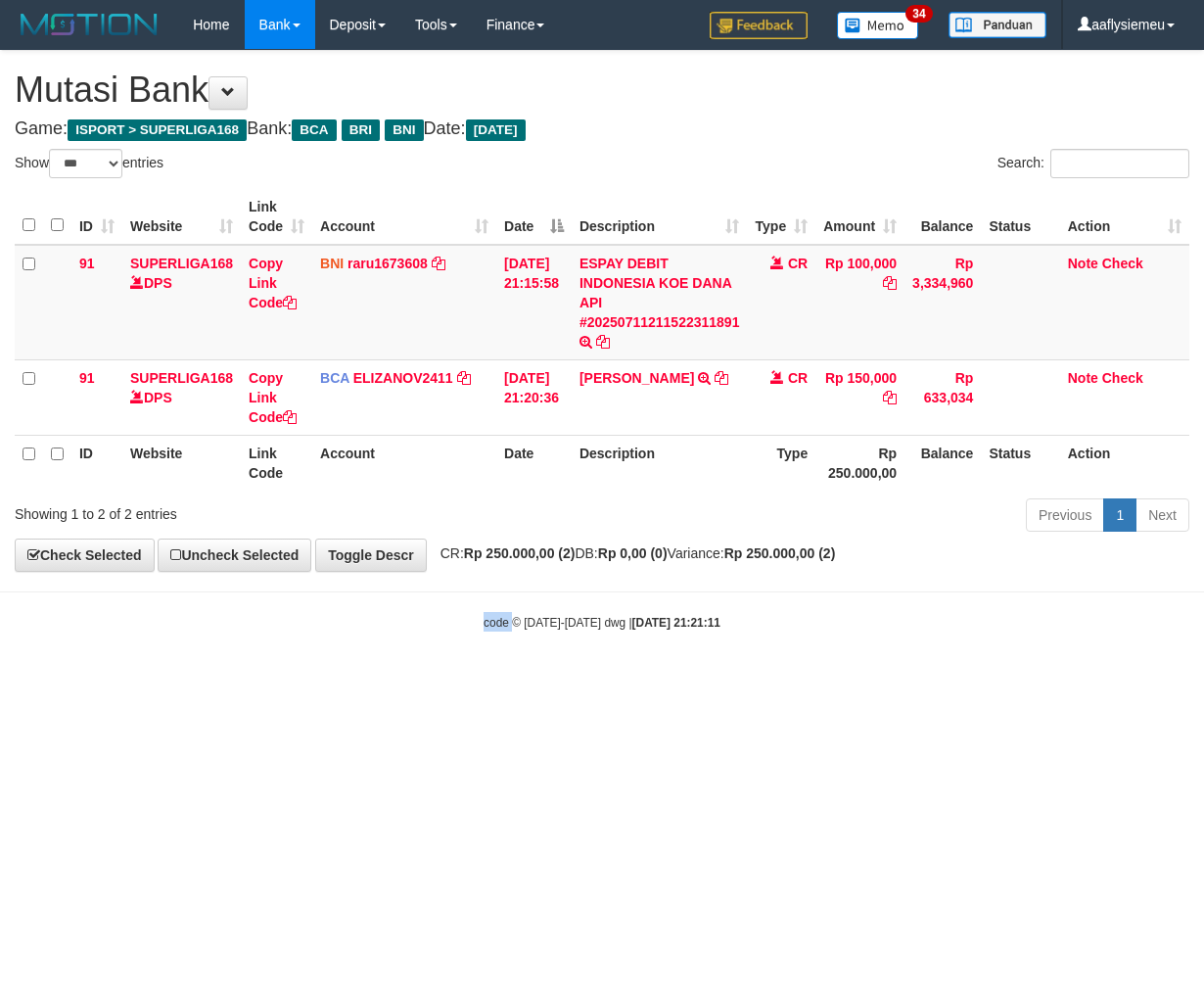 click on "Toggle navigation
Home
Bank
Account List
Load
By Website
Group
[ISPORT]													SUPERLIGA168
By Load Group (DPS)
34" at bounding box center [602, 340] 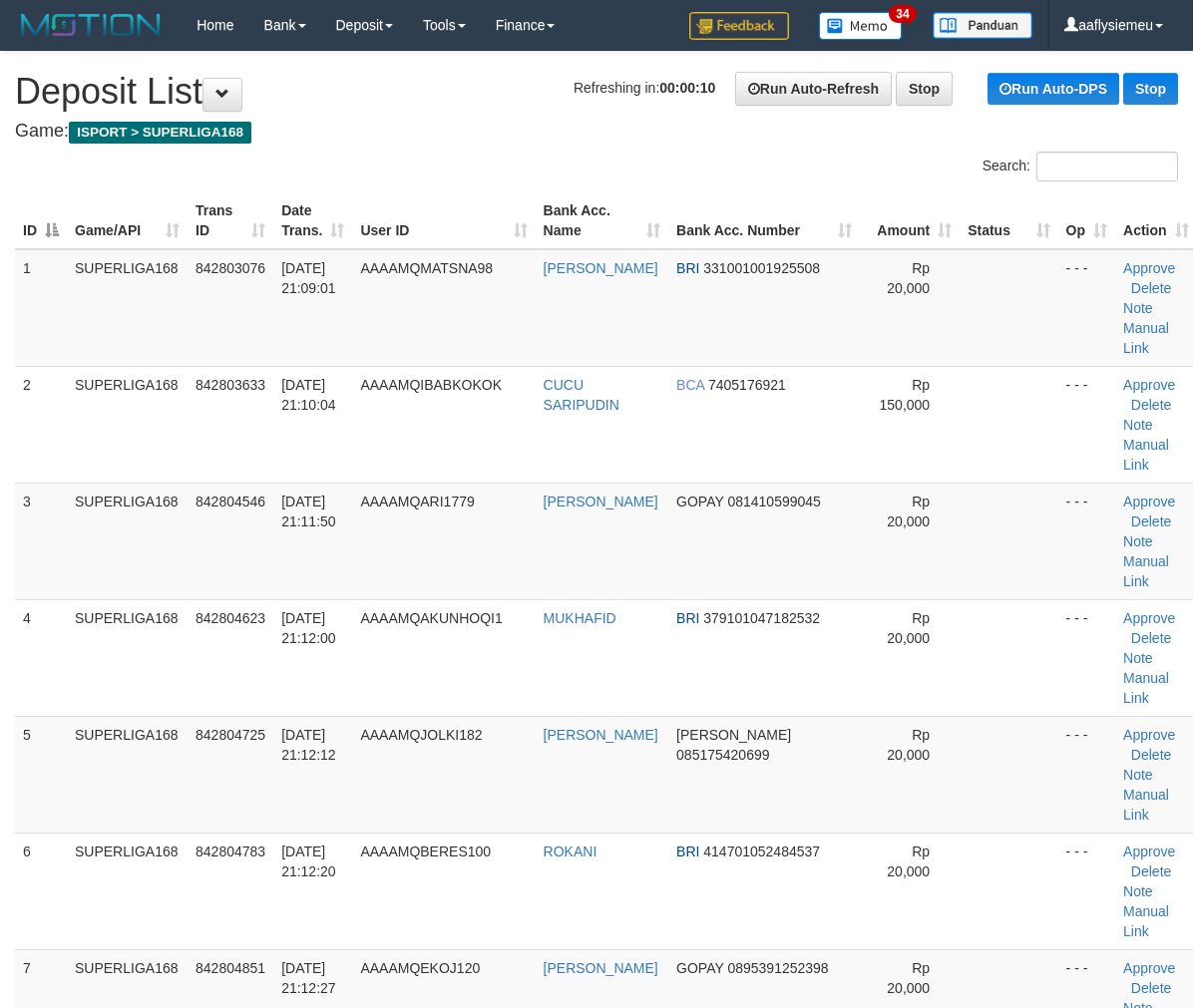scroll, scrollTop: 0, scrollLeft: 0, axis: both 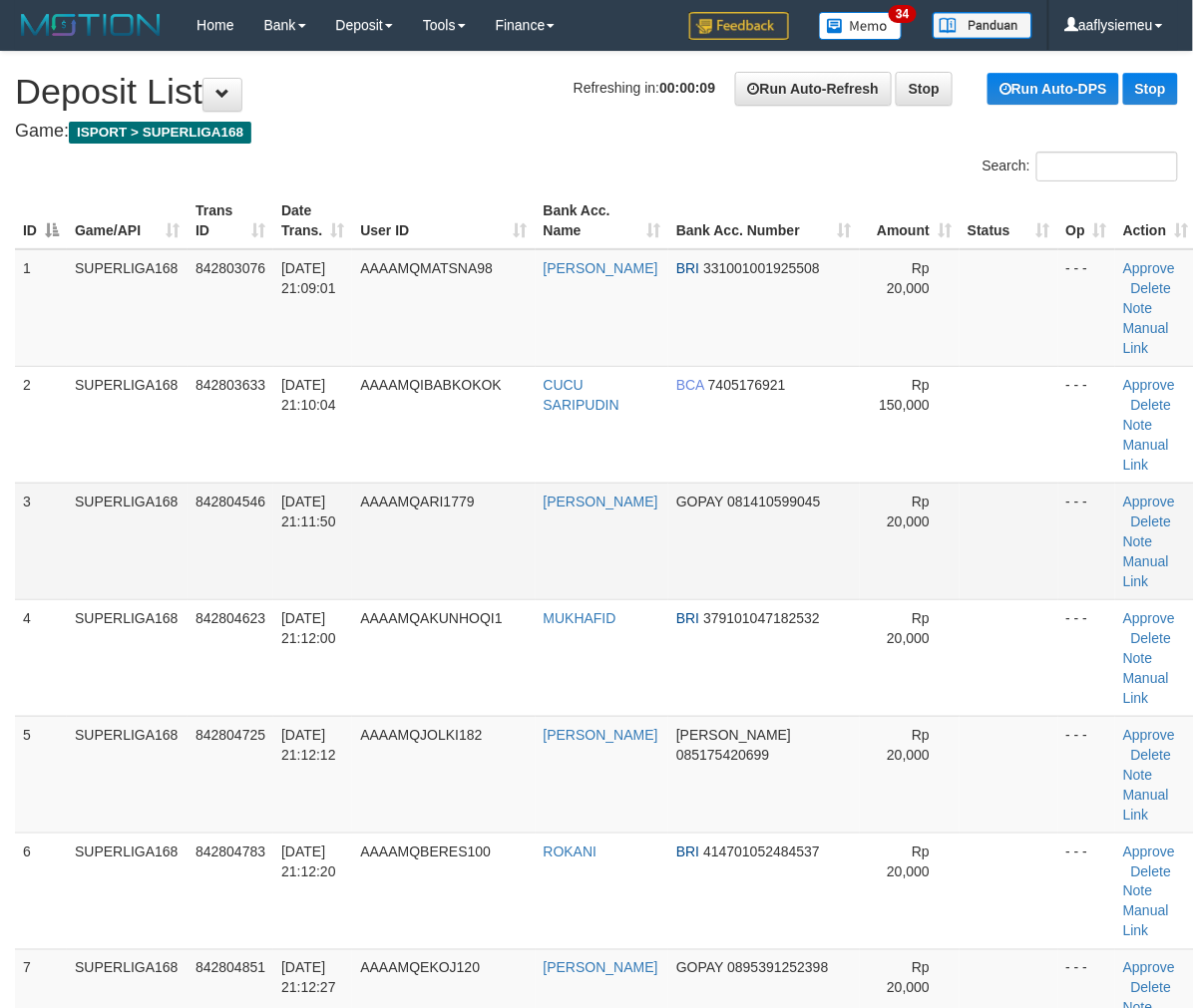 click on "SUPERLIGA168" at bounding box center [127, 540] 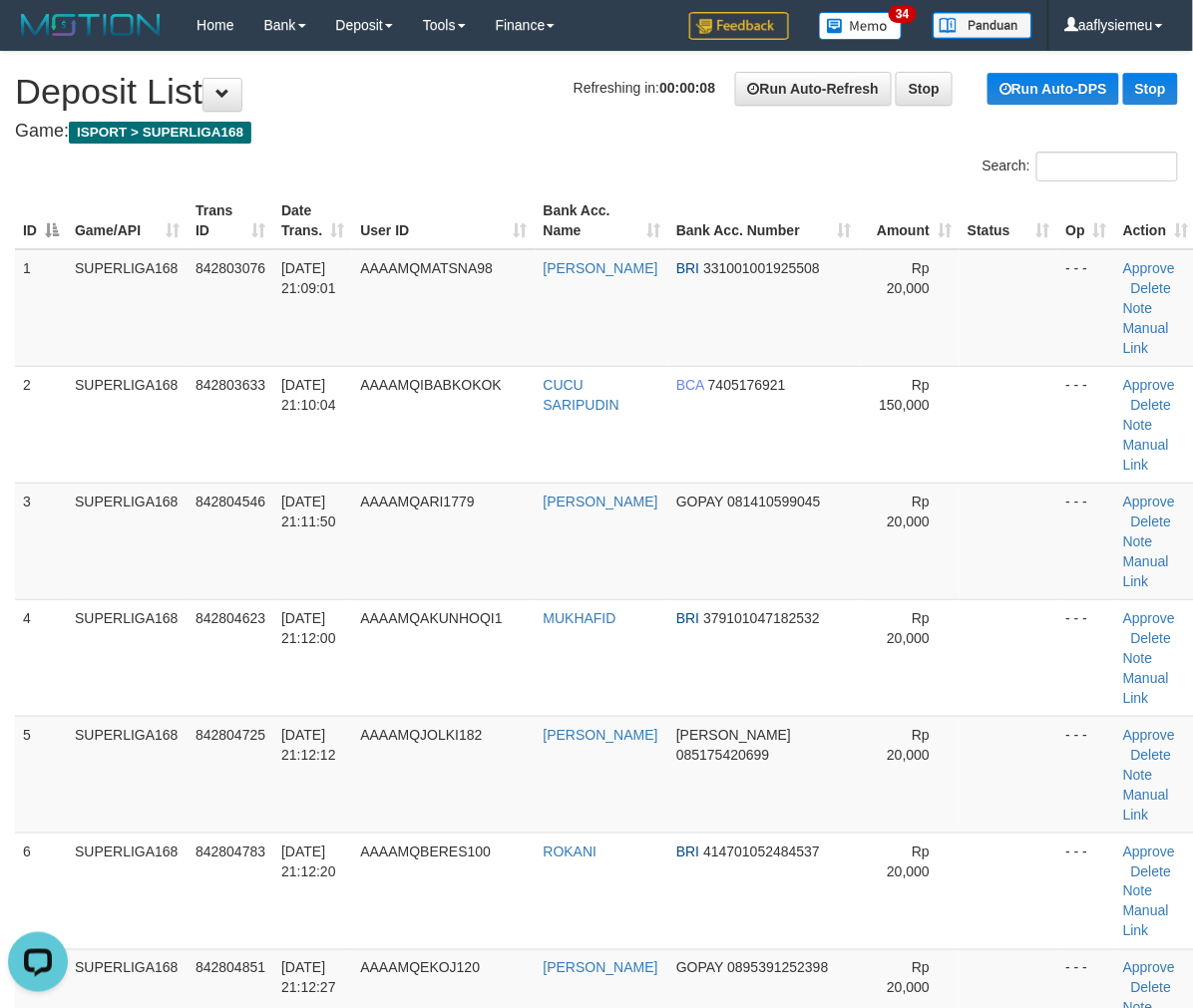scroll, scrollTop: 0, scrollLeft: 0, axis: both 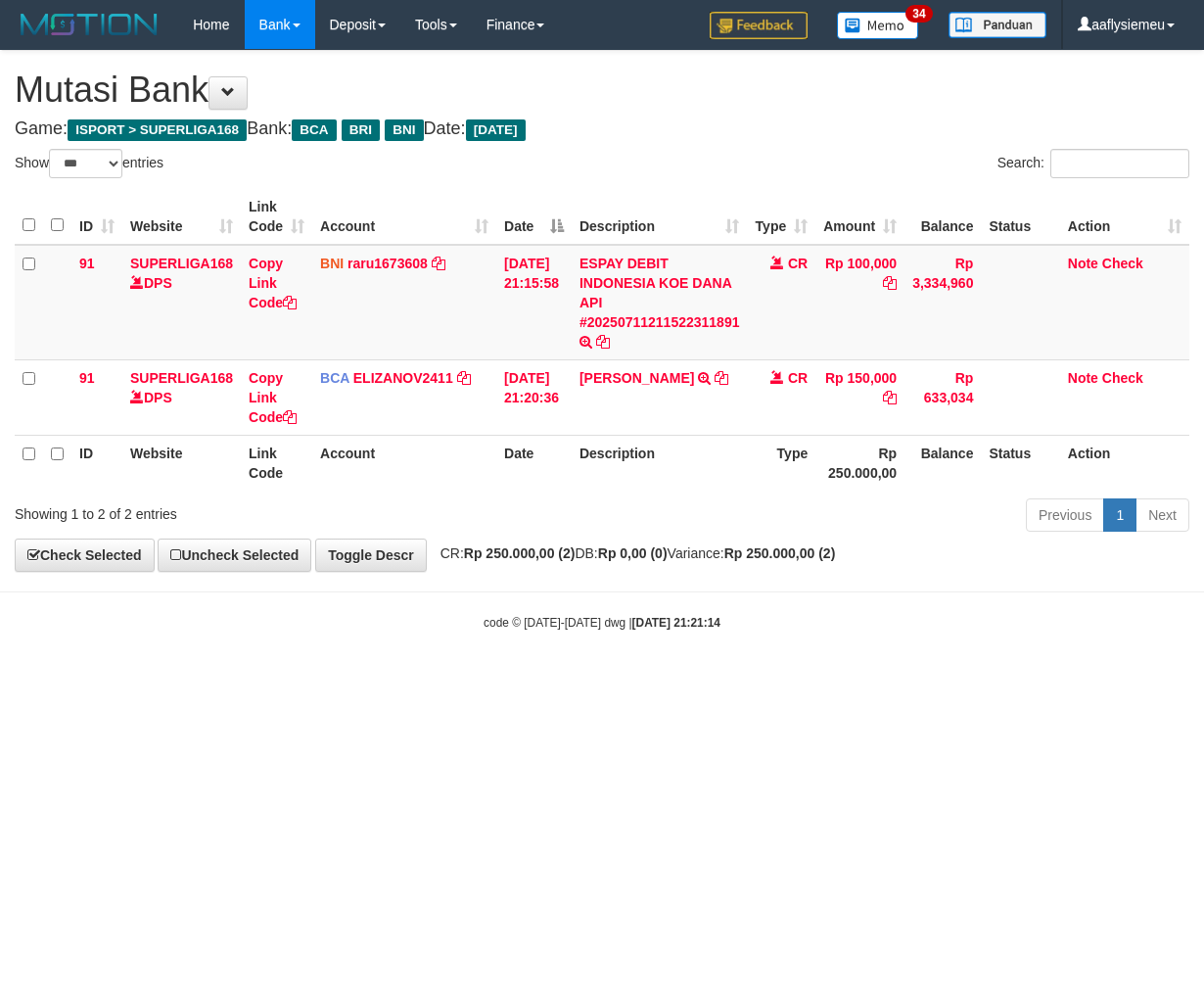select on "***" 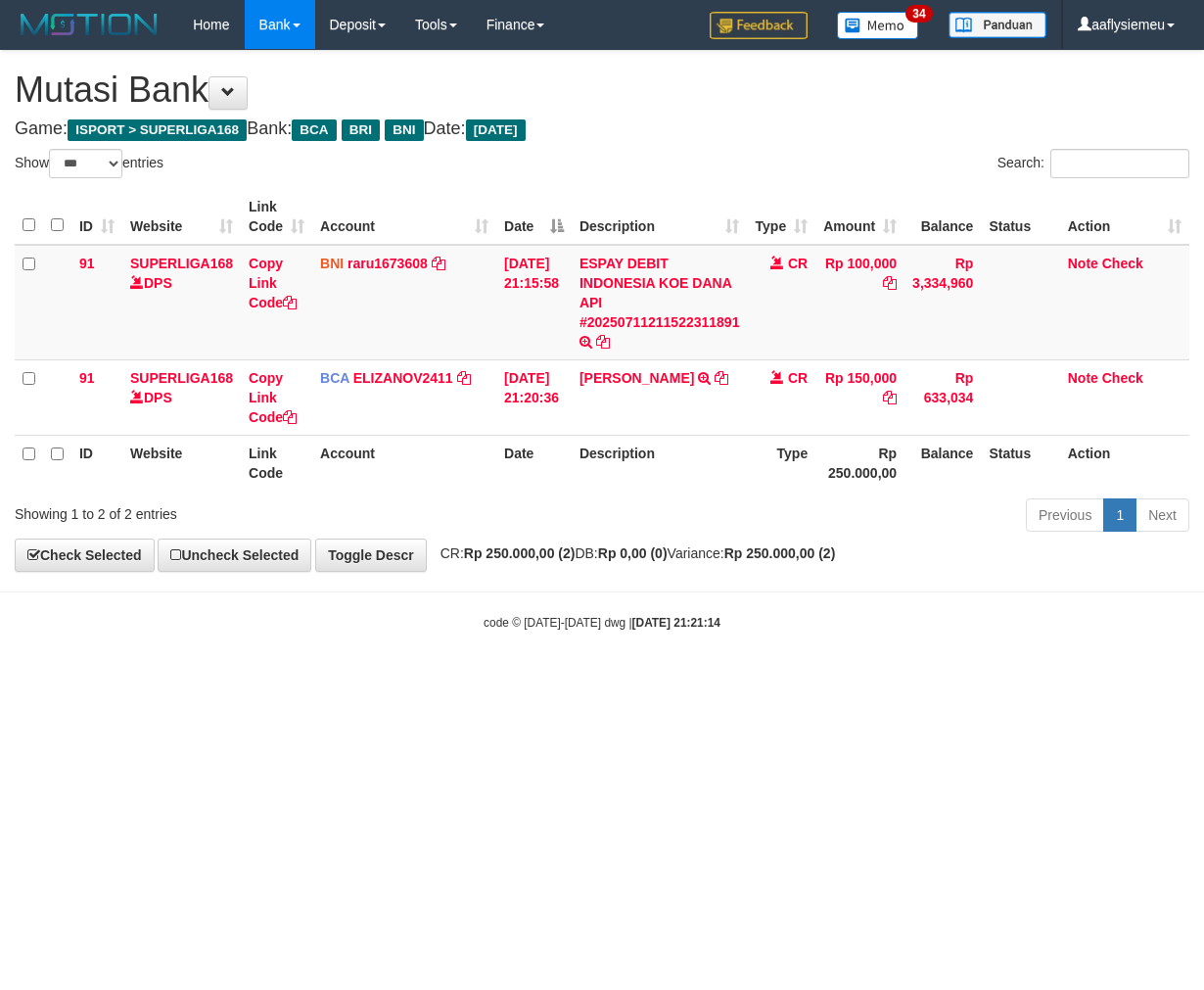 click on "Toggle navigation
Home
Bank
Account List
Load
By Website
Group
[ISPORT]													SUPERLIGA168
By Load Group (DPS)
34" at bounding box center (602, 340) 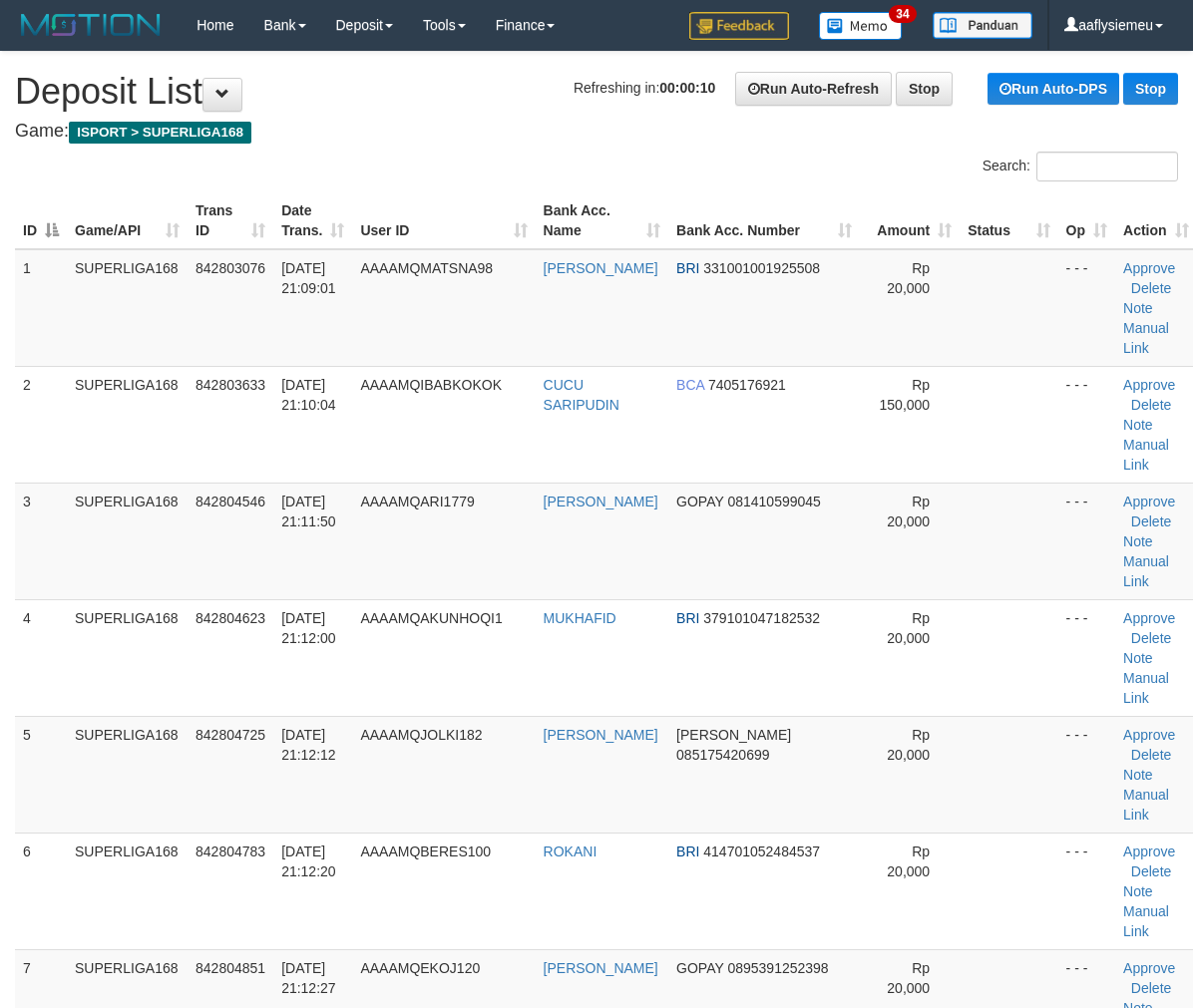 scroll, scrollTop: 0, scrollLeft: 0, axis: both 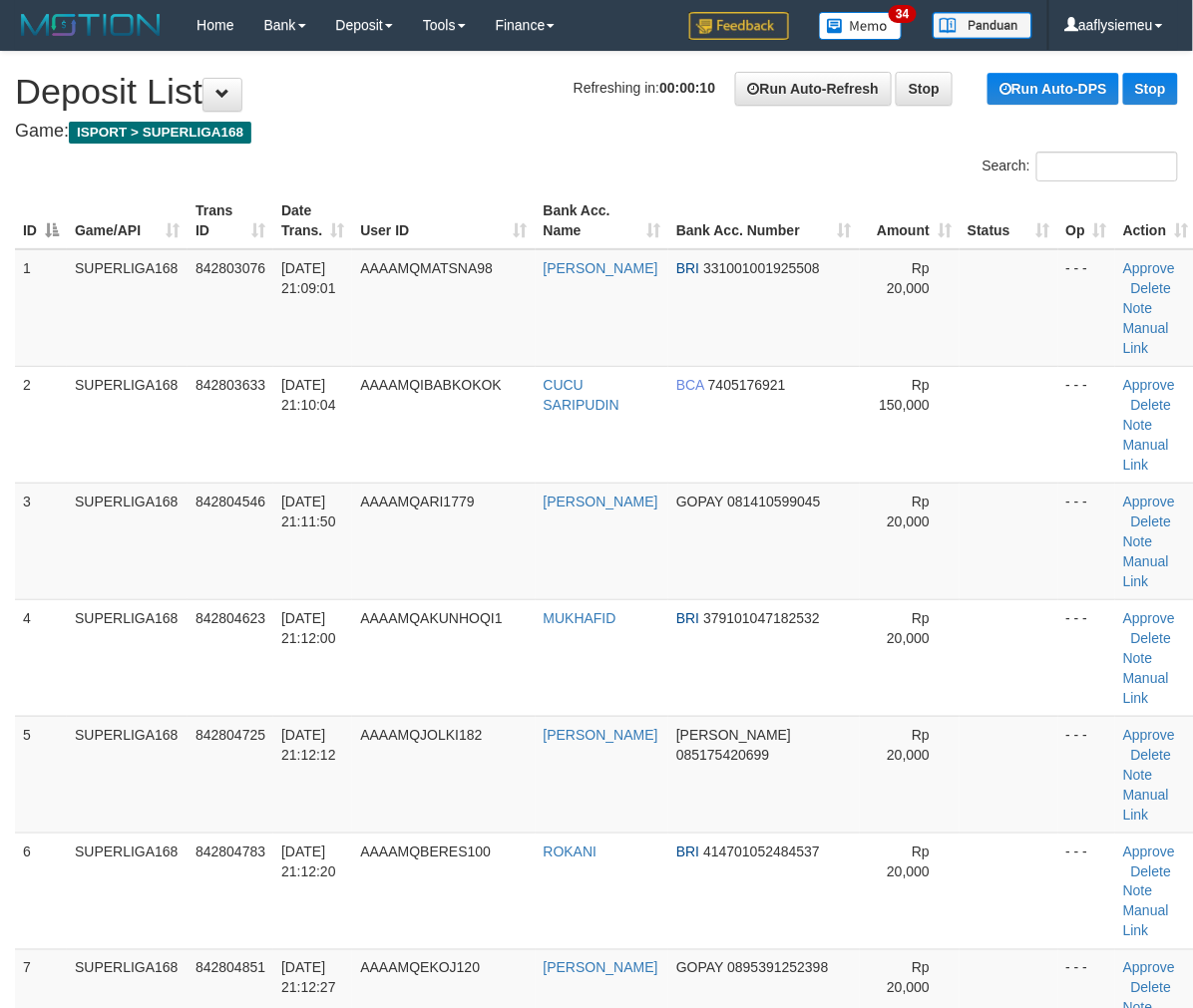 drag, startPoint x: 104, startPoint y: 519, endPoint x: 3, endPoint y: 555, distance: 107.22406 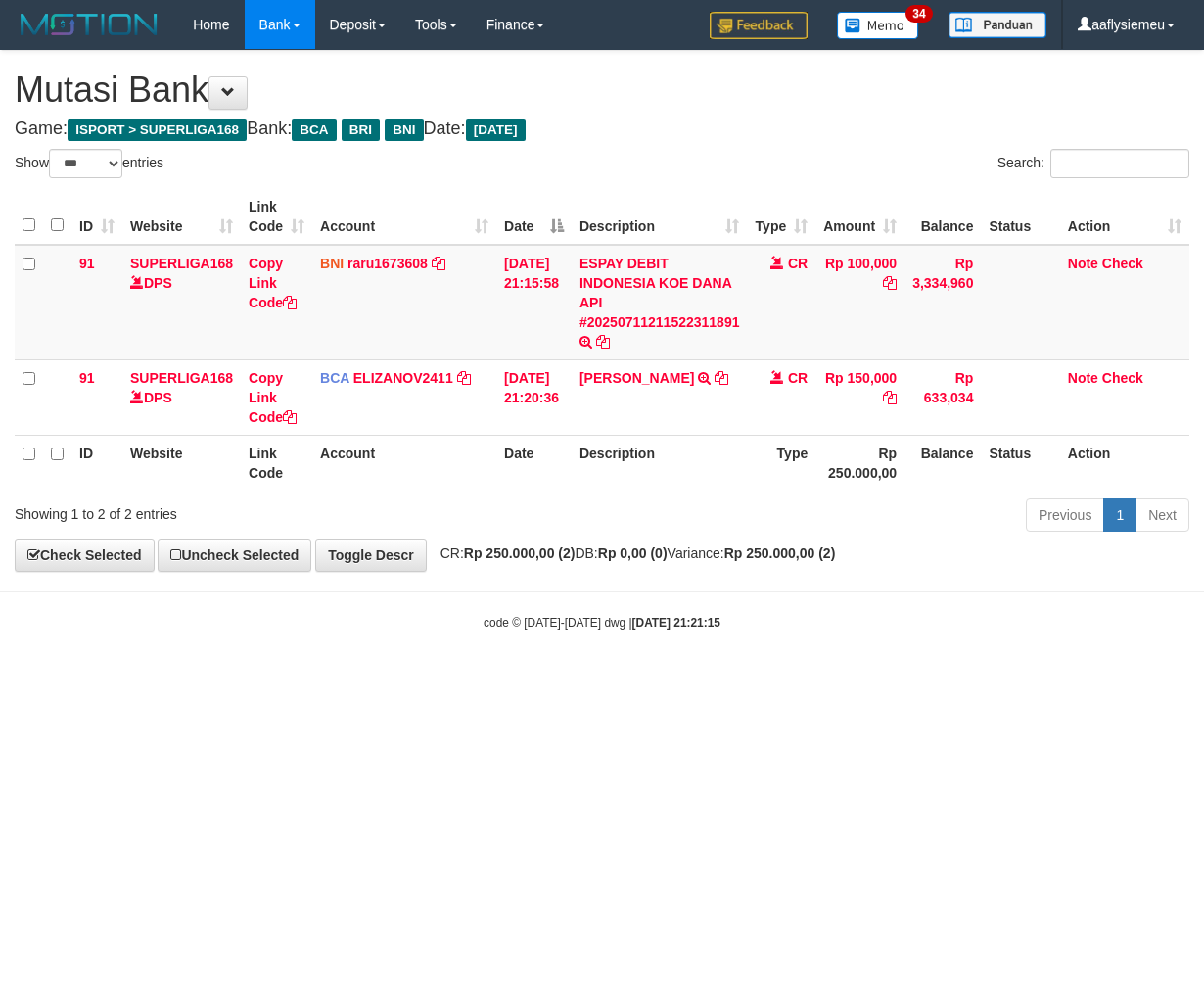 select on "***" 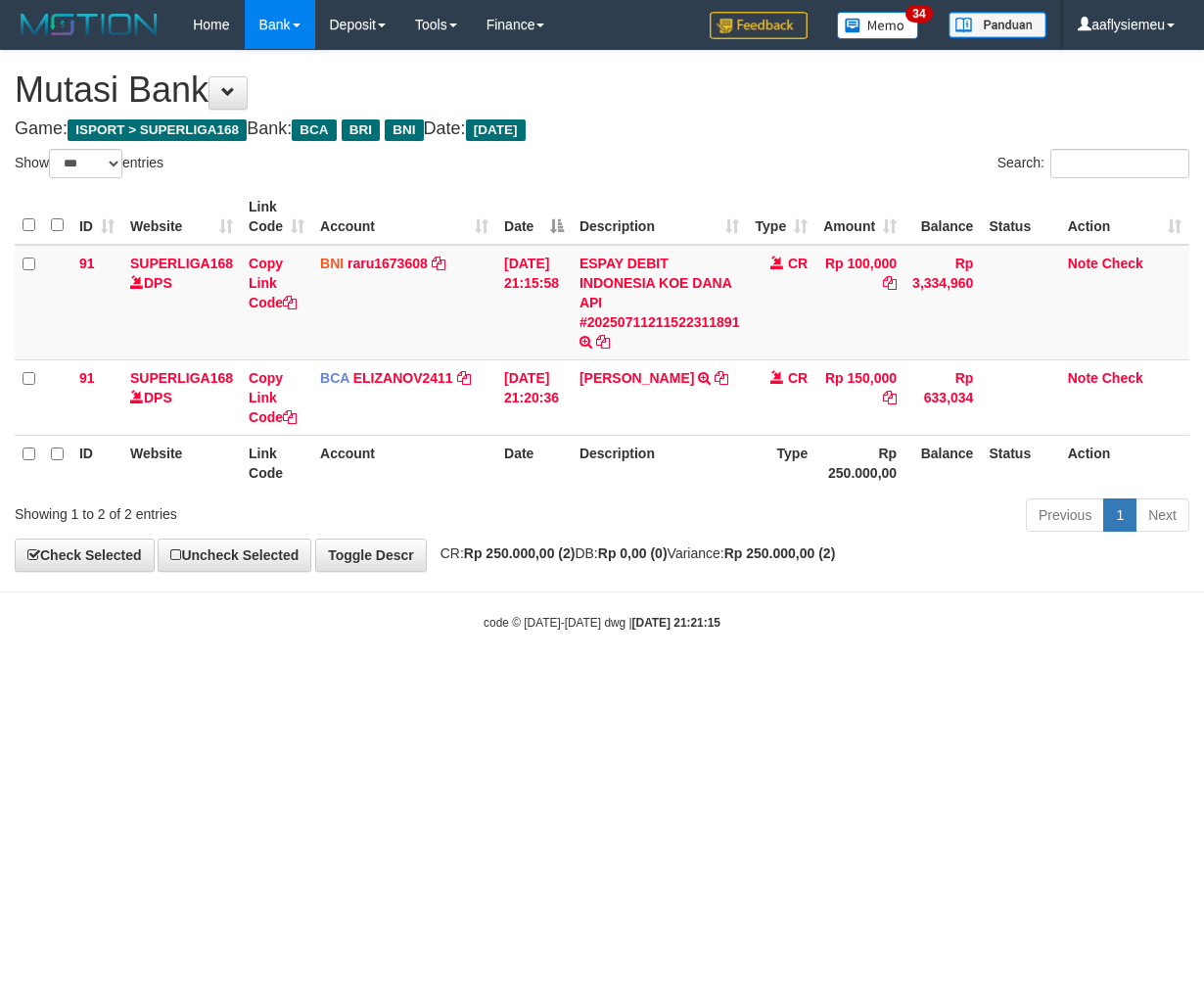 scroll, scrollTop: 0, scrollLeft: 0, axis: both 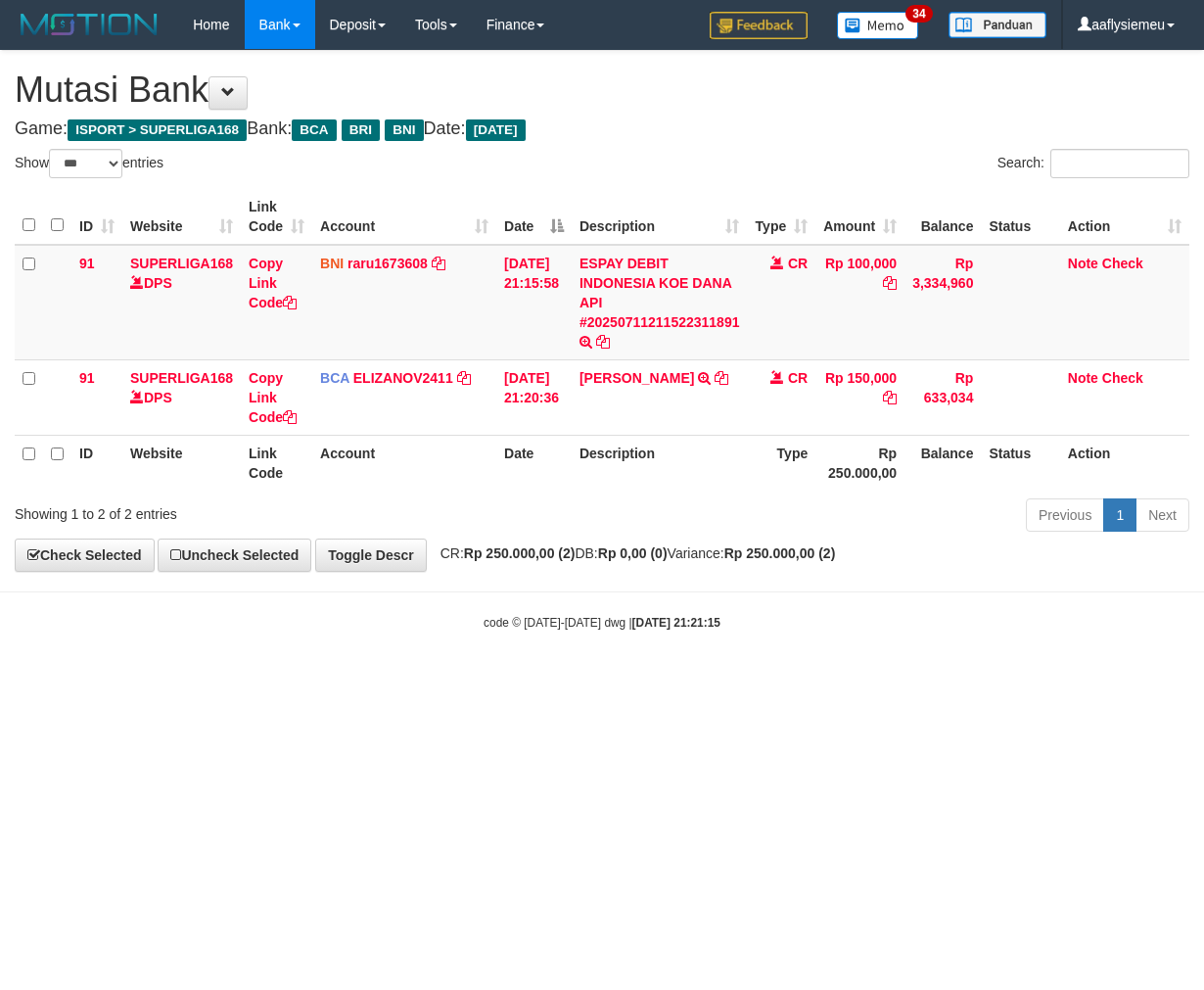 select on "***" 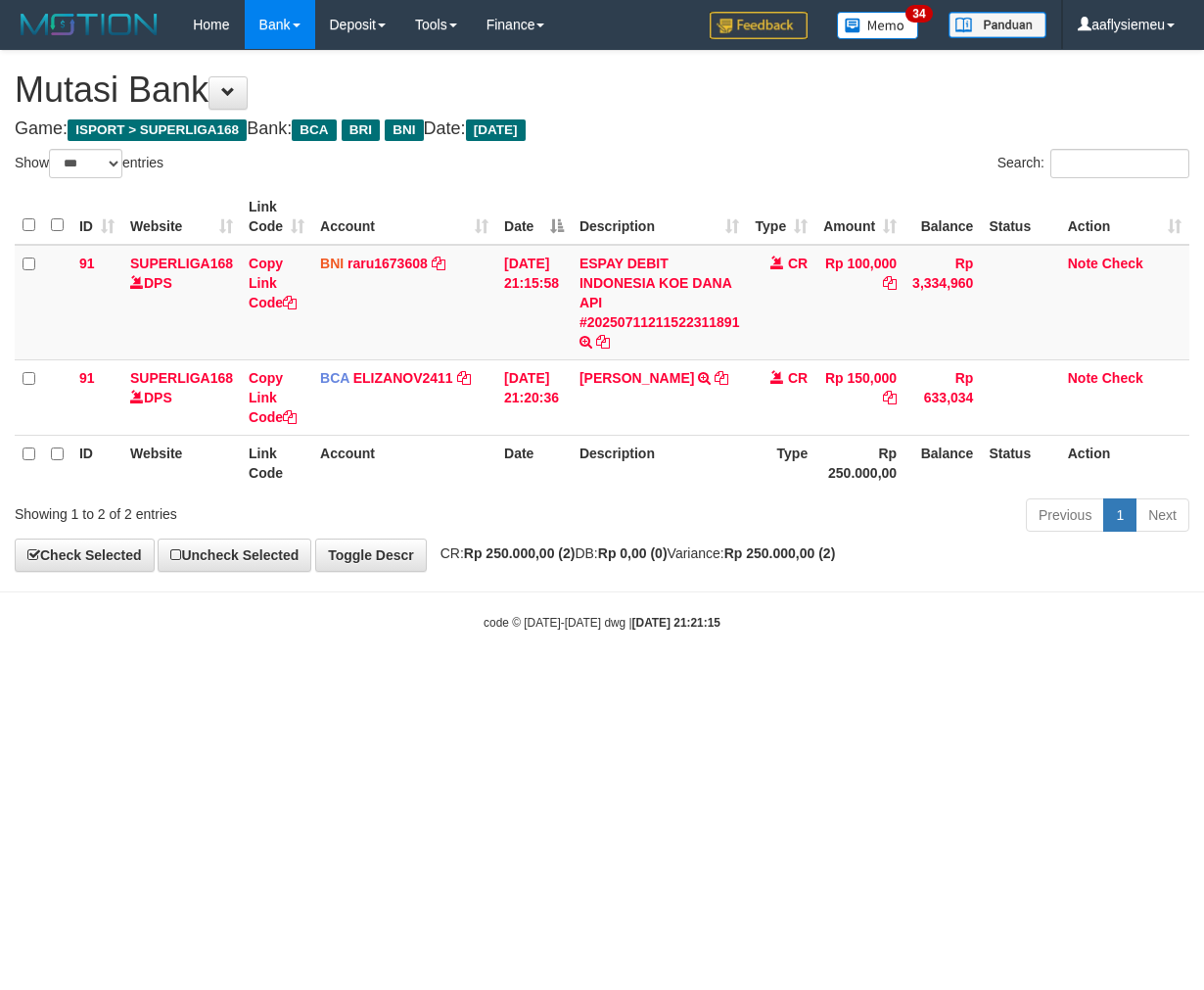 scroll, scrollTop: 0, scrollLeft: 0, axis: both 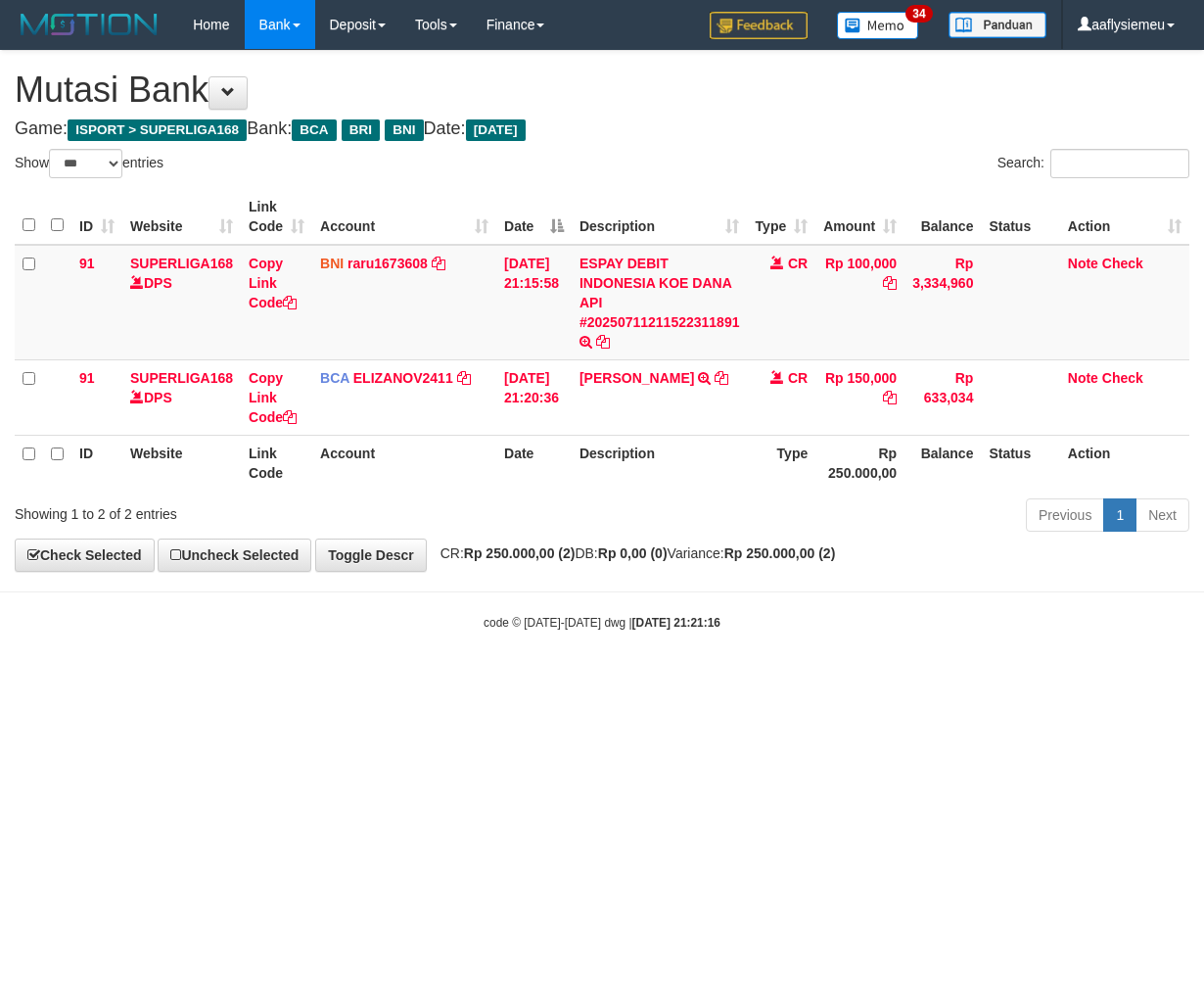 select on "***" 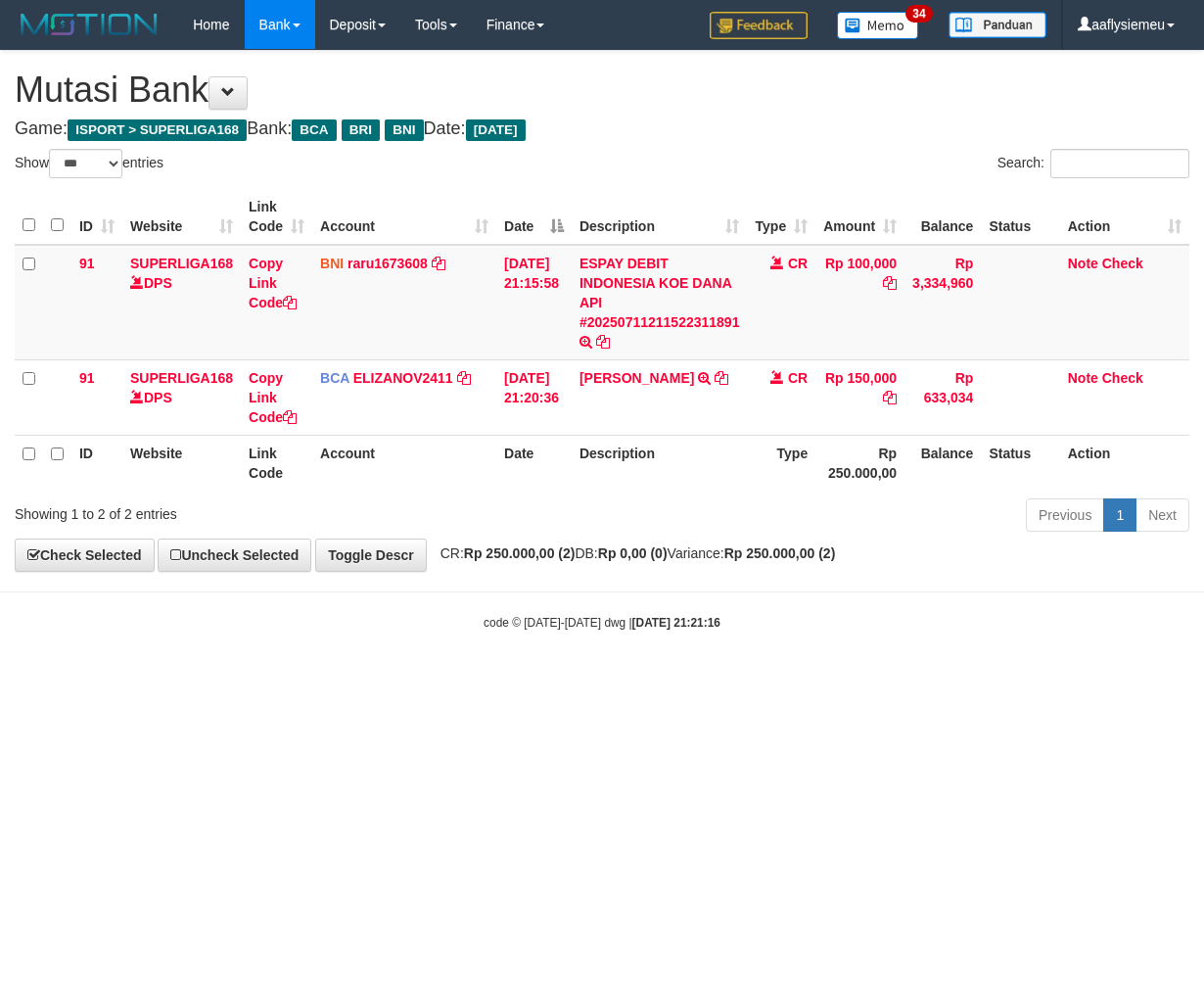 scroll, scrollTop: 0, scrollLeft: 0, axis: both 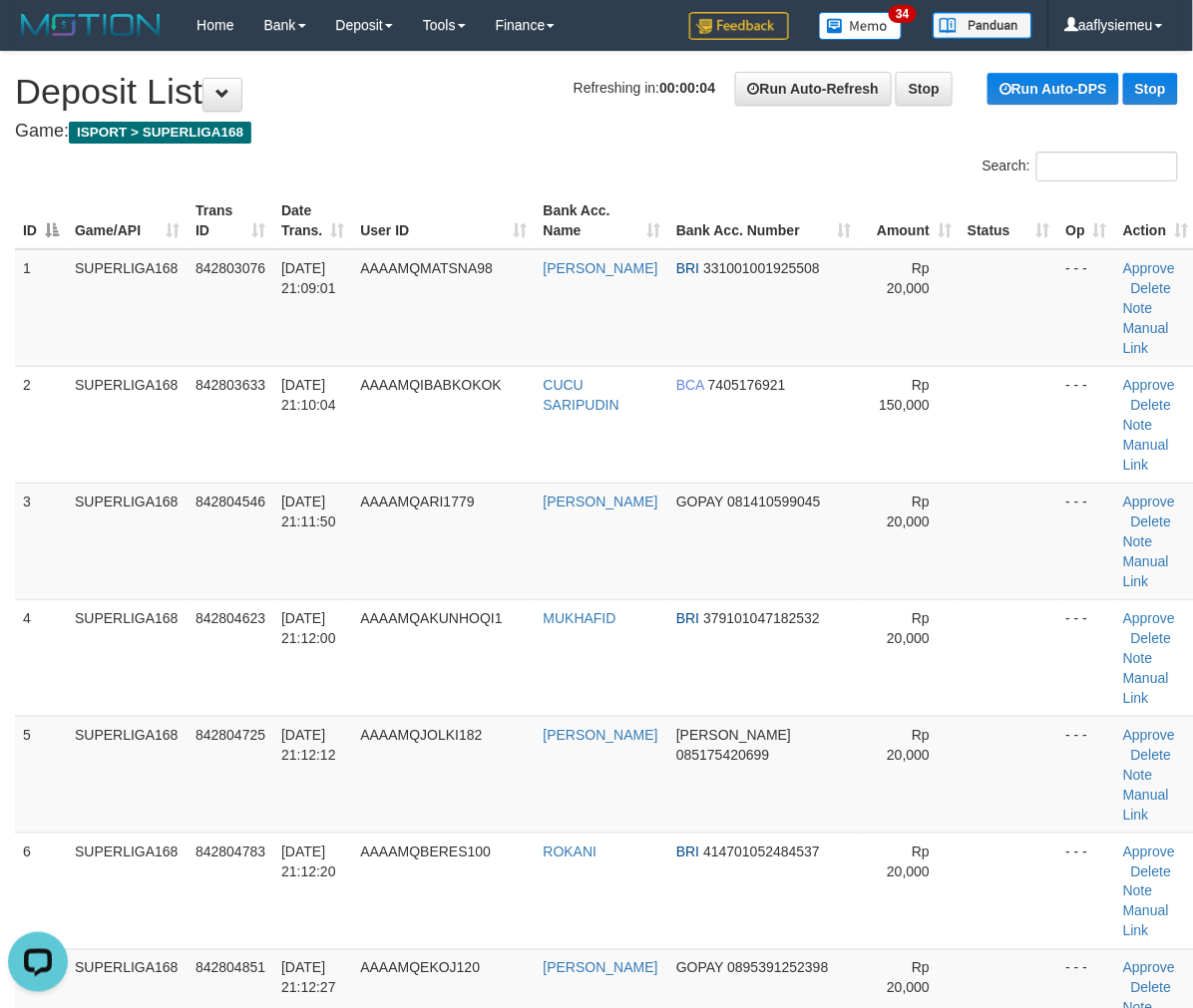 drag, startPoint x: 13, startPoint y: 446, endPoint x: 0, endPoint y: 454, distance: 15.264338 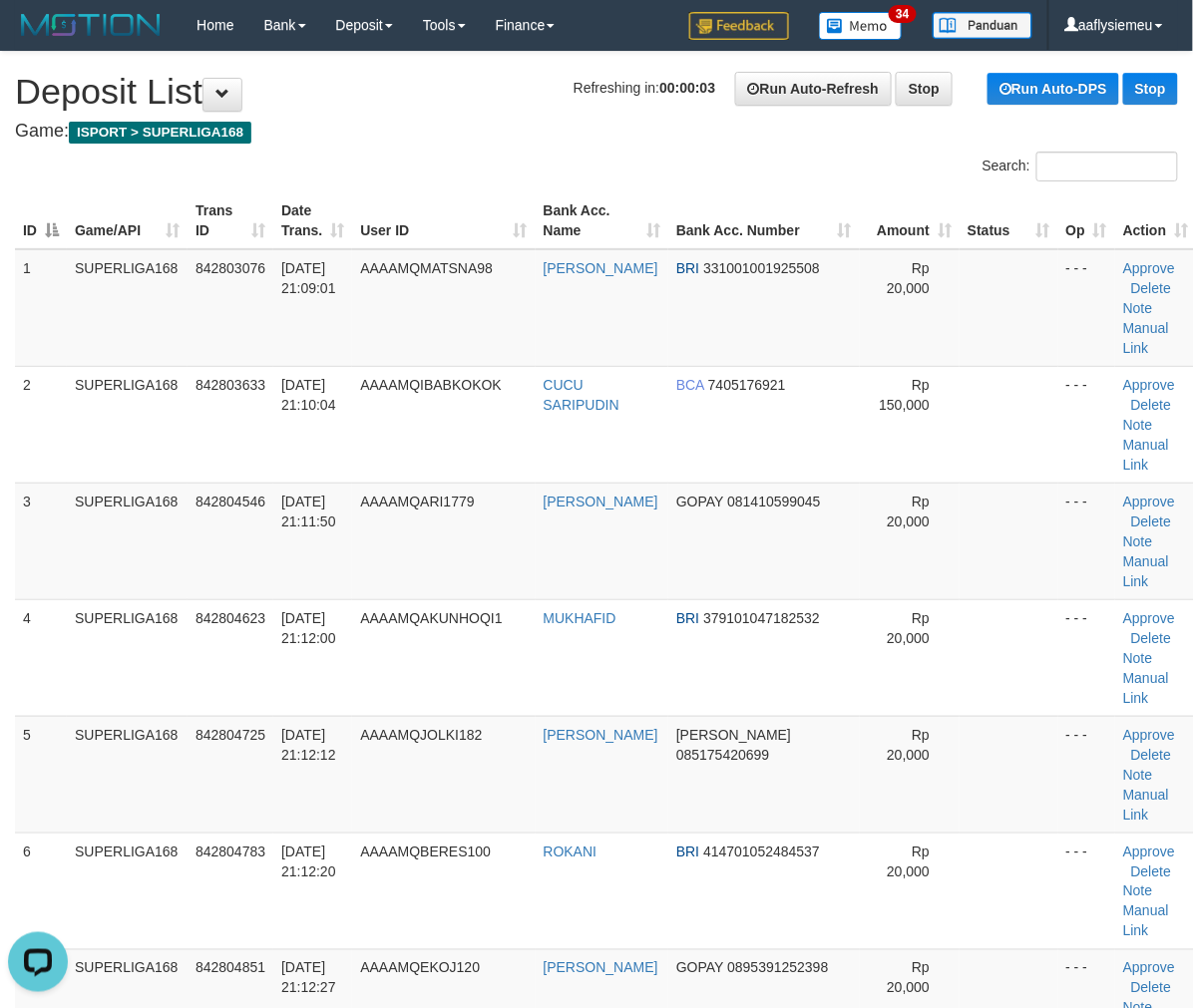 drag, startPoint x: 211, startPoint y: 377, endPoint x: 6, endPoint y: 439, distance: 214.17049 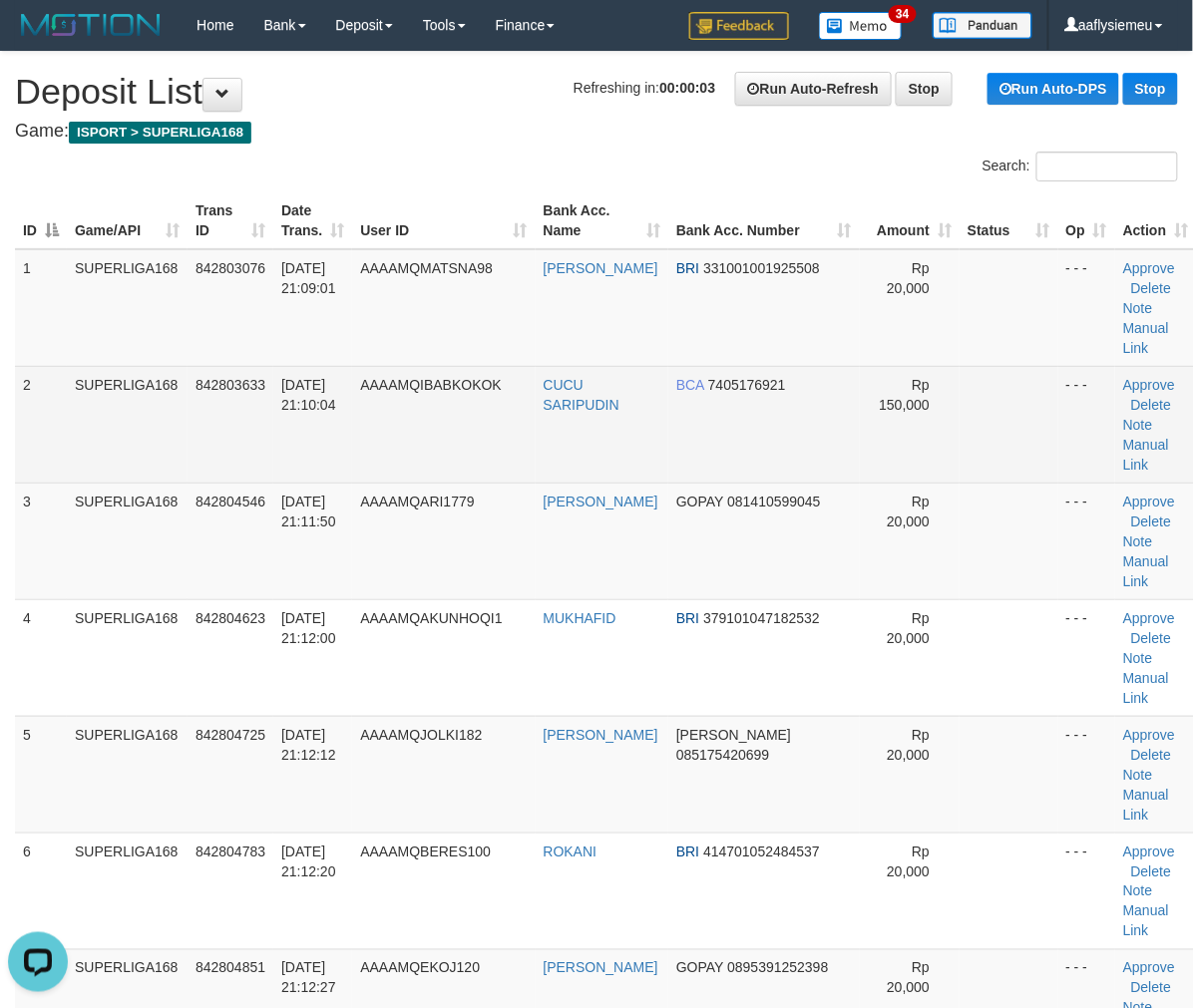 click on "2
SUPERLIGA168
842803633
11/07/2025 21:10:04
AAAAMQIBABKOKOK
CUCU SARIPUDIN
BCA
7405176921
Rp 150,000
- - -
Approve
Delete
Note
Manual Link" at bounding box center [605, 424] 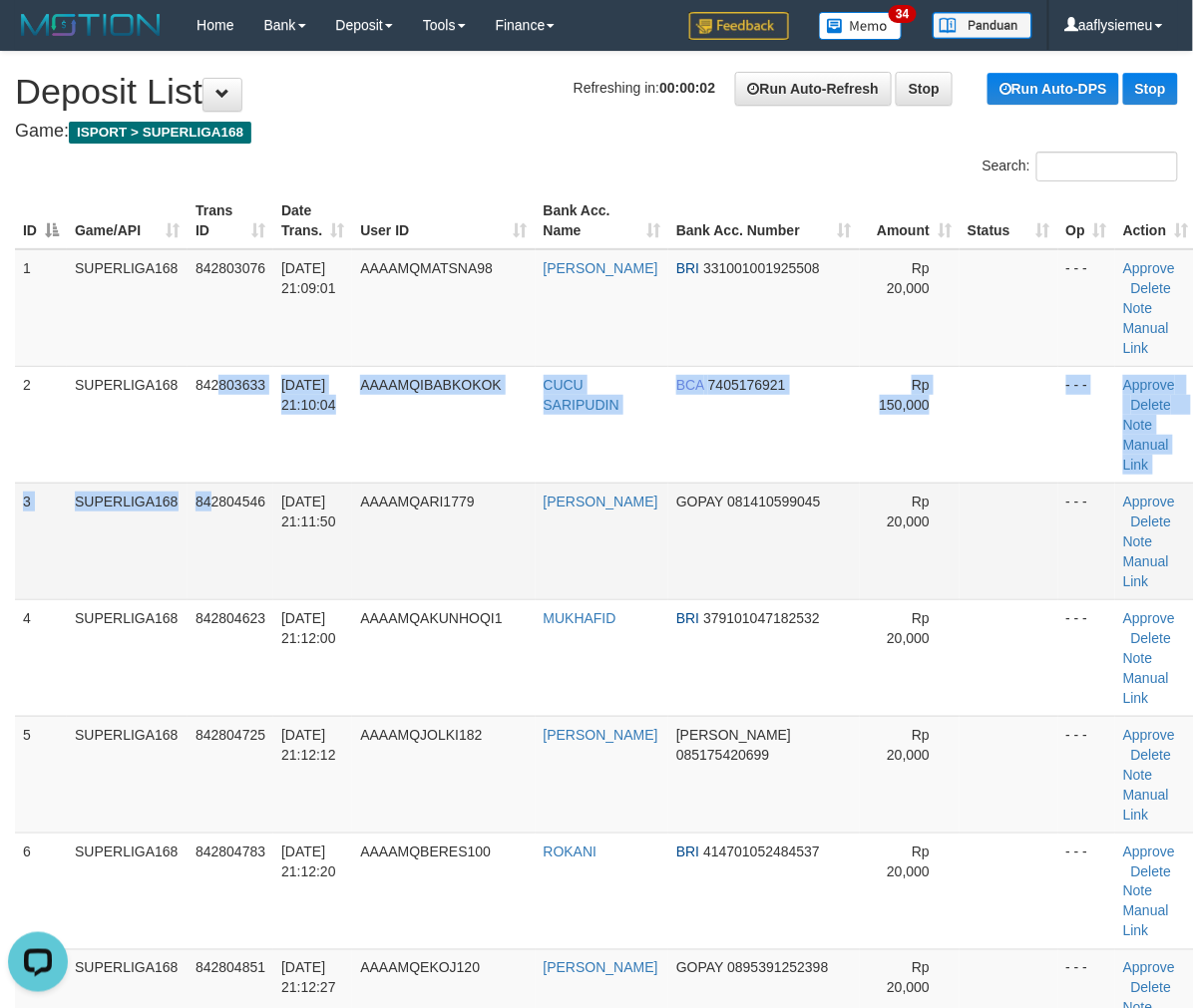 drag, startPoint x: 199, startPoint y: 461, endPoint x: 182, endPoint y: 483, distance: 27.80288 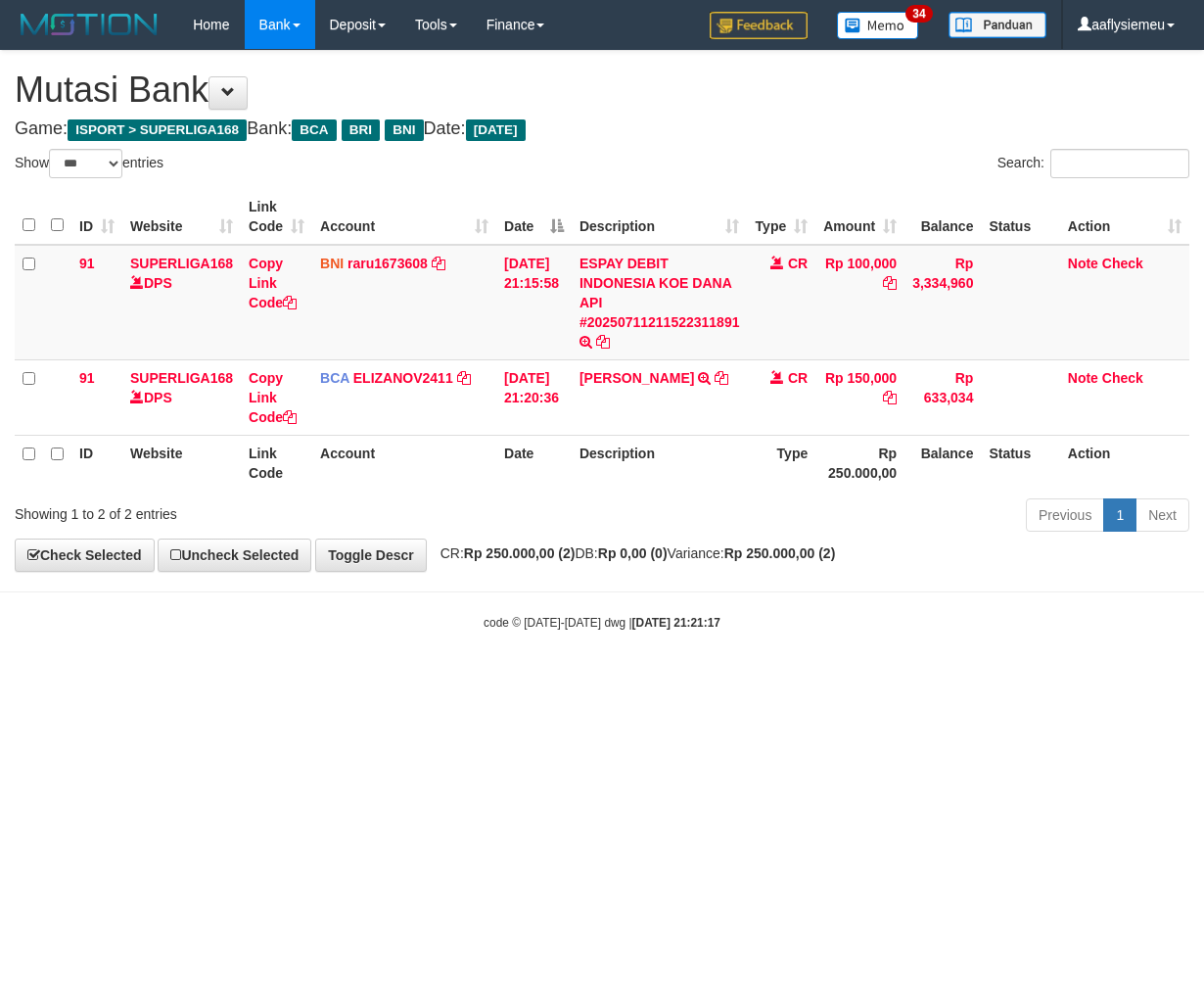 select on "***" 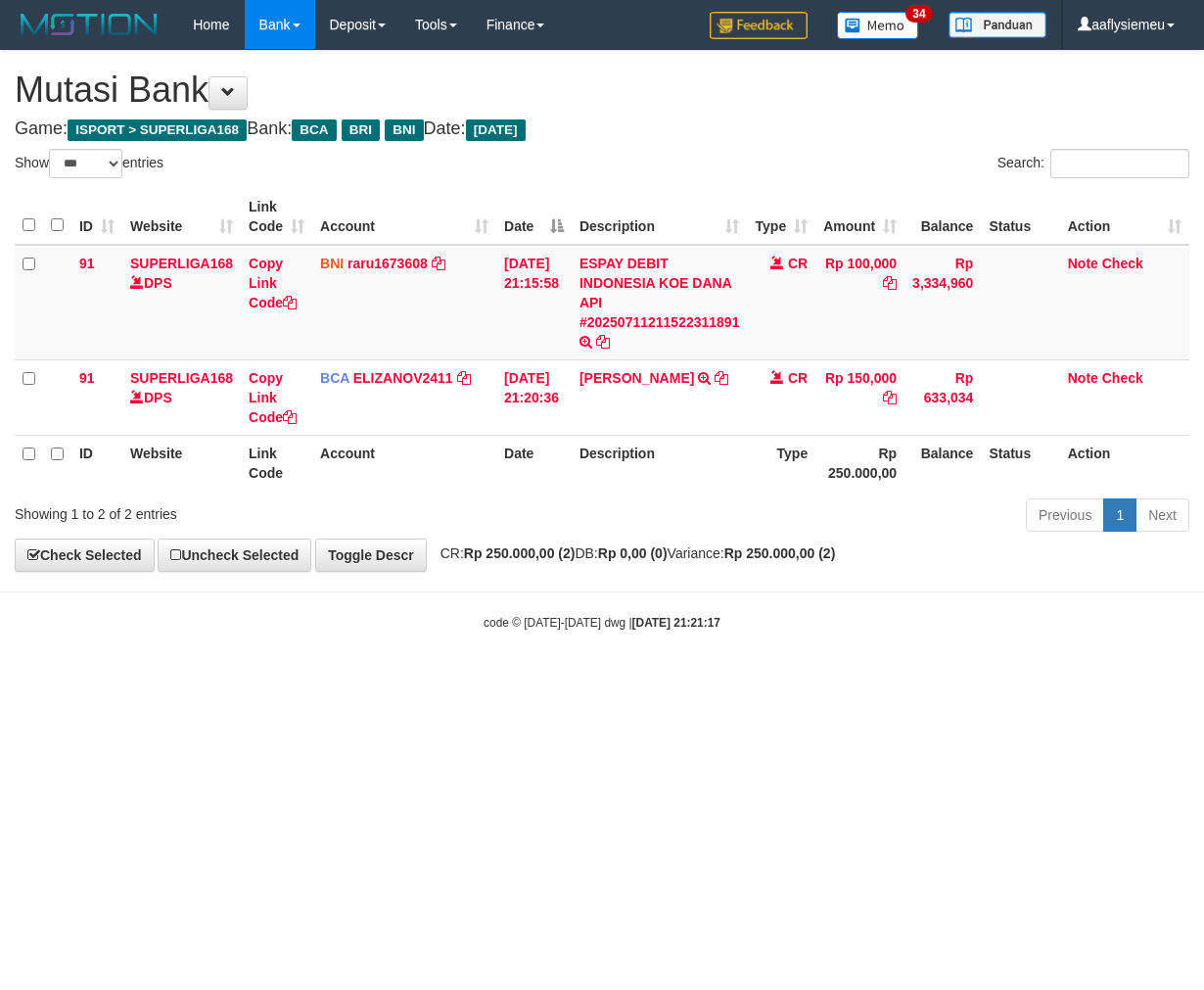 scroll, scrollTop: 0, scrollLeft: 0, axis: both 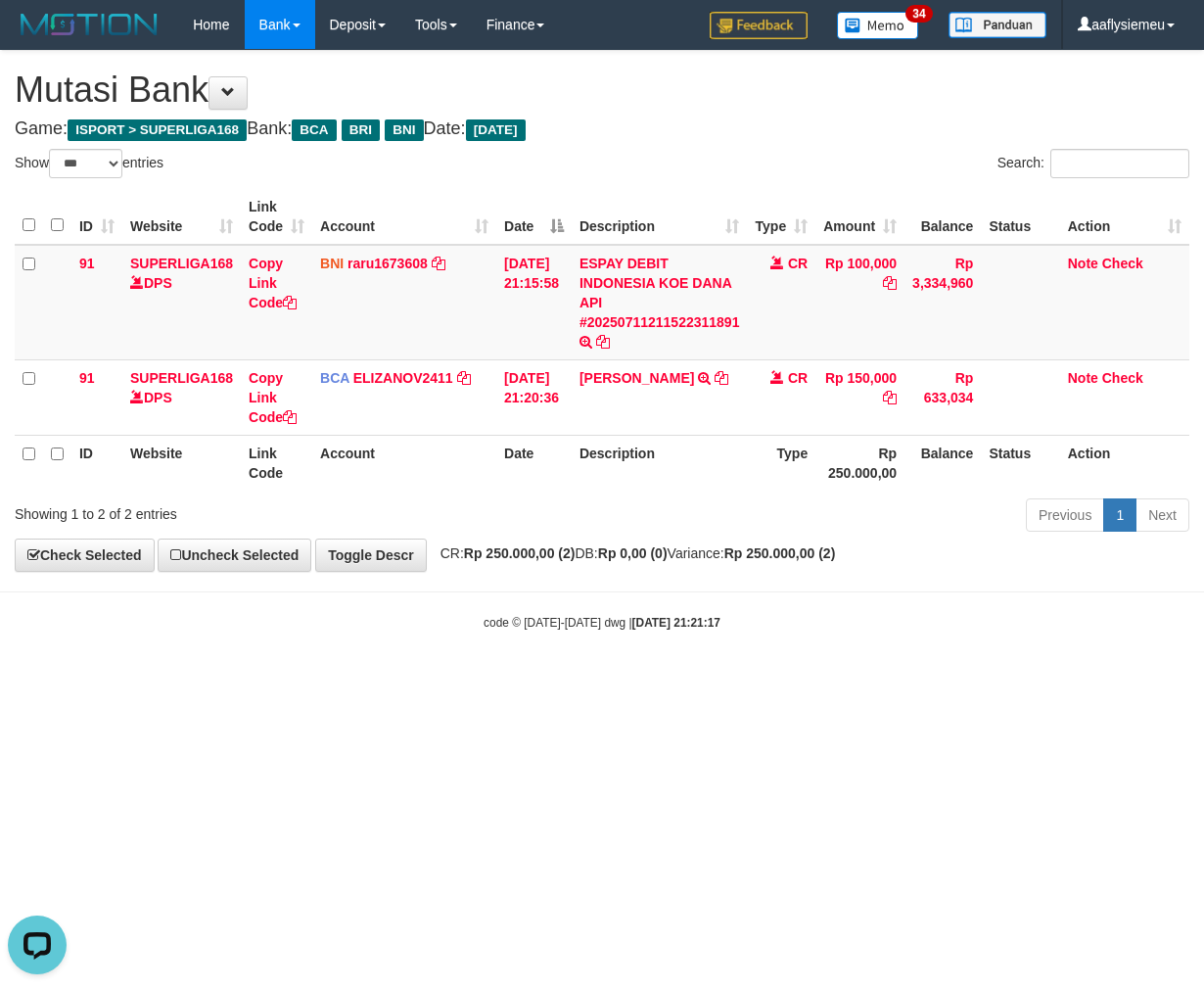 click on "Toggle navigation
Home
Bank
Account List
Load
By Website
Group
[ISPORT]													SUPERLIGA168
By Load Group (DPS)
34" at bounding box center [602, 340] 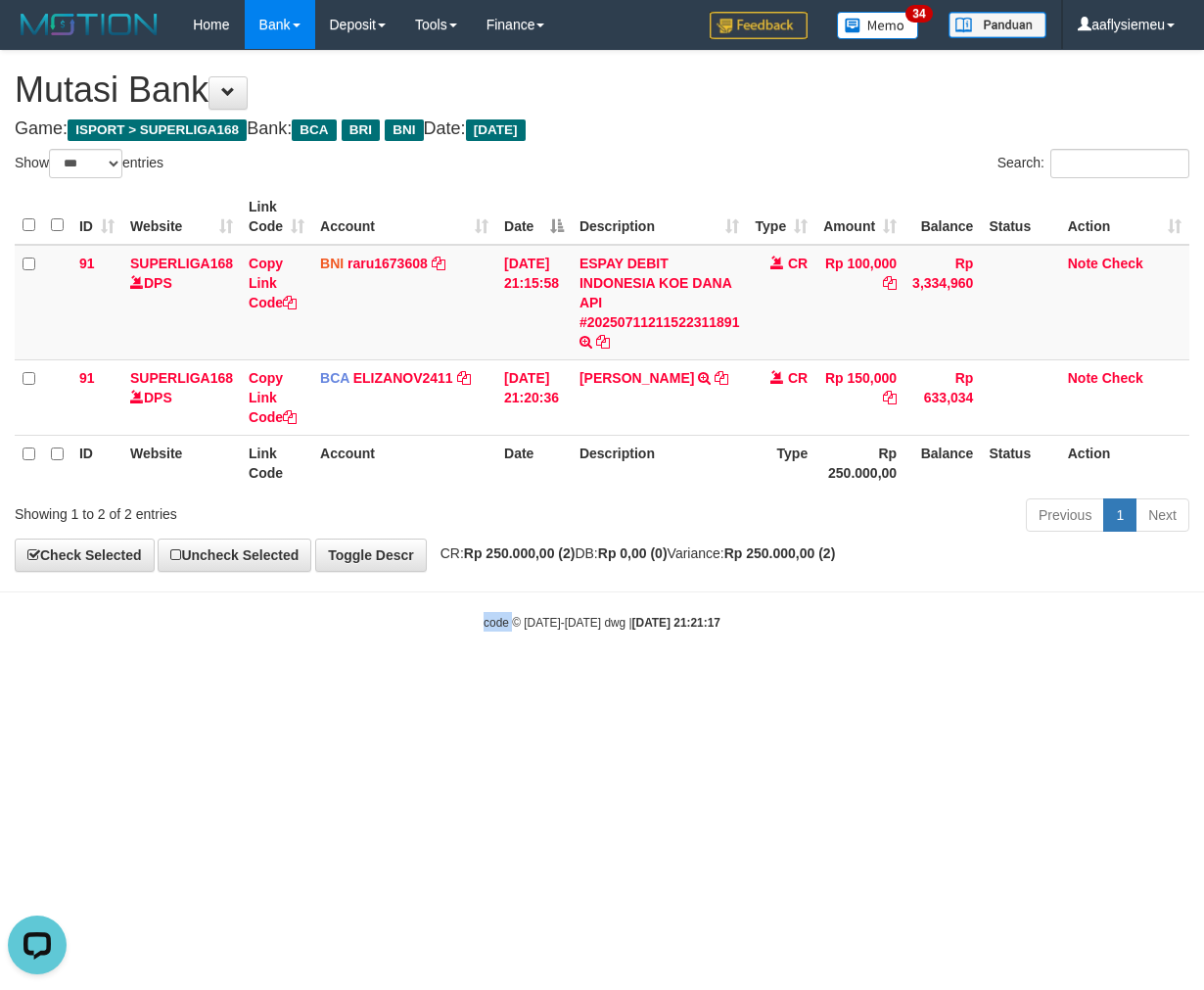 click on "Toggle navigation
Home
Bank
Account List
Load
By Website
Group
[ISPORT]													SUPERLIGA168
By Load Group (DPS)
34" at bounding box center (602, 340) 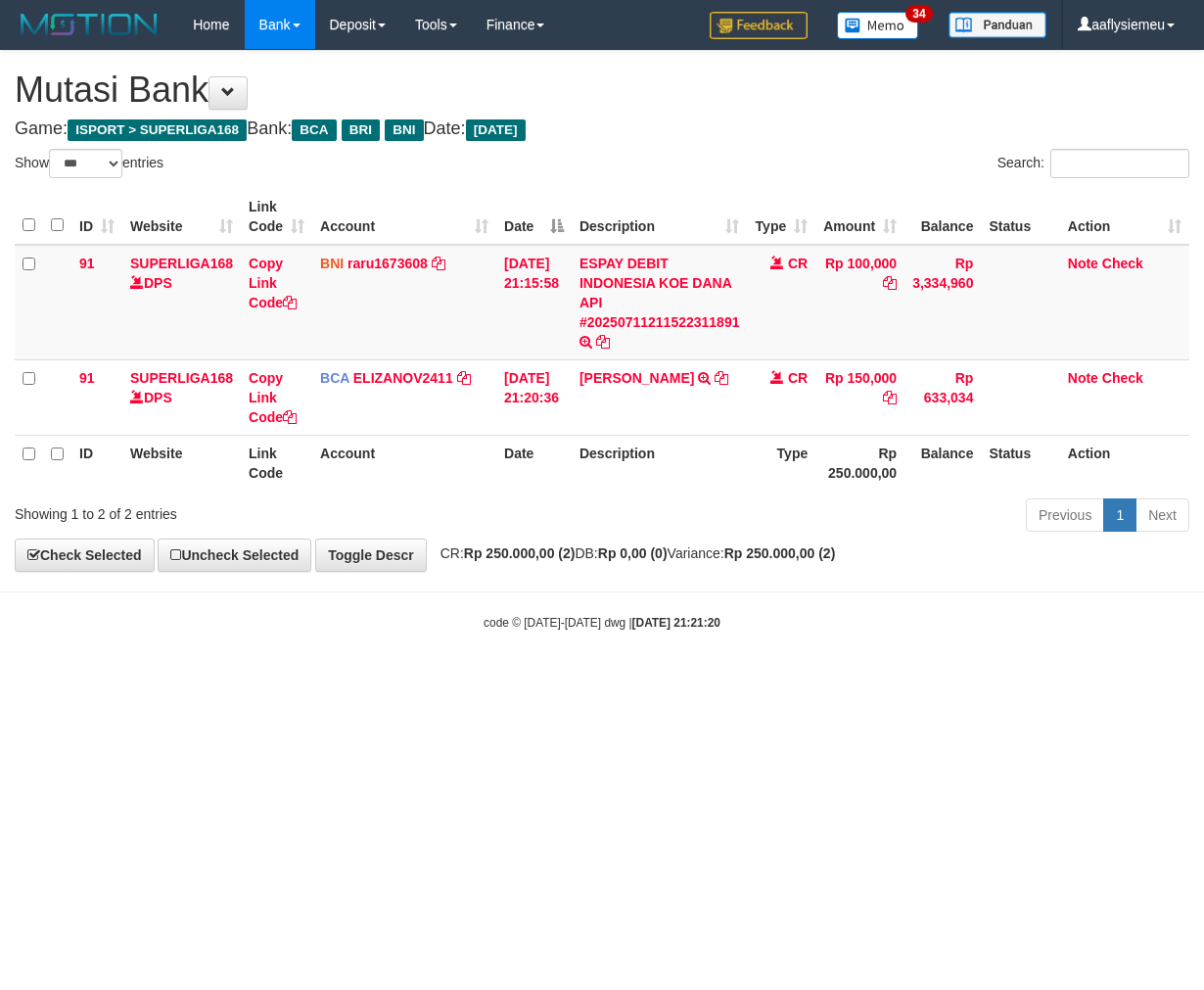 select on "***" 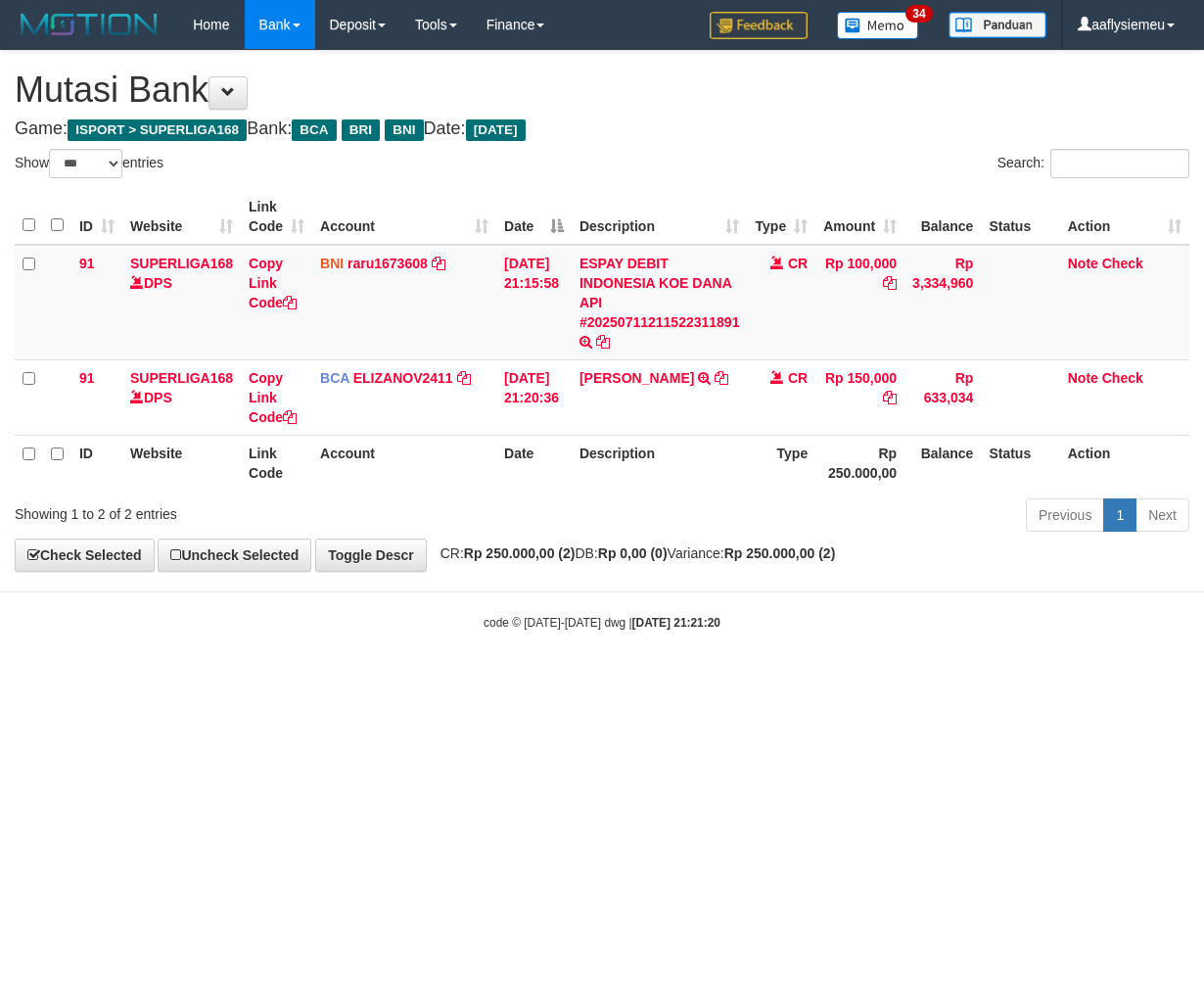 scroll, scrollTop: 0, scrollLeft: 0, axis: both 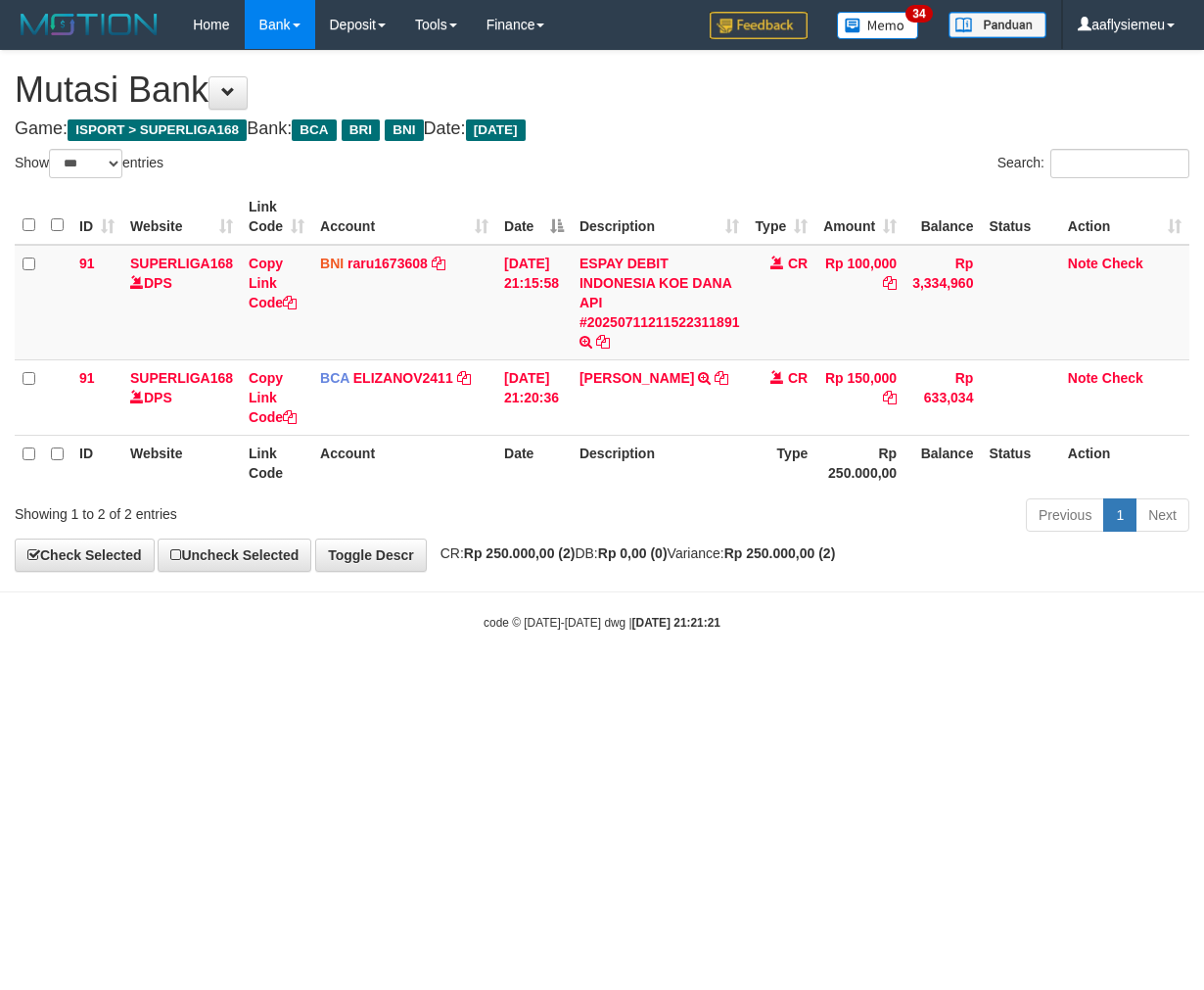 select on "***" 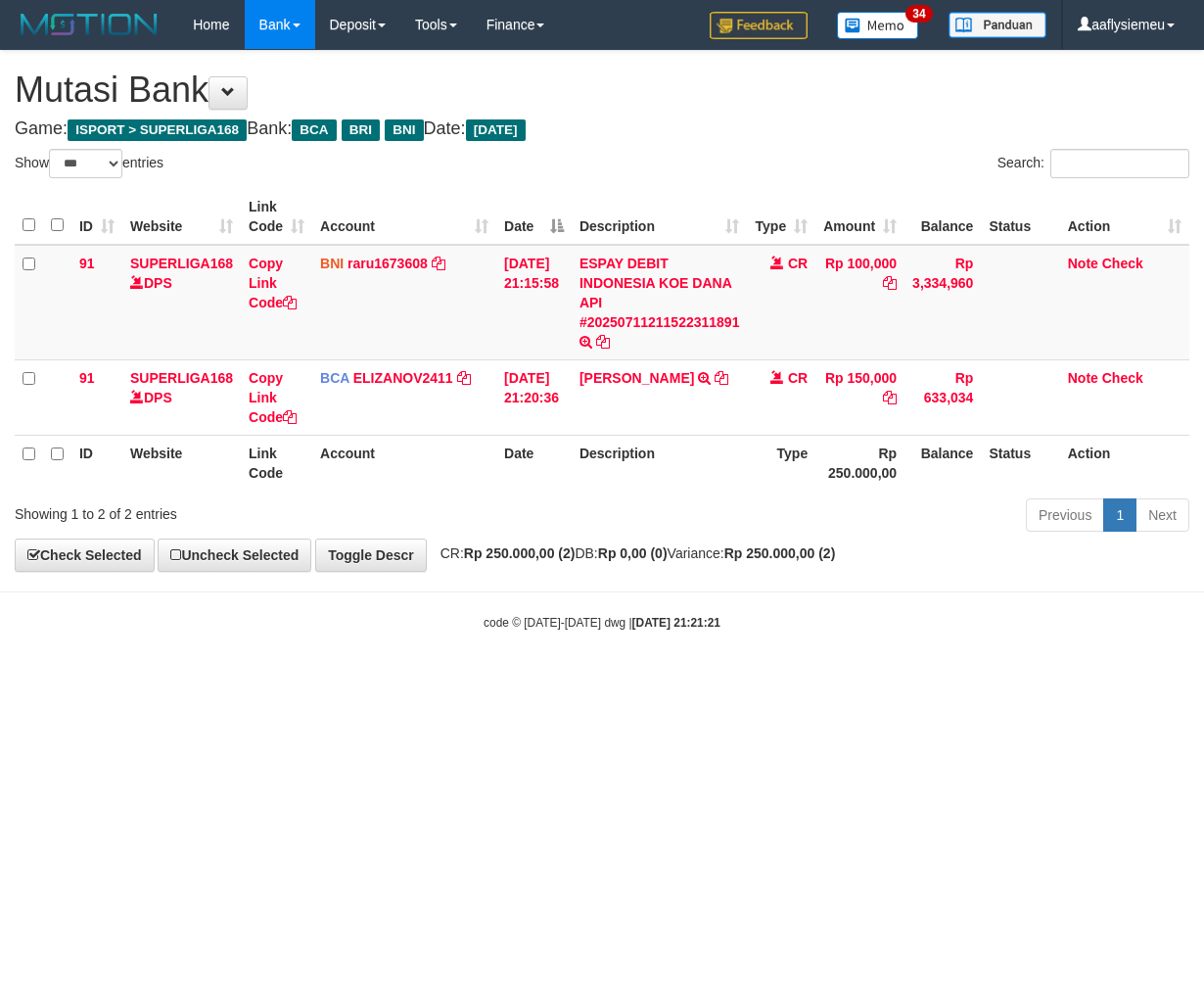 scroll, scrollTop: 0, scrollLeft: 0, axis: both 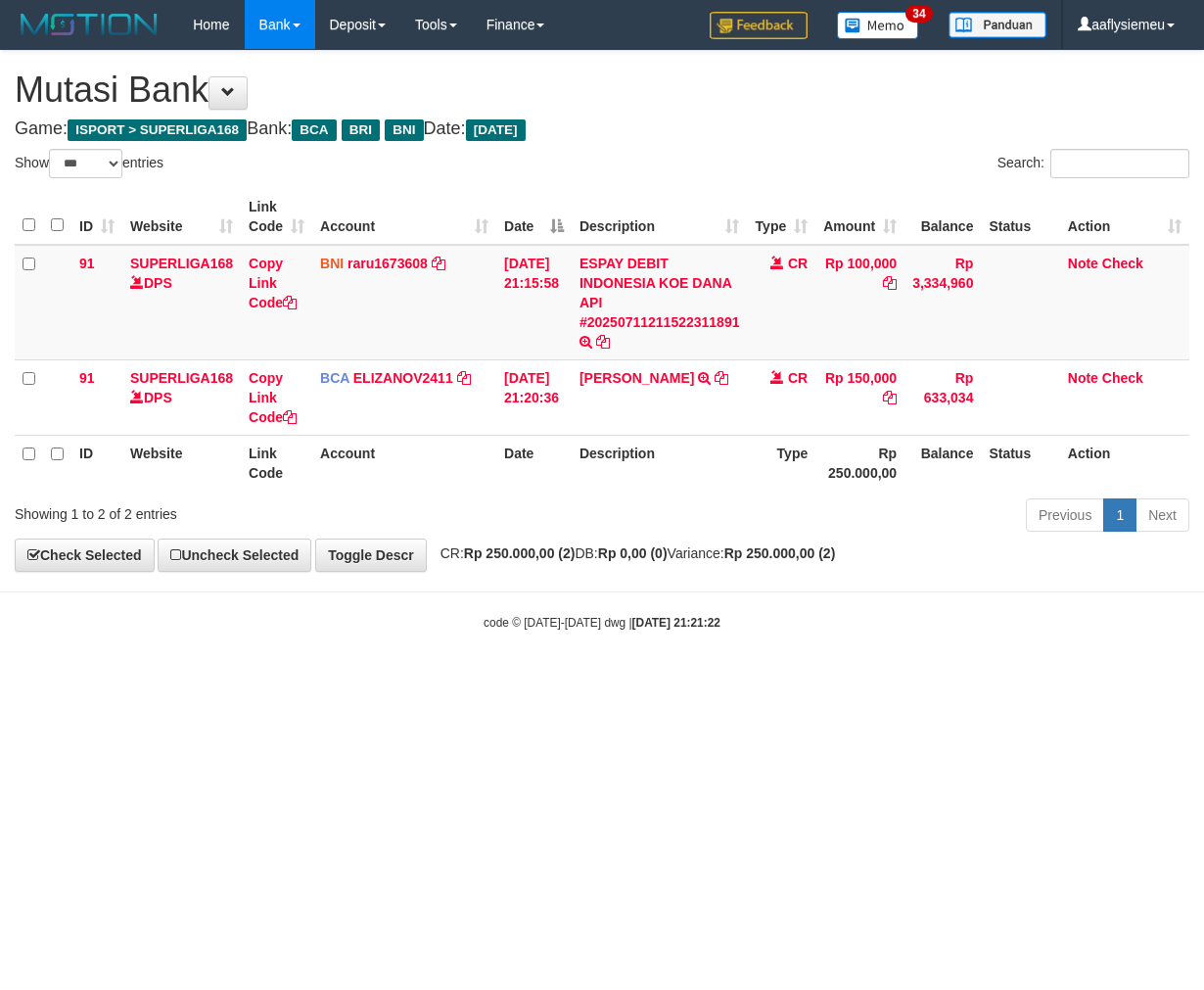 select on "***" 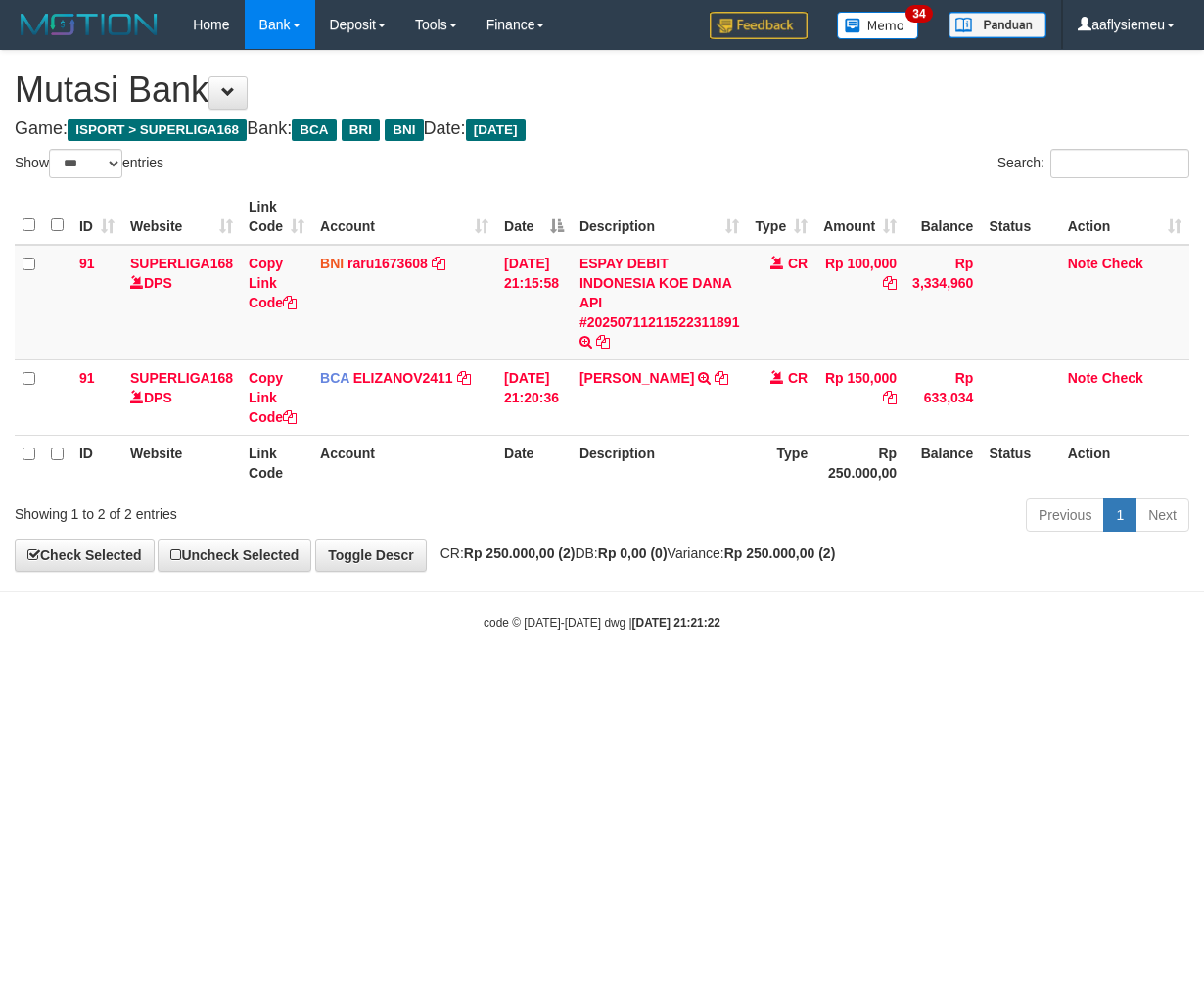scroll, scrollTop: 0, scrollLeft: 0, axis: both 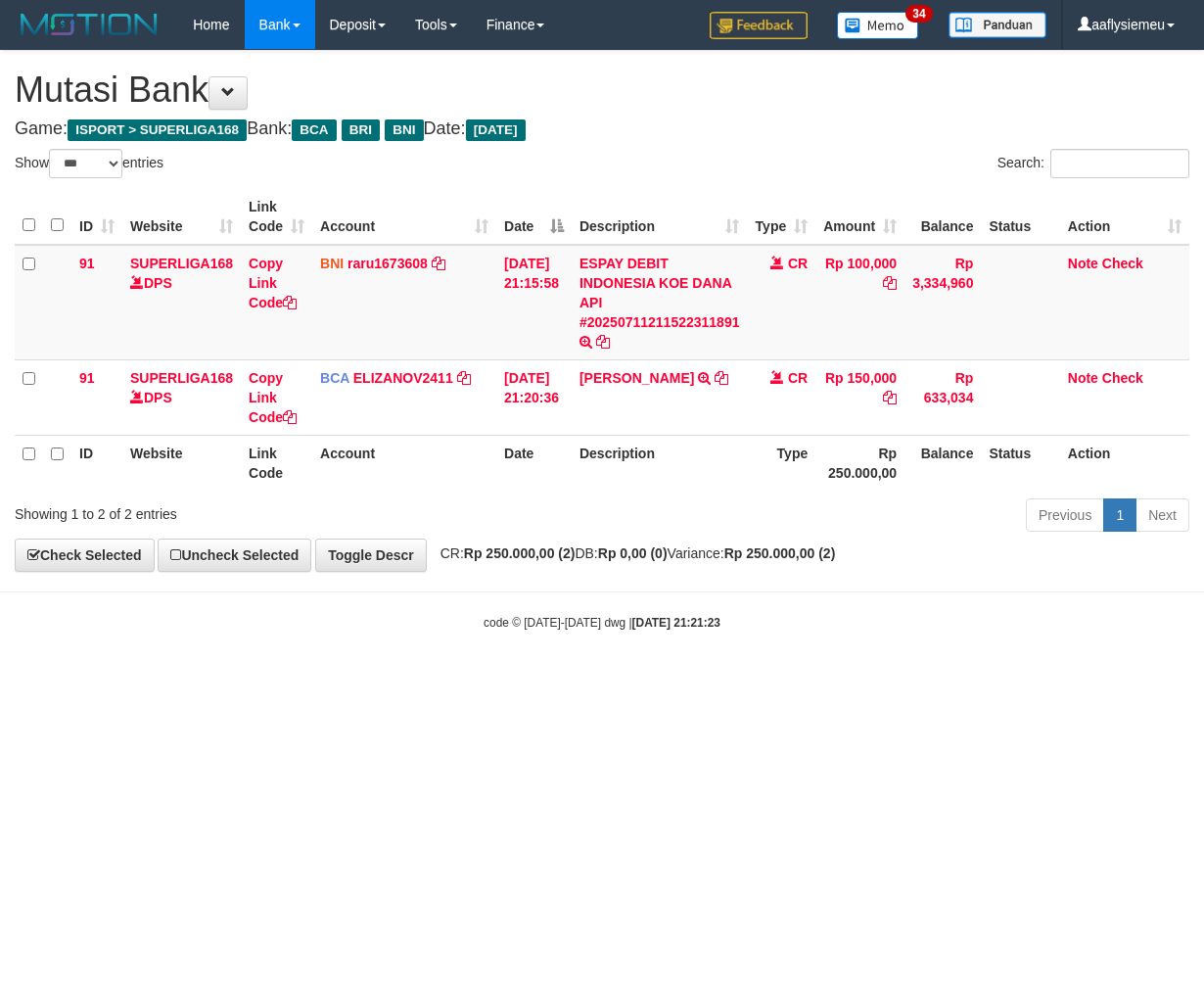 select on "***" 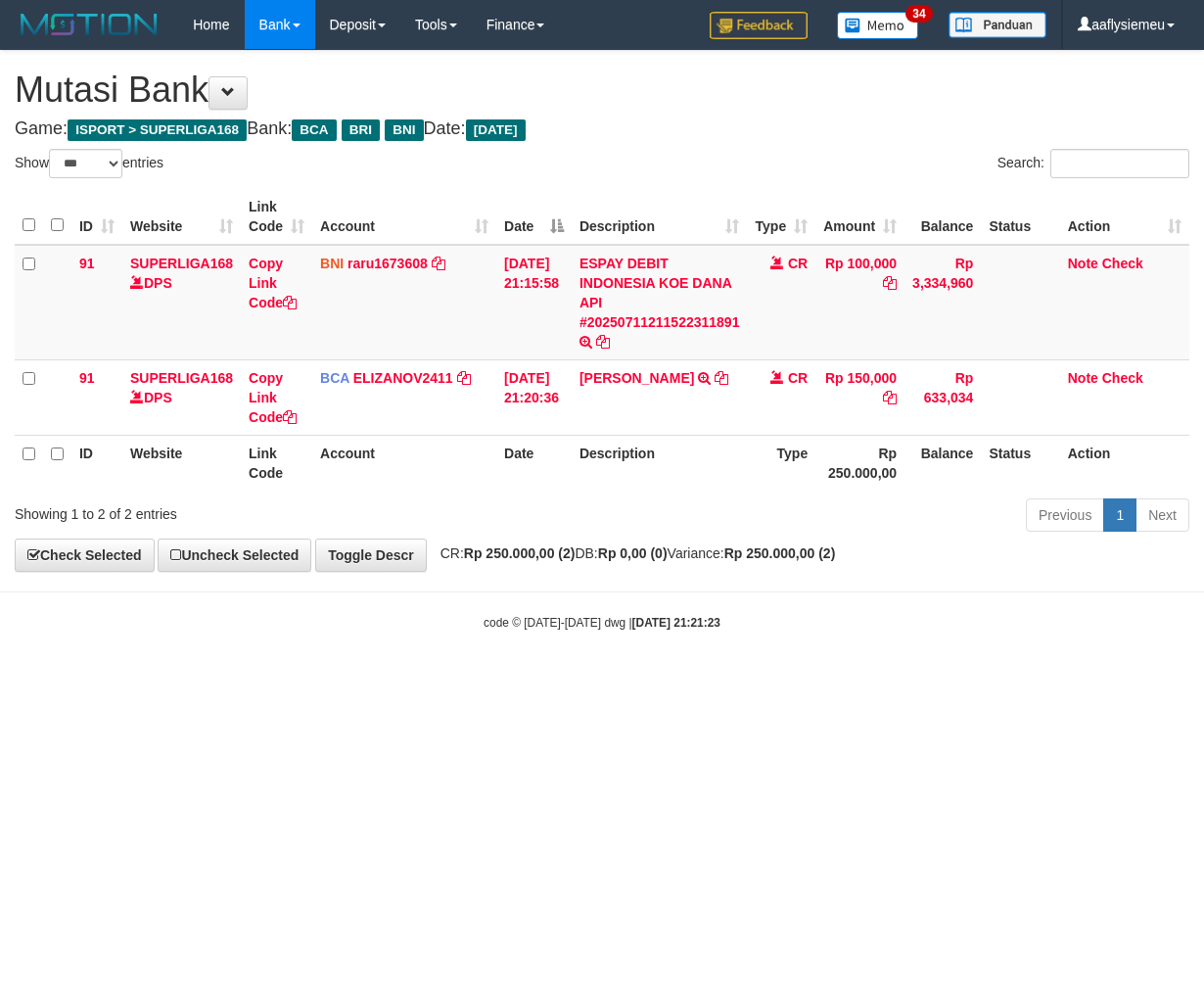 scroll, scrollTop: 0, scrollLeft: 0, axis: both 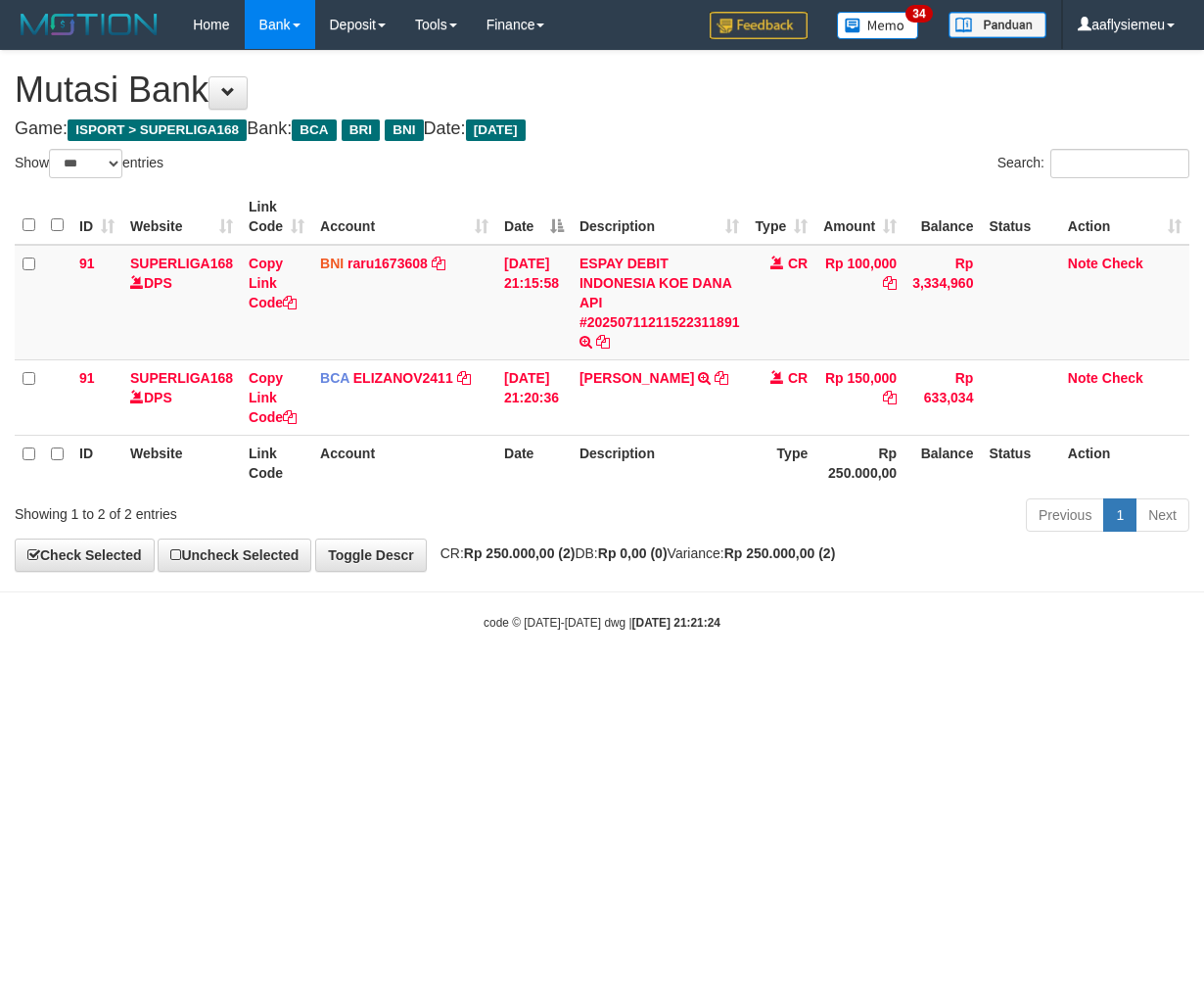 select on "***" 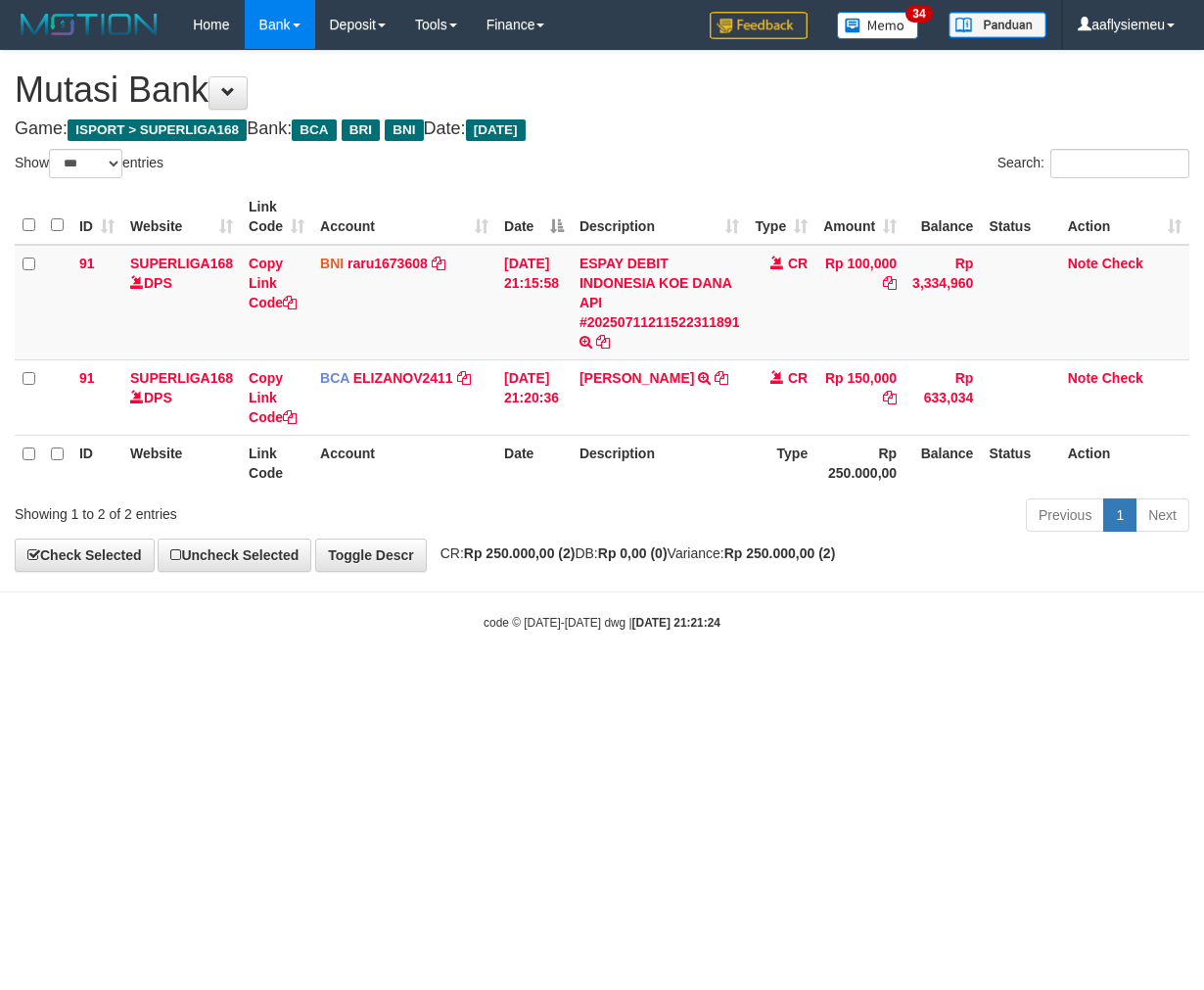 scroll, scrollTop: 0, scrollLeft: 0, axis: both 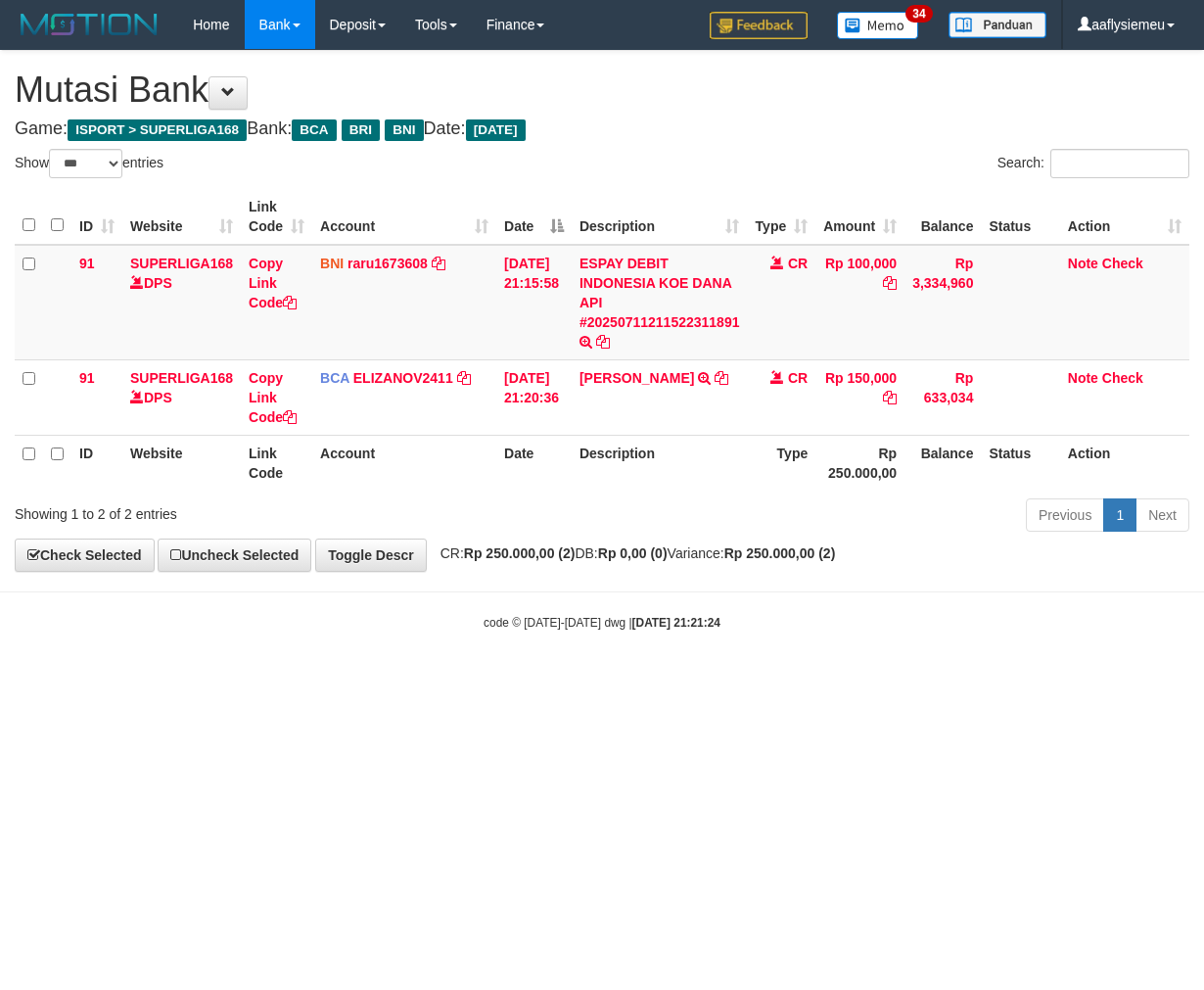 select on "***" 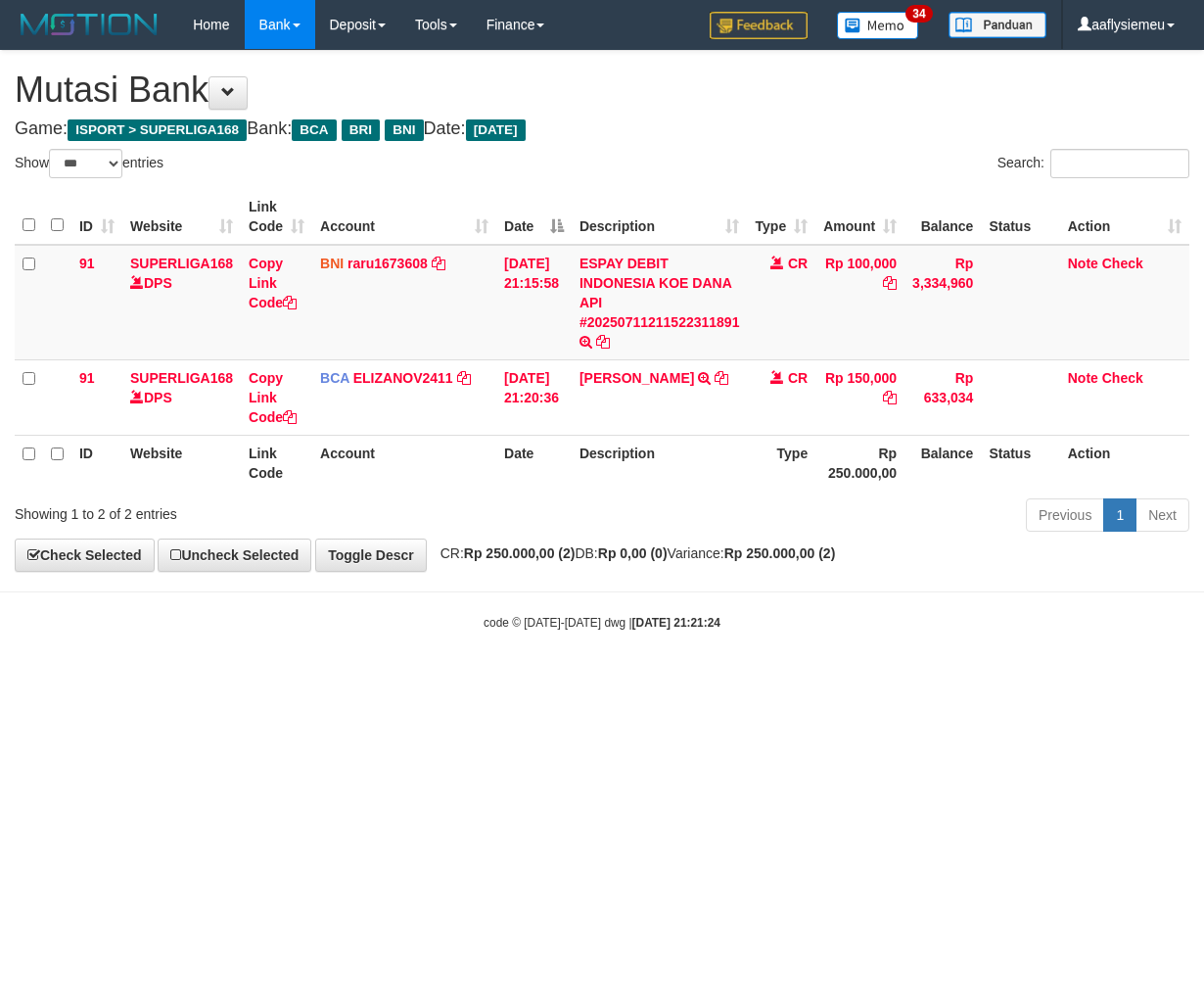 scroll, scrollTop: 0, scrollLeft: 0, axis: both 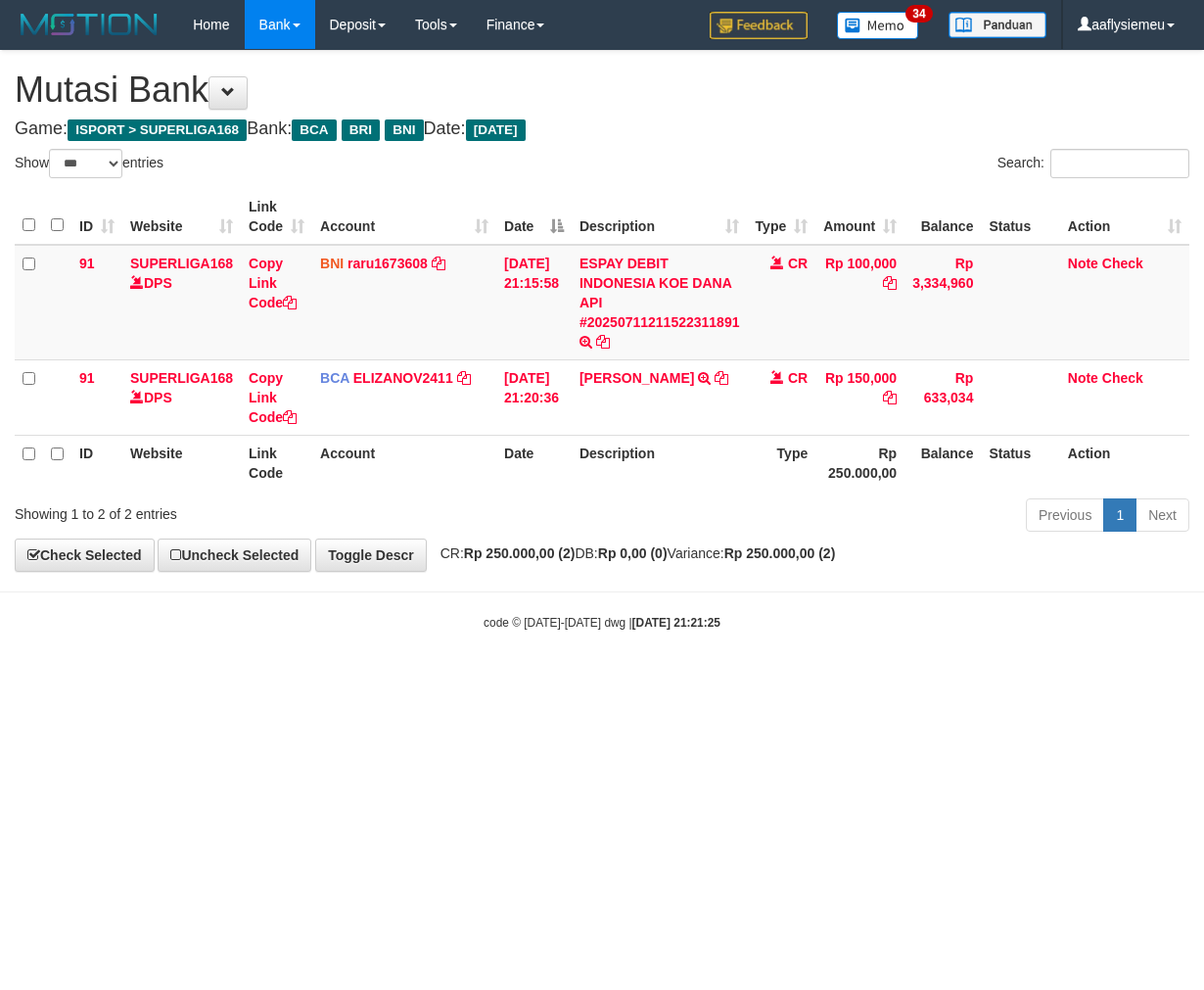 select on "***" 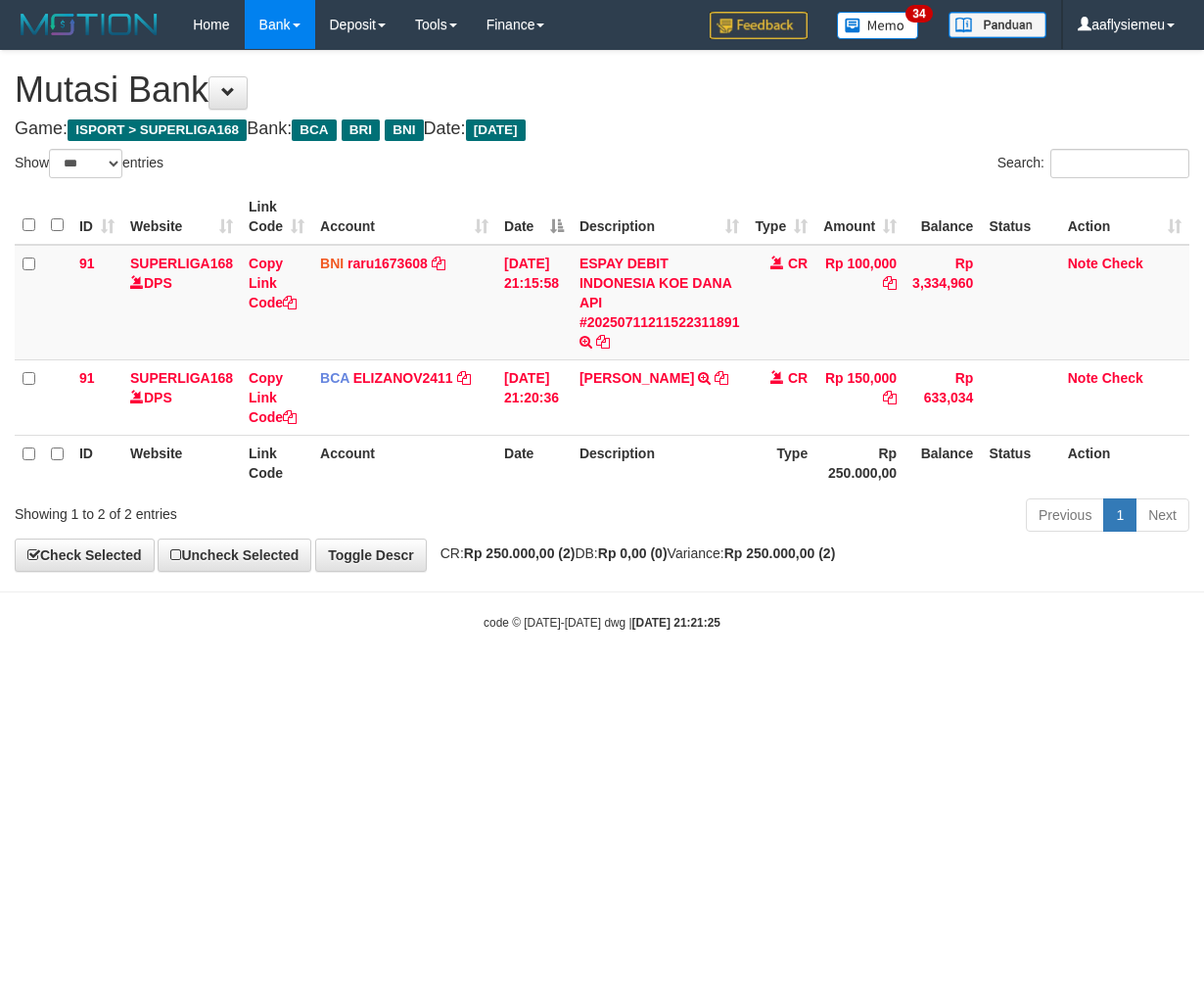 scroll, scrollTop: 0, scrollLeft: 0, axis: both 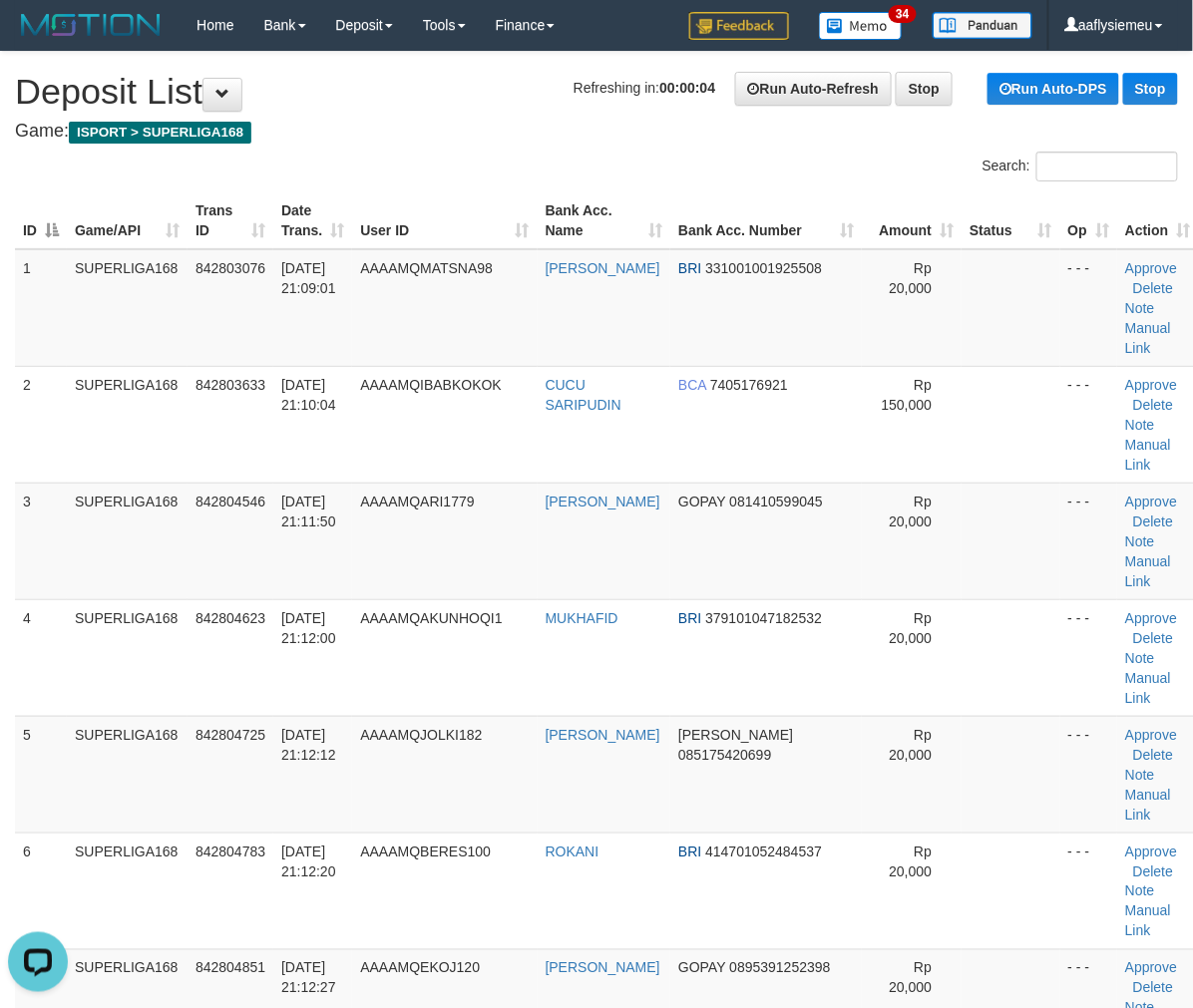 drag, startPoint x: 96, startPoint y: 530, endPoint x: 3, endPoint y: 574, distance: 102.88343 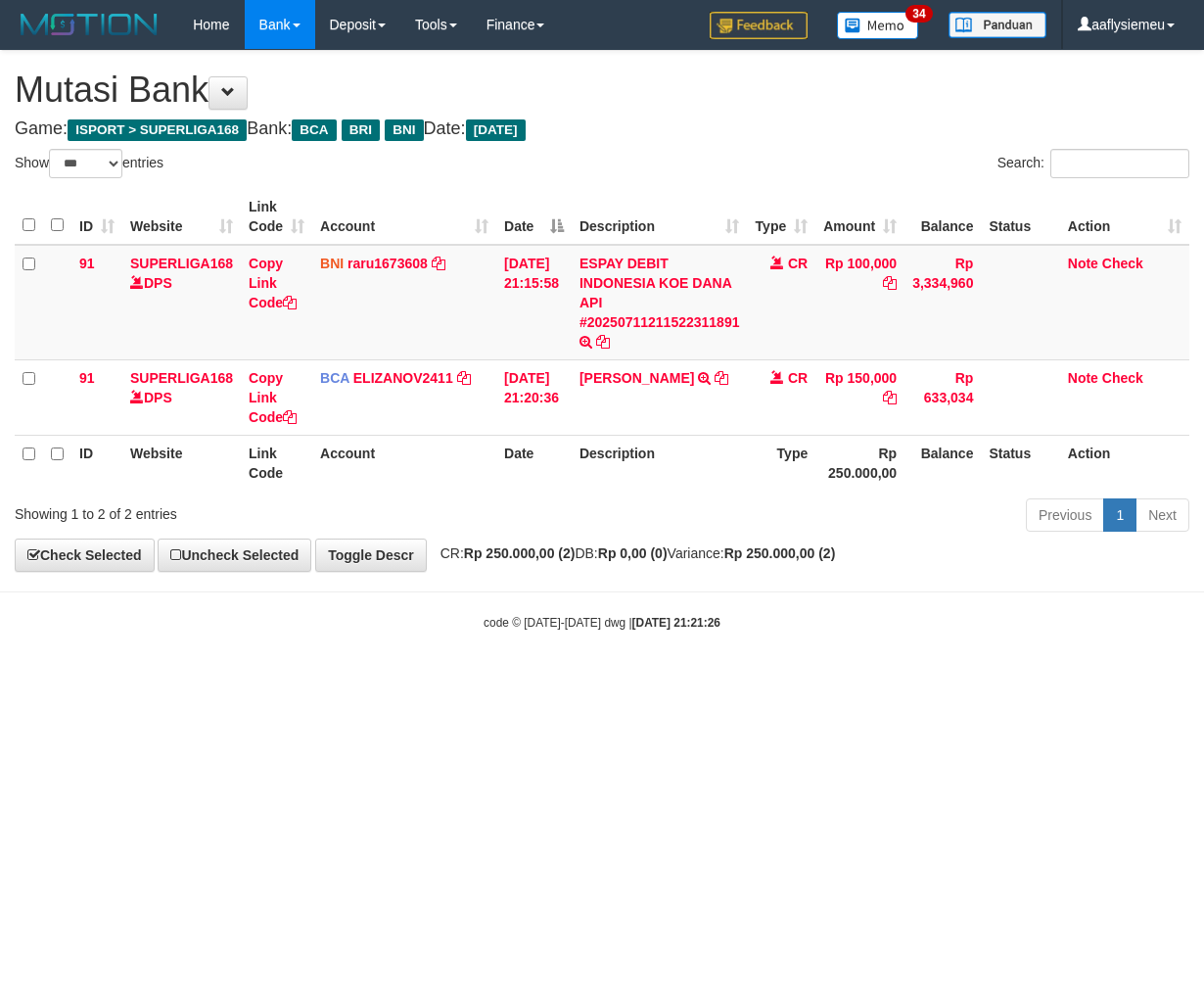 select on "***" 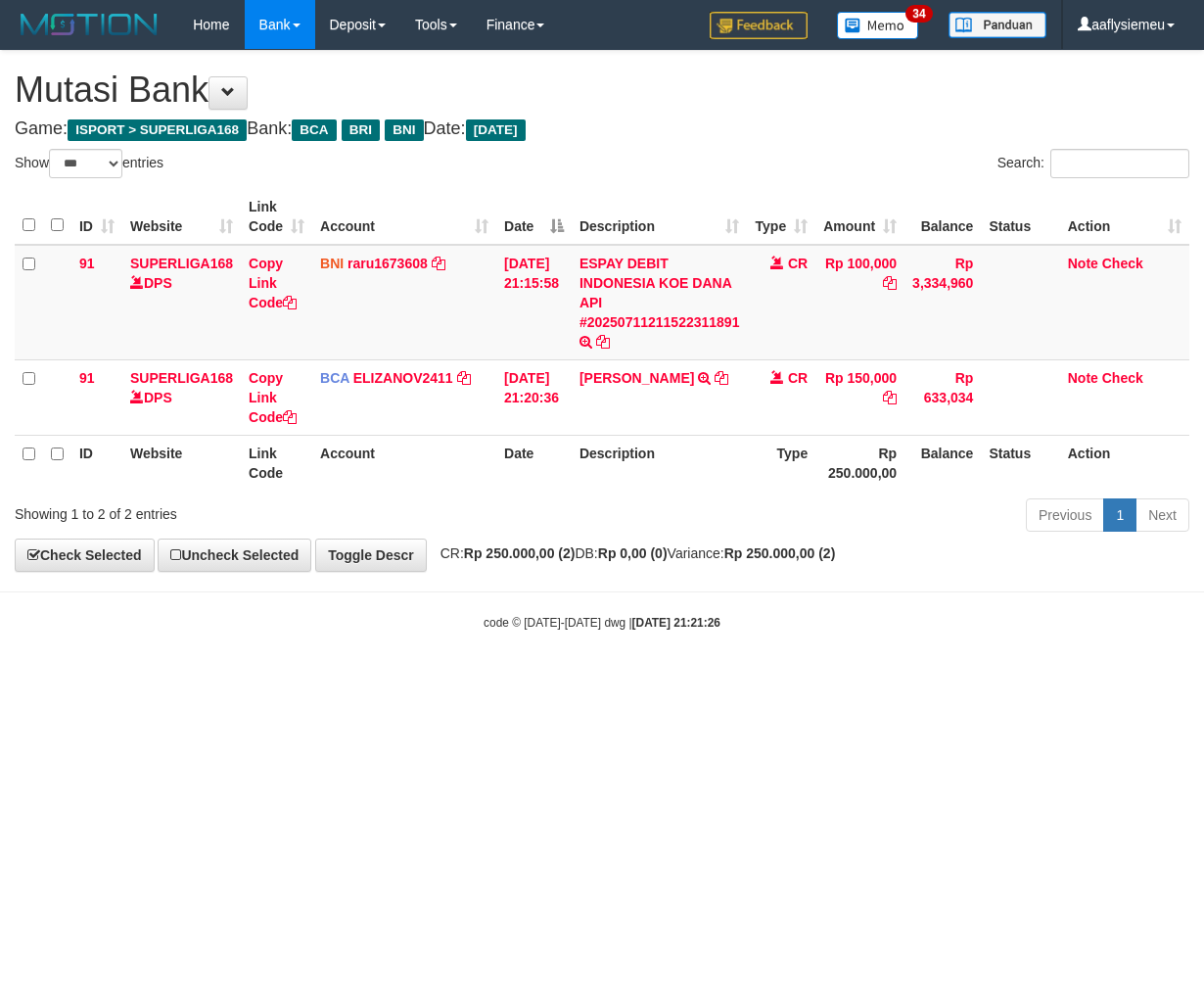 scroll, scrollTop: 0, scrollLeft: 0, axis: both 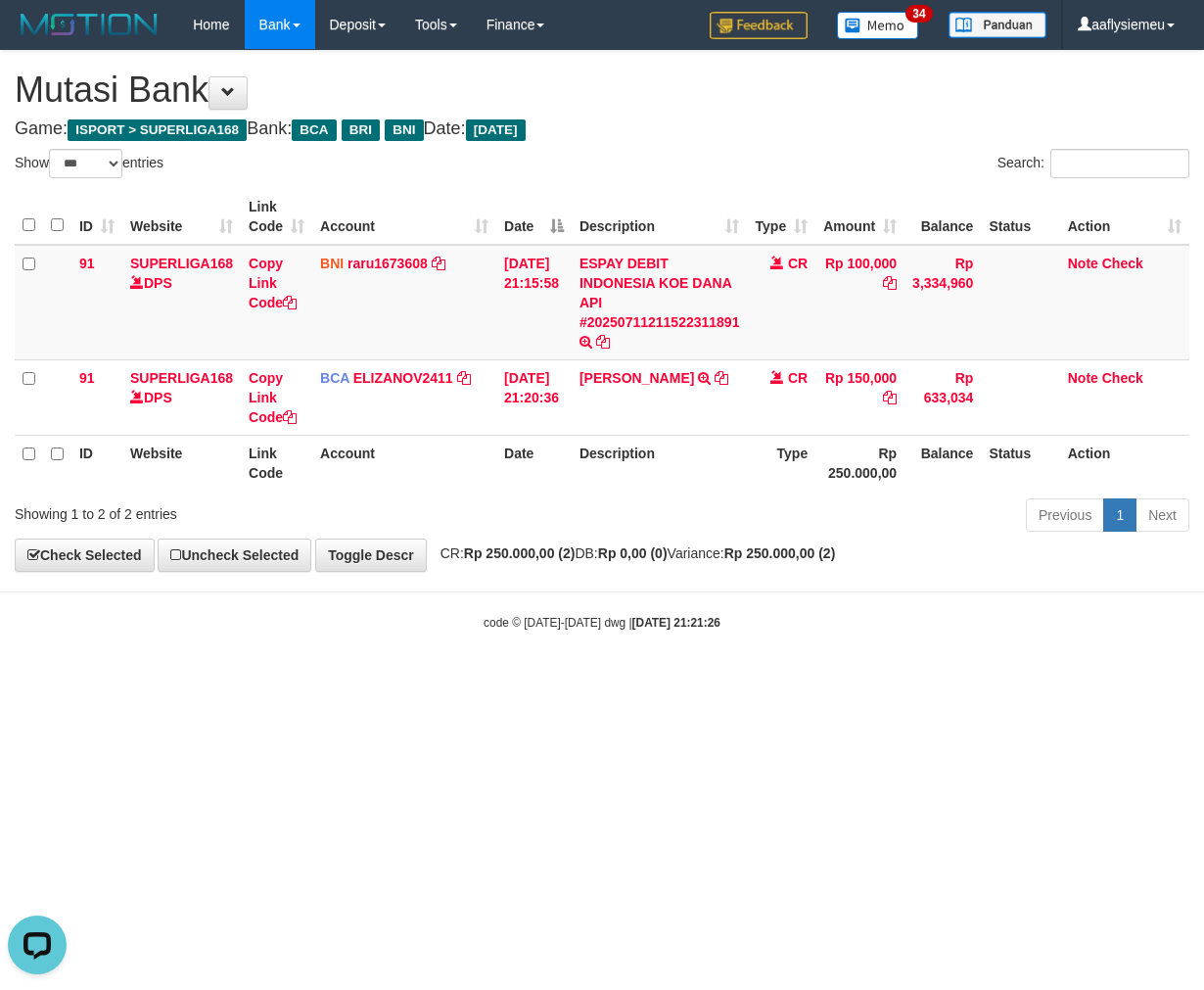 click on "Toggle navigation
Home
Bank
Account List
Load
By Website
Group
[ISPORT]													SUPERLIGA168
By Load Group (DPS)" at bounding box center (602, 340) 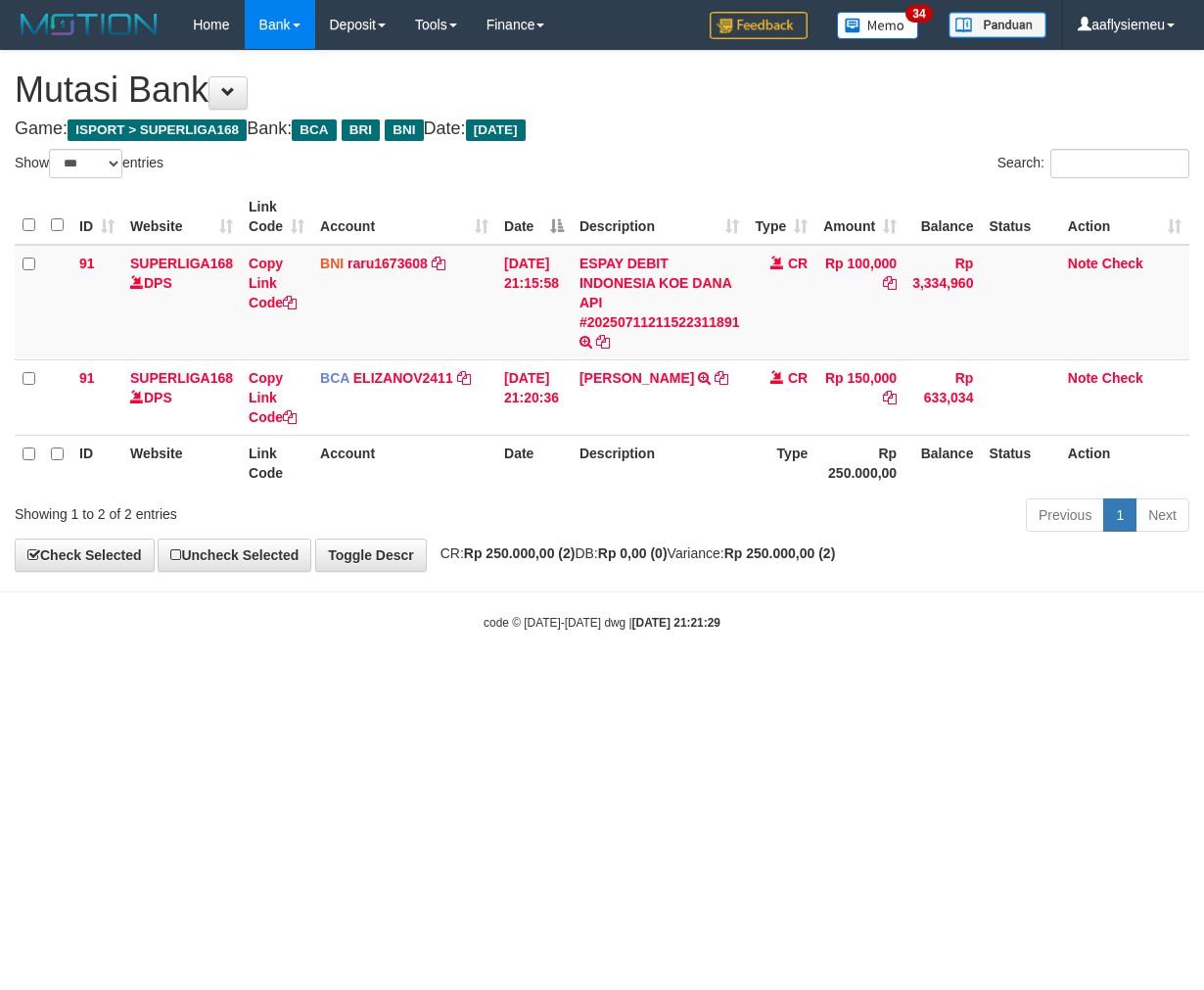 select on "***" 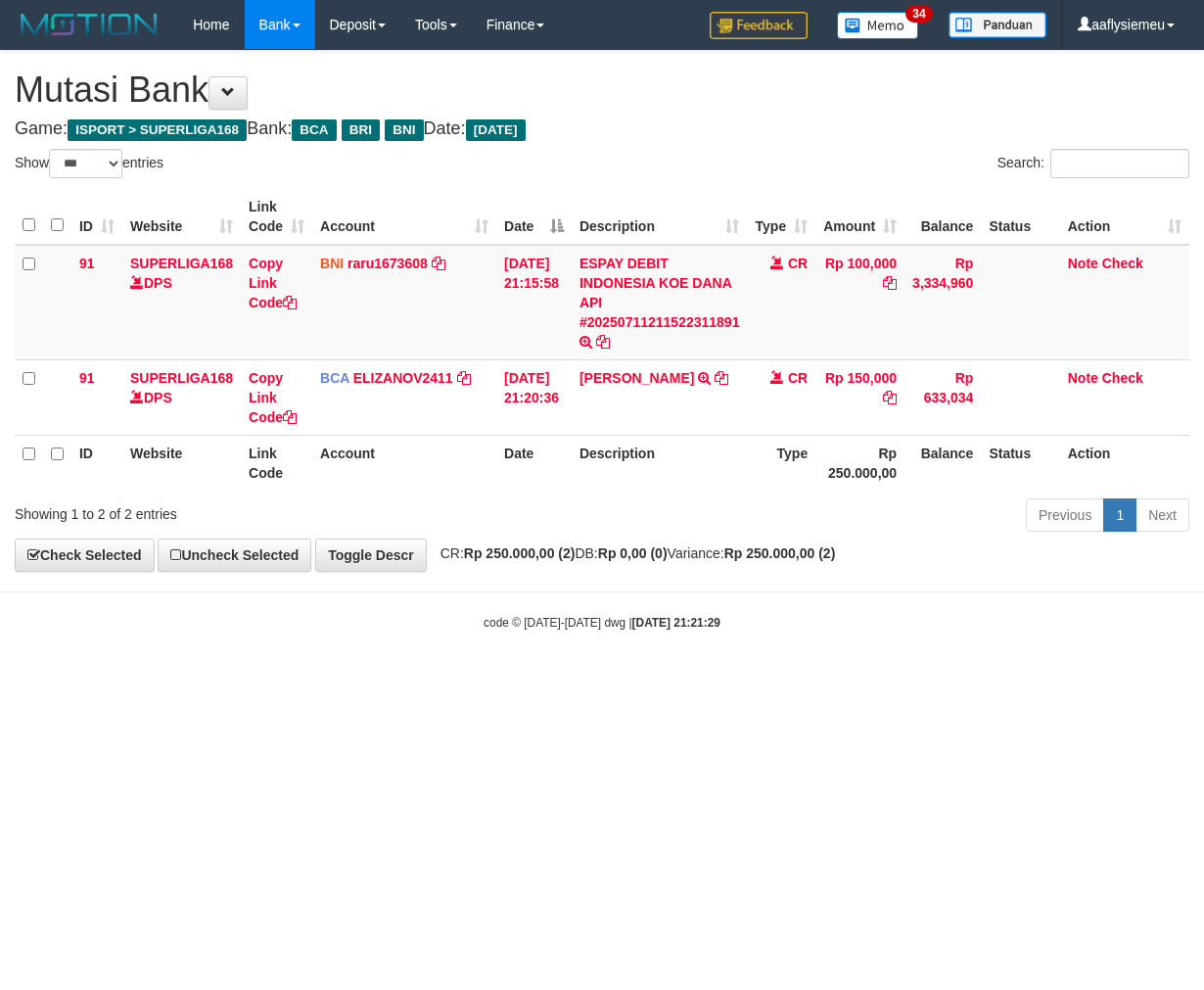 scroll, scrollTop: 0, scrollLeft: 0, axis: both 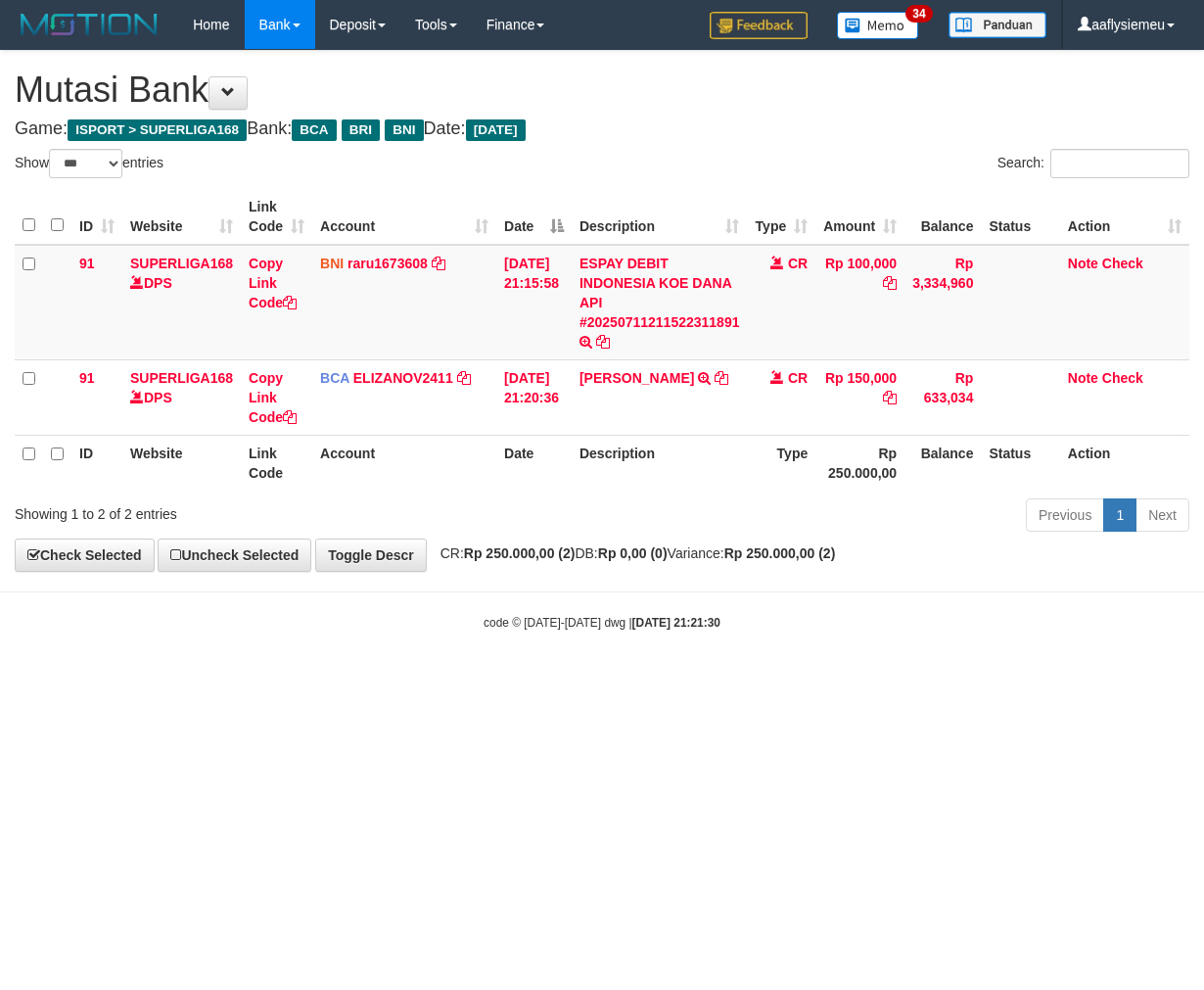 select on "***" 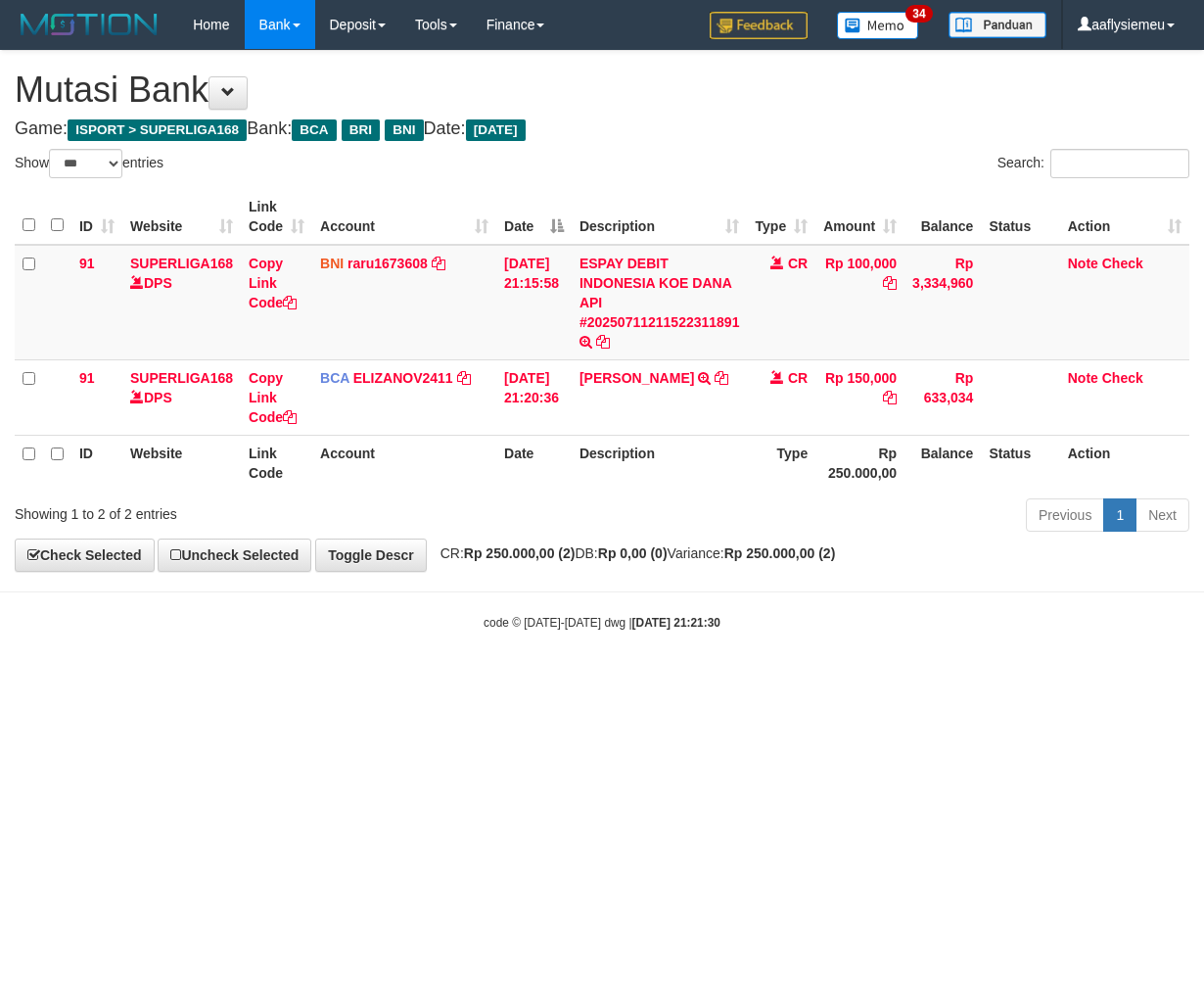 scroll, scrollTop: 0, scrollLeft: 0, axis: both 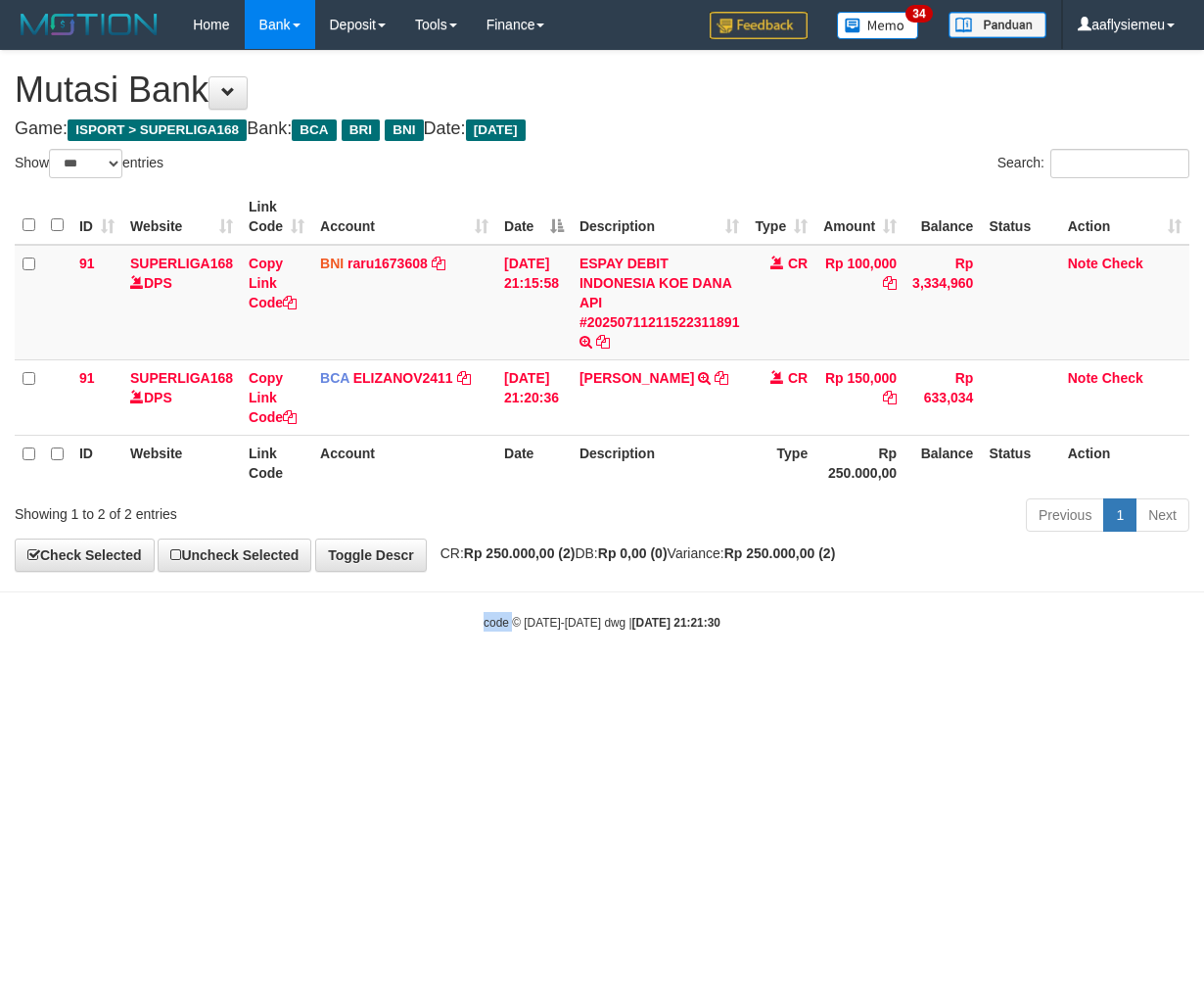 click on "Toggle navigation
Home
Bank
Account List
Load
By Website
Group
[ISPORT]													SUPERLIGA168
By Load Group (DPS)
34" at bounding box center [602, 340] 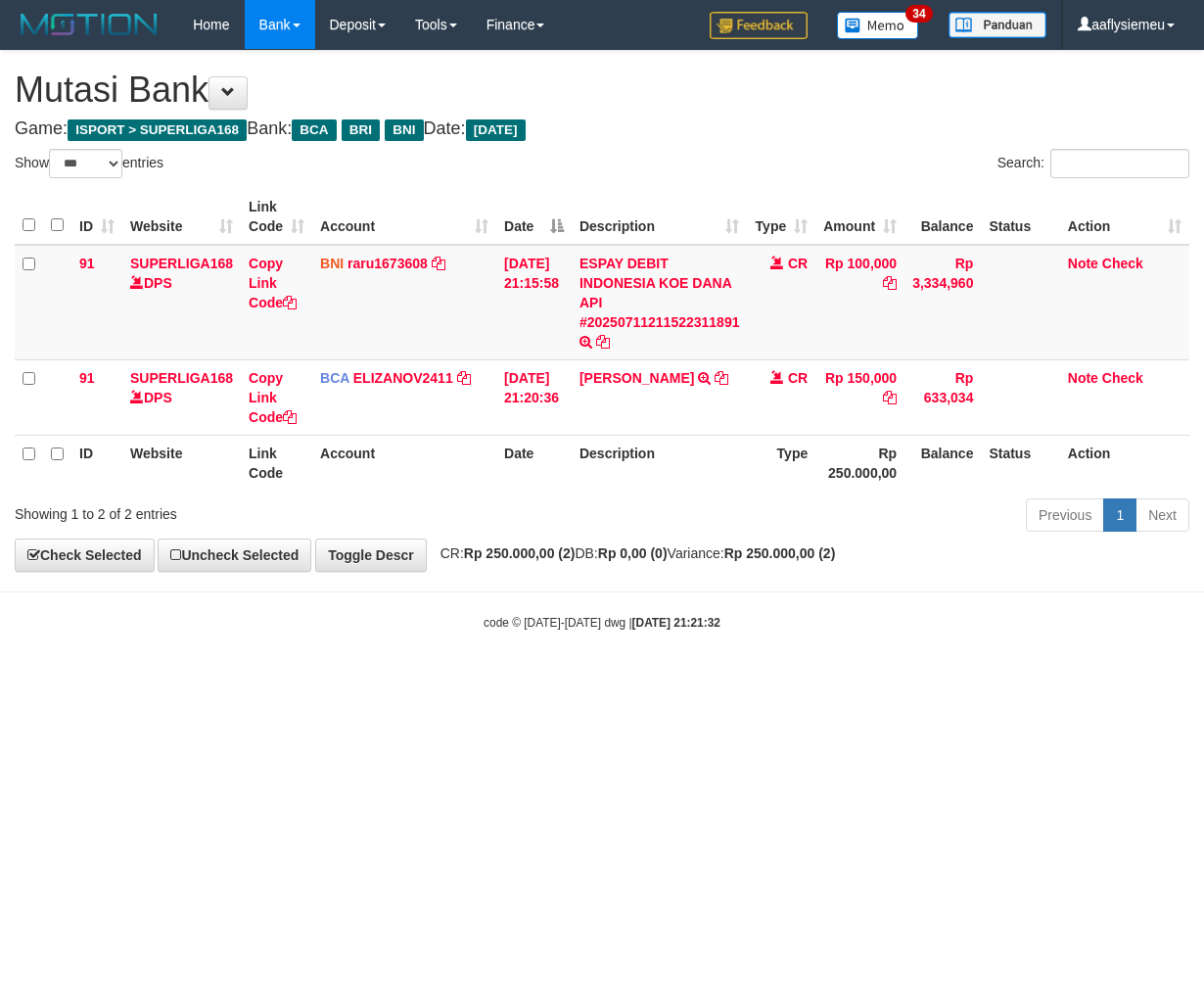 select on "***" 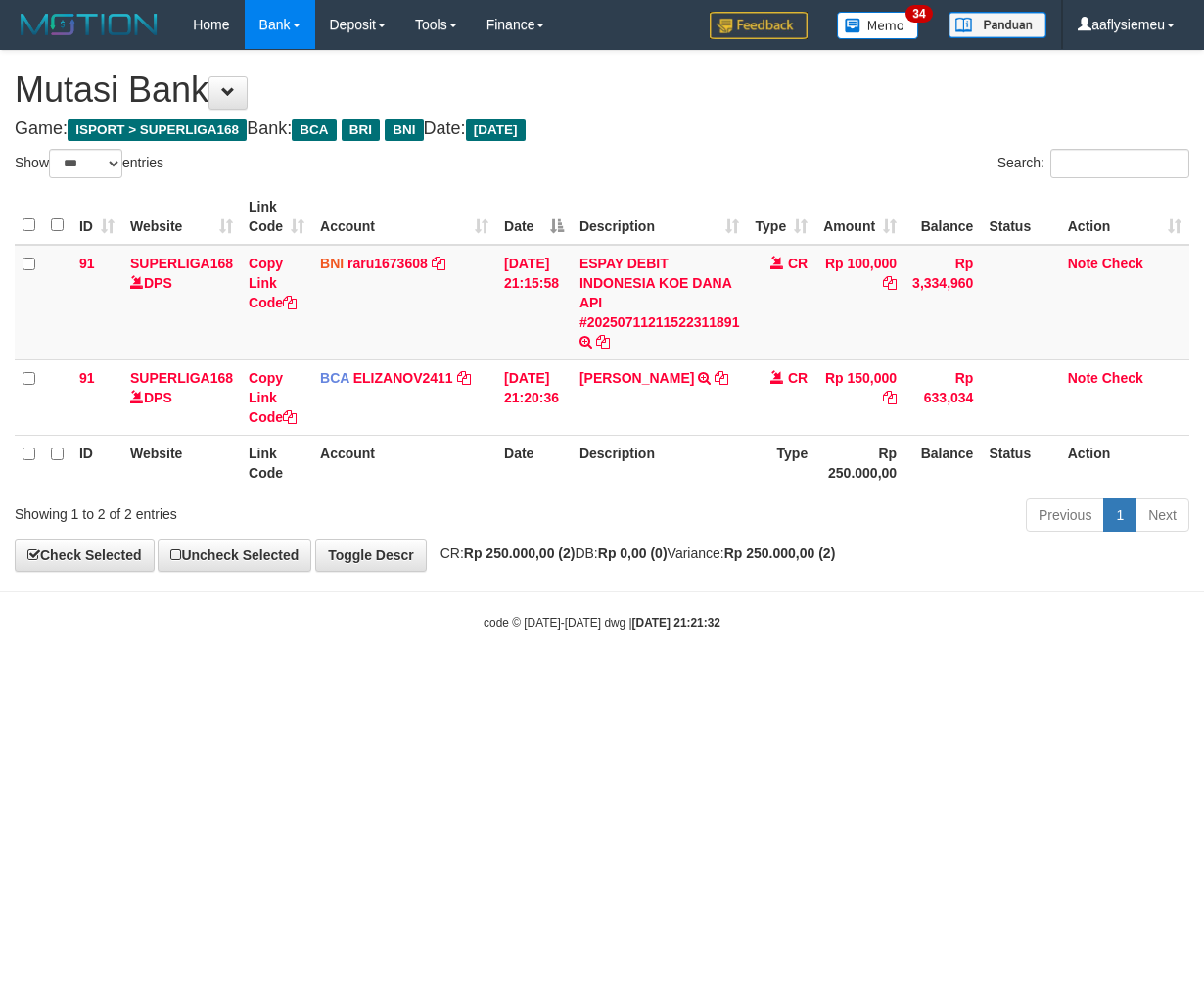 scroll, scrollTop: 0, scrollLeft: 0, axis: both 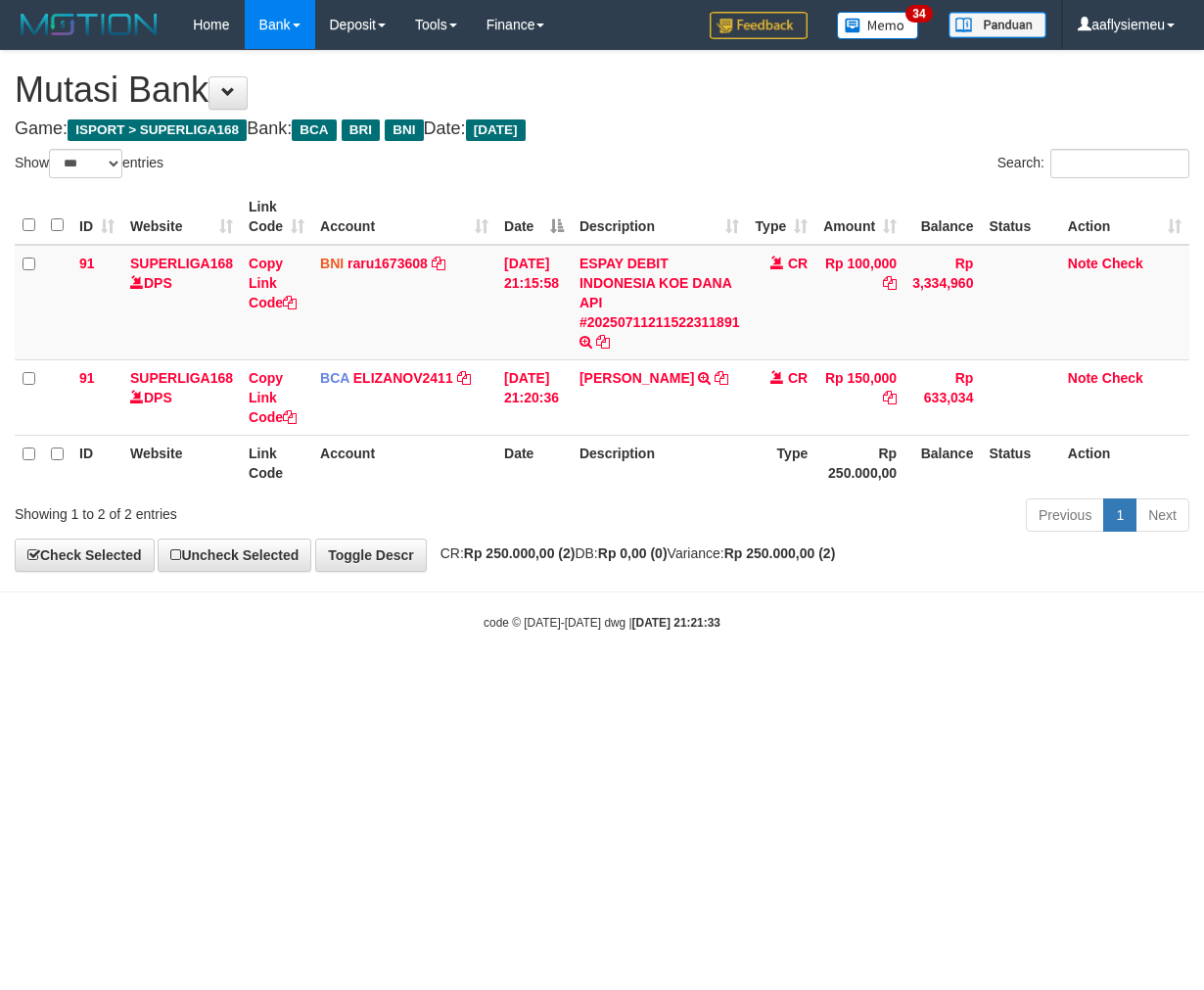 select on "***" 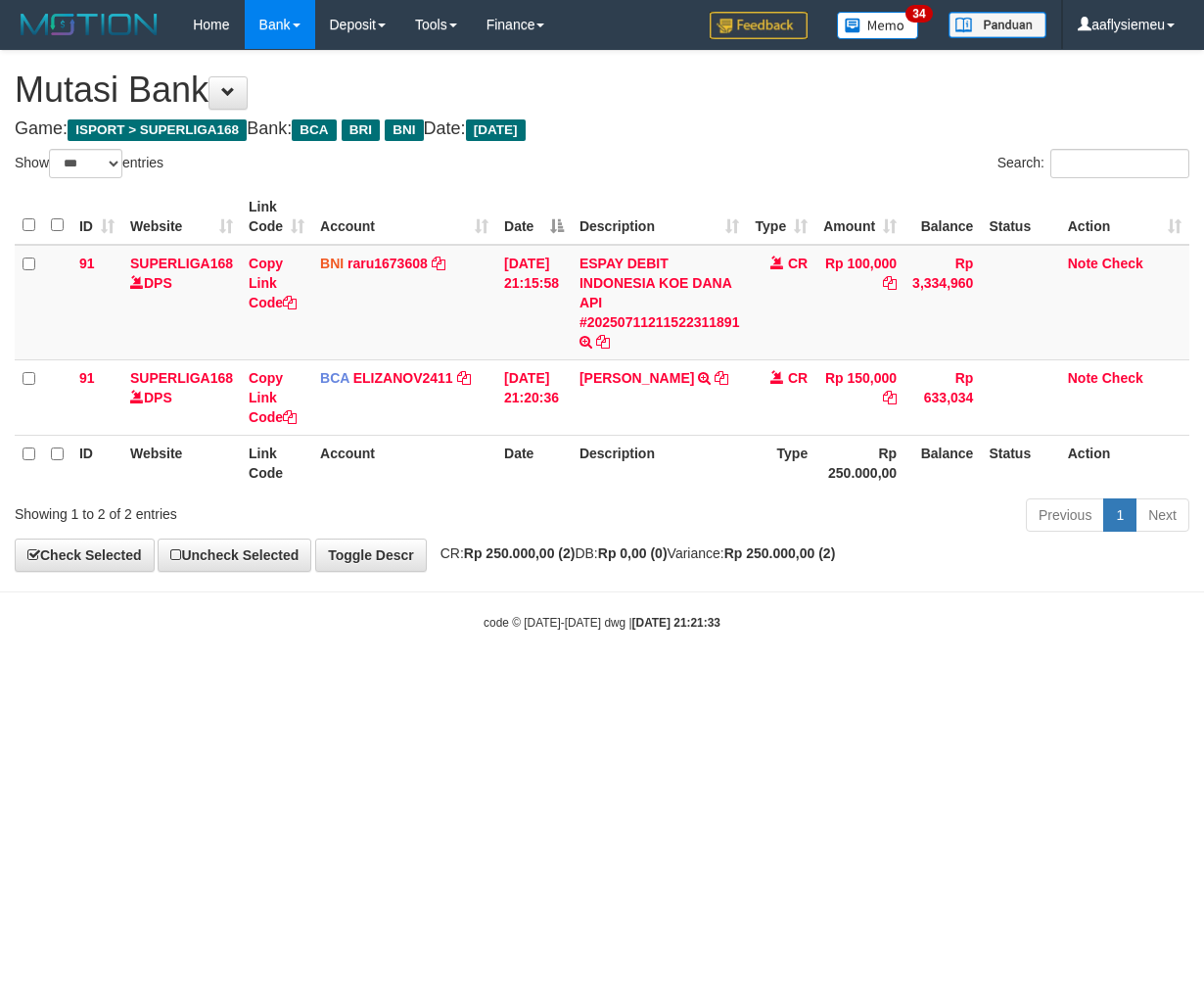 scroll, scrollTop: 0, scrollLeft: 0, axis: both 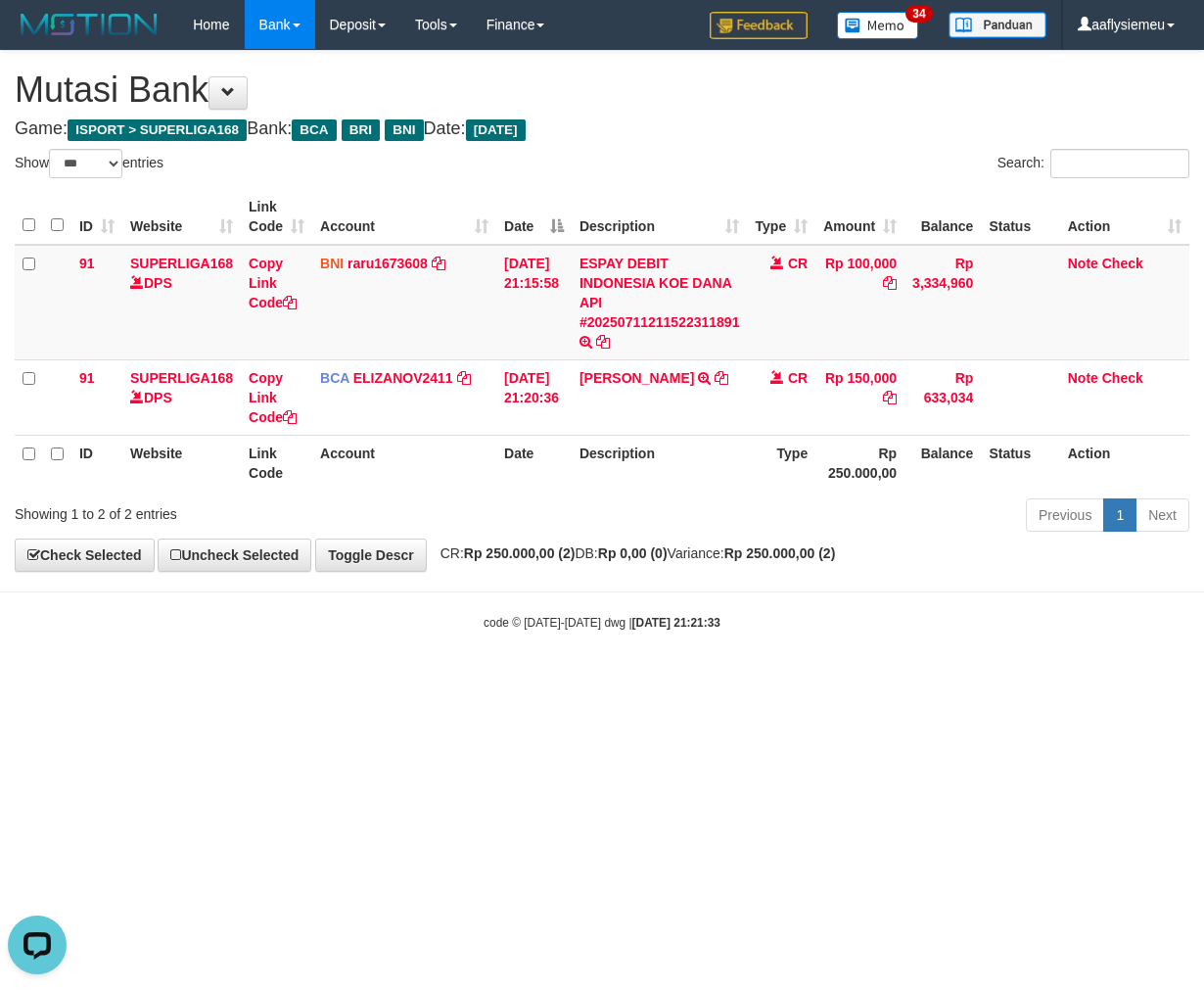 click on "Toggle navigation
Home
Bank
Account List
Load
By Website
Group
[ISPORT]													SUPERLIGA168
By Load Group (DPS)" at bounding box center [602, 340] 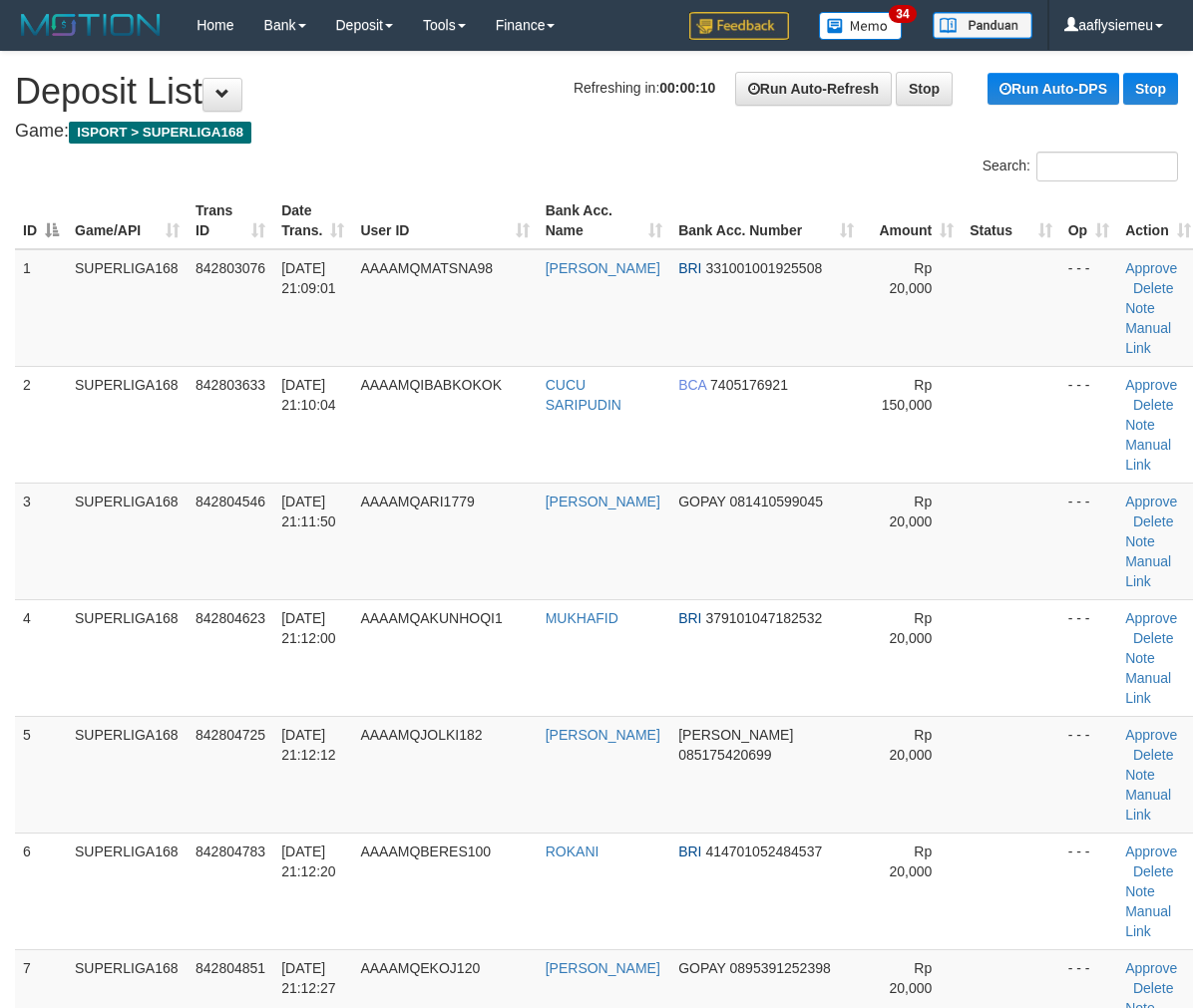 scroll, scrollTop: 0, scrollLeft: 0, axis: both 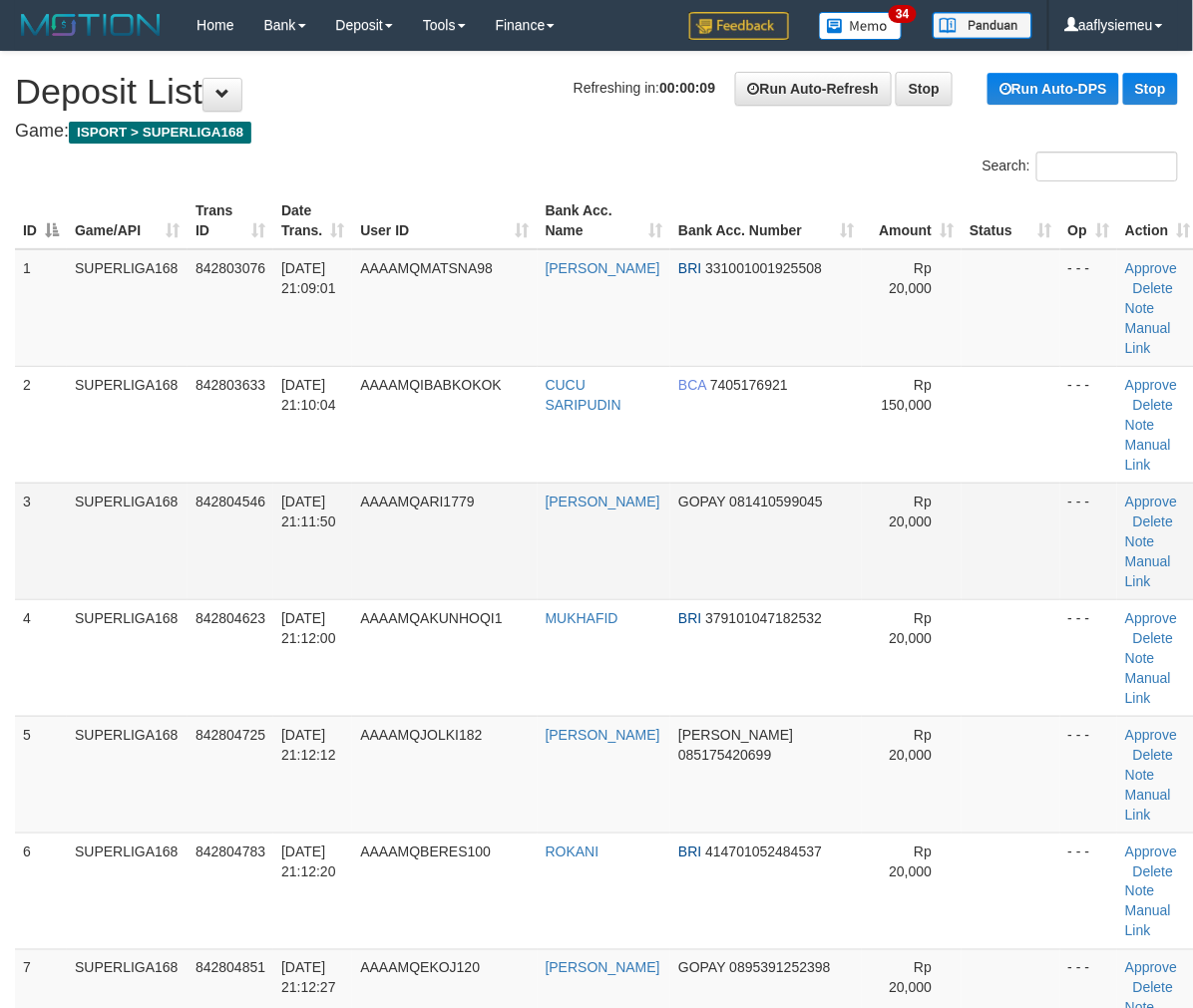 click on "3
SUPERLIGA168
842804546
11/07/2025 21:11:50
AAAAMQARI1779
AGUS SETIAWAN
GOPAY
081410599045
Rp 20,000
- - -
Approve
Delete
Note
Manual Link" at bounding box center (606, 540) 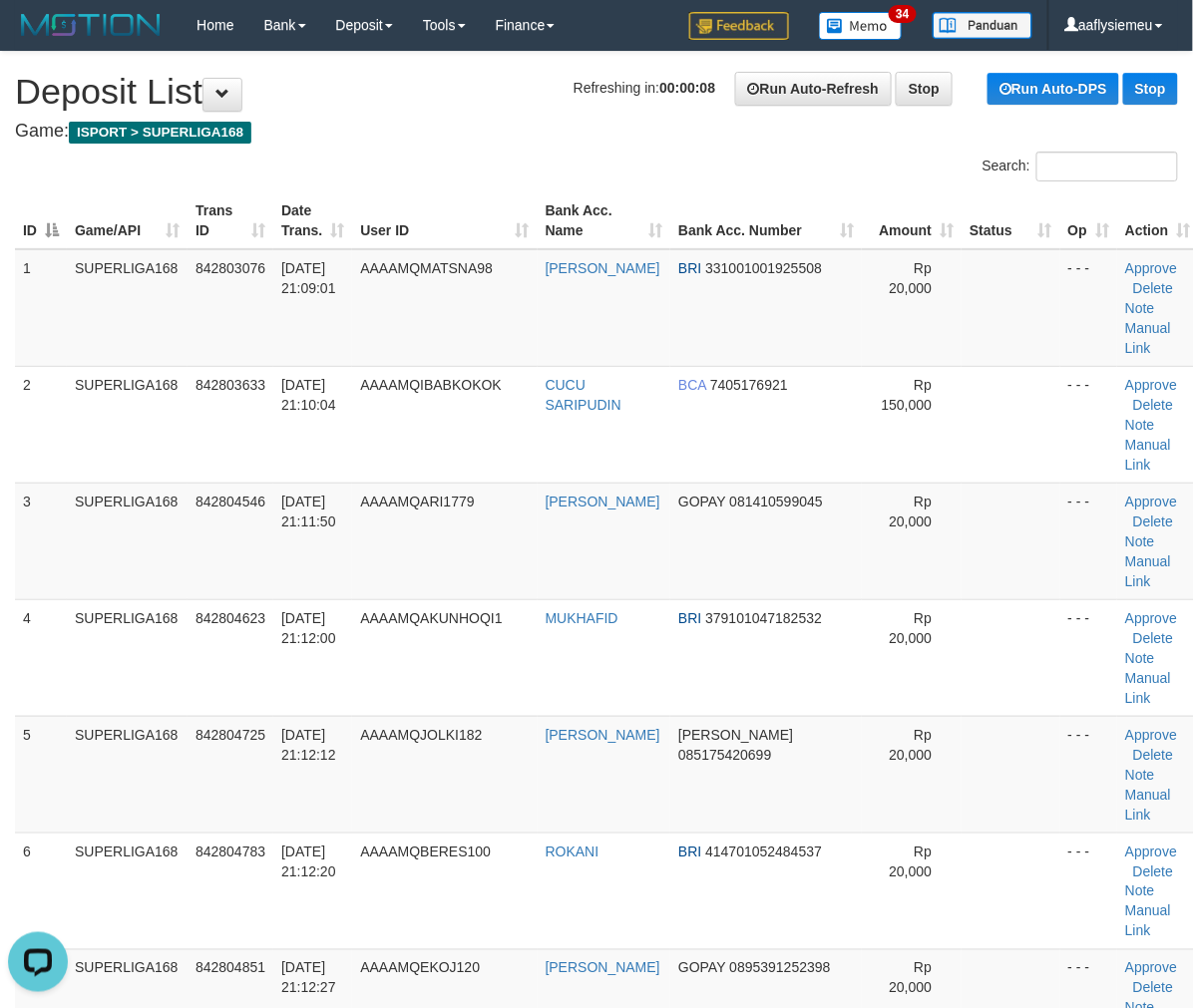 scroll, scrollTop: 0, scrollLeft: 0, axis: both 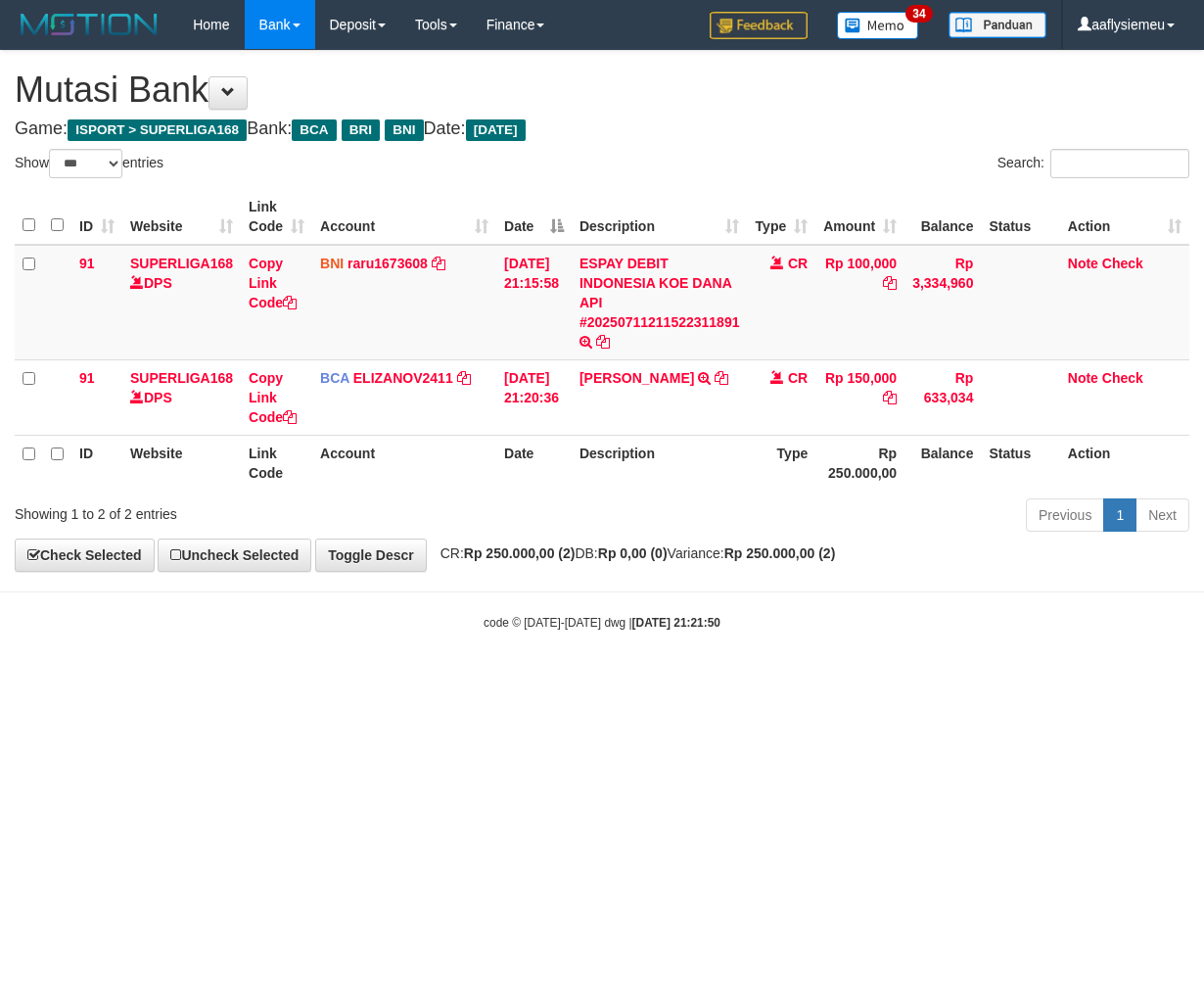 select on "***" 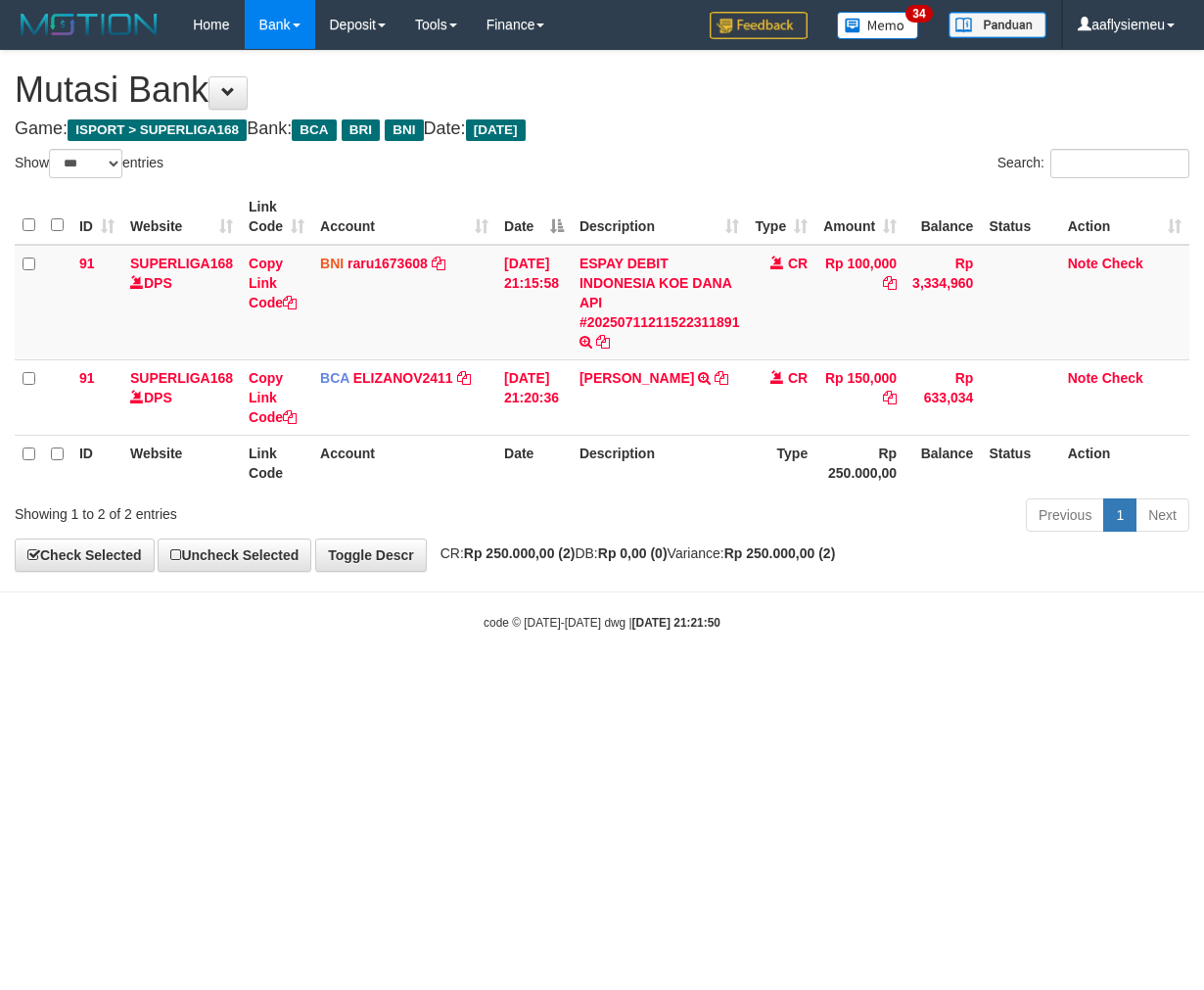 scroll, scrollTop: 0, scrollLeft: 0, axis: both 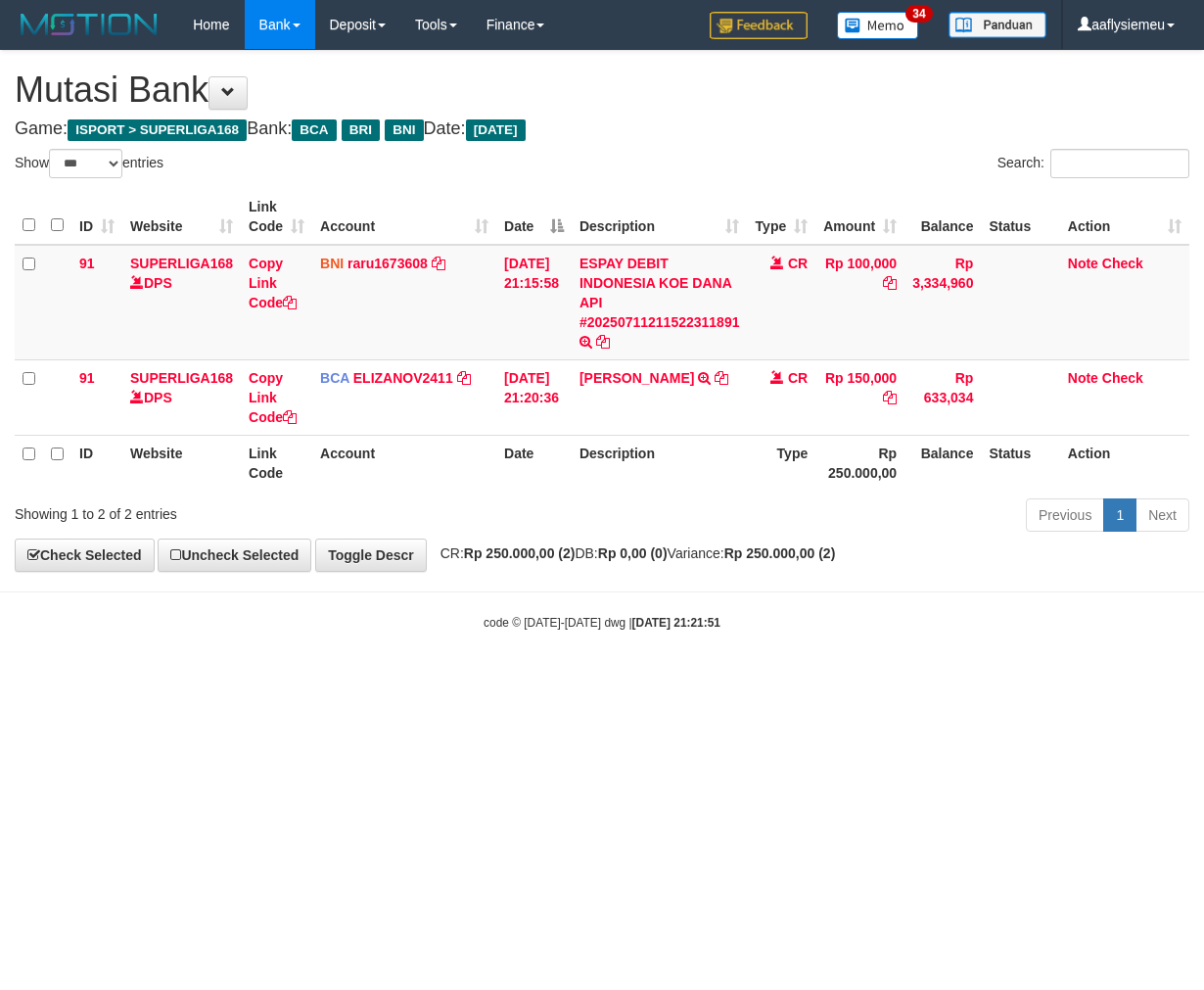 select on "***" 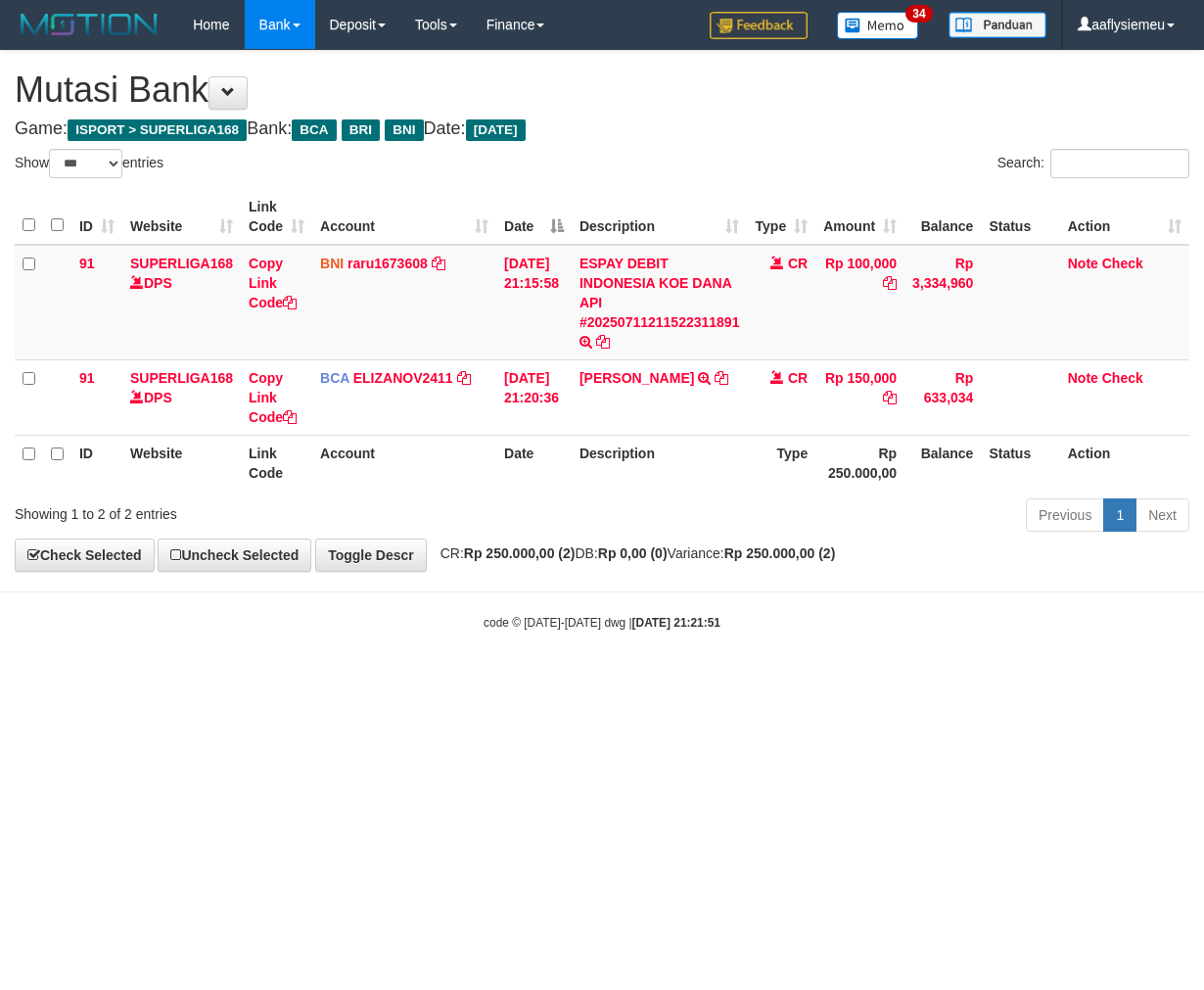 scroll, scrollTop: 0, scrollLeft: 0, axis: both 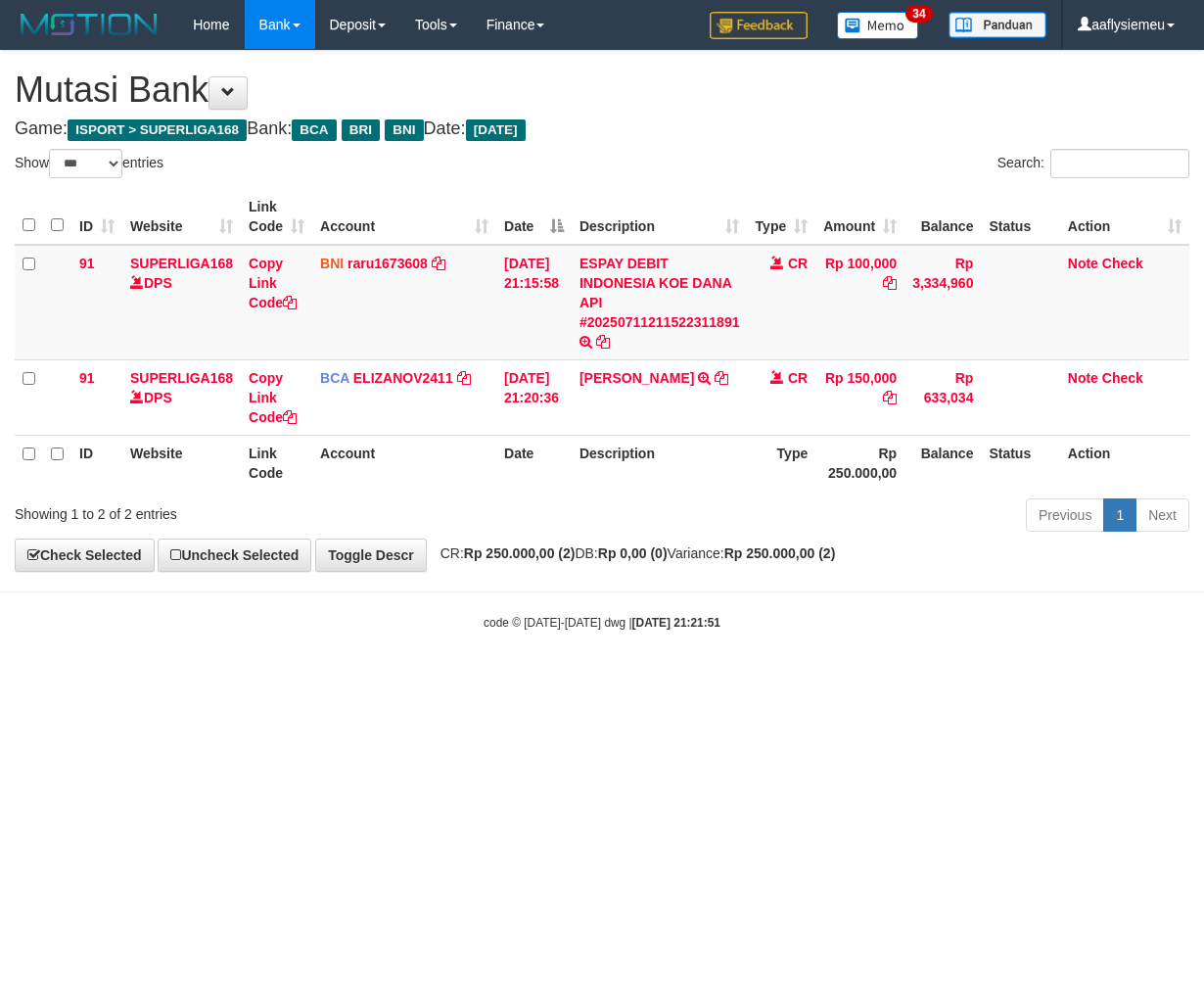 select on "***" 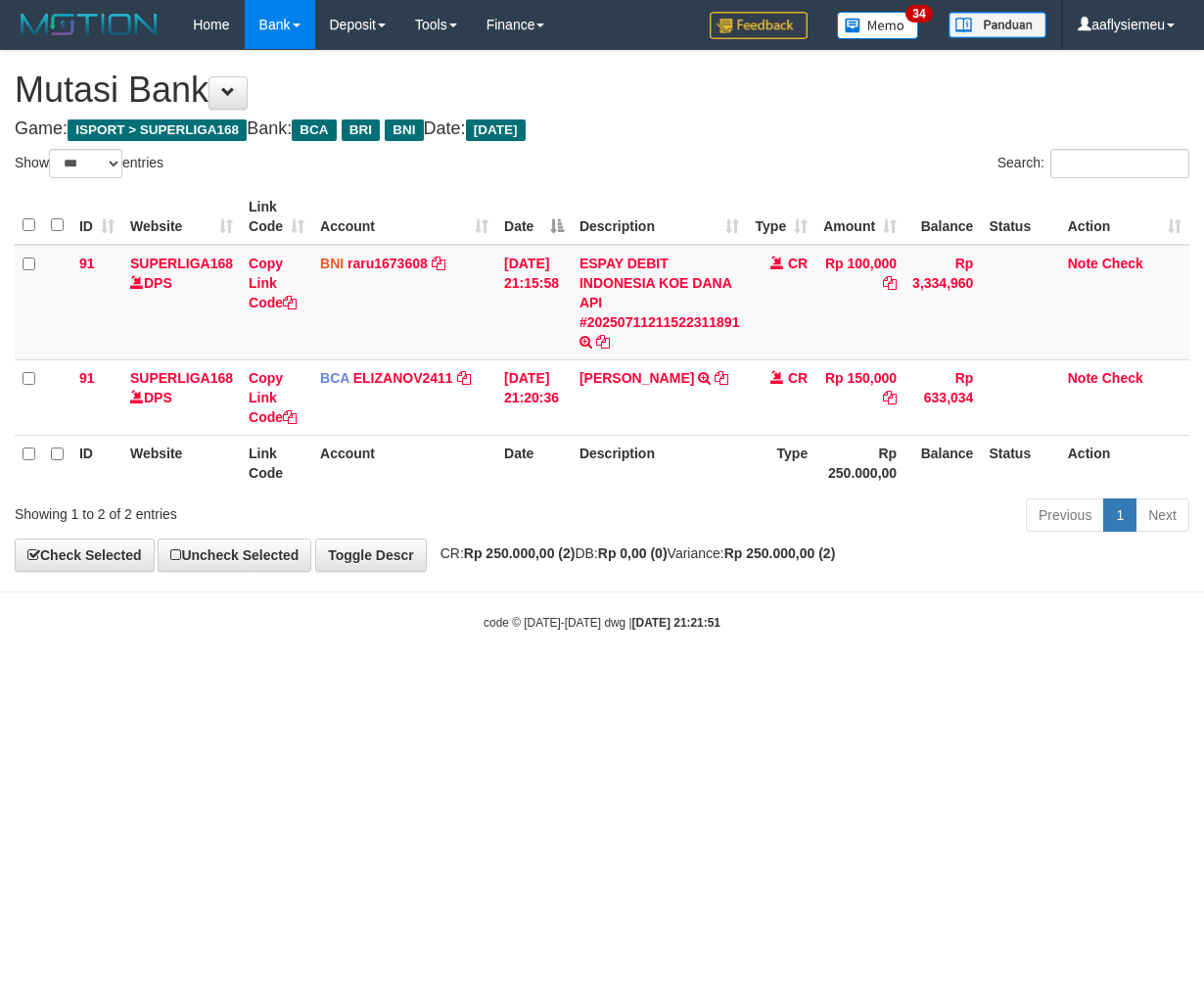 scroll, scrollTop: 0, scrollLeft: 0, axis: both 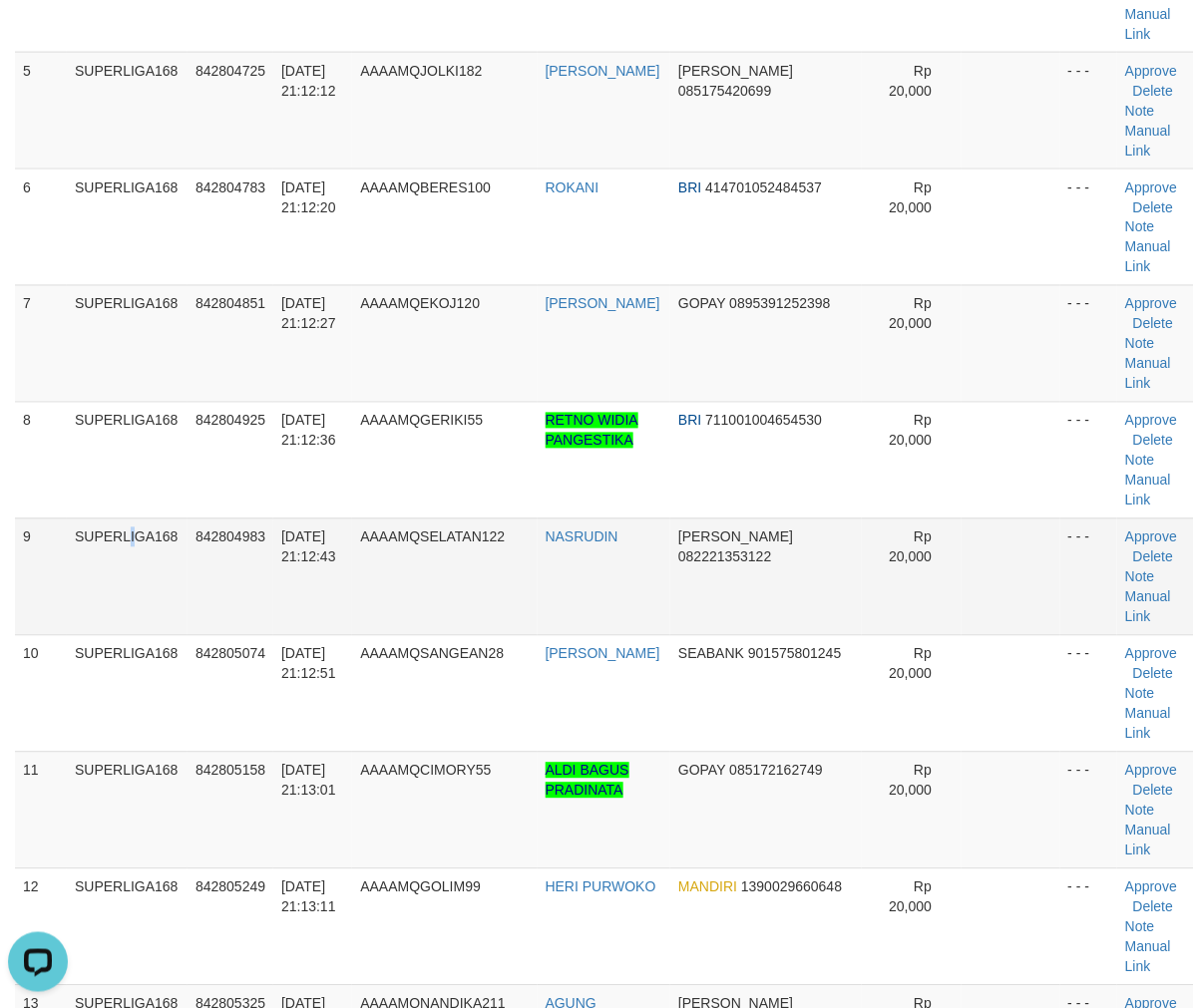 click on "SUPERLIGA168" at bounding box center (127, 576) 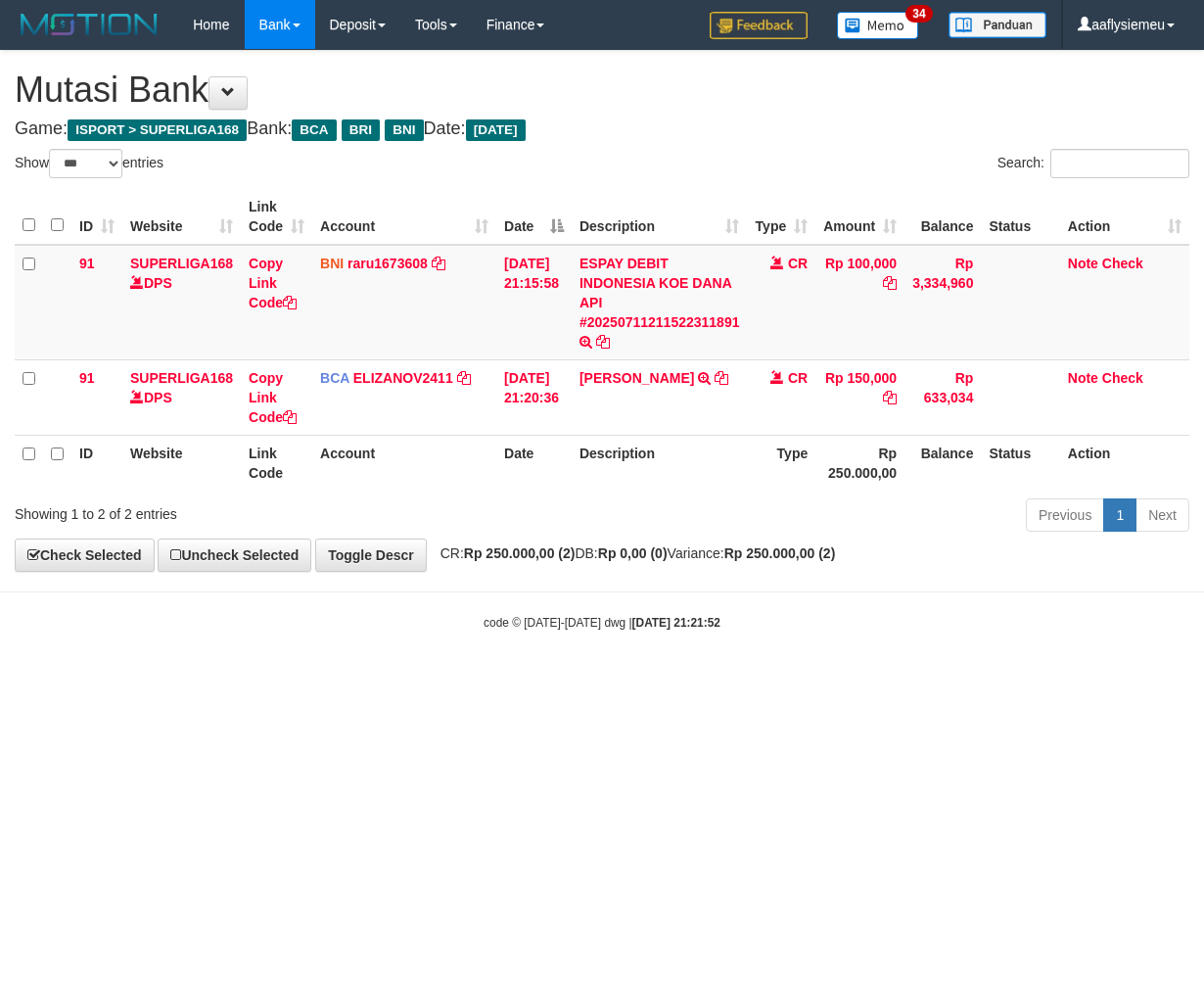 select on "***" 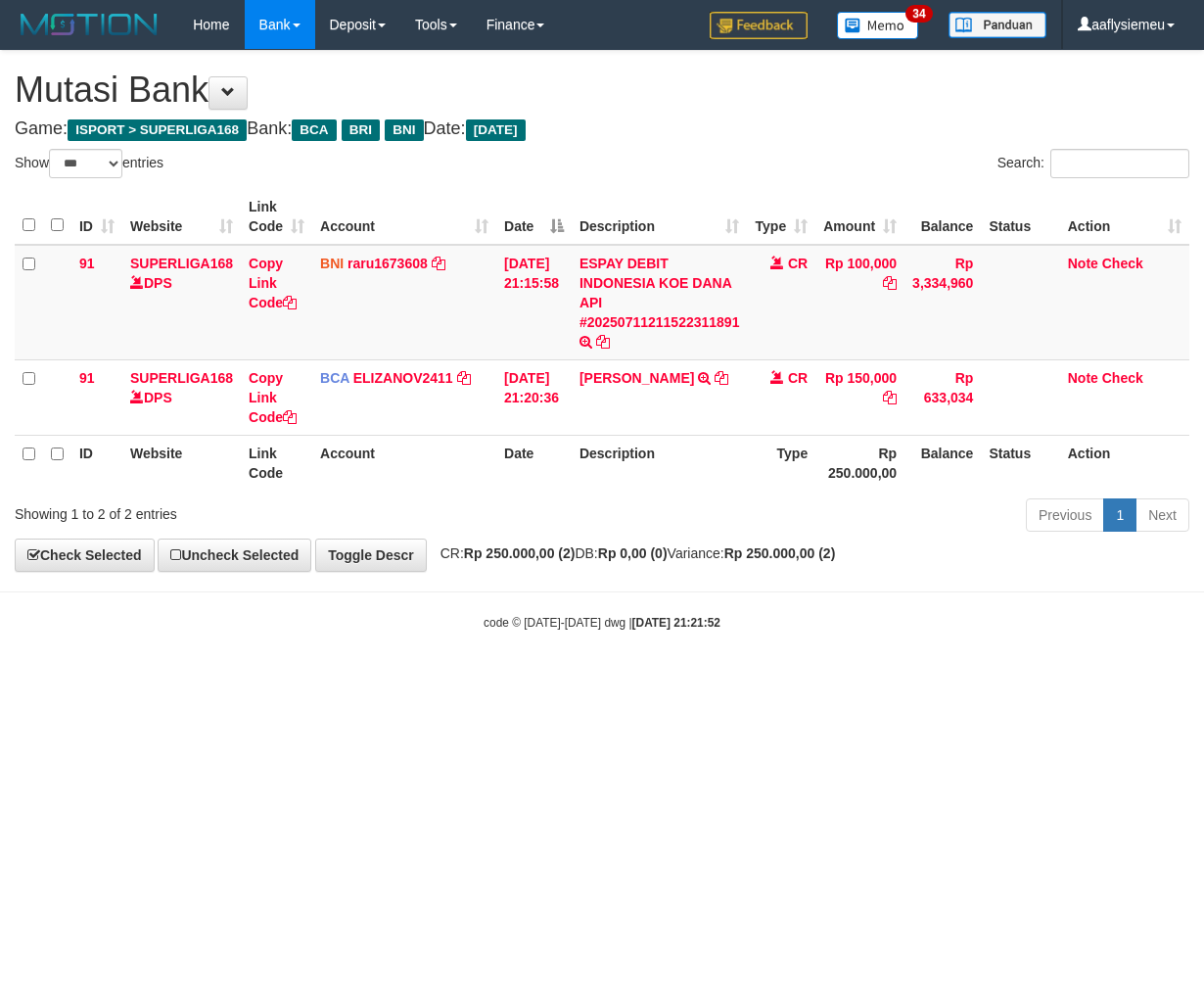 scroll, scrollTop: 0, scrollLeft: 0, axis: both 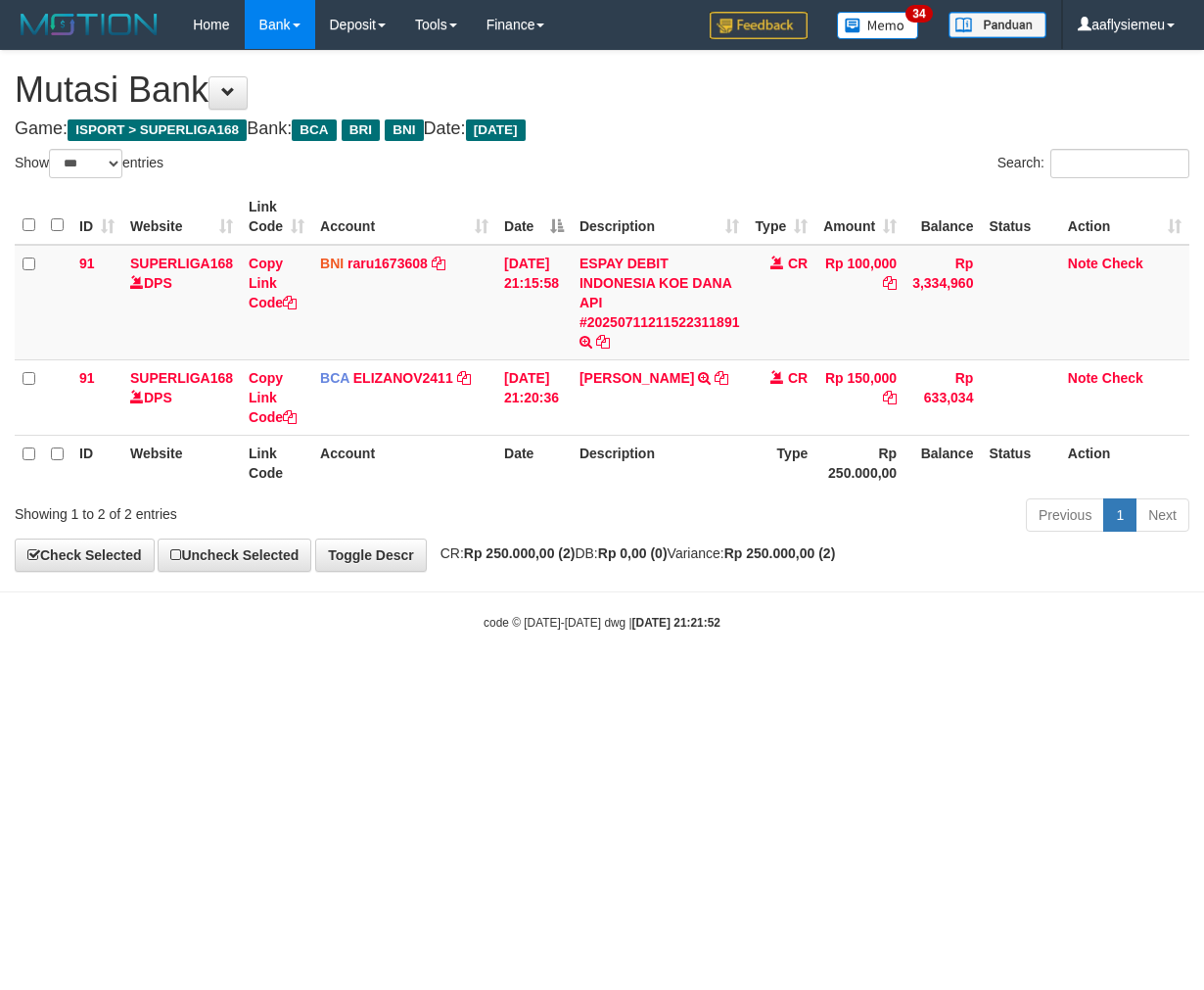 select on "***" 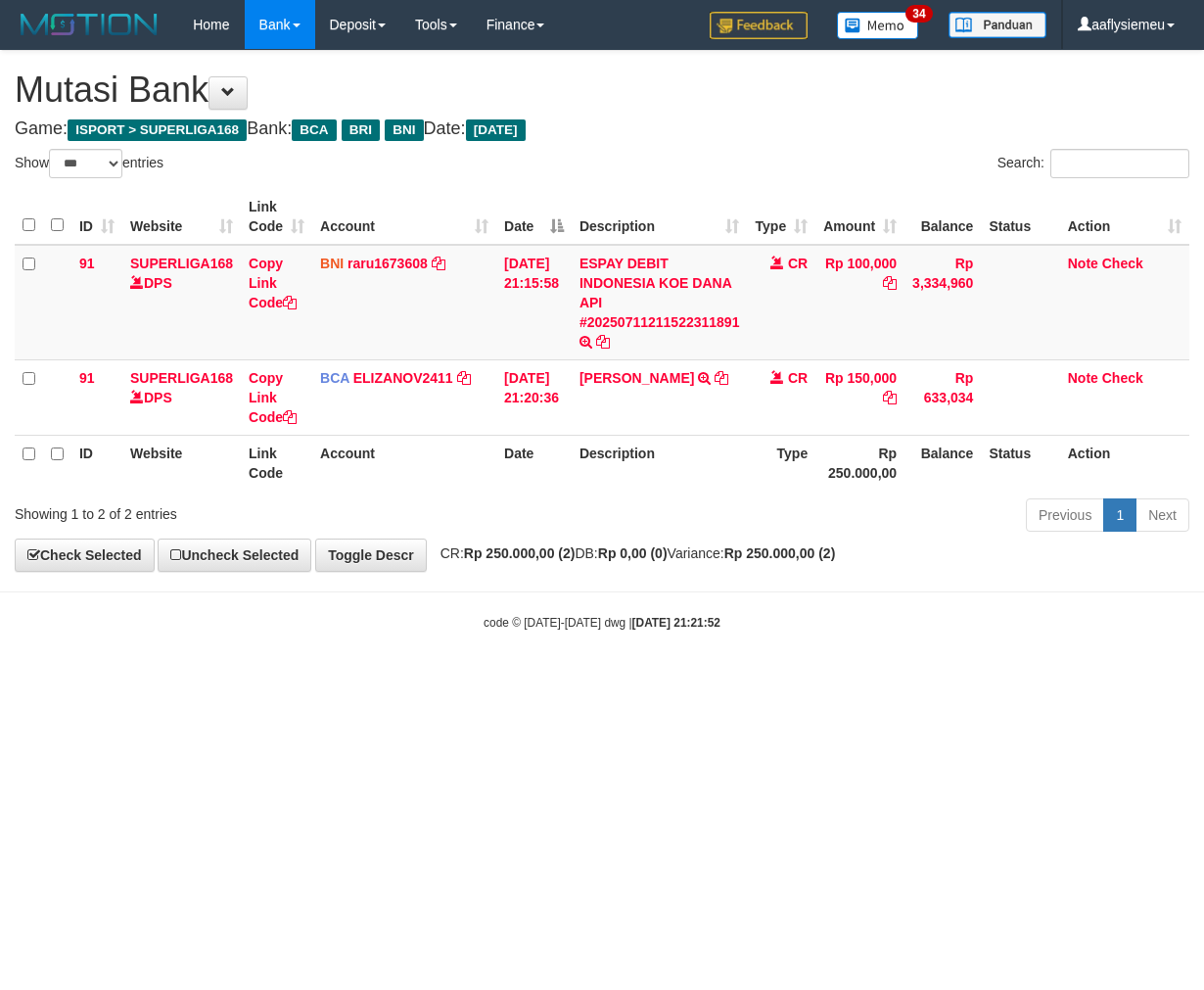 scroll, scrollTop: 0, scrollLeft: 0, axis: both 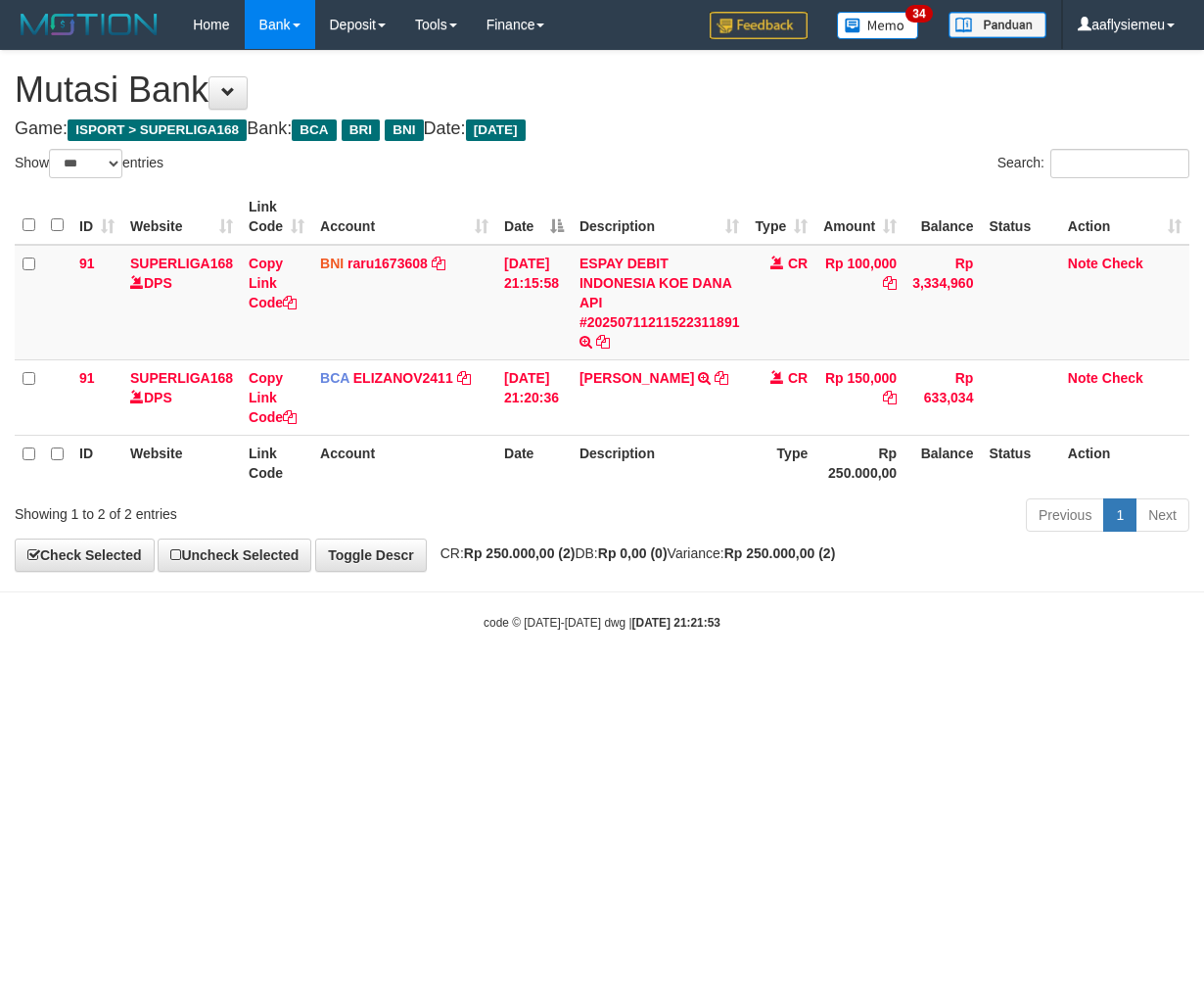 select on "***" 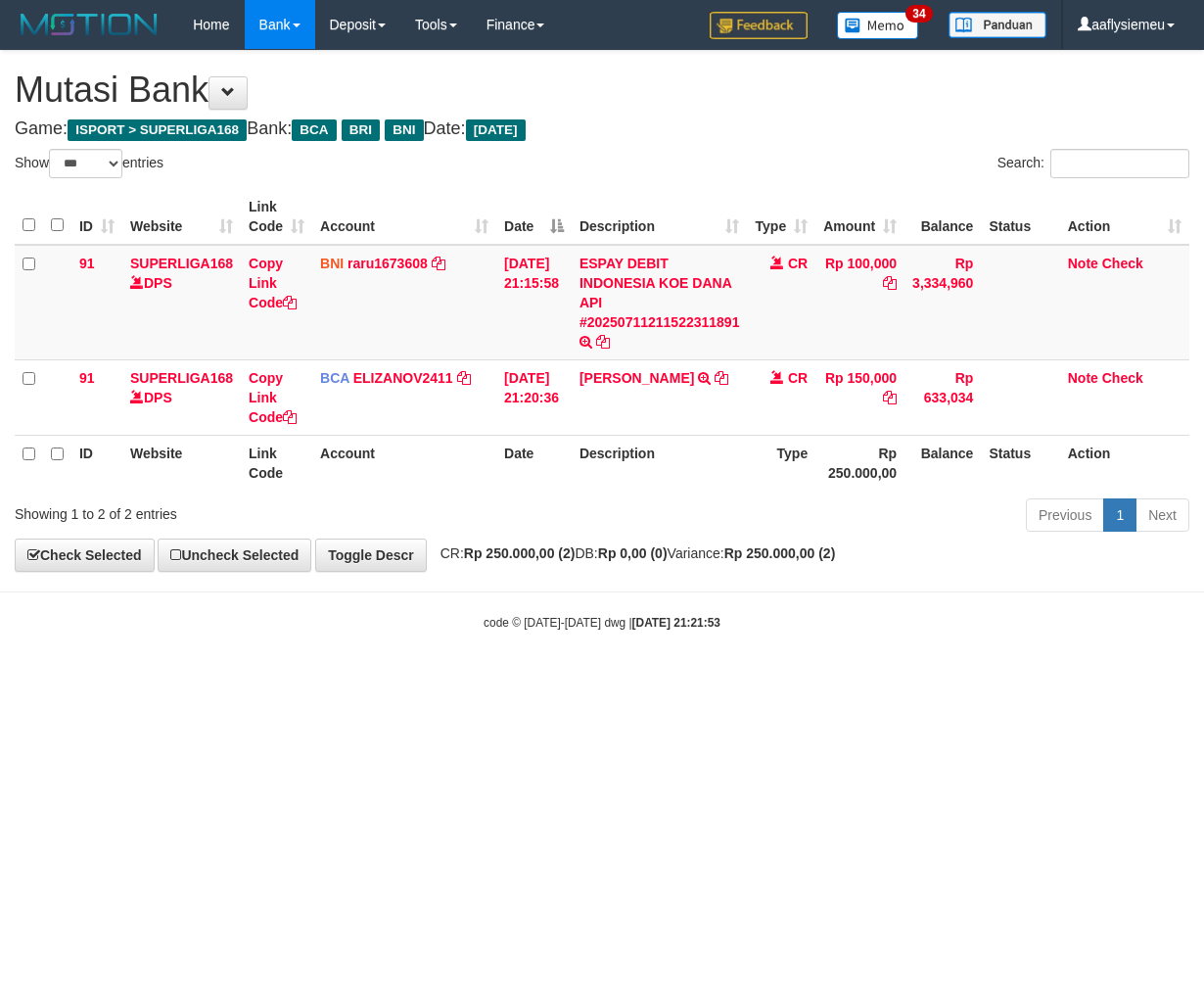 scroll, scrollTop: 0, scrollLeft: 0, axis: both 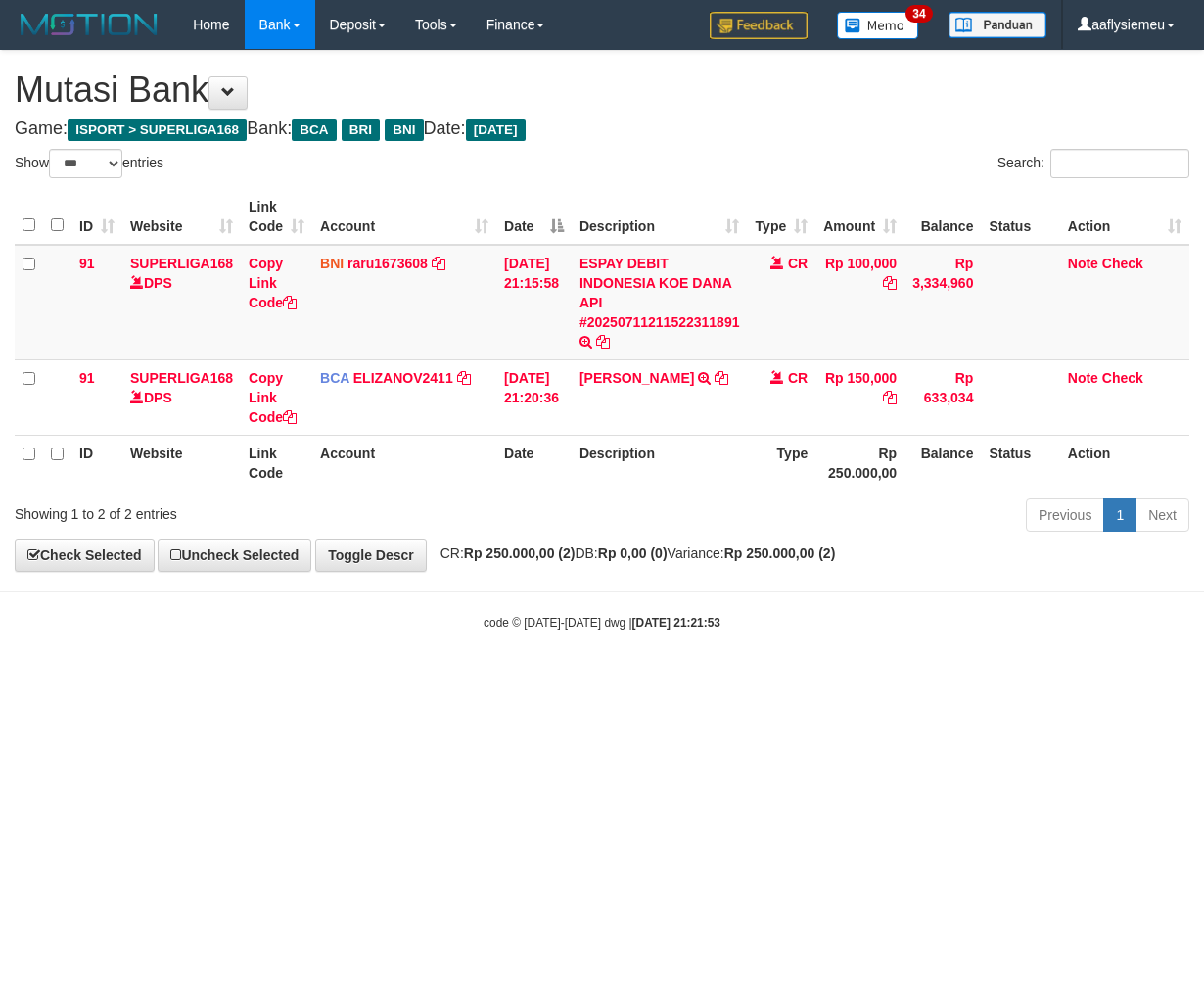select on "***" 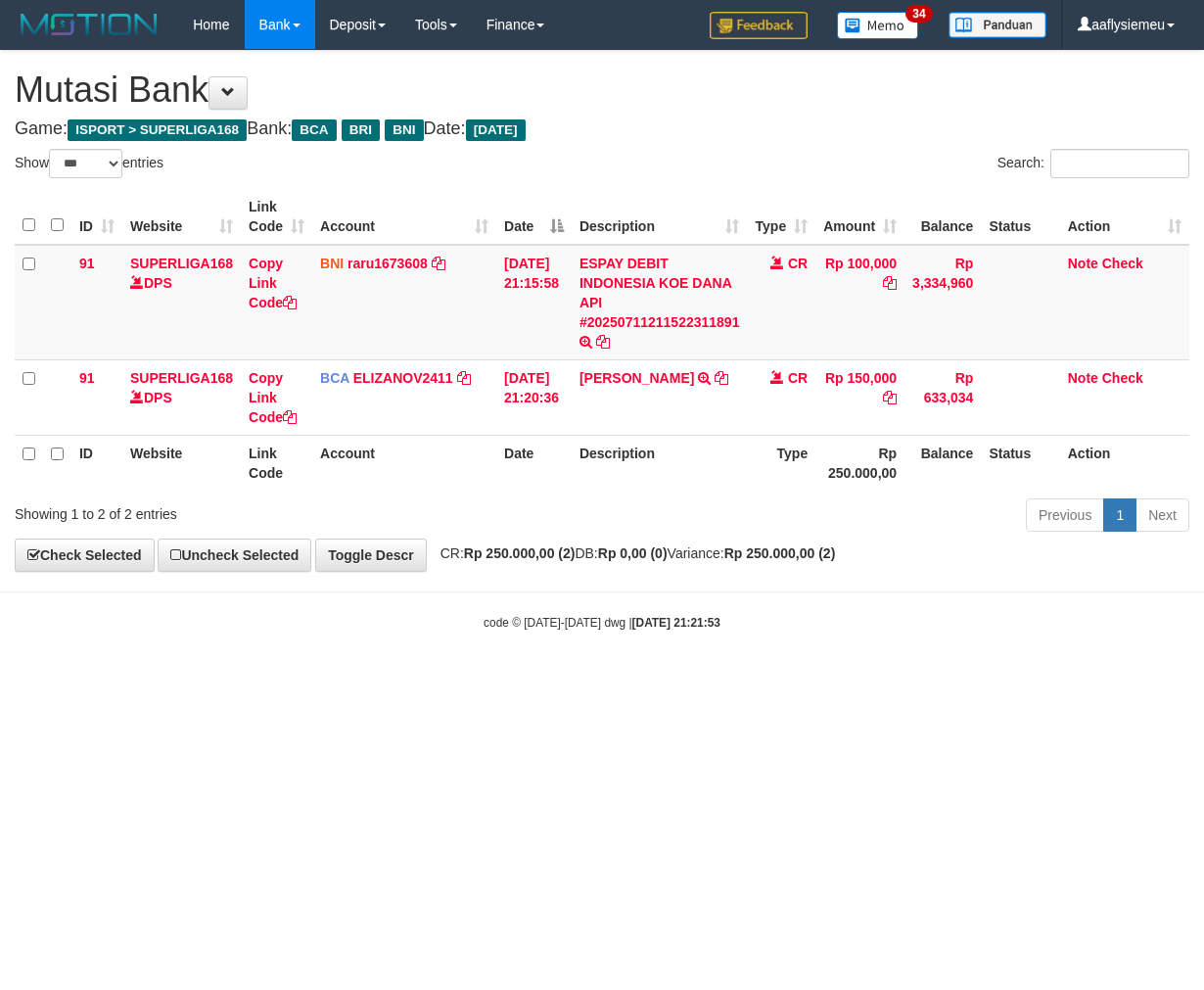 scroll, scrollTop: 0, scrollLeft: 0, axis: both 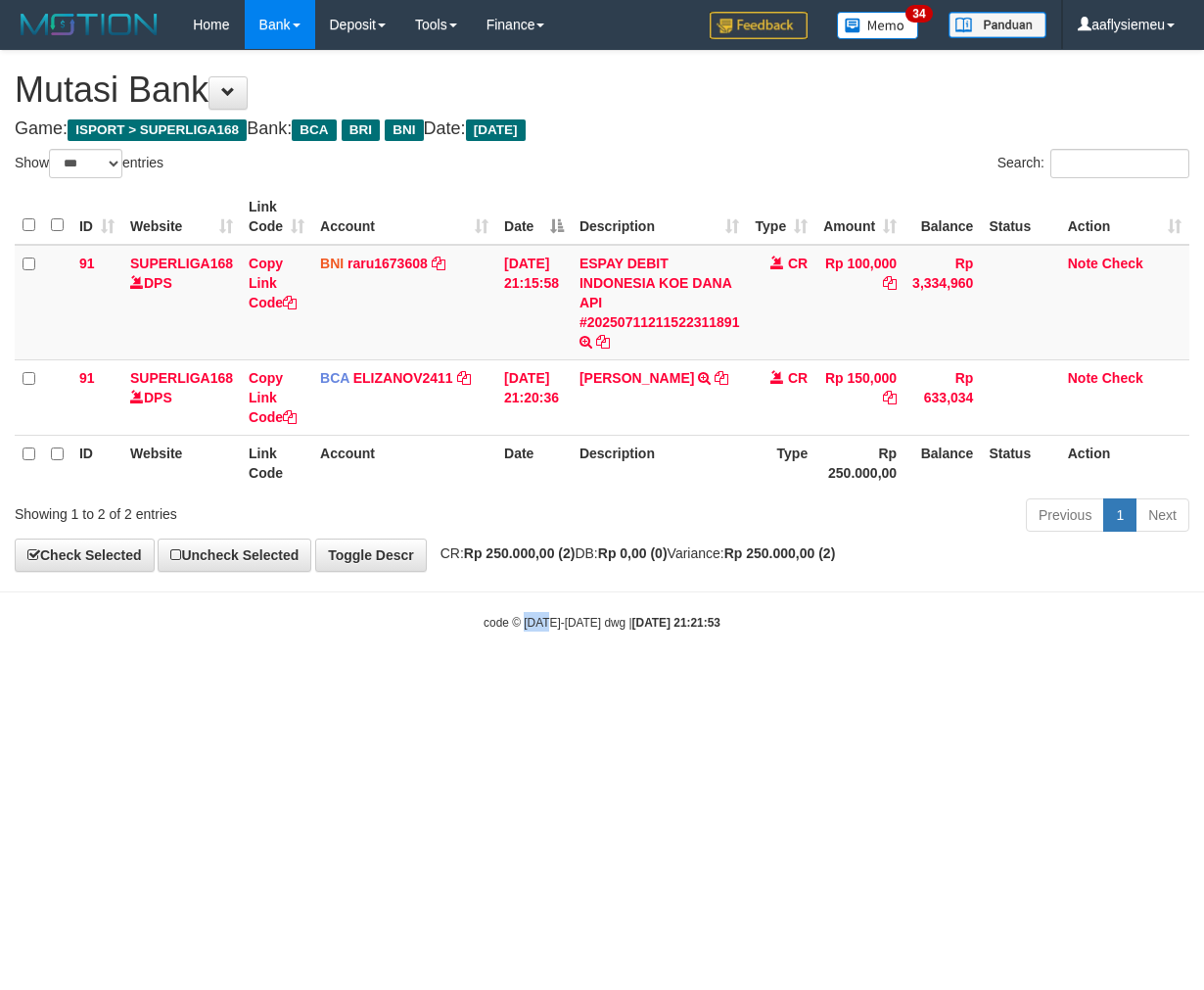drag, startPoint x: 524, startPoint y: 729, endPoint x: 509, endPoint y: 726, distance: 15.297059 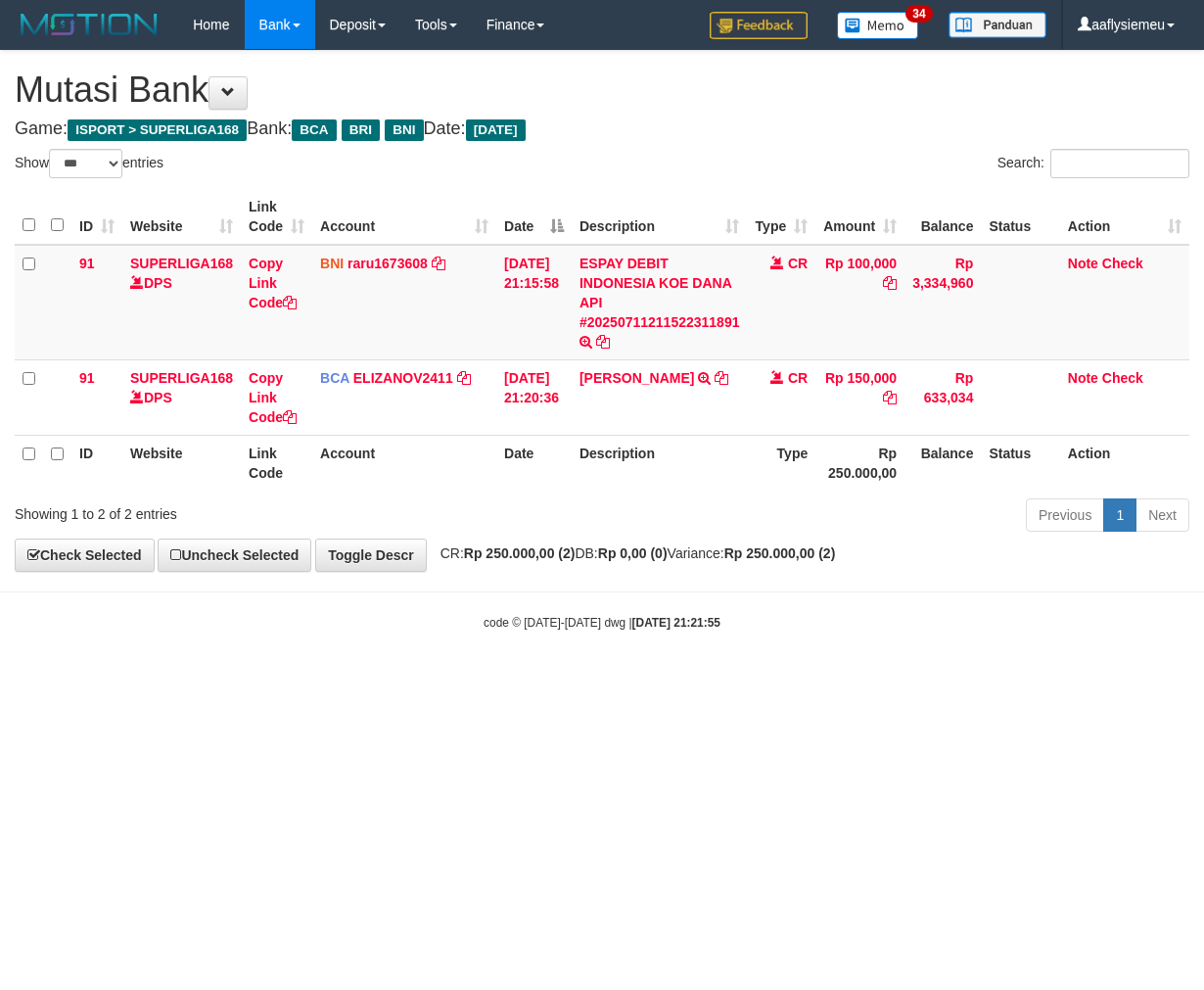 select on "***" 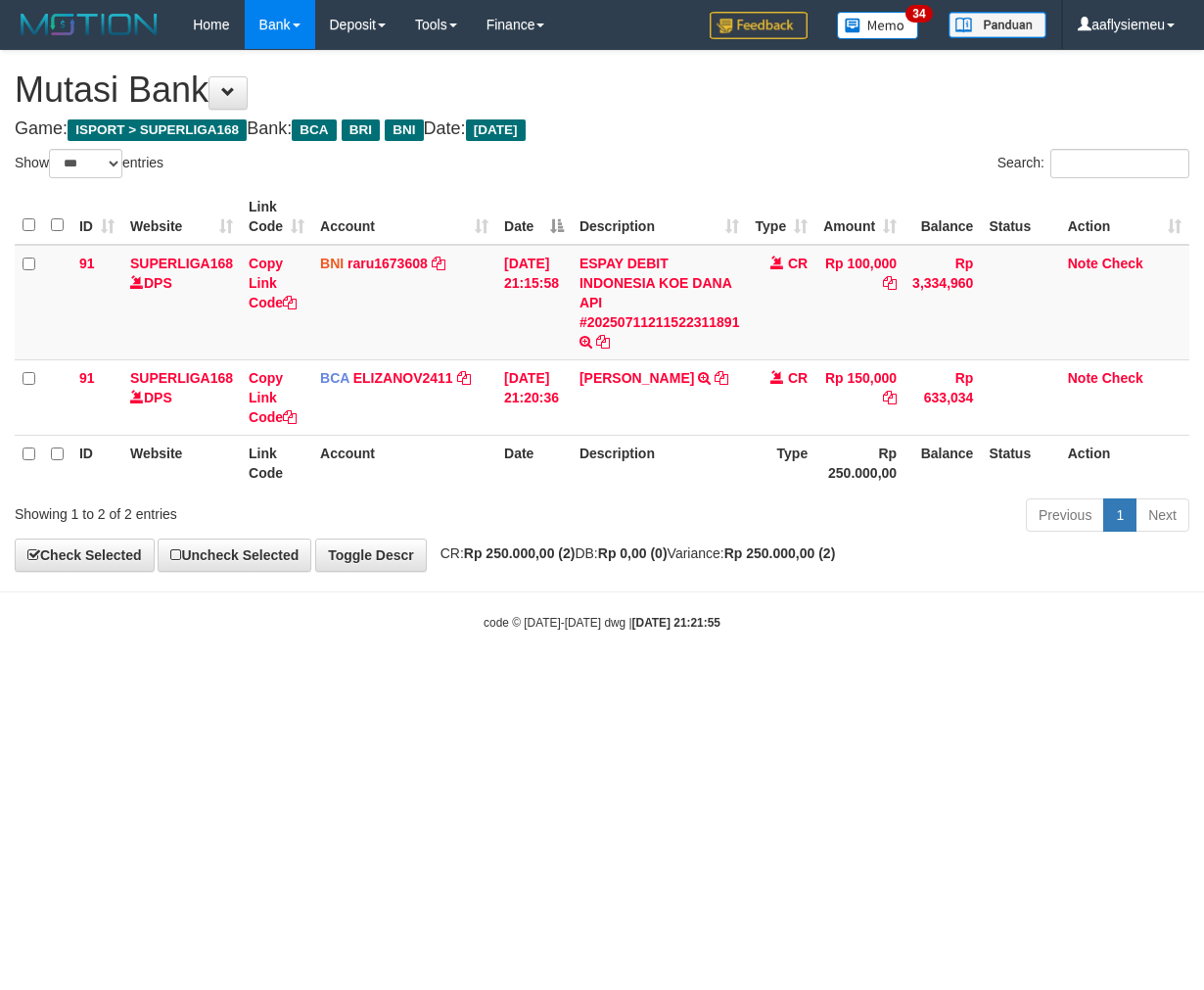 scroll, scrollTop: 0, scrollLeft: 0, axis: both 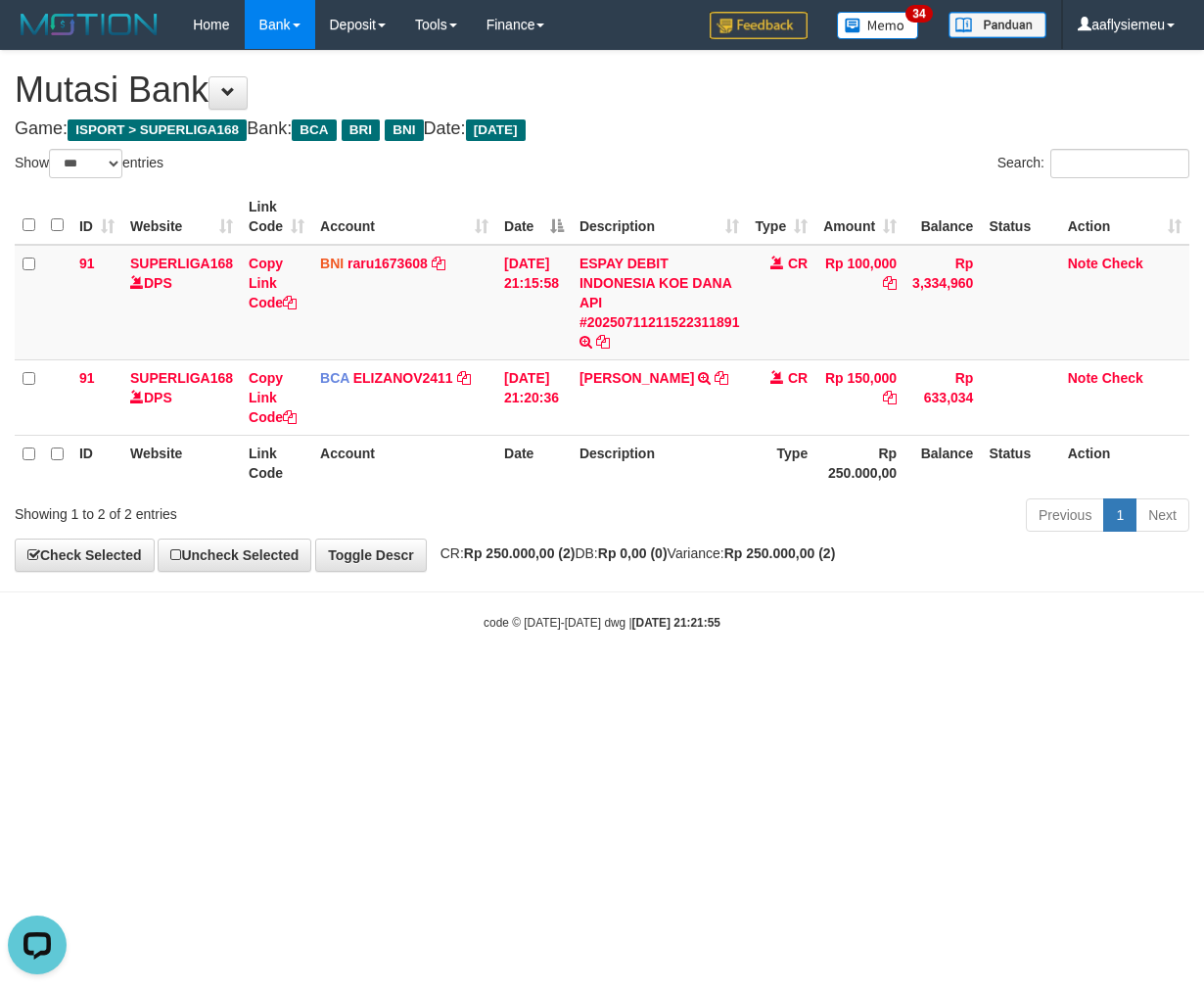 drag, startPoint x: 561, startPoint y: 597, endPoint x: 819, endPoint y: 544, distance: 263.38755 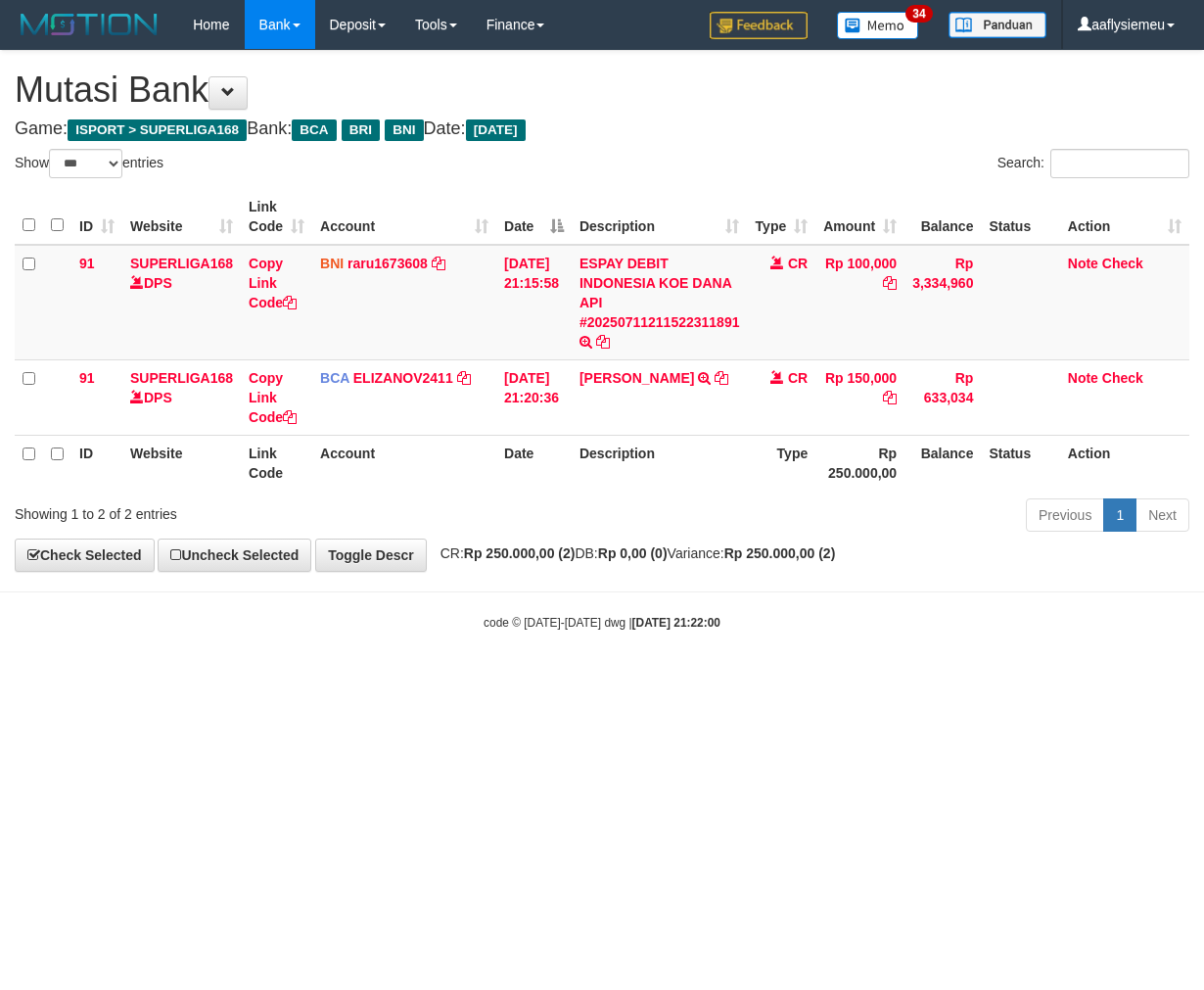 select on "***" 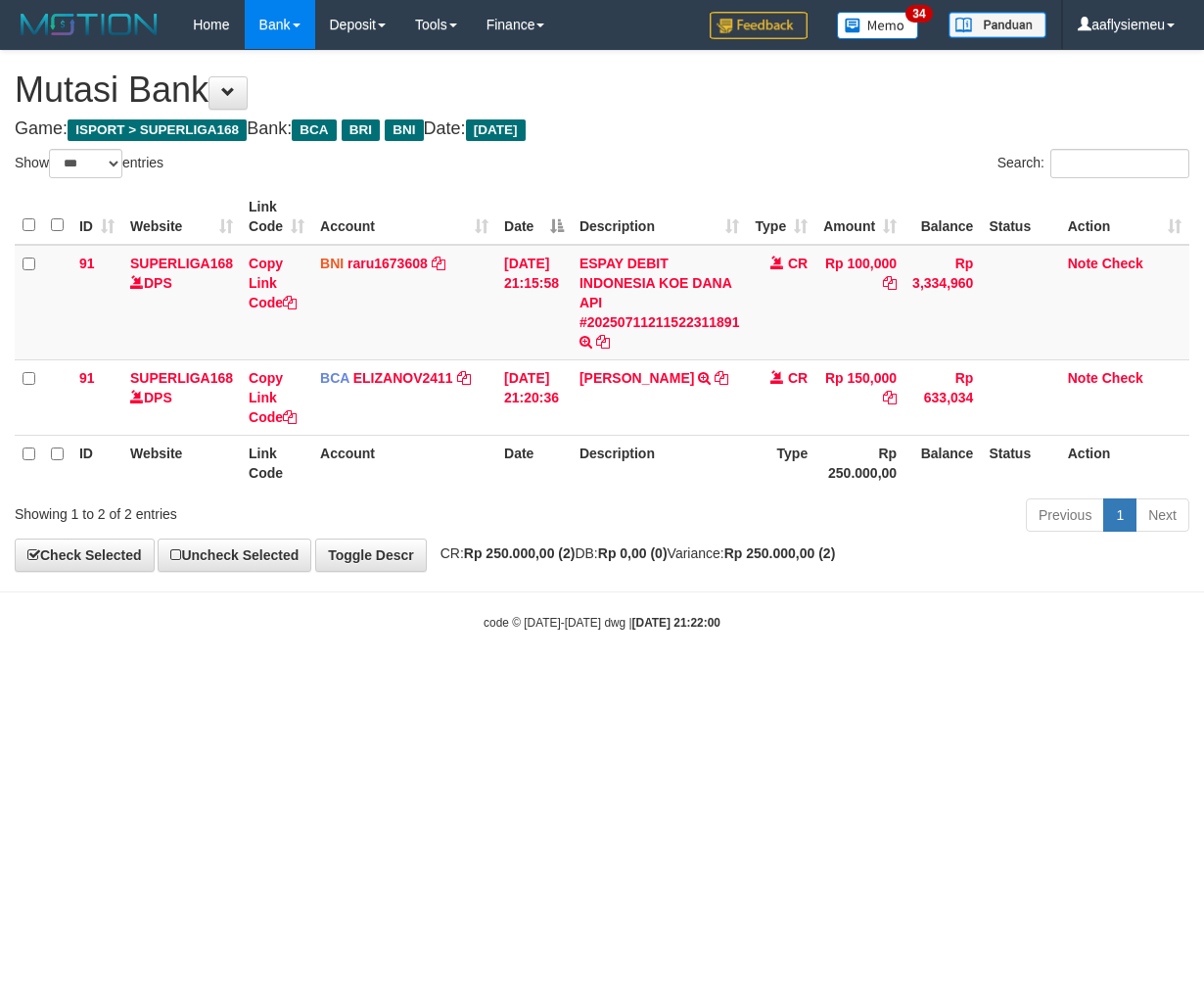scroll, scrollTop: 0, scrollLeft: 0, axis: both 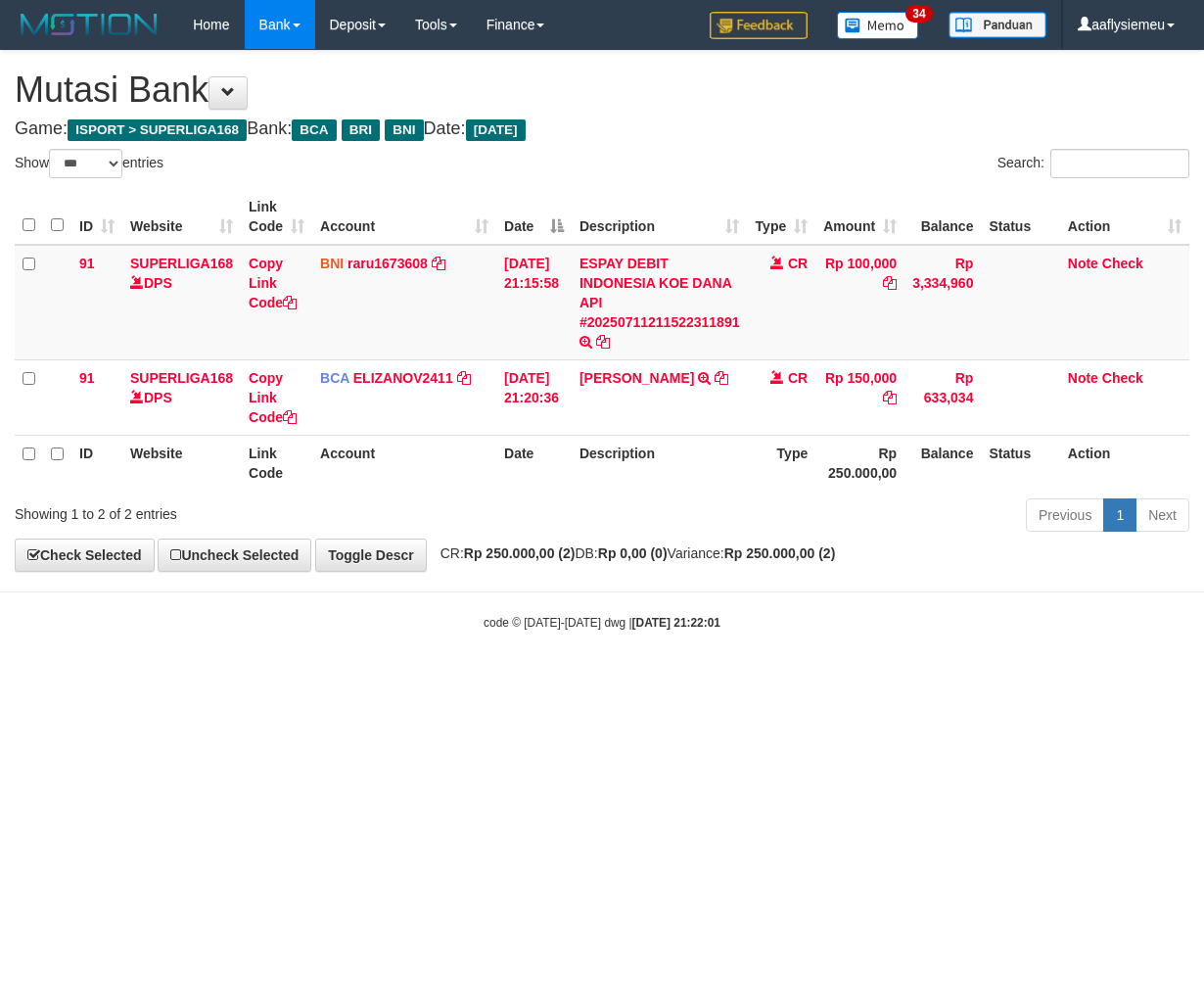 select on "***" 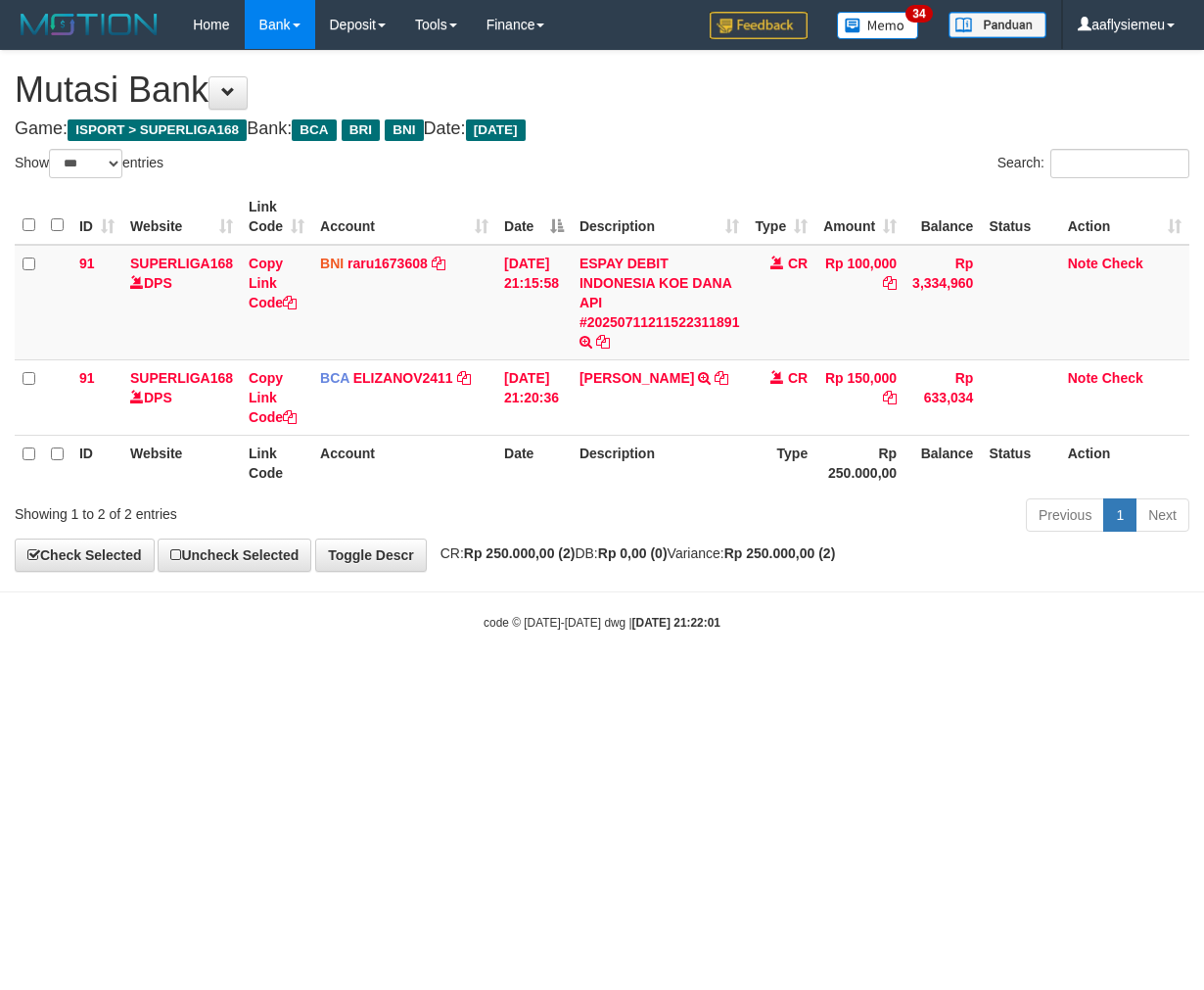 scroll, scrollTop: 0, scrollLeft: 0, axis: both 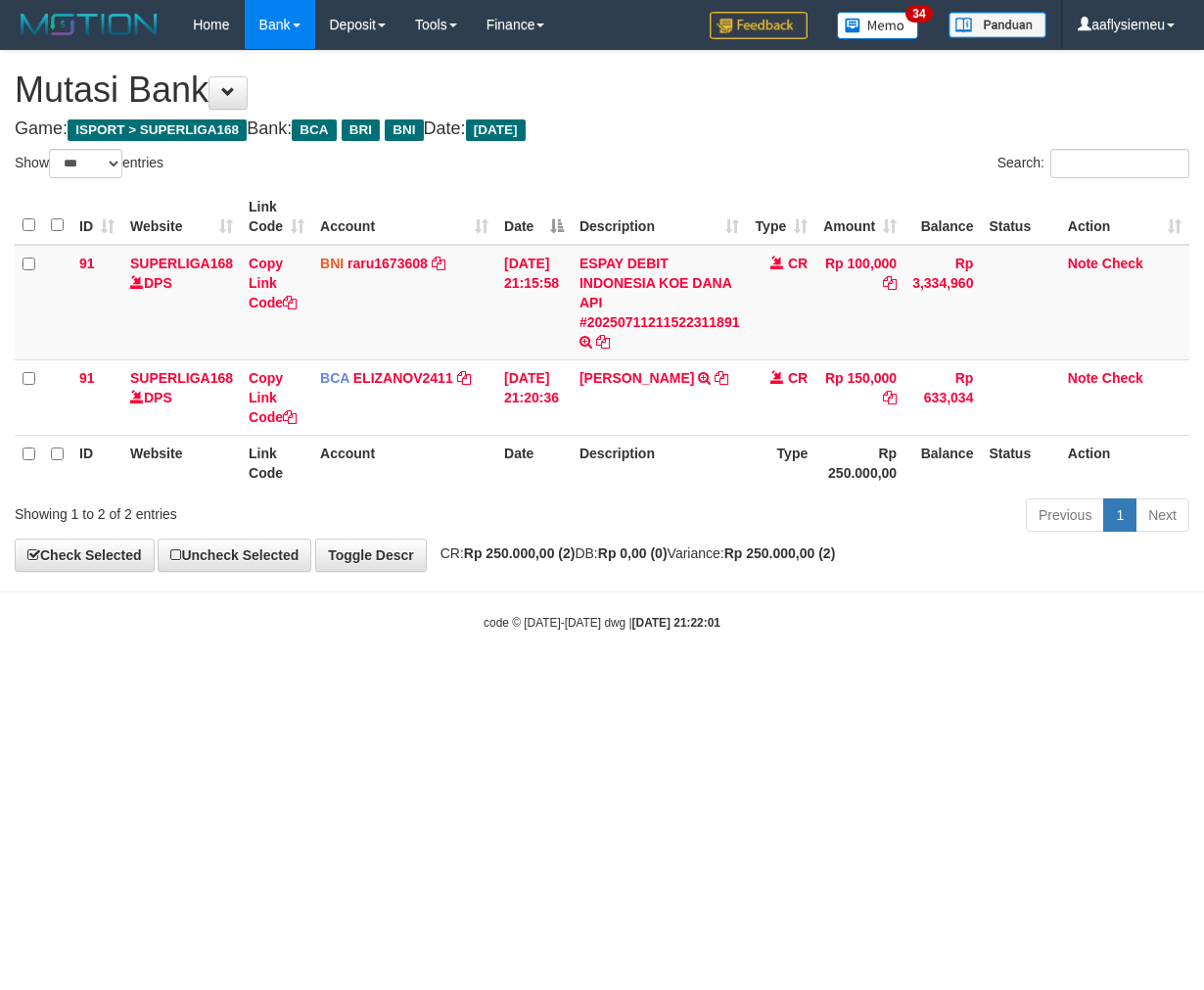 select on "***" 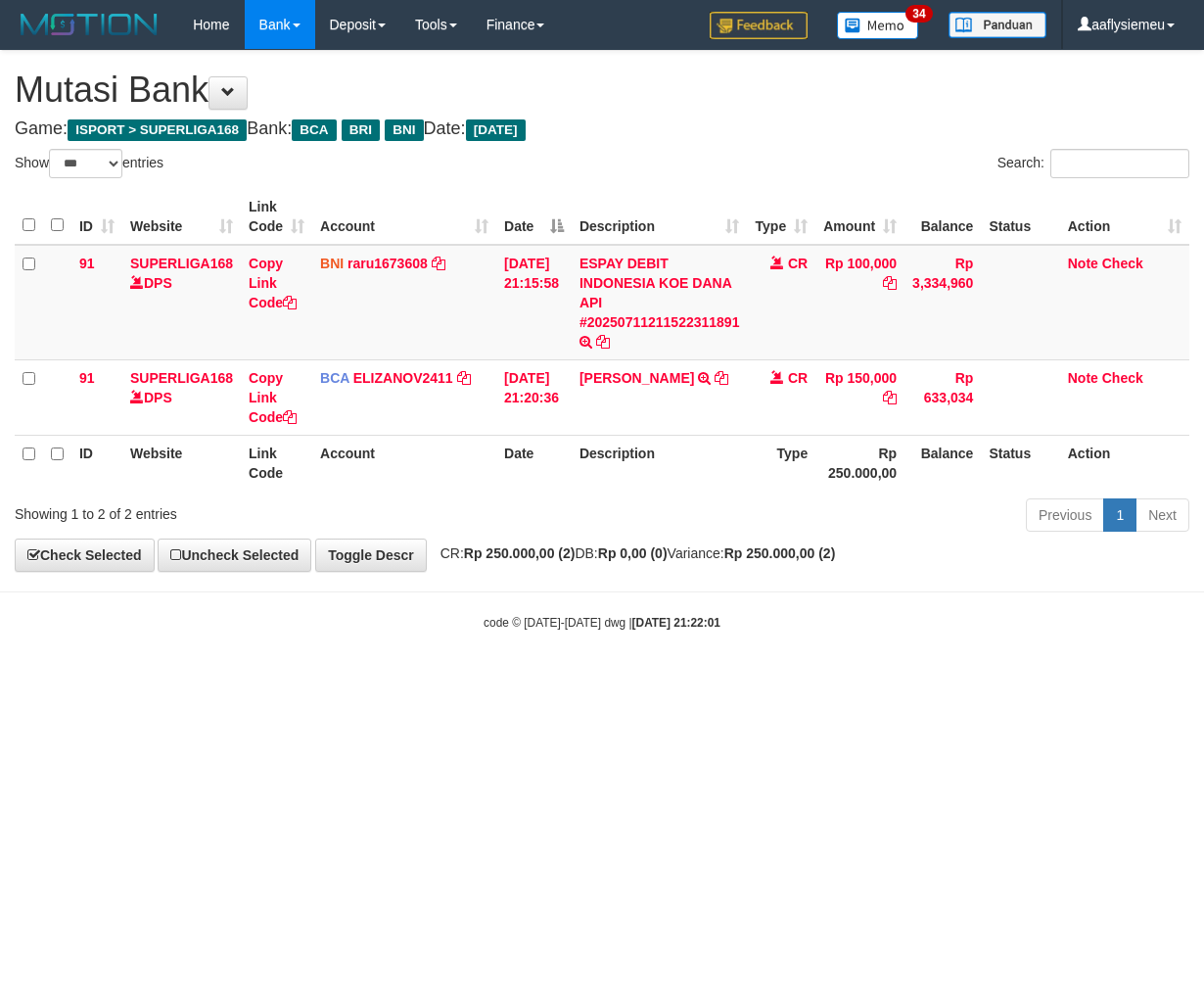 click on "Toggle navigation
Home
Bank
Account List
Load
By Website
Group
[ISPORT]													SUPERLIGA168
By Load Group (DPS)
34" at bounding box center [602, 340] 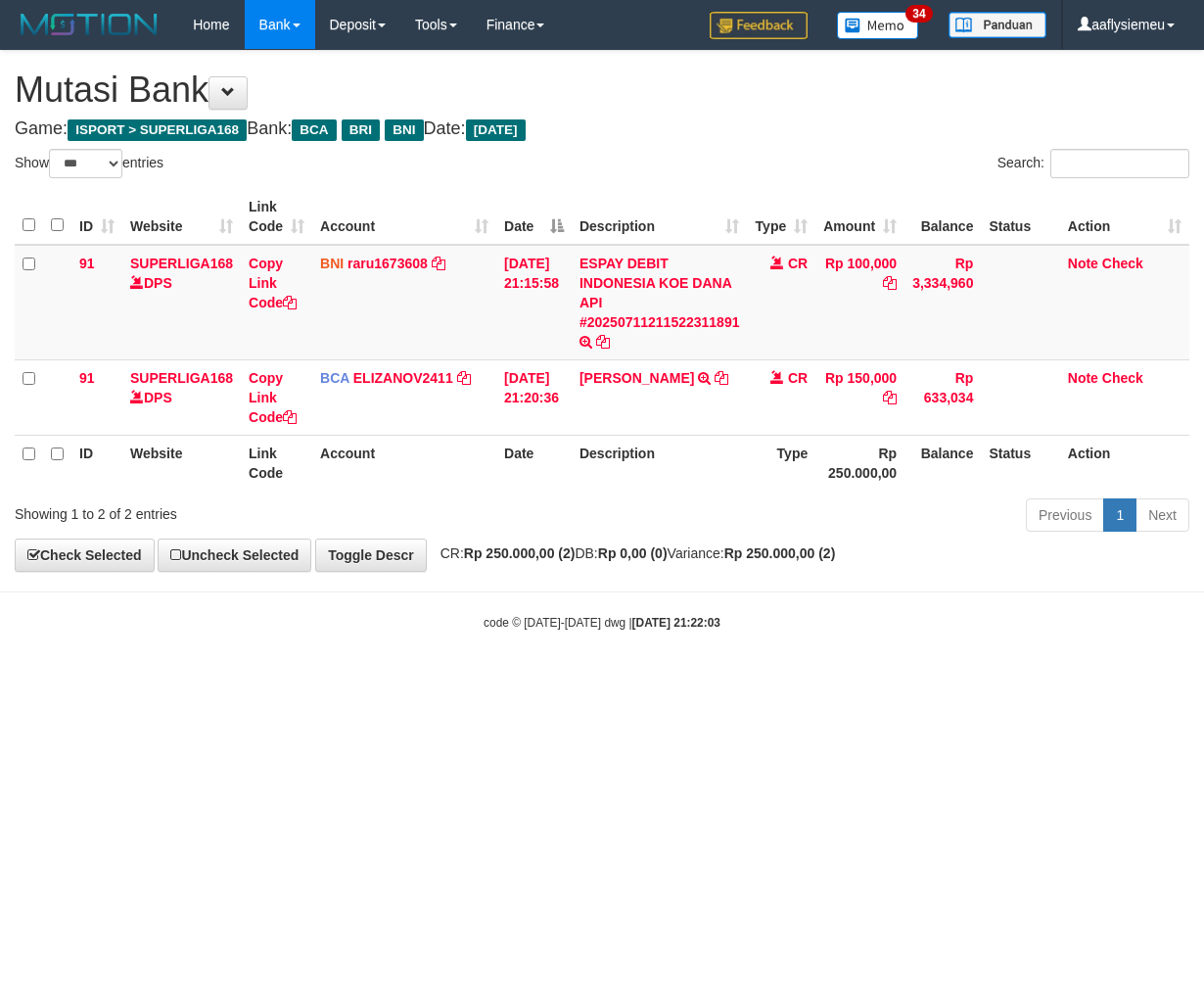 select on "***" 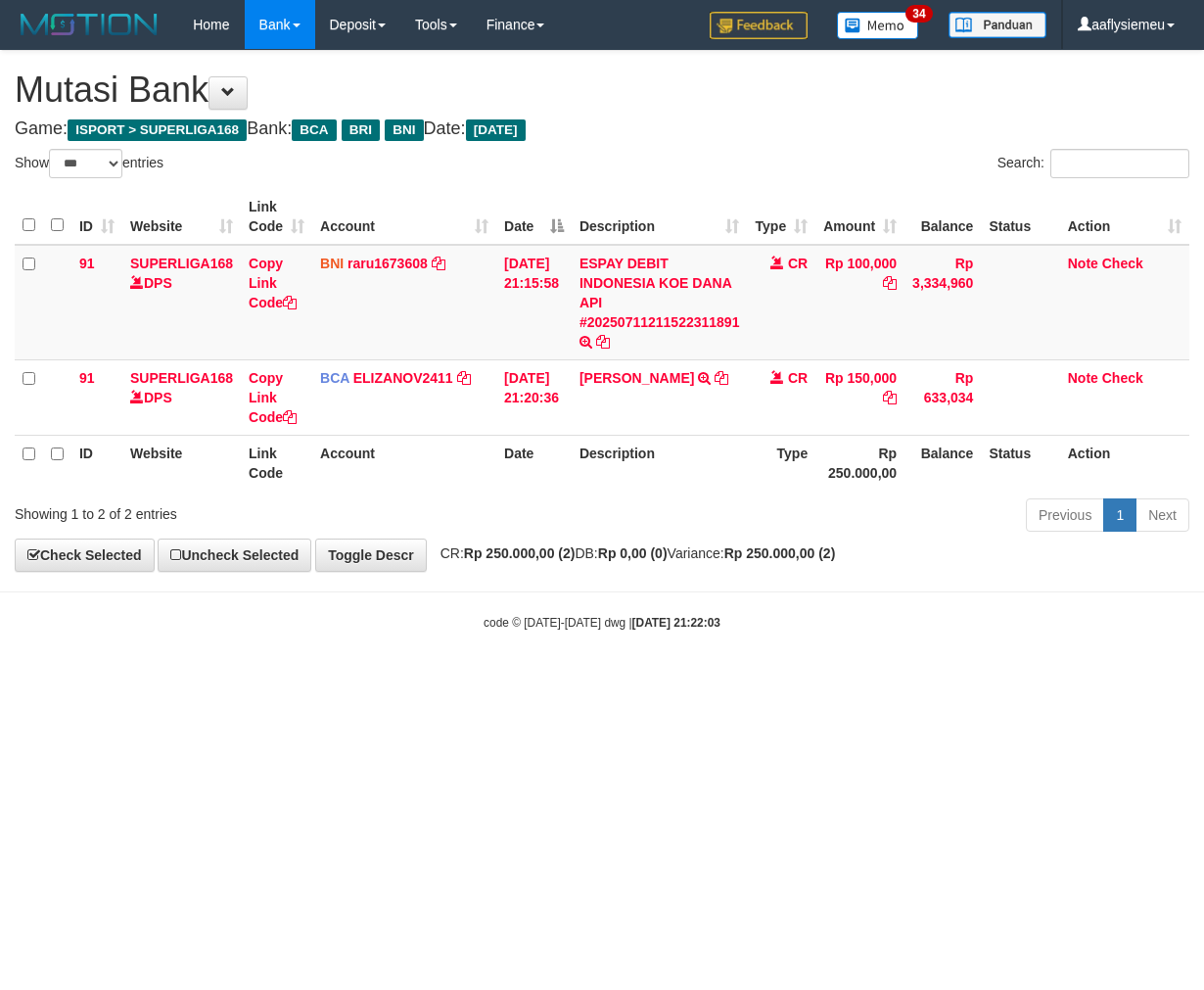 scroll, scrollTop: 0, scrollLeft: 0, axis: both 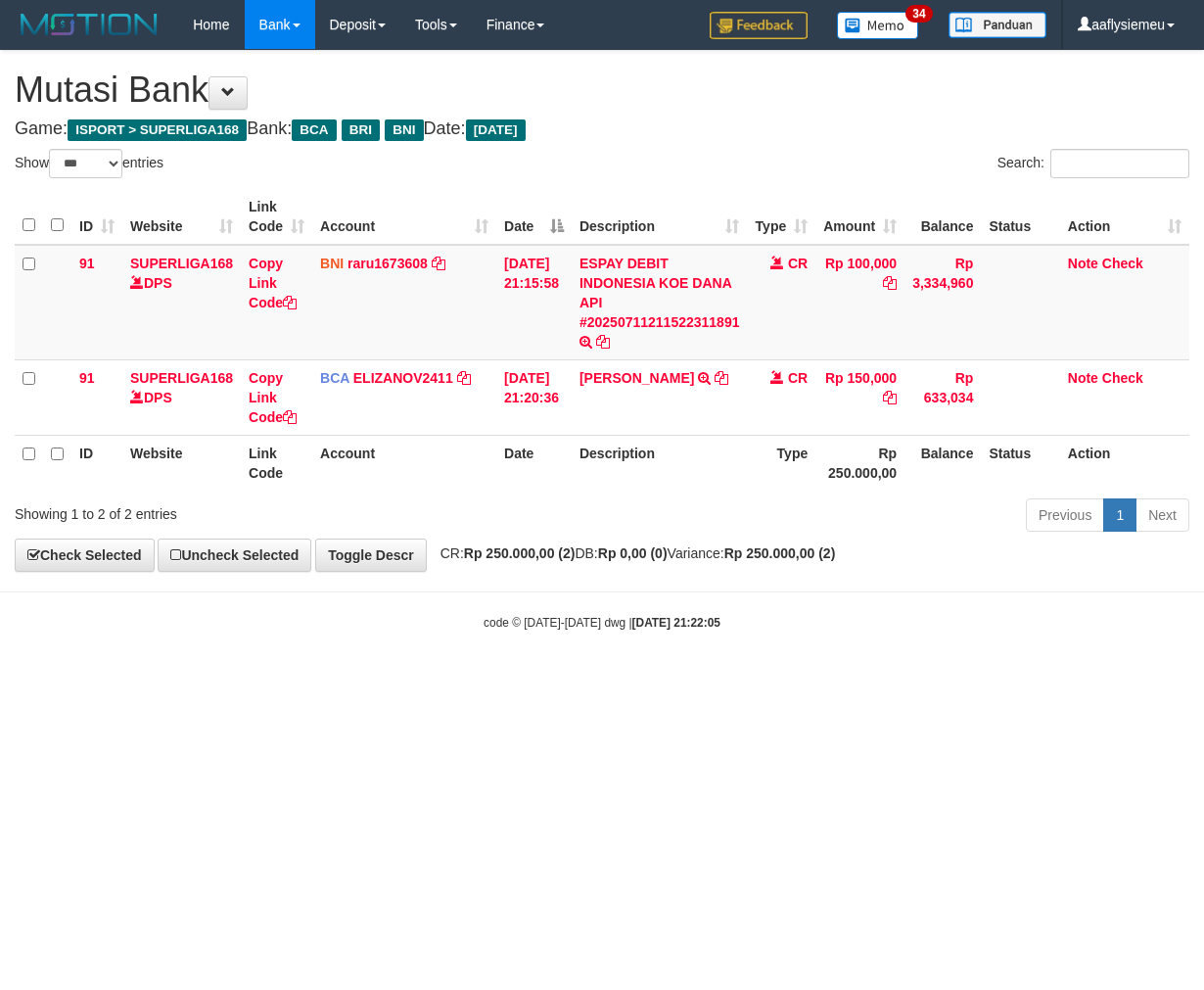 select on "***" 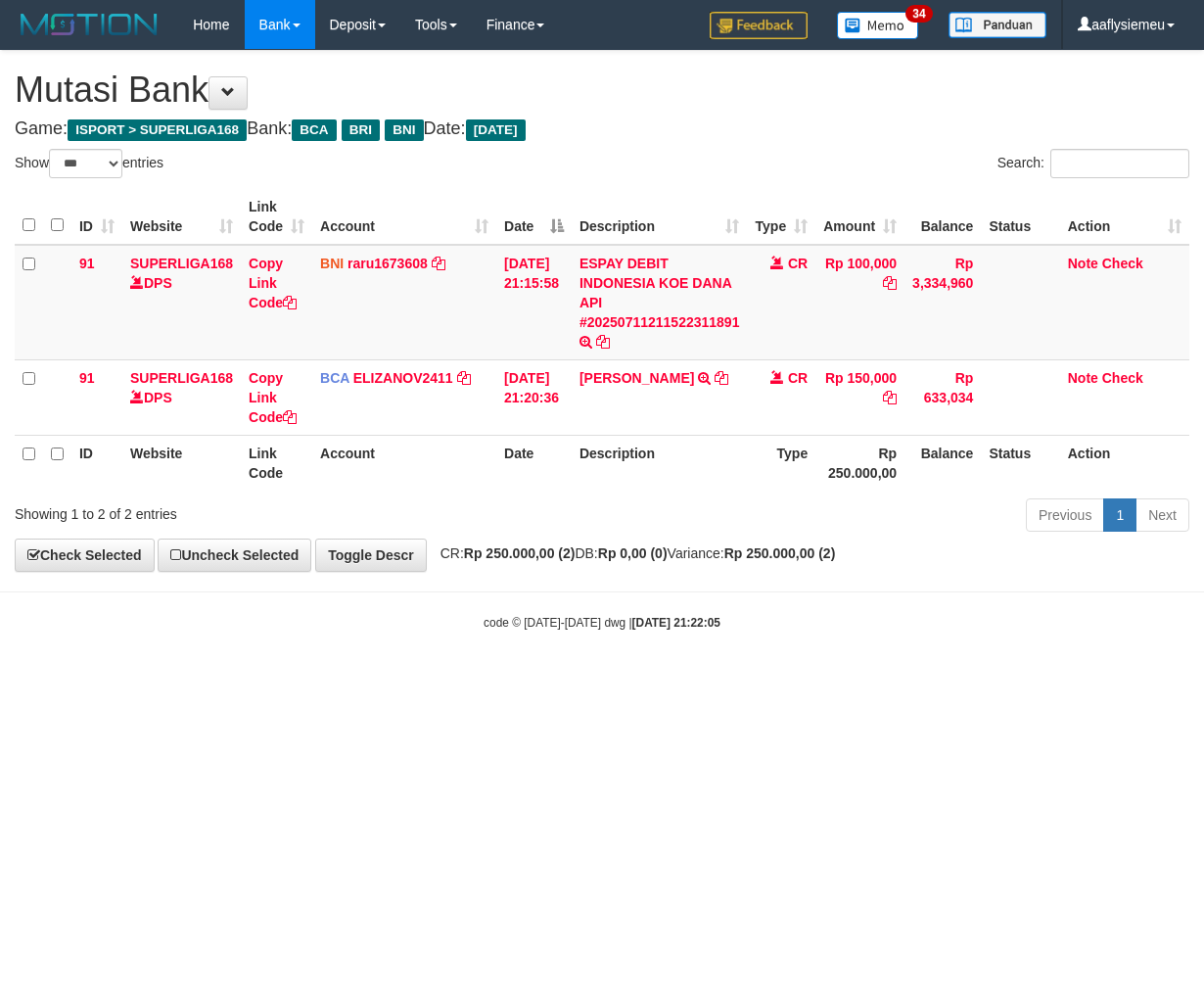 scroll, scrollTop: 0, scrollLeft: 0, axis: both 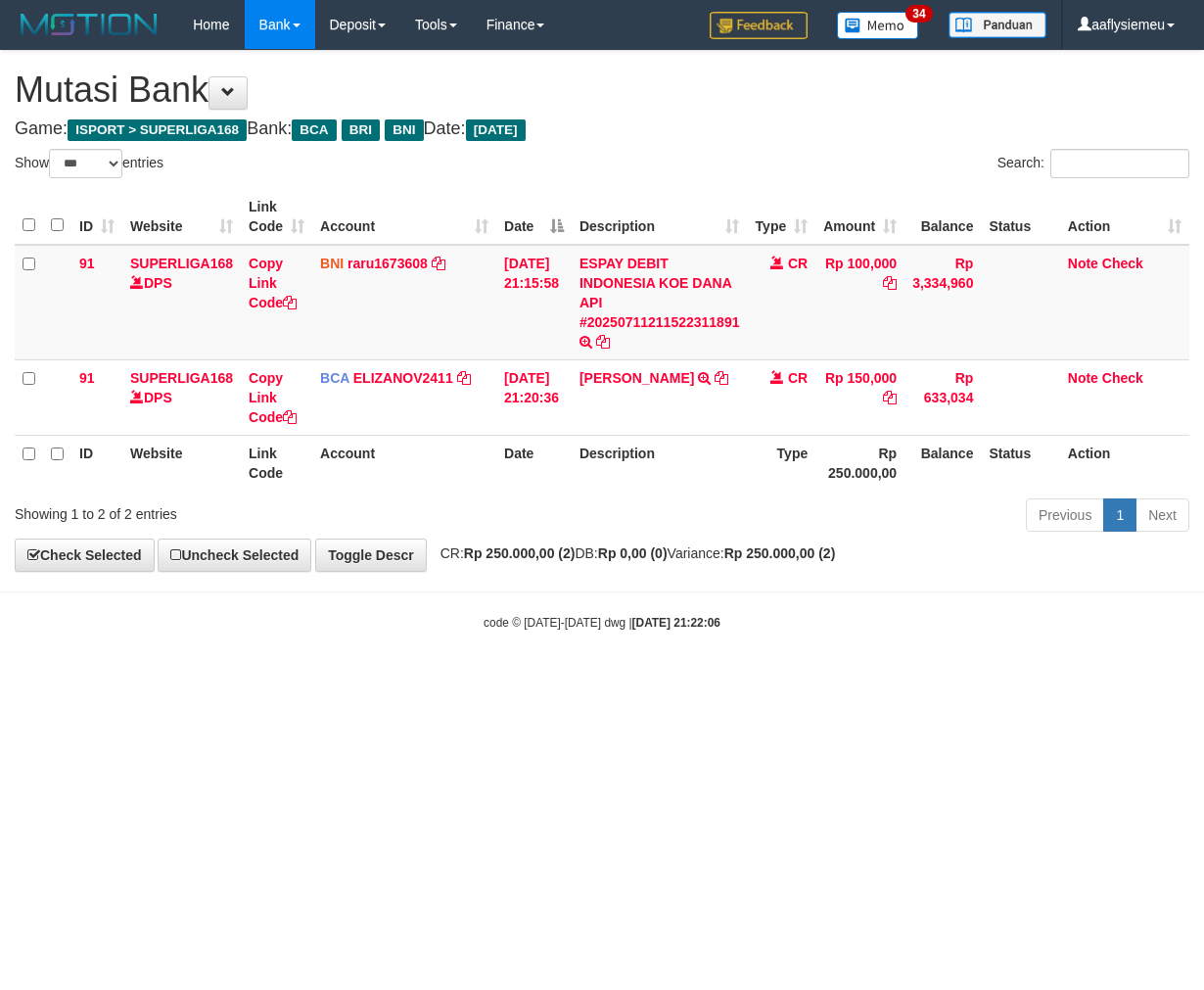 select on "***" 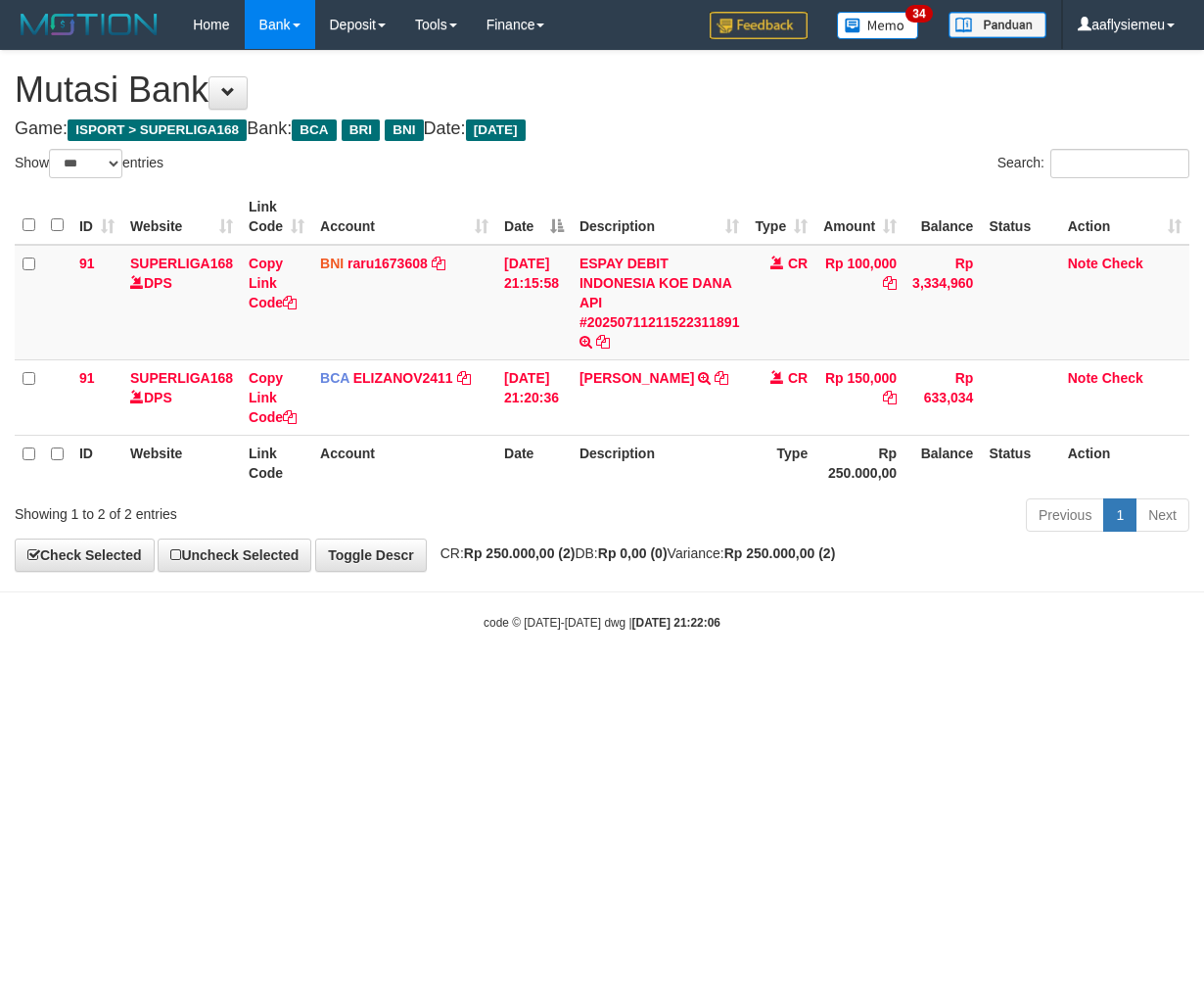 scroll, scrollTop: 0, scrollLeft: 0, axis: both 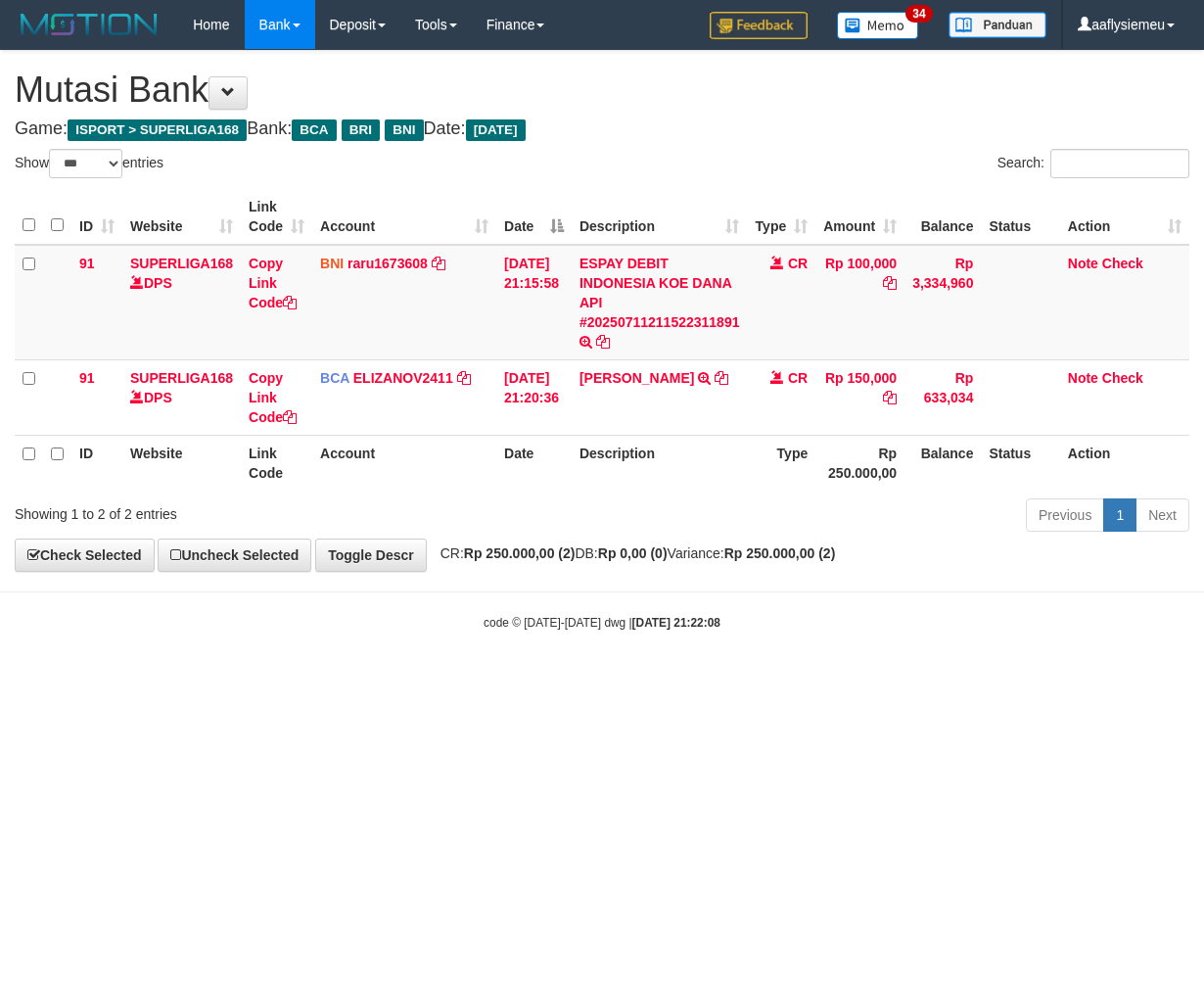 select on "***" 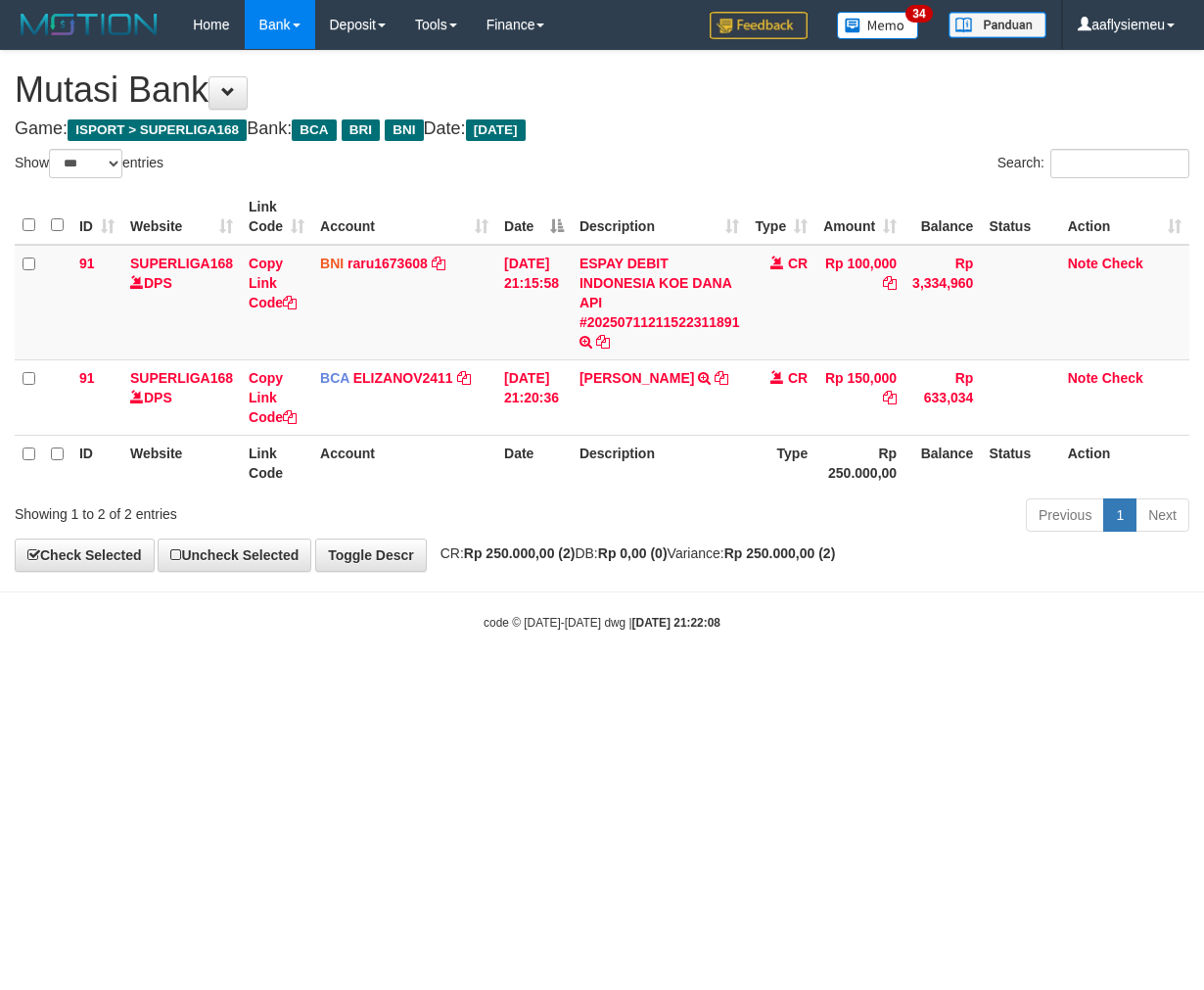 scroll, scrollTop: 0, scrollLeft: 0, axis: both 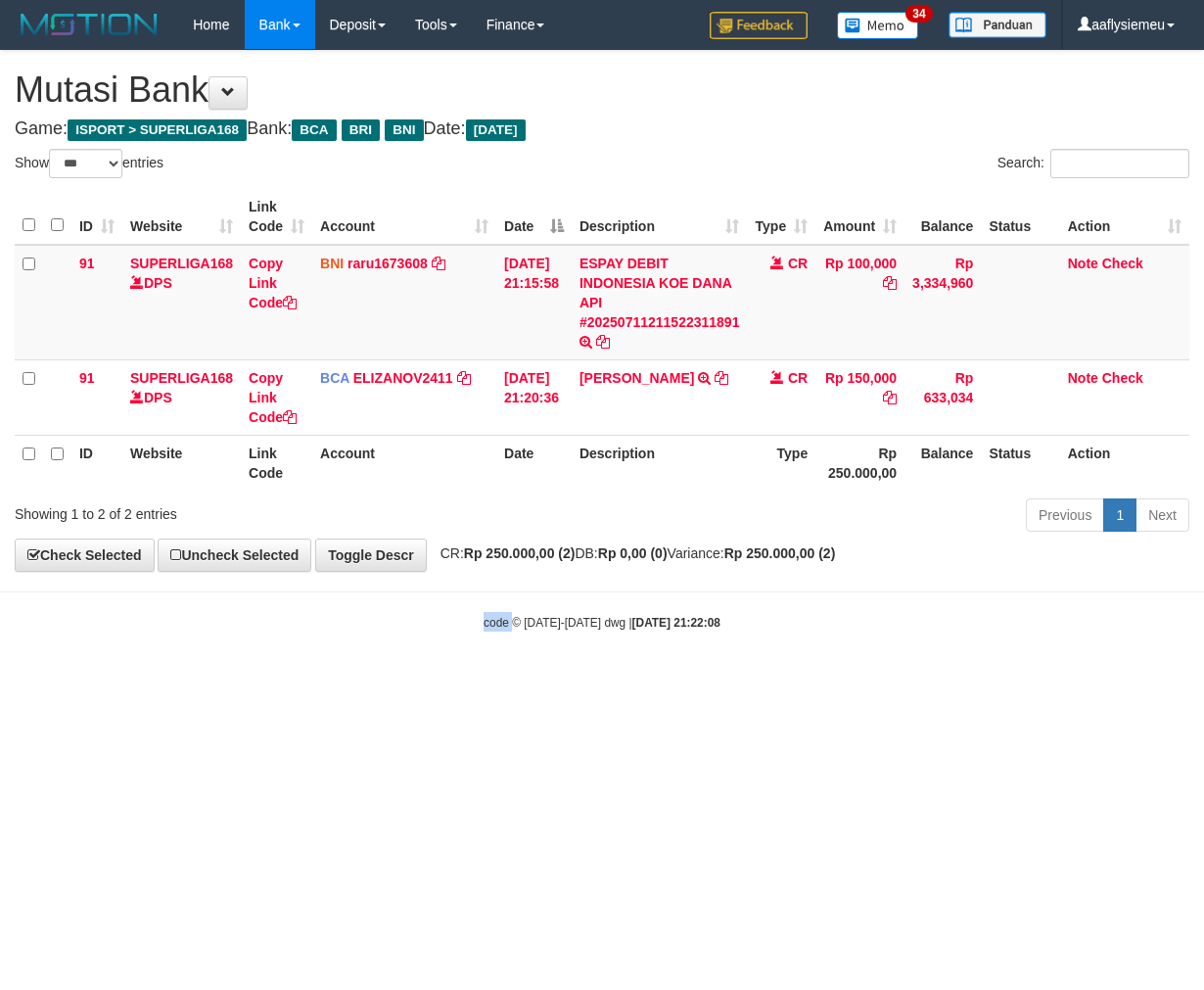 click on "Toggle navigation
Home
Bank
Account List
Load
By Website
Group
[ISPORT]													SUPERLIGA168
By Load Group (DPS)
34" at bounding box center (602, 340) 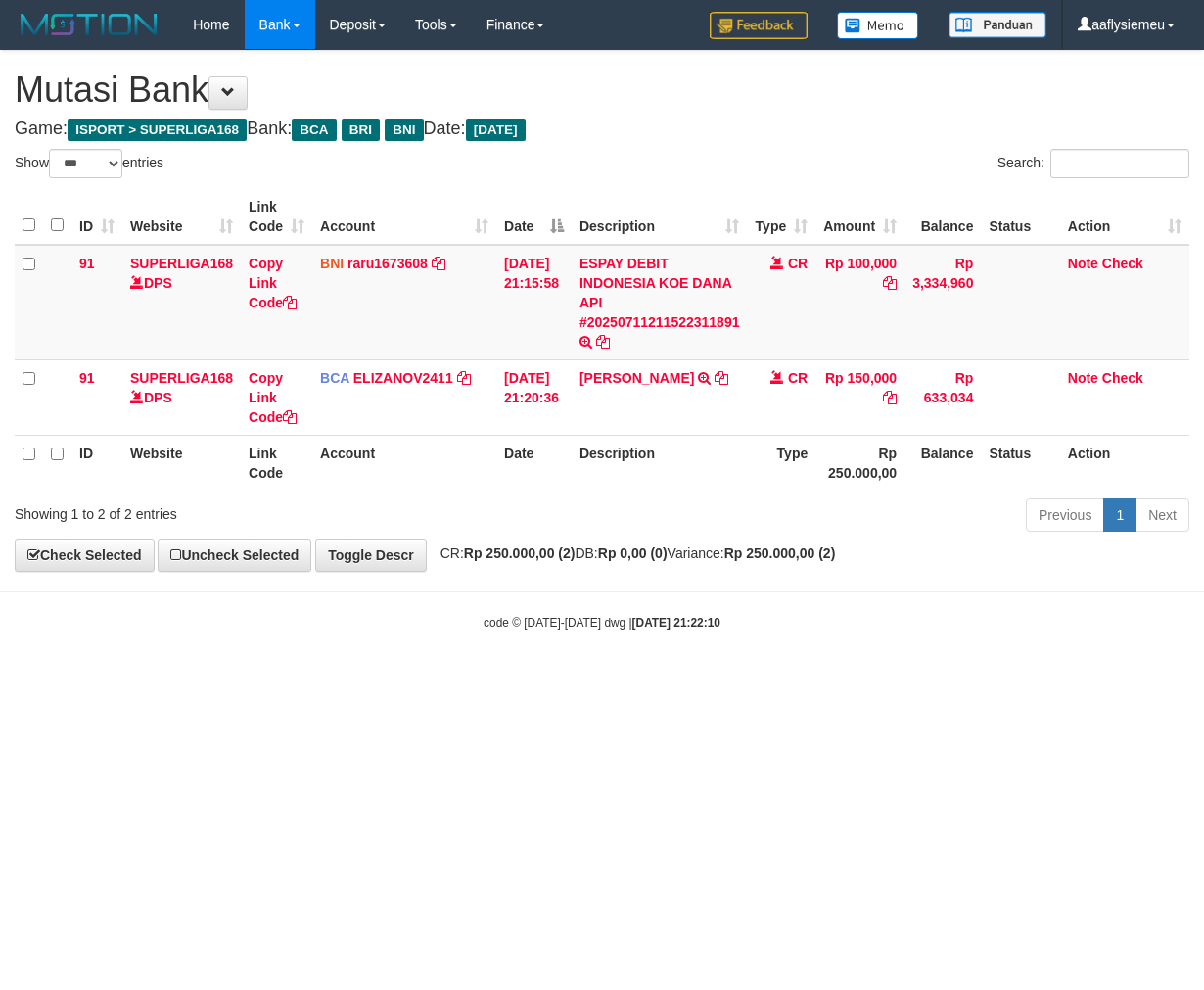 select on "***" 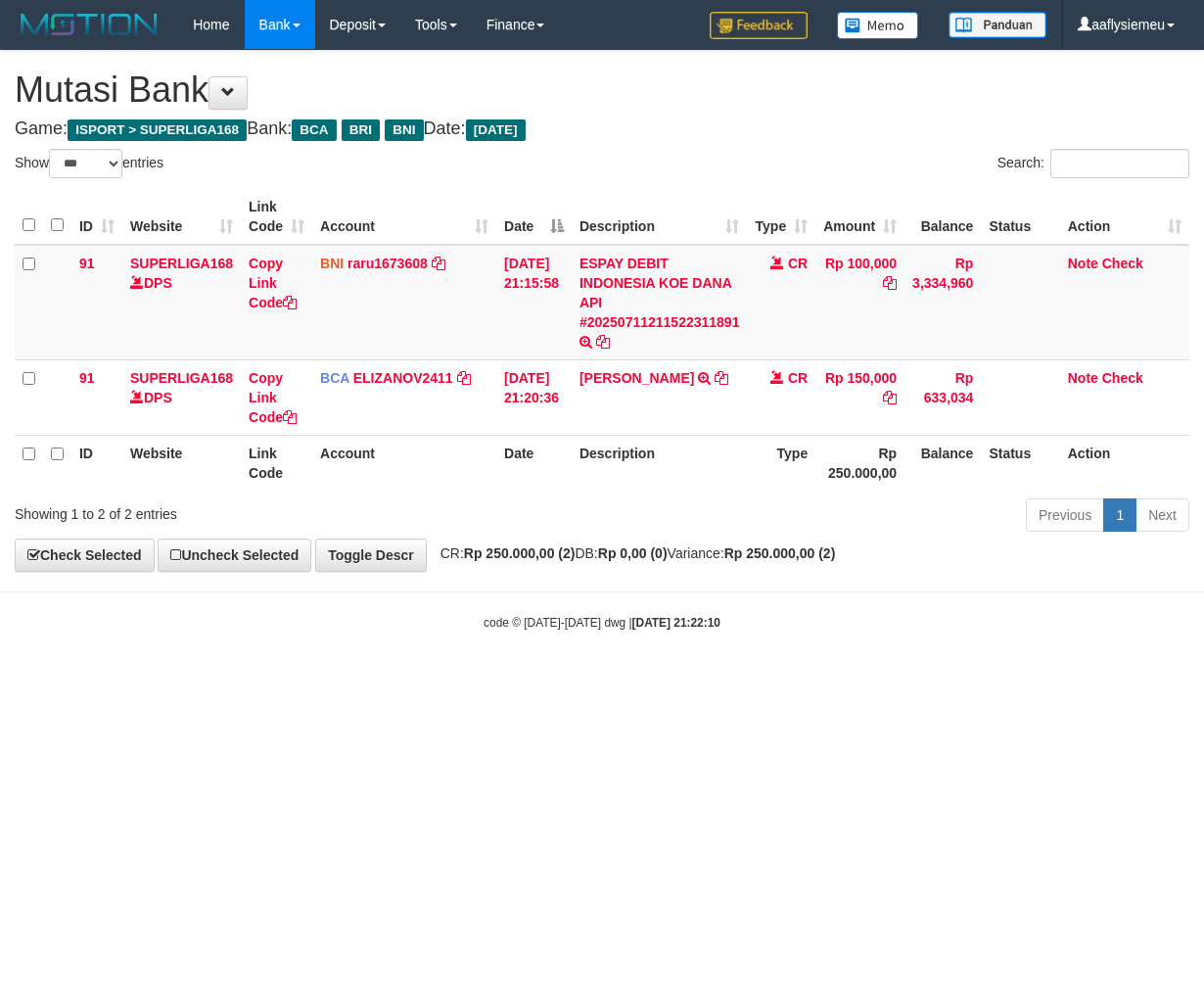 scroll, scrollTop: 0, scrollLeft: 0, axis: both 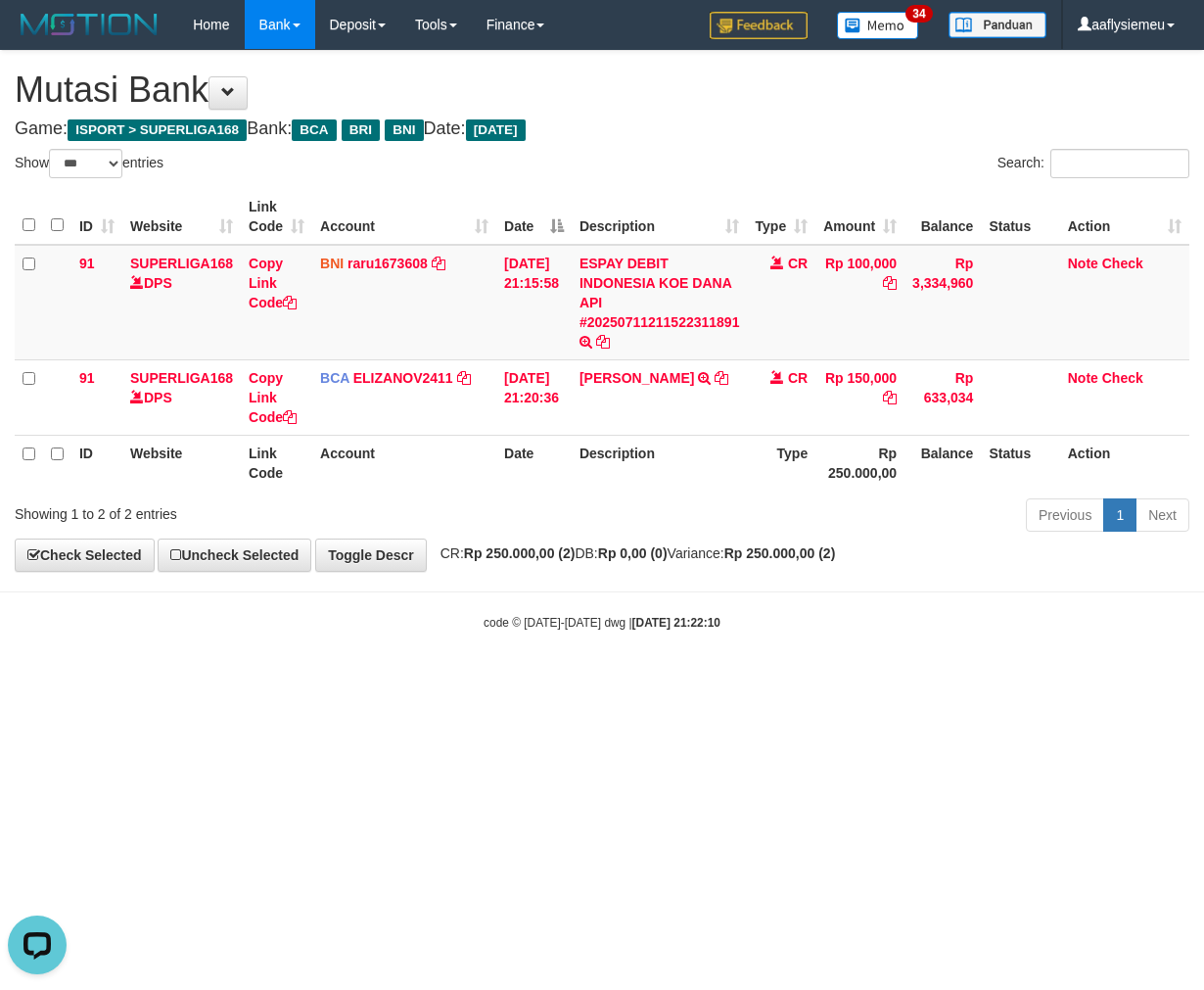 click on "Toggle navigation
Home
Bank
Account List
Load
By Website
Group
[ISPORT]													SUPERLIGA168
By Load Group (DPS)
34" at bounding box center [602, 340] 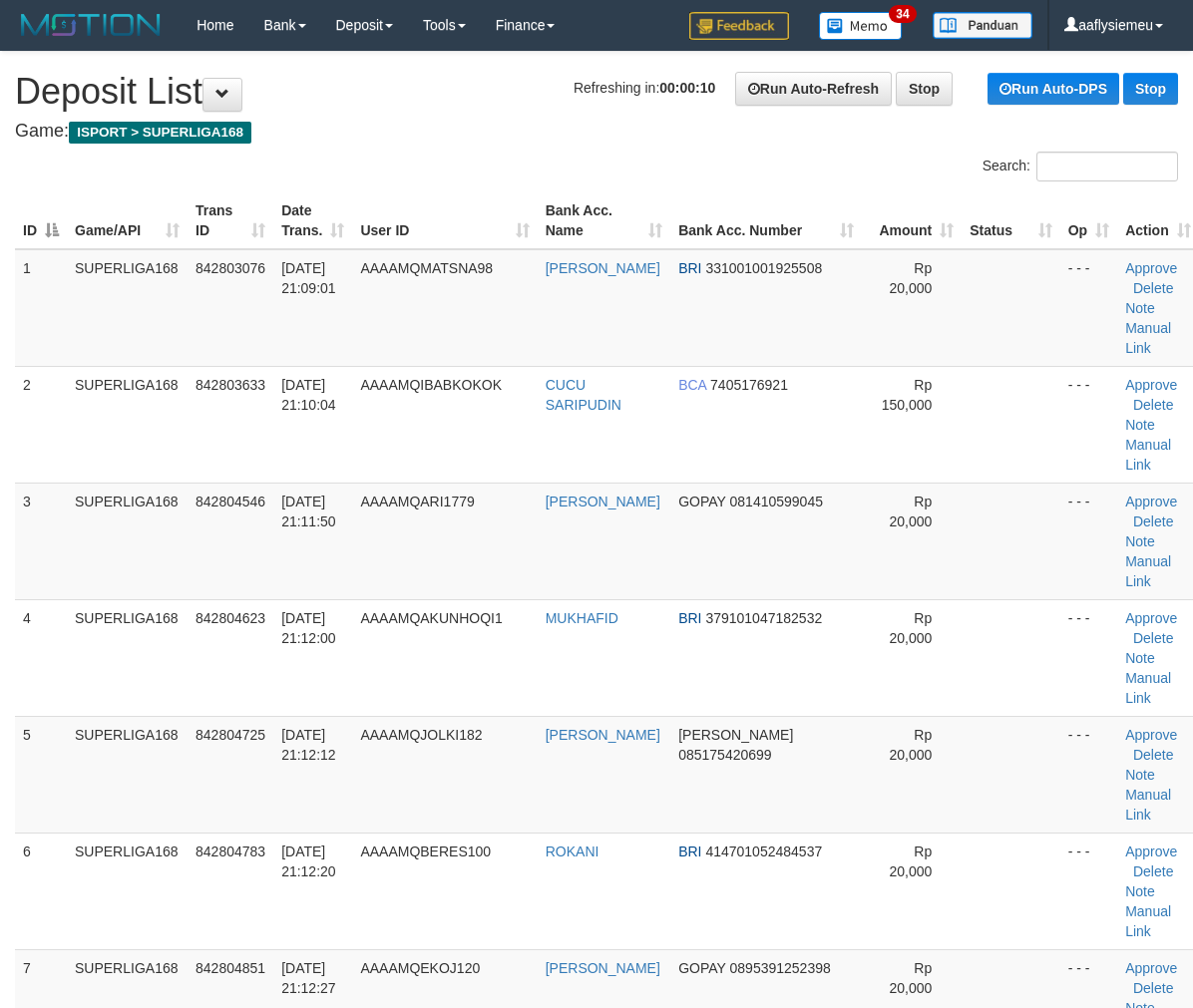 scroll, scrollTop: 0, scrollLeft: 0, axis: both 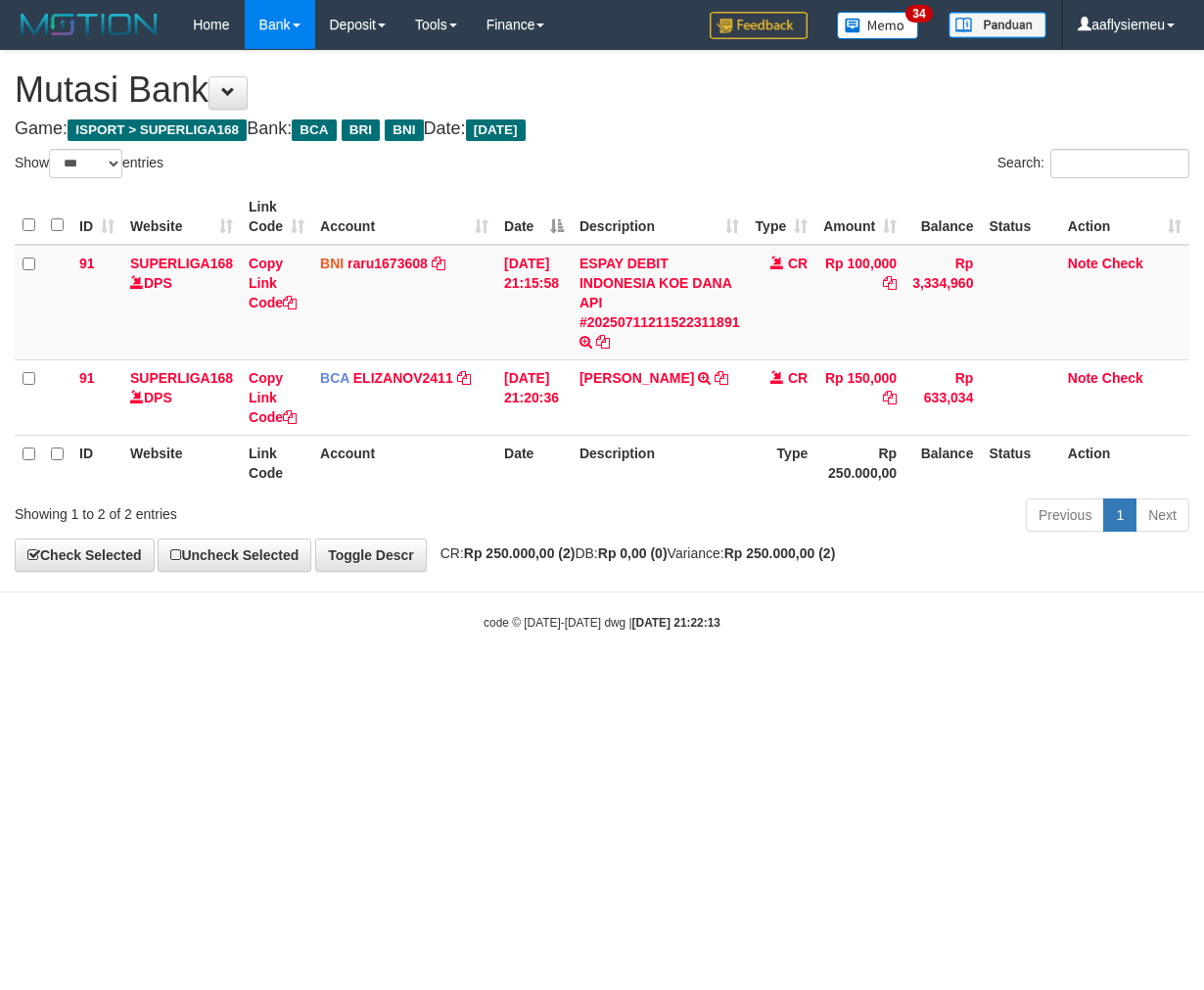 select on "***" 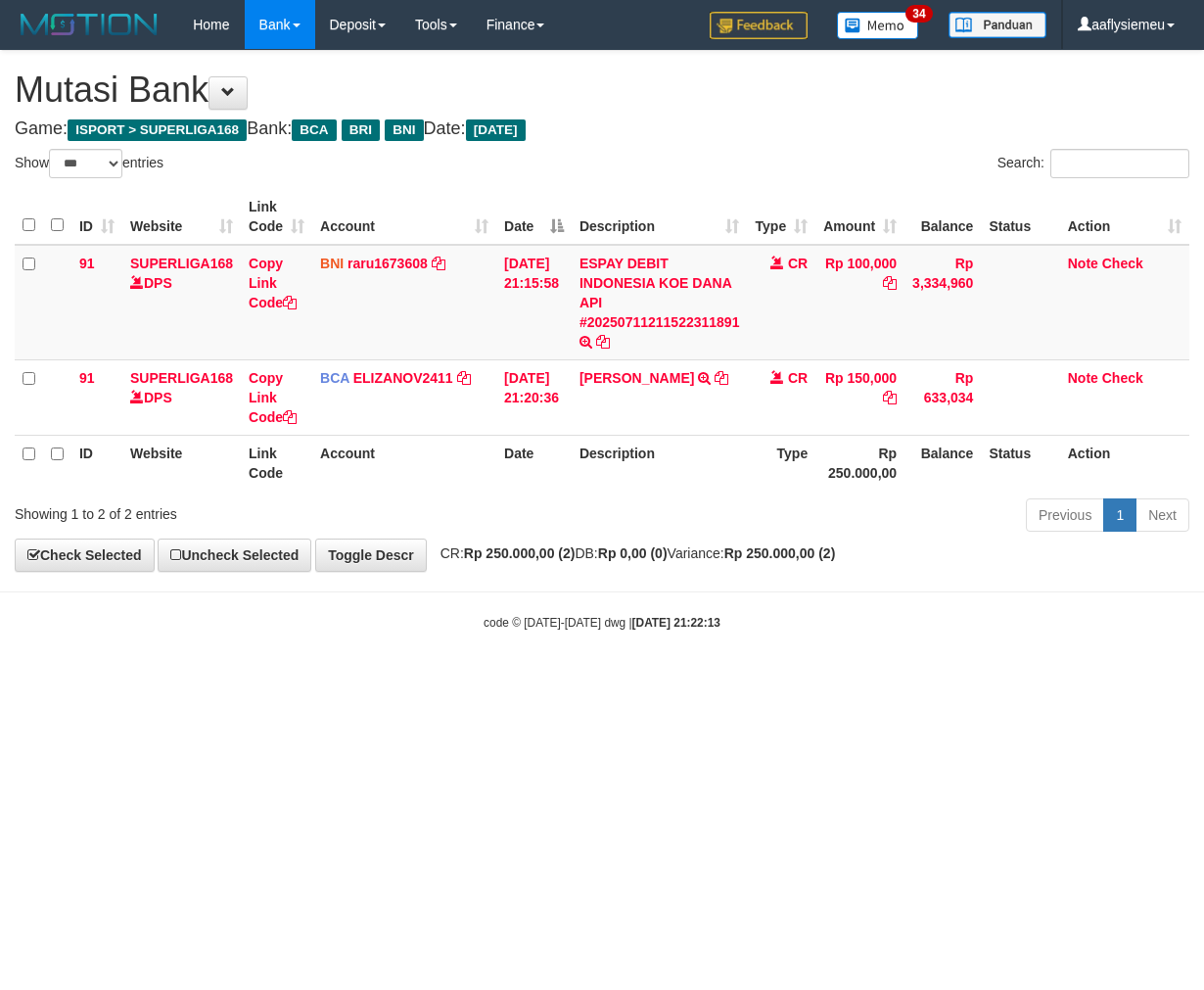 scroll, scrollTop: 0, scrollLeft: 0, axis: both 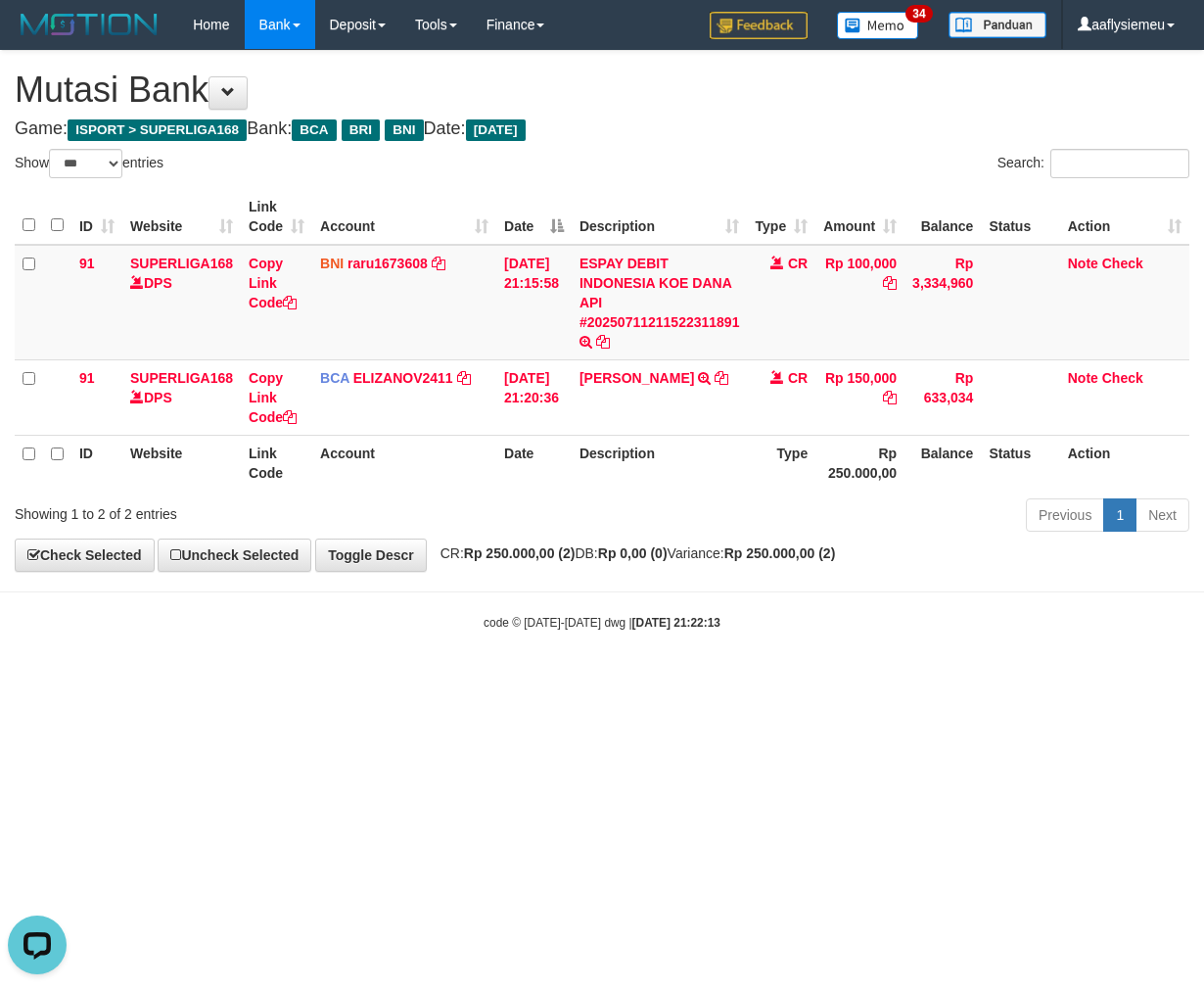 click on "Toggle navigation
Home
Bank
Account List
Load
By Website
Group
[ISPORT]													SUPERLIGA168
By Load Group (DPS)
34" at bounding box center (602, 340) 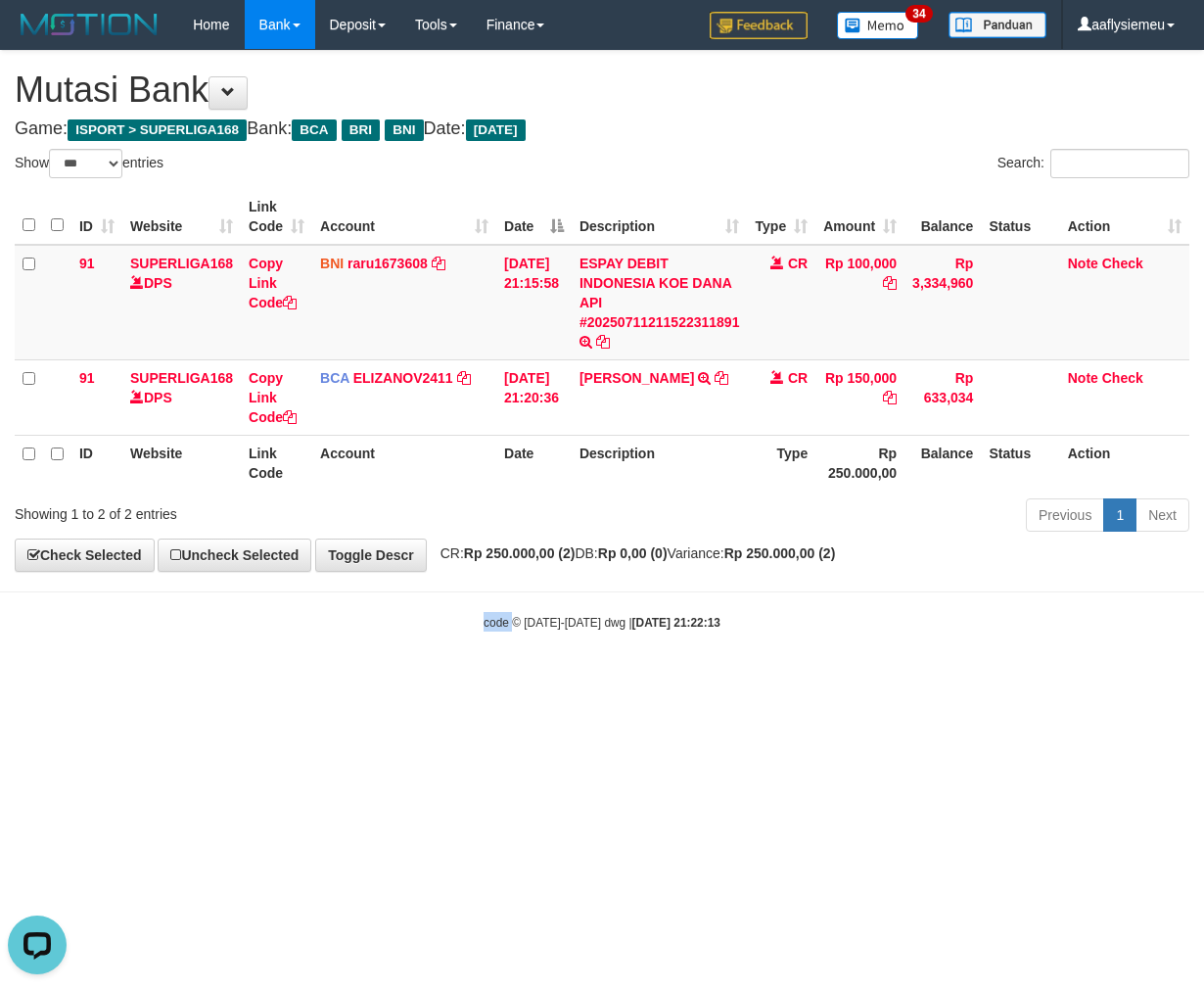 click on "Toggle navigation
Home
Bank
Account List
Load
By Website
Group
[ISPORT]													SUPERLIGA168
By Load Group (DPS)
34" at bounding box center [602, 340] 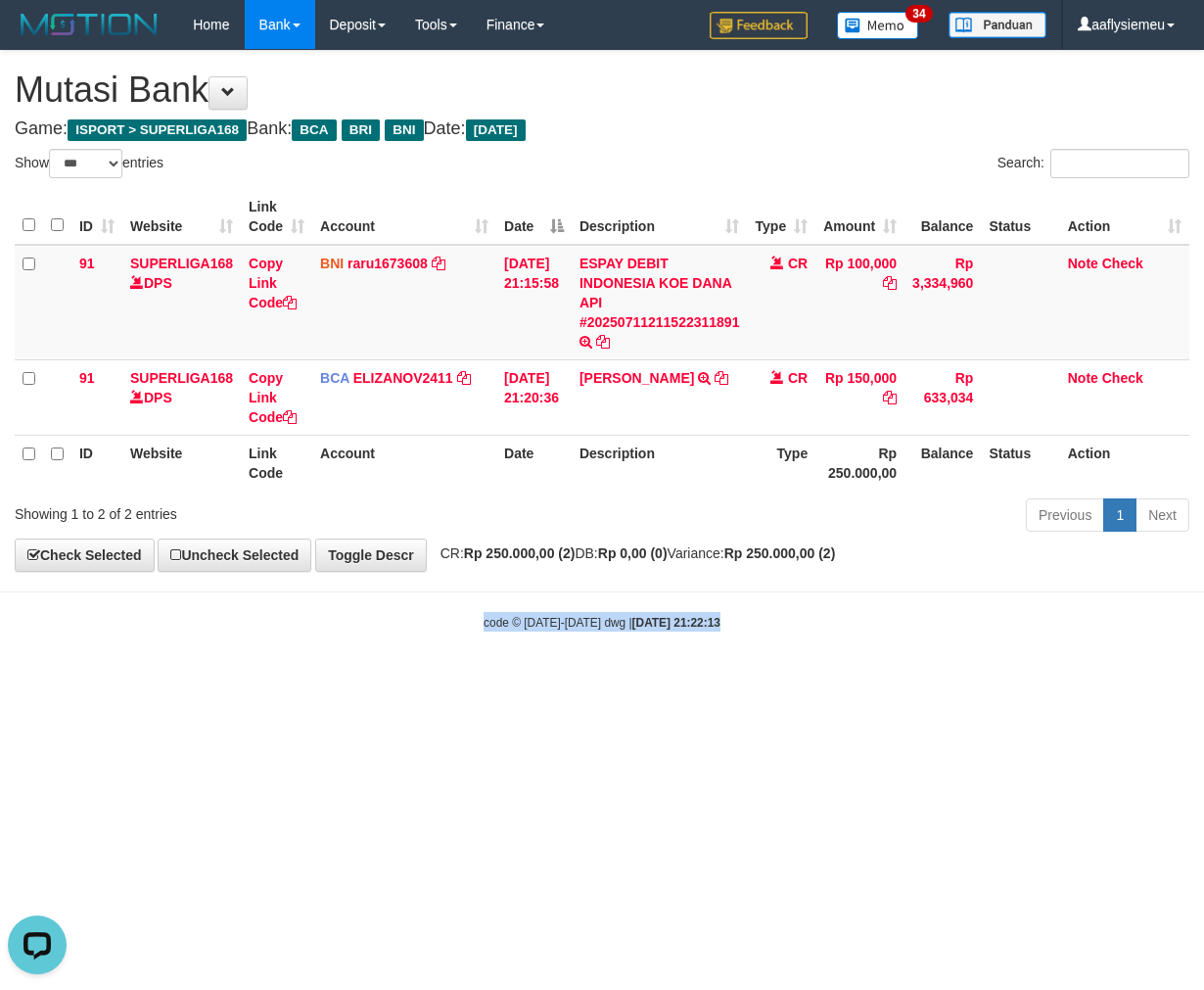 click on "Toggle navigation
Home
Bank
Account List
Load
By Website
Group
[ISPORT]													SUPERLIGA168
By Load Group (DPS)
34" at bounding box center [602, 340] 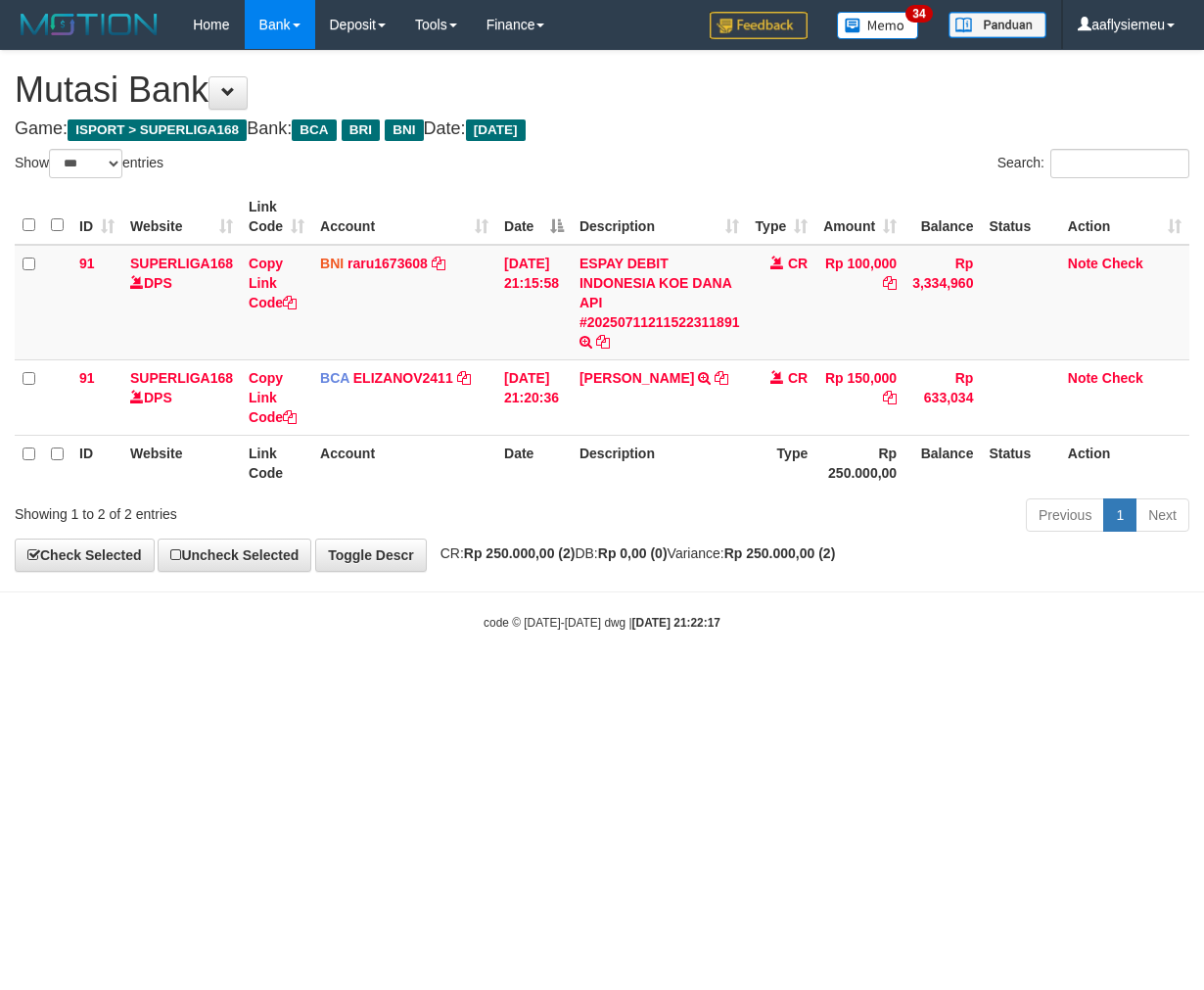 select on "***" 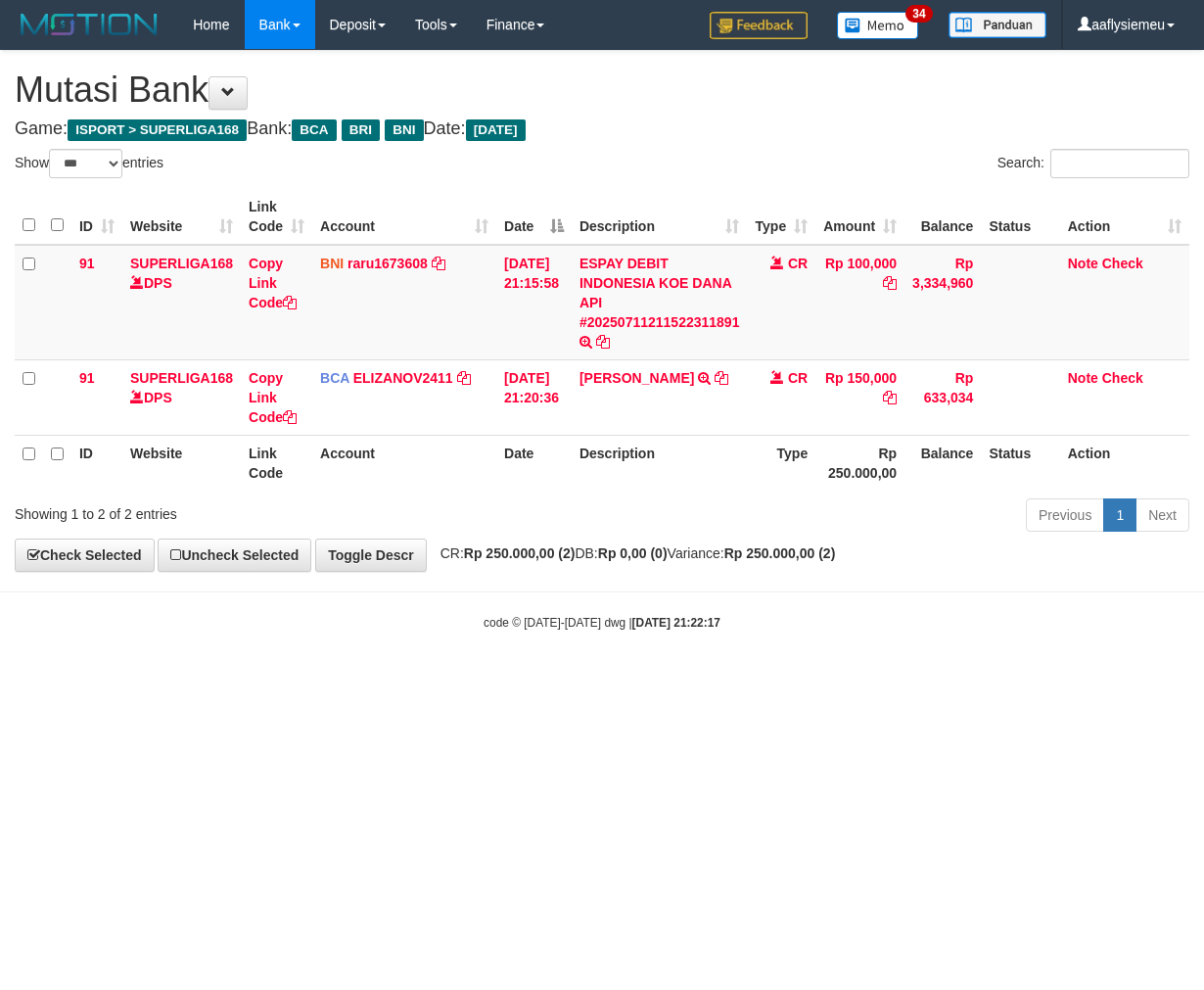 scroll, scrollTop: 0, scrollLeft: 0, axis: both 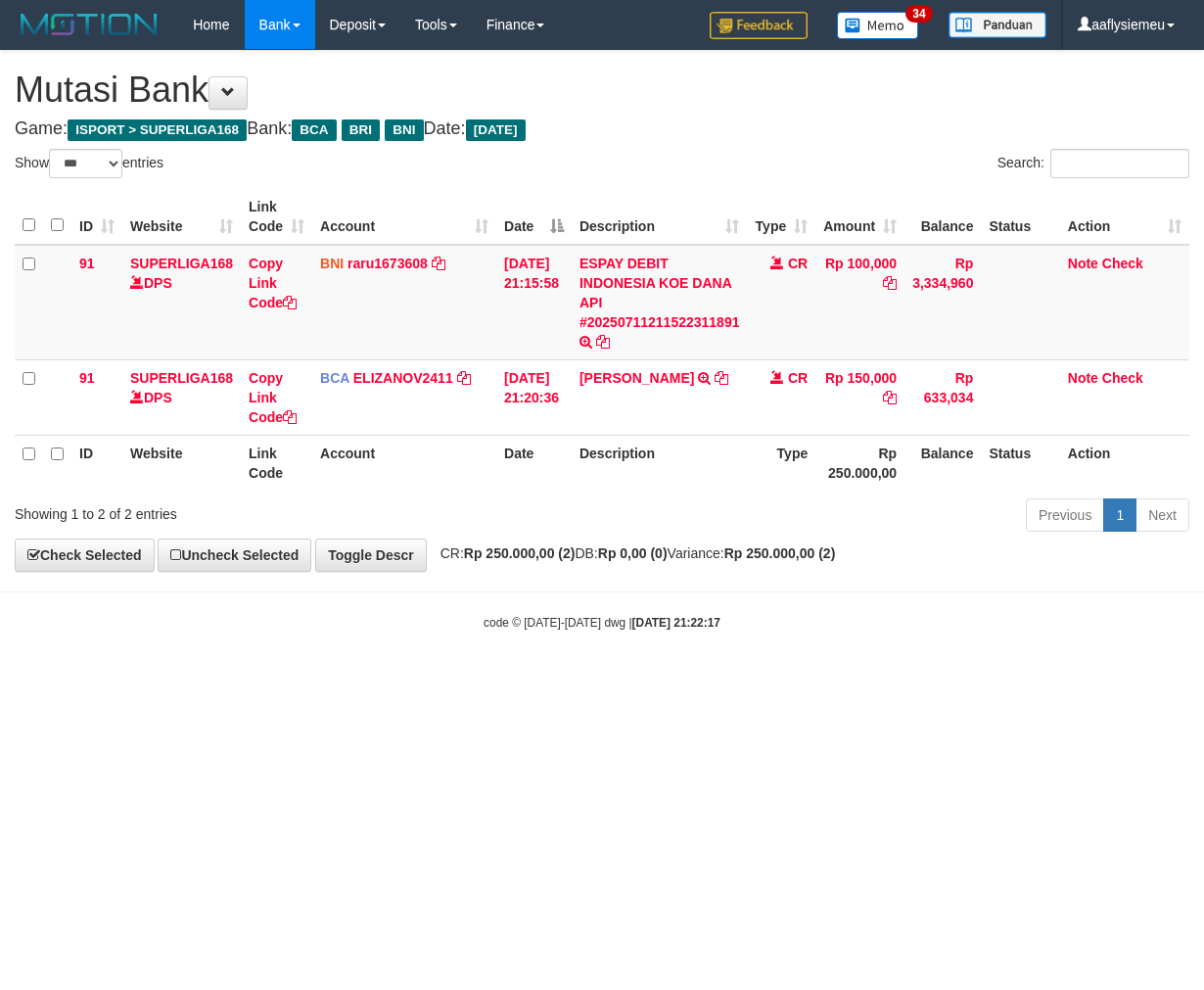 select on "***" 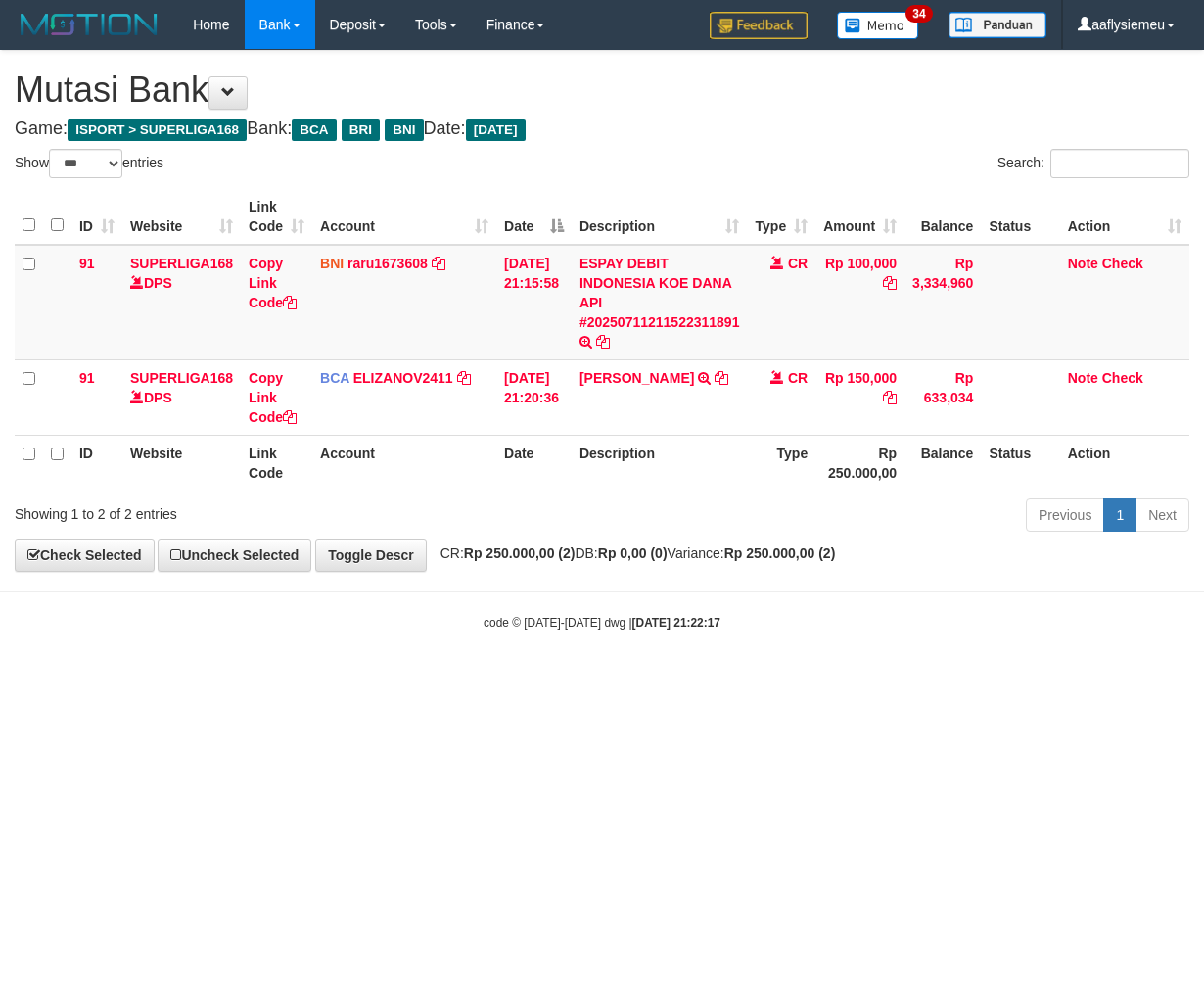 scroll, scrollTop: 0, scrollLeft: 0, axis: both 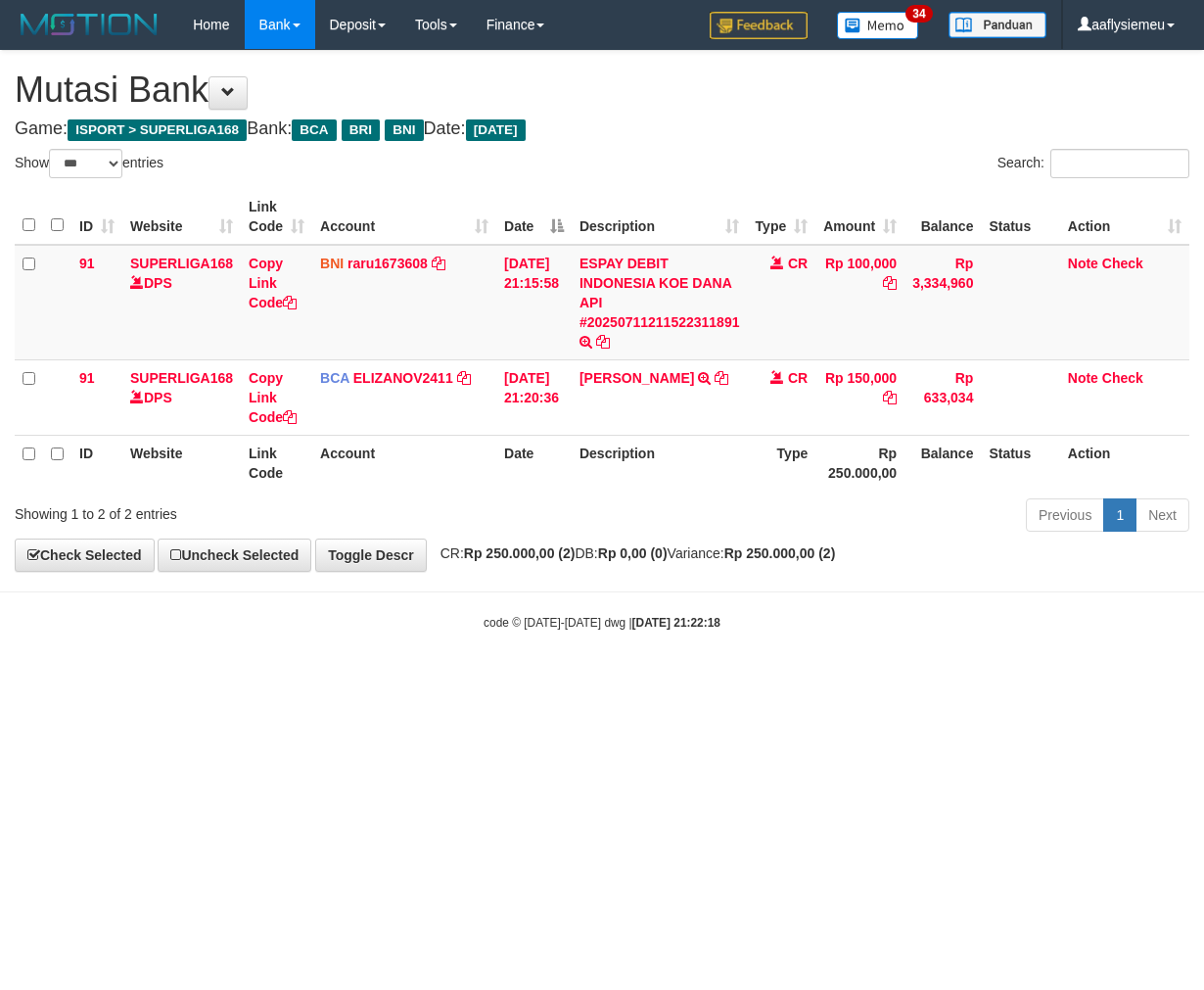 select on "***" 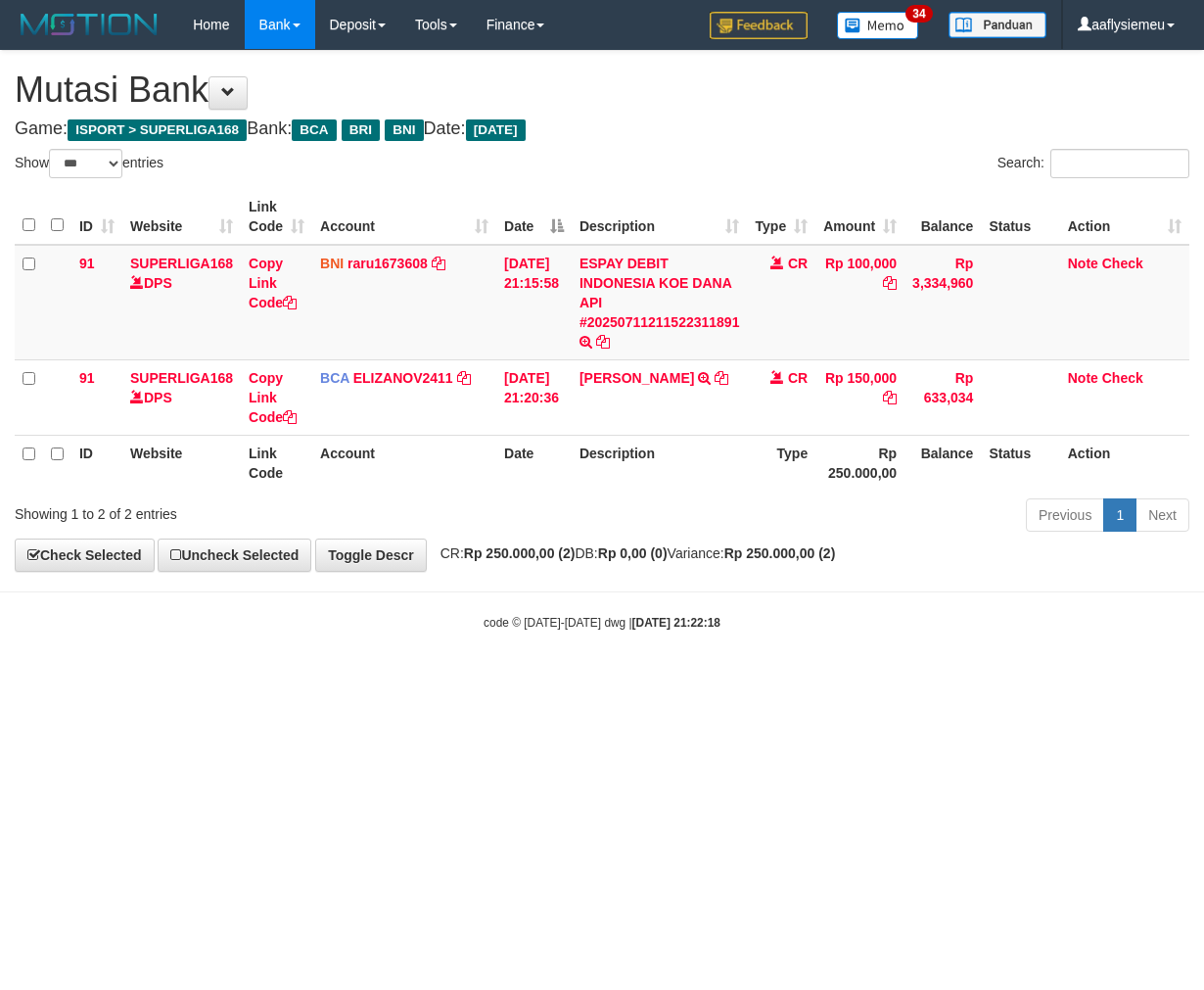 scroll, scrollTop: 0, scrollLeft: 0, axis: both 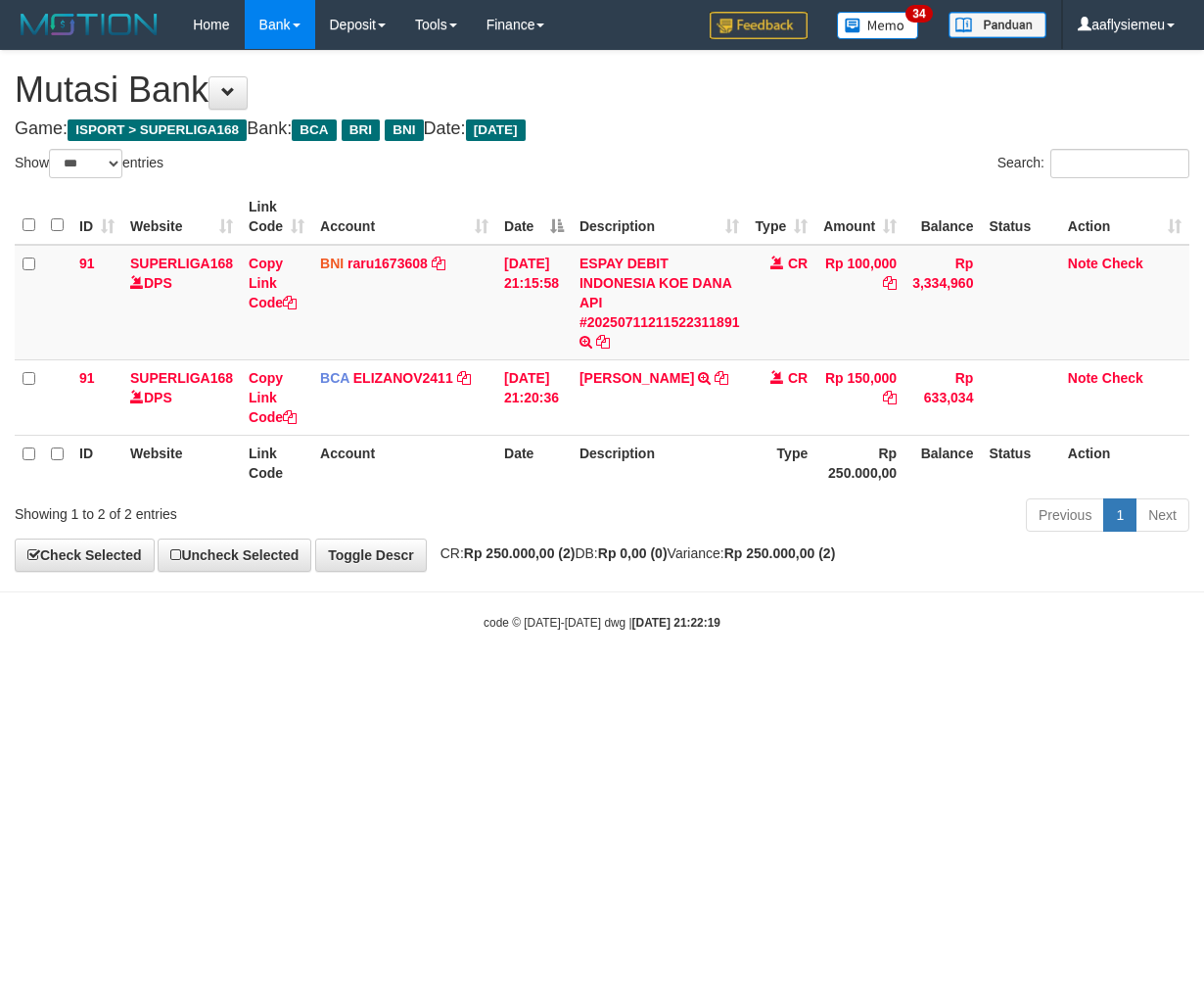select on "***" 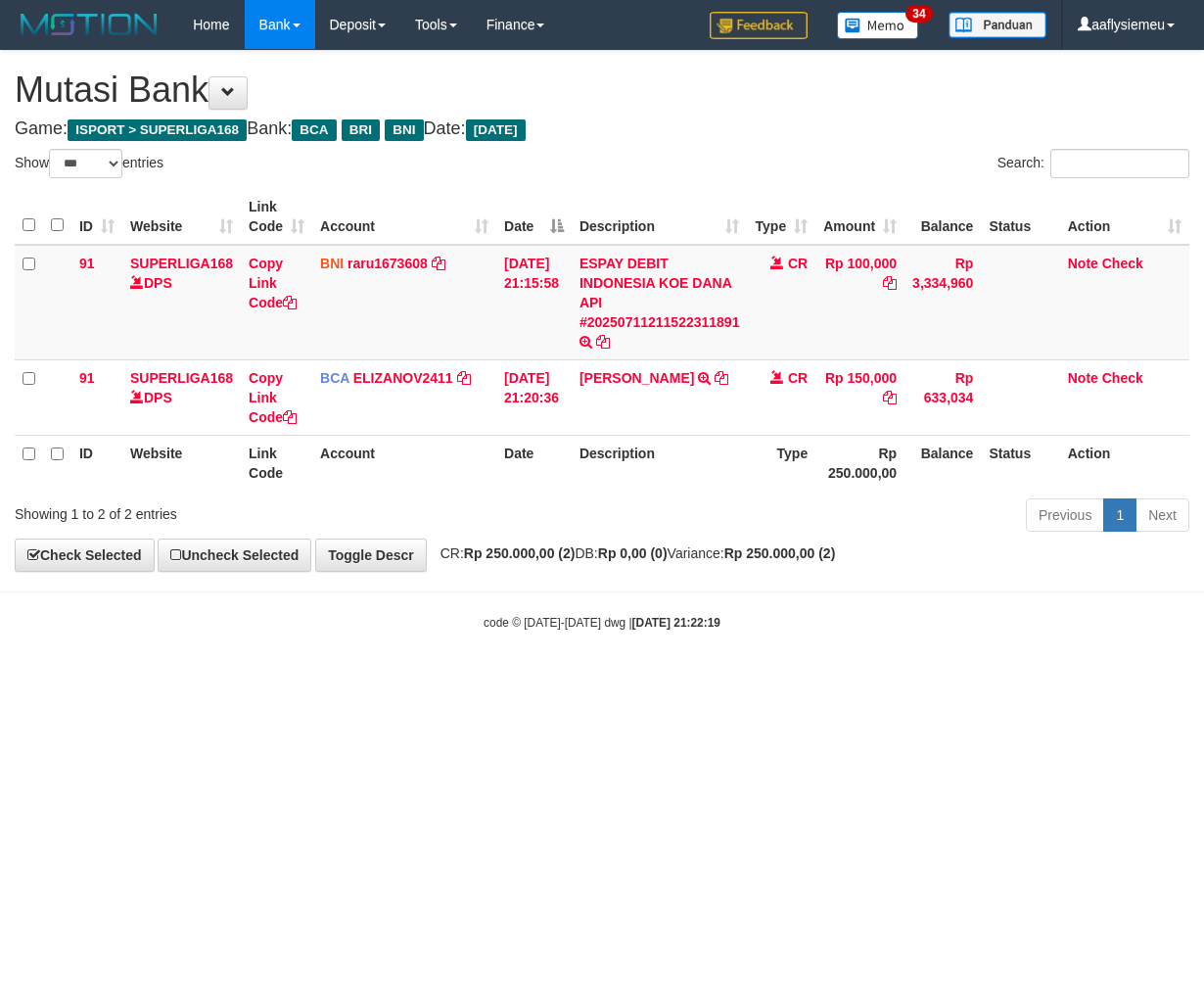 scroll, scrollTop: 0, scrollLeft: 0, axis: both 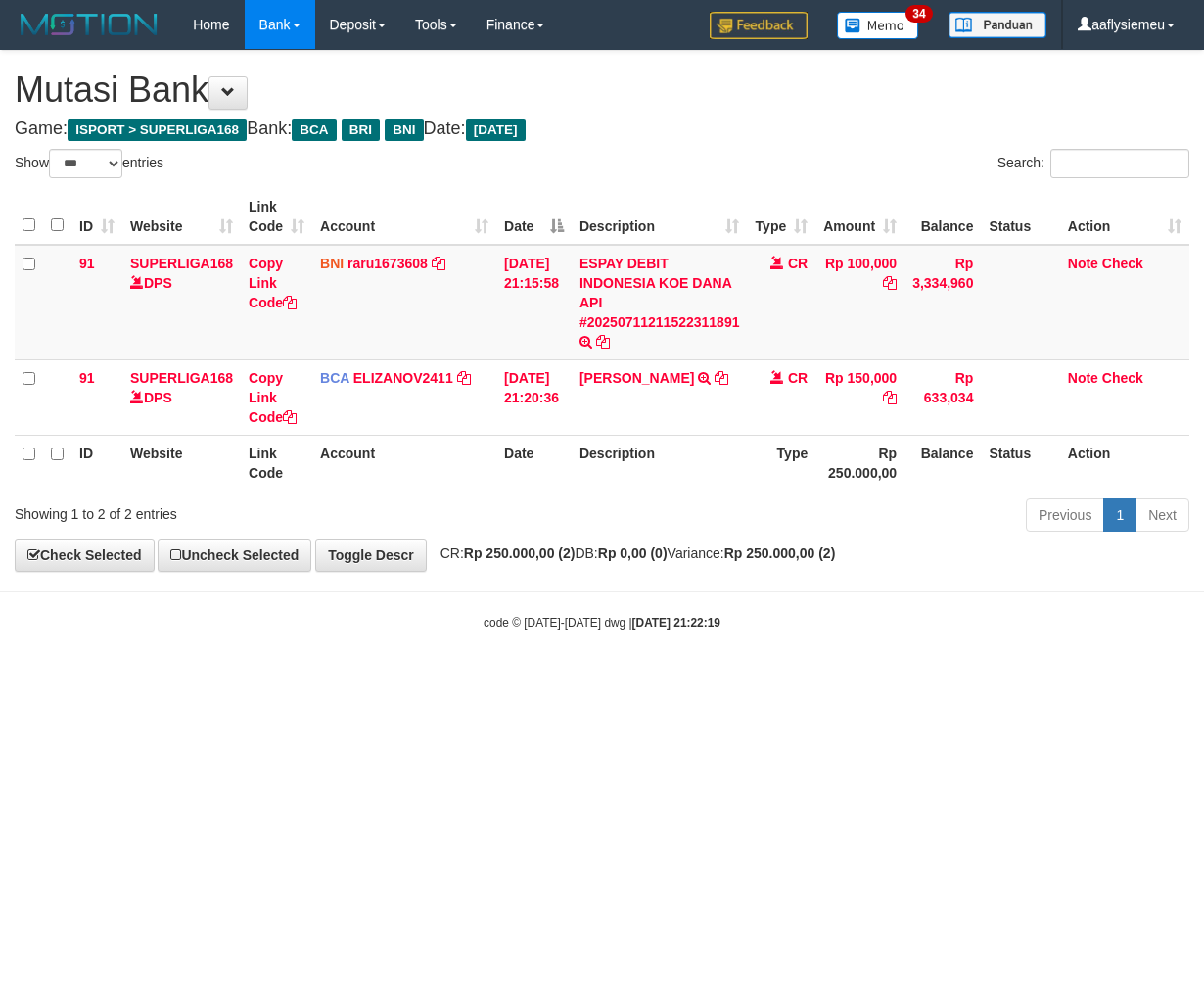 select on "***" 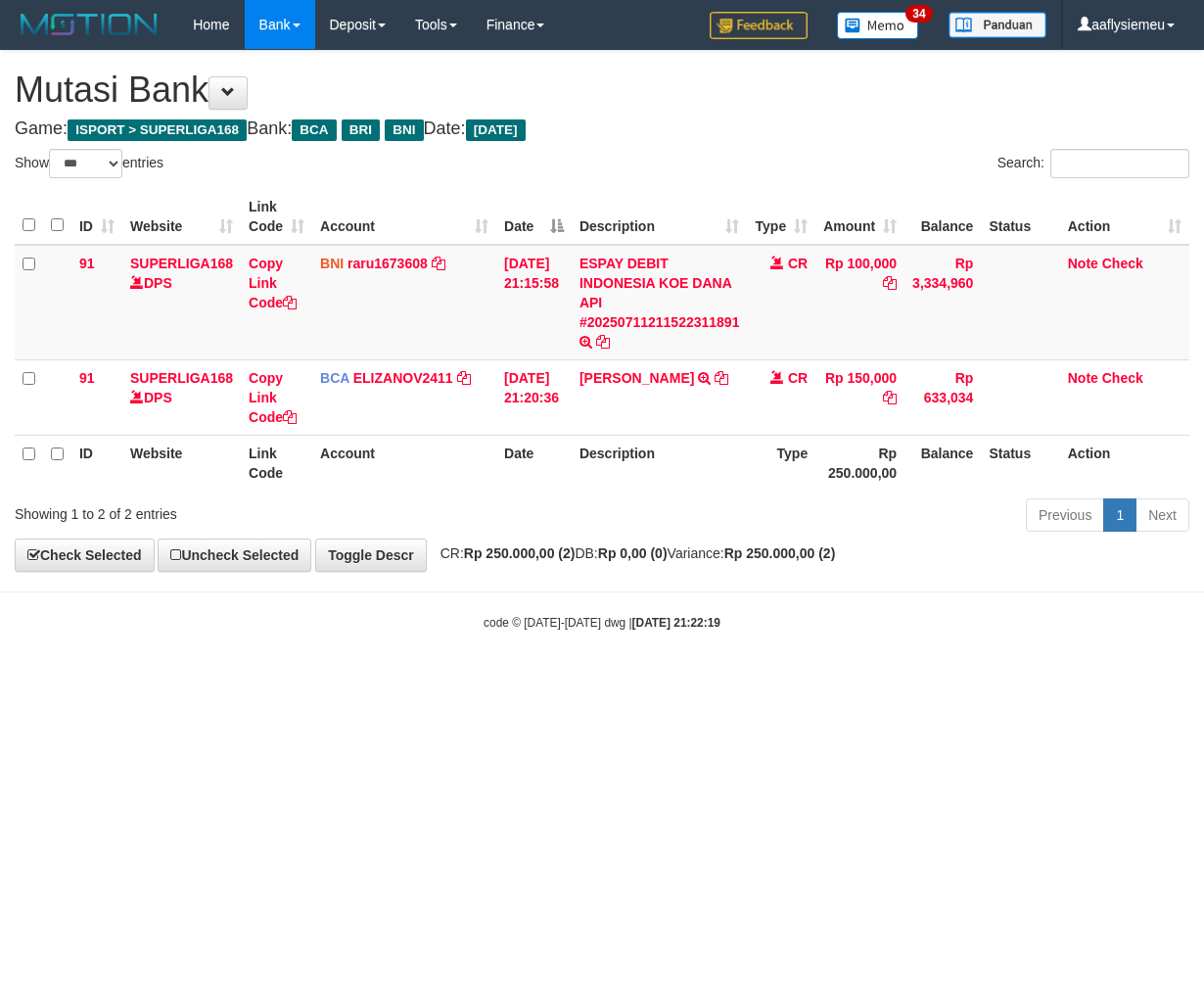 scroll, scrollTop: 0, scrollLeft: 0, axis: both 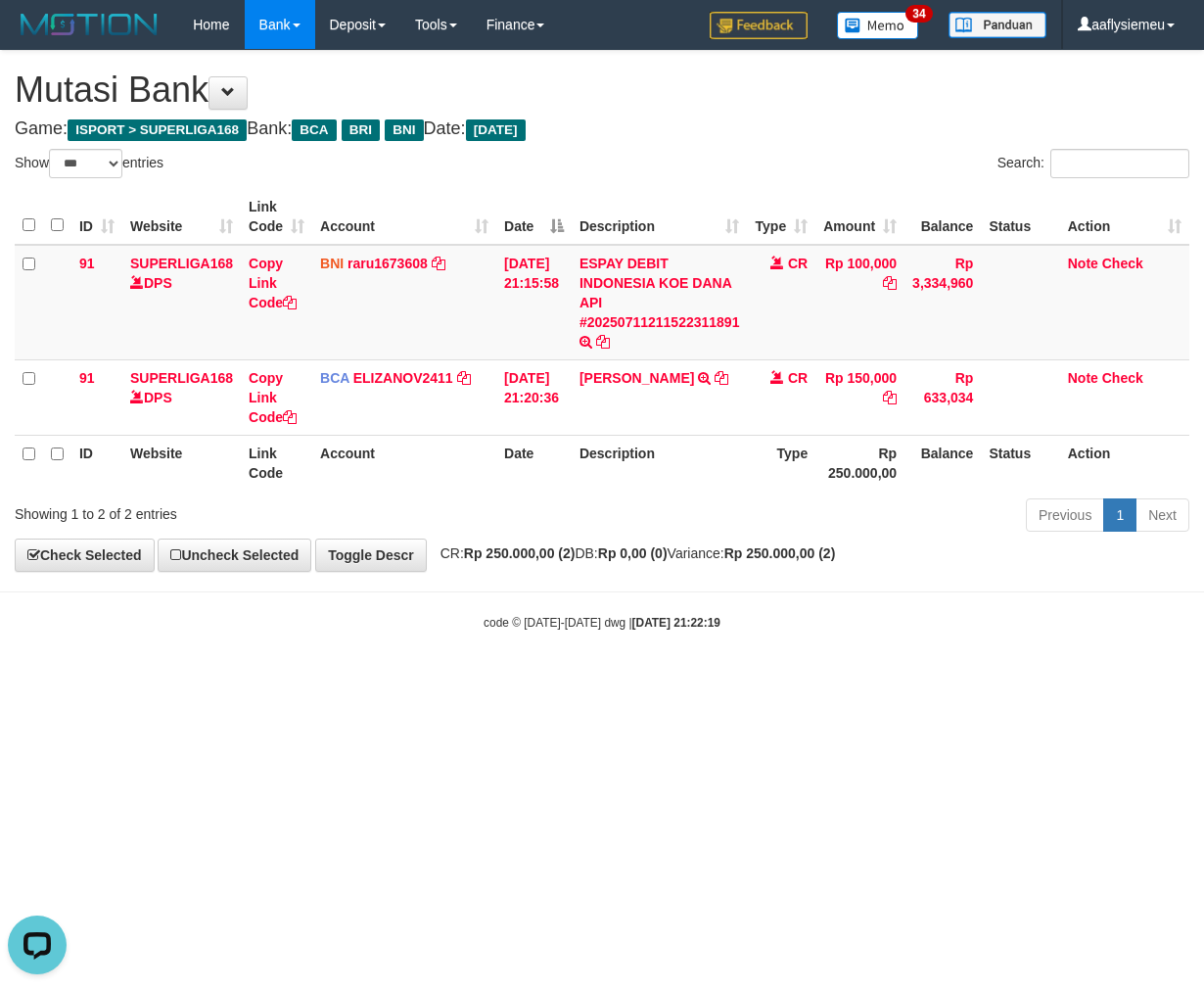 click on "Previous 1 Next" at bounding box center (854, 517) 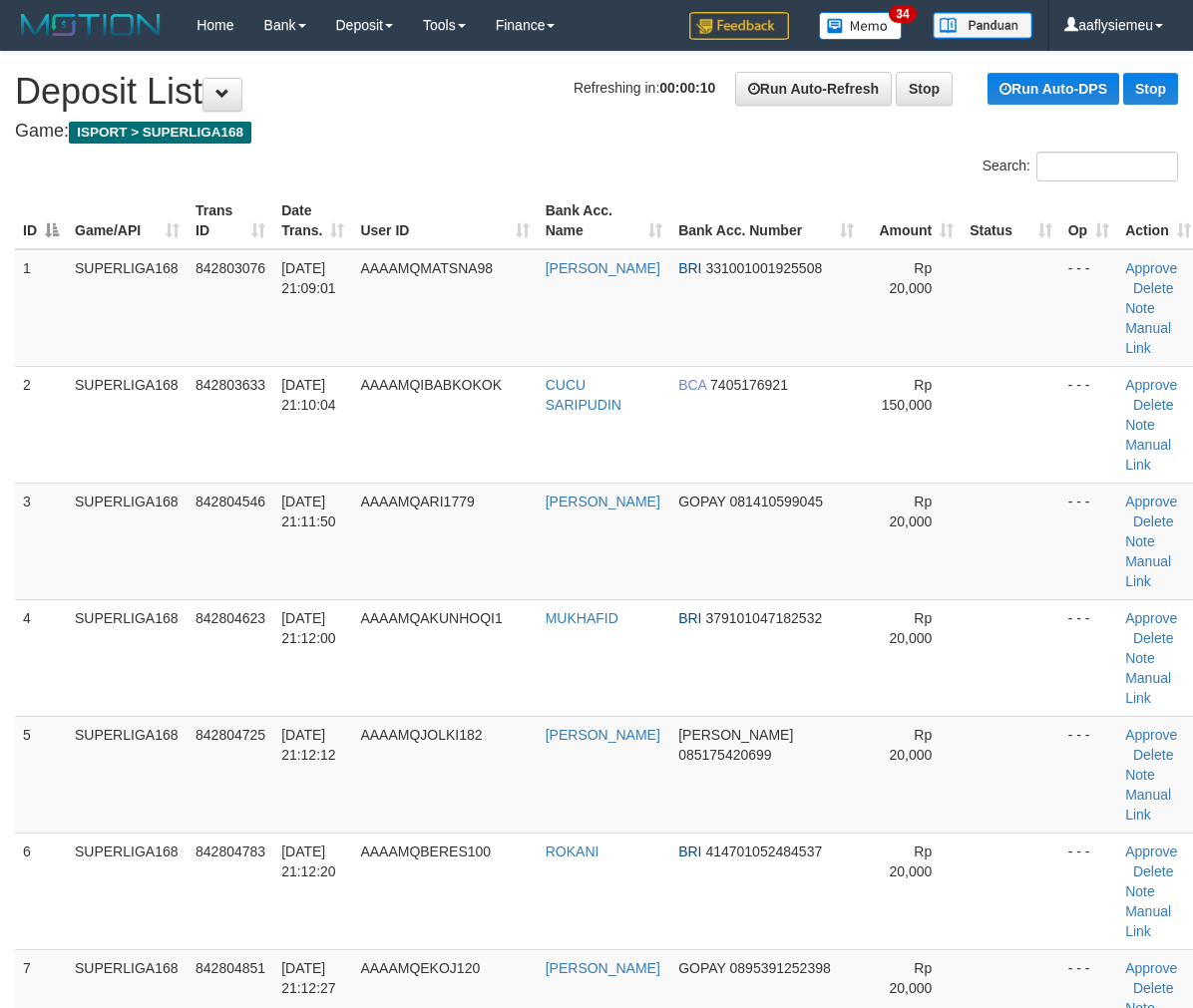 scroll, scrollTop: 0, scrollLeft: 0, axis: both 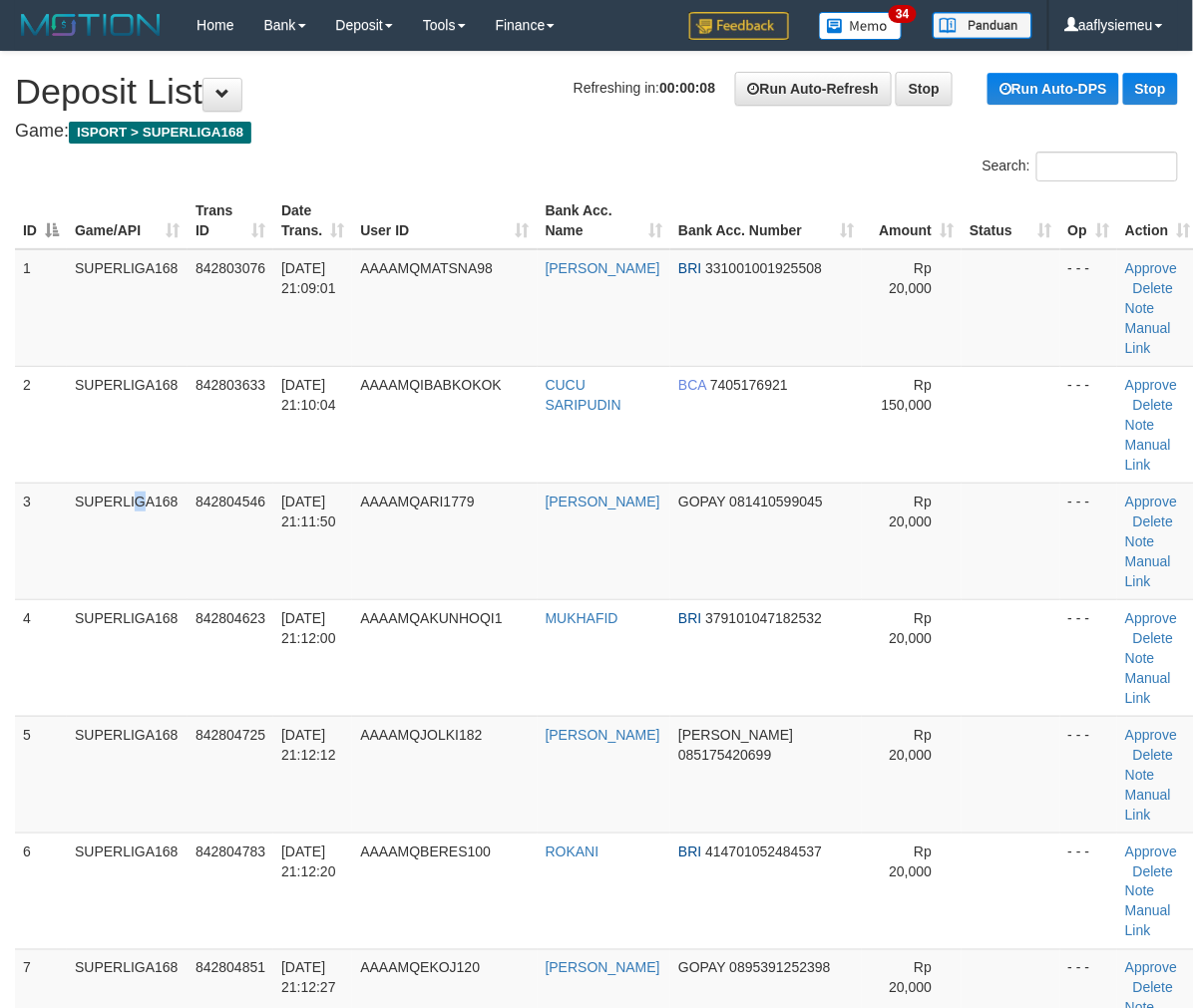 drag, startPoint x: 90, startPoint y: 491, endPoint x: 8, endPoint y: 555, distance: 104.01923 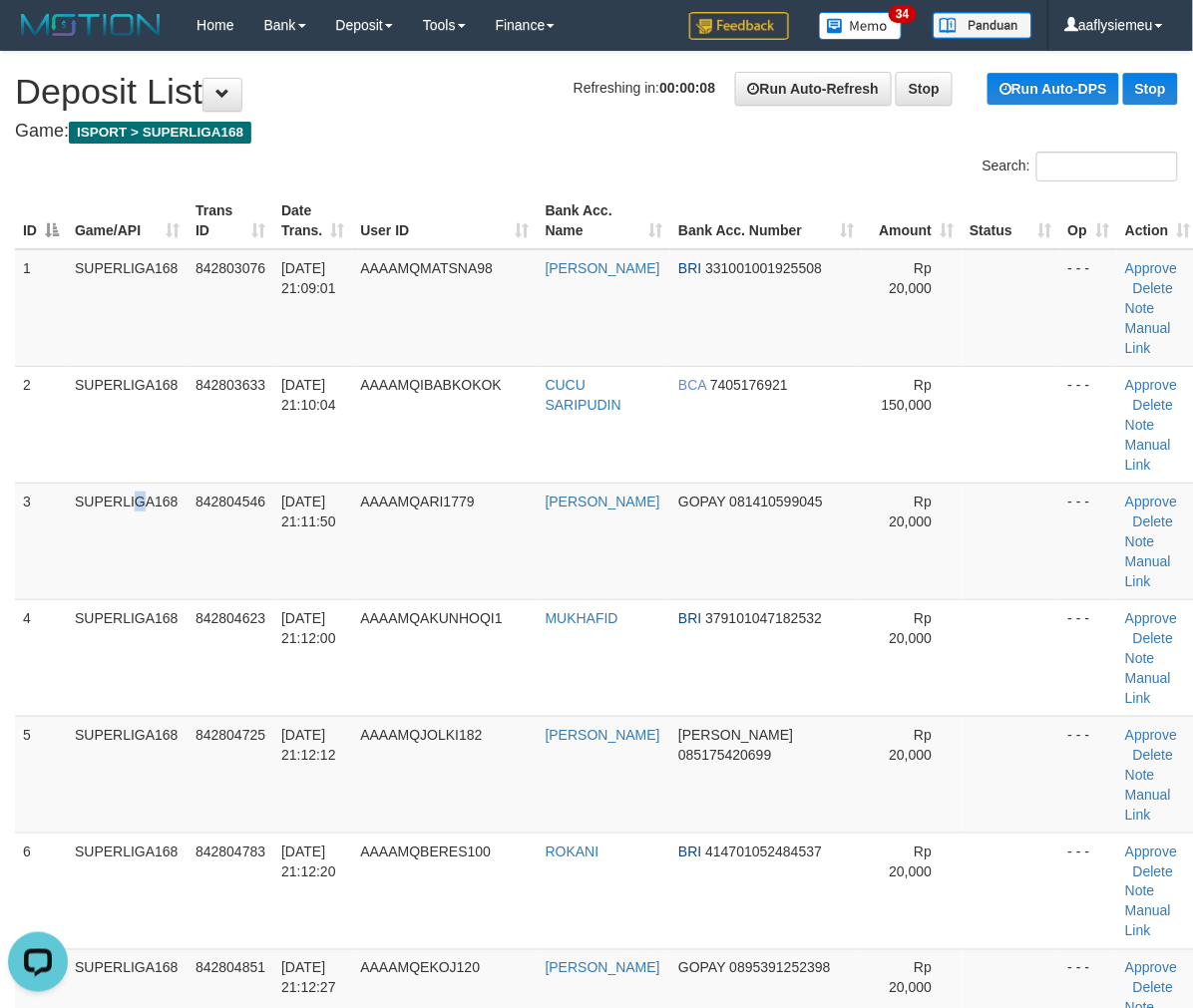 scroll, scrollTop: 0, scrollLeft: 0, axis: both 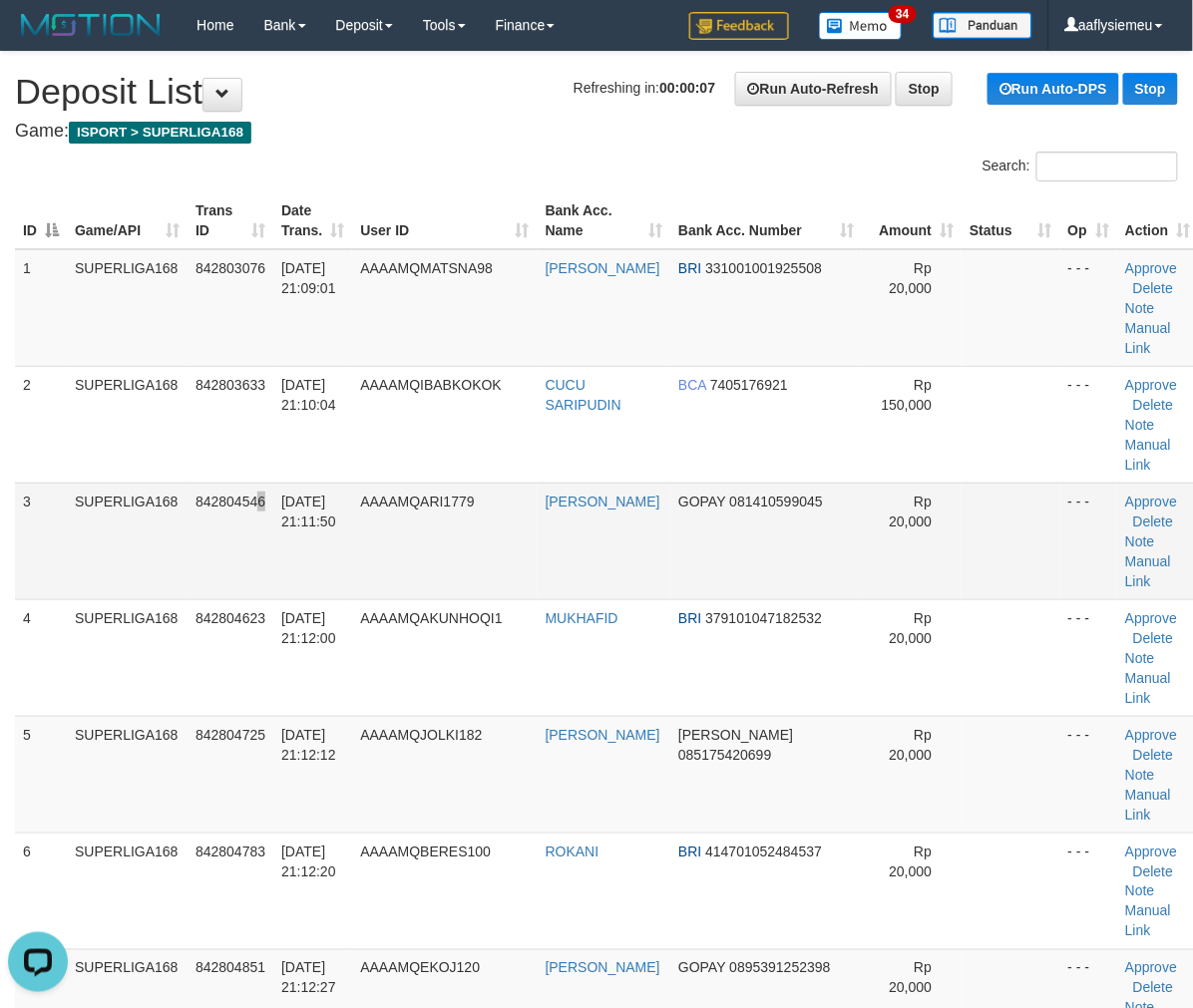 click on "842804546" at bounding box center [230, 540] 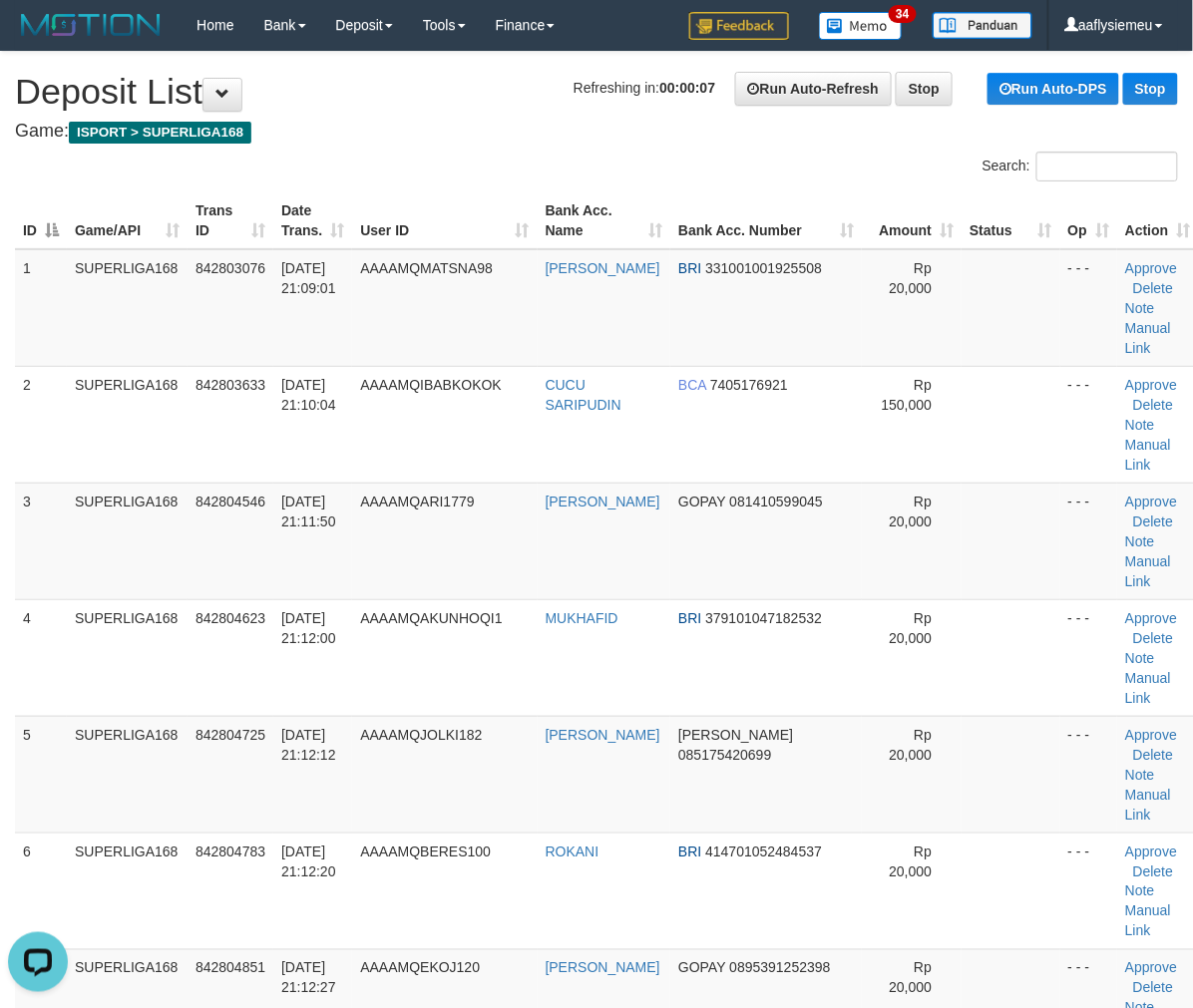 scroll, scrollTop: 4782, scrollLeft: 0, axis: vertical 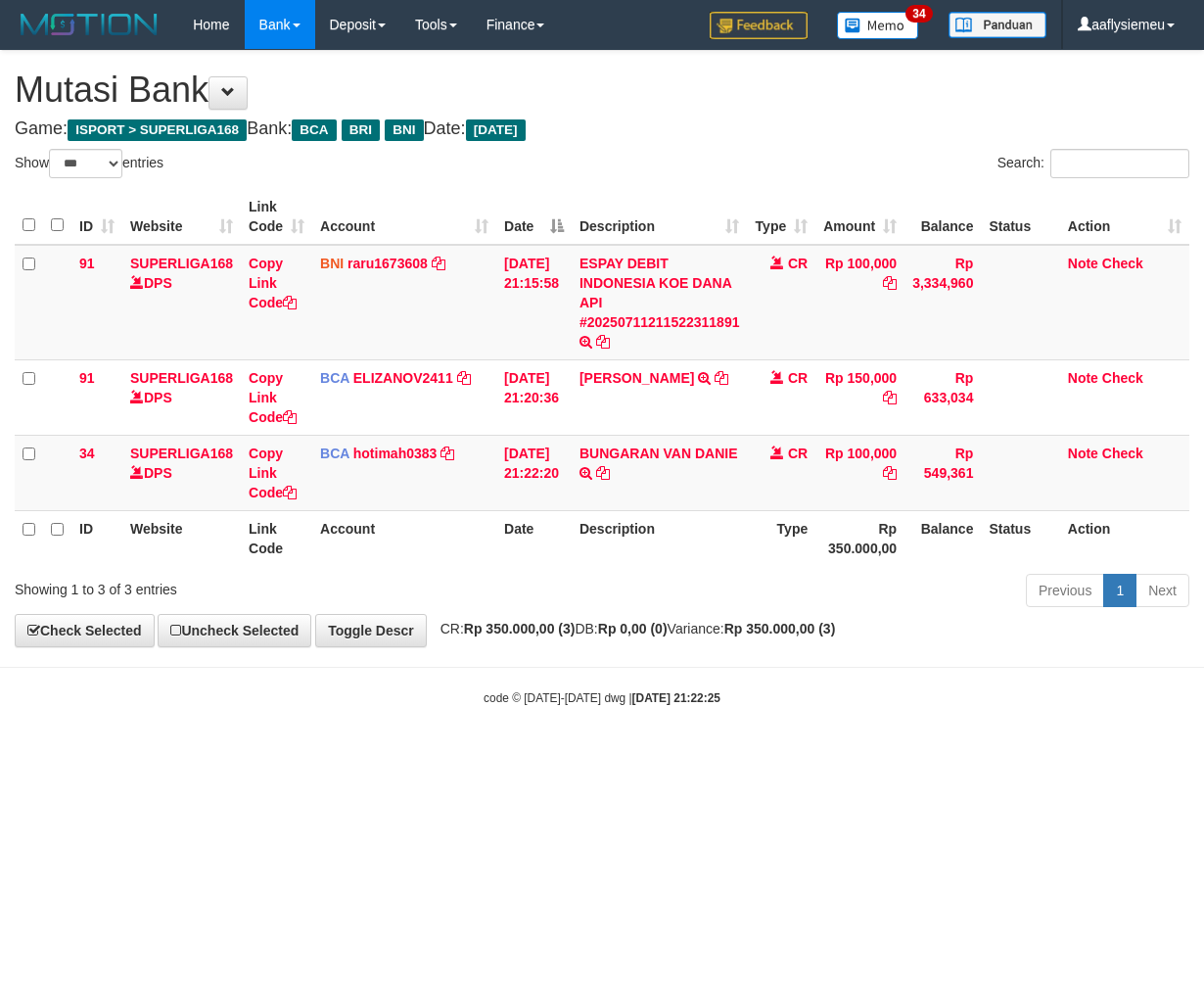 select on "***" 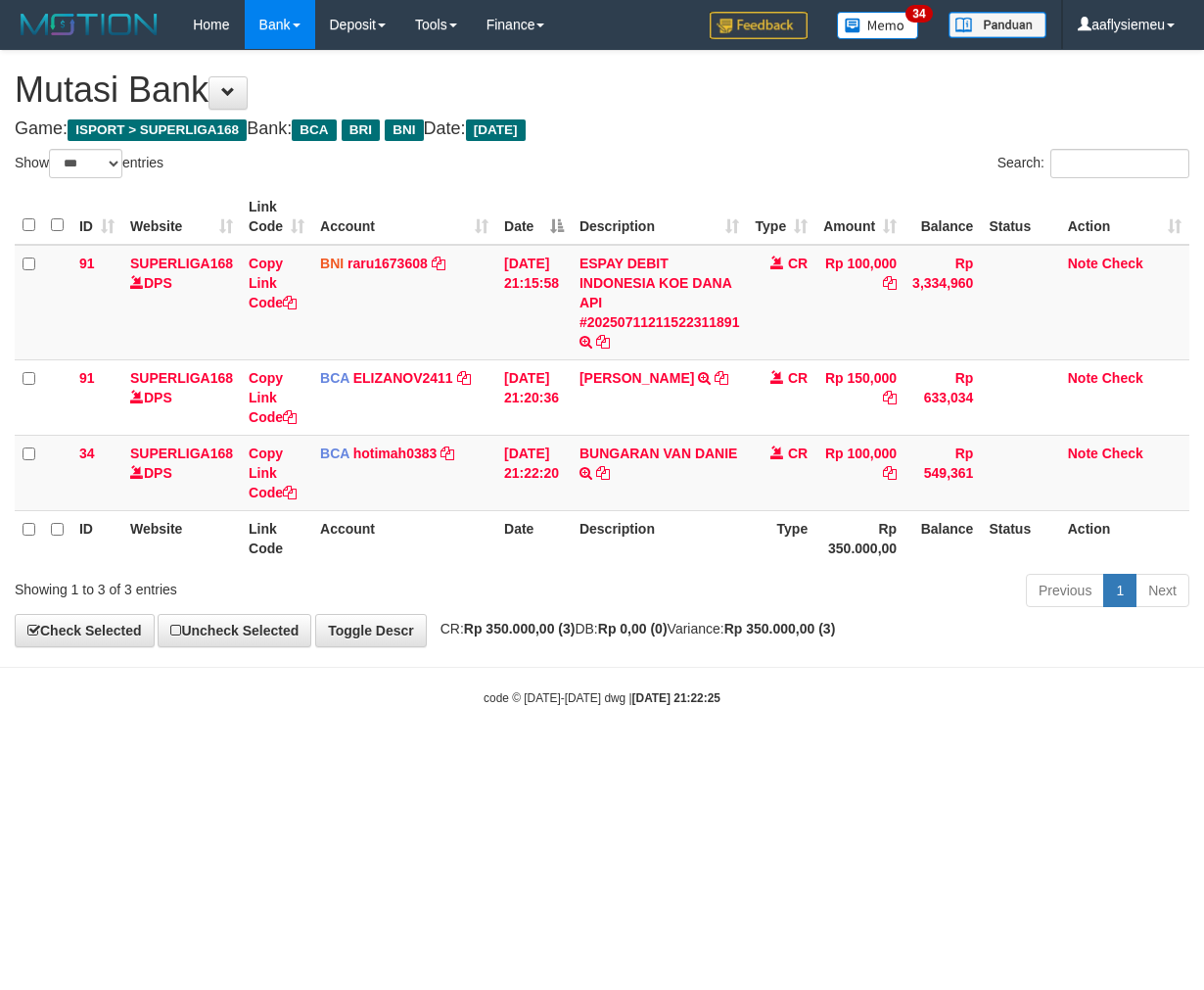 scroll, scrollTop: 0, scrollLeft: 0, axis: both 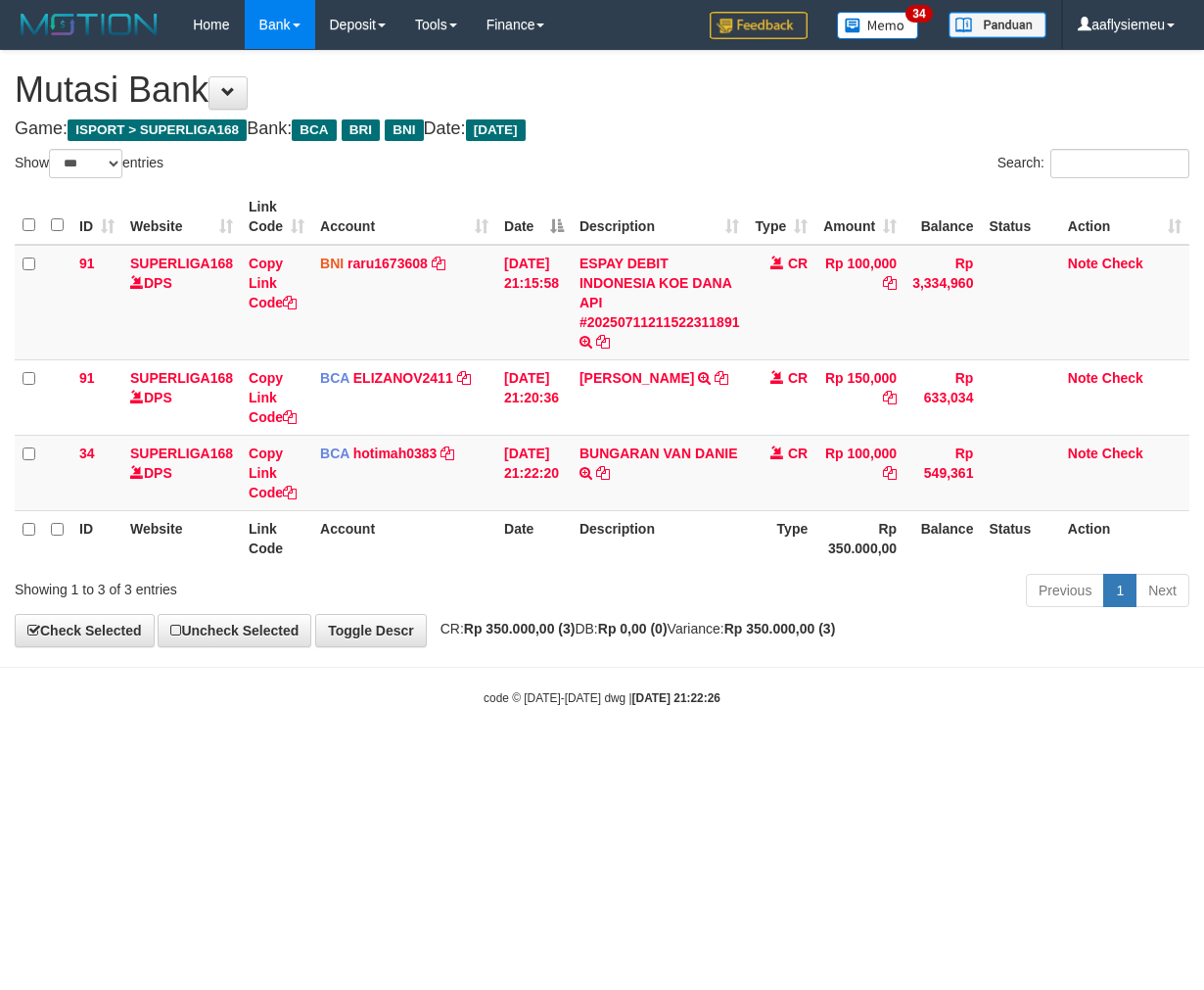 select on "***" 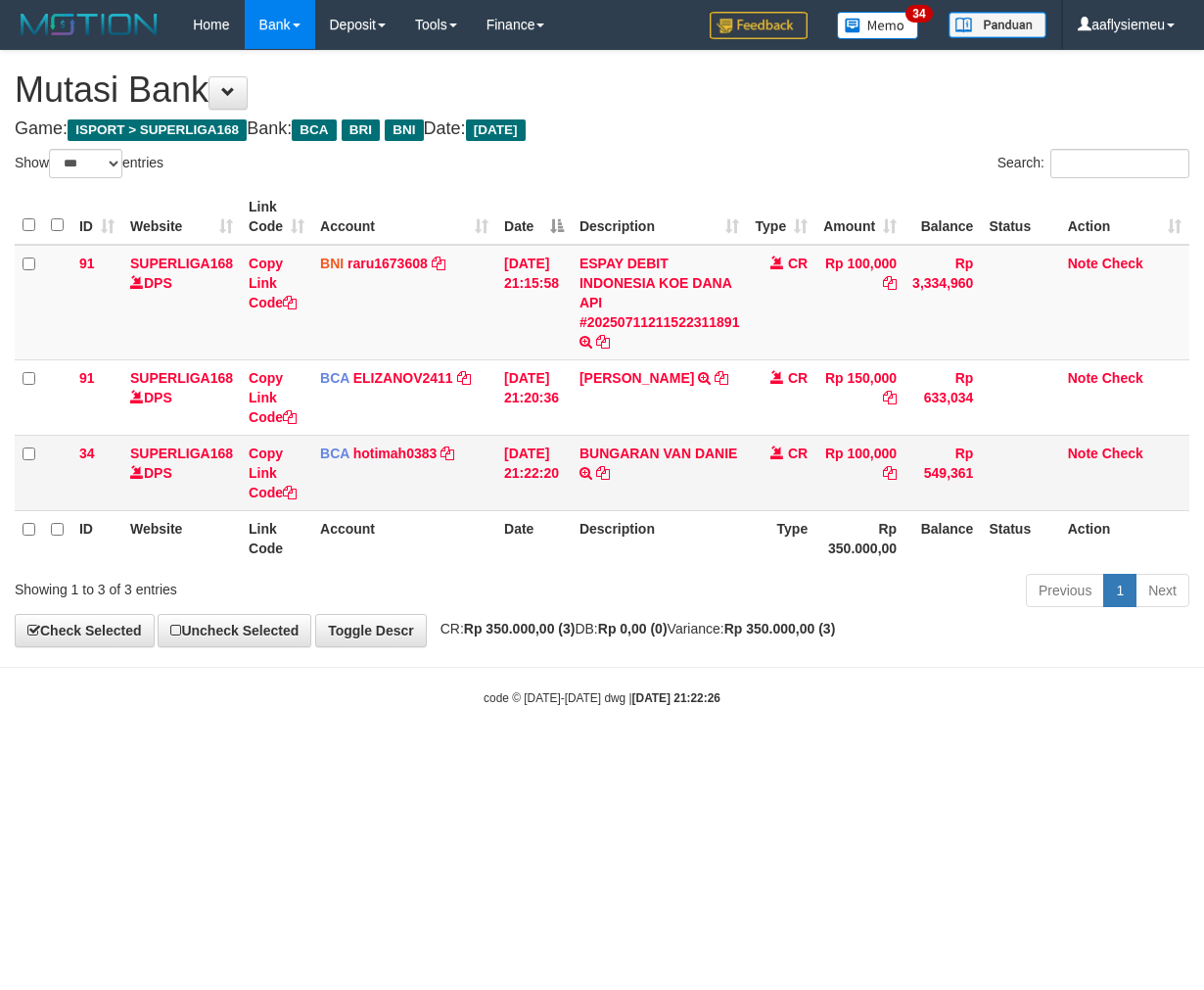 scroll, scrollTop: 0, scrollLeft: 0, axis: both 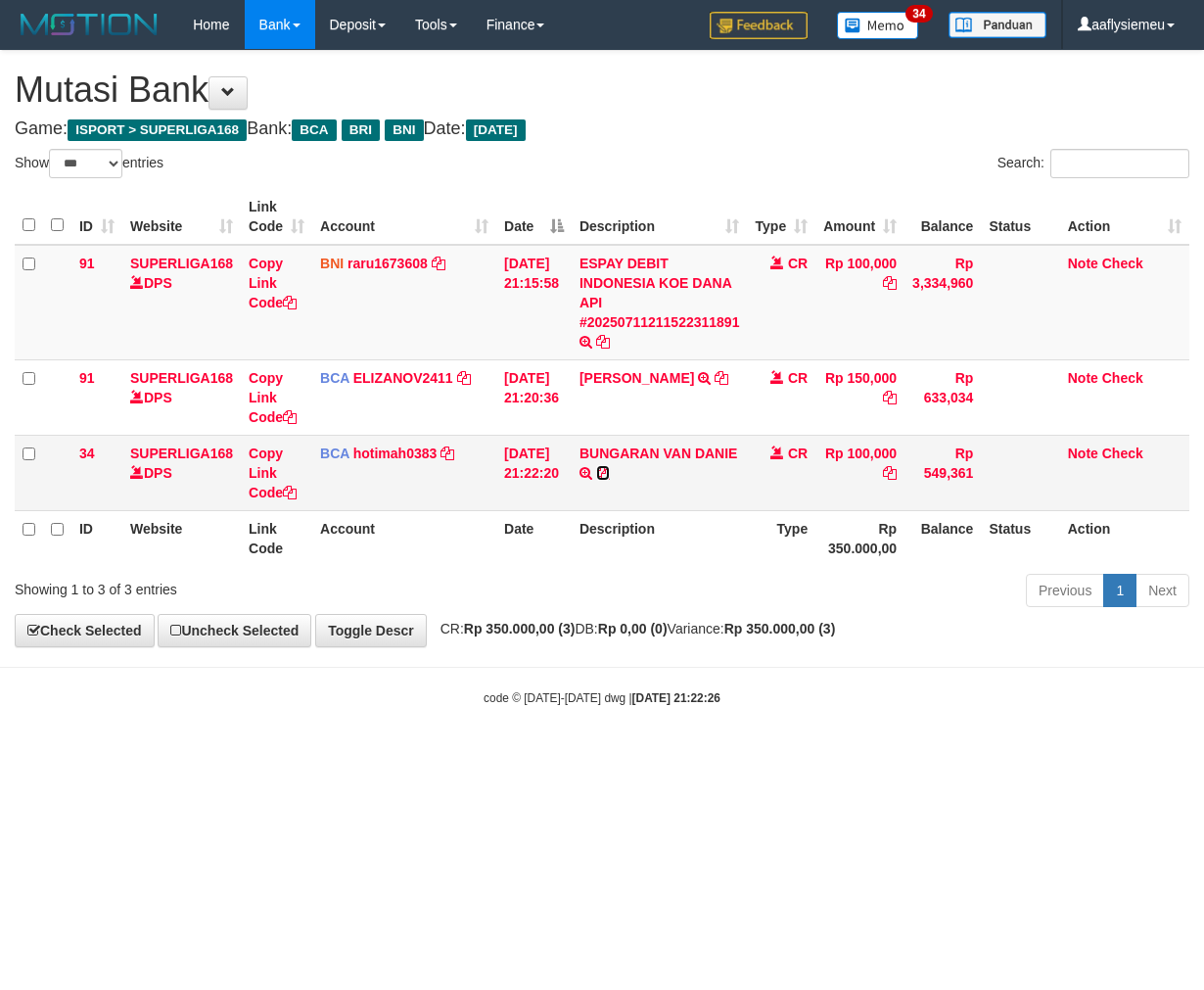 click at bounding box center (603, 473) 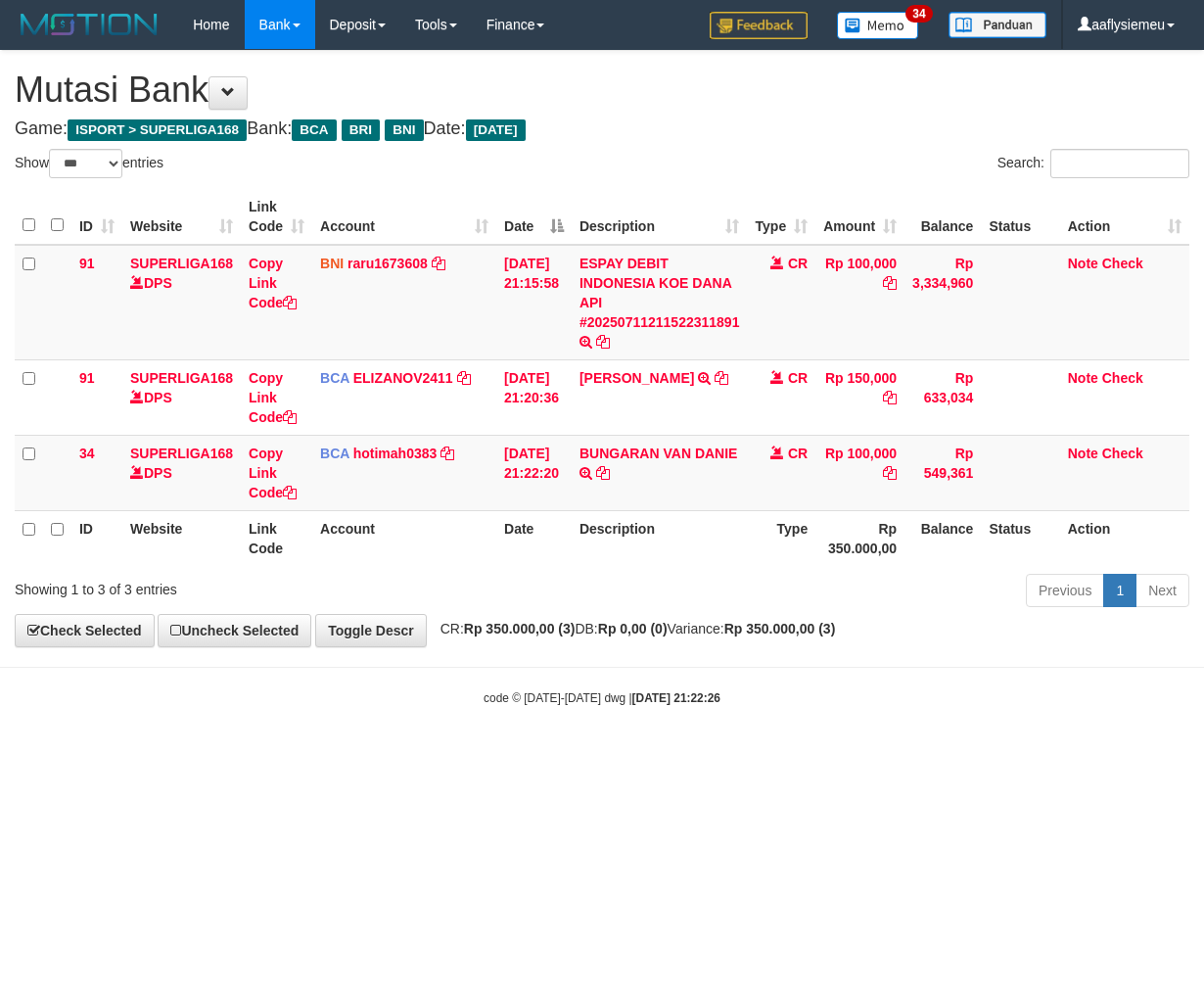 click on "Toggle navigation
Home
Bank
Account List
Load
By Website
Group
[ISPORT]													SUPERLIGA168
By Load Group (DPS)
34" at bounding box center (602, 378) 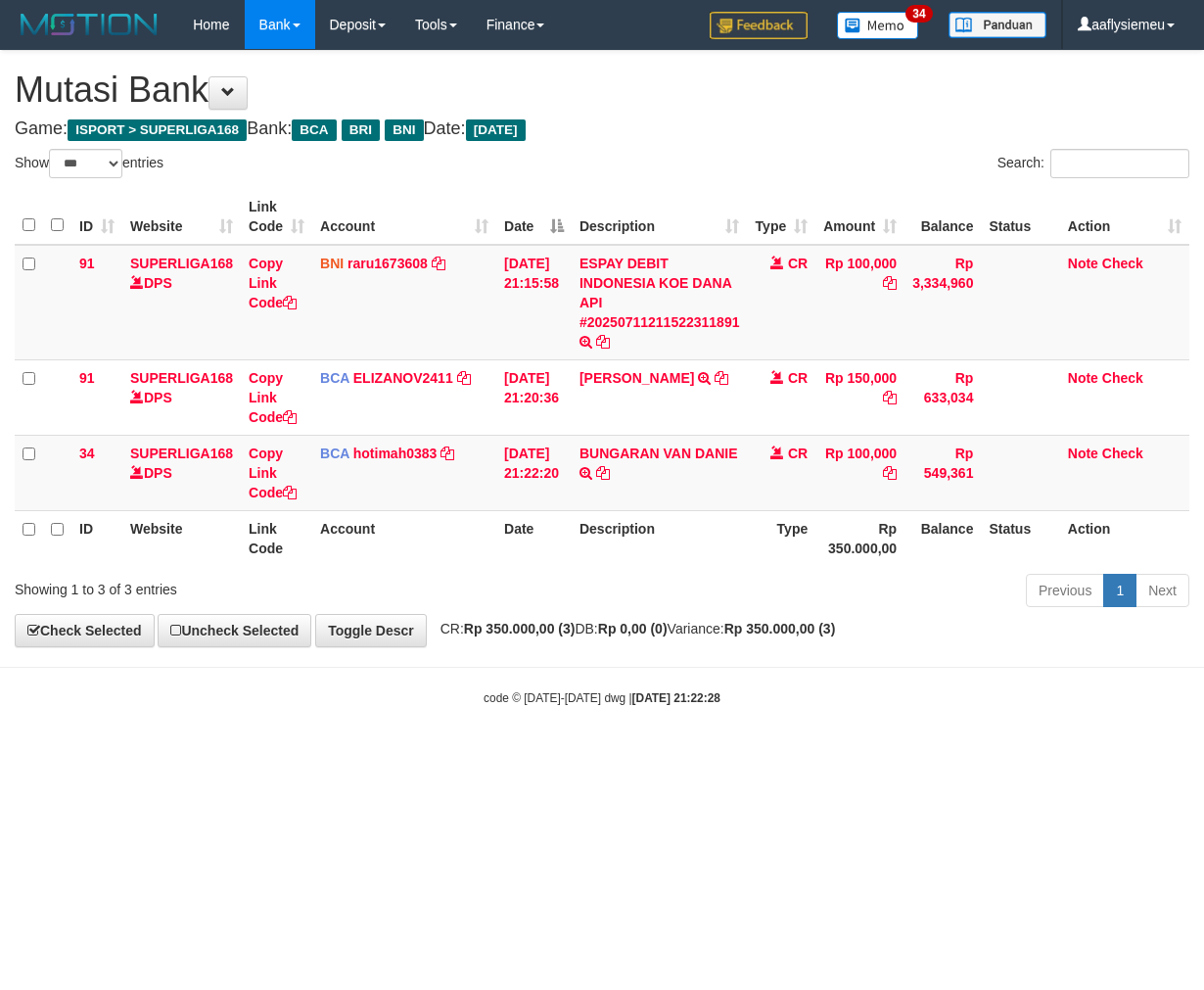 select on "***" 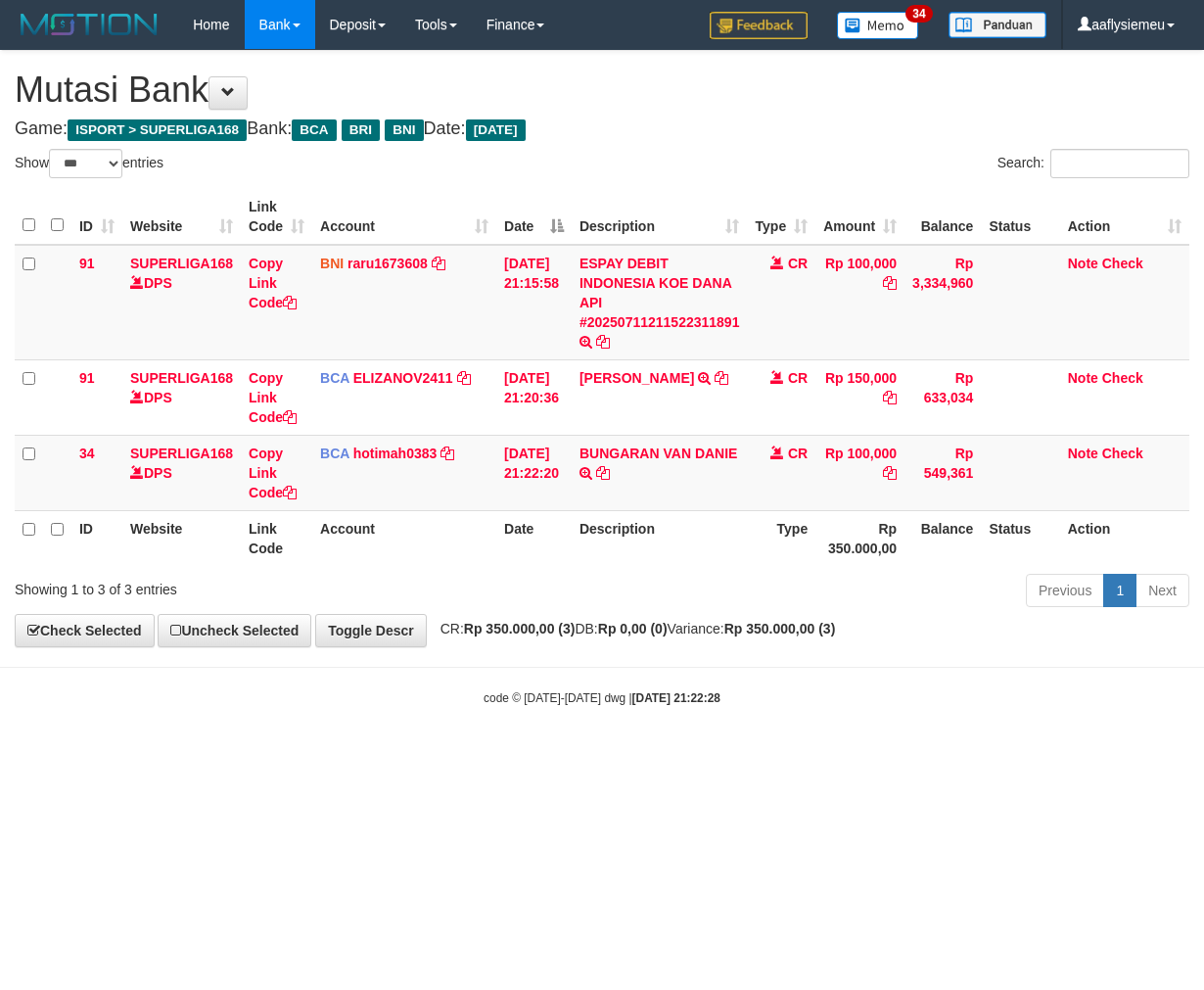 scroll, scrollTop: 0, scrollLeft: 0, axis: both 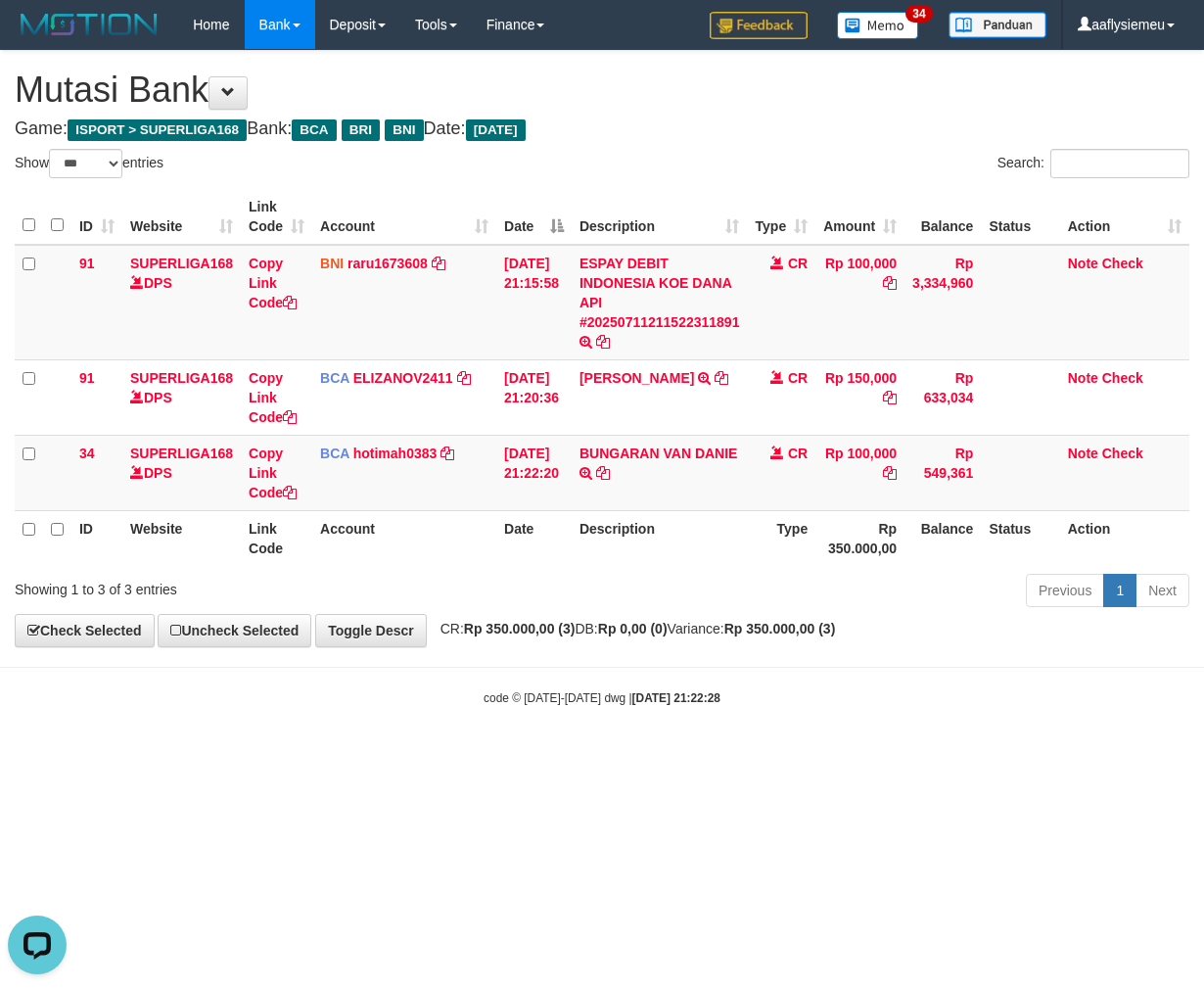 click on "Toggle navigation
Home
Bank
Account List
Load
By Website
Group
[ISPORT]													SUPERLIGA168
By Load Group (DPS)
34" at bounding box center (602, 378) 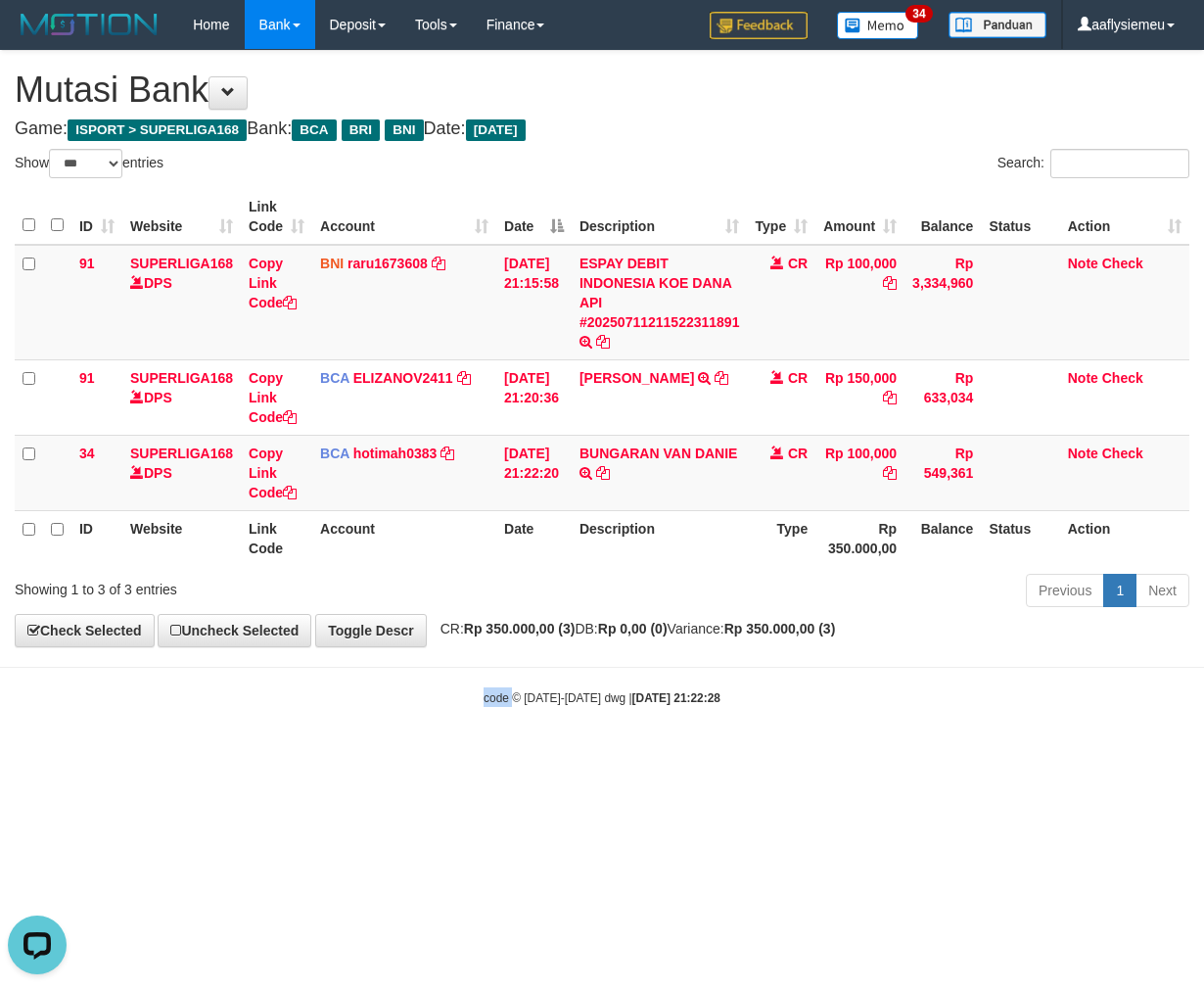 click on "Toggle navigation
Home
Bank
Account List
Load
By Website
Group
[ISPORT]													SUPERLIGA168
By Load Group (DPS)
34" at bounding box center (602, 378) 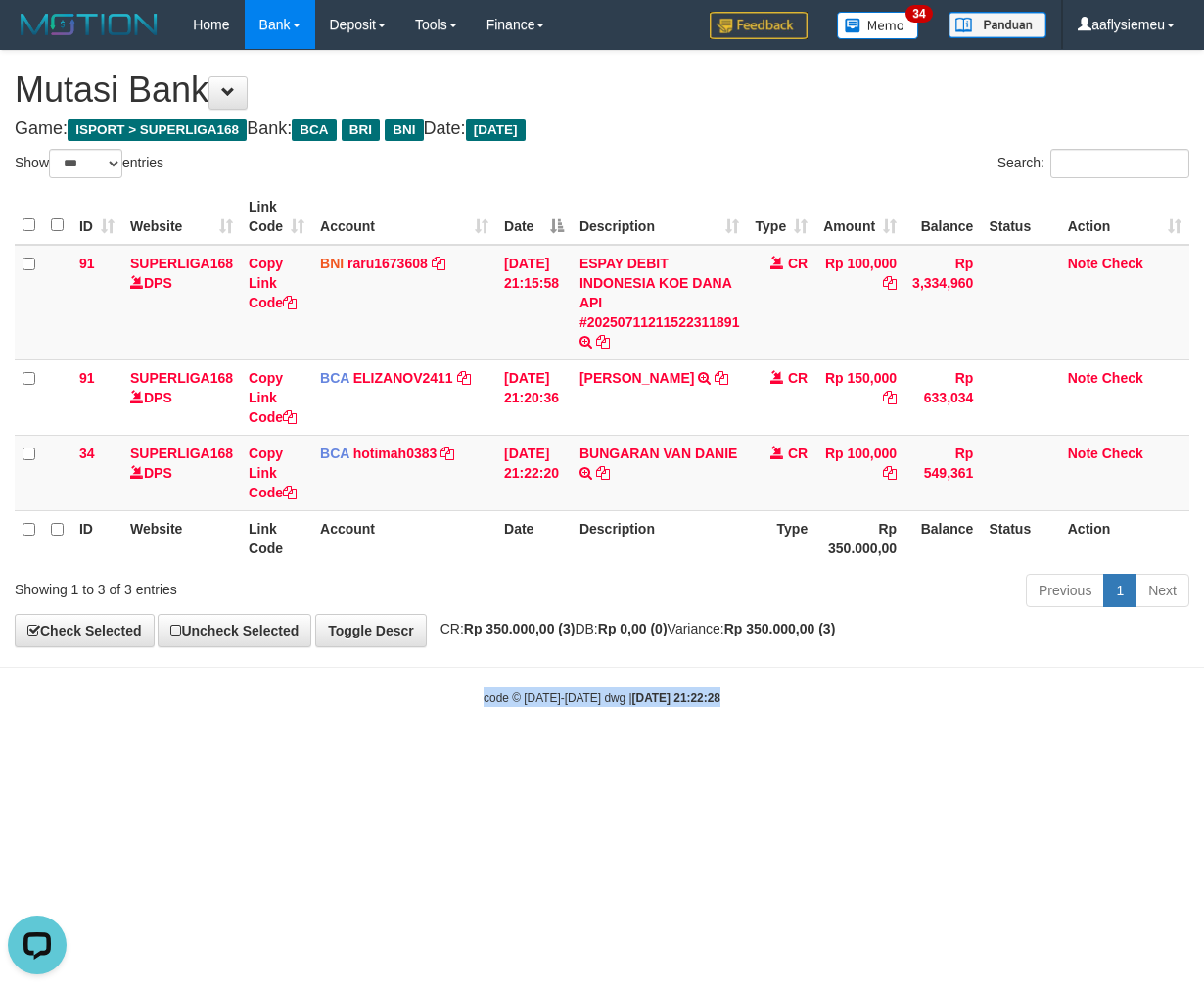 click on "Toggle navigation
Home
Bank
Account List
Load
By Website
Group
[ISPORT]													SUPERLIGA168
By Load Group (DPS)
34" at bounding box center [602, 378] 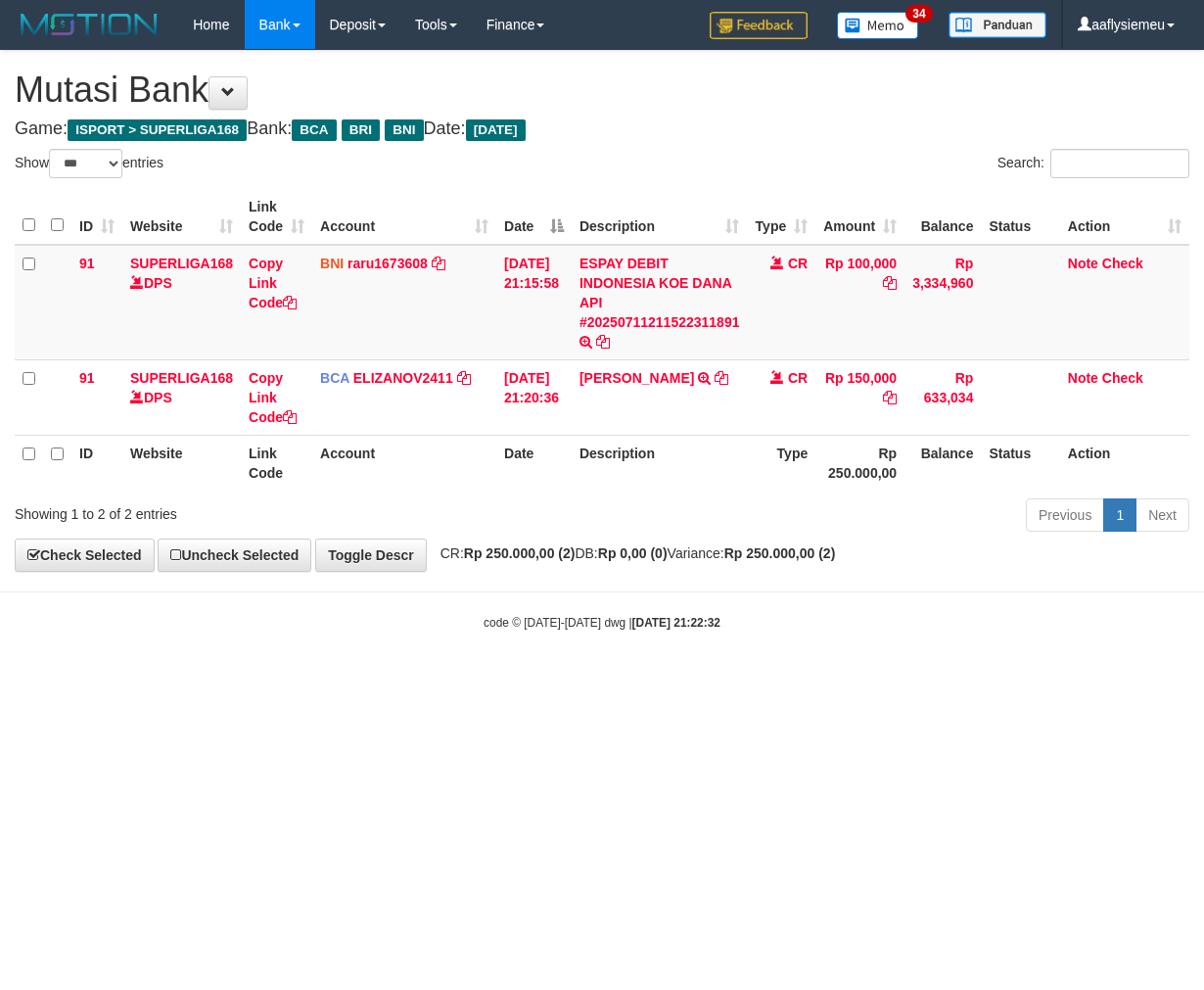 select on "***" 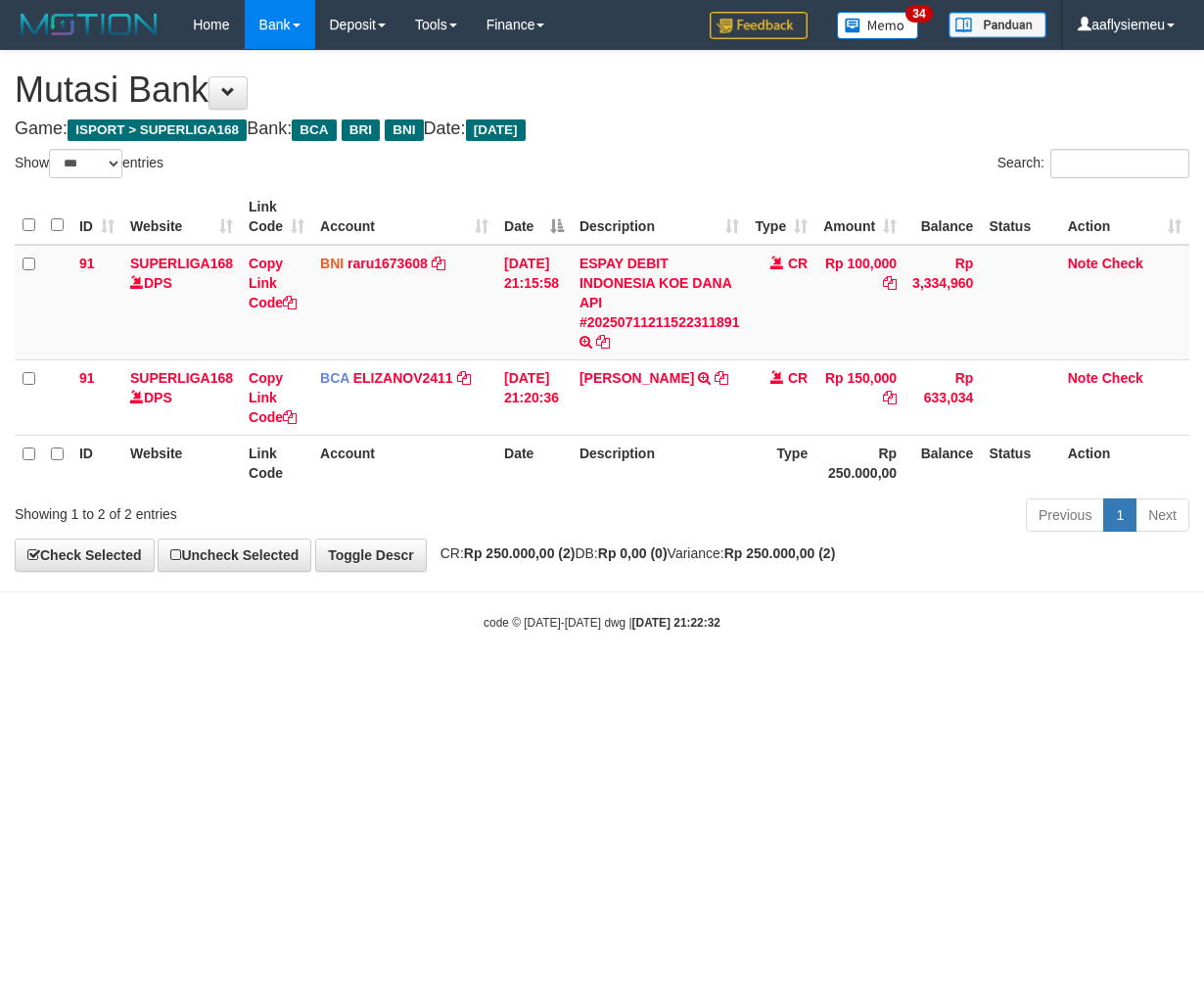 scroll, scrollTop: 0, scrollLeft: 0, axis: both 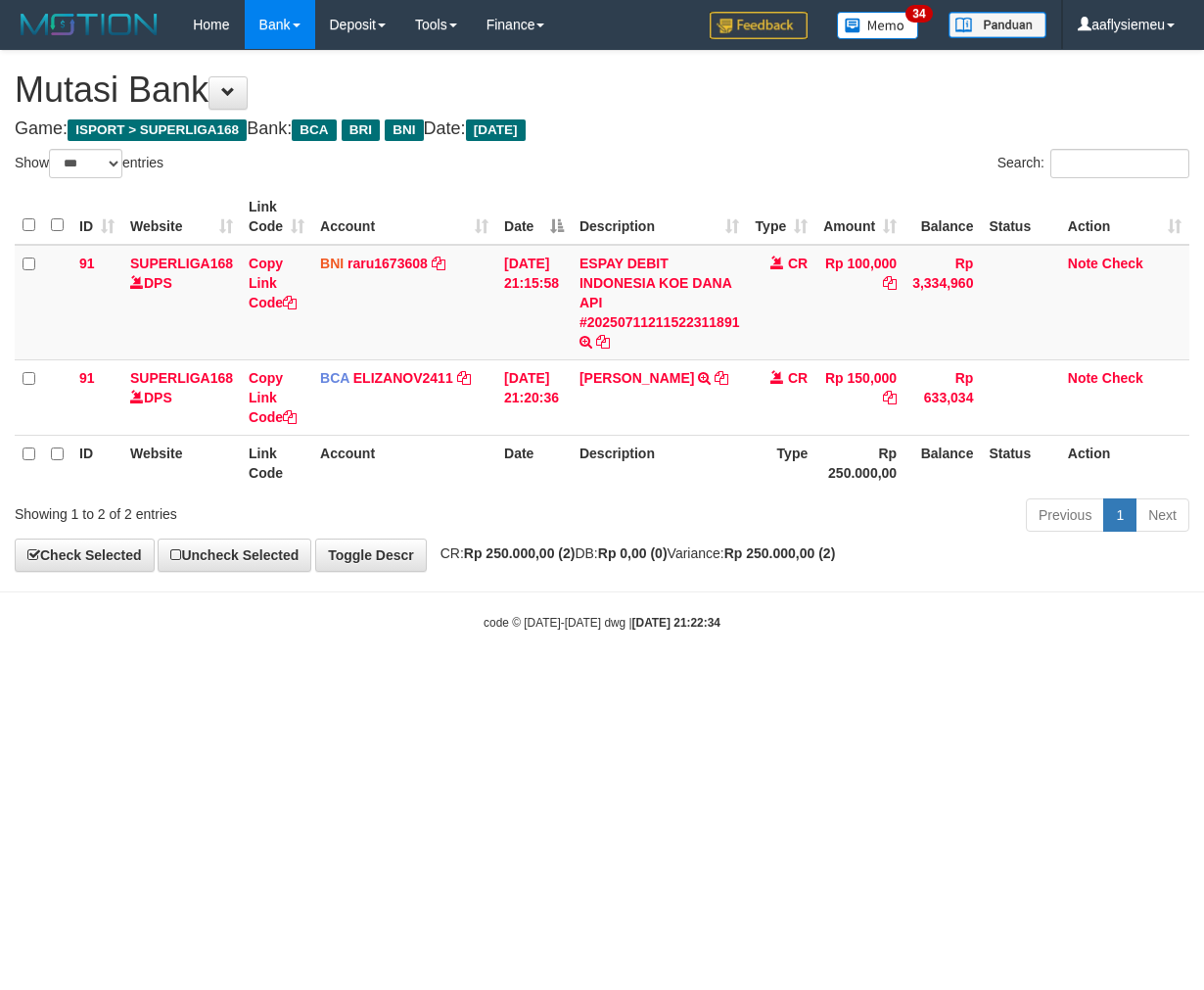 select on "***" 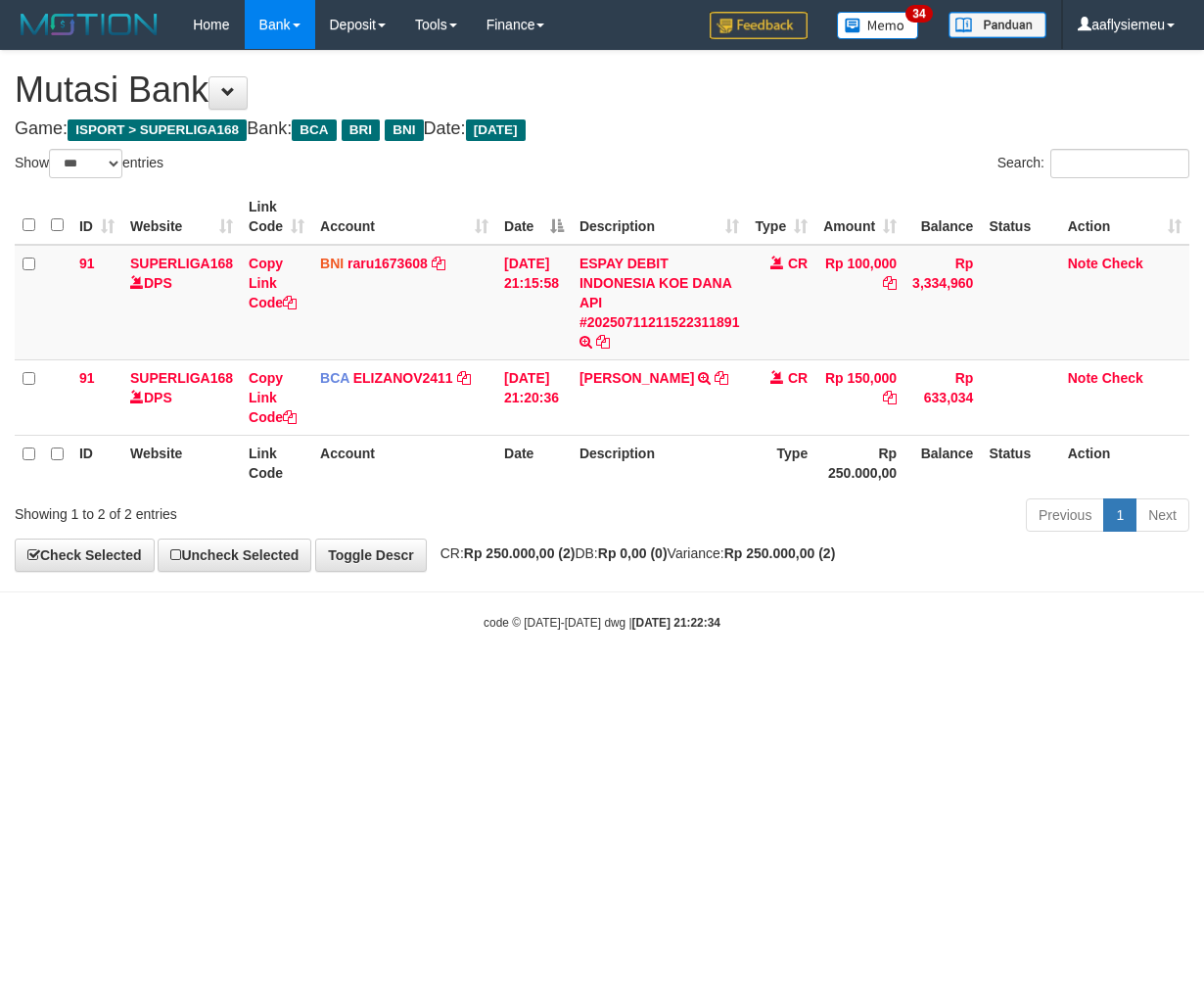 scroll, scrollTop: 0, scrollLeft: 0, axis: both 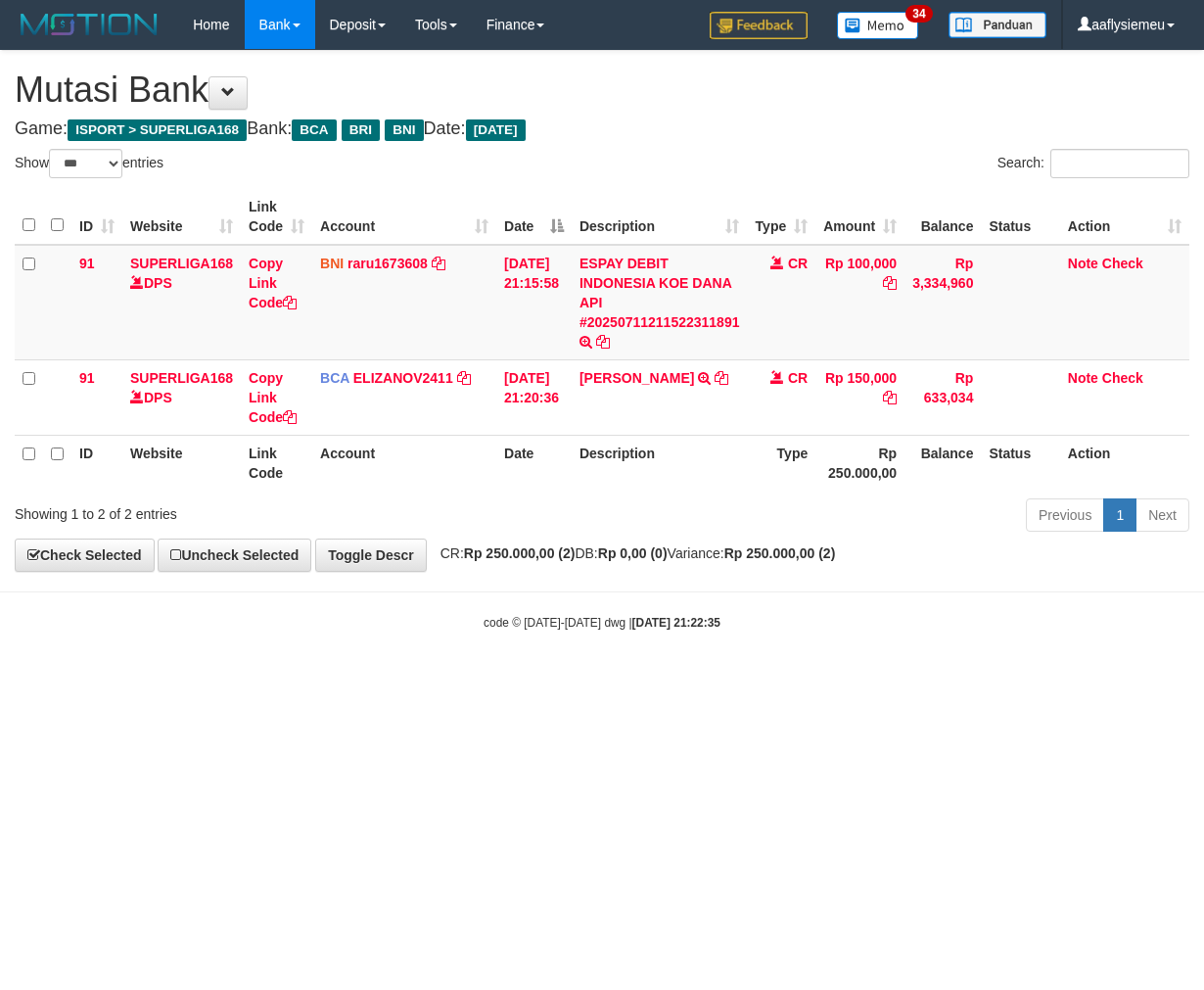 select on "***" 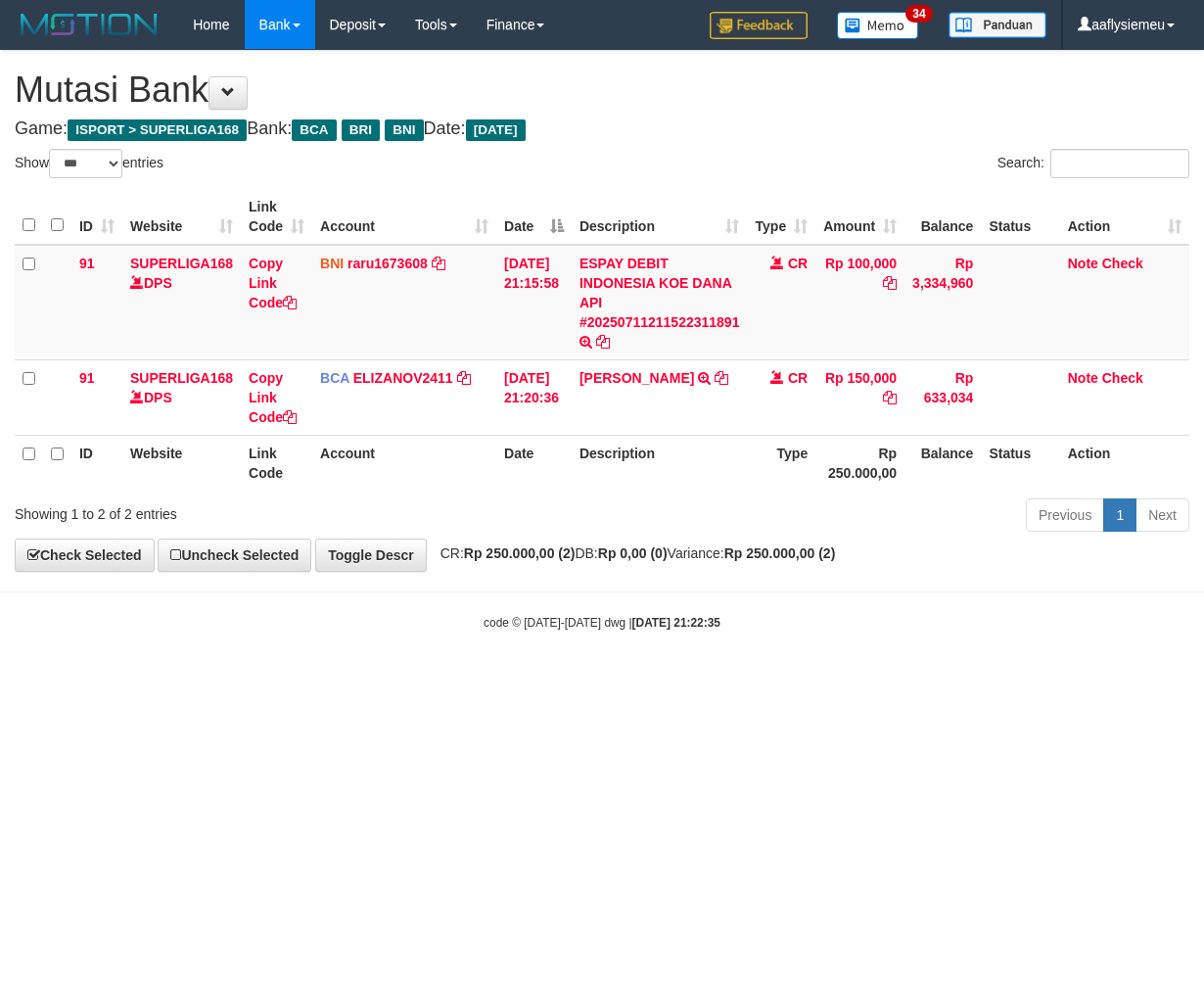 scroll, scrollTop: 0, scrollLeft: 0, axis: both 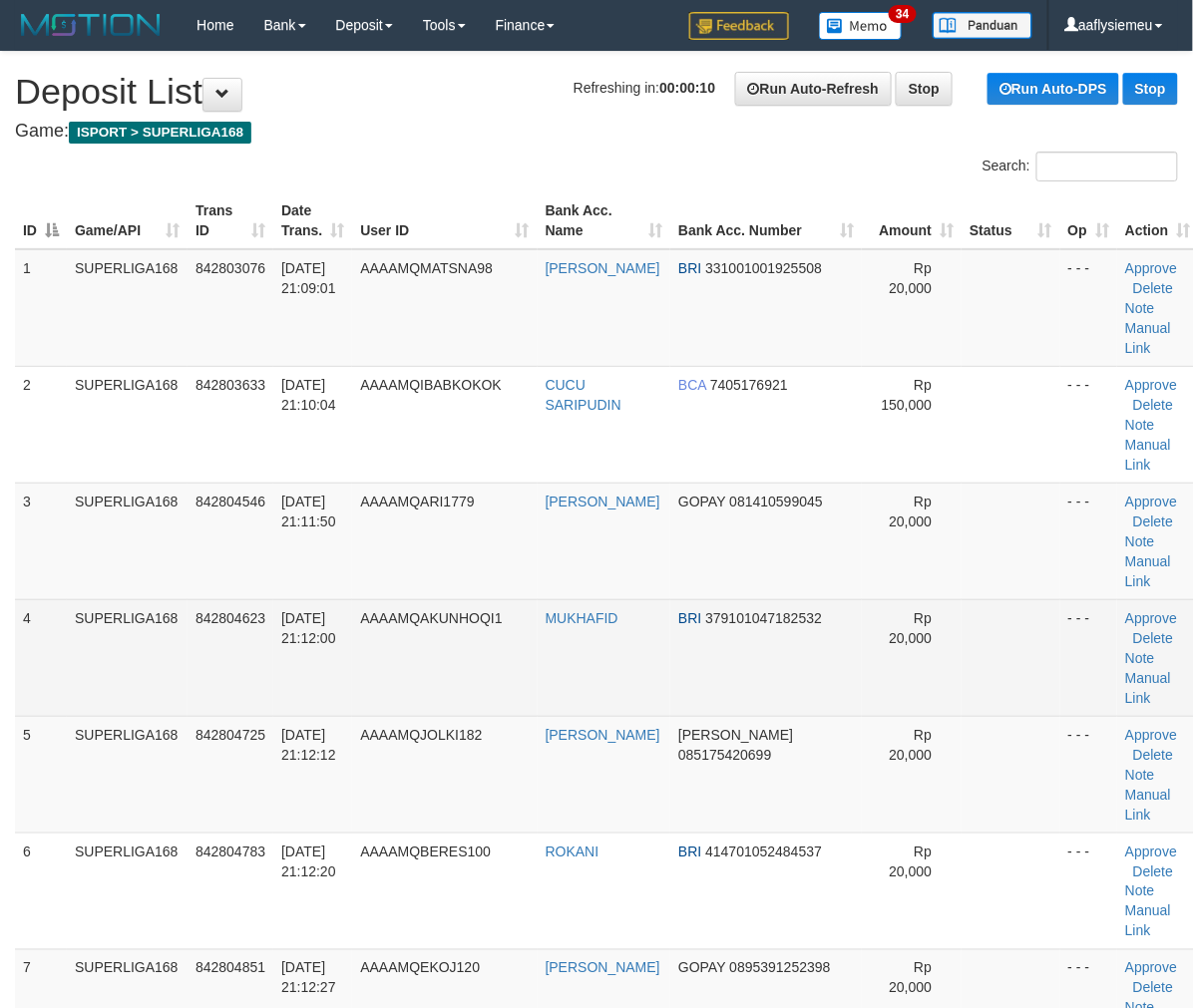 click on "842804623" at bounding box center (230, 618) 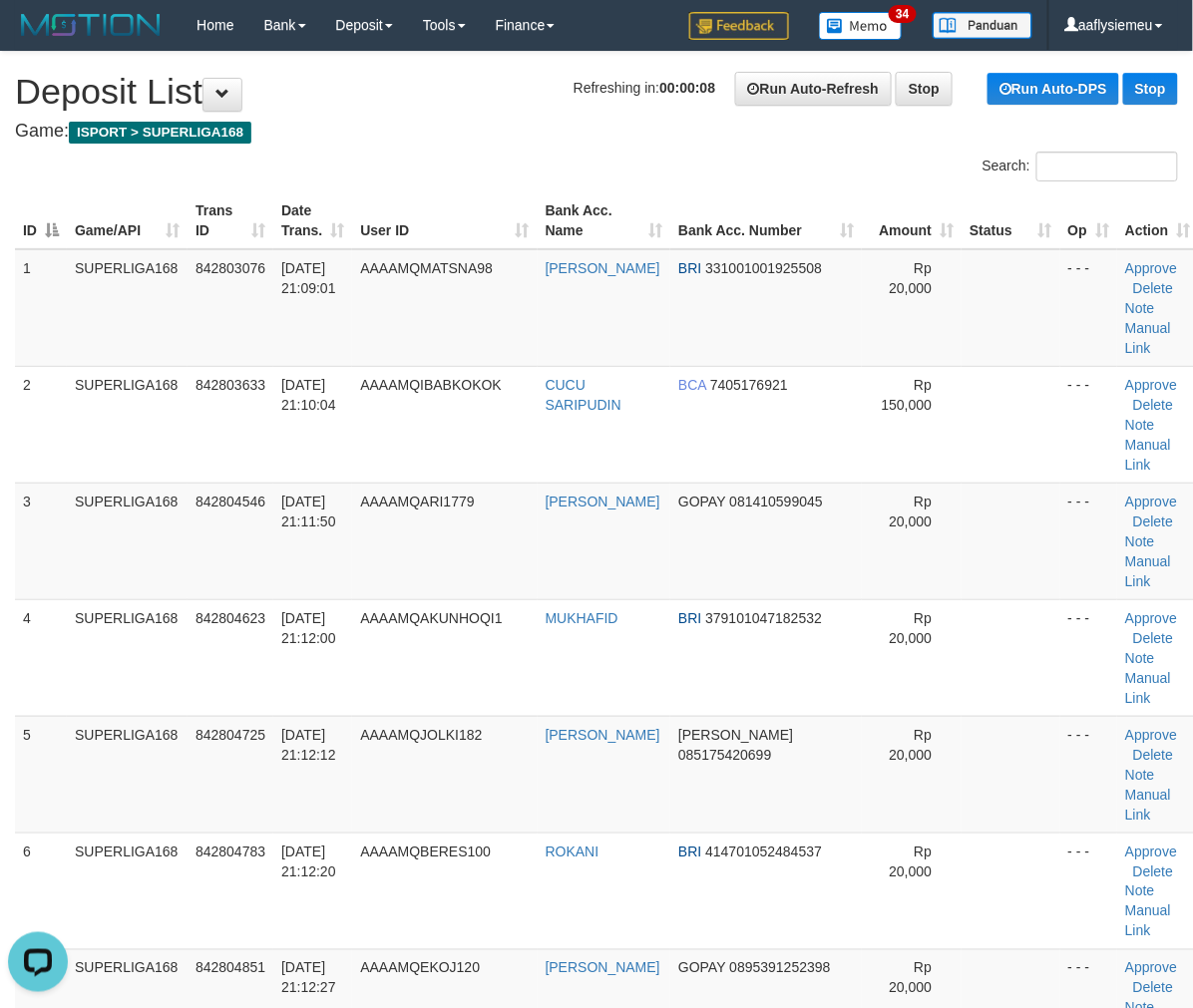 scroll, scrollTop: 0, scrollLeft: 0, axis: both 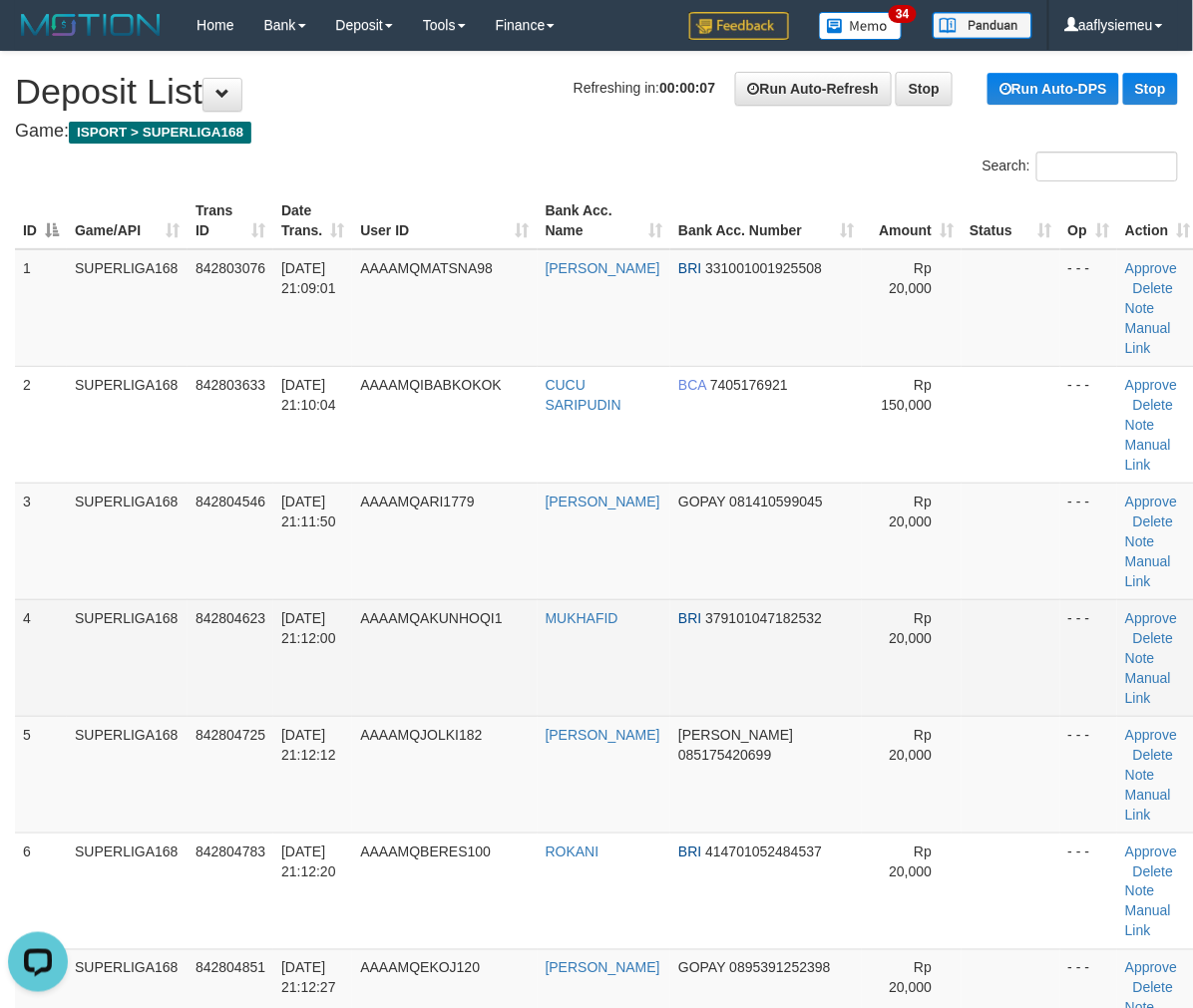 click on "SUPERLIGA168" at bounding box center (127, 540) 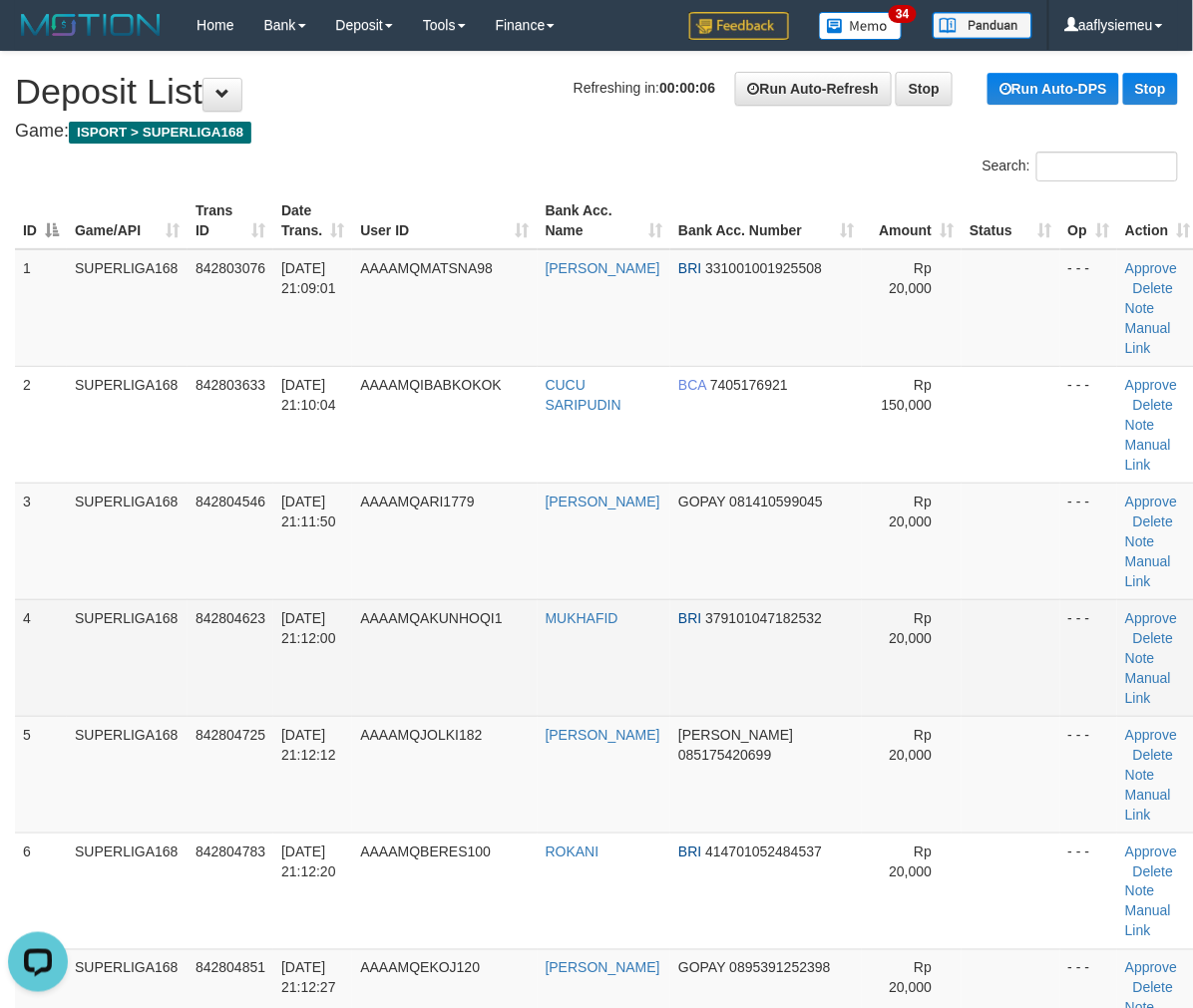 click on "4" at bounding box center [41, 657] 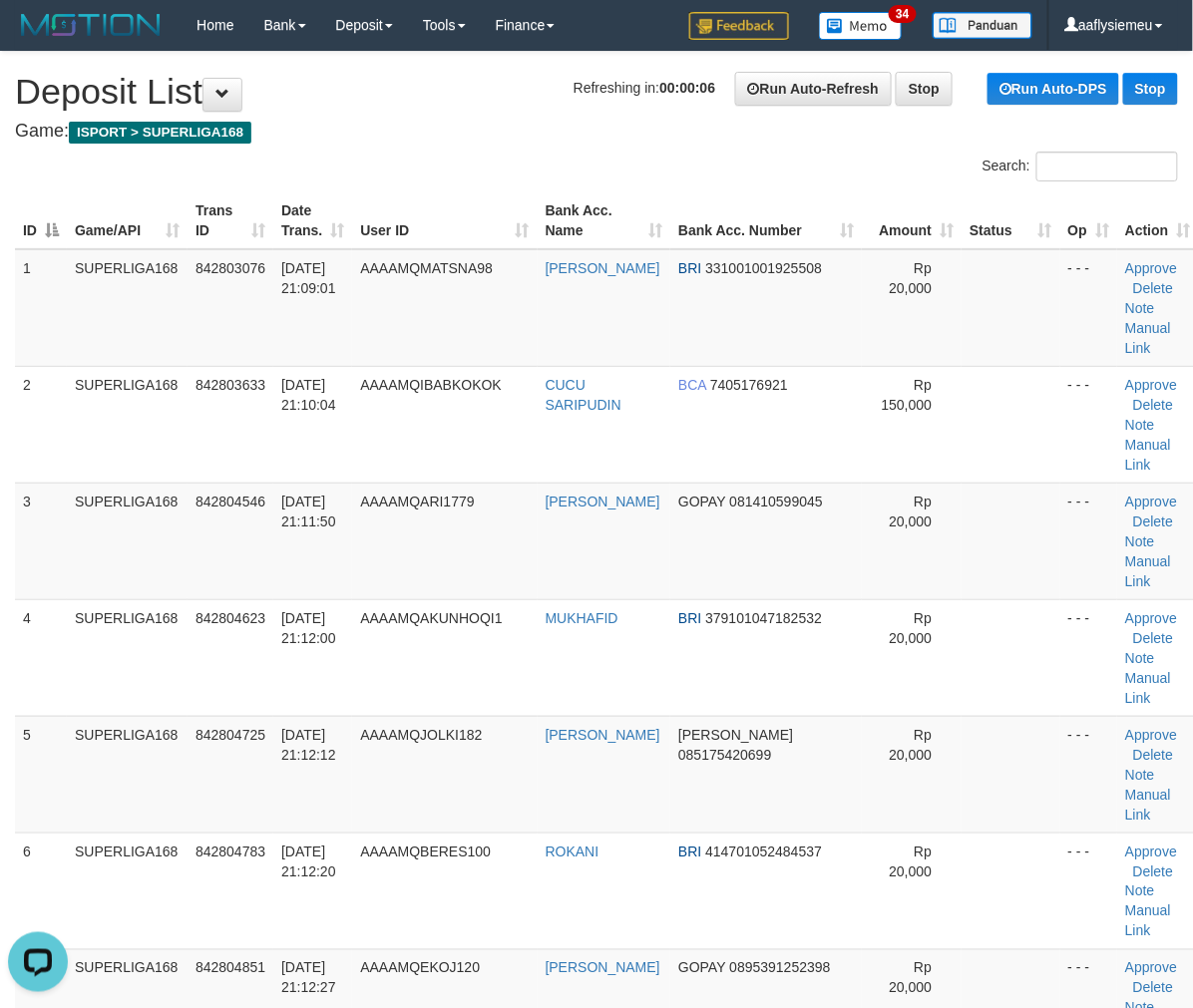 drag, startPoint x: 22, startPoint y: 544, endPoint x: -6, endPoint y: 556, distance: 30.463092 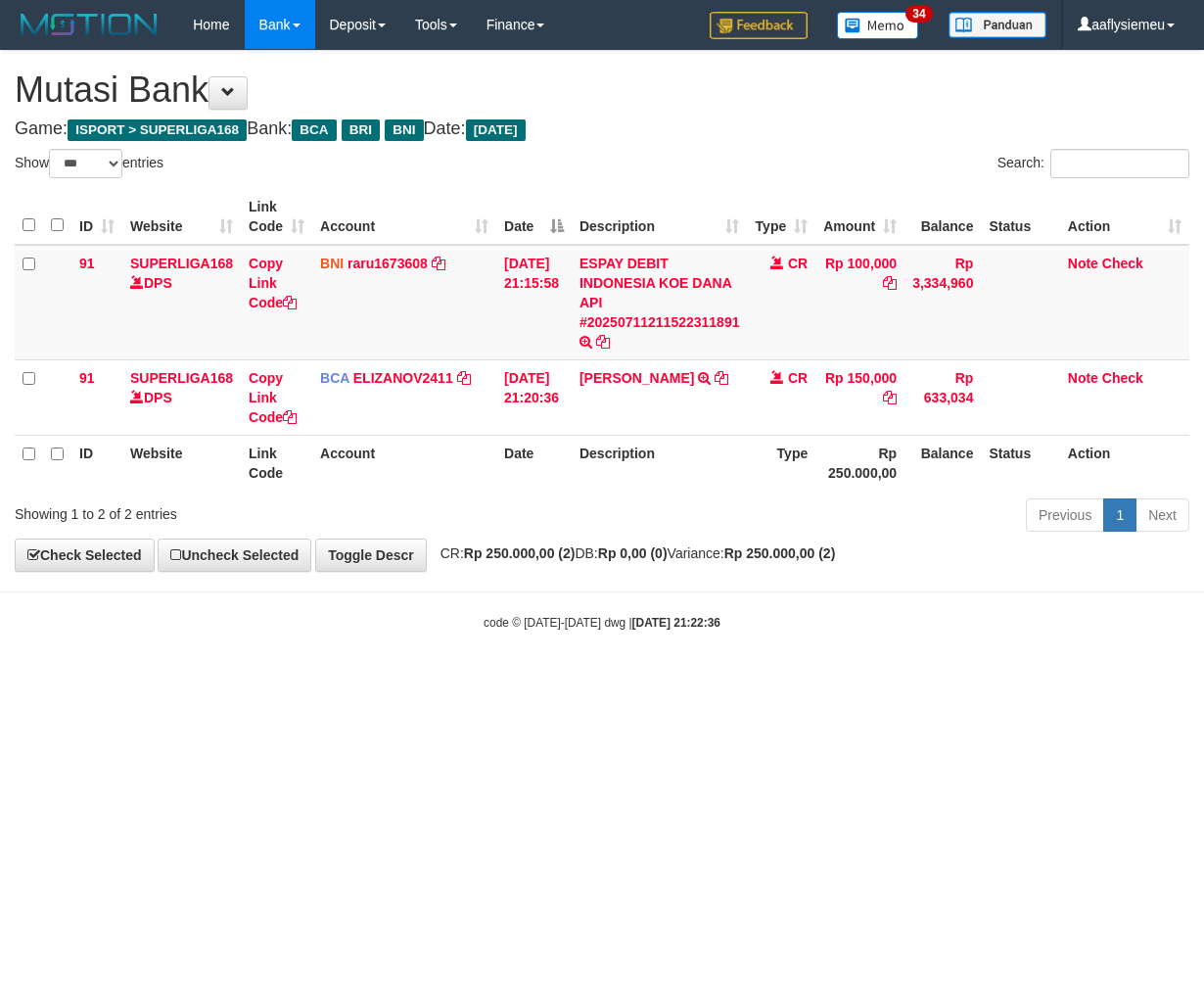 select on "***" 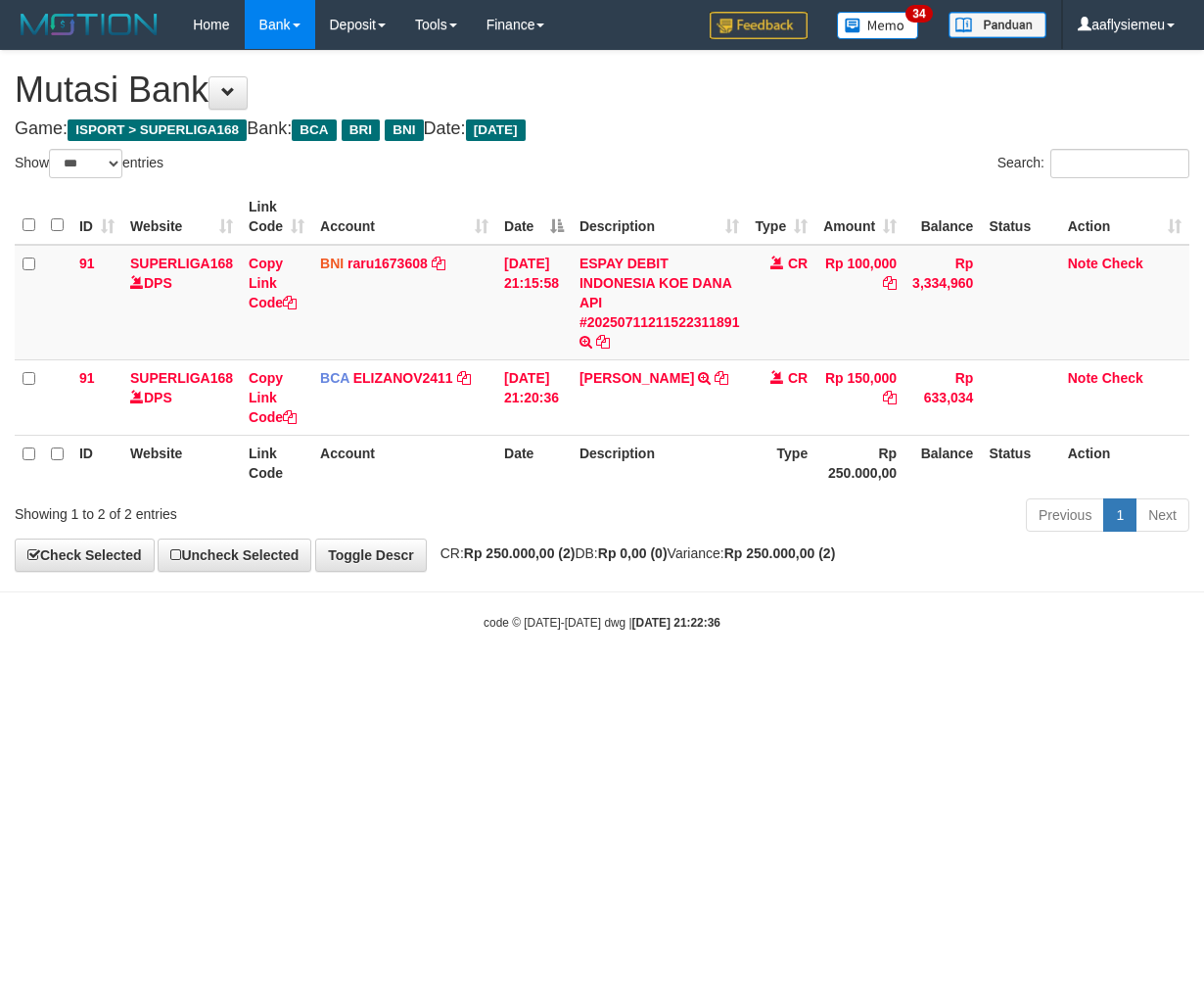 scroll, scrollTop: 0, scrollLeft: 0, axis: both 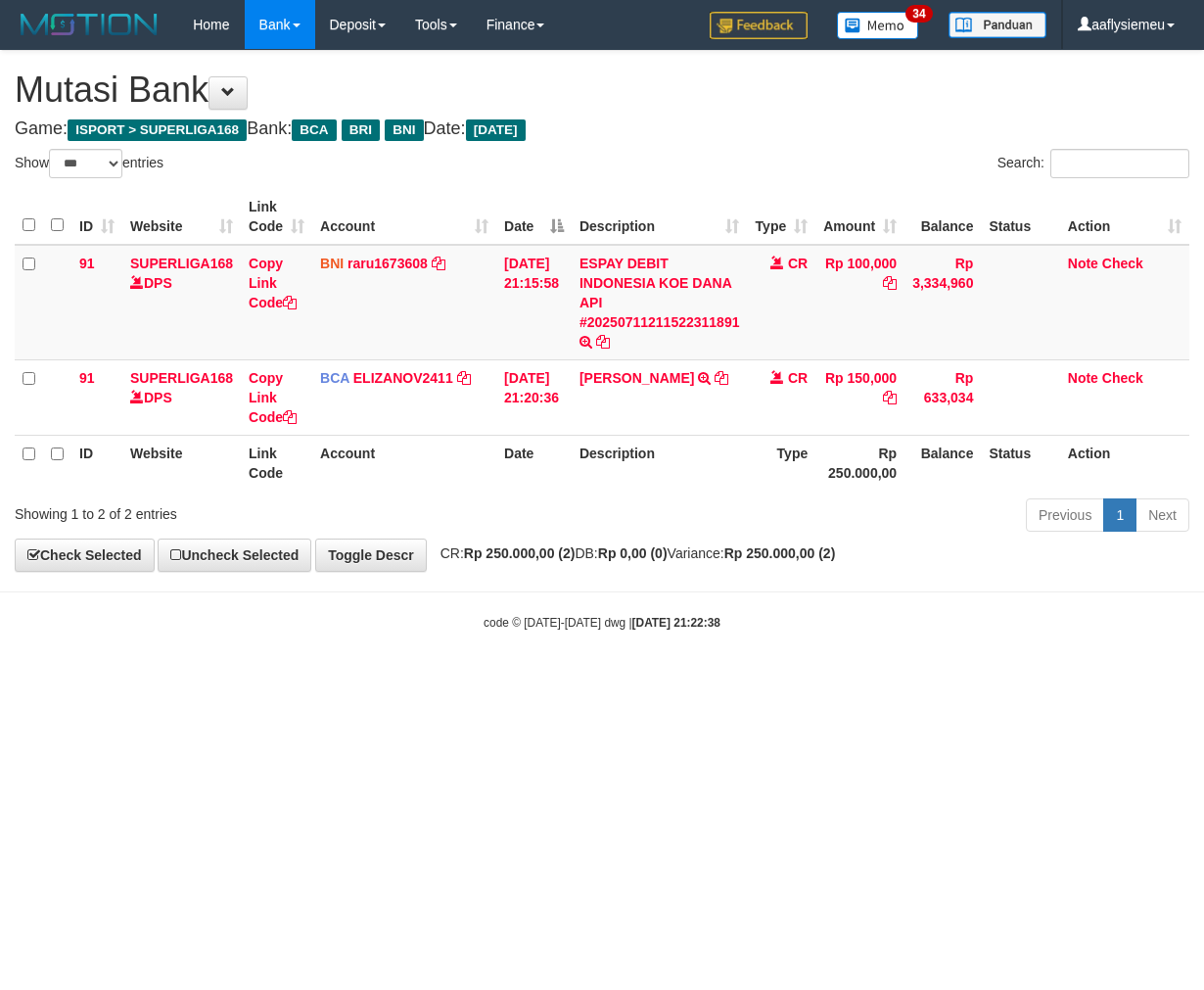 select on "***" 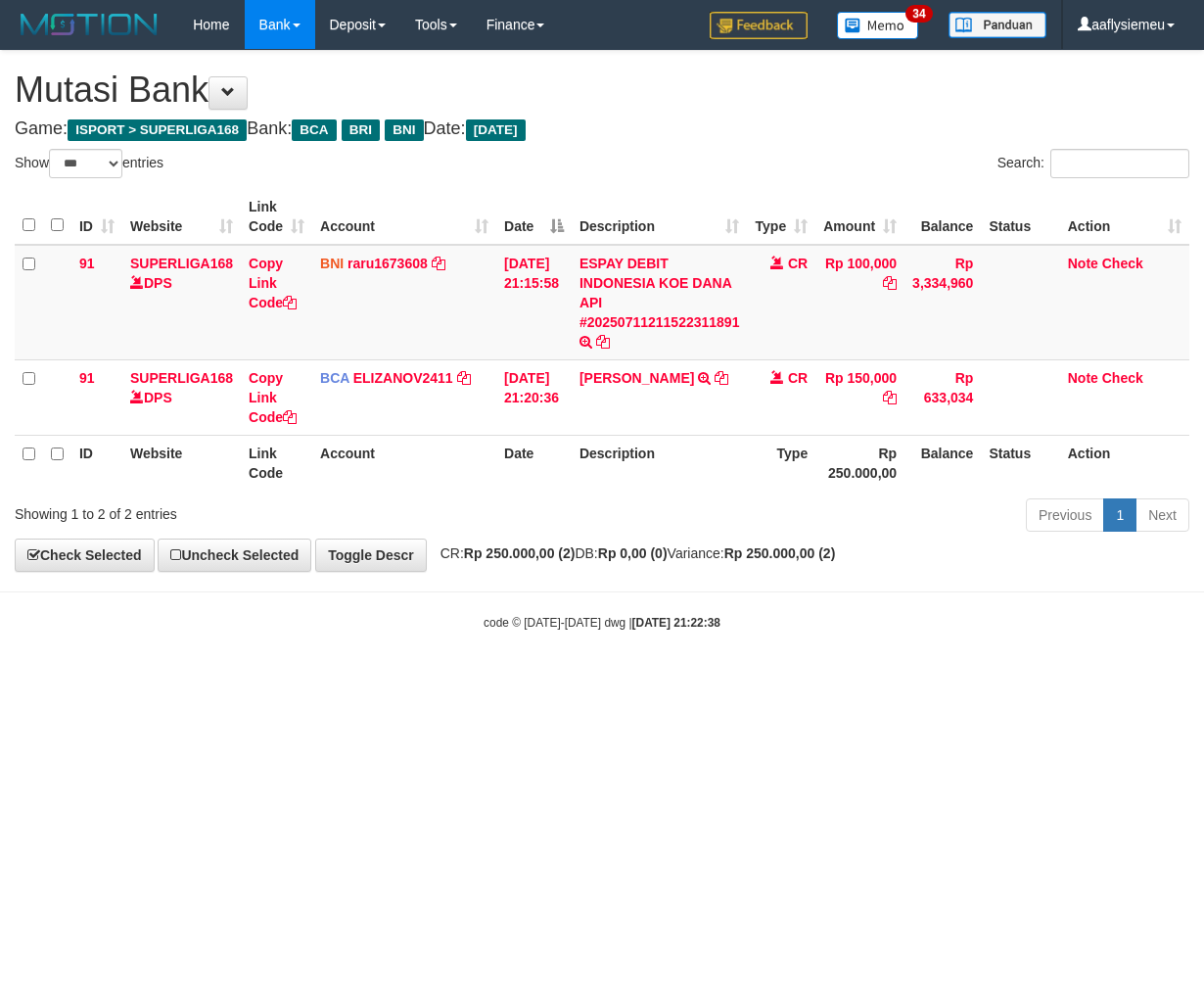 scroll, scrollTop: 0, scrollLeft: 0, axis: both 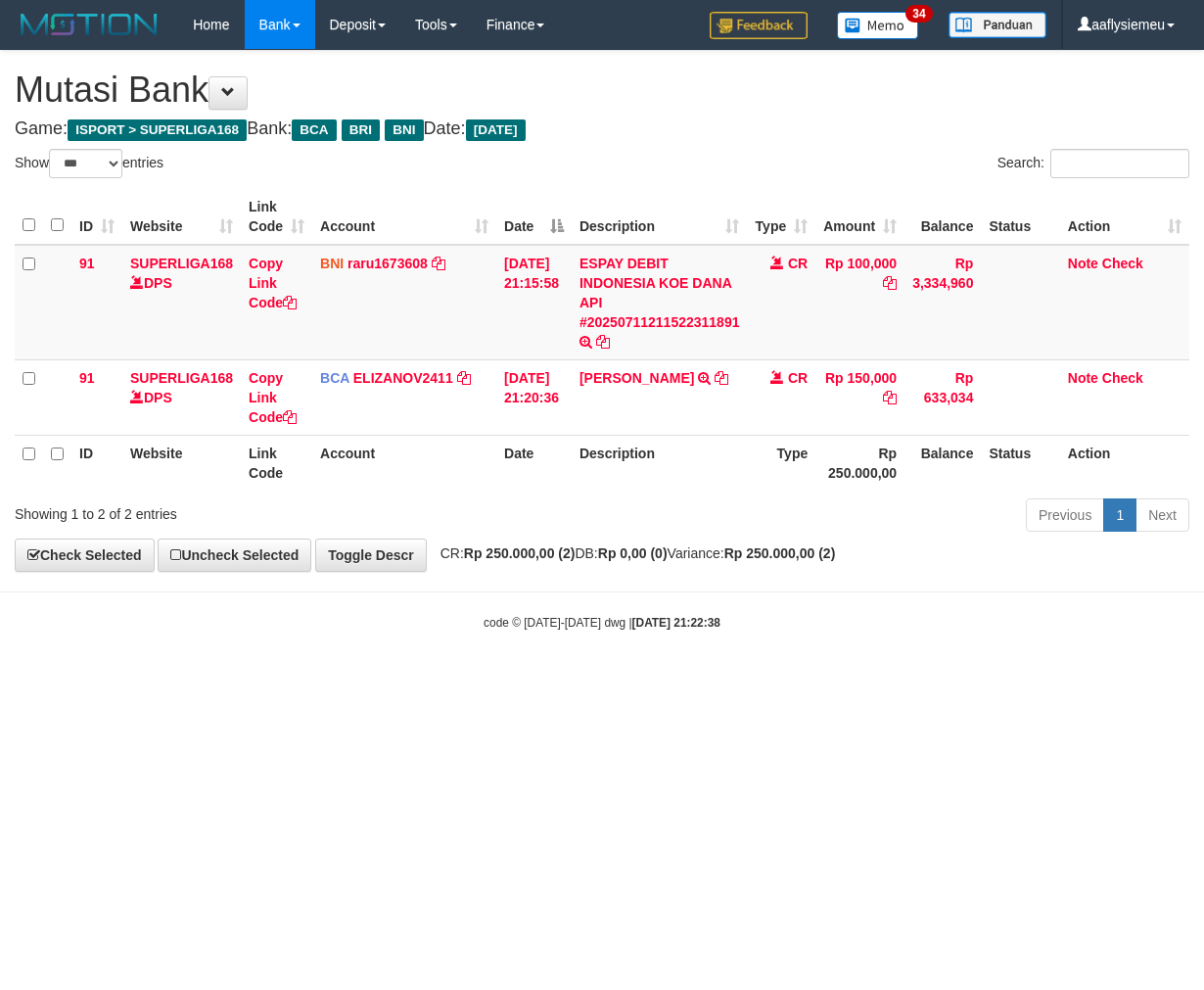 select on "***" 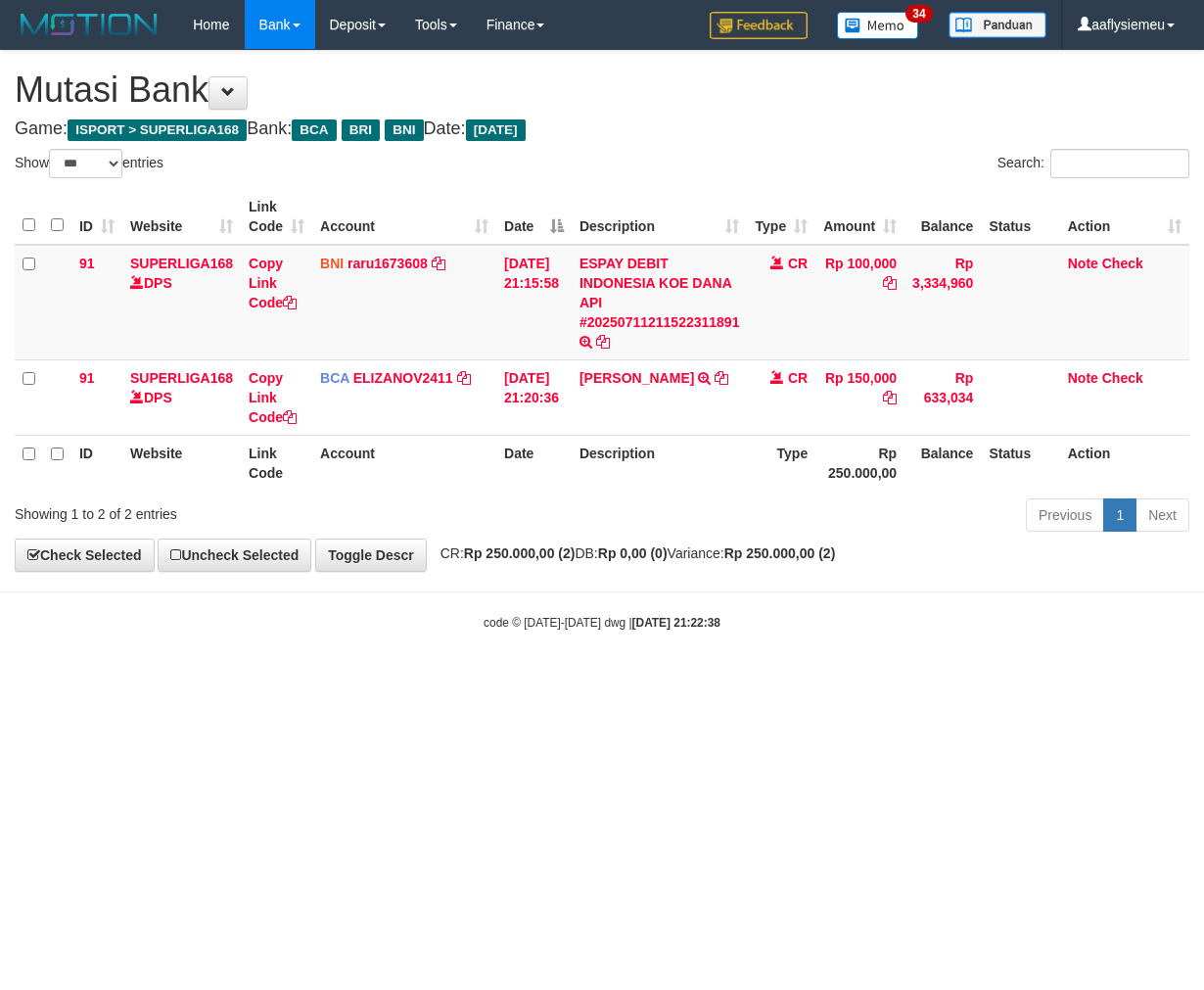 scroll, scrollTop: 0, scrollLeft: 0, axis: both 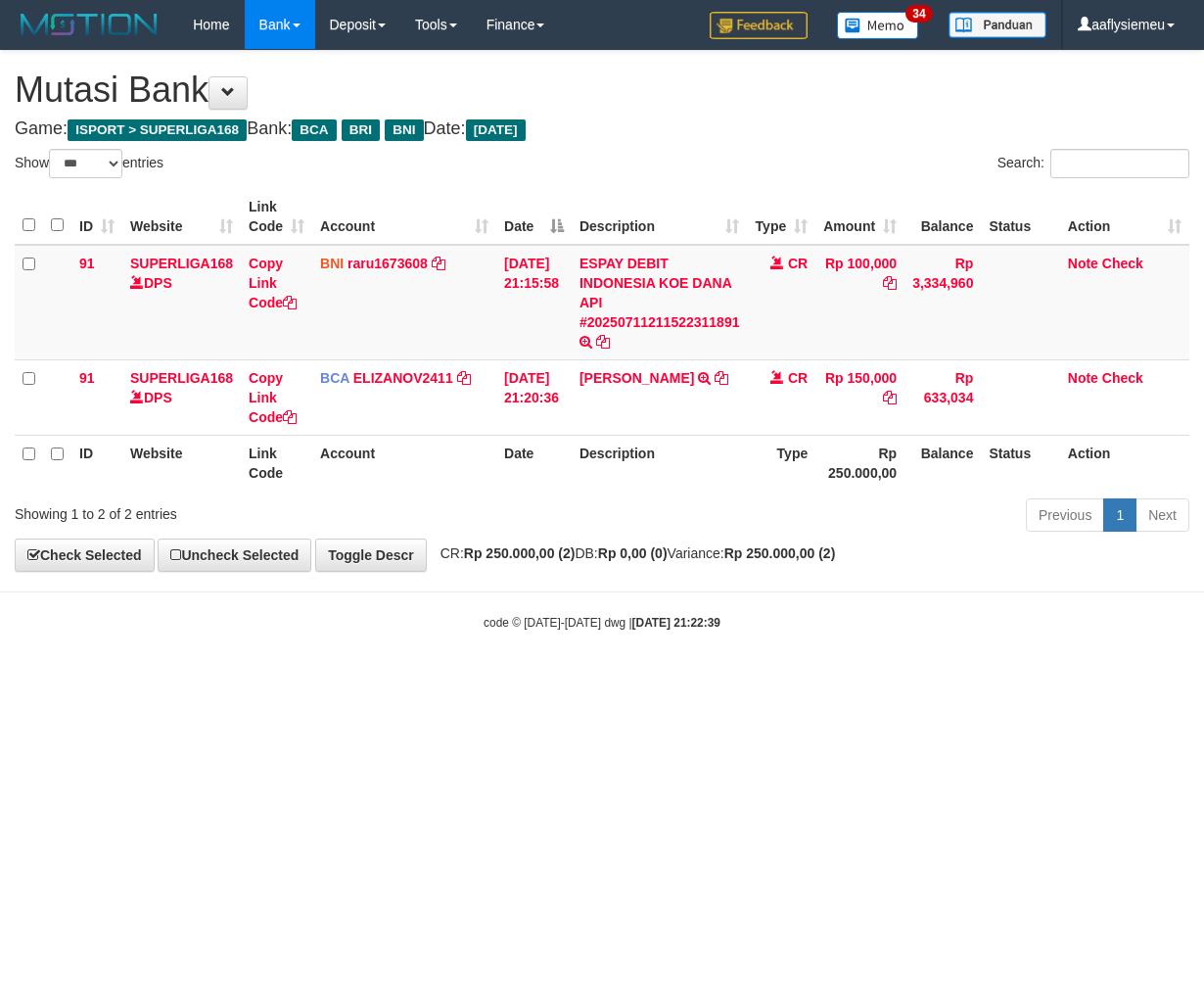 select on "***" 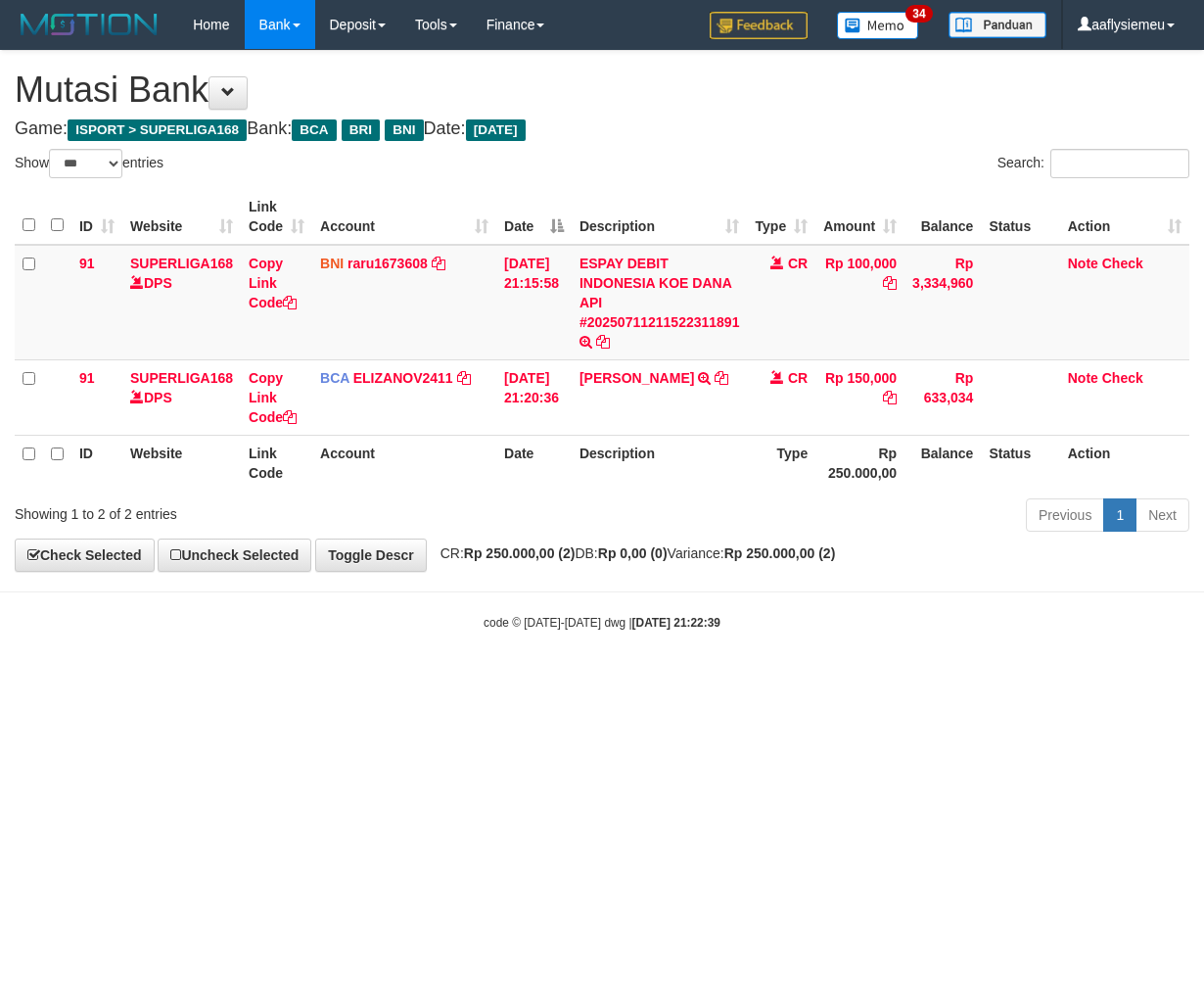scroll, scrollTop: 0, scrollLeft: 0, axis: both 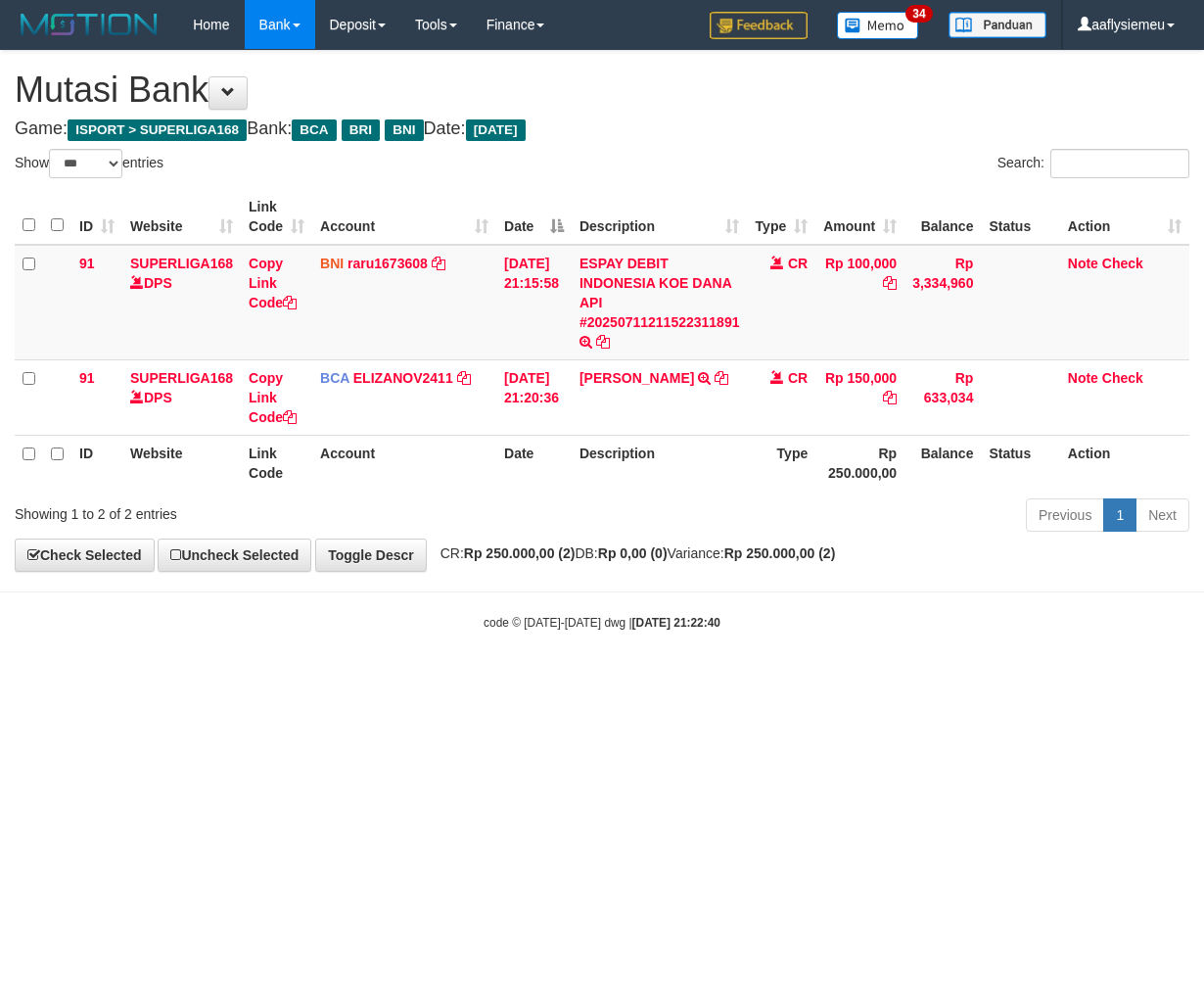 select on "***" 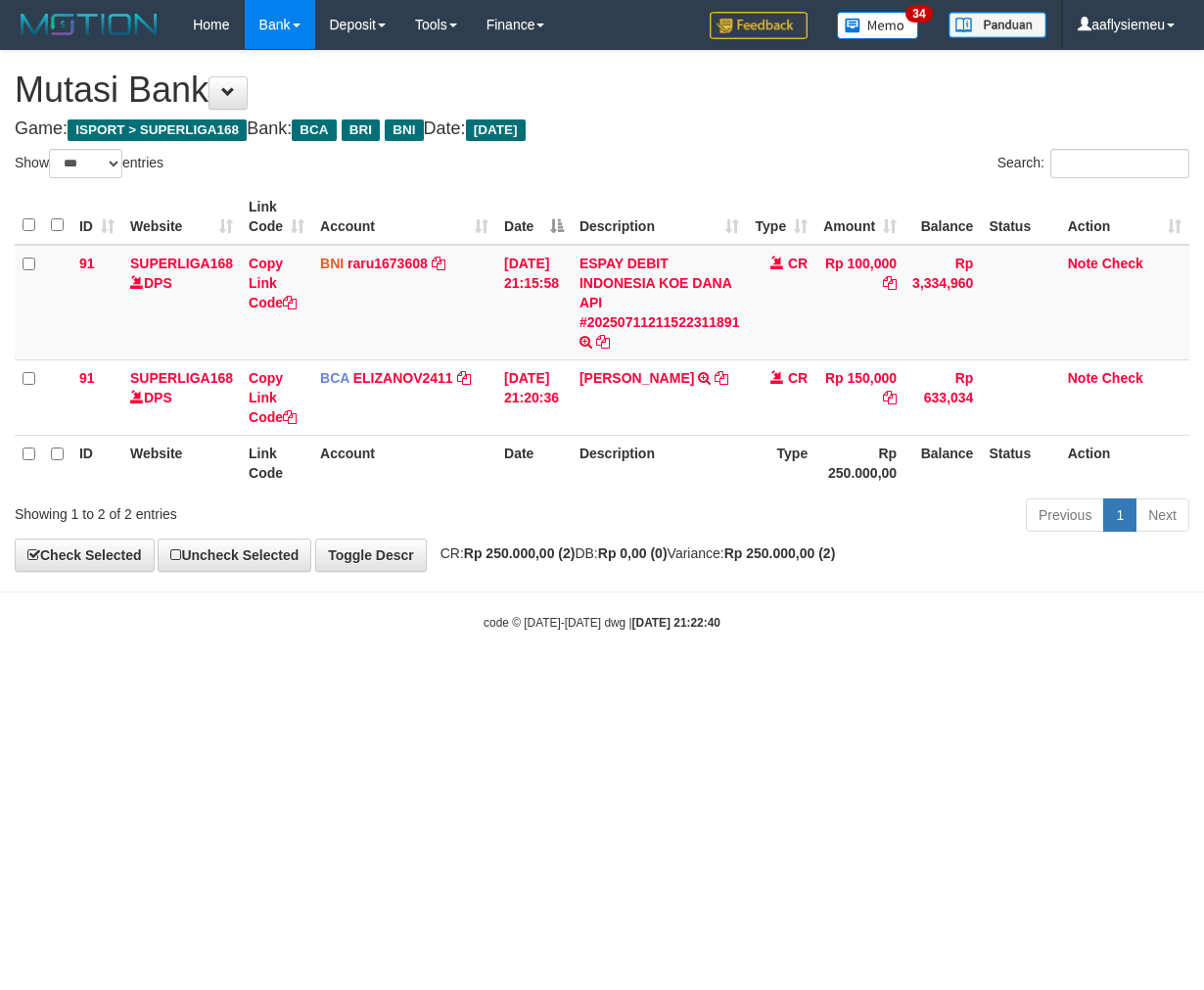 scroll, scrollTop: 0, scrollLeft: 0, axis: both 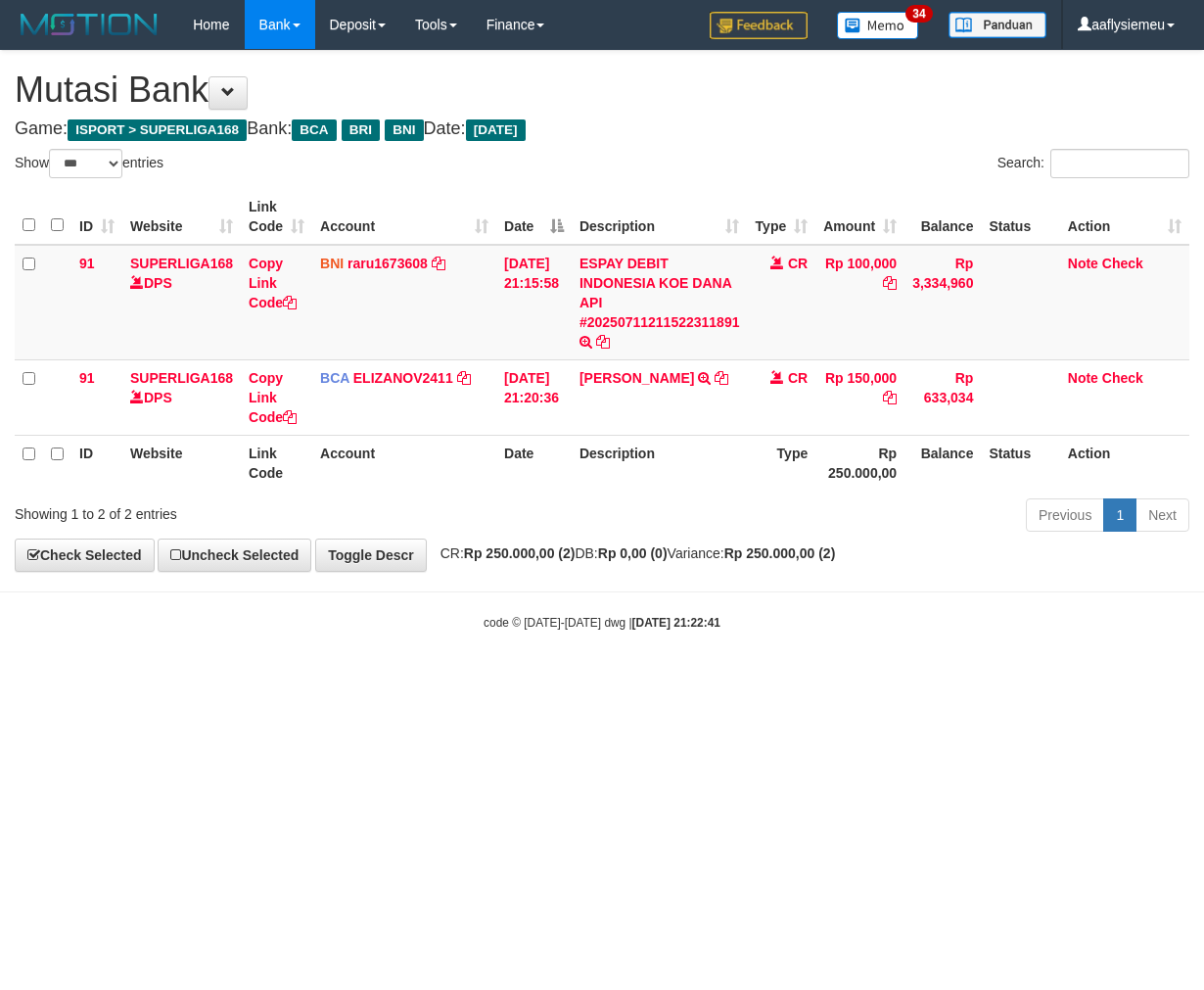 select on "***" 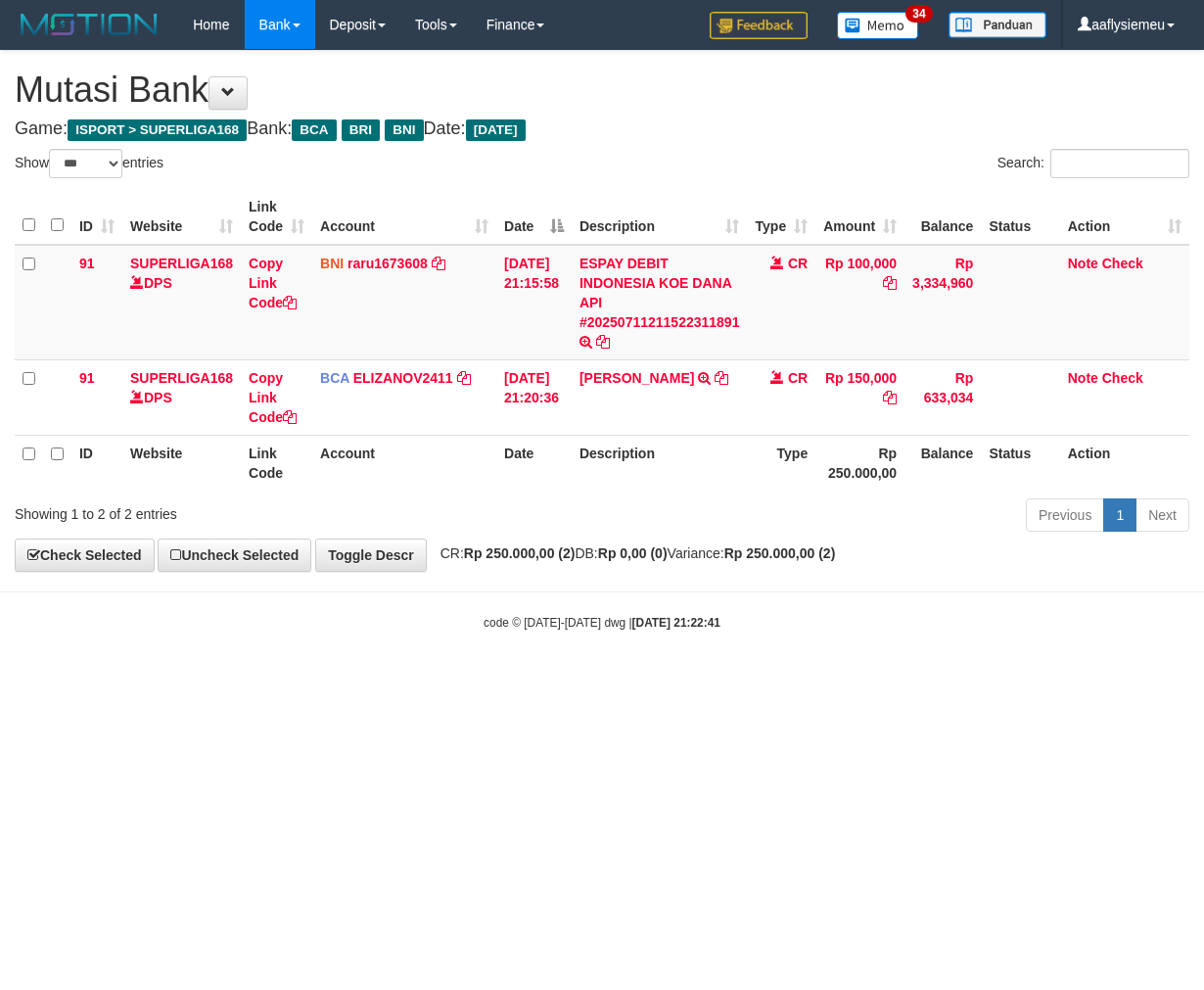 scroll, scrollTop: 0, scrollLeft: 0, axis: both 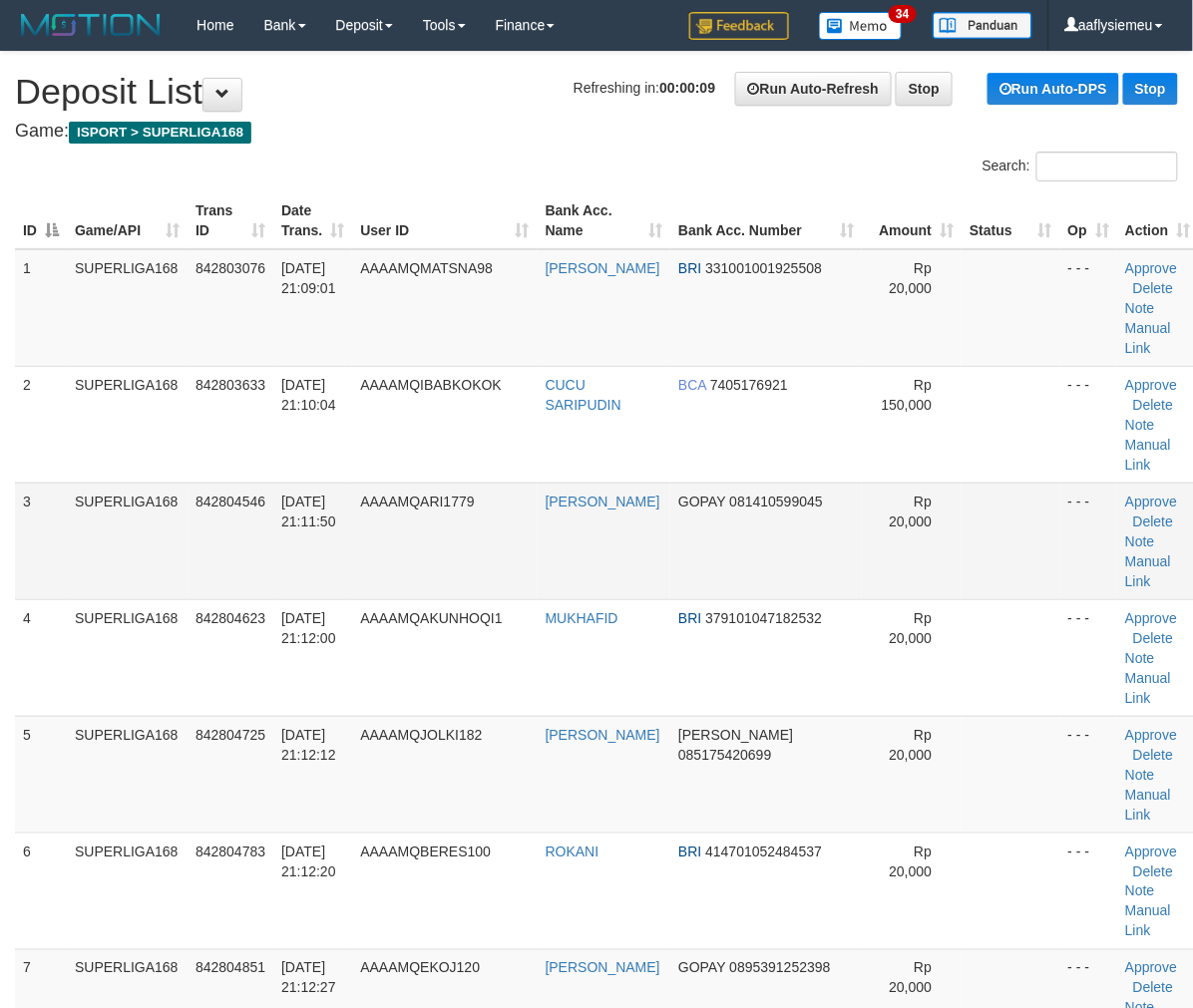 click on "842804546" at bounding box center (230, 540) 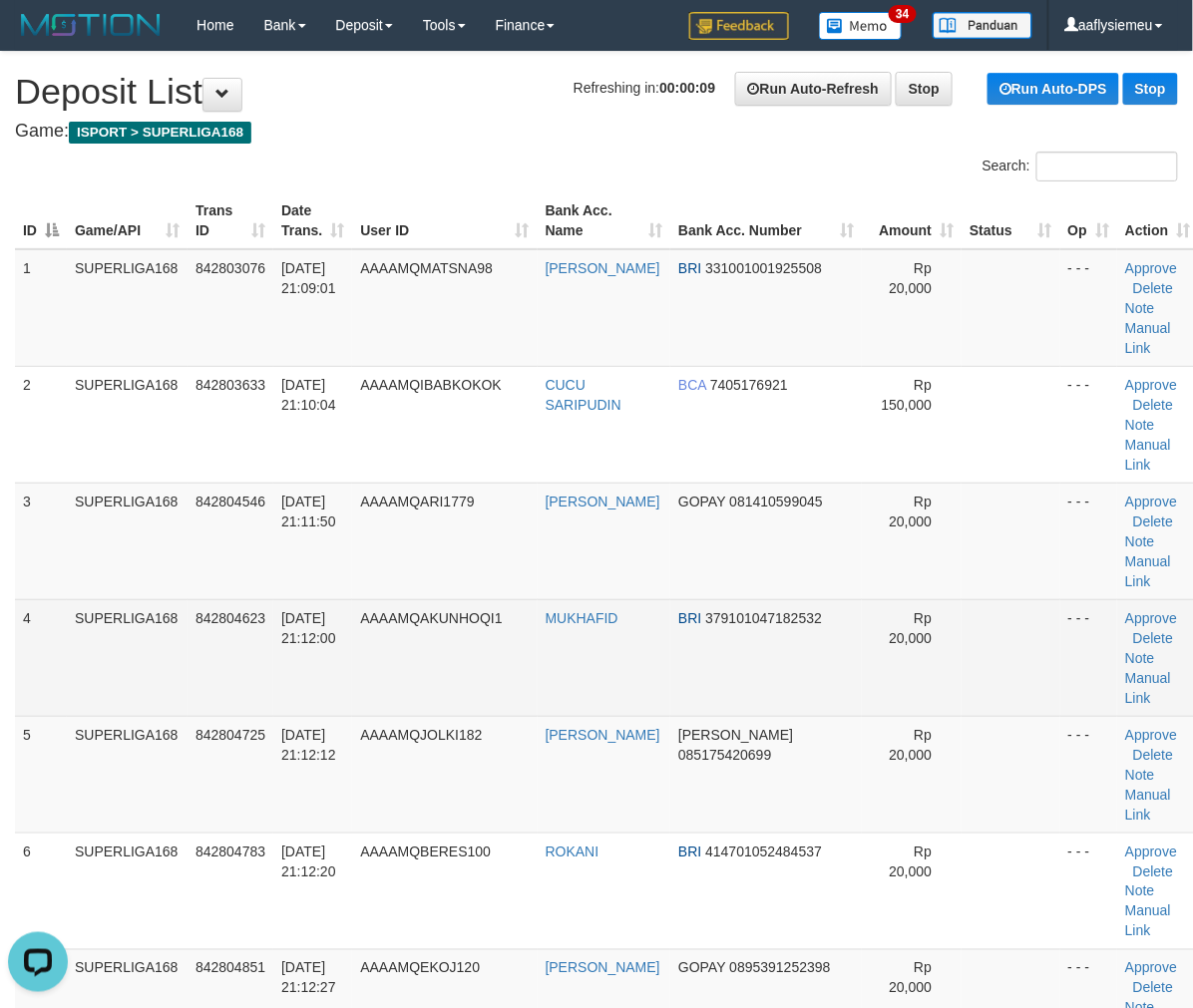 scroll, scrollTop: 0, scrollLeft: 0, axis: both 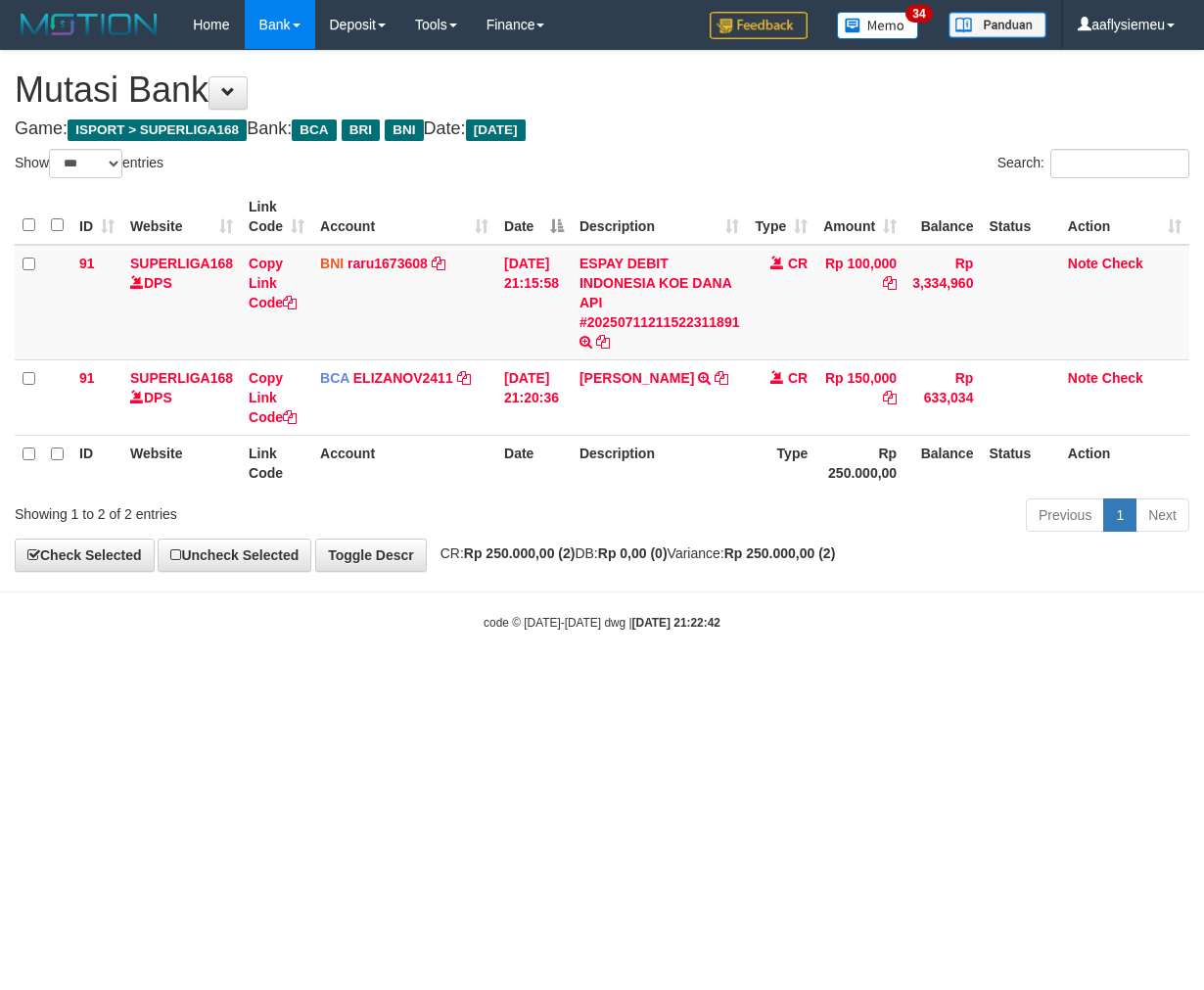 select on "***" 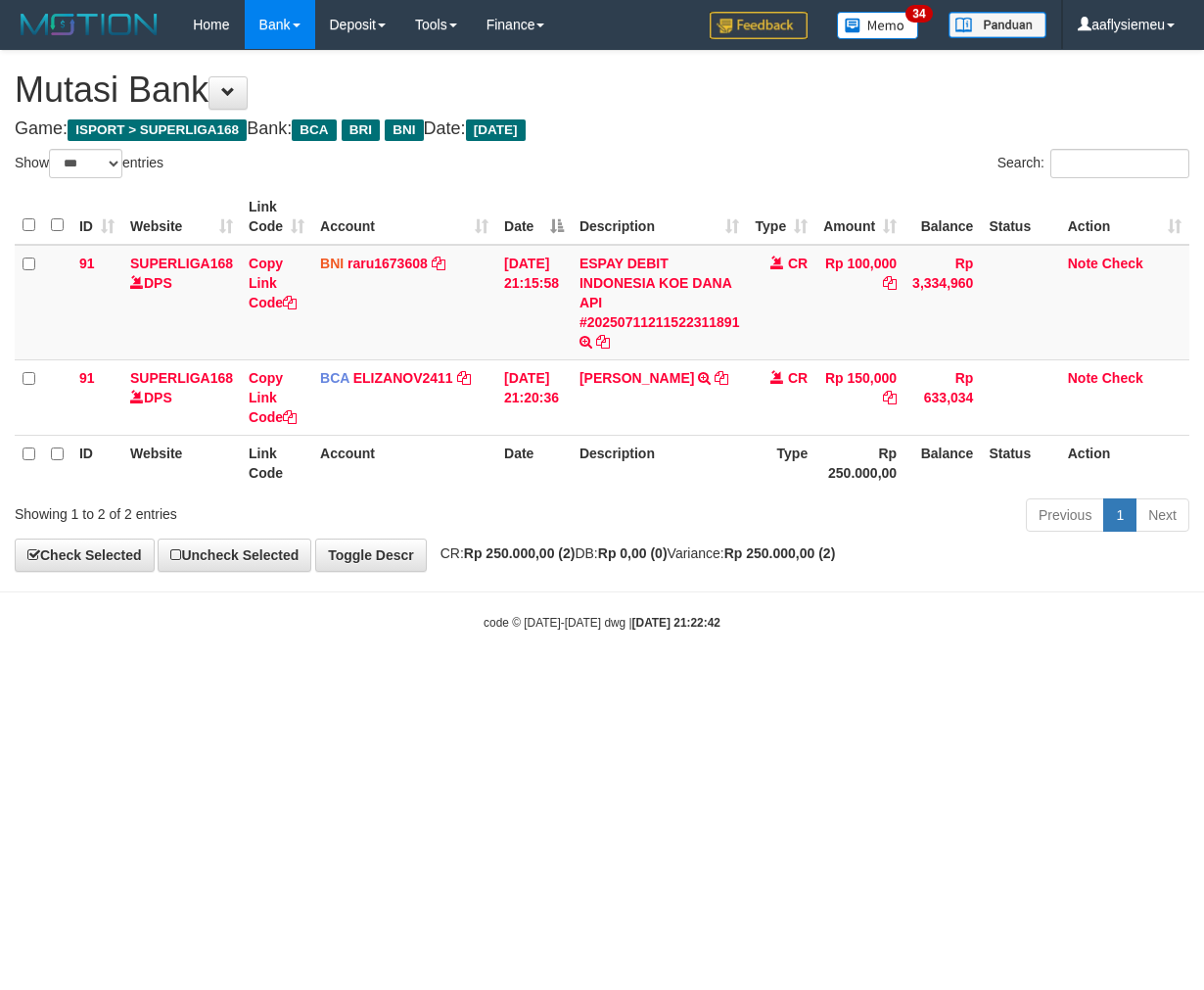 click on "Toggle navigation
Home
Bank
Account List
Load
By Website
Group
[ISPORT]													SUPERLIGA168
By Load Group (DPS)" at bounding box center (602, 340) 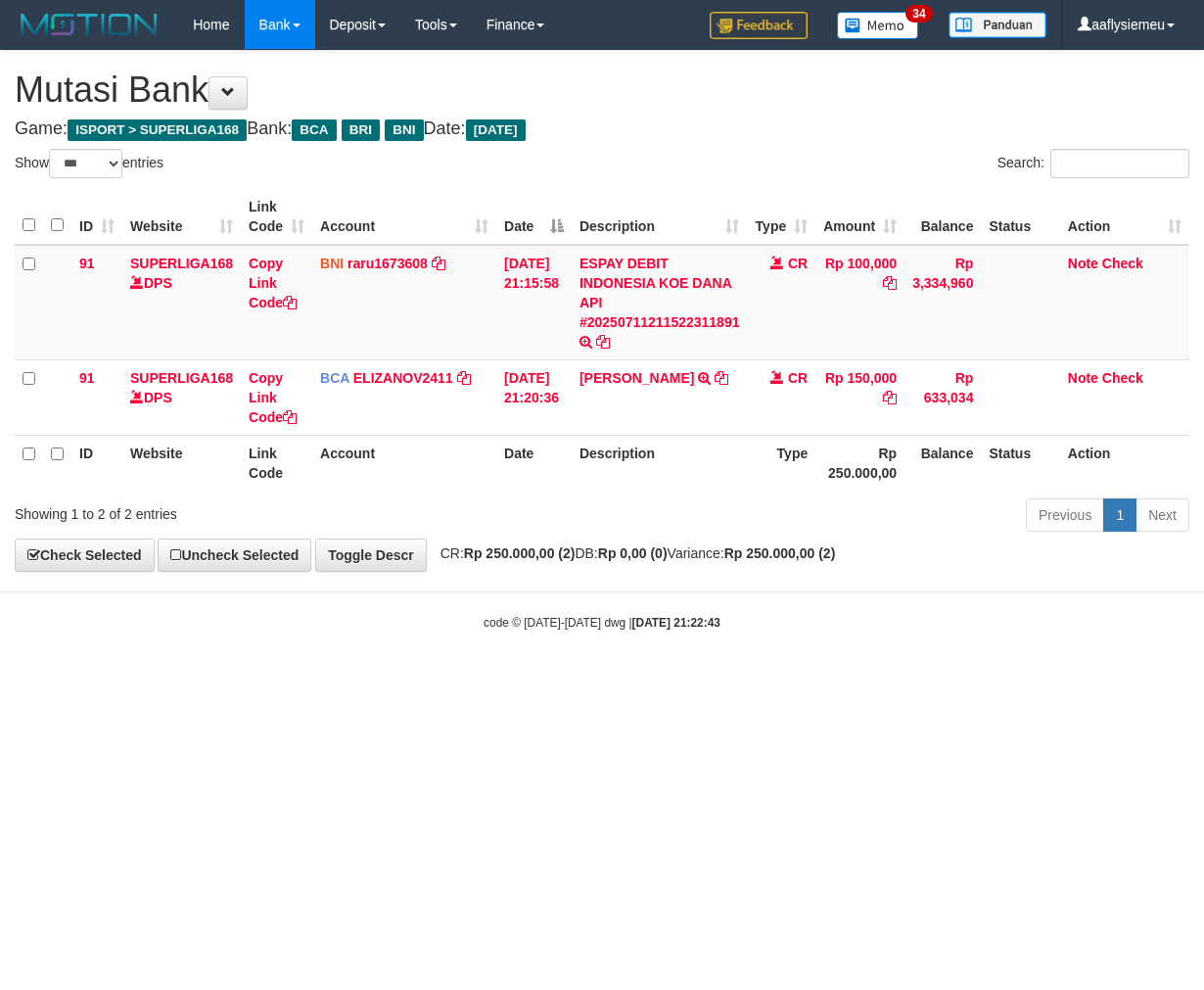 select on "***" 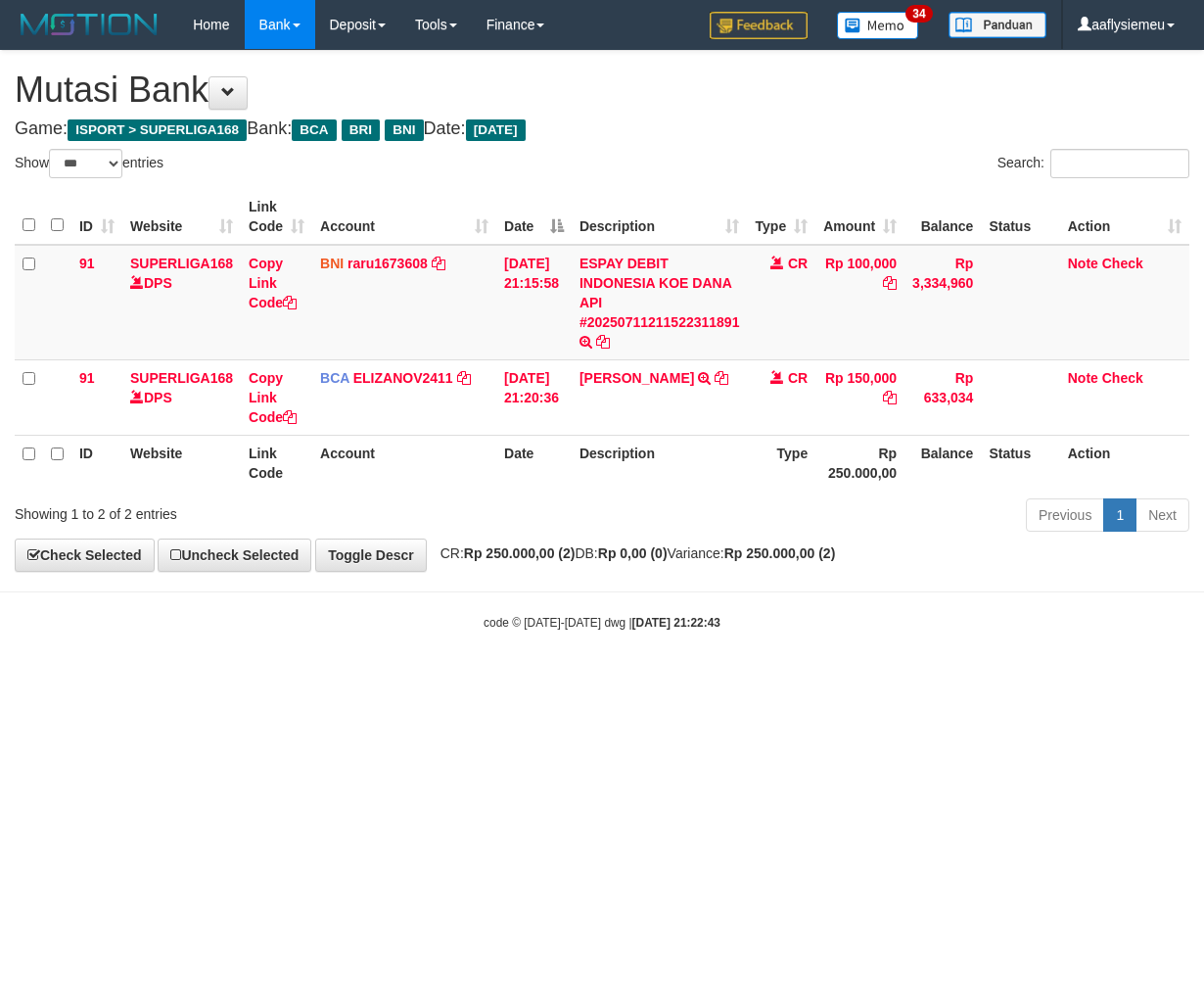 scroll, scrollTop: 0, scrollLeft: 0, axis: both 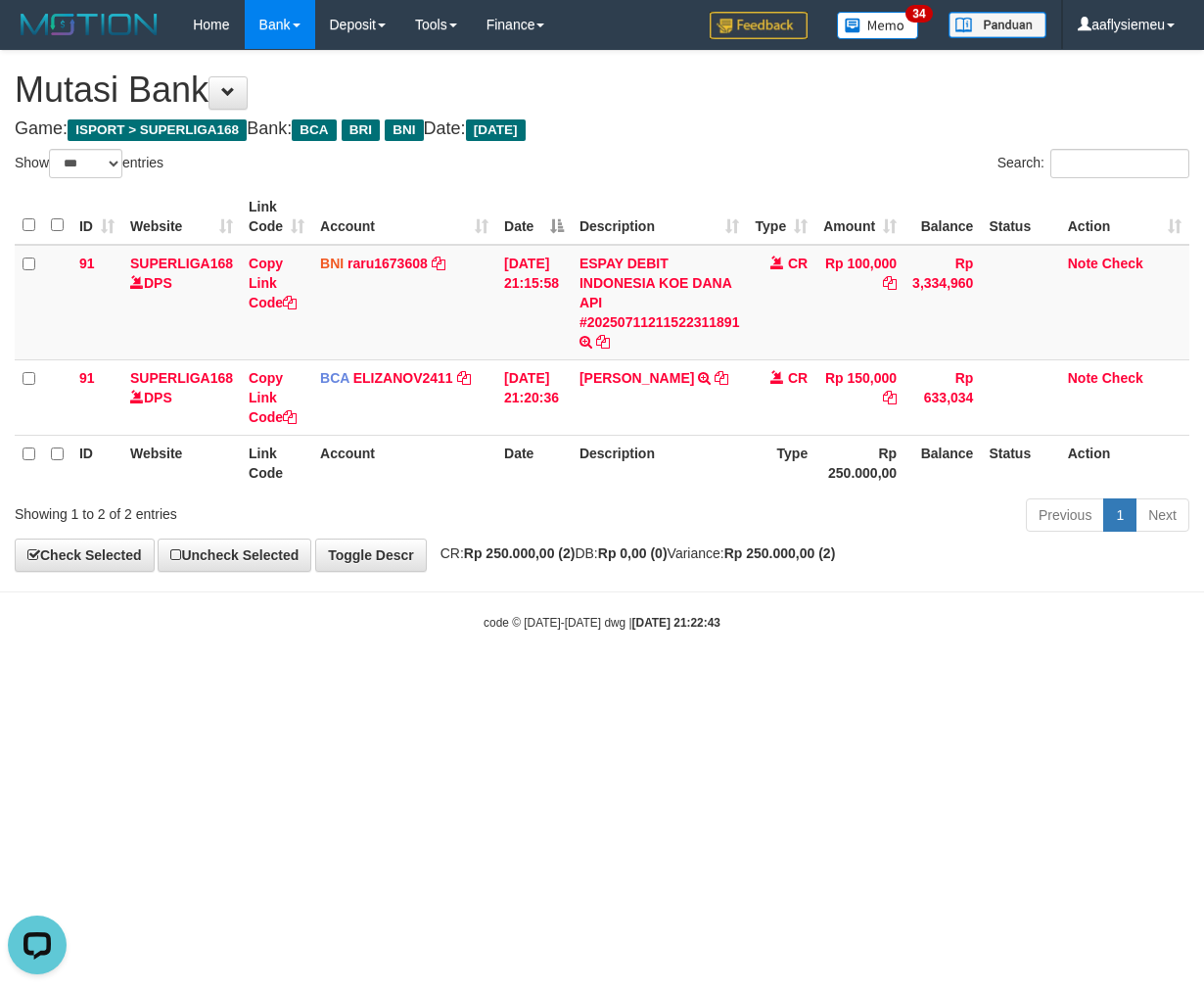 click on "Toggle navigation
Home
Bank
Account List
Load
By Website
Group
[ISPORT]													SUPERLIGA168
By Load Group (DPS)" at bounding box center (602, 340) 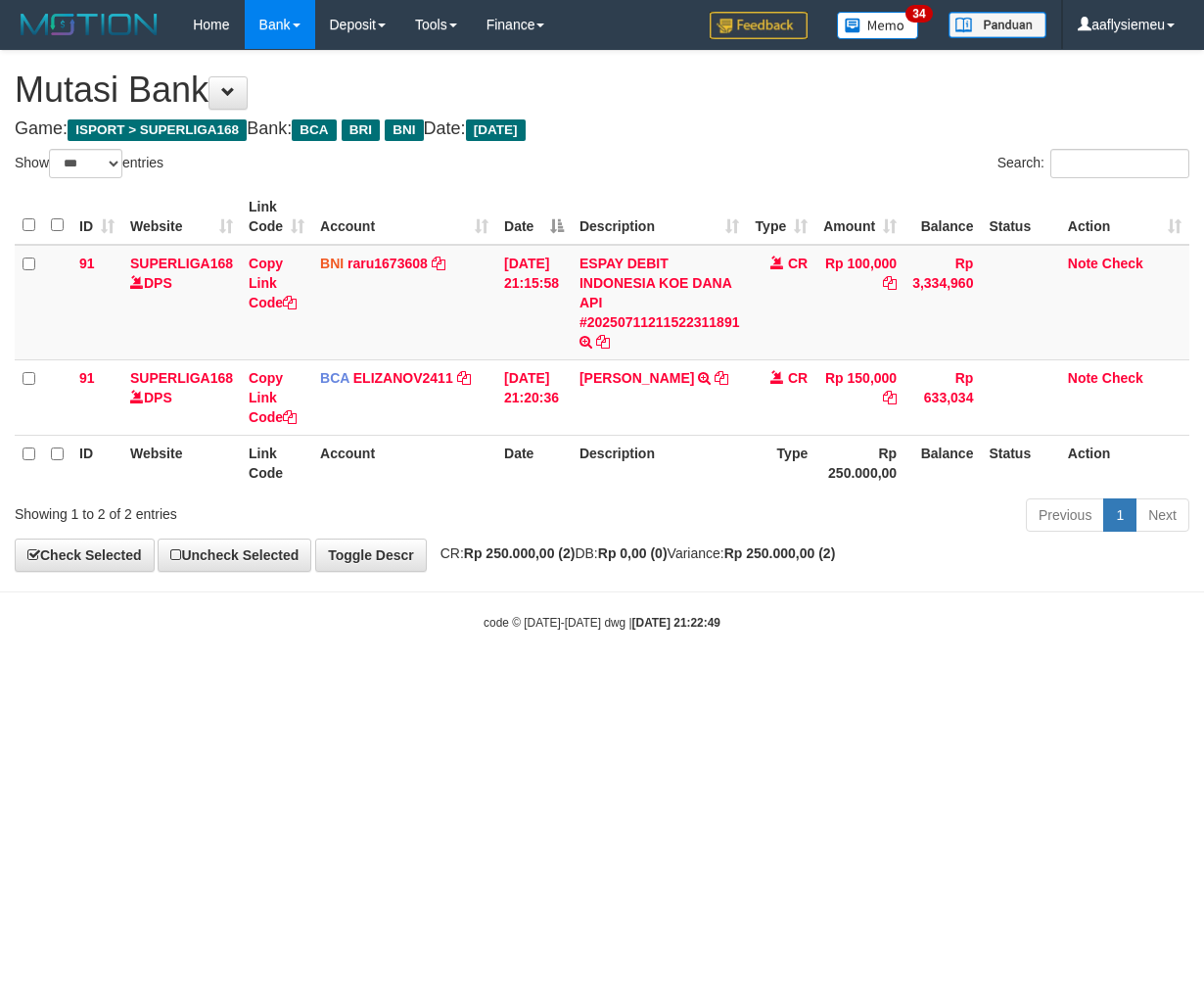 select on "***" 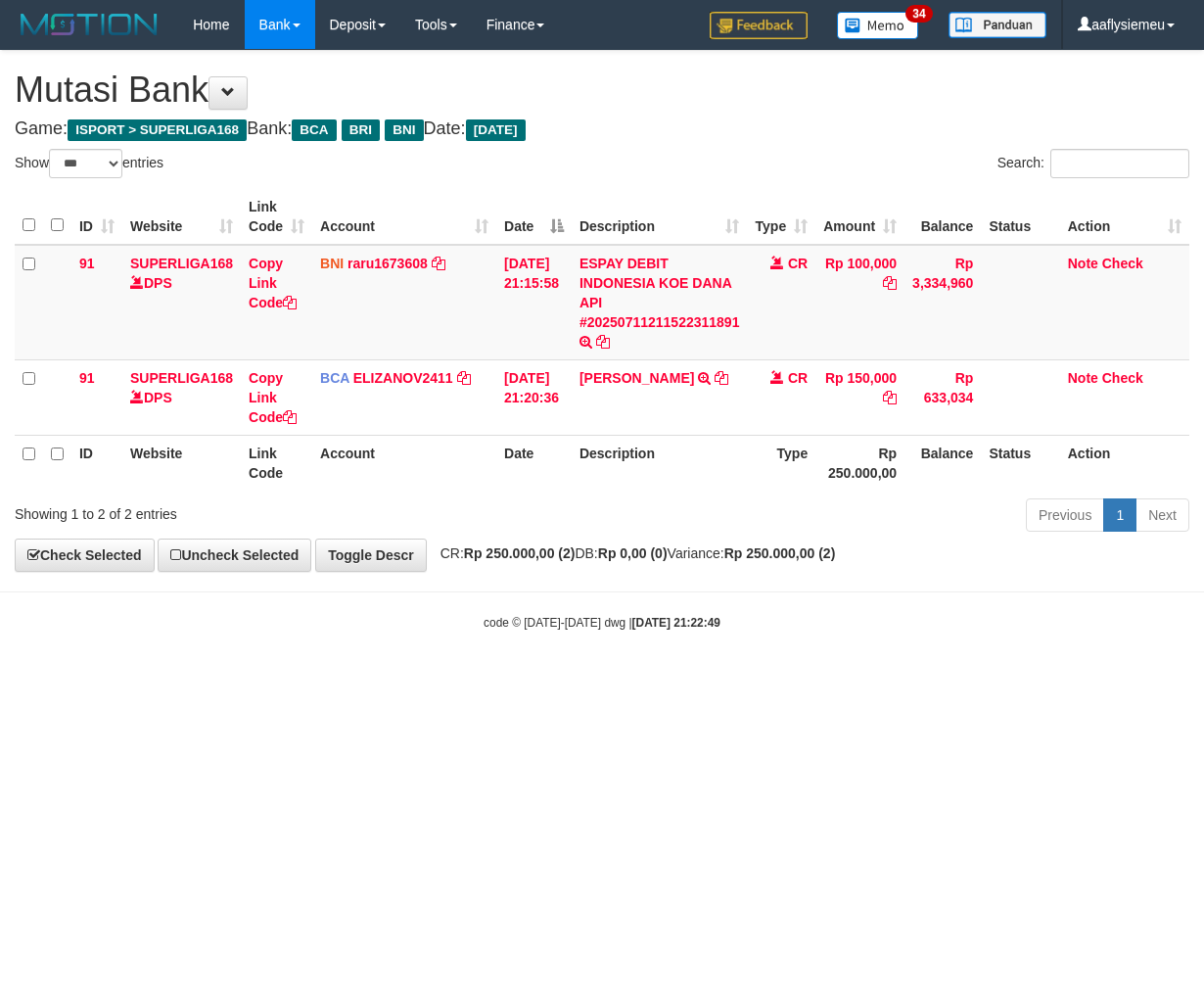 scroll, scrollTop: 0, scrollLeft: 0, axis: both 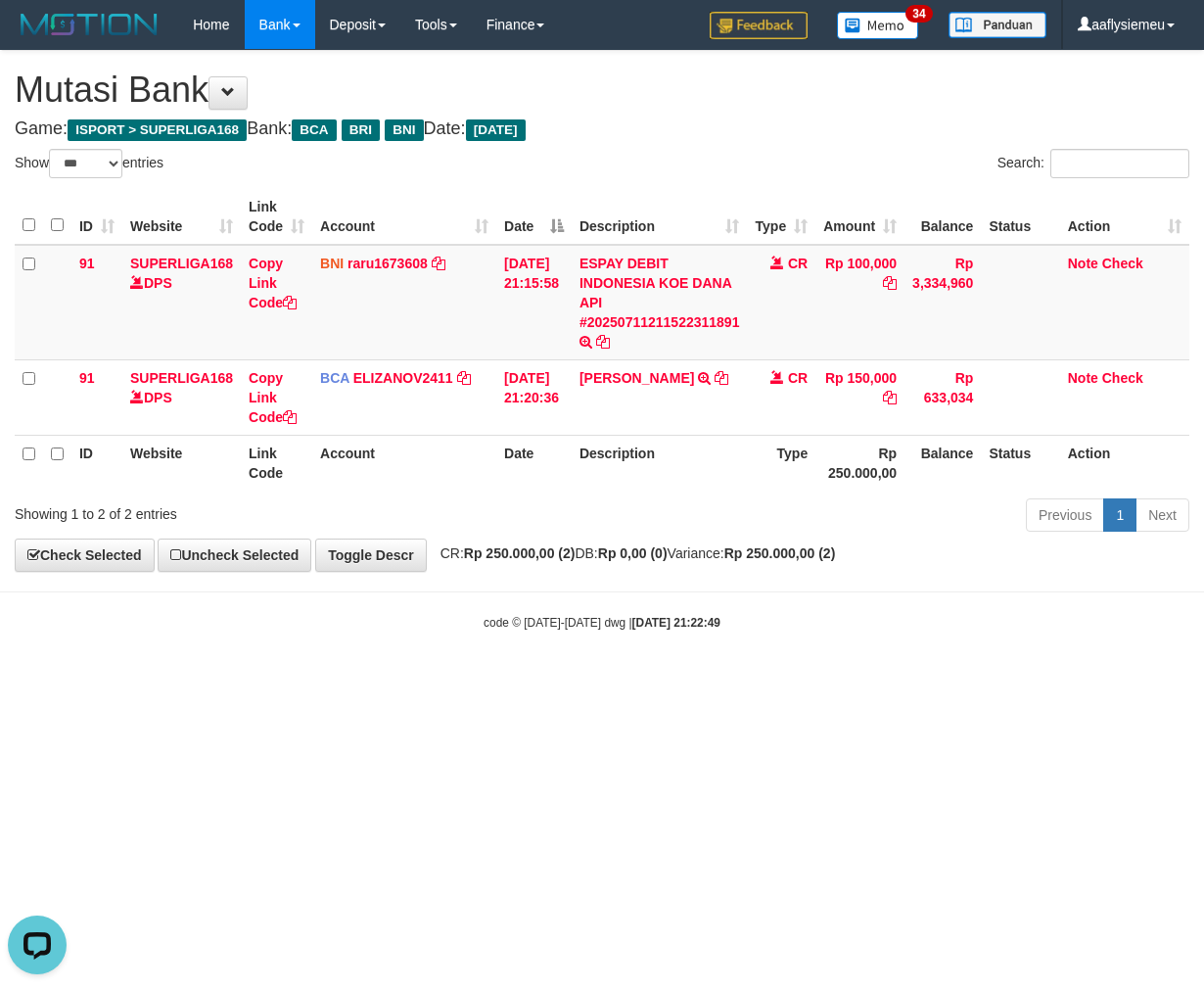 drag, startPoint x: 685, startPoint y: 710, endPoint x: 885, endPoint y: 671, distance: 203.76702 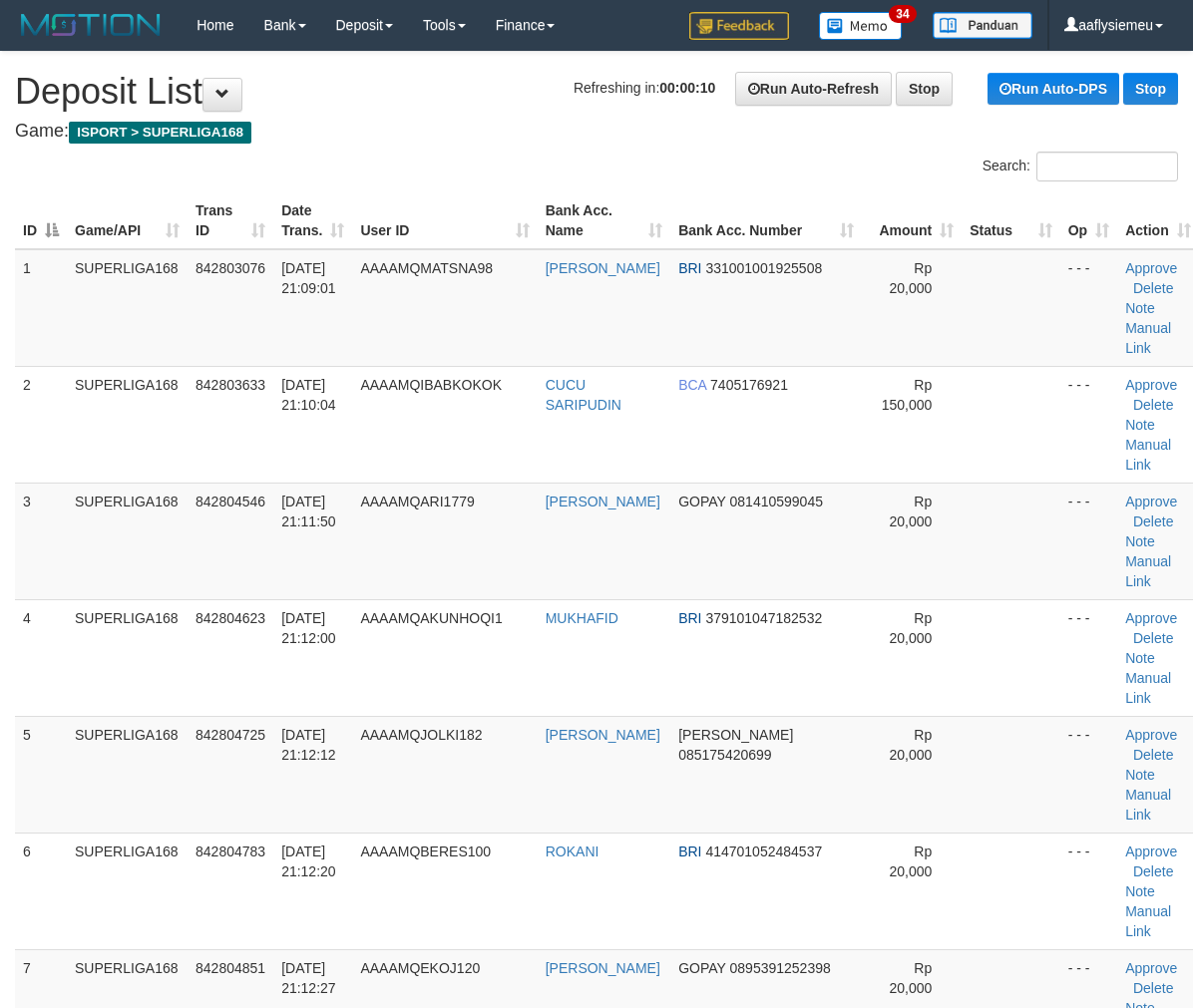 scroll, scrollTop: 0, scrollLeft: 0, axis: both 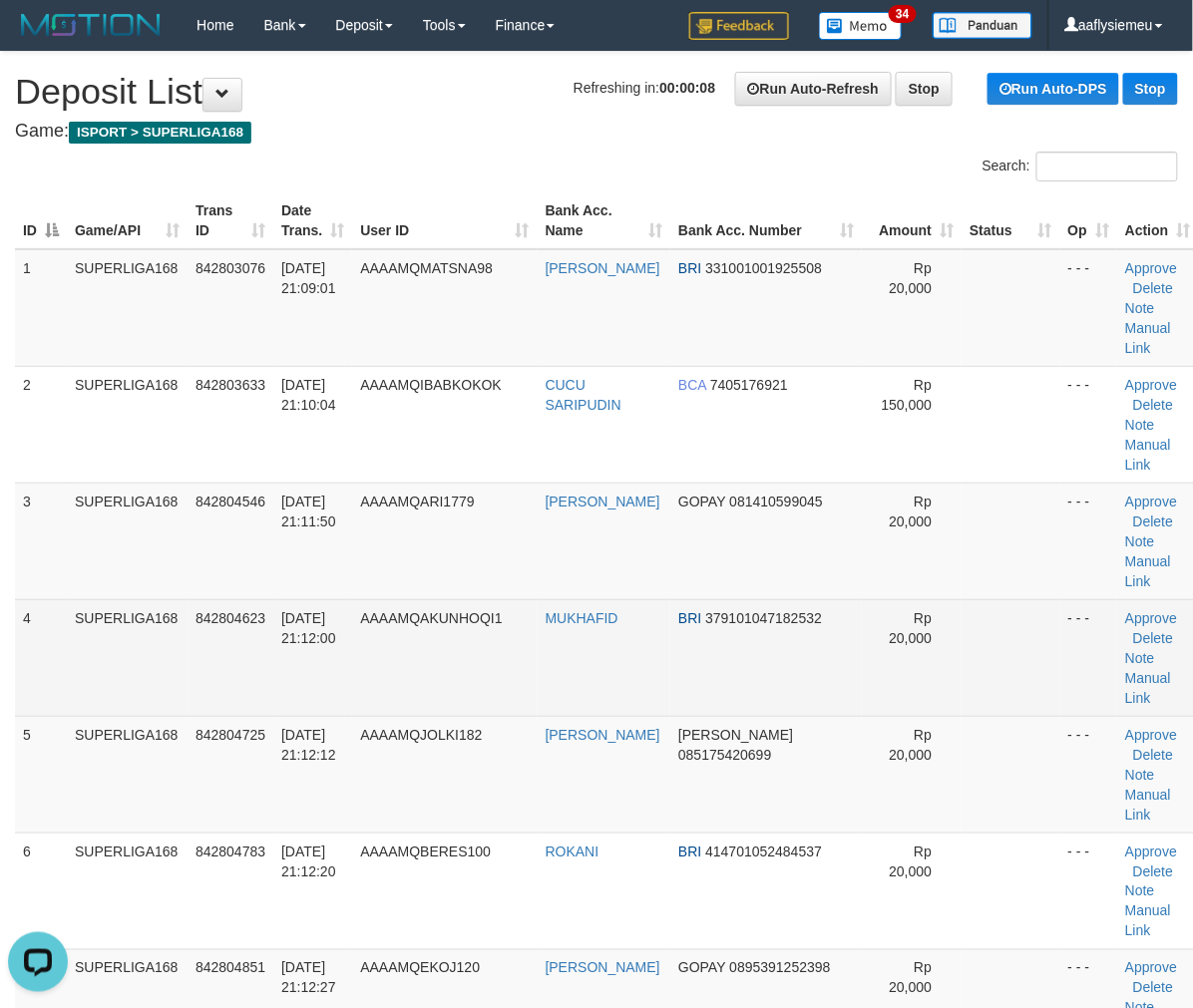click on "4" at bounding box center (41, 657) 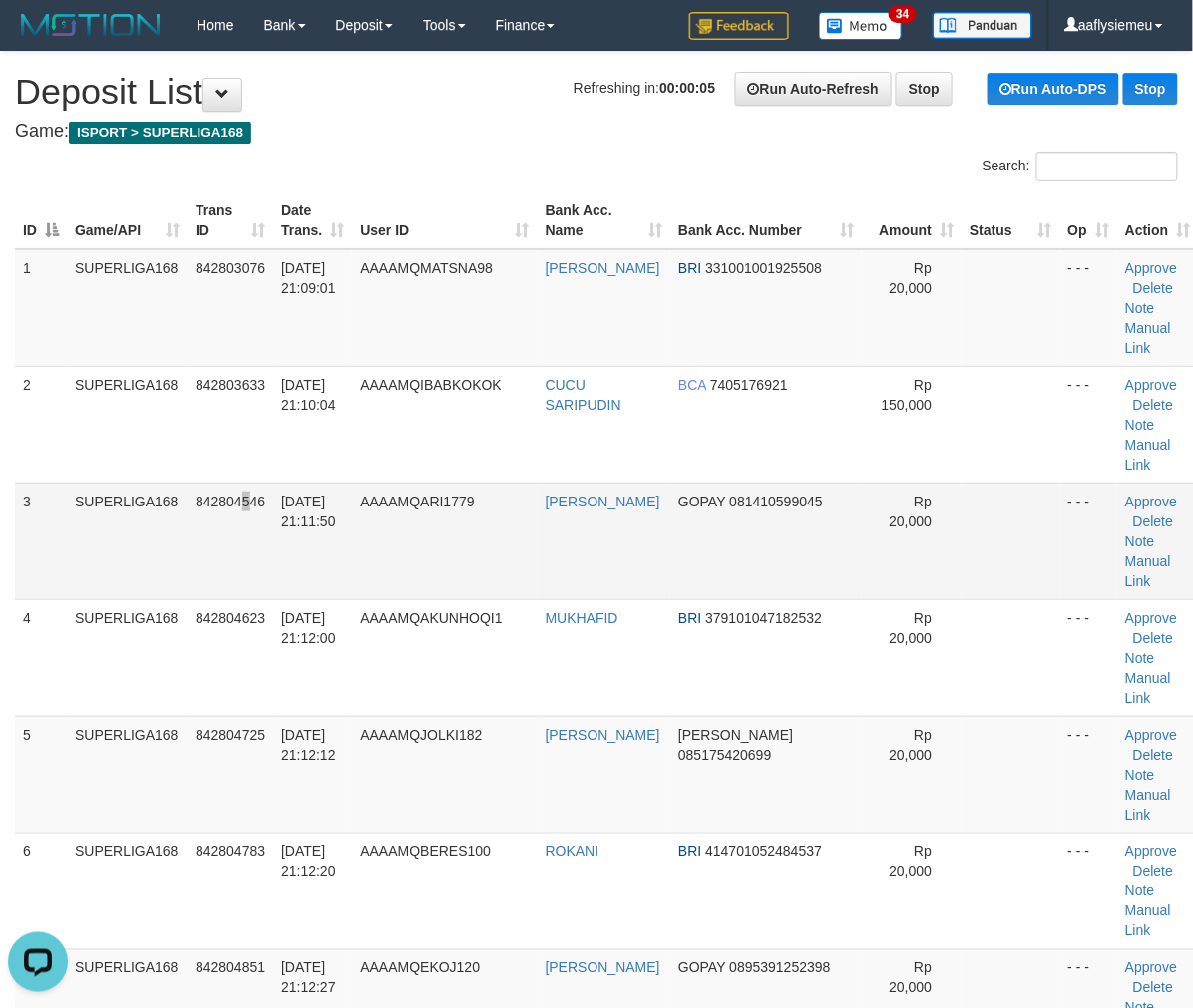 click on "842804546" at bounding box center (230, 540) 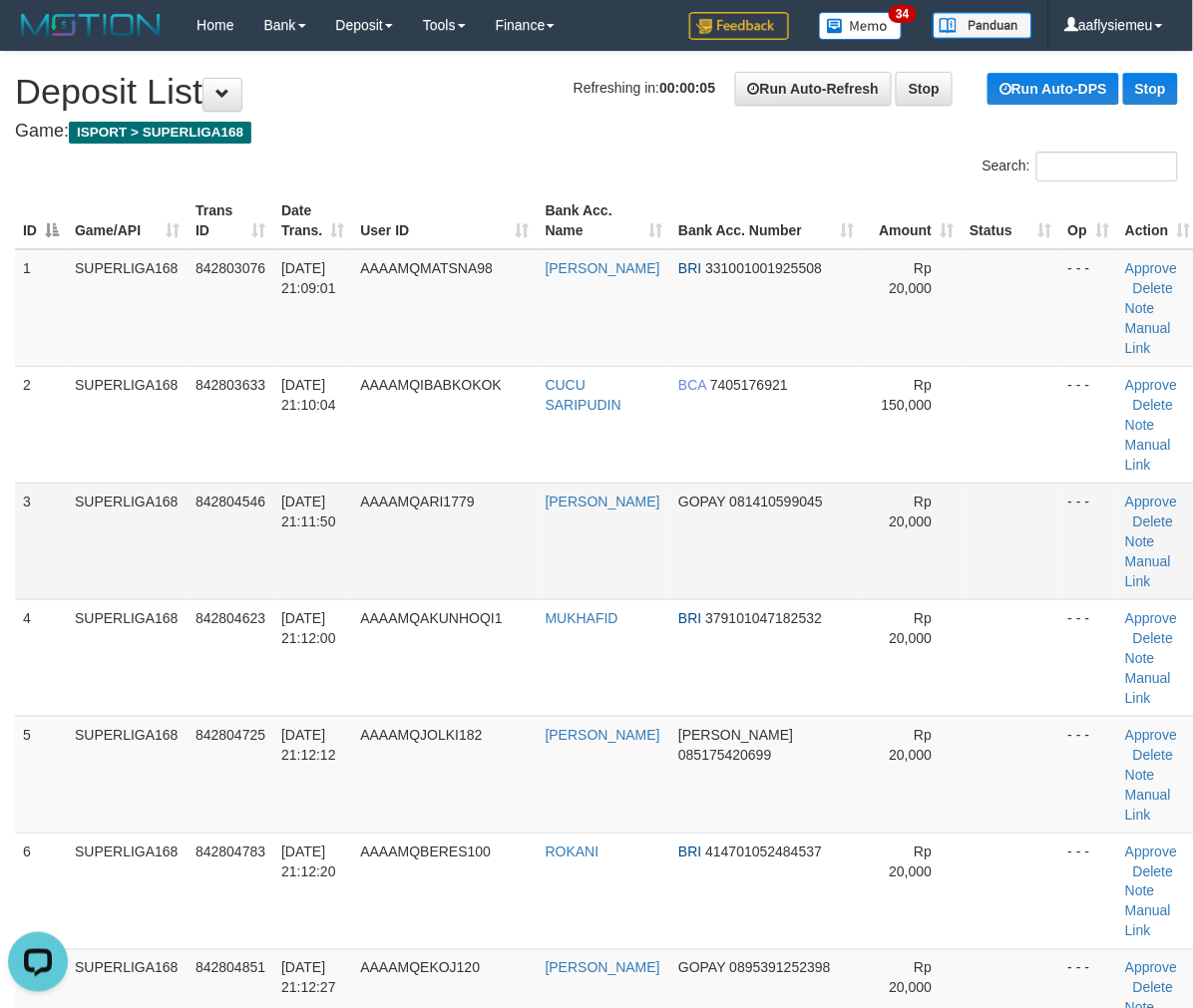 scroll, scrollTop: 3041, scrollLeft: 0, axis: vertical 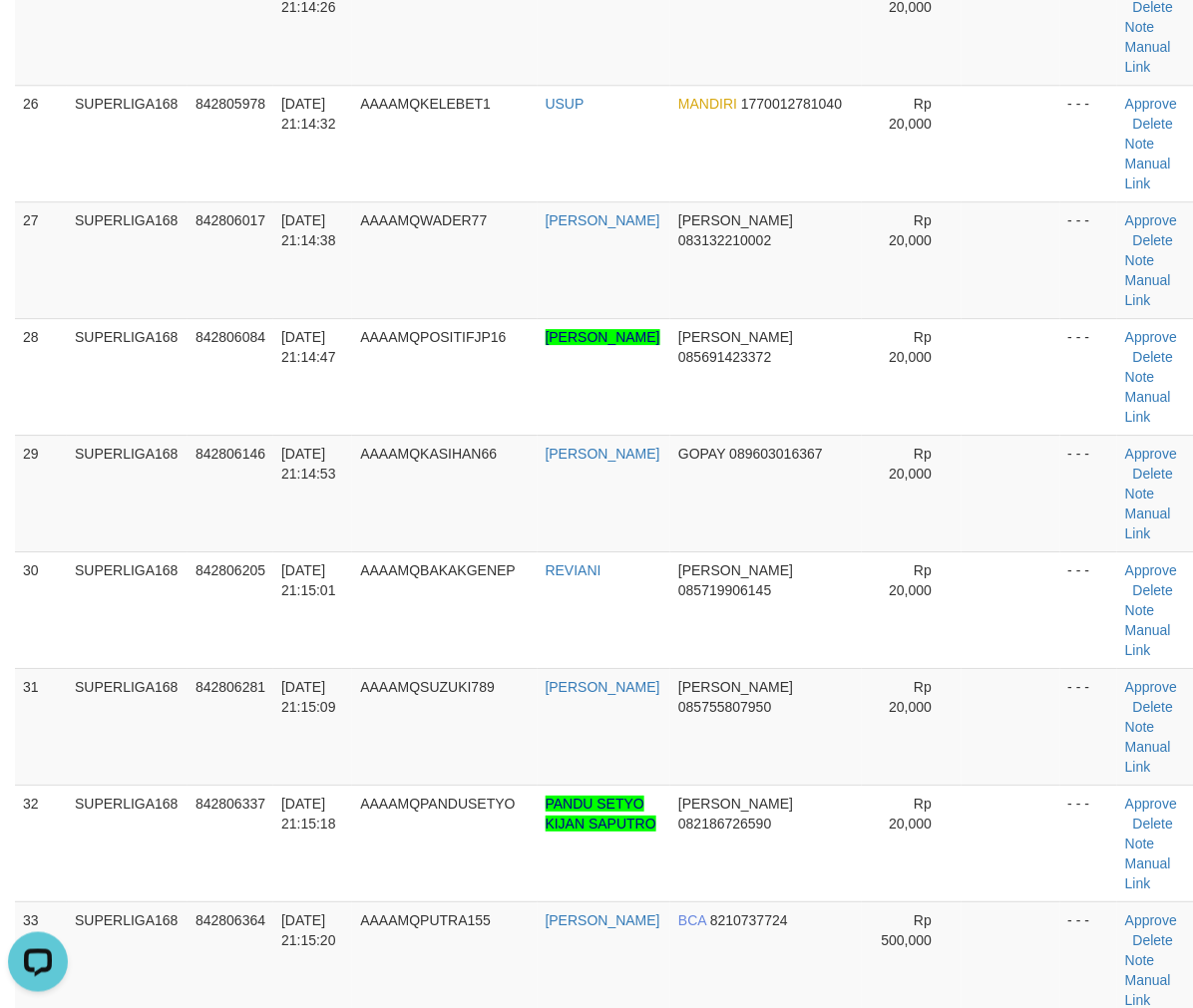 drag, startPoint x: 110, startPoint y: 684, endPoint x: 2, endPoint y: 705, distance: 110.02272 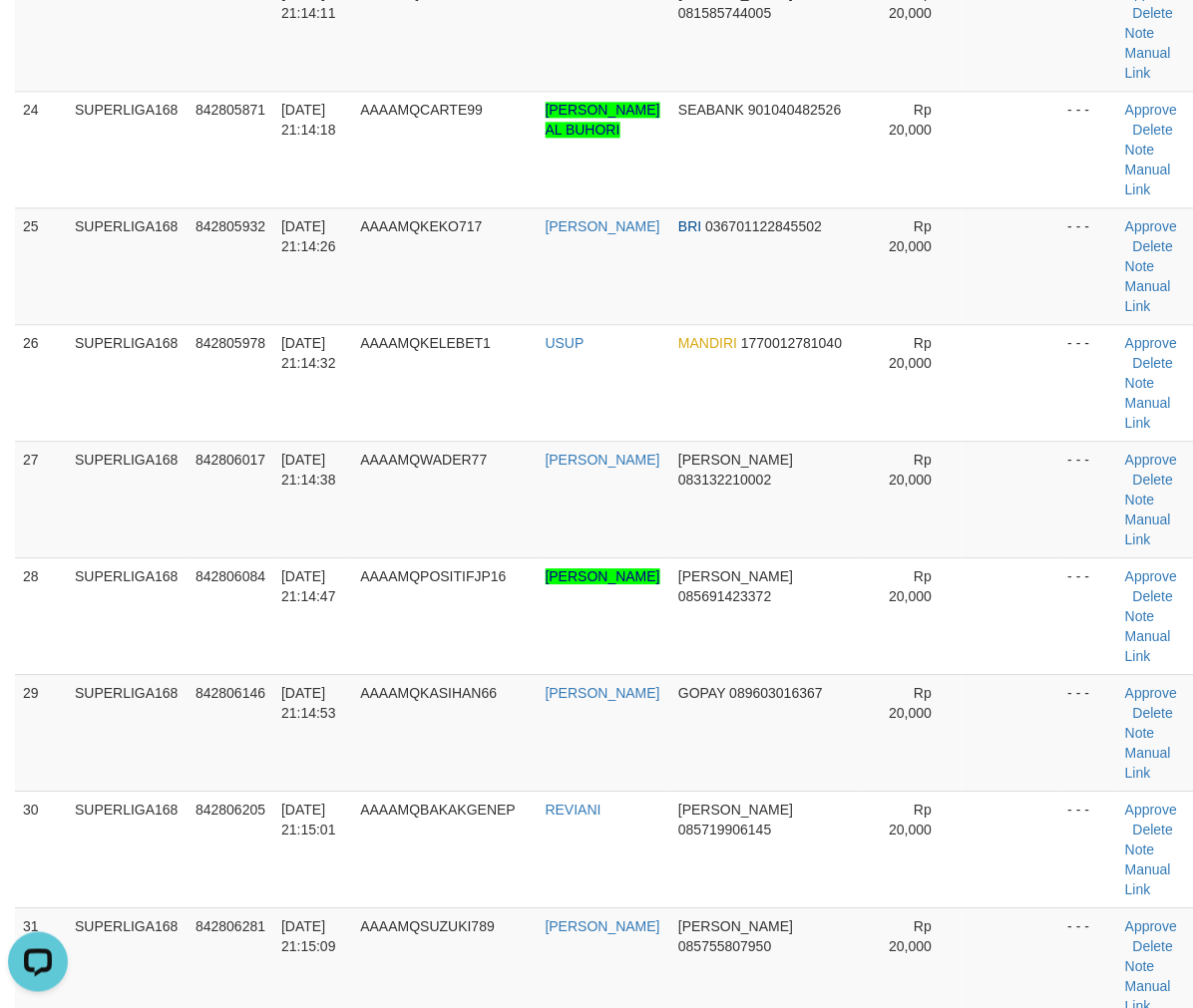 scroll, scrollTop: 2819, scrollLeft: 0, axis: vertical 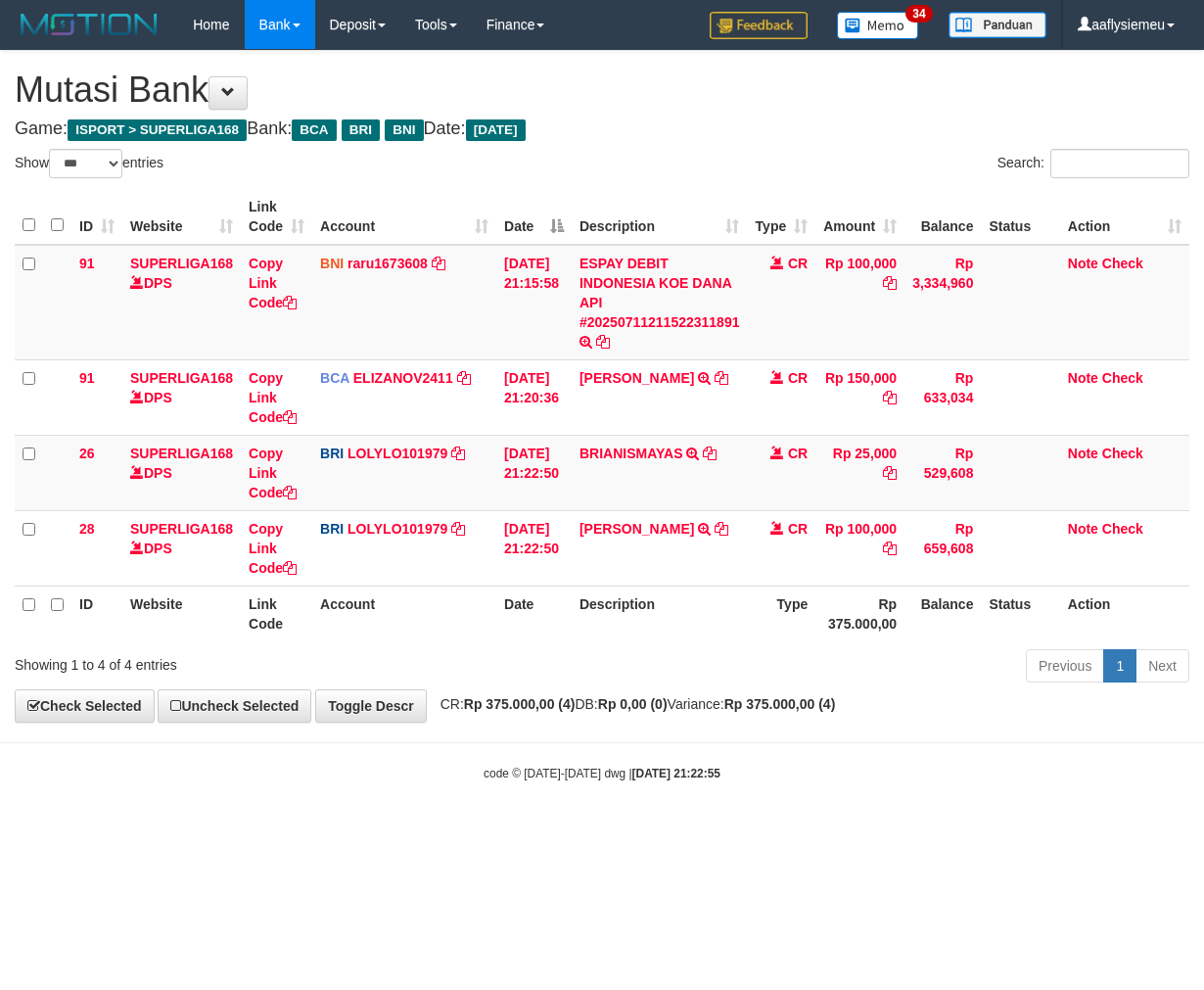 select on "***" 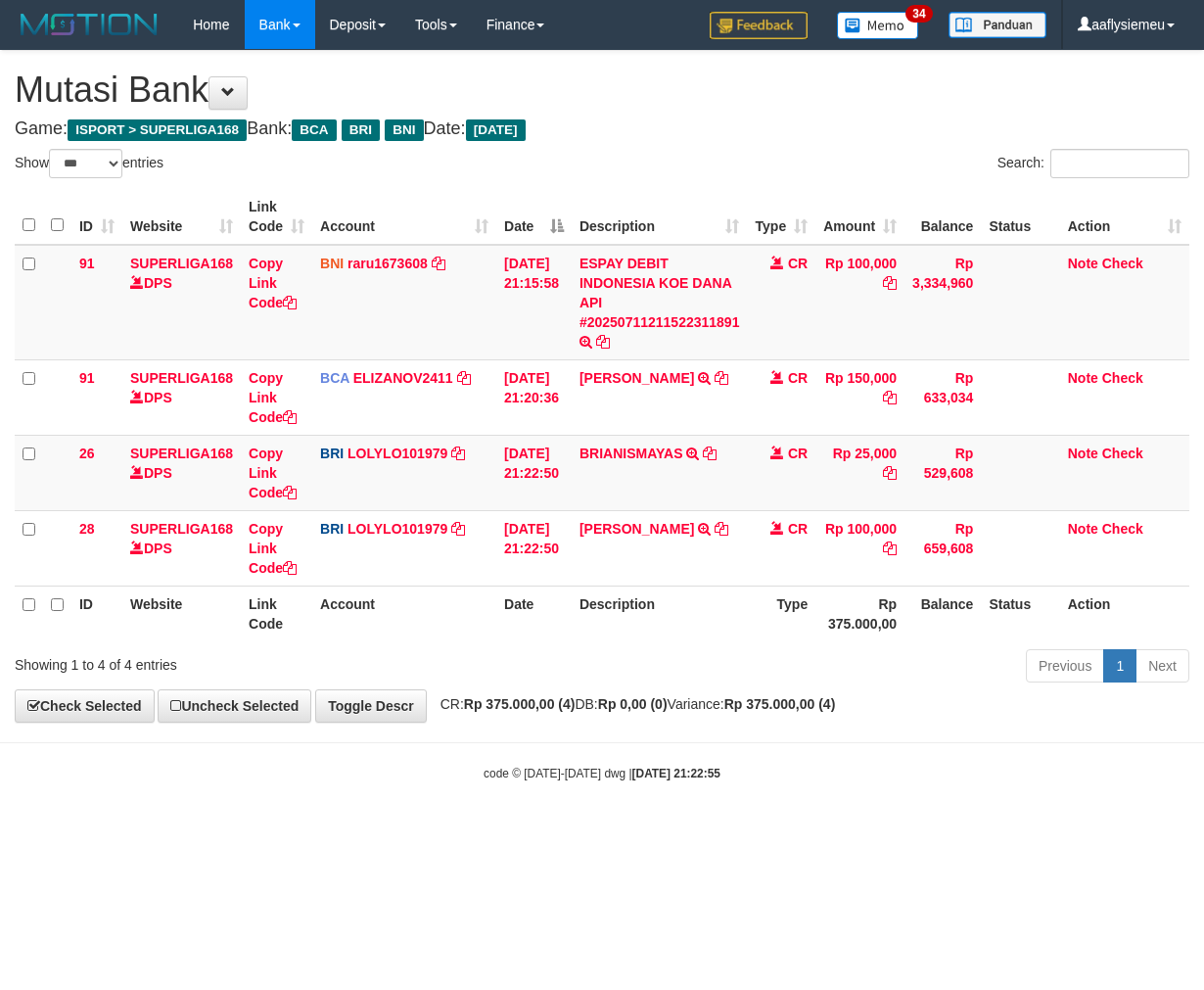 scroll, scrollTop: 0, scrollLeft: 0, axis: both 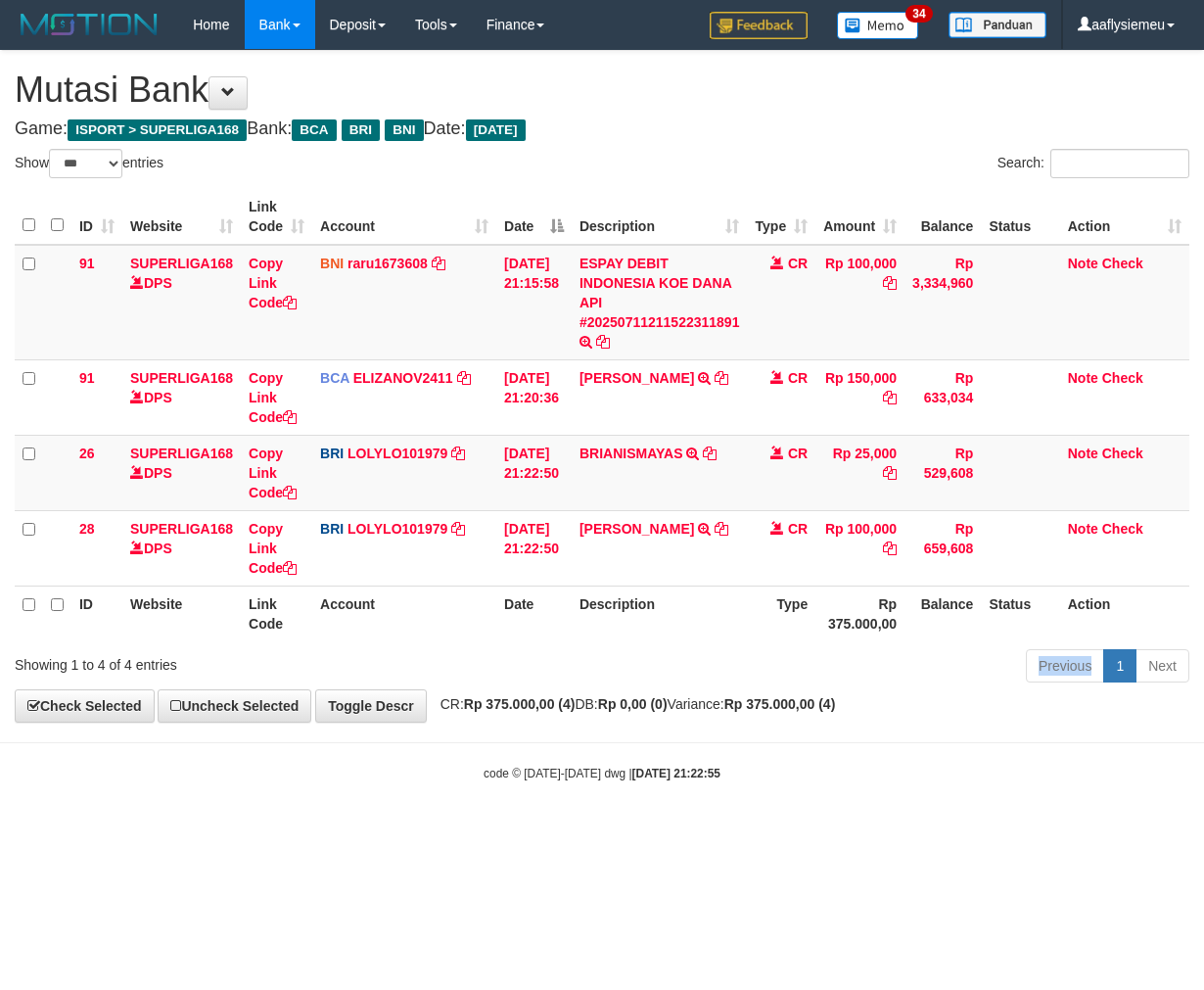 click on "Previous 1 Next" at bounding box center [854, 668] 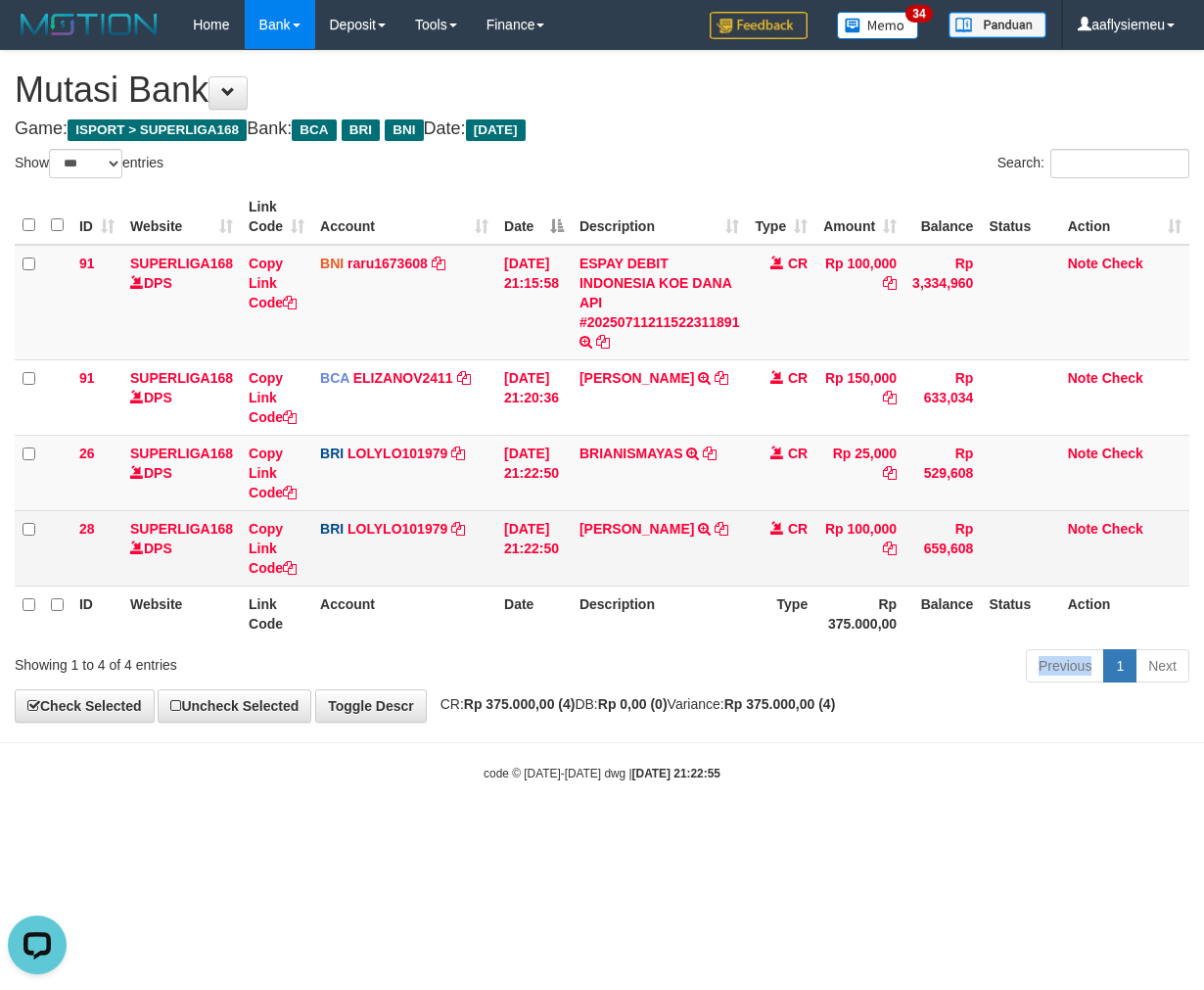 scroll, scrollTop: 0, scrollLeft: 0, axis: both 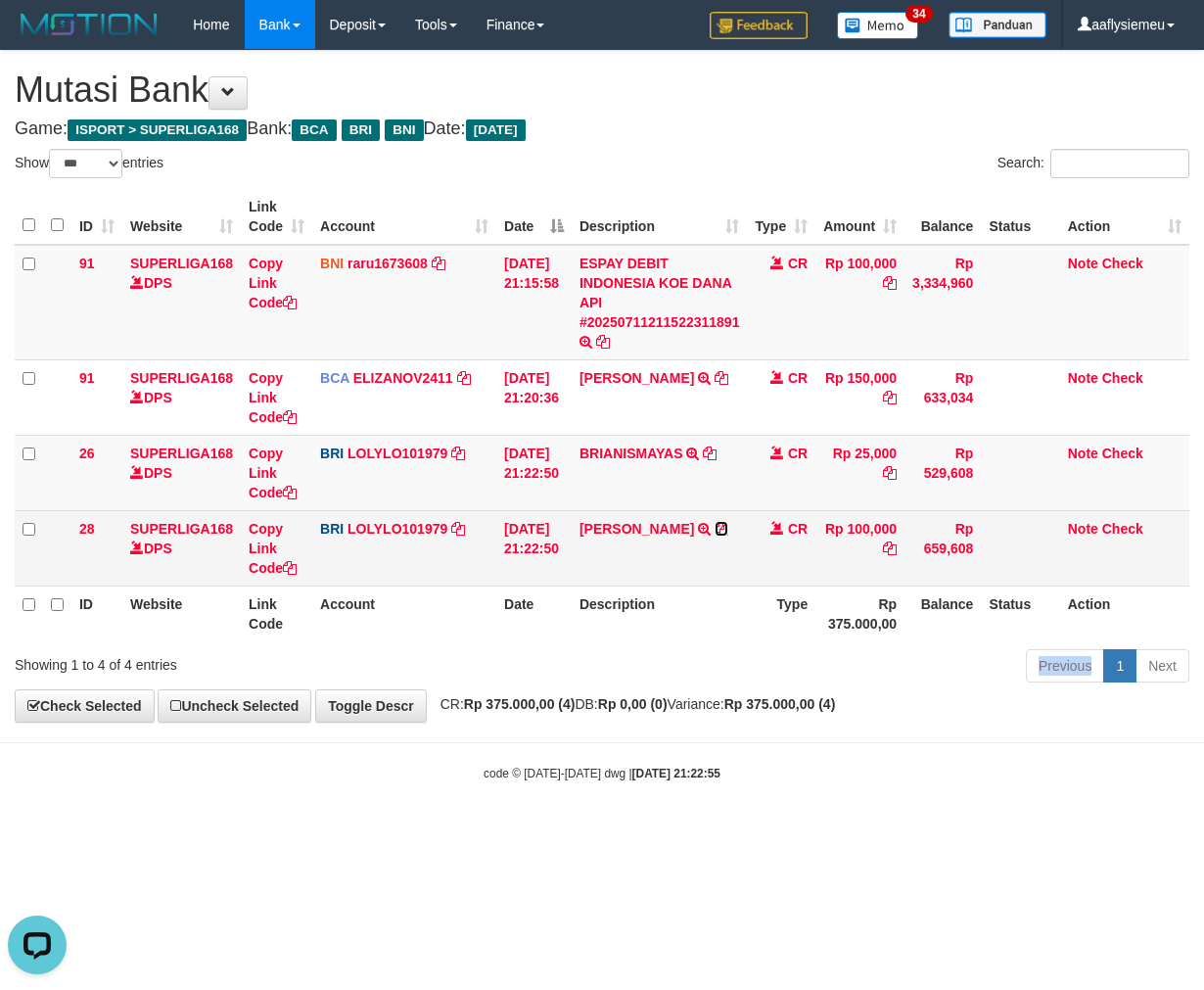 click at bounding box center [721, 529] 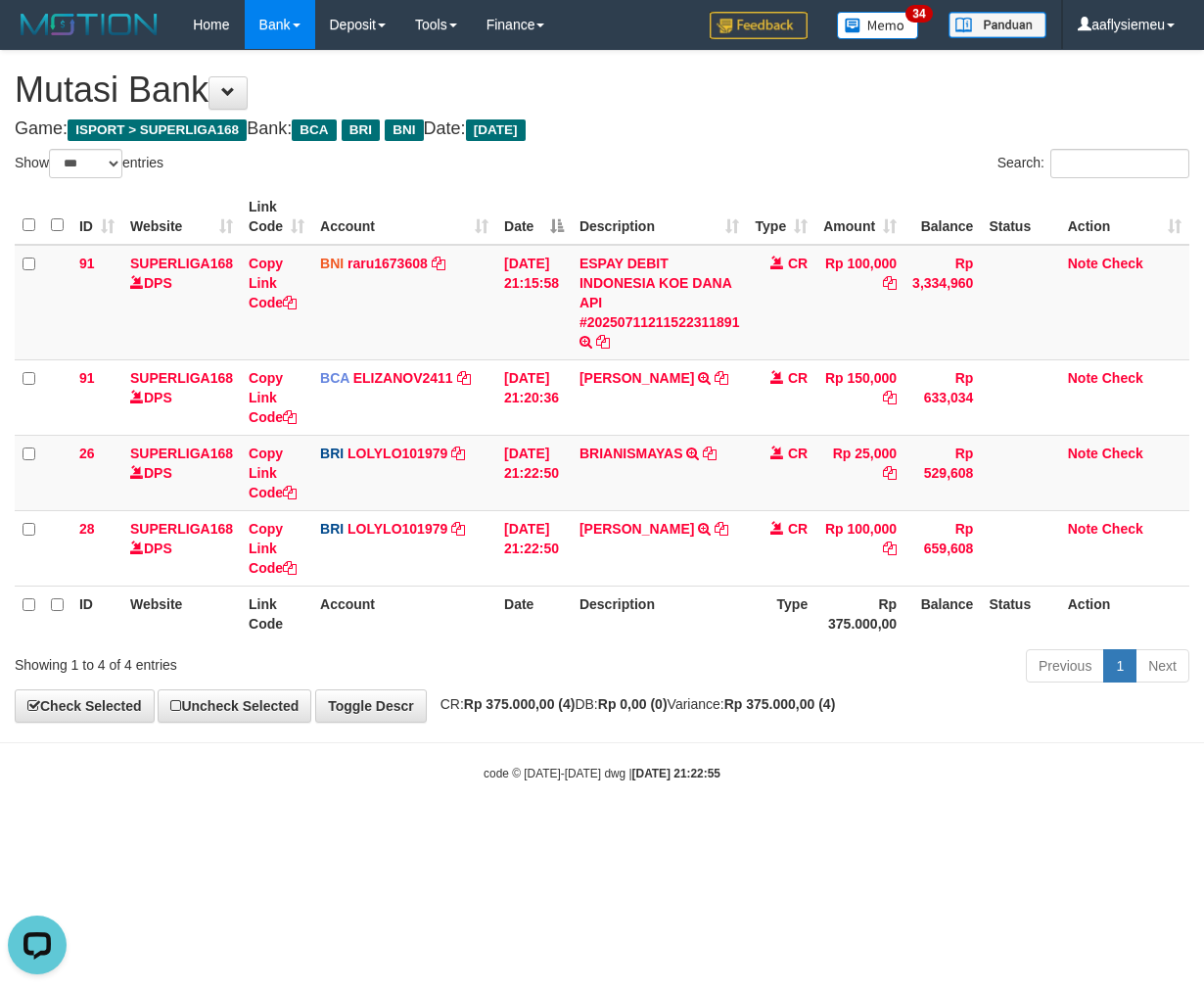 click on "Toggle navigation
Home
Bank
Account List
Load
By Website
Group
[ISPORT]													SUPERLIGA168
By Load Group (DPS)
34" at bounding box center (602, 415) 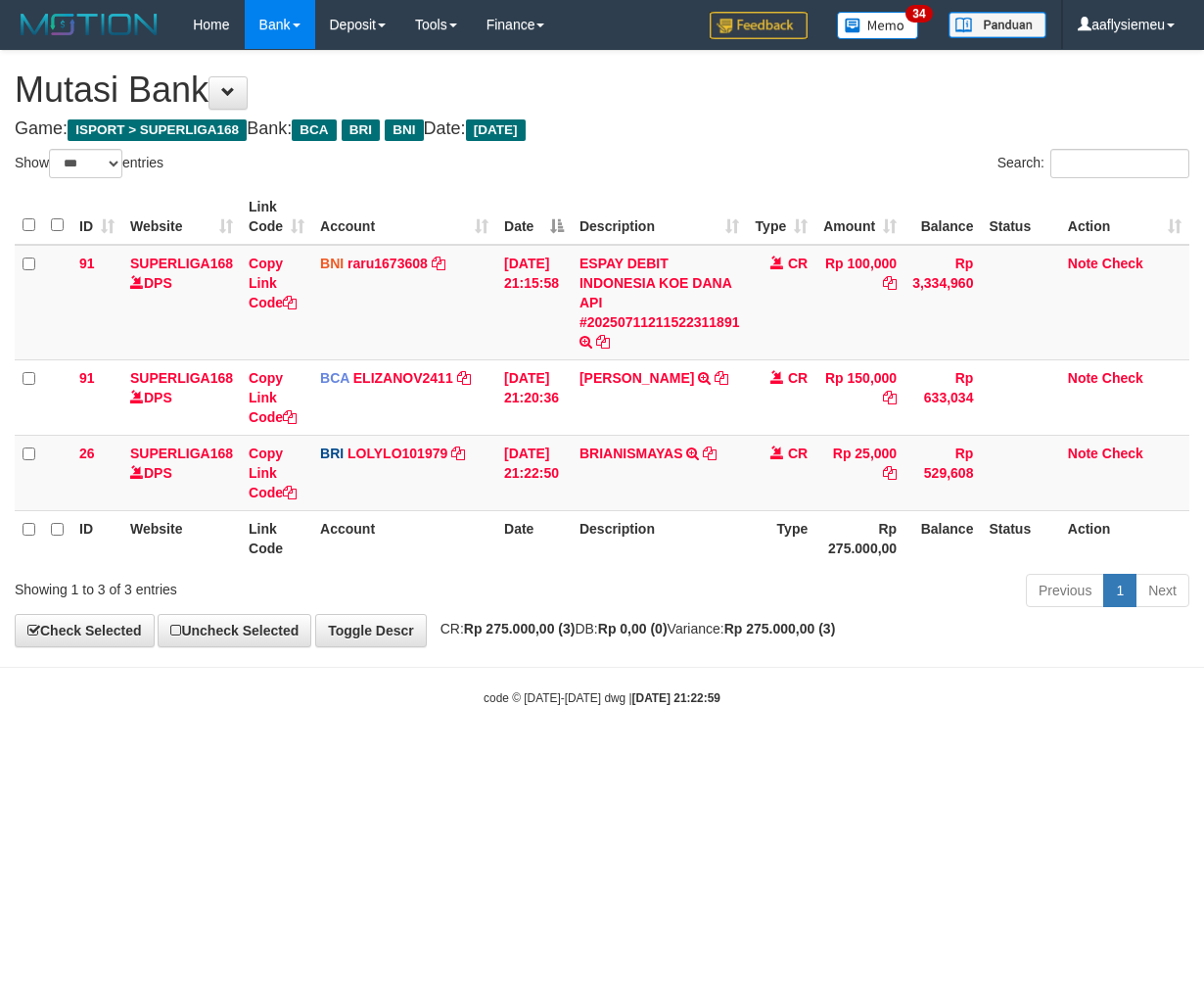select on "***" 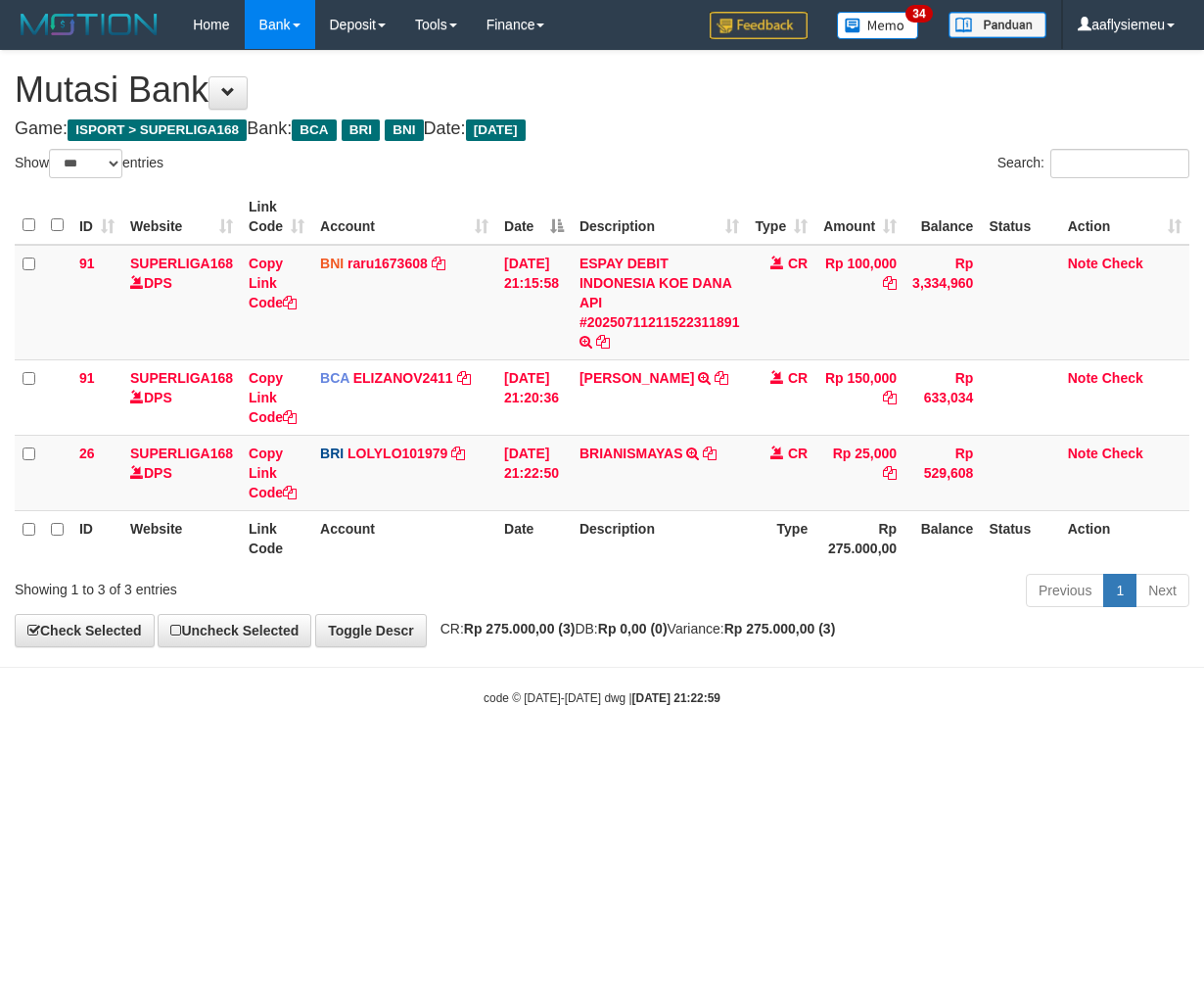 scroll, scrollTop: 0, scrollLeft: 0, axis: both 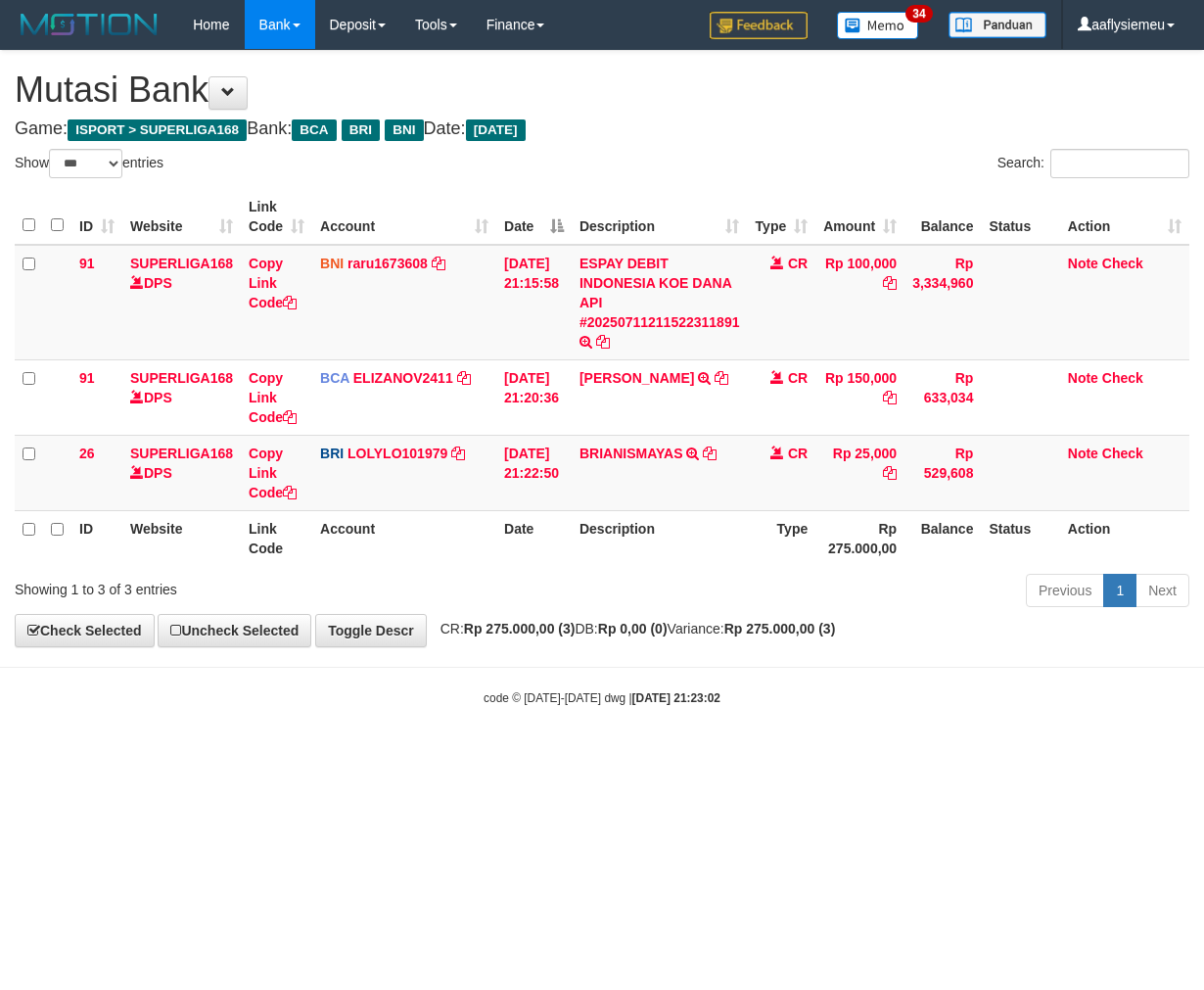 select on "***" 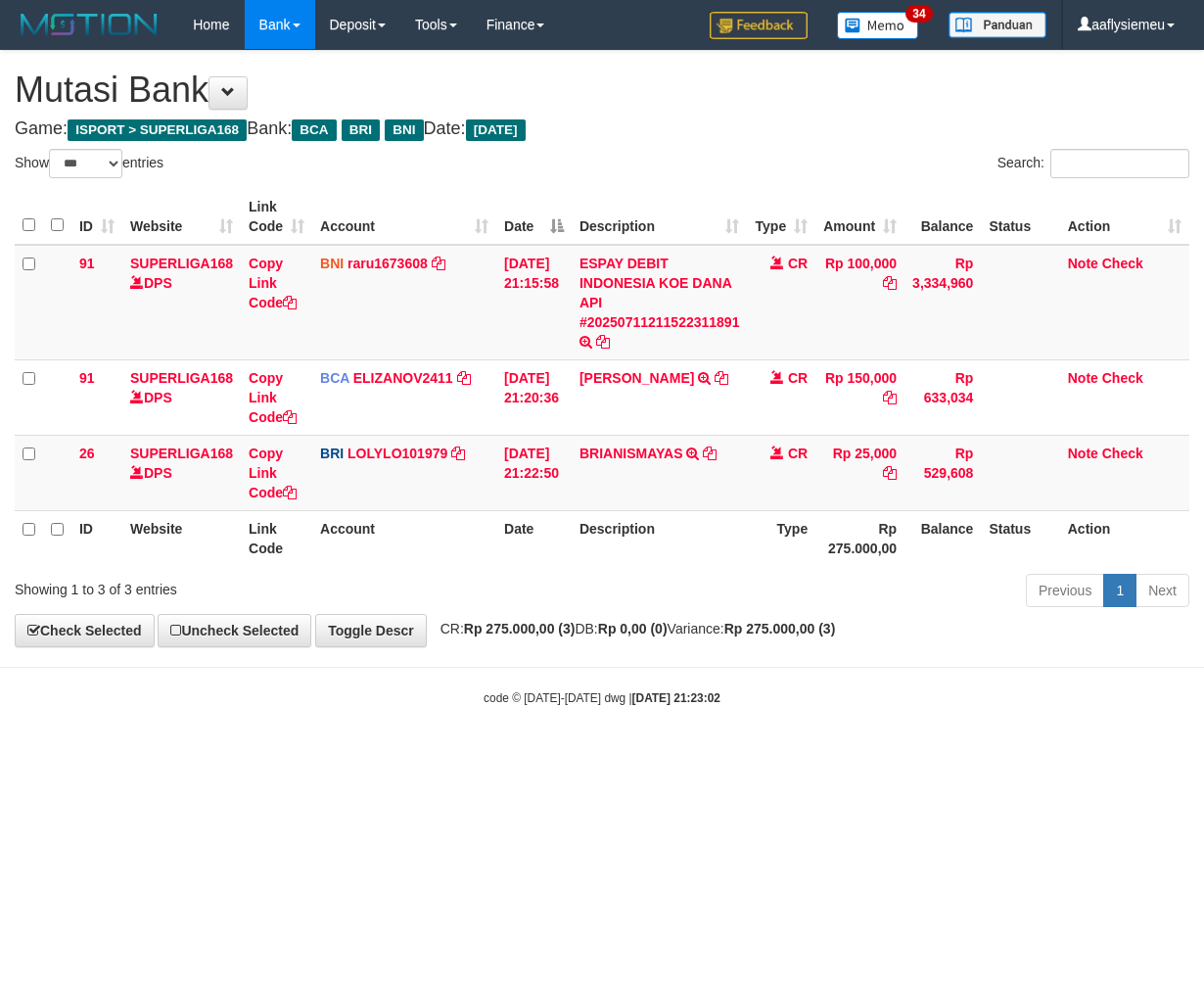 scroll, scrollTop: 0, scrollLeft: 0, axis: both 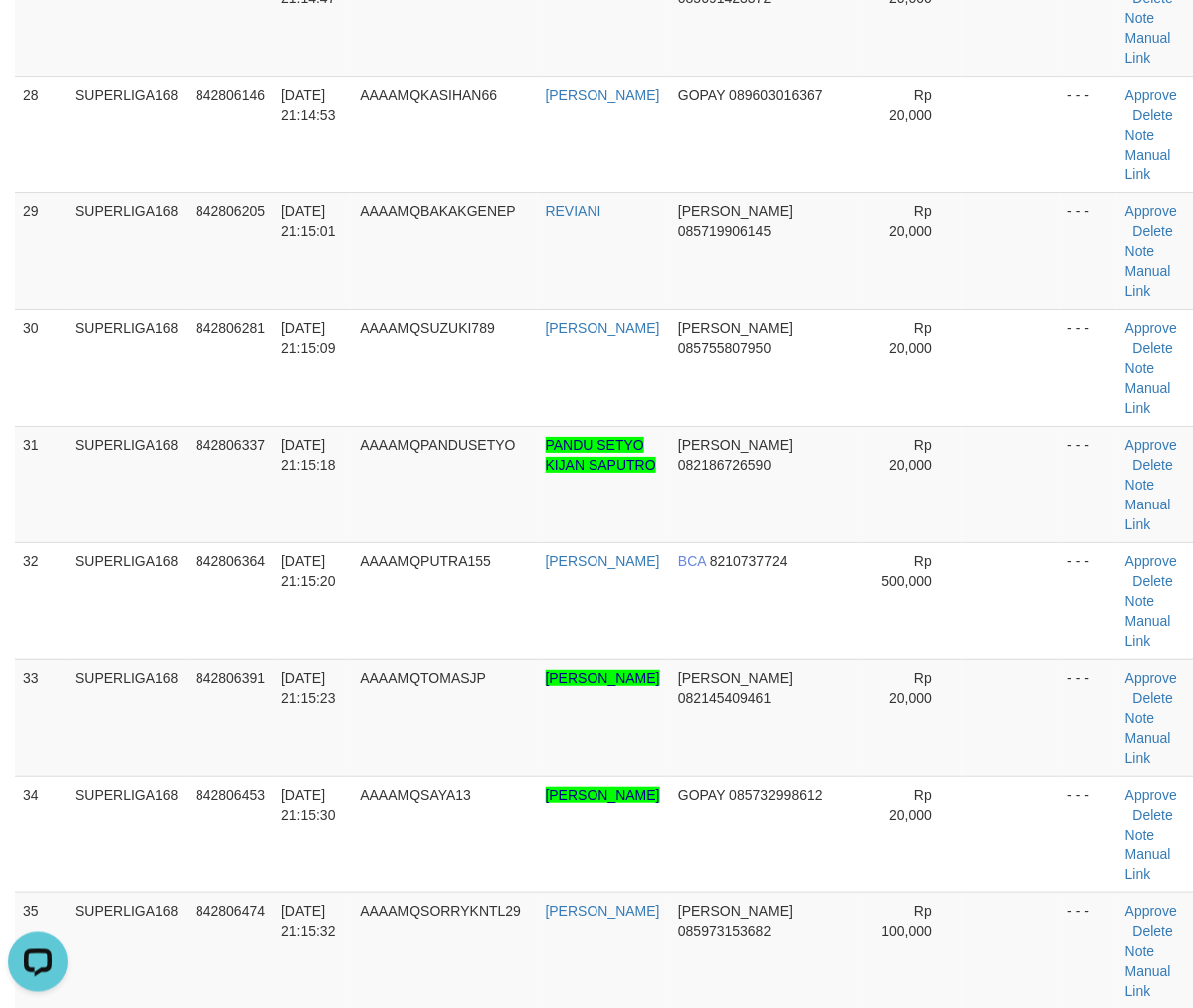 drag, startPoint x: 66, startPoint y: 465, endPoint x: 1, endPoint y: 491, distance: 70.00714 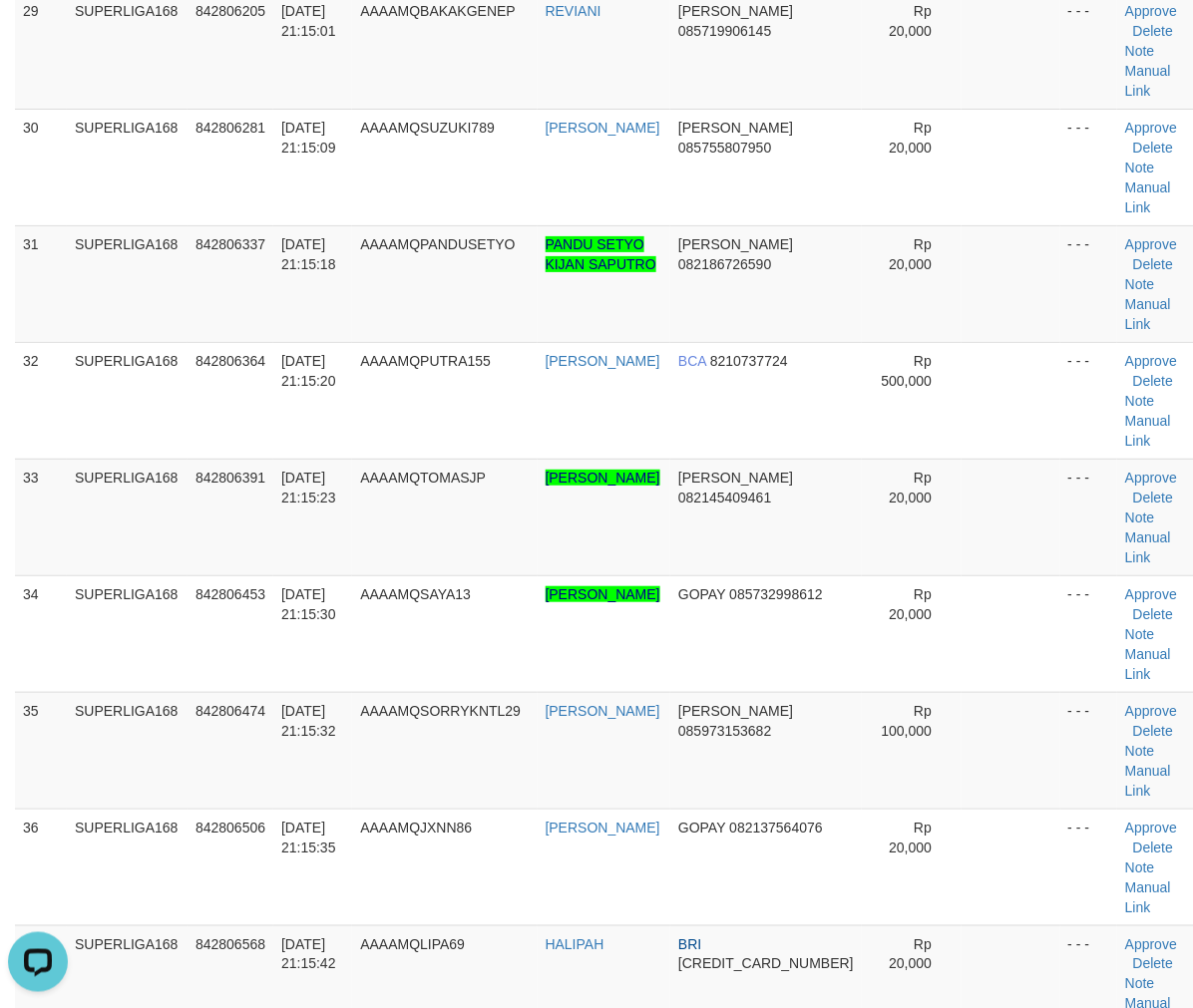 scroll, scrollTop: 3766, scrollLeft: 0, axis: vertical 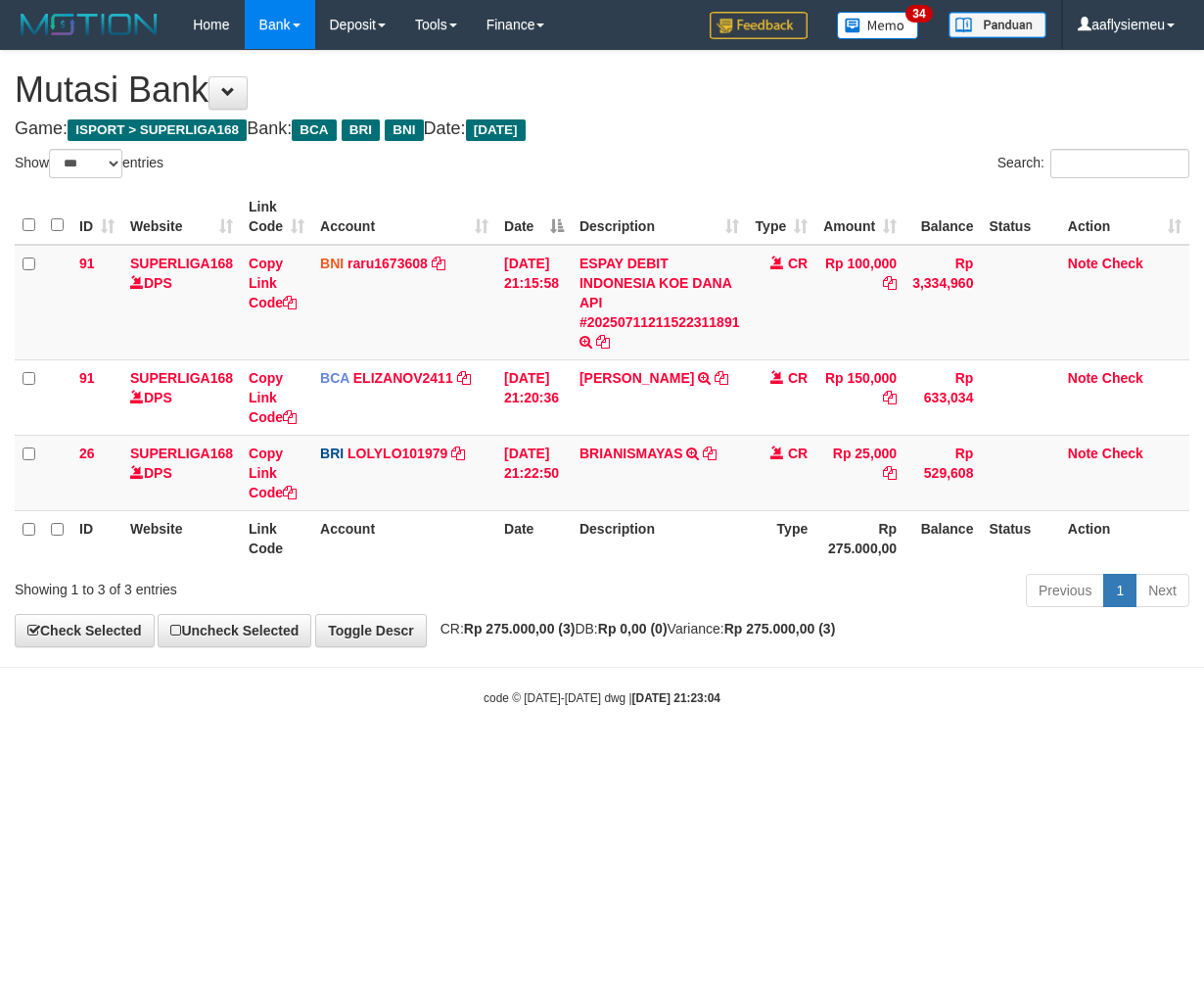 select on "***" 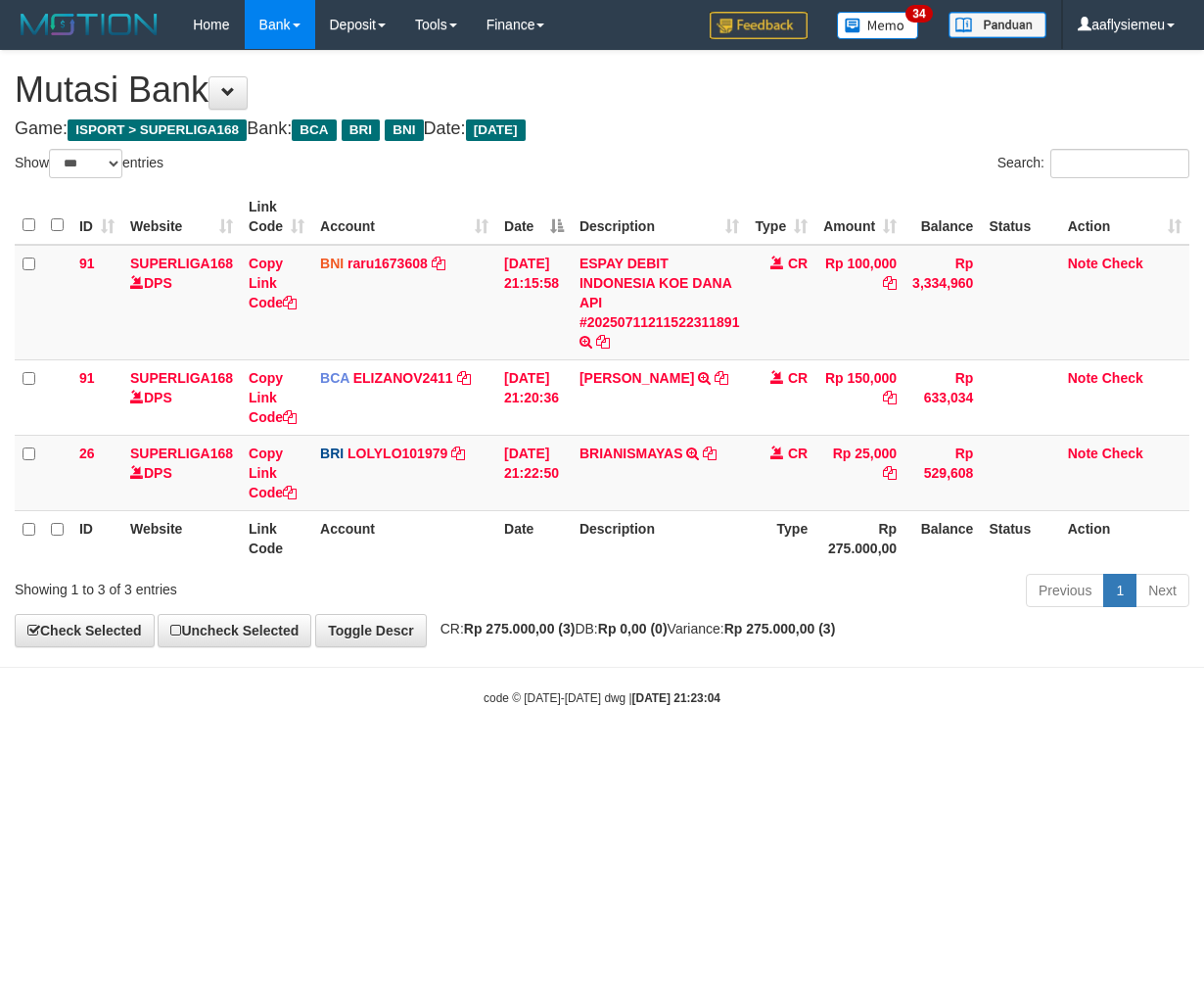 scroll, scrollTop: 0, scrollLeft: 0, axis: both 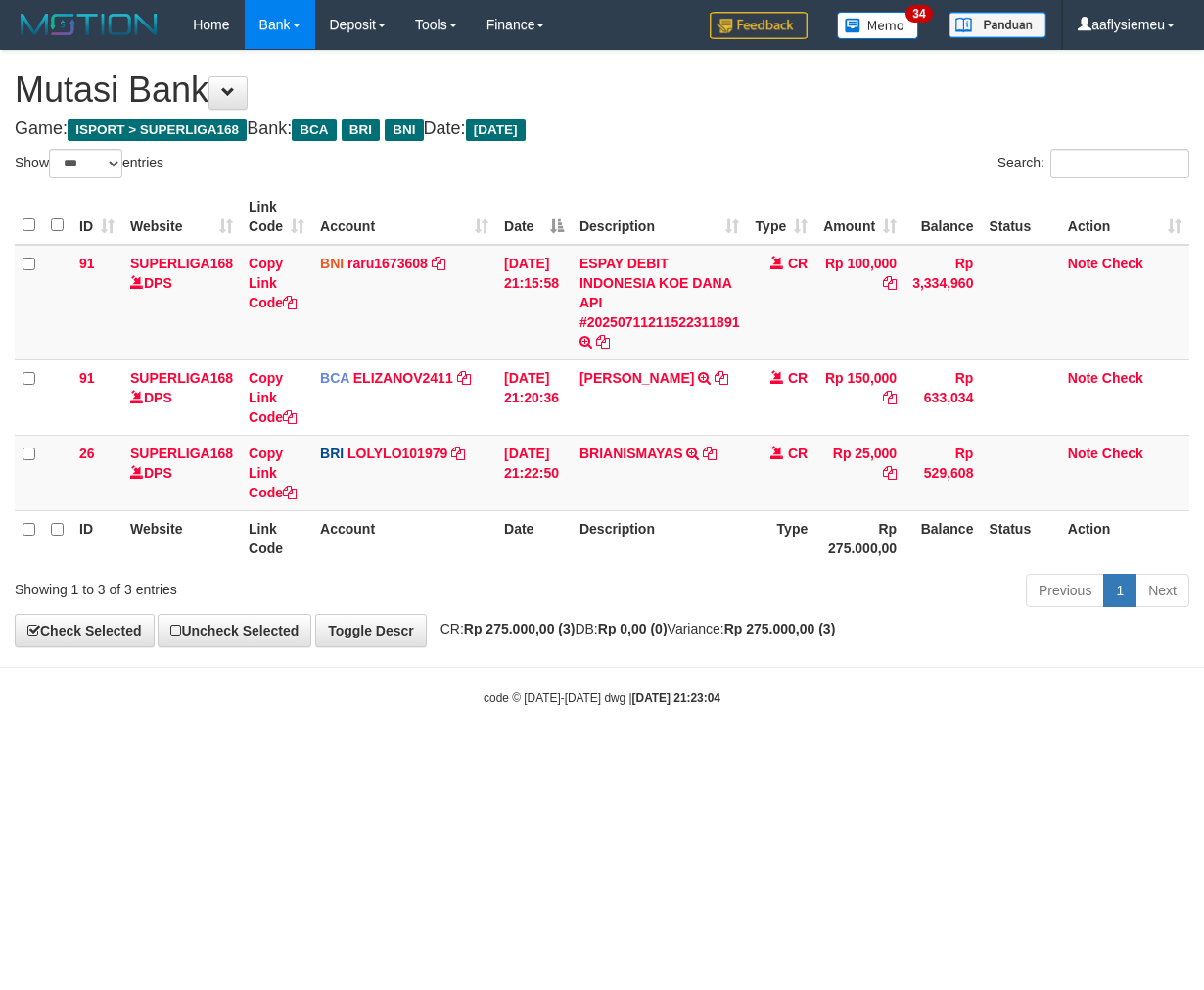 select on "***" 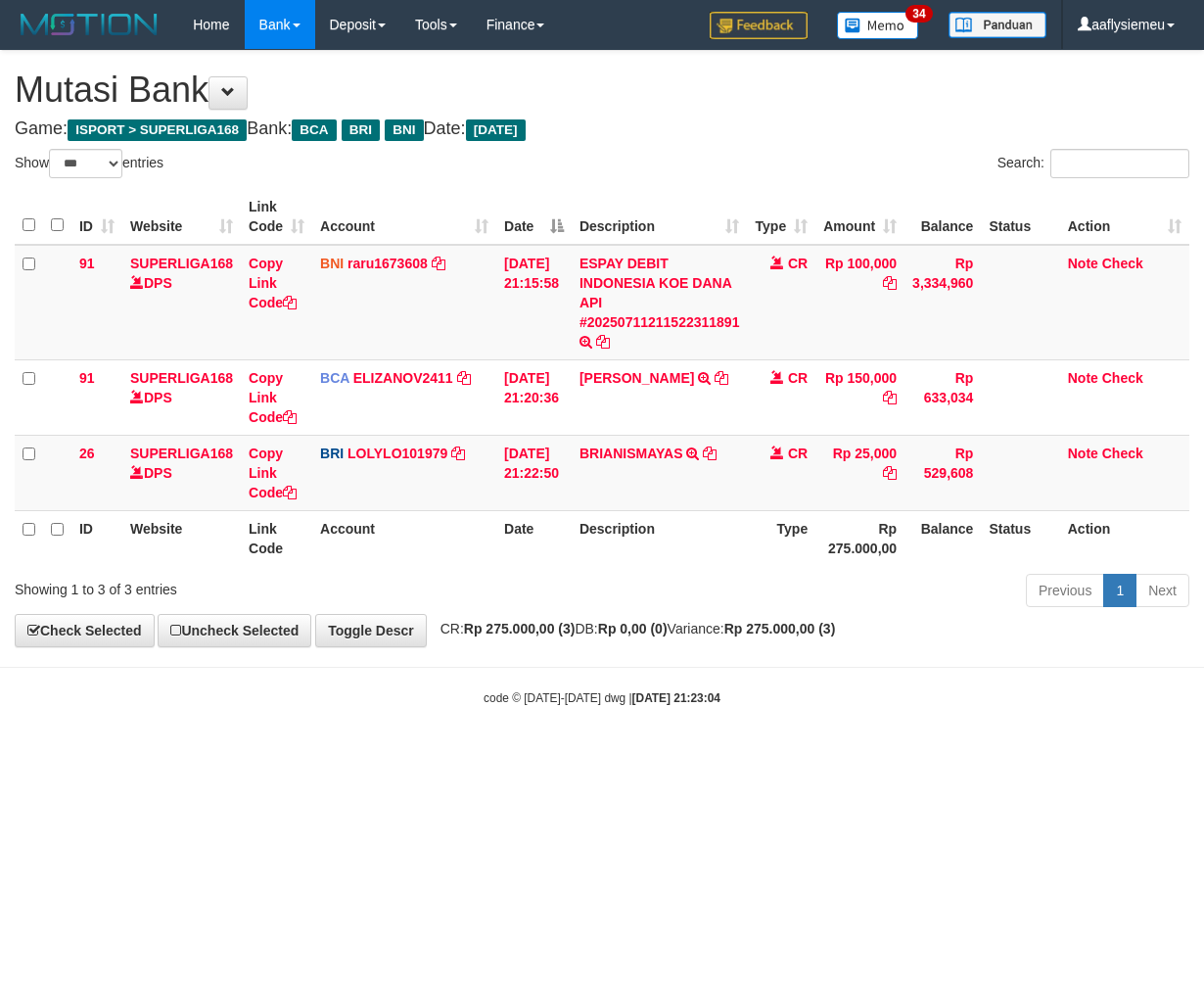 scroll, scrollTop: 0, scrollLeft: 0, axis: both 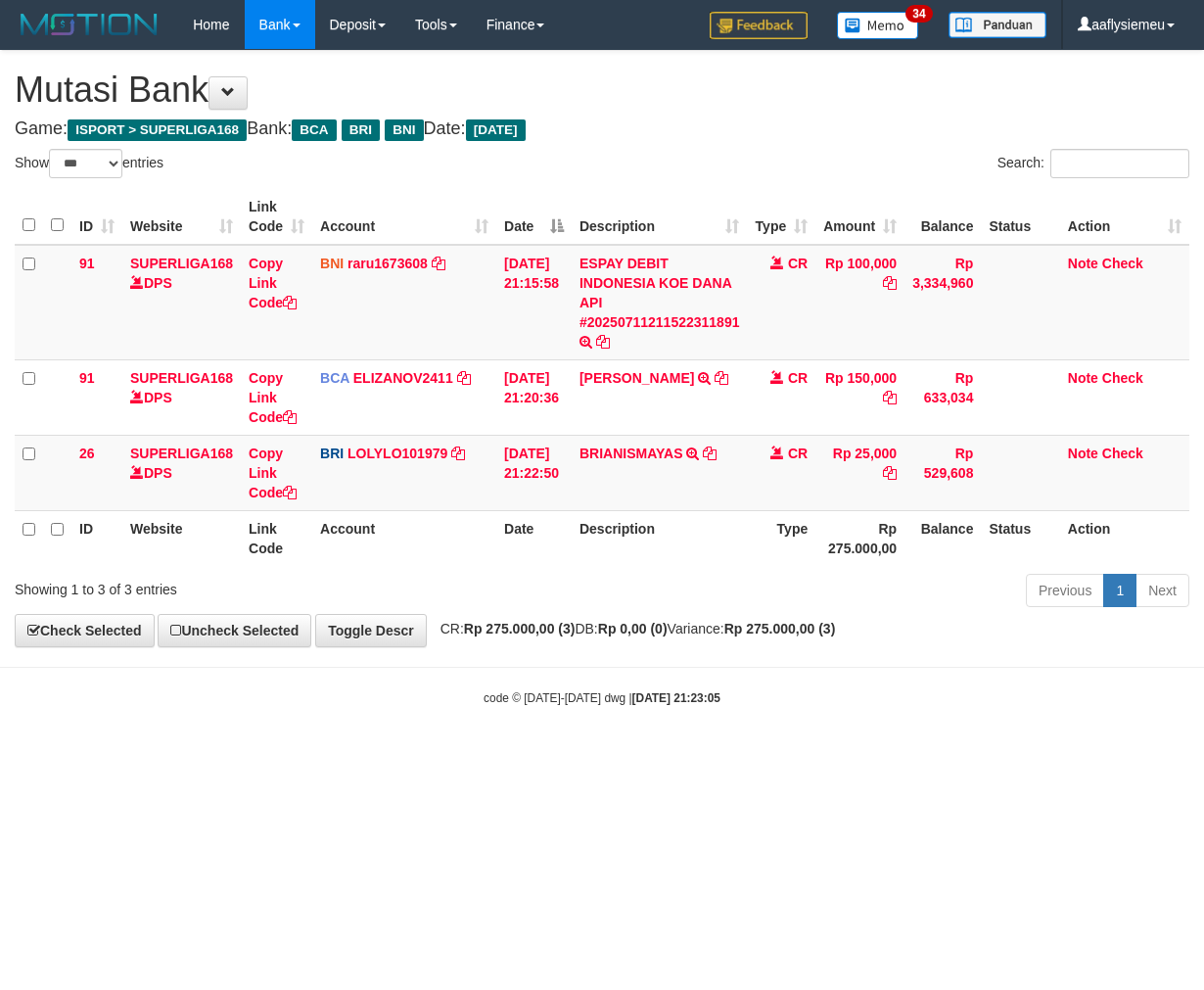 select on "***" 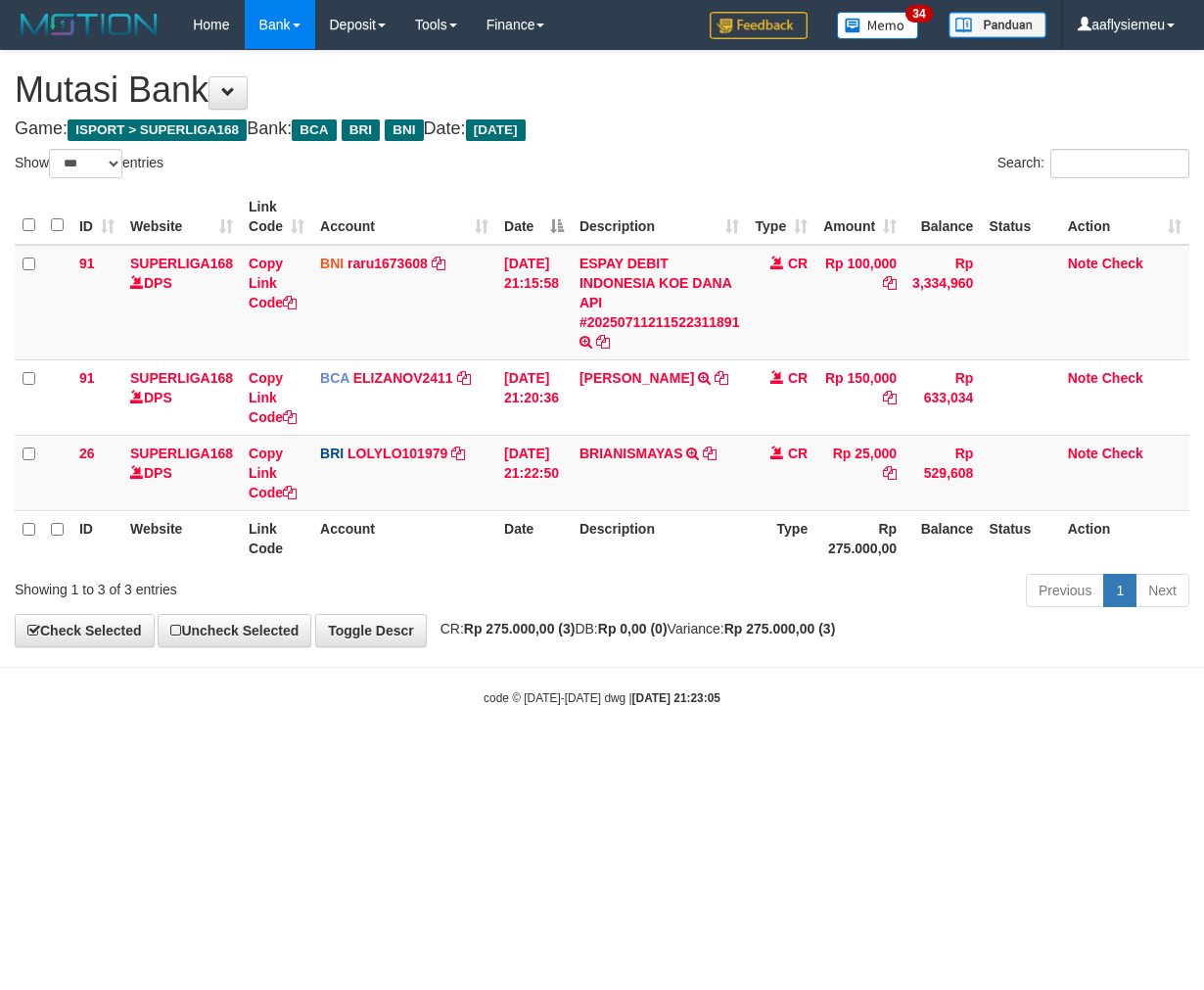 scroll, scrollTop: 0, scrollLeft: 0, axis: both 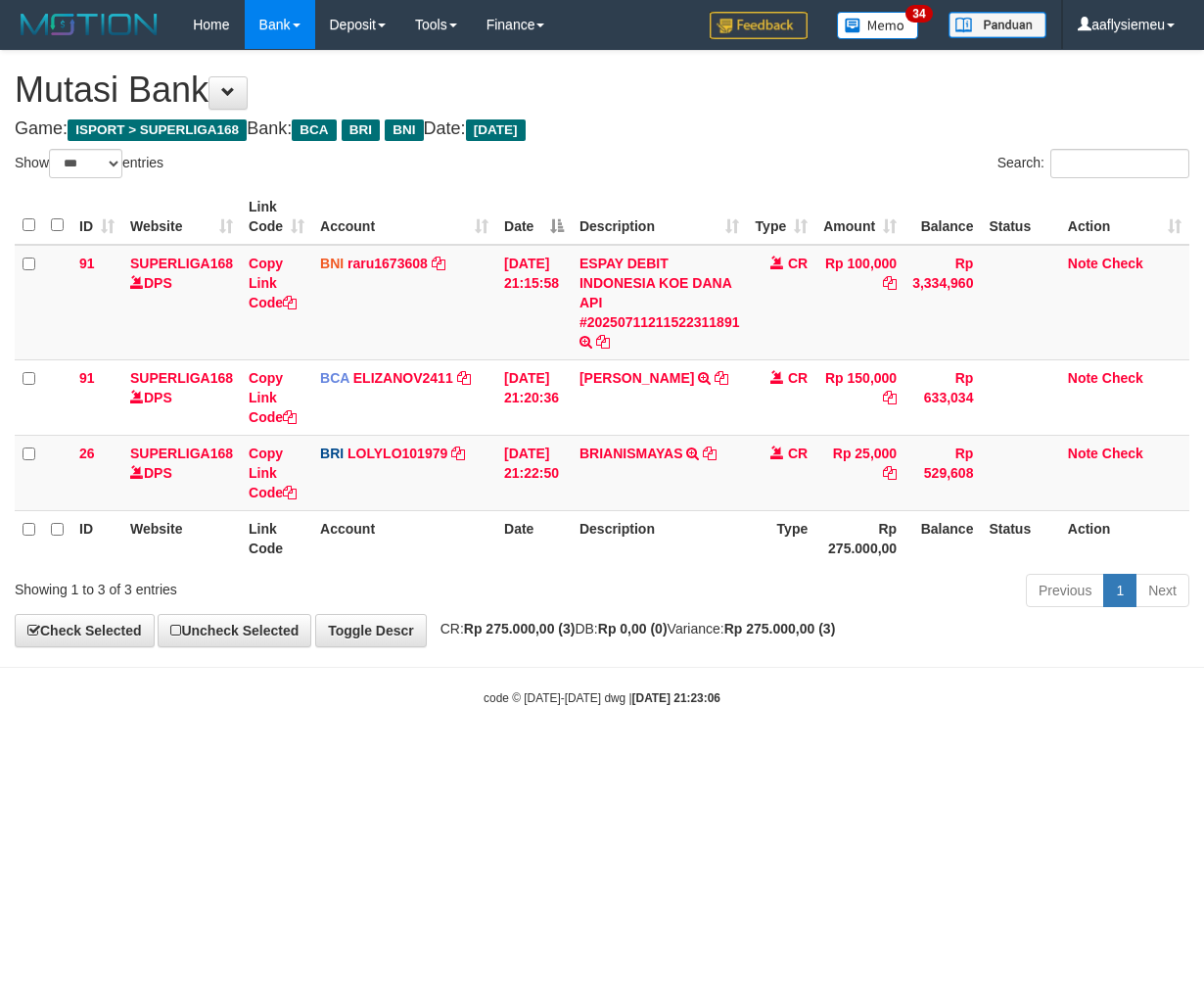 select on "***" 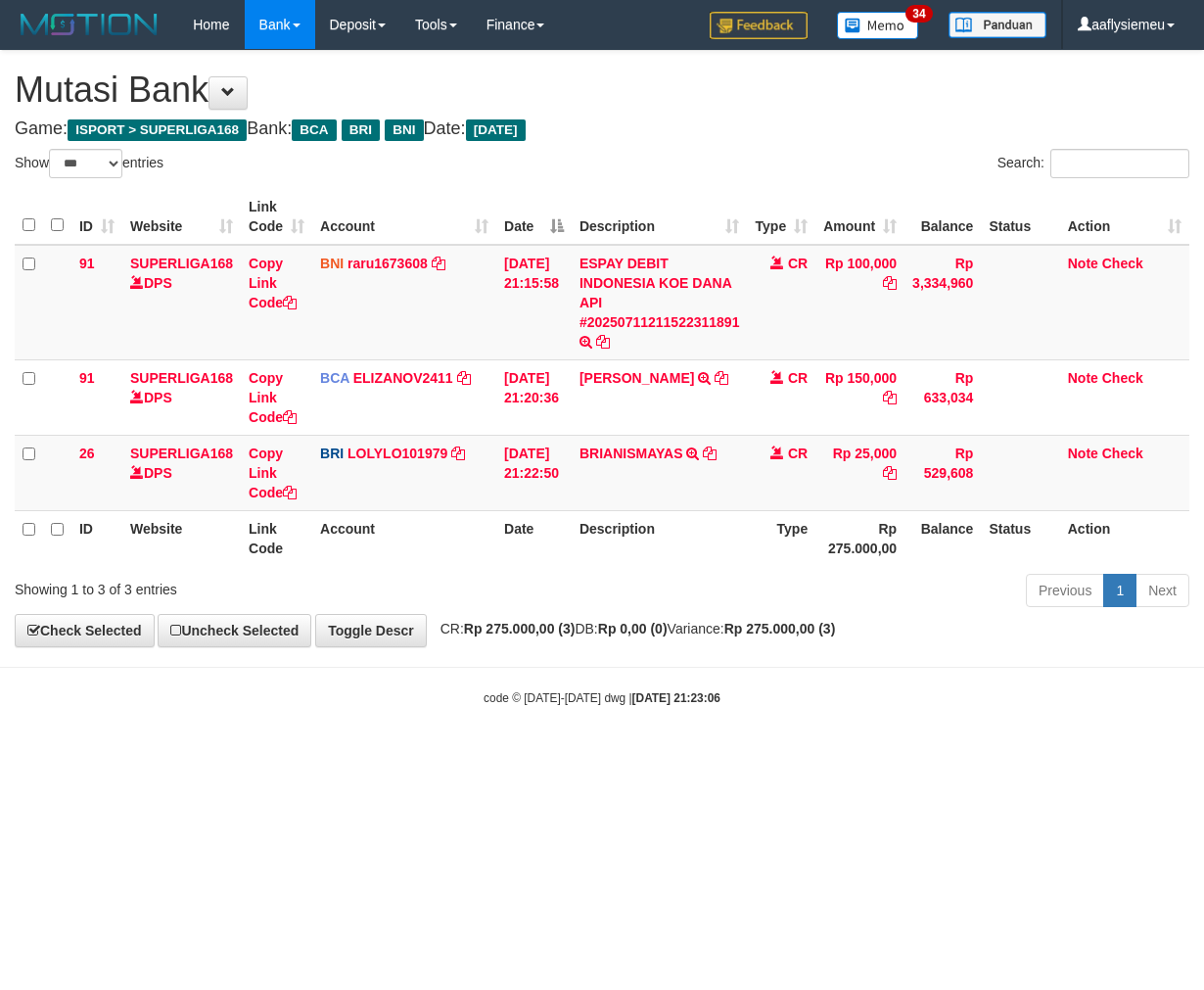 scroll, scrollTop: 0, scrollLeft: 0, axis: both 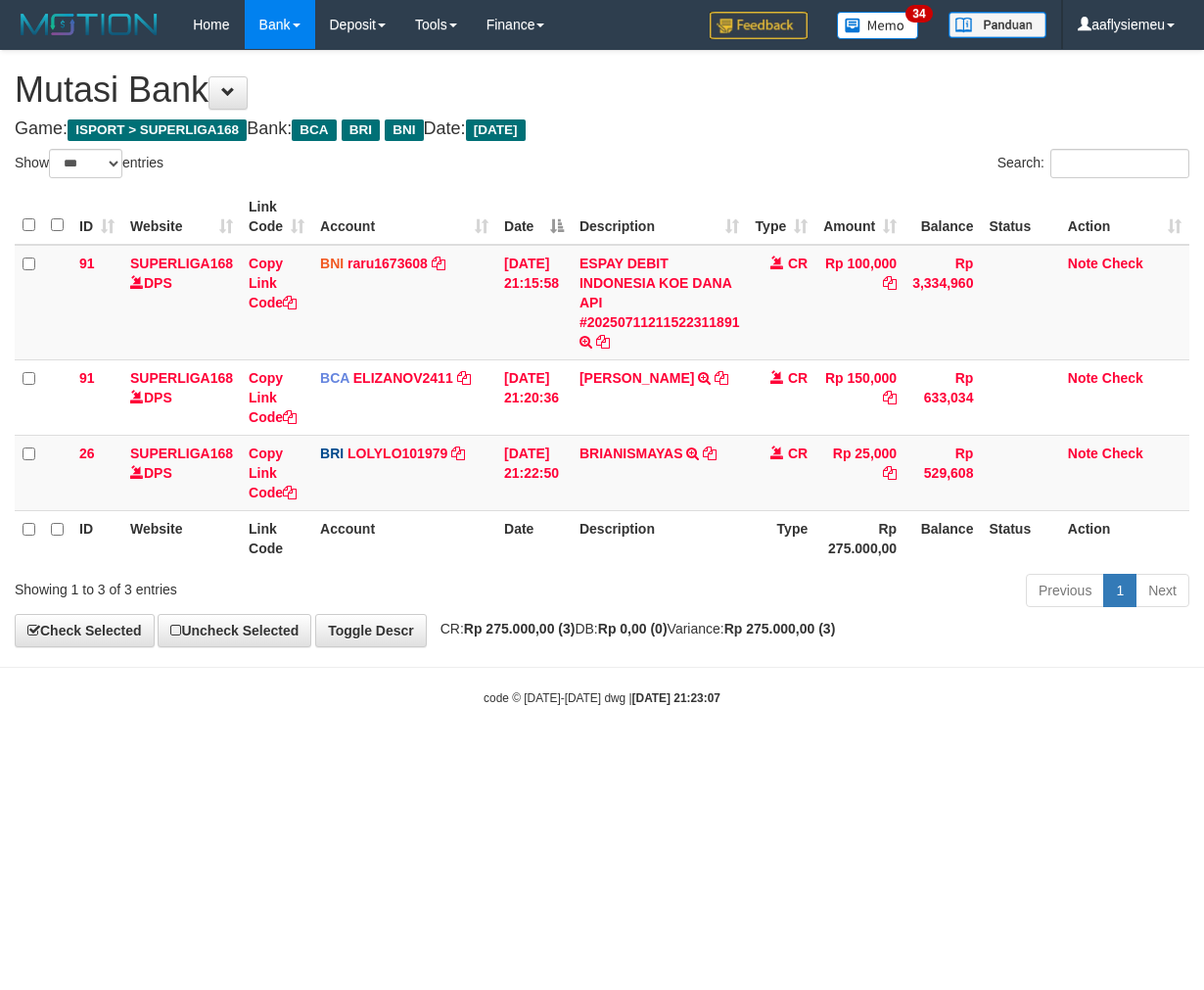 select on "***" 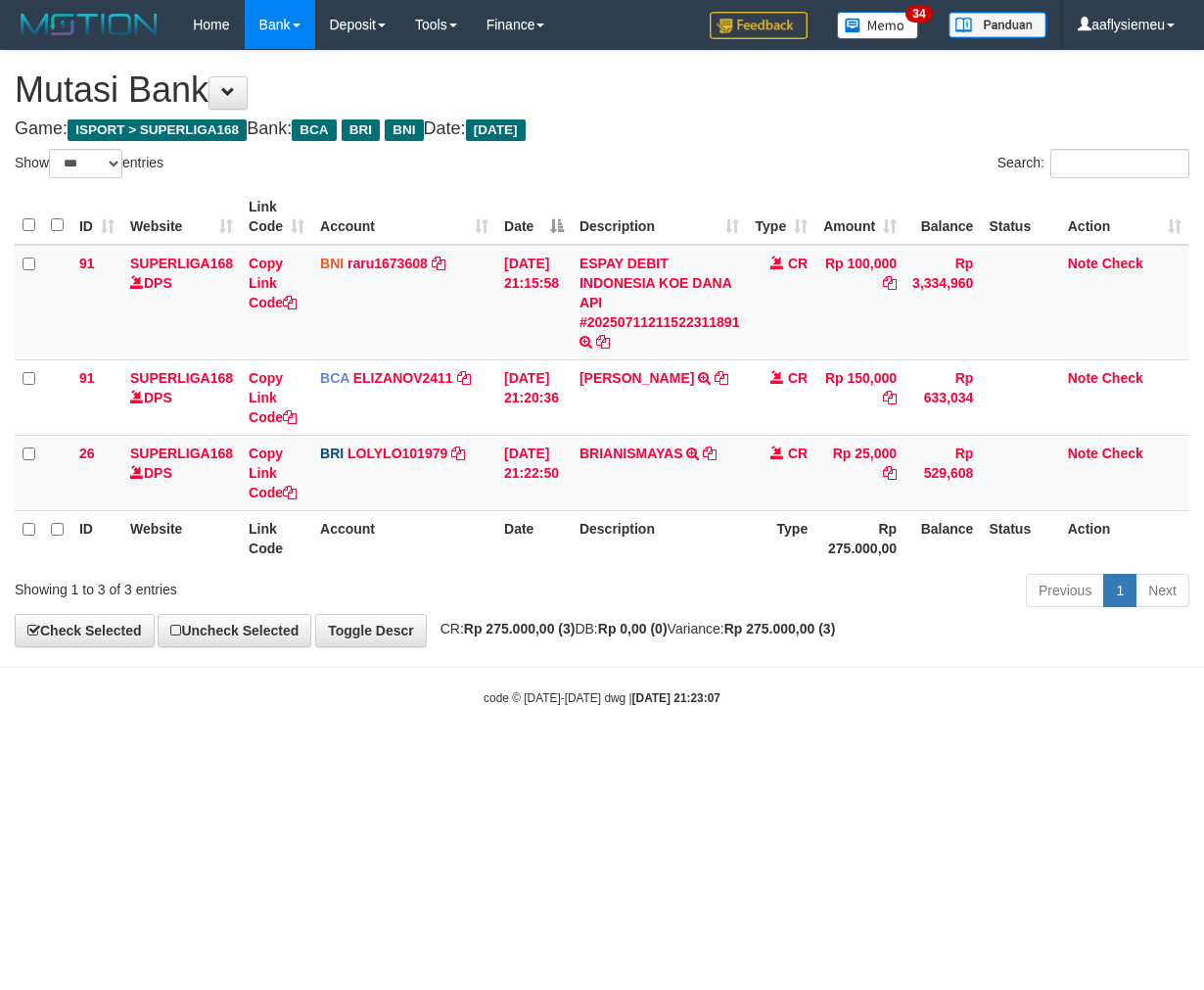 scroll, scrollTop: 0, scrollLeft: 0, axis: both 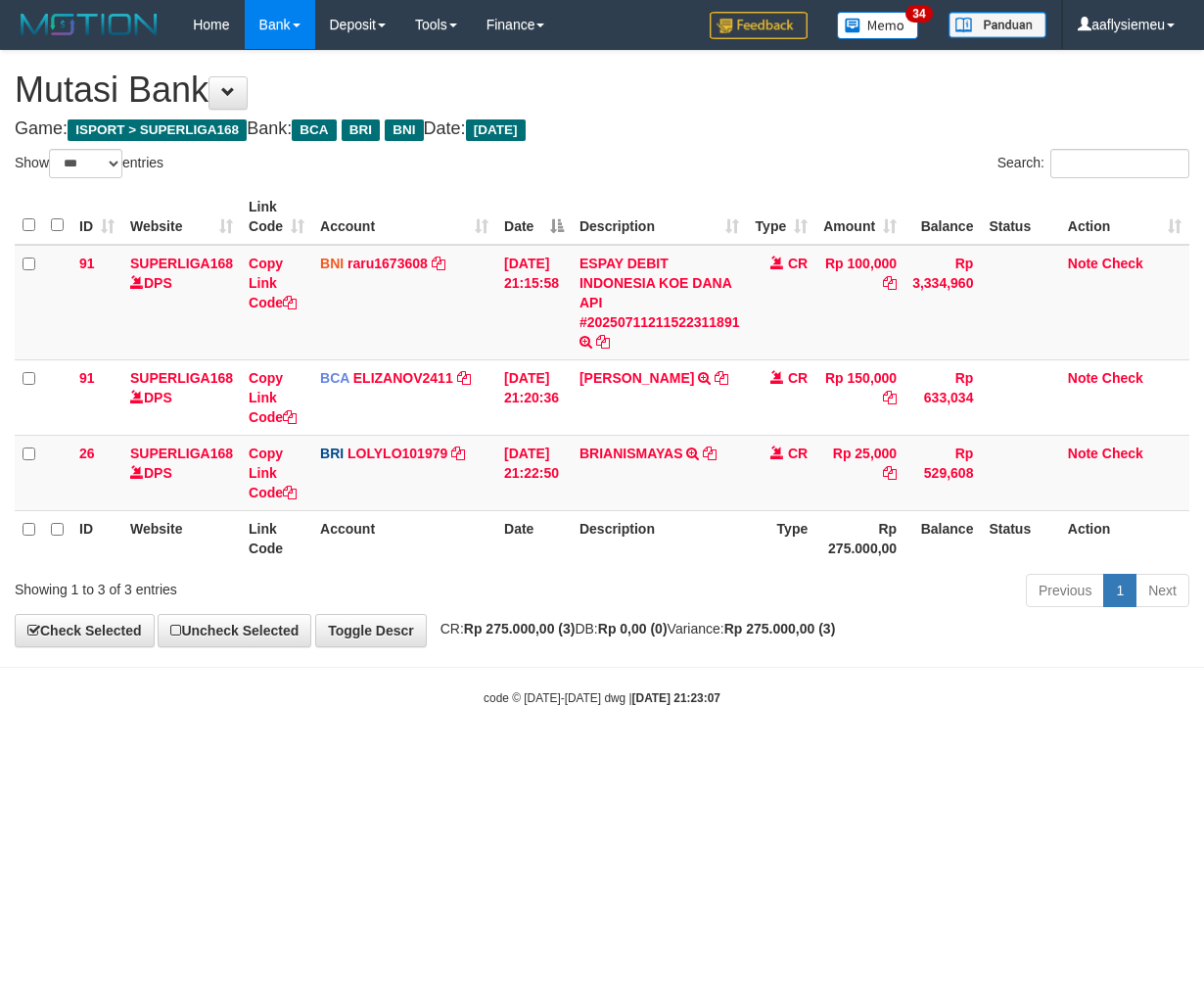 select on "***" 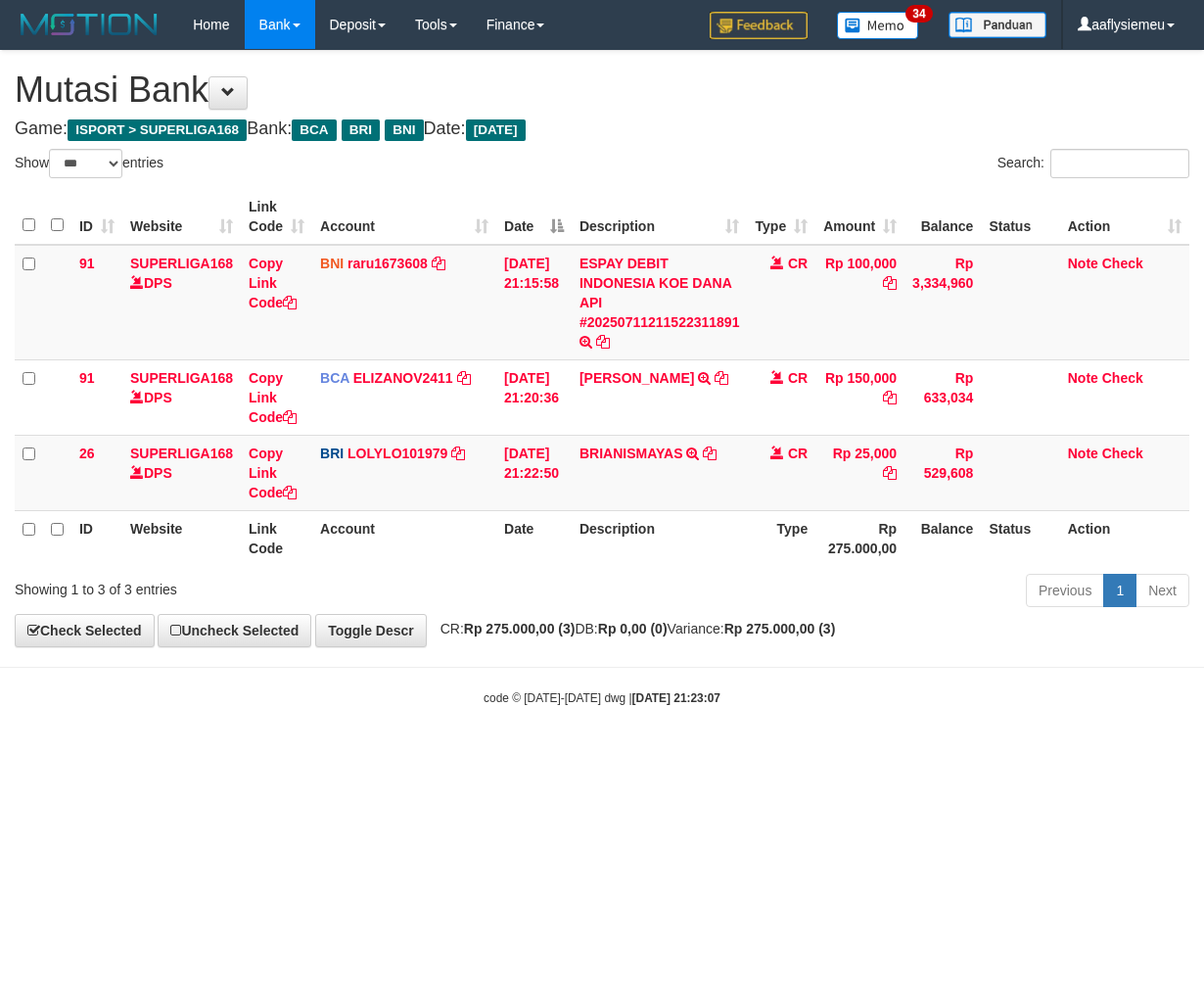 scroll, scrollTop: 0, scrollLeft: 0, axis: both 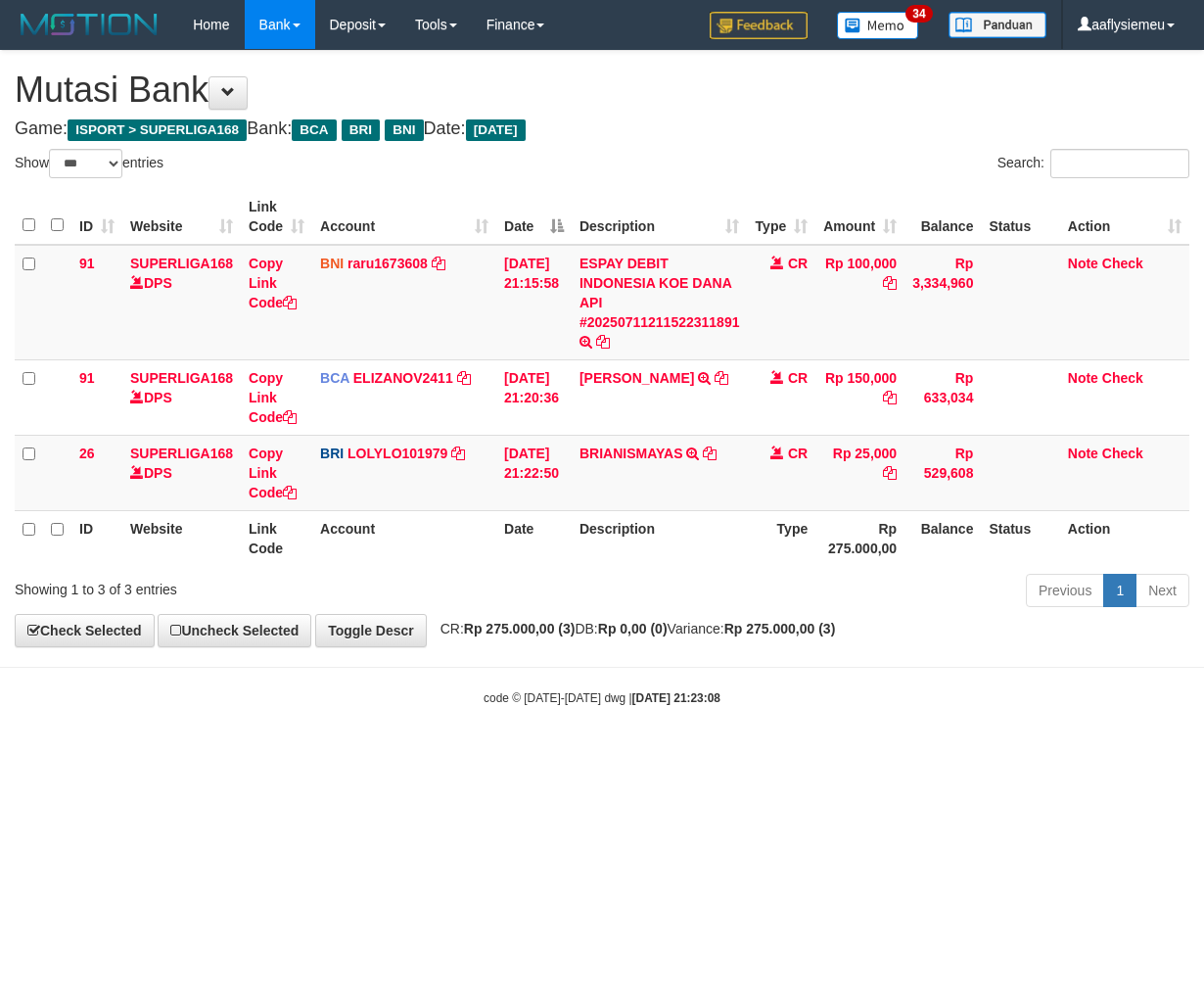 select on "***" 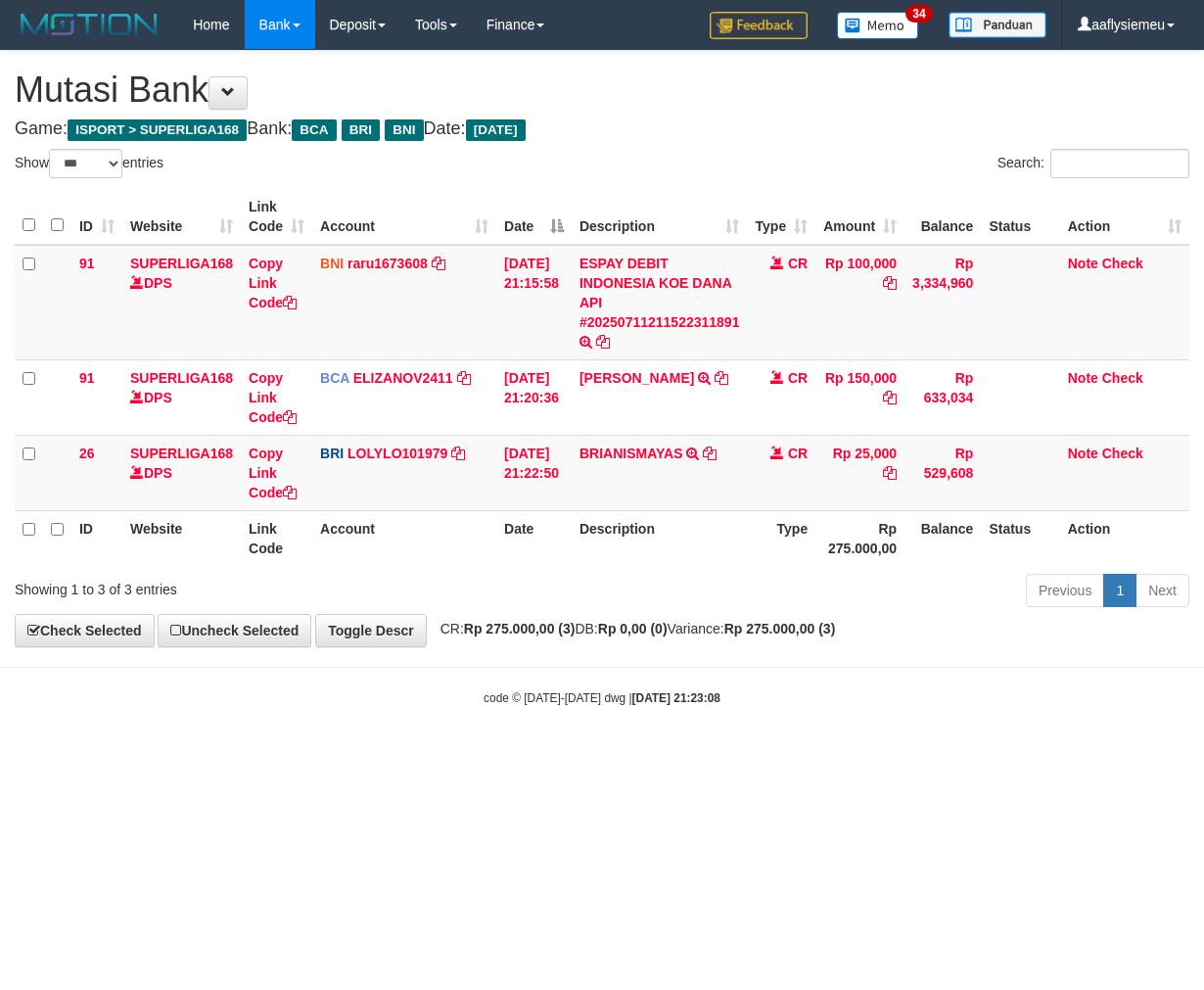 scroll, scrollTop: 0, scrollLeft: 0, axis: both 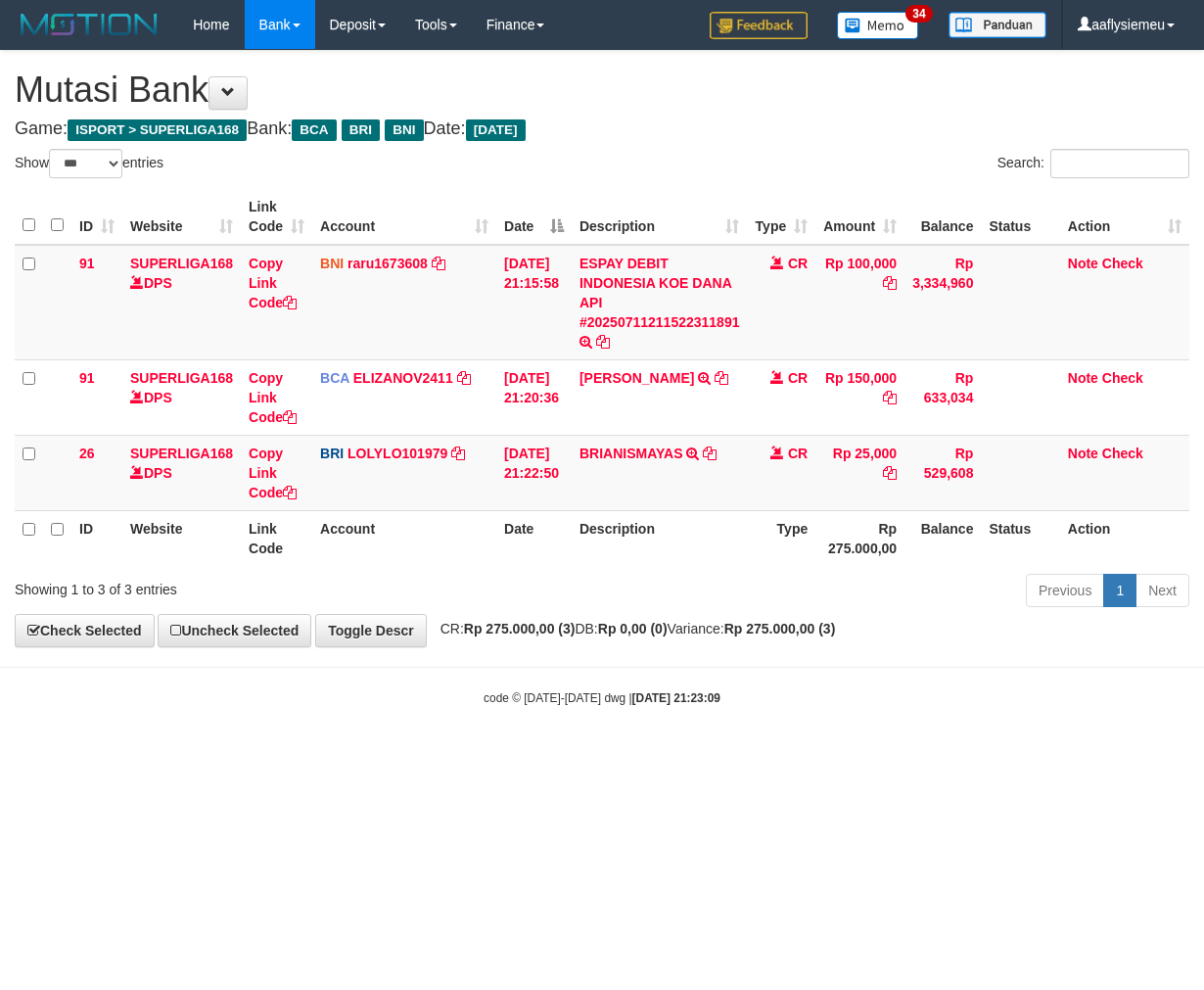select on "***" 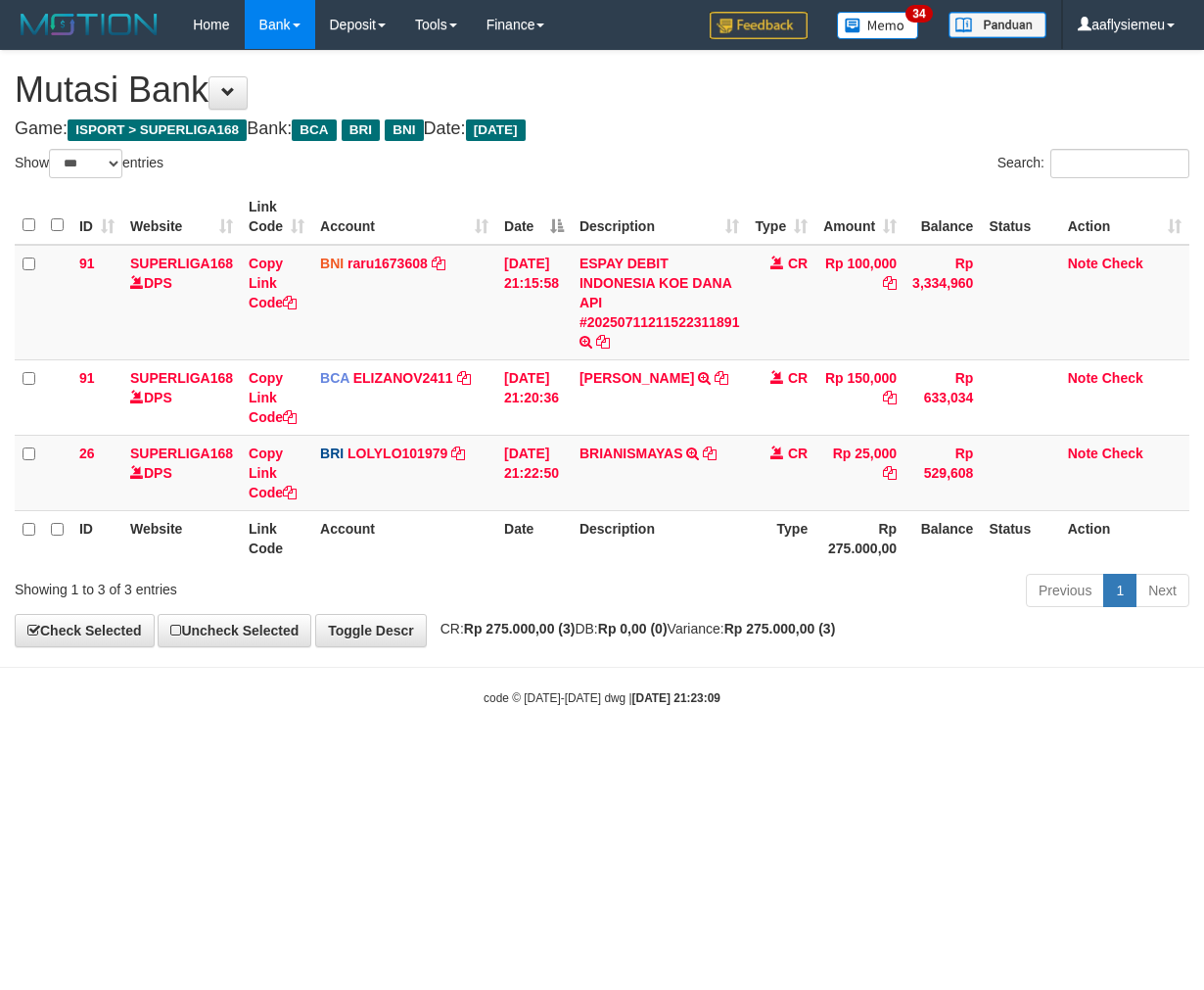scroll, scrollTop: 0, scrollLeft: 0, axis: both 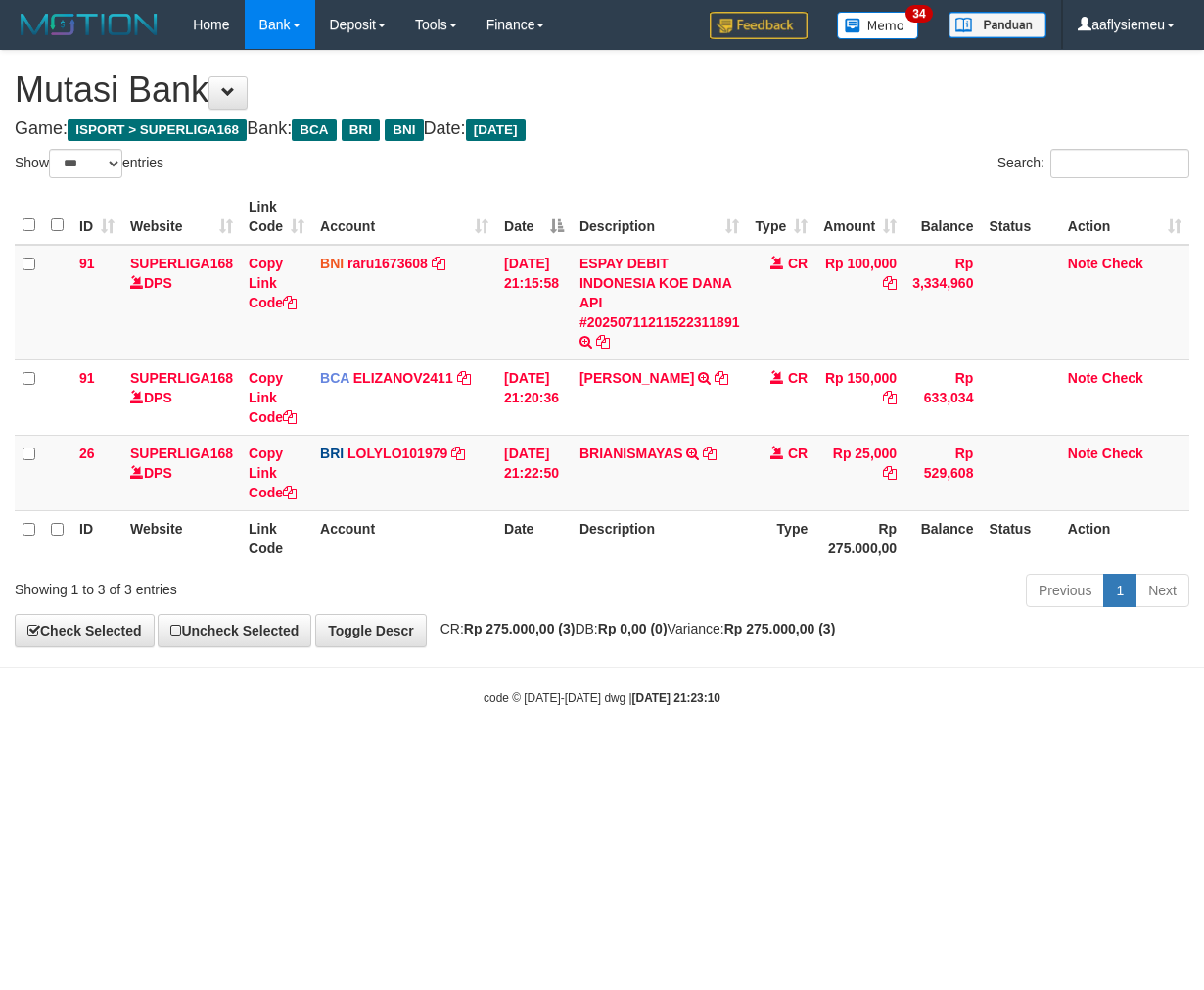 select on "***" 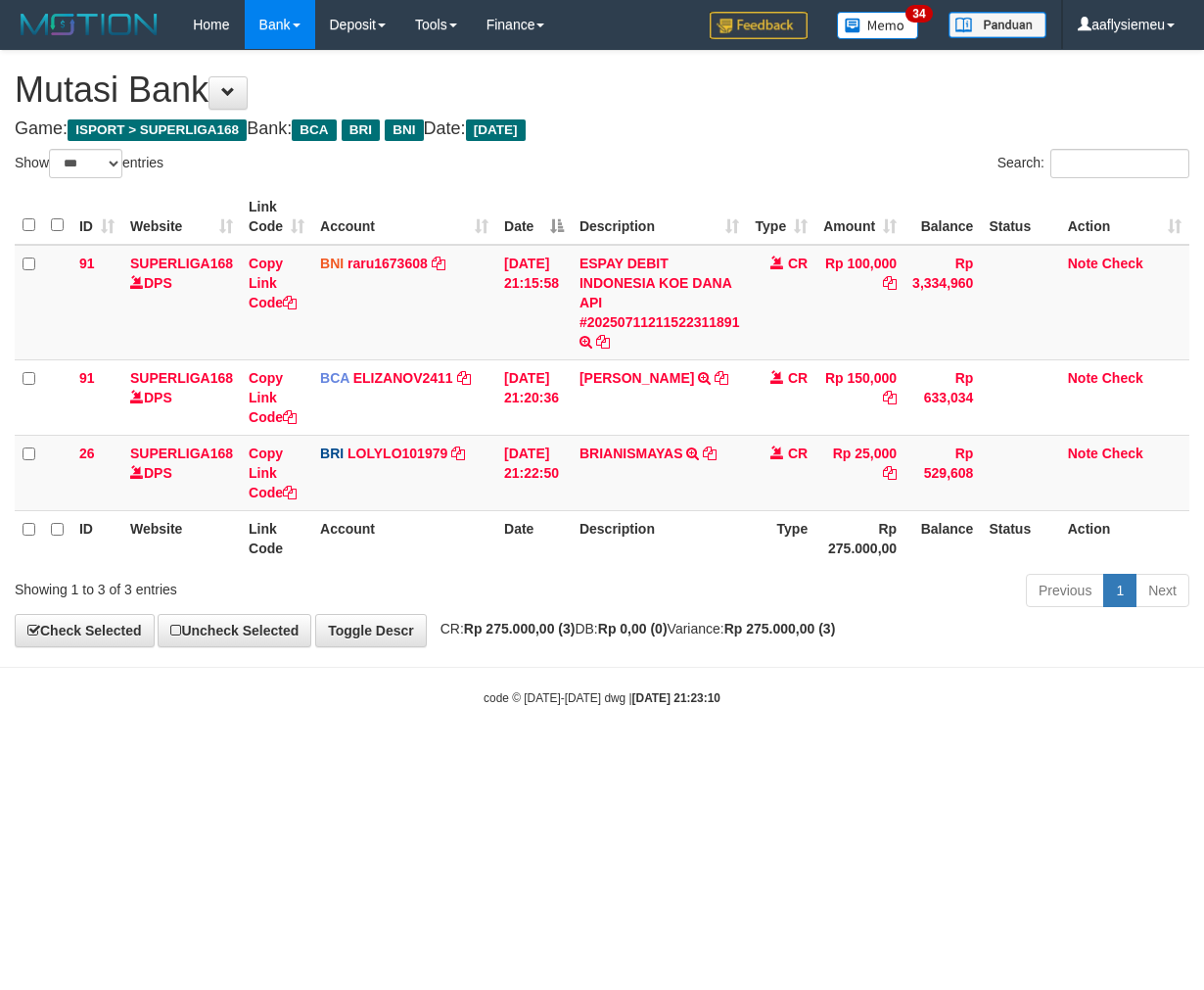 scroll, scrollTop: 0, scrollLeft: 0, axis: both 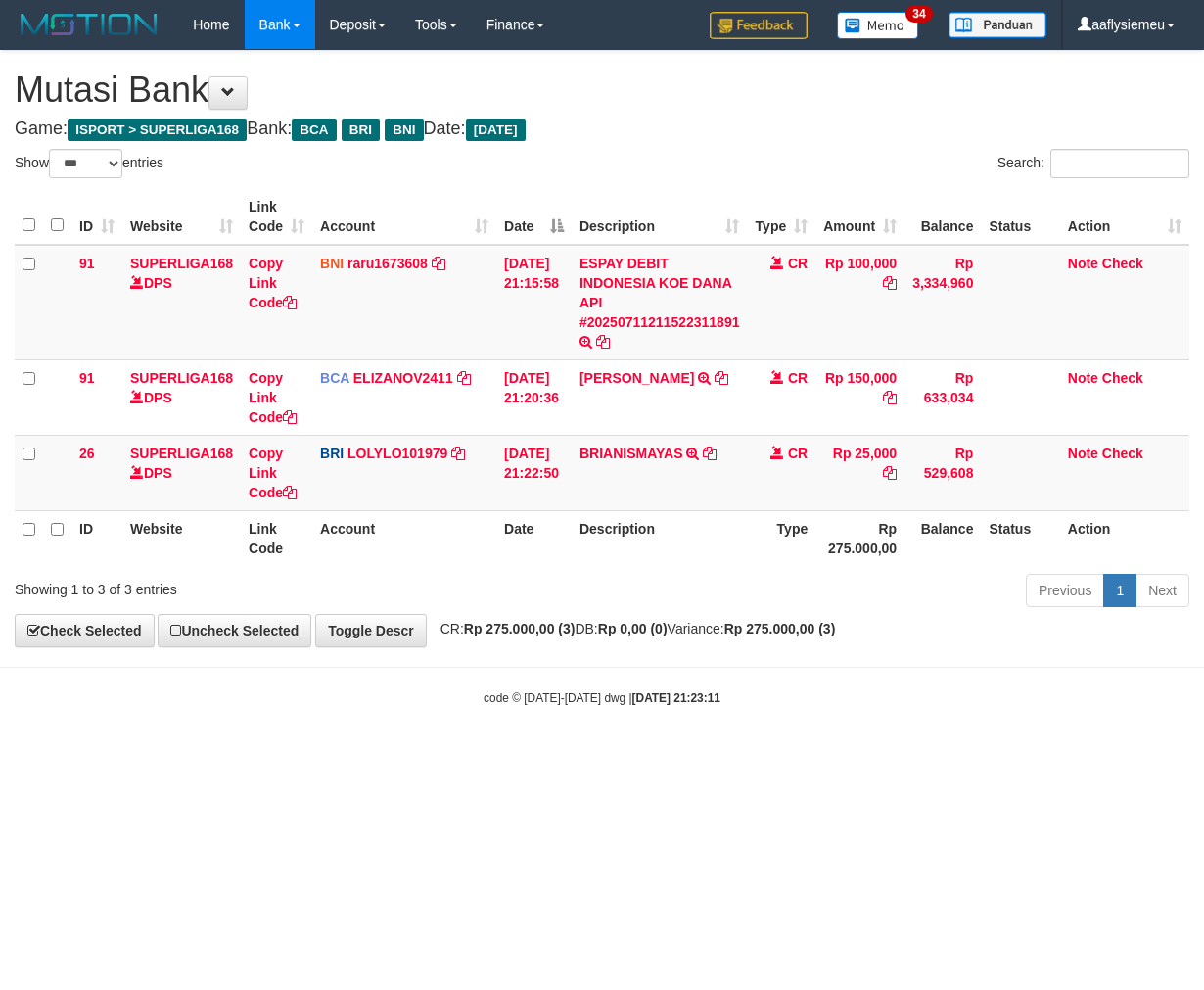 select on "***" 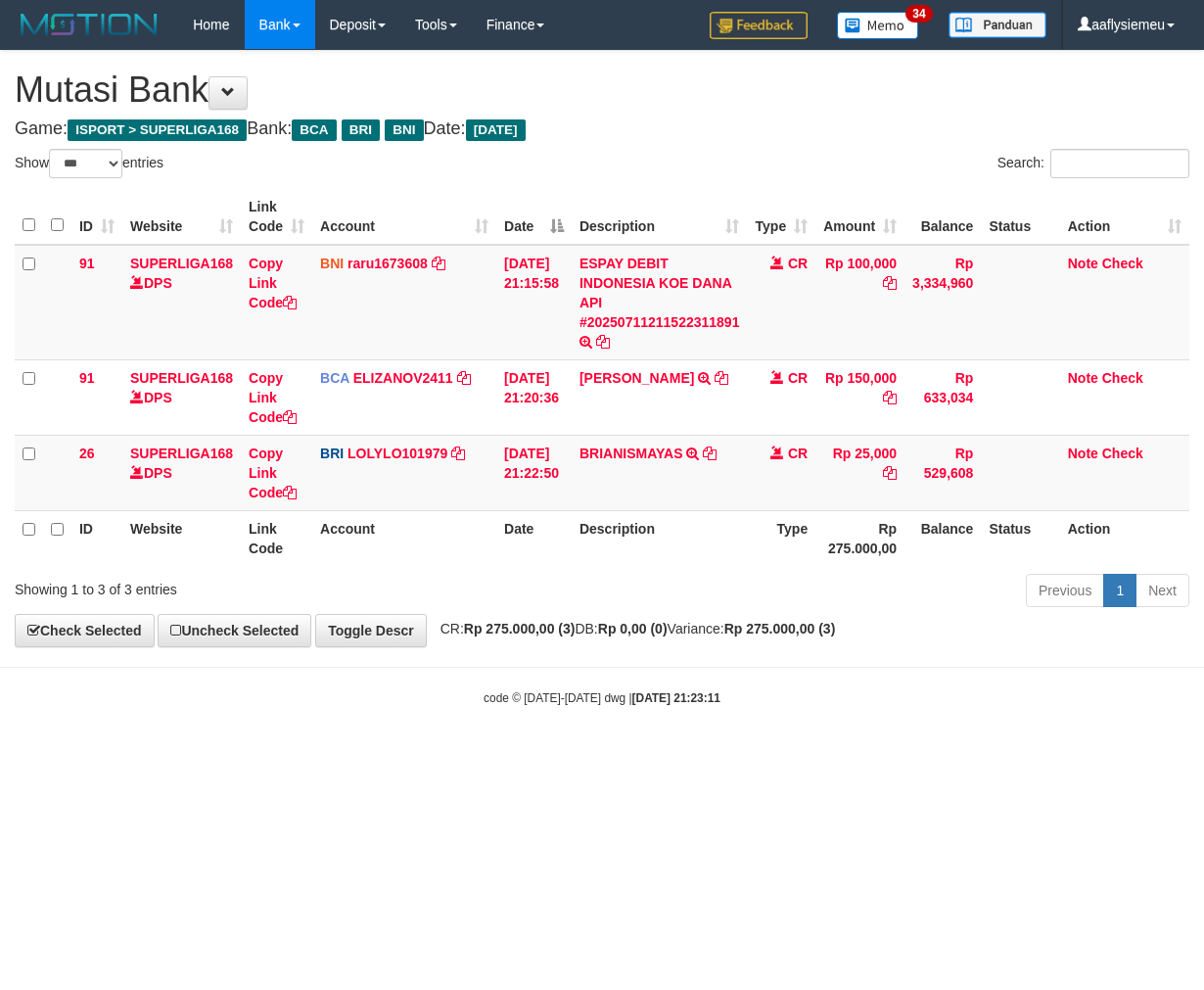 scroll, scrollTop: 0, scrollLeft: 0, axis: both 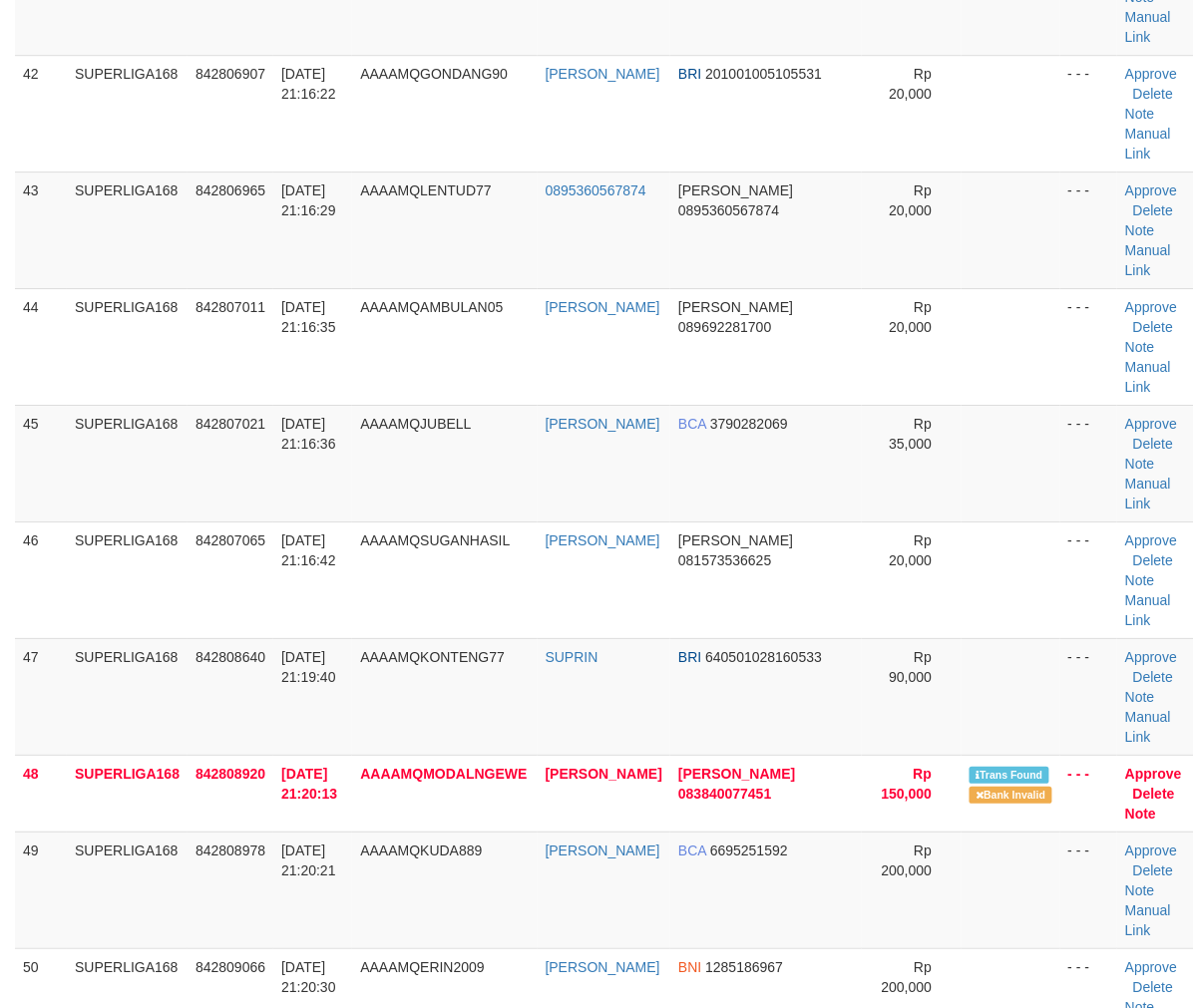 click on "842810012" at bounding box center (230, 1589) 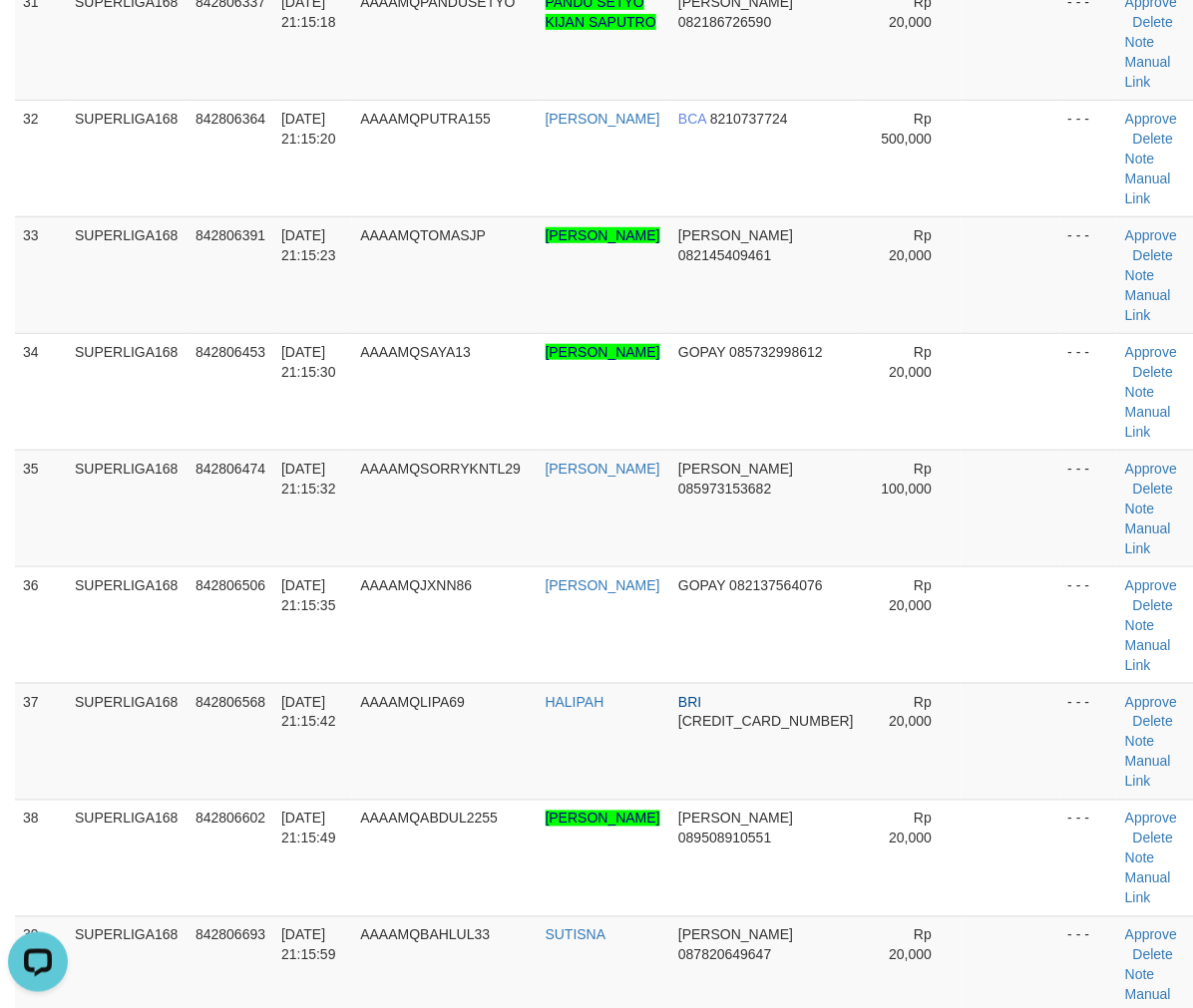 scroll, scrollTop: 0, scrollLeft: 0, axis: both 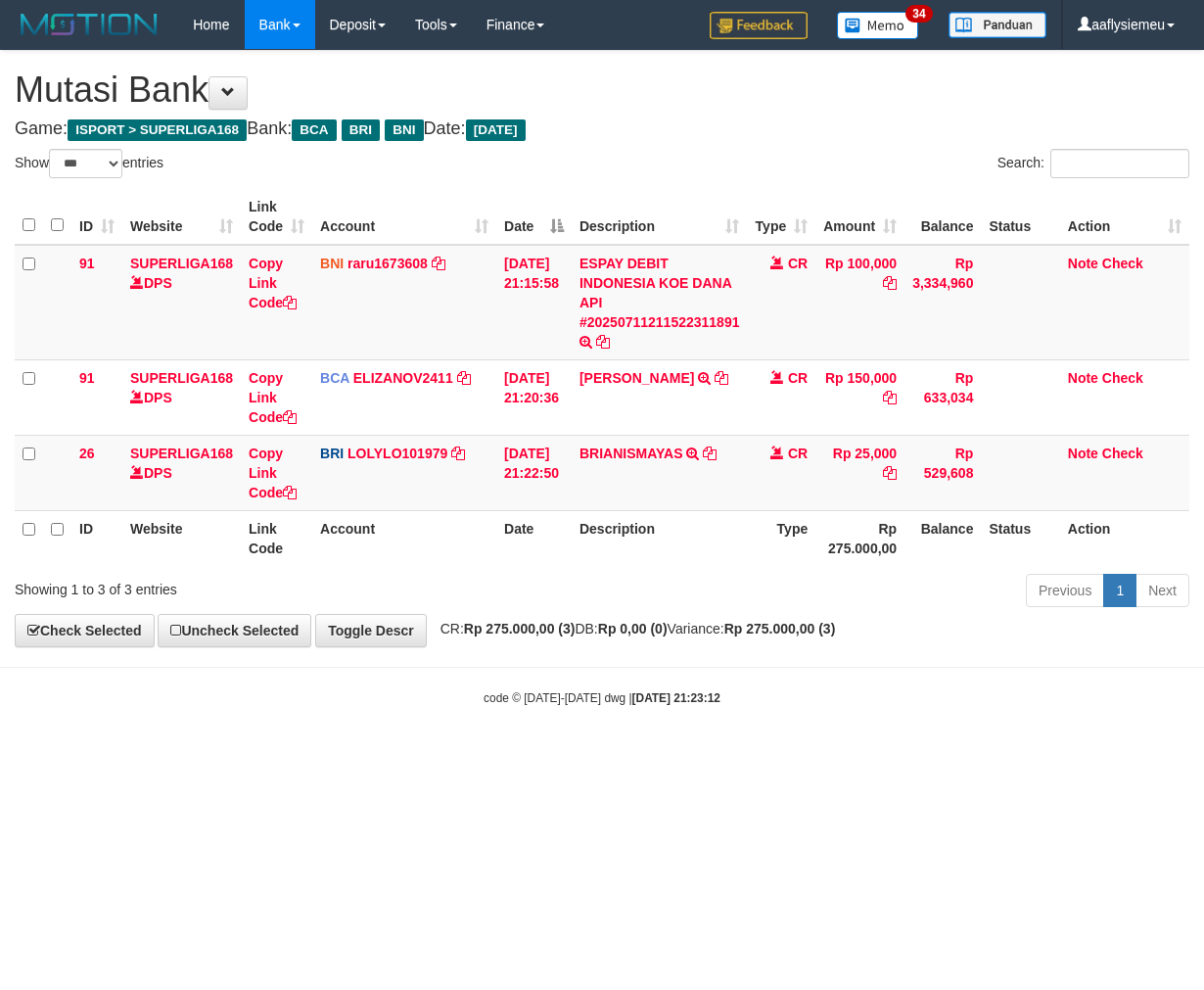 select on "***" 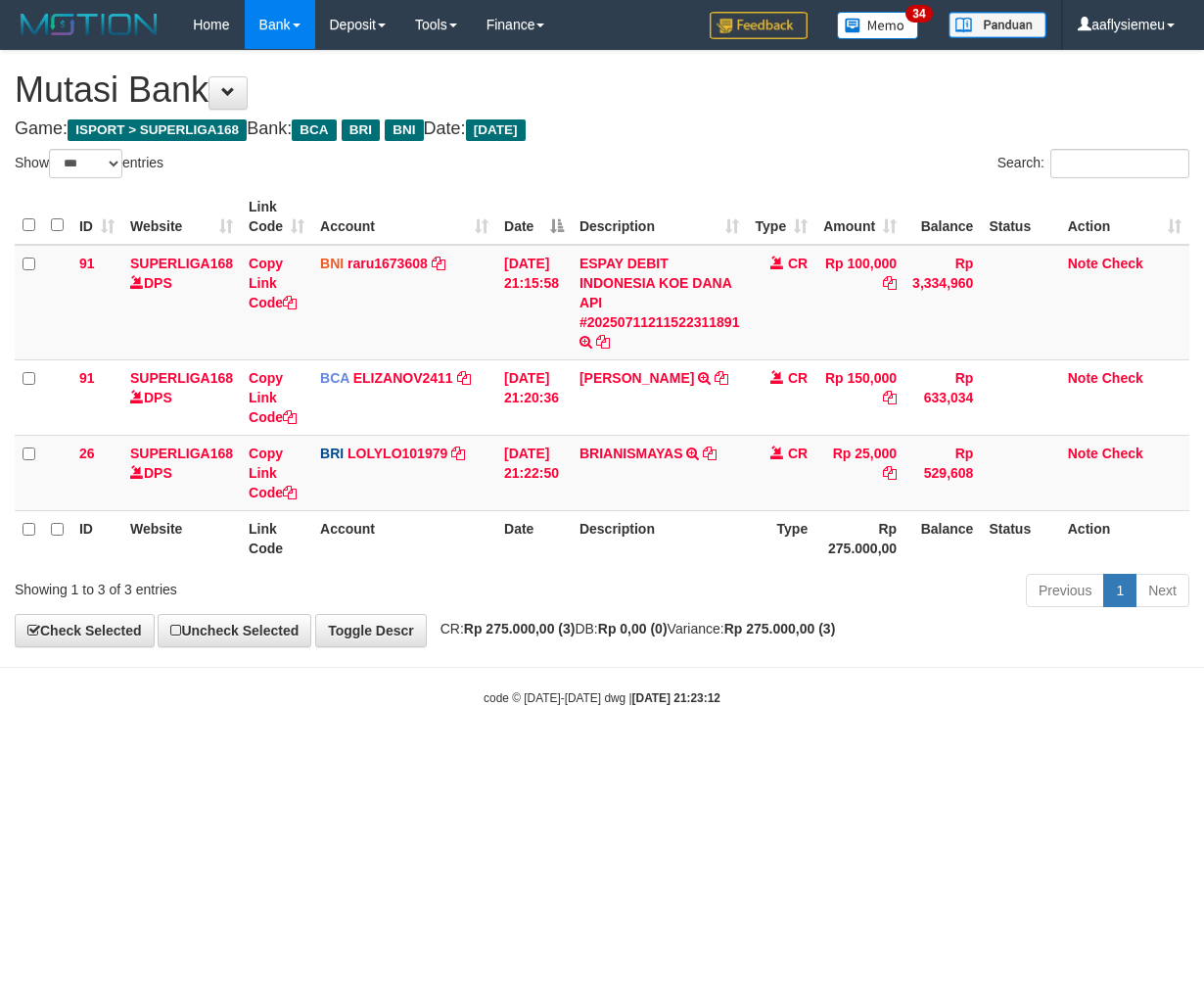scroll, scrollTop: 0, scrollLeft: 0, axis: both 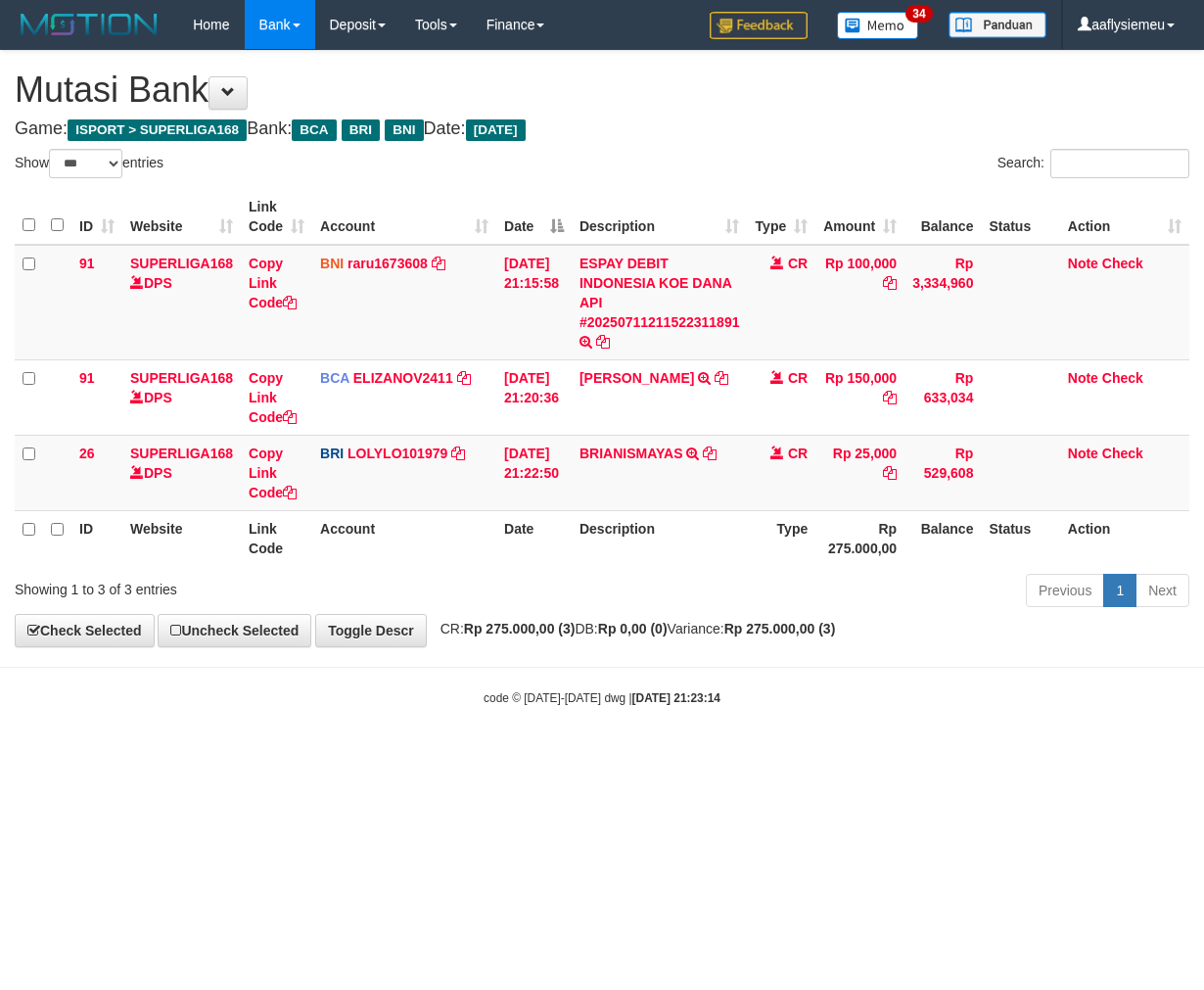 select on "***" 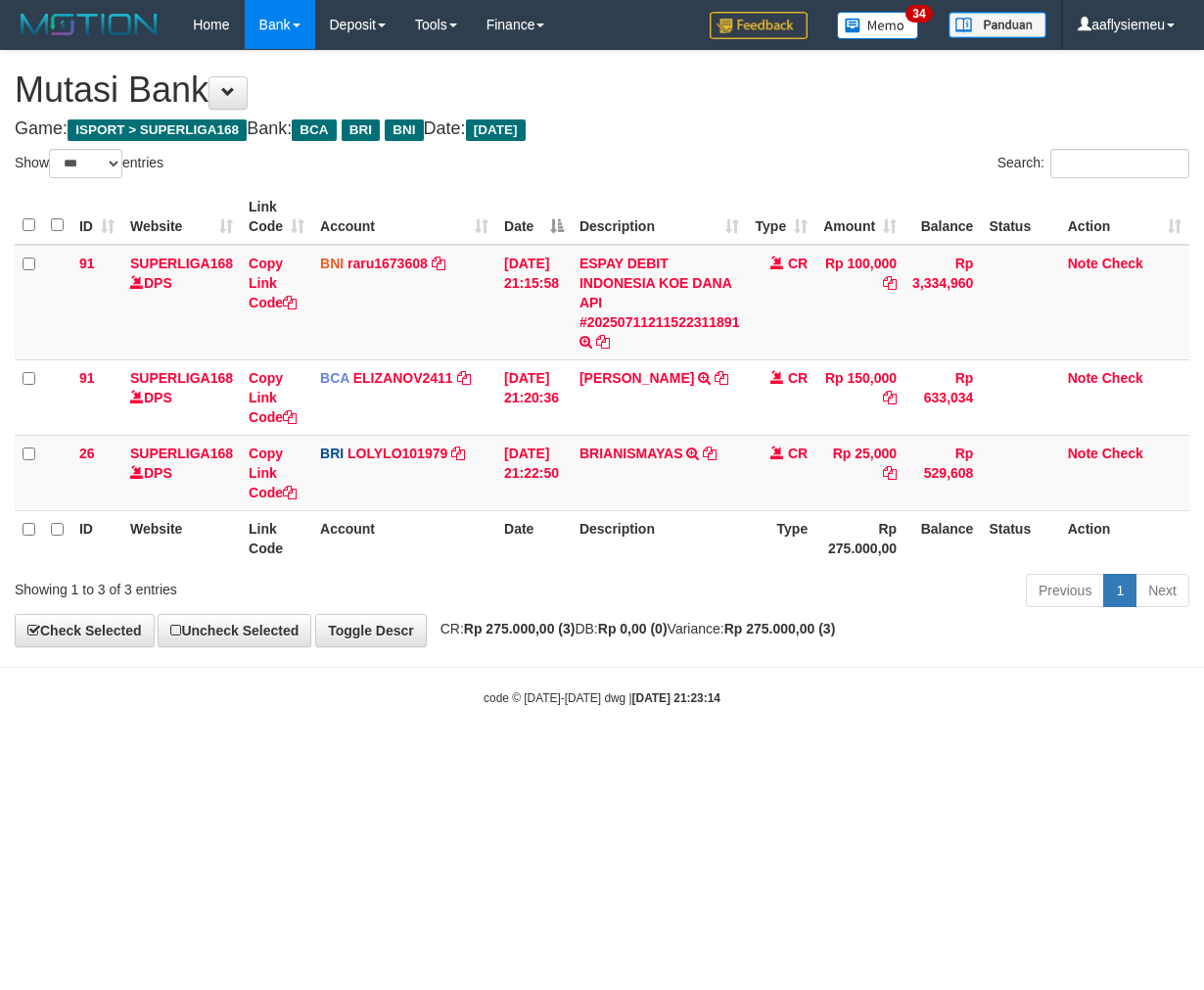 scroll, scrollTop: 0, scrollLeft: 0, axis: both 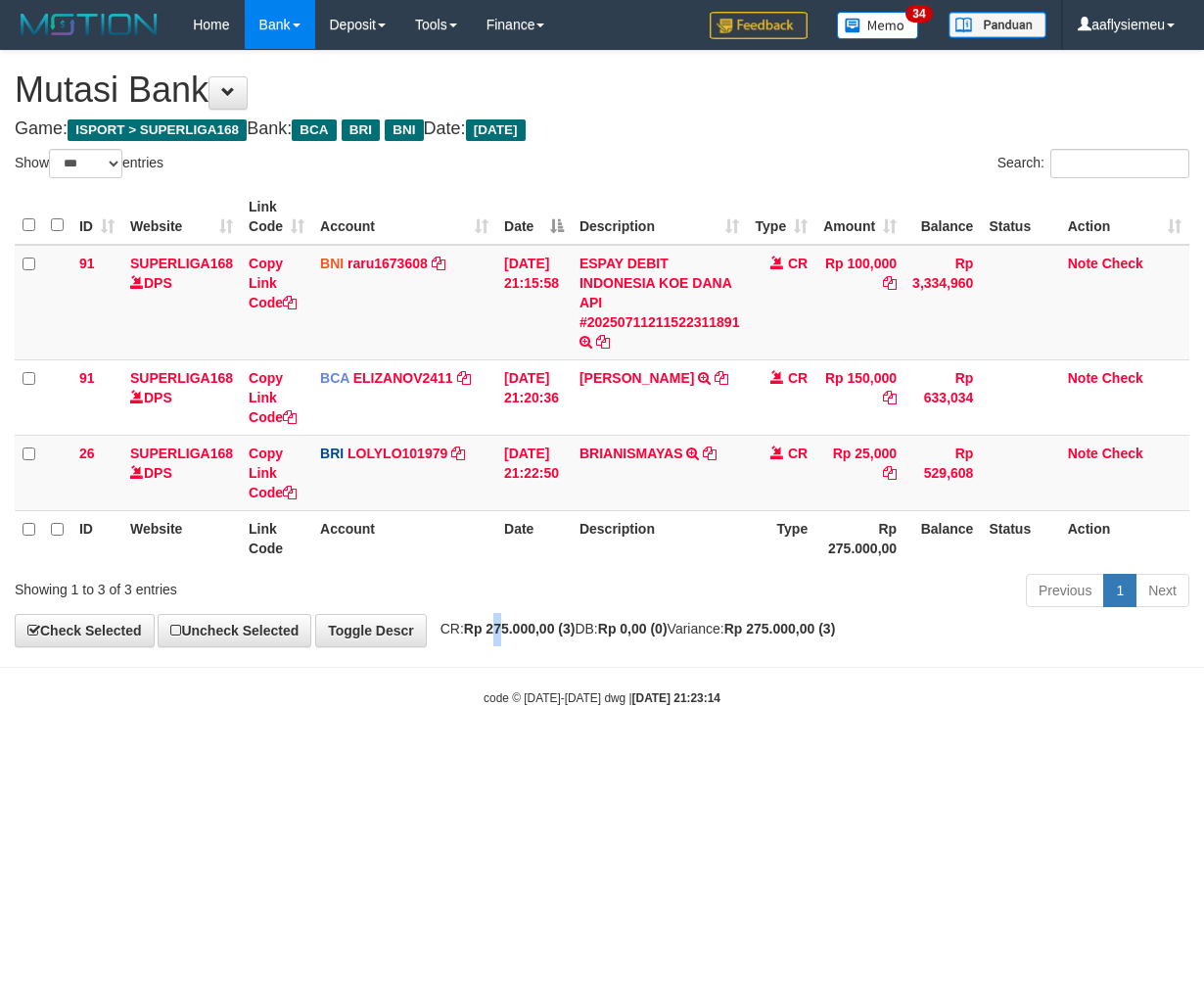 click on "Rp 275.000,00 (3)" at bounding box center (520, 629) 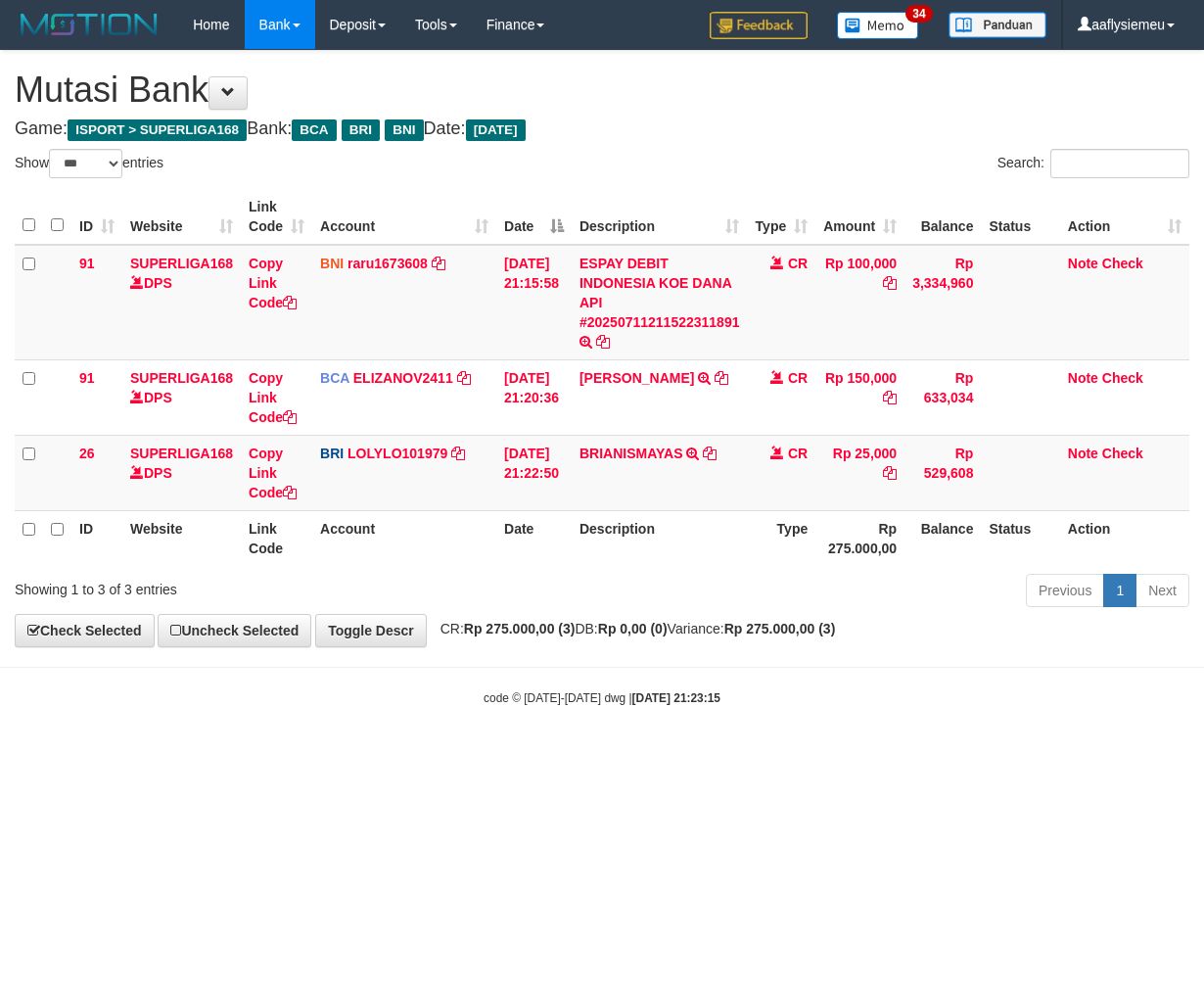 select on "***" 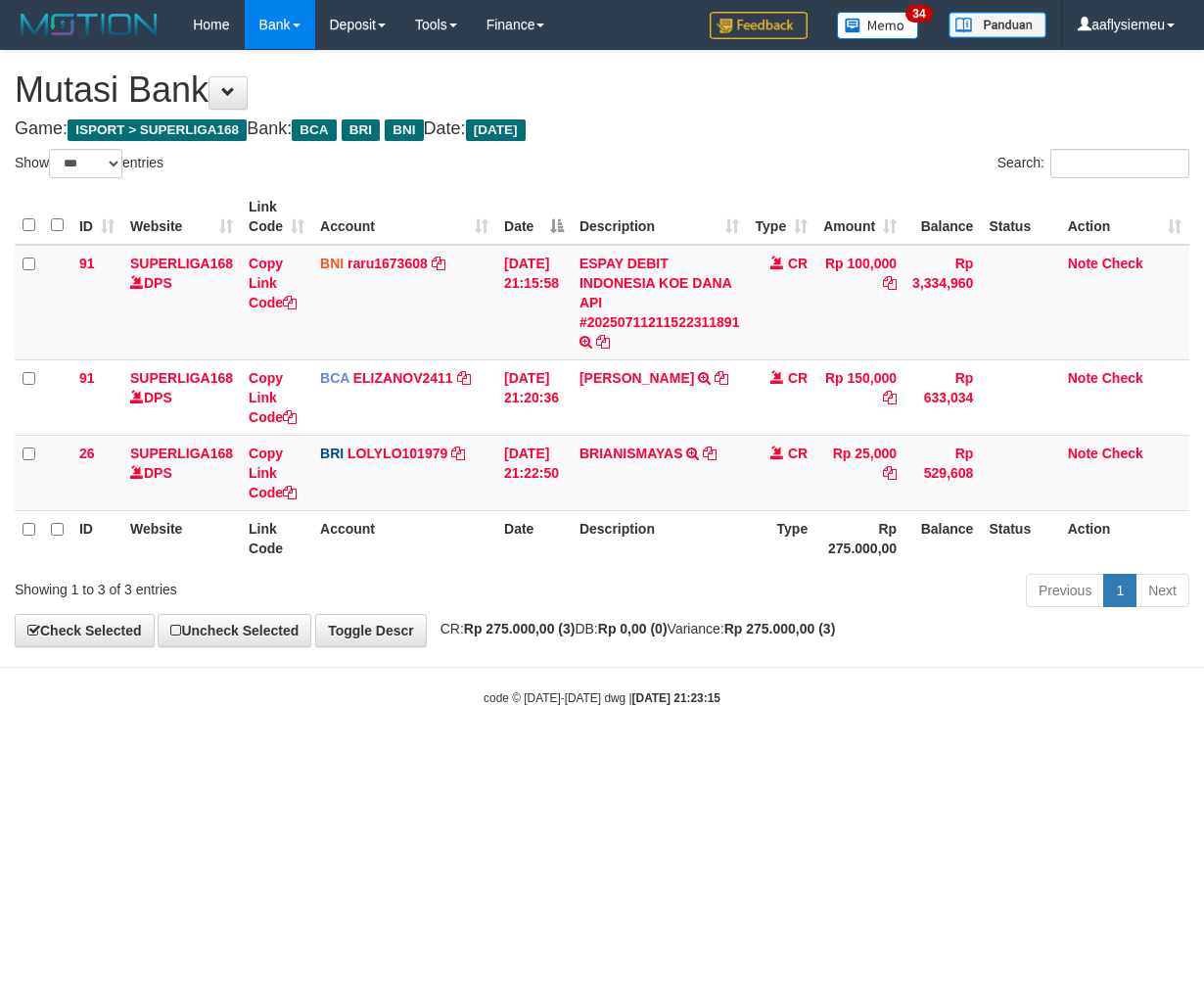 scroll, scrollTop: 0, scrollLeft: 0, axis: both 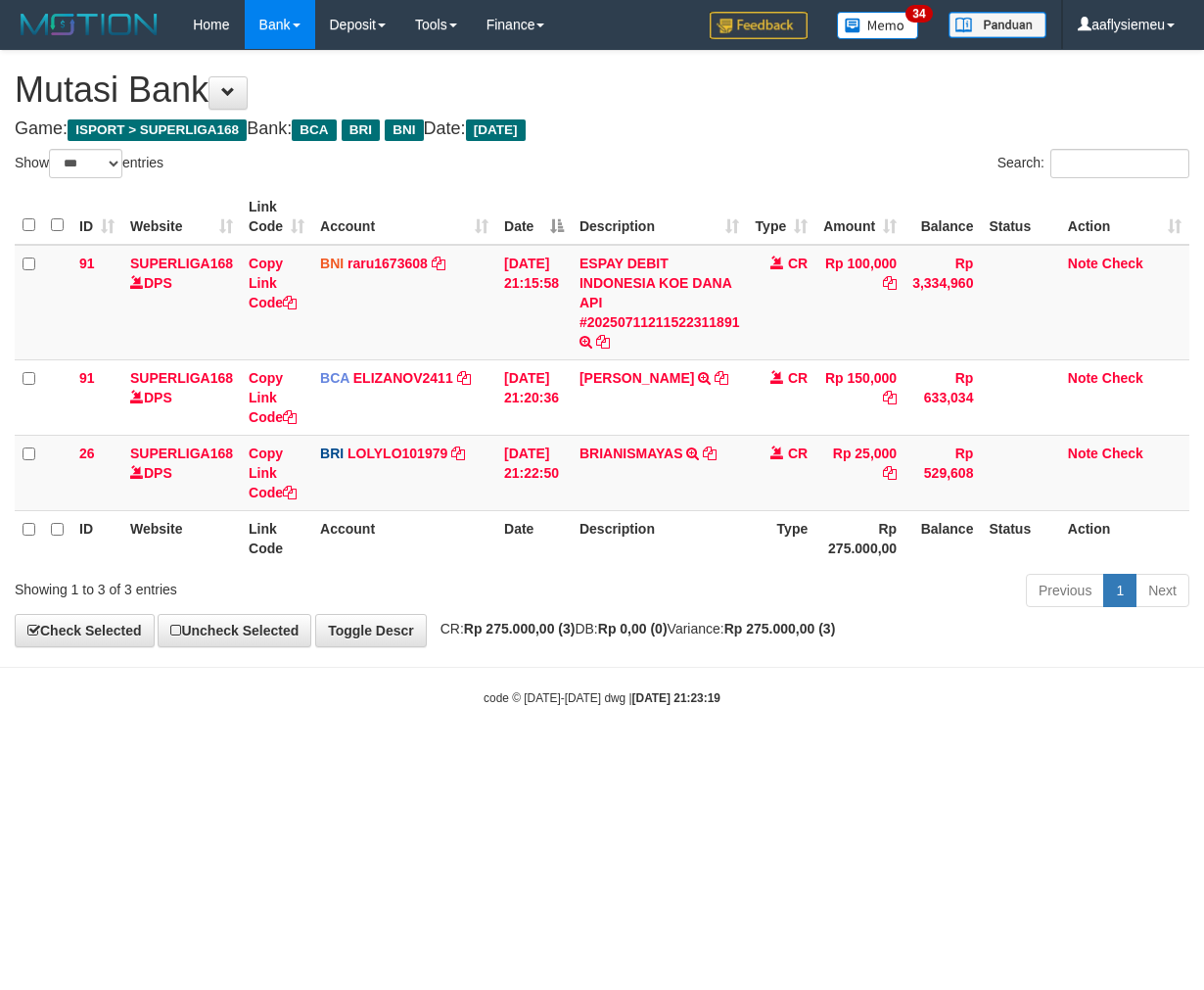 select on "***" 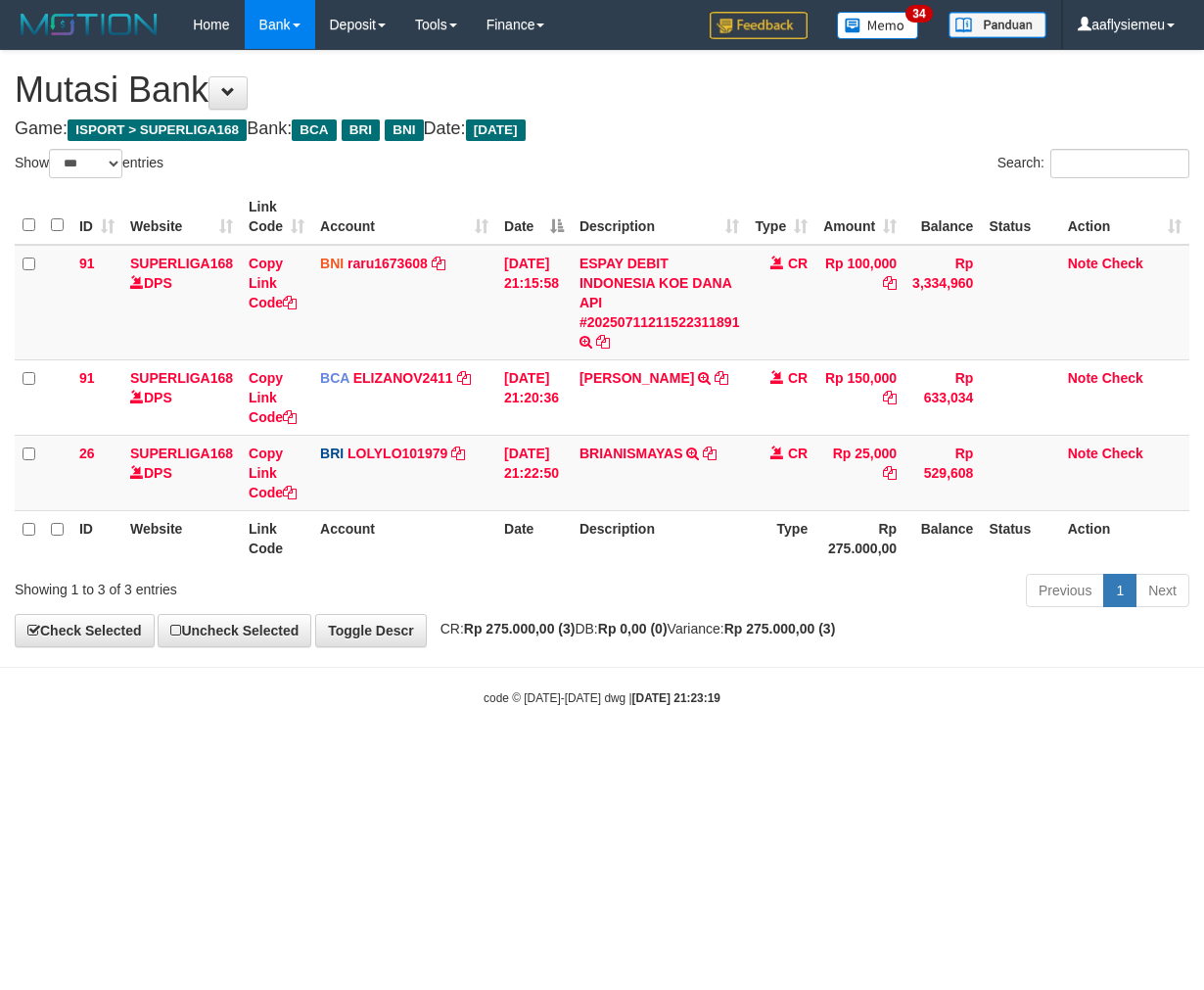 scroll, scrollTop: 0, scrollLeft: 0, axis: both 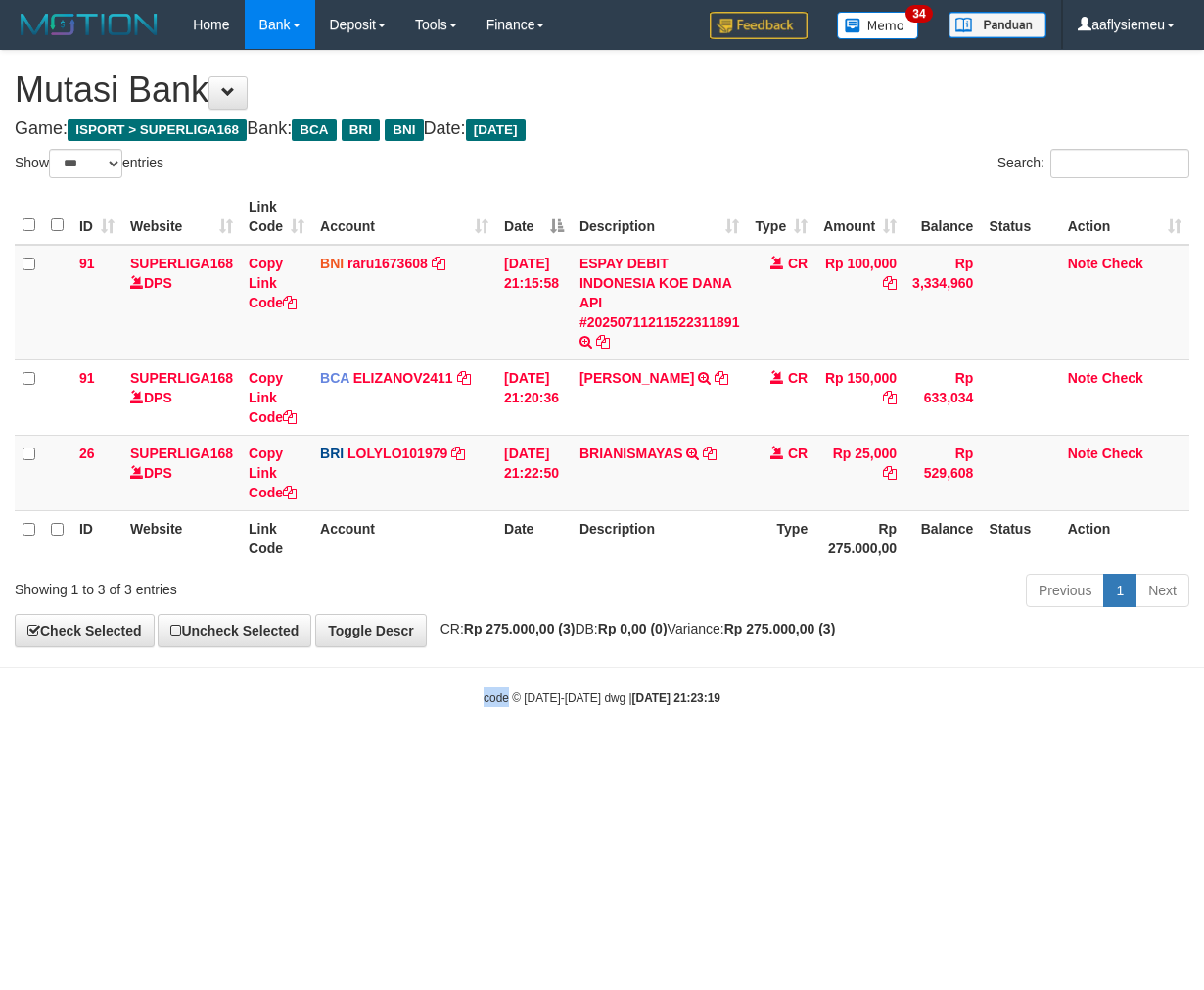 click on "Toggle navigation
Home
Bank
Account List
Load
By Website
Group
[ISPORT]													SUPERLIGA168
By Load Group (DPS)" at bounding box center [602, 378] 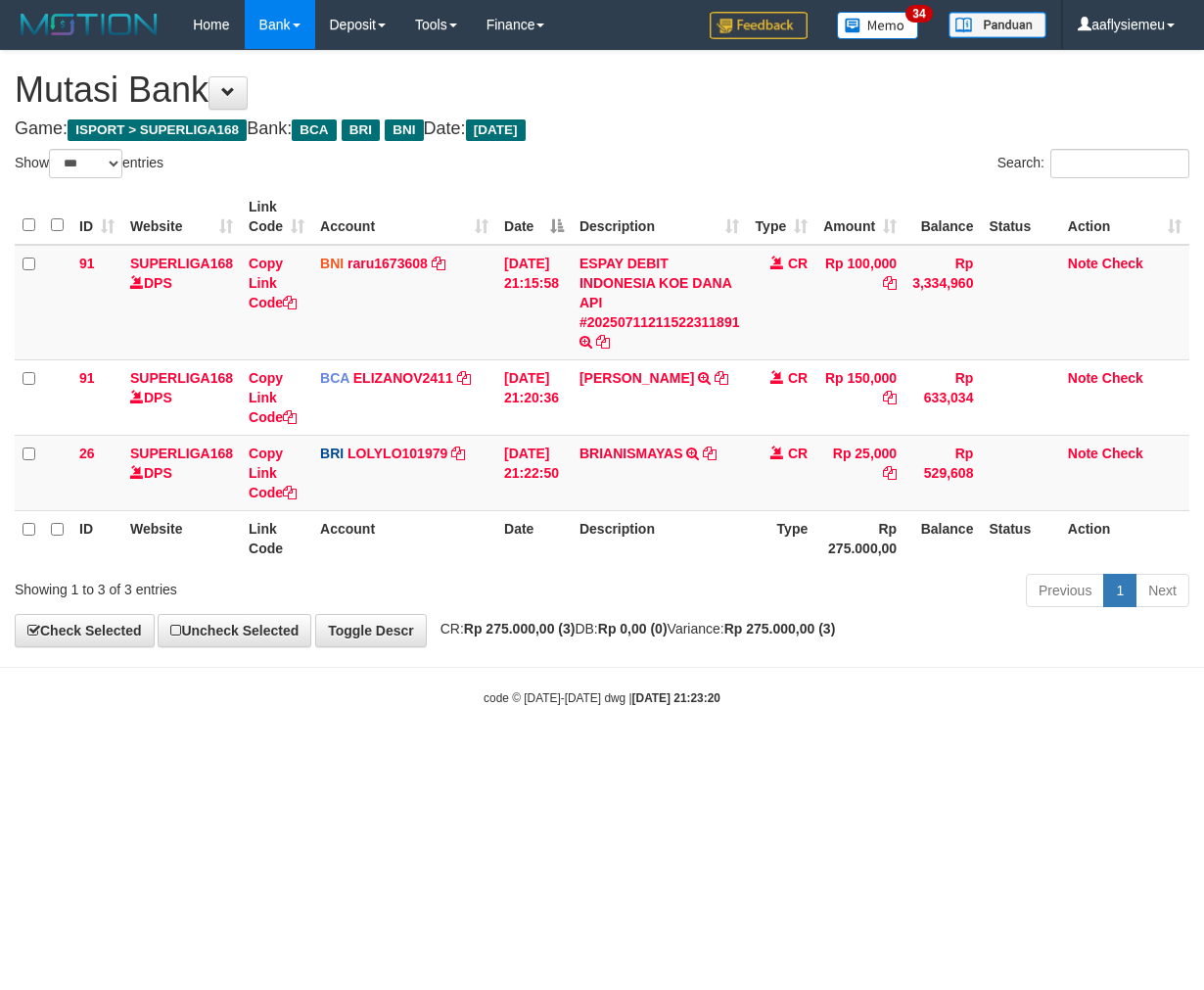 select on "***" 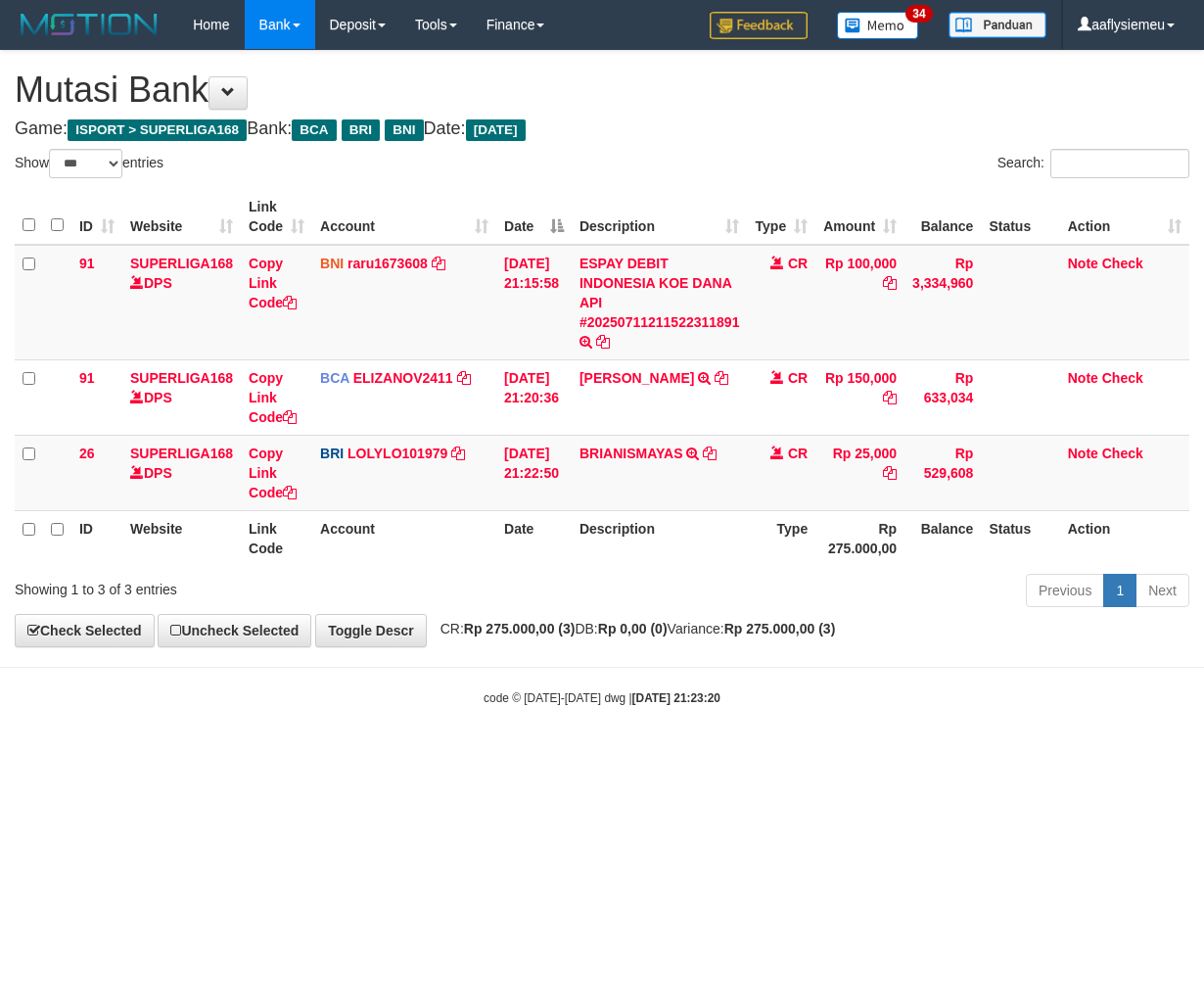 scroll, scrollTop: 0, scrollLeft: 0, axis: both 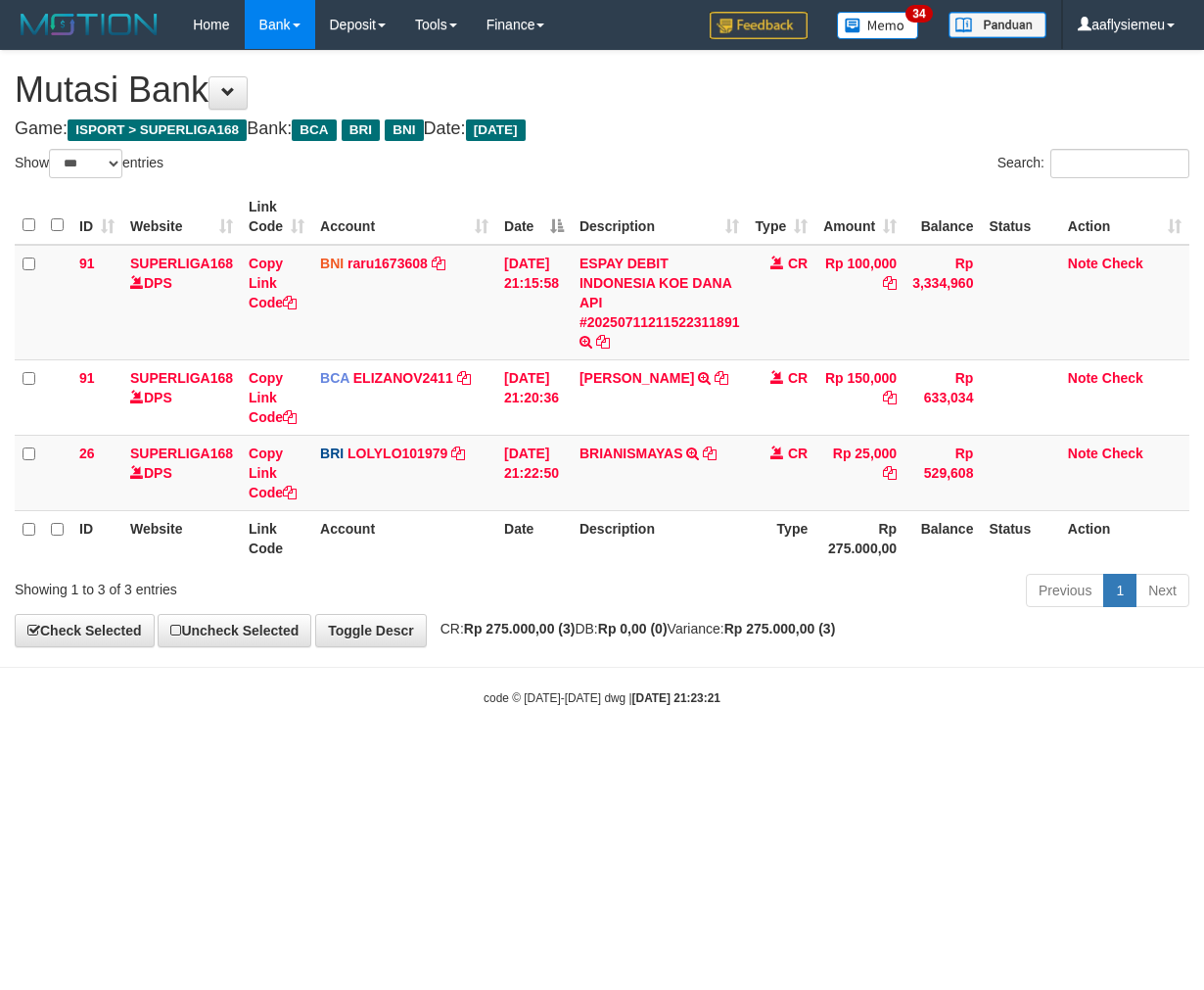 select on "***" 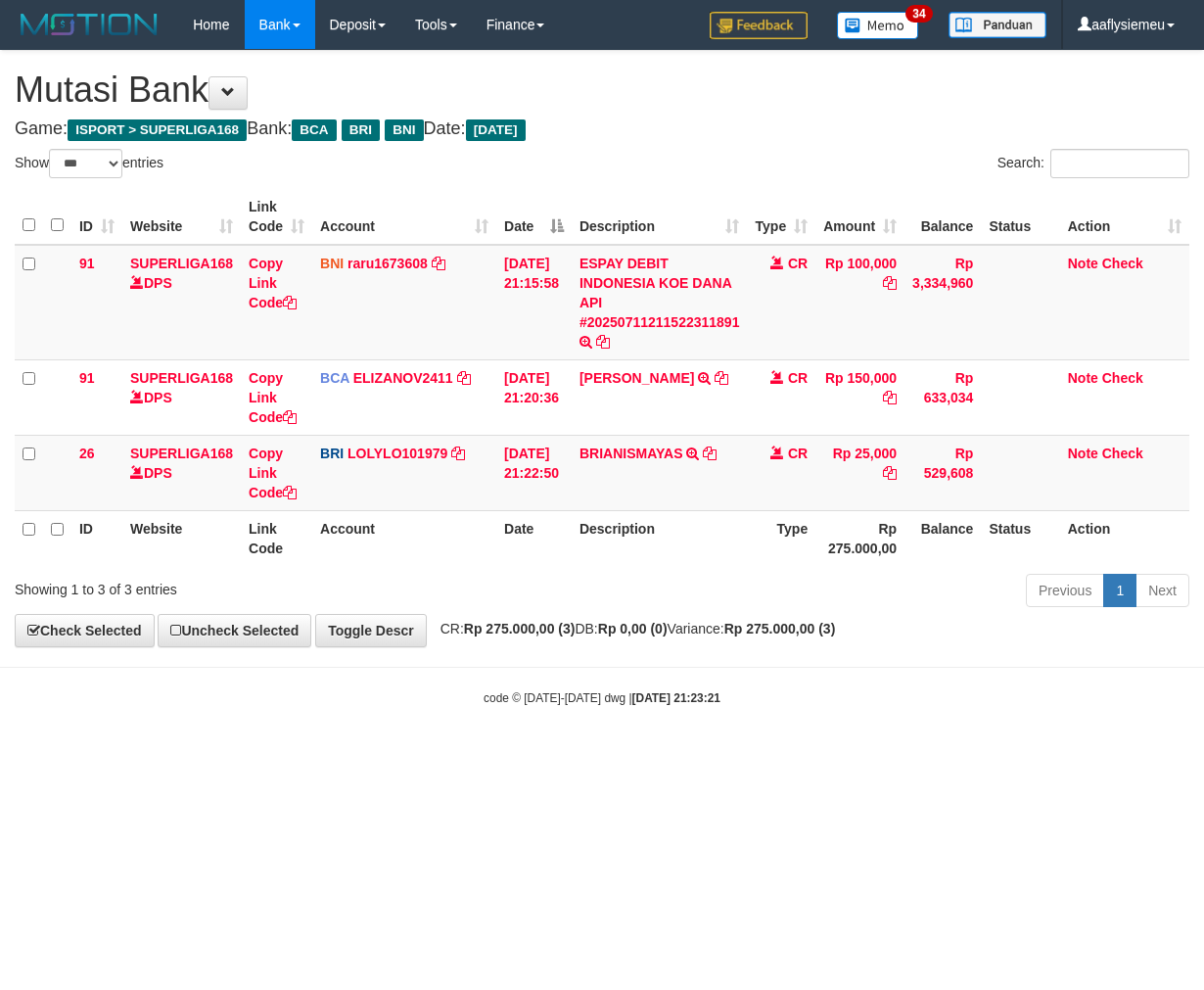 scroll, scrollTop: 0, scrollLeft: 0, axis: both 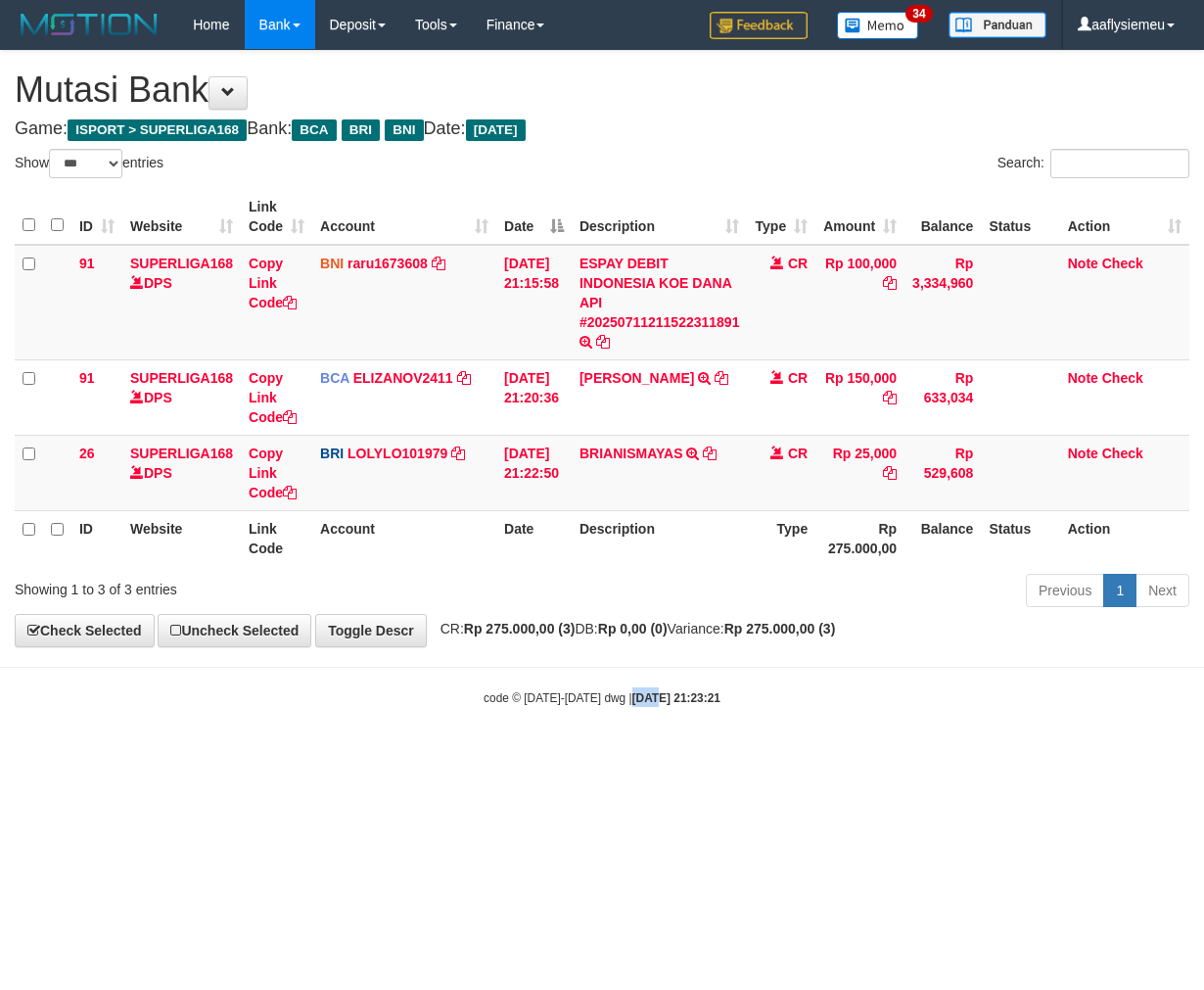 click on "Toggle navigation
Home
Bank
Account List
Load
By Website
Group
[ISPORT]													SUPERLIGA168
By Load Group (DPS)" at bounding box center [602, 378] 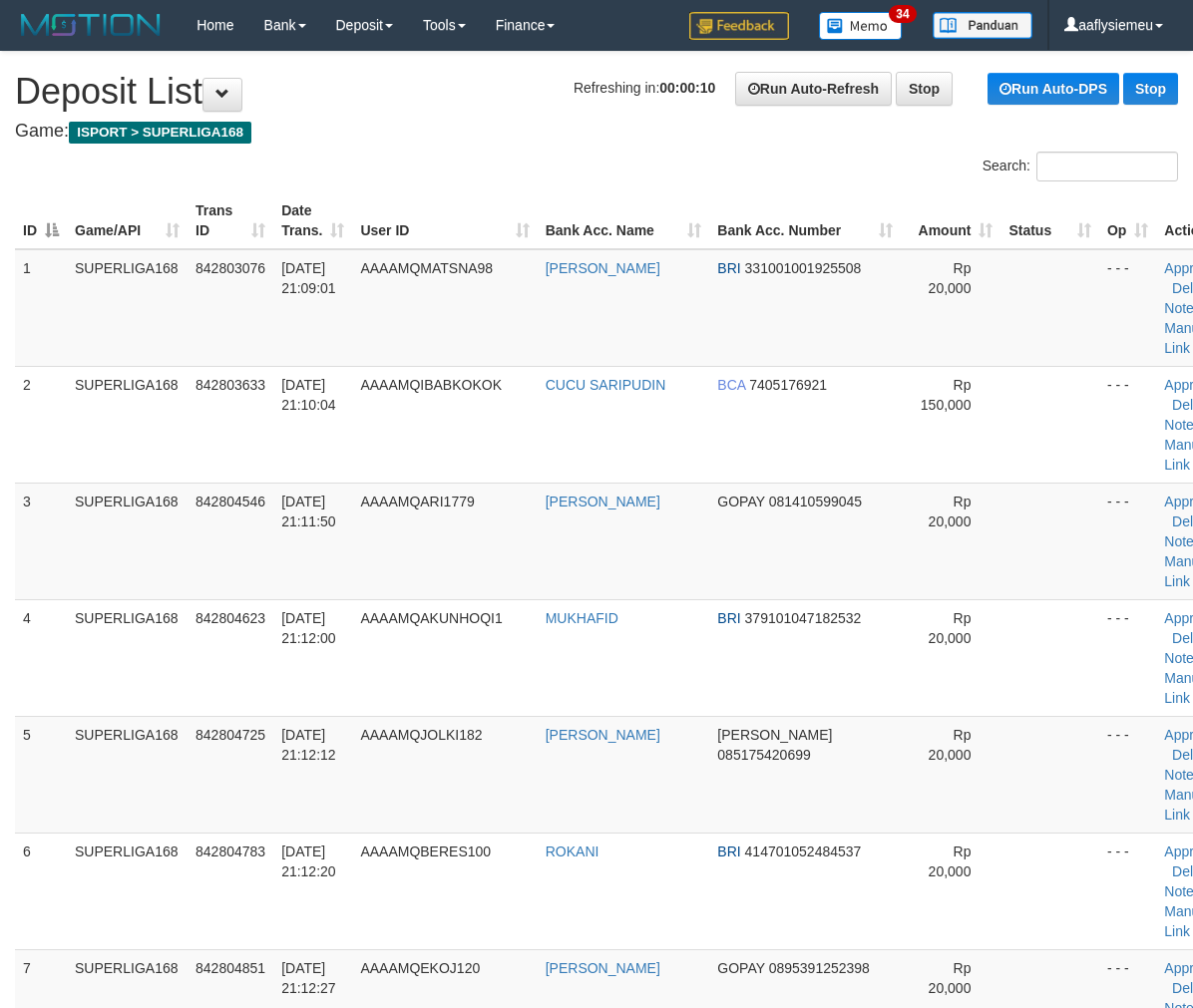 scroll, scrollTop: 0, scrollLeft: 0, axis: both 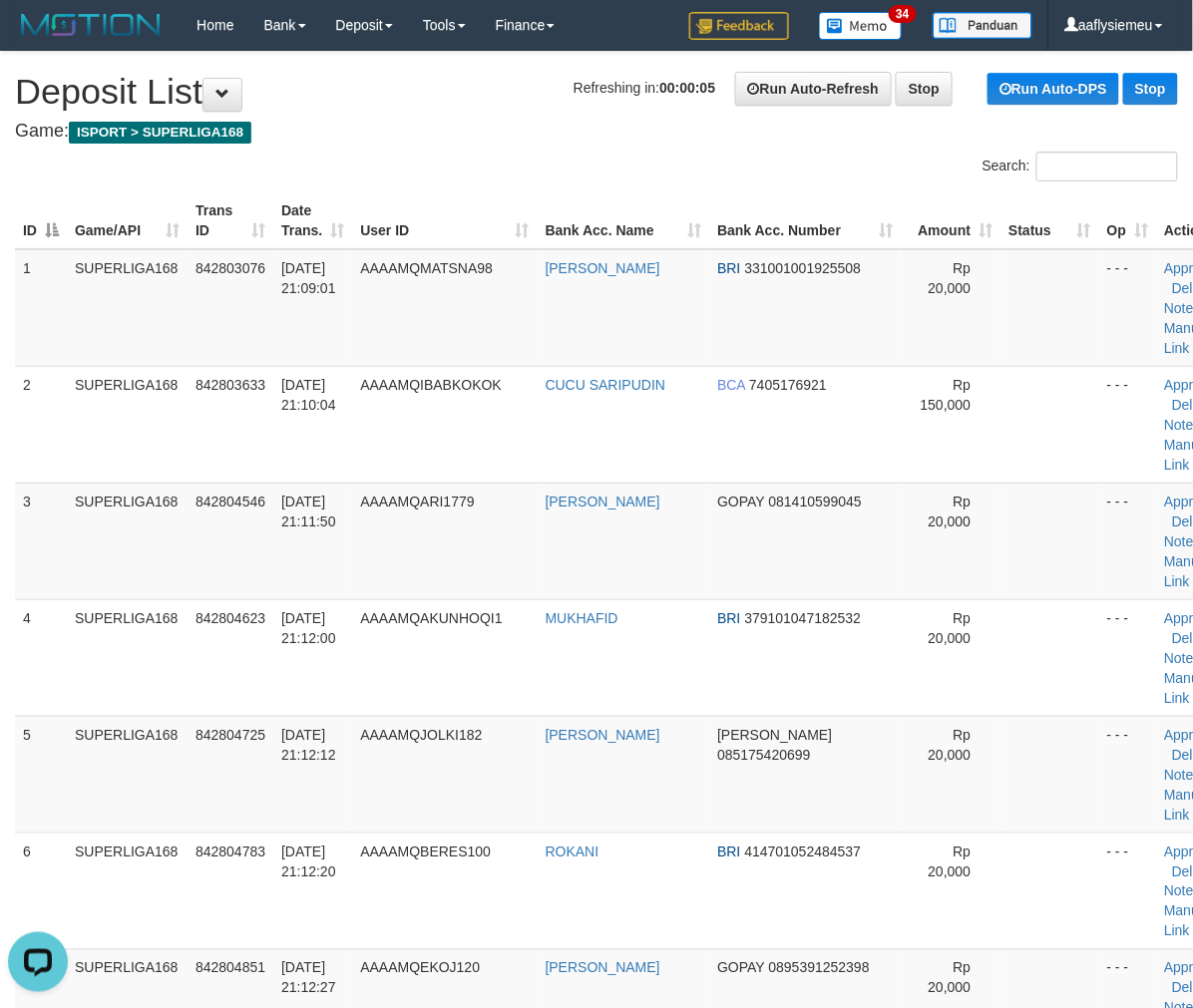 drag, startPoint x: 143, startPoint y: 600, endPoint x: 3, endPoint y: 633, distance: 143.83671 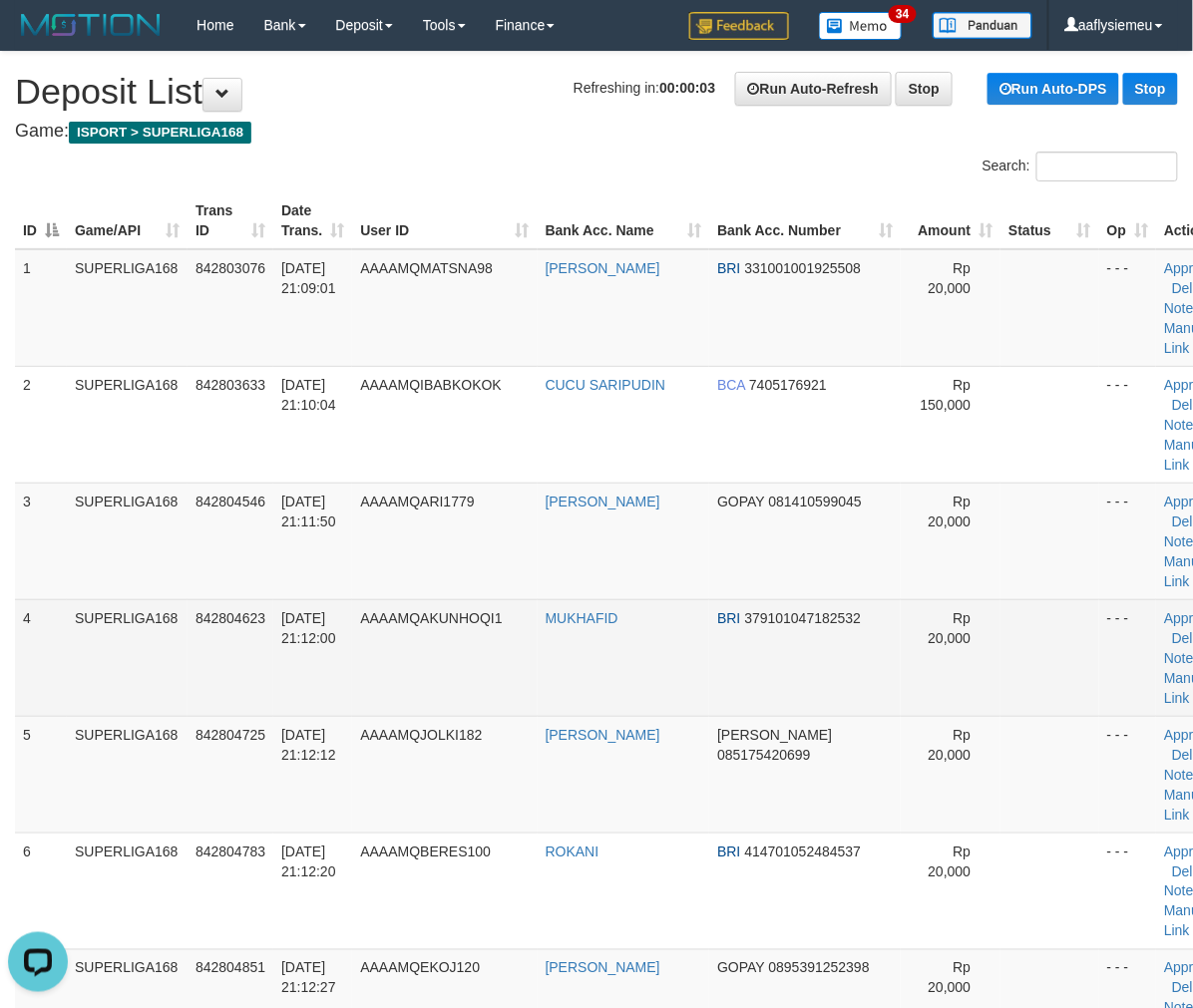 click on "11/07/2025 21:12:00" at bounding box center [312, 657] 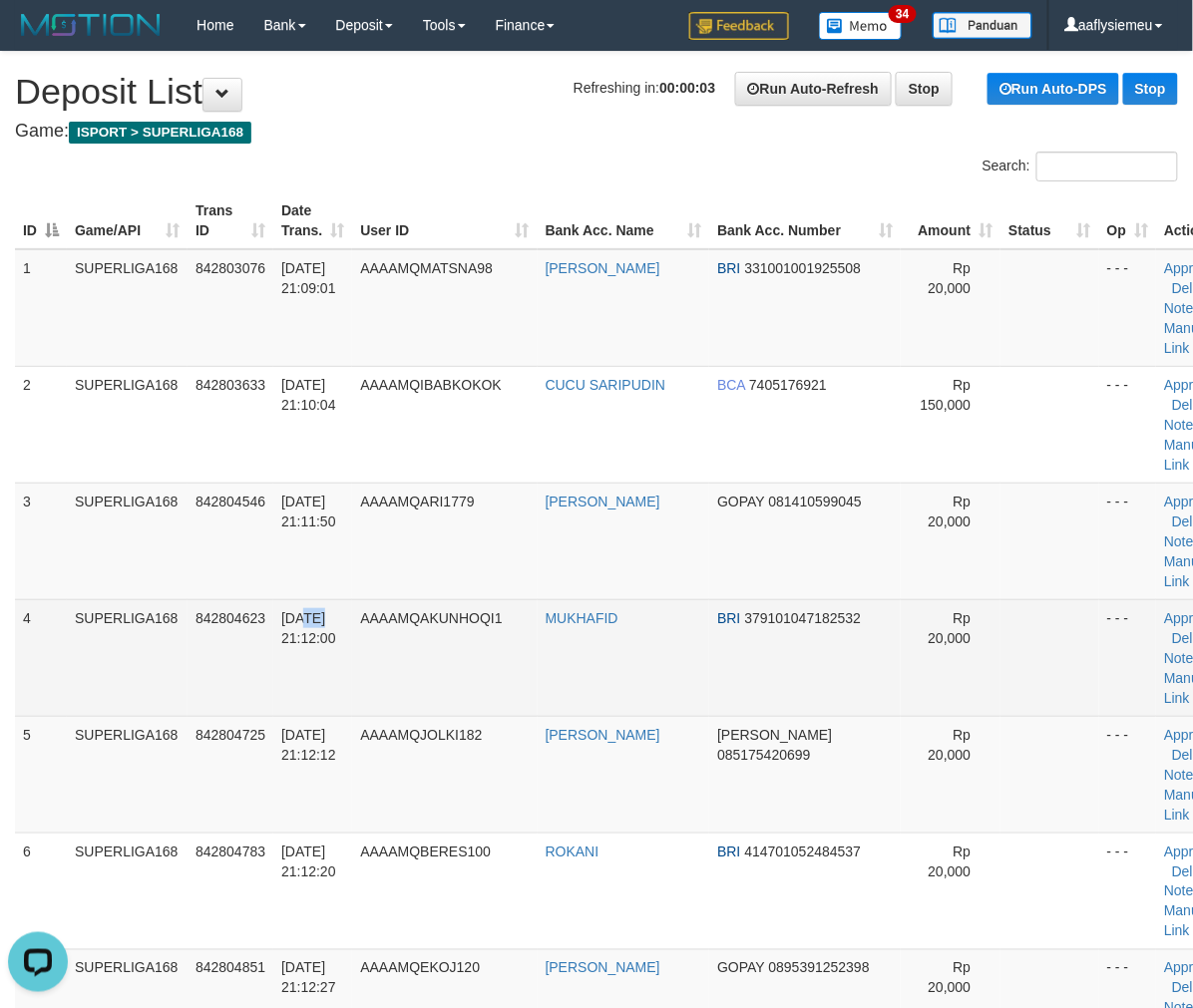 click on "11/07/2025 21:12:00" at bounding box center (312, 657) 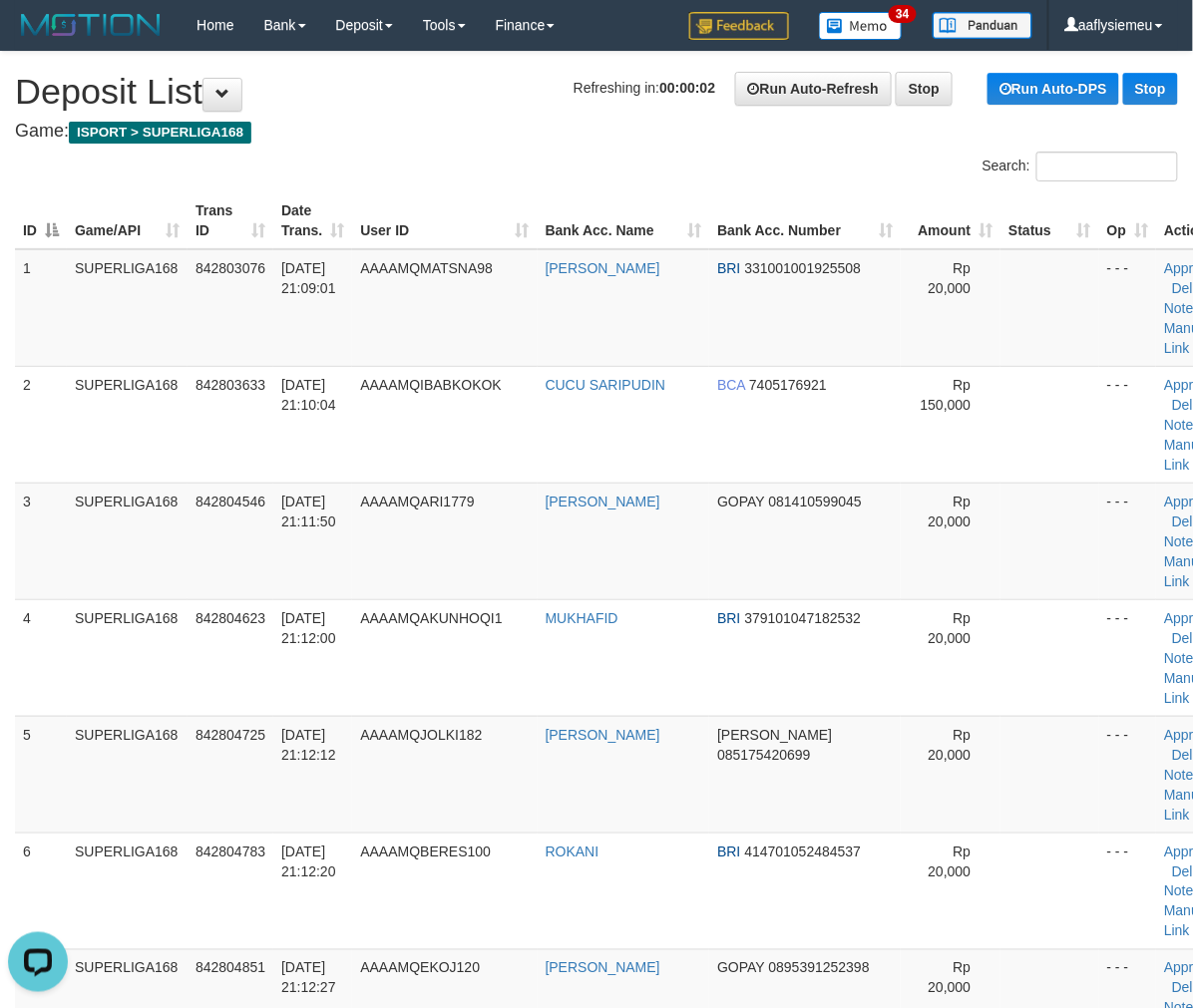 drag, startPoint x: 134, startPoint y: 598, endPoint x: 0, endPoint y: 632, distance: 138.24616 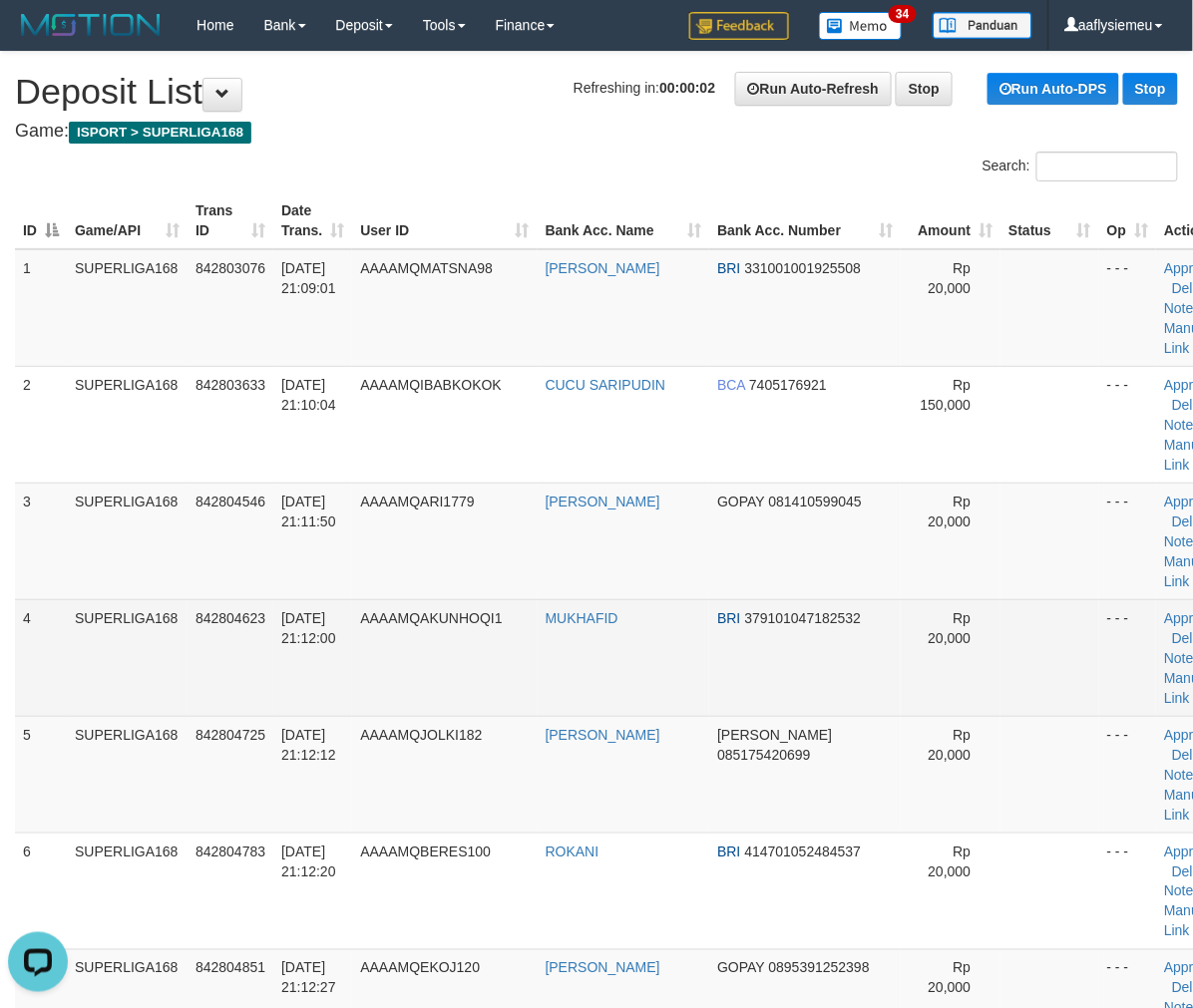 drag, startPoint x: 53, startPoint y: 595, endPoint x: 21, endPoint y: 625, distance: 43.863424 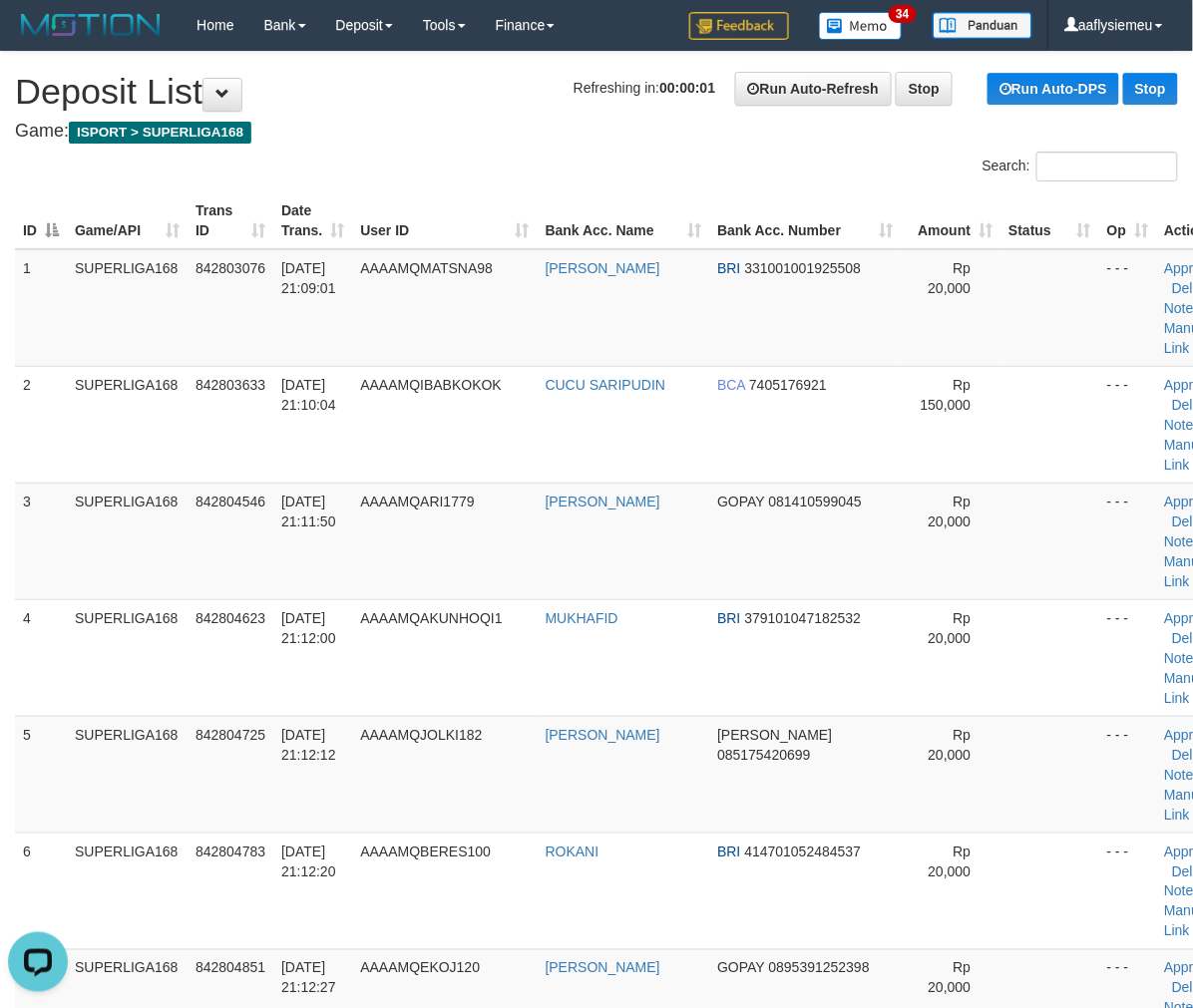 drag, startPoint x: 170, startPoint y: 568, endPoint x: 4, endPoint y: 629, distance: 176.85305 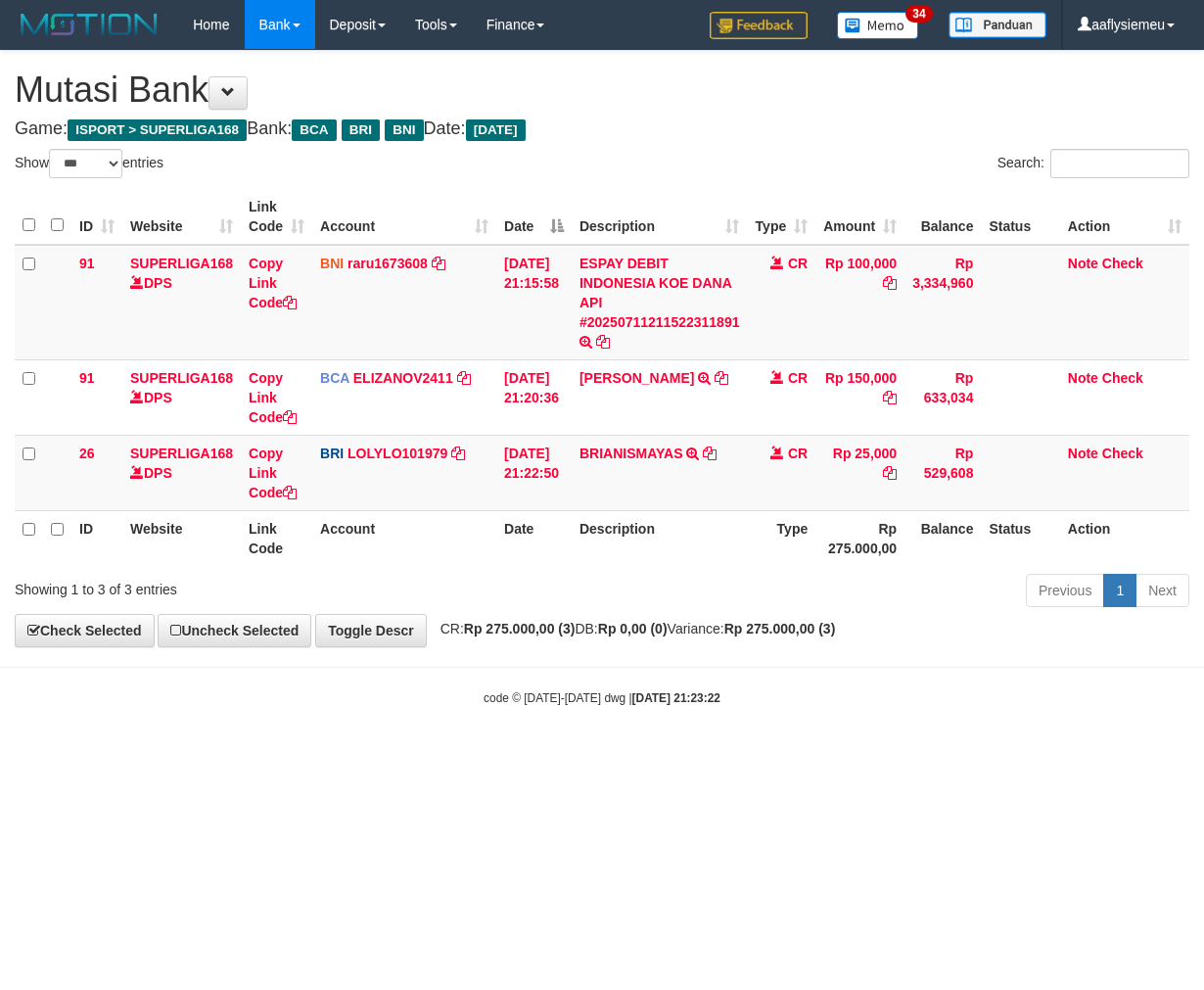 select on "***" 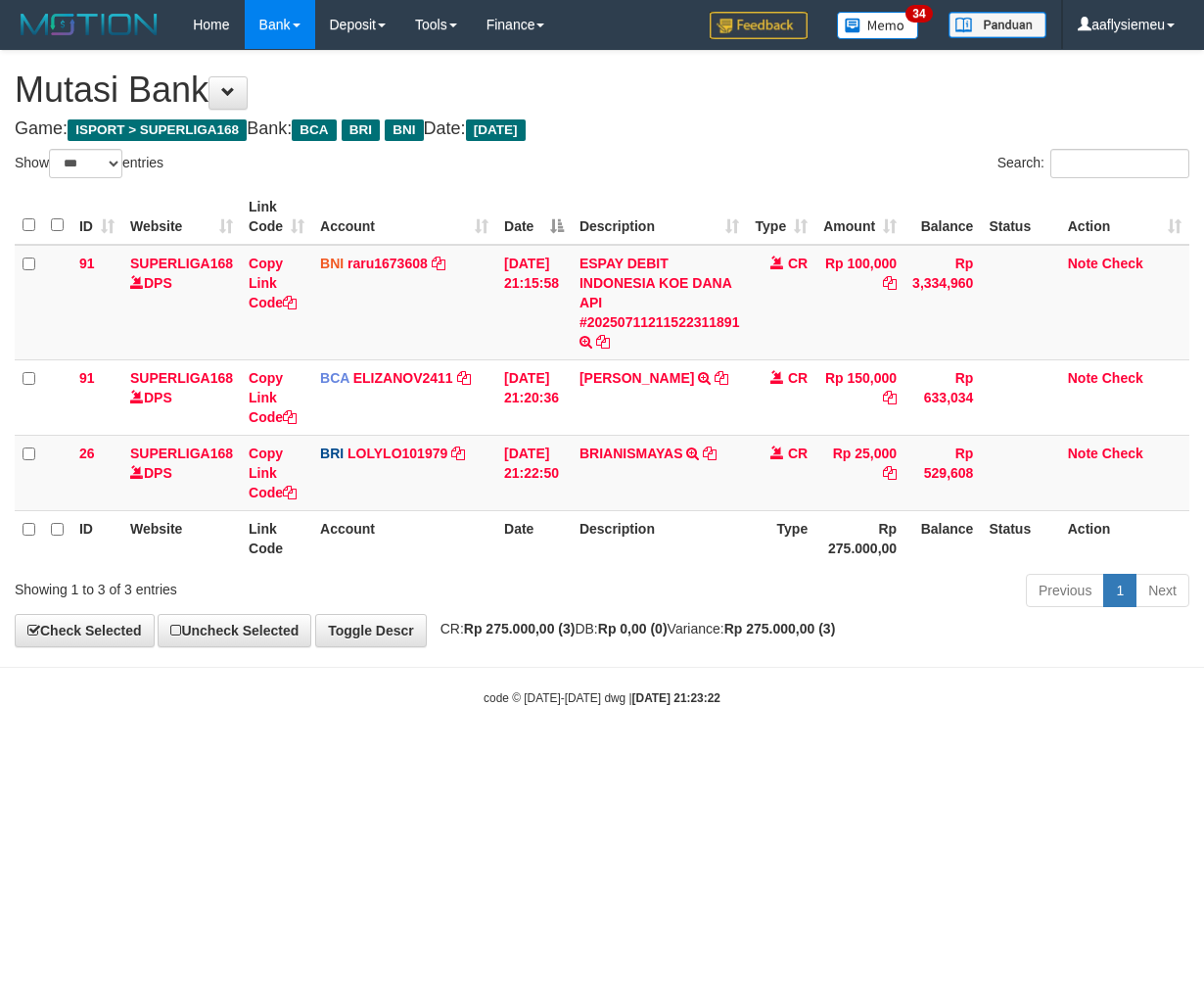 scroll, scrollTop: 0, scrollLeft: 0, axis: both 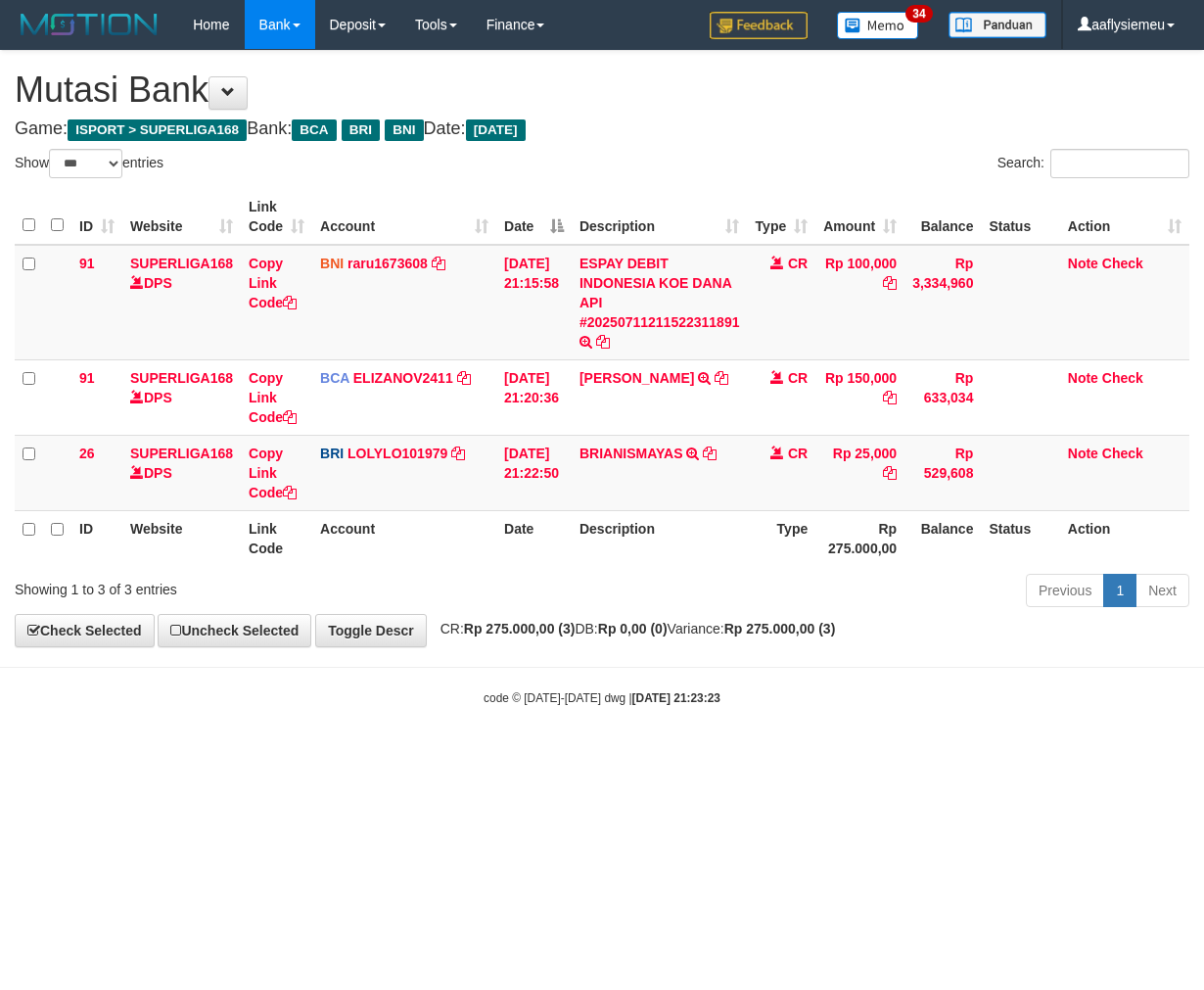 select on "***" 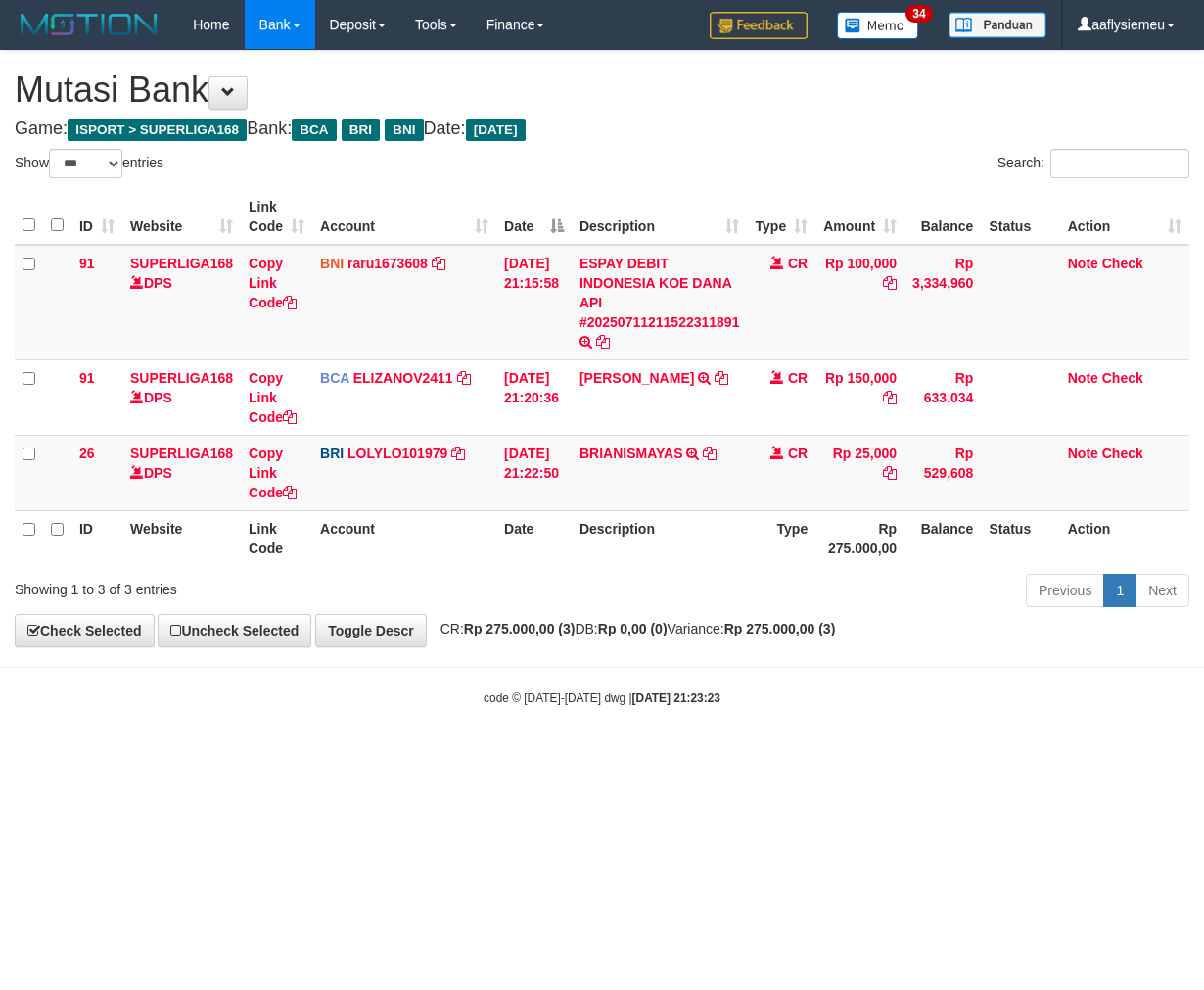 scroll, scrollTop: 0, scrollLeft: 0, axis: both 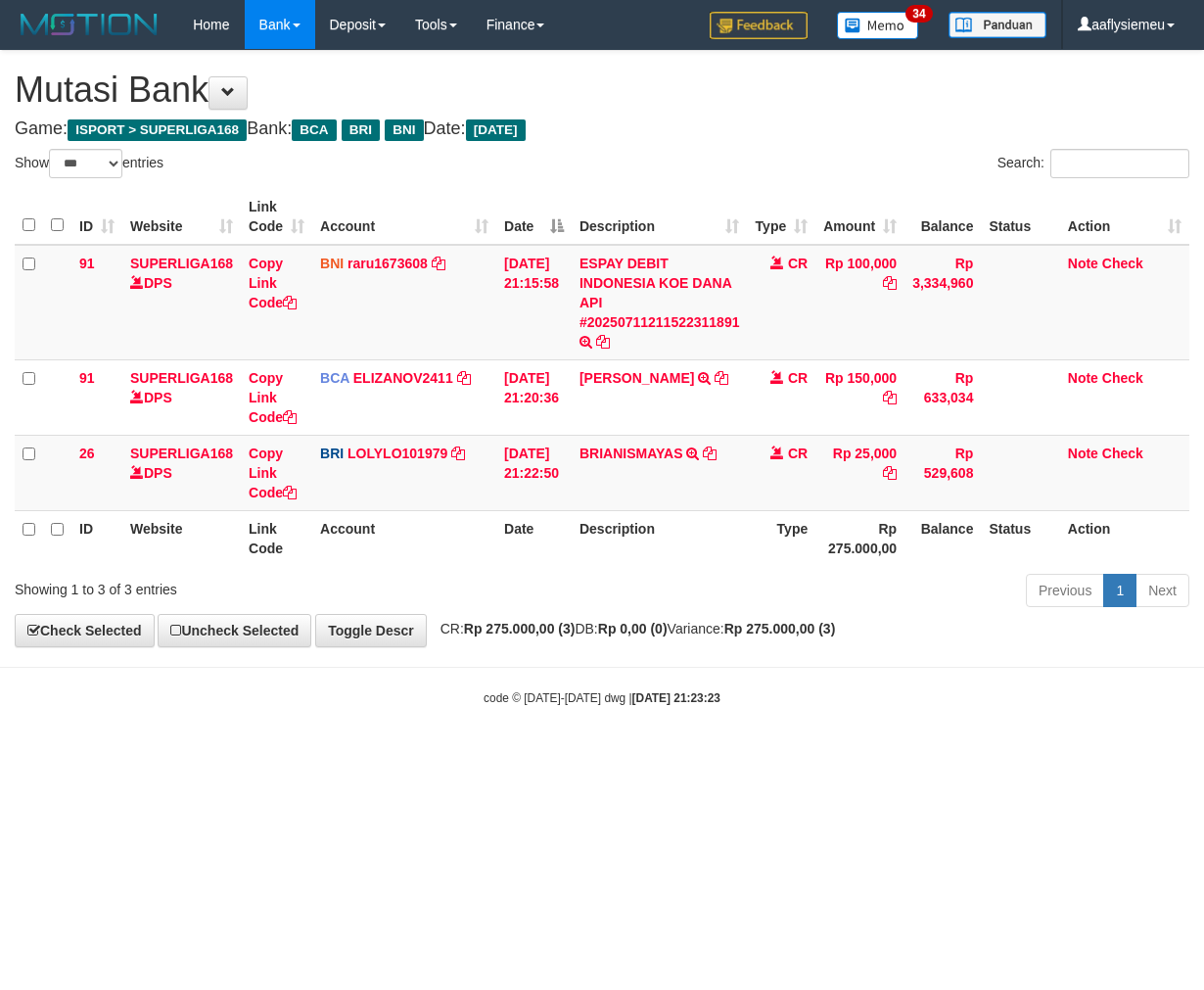 select on "***" 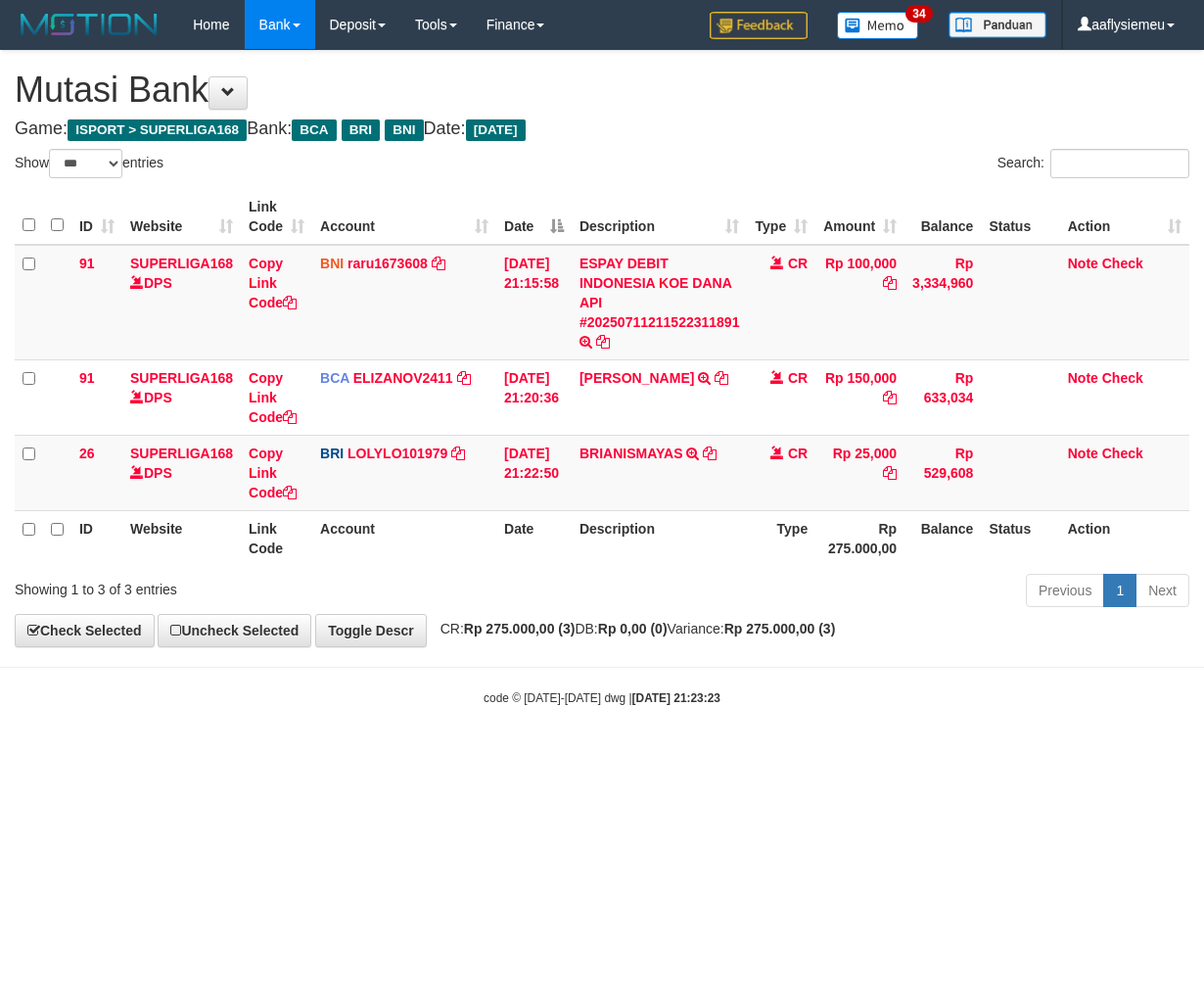 scroll, scrollTop: 0, scrollLeft: 0, axis: both 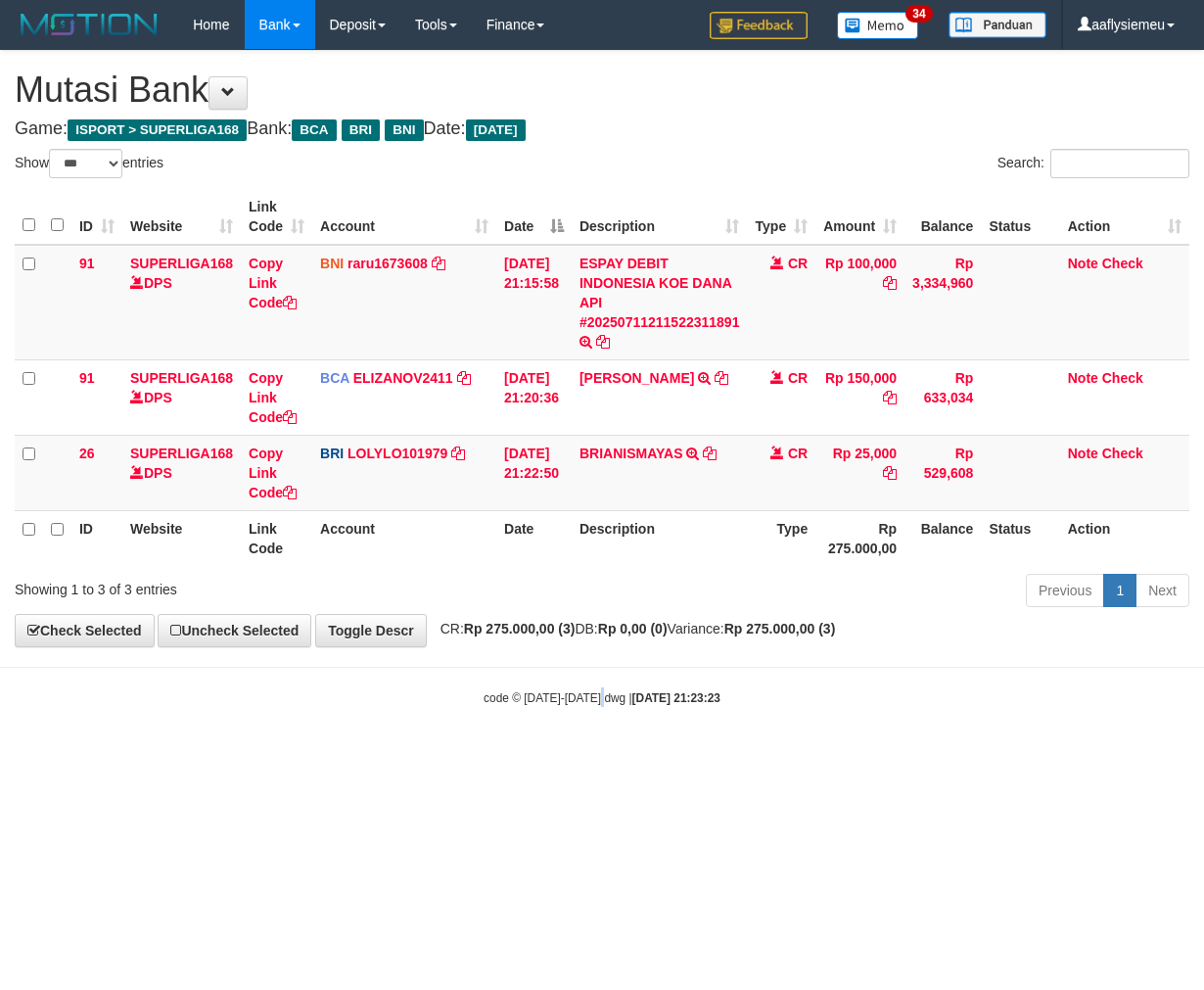 click on "Toggle navigation
Home
Bank
Account List
Load
By Website
Group
[ISPORT]													SUPERLIGA168
By Load Group (DPS)" at bounding box center (602, 378) 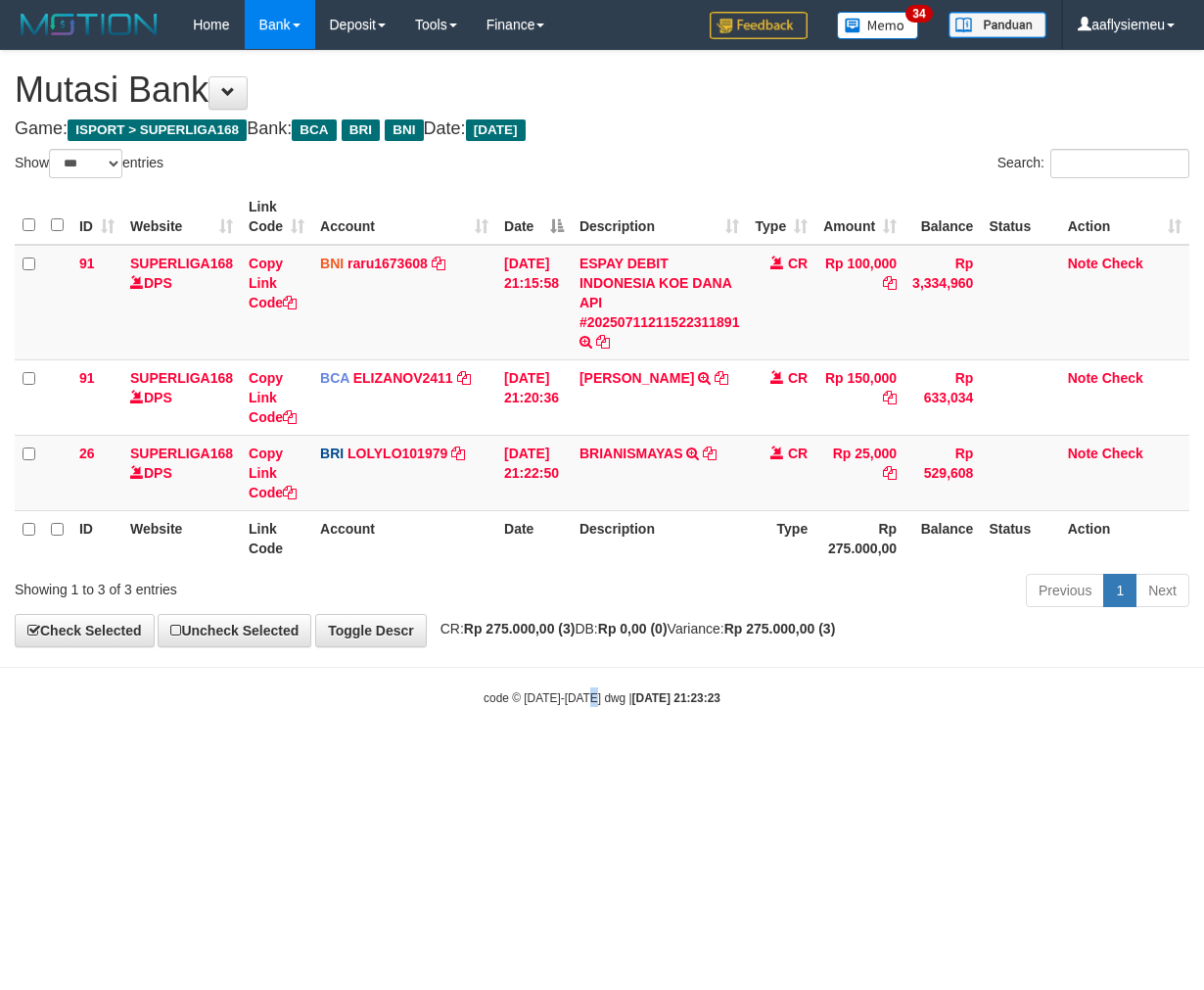 click on "Toggle navigation
Home
Bank
Account List
Load
By Website
Group
[ISPORT]													SUPERLIGA168
By Load Group (DPS)" at bounding box center [602, 378] 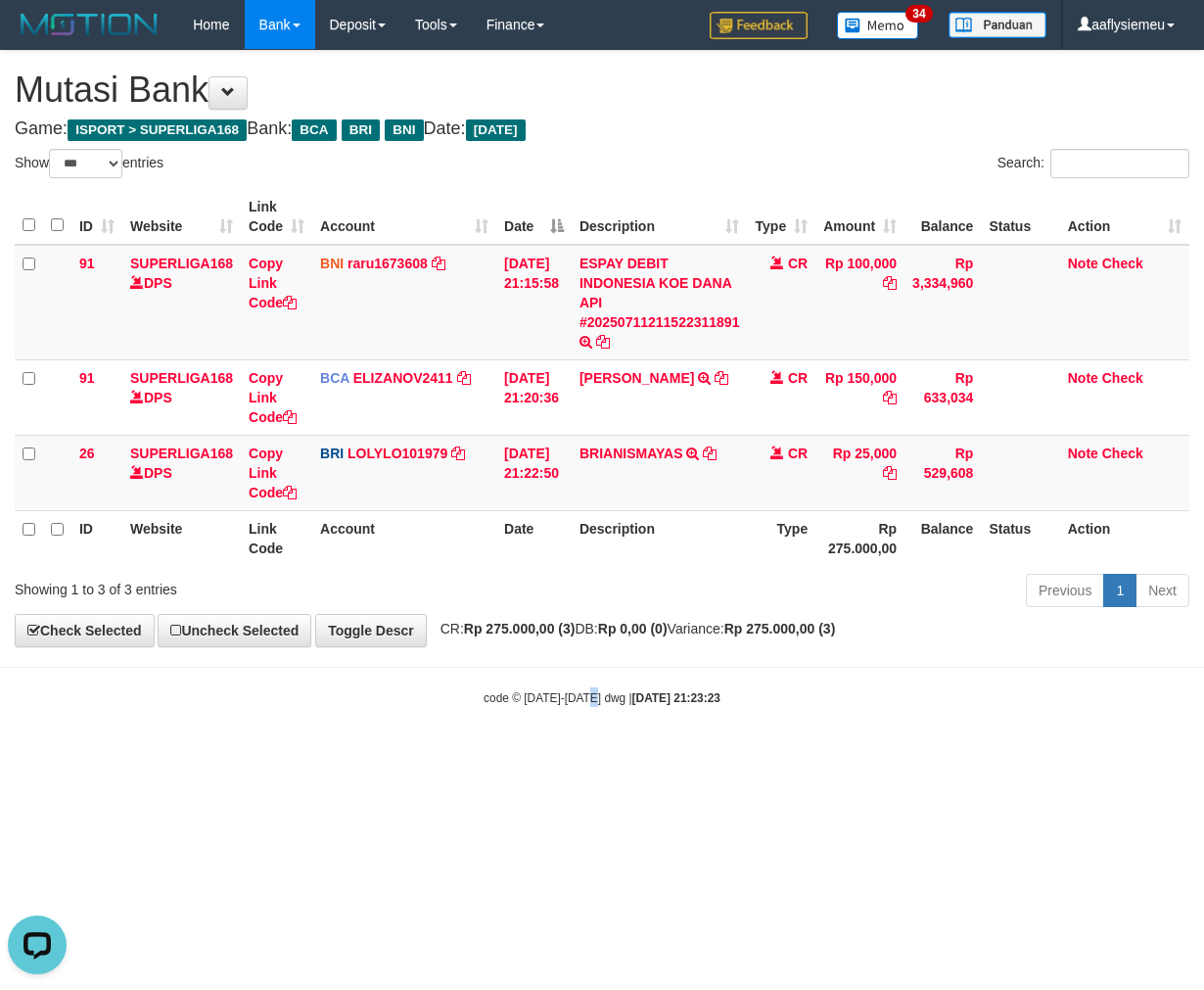 scroll, scrollTop: 0, scrollLeft: 0, axis: both 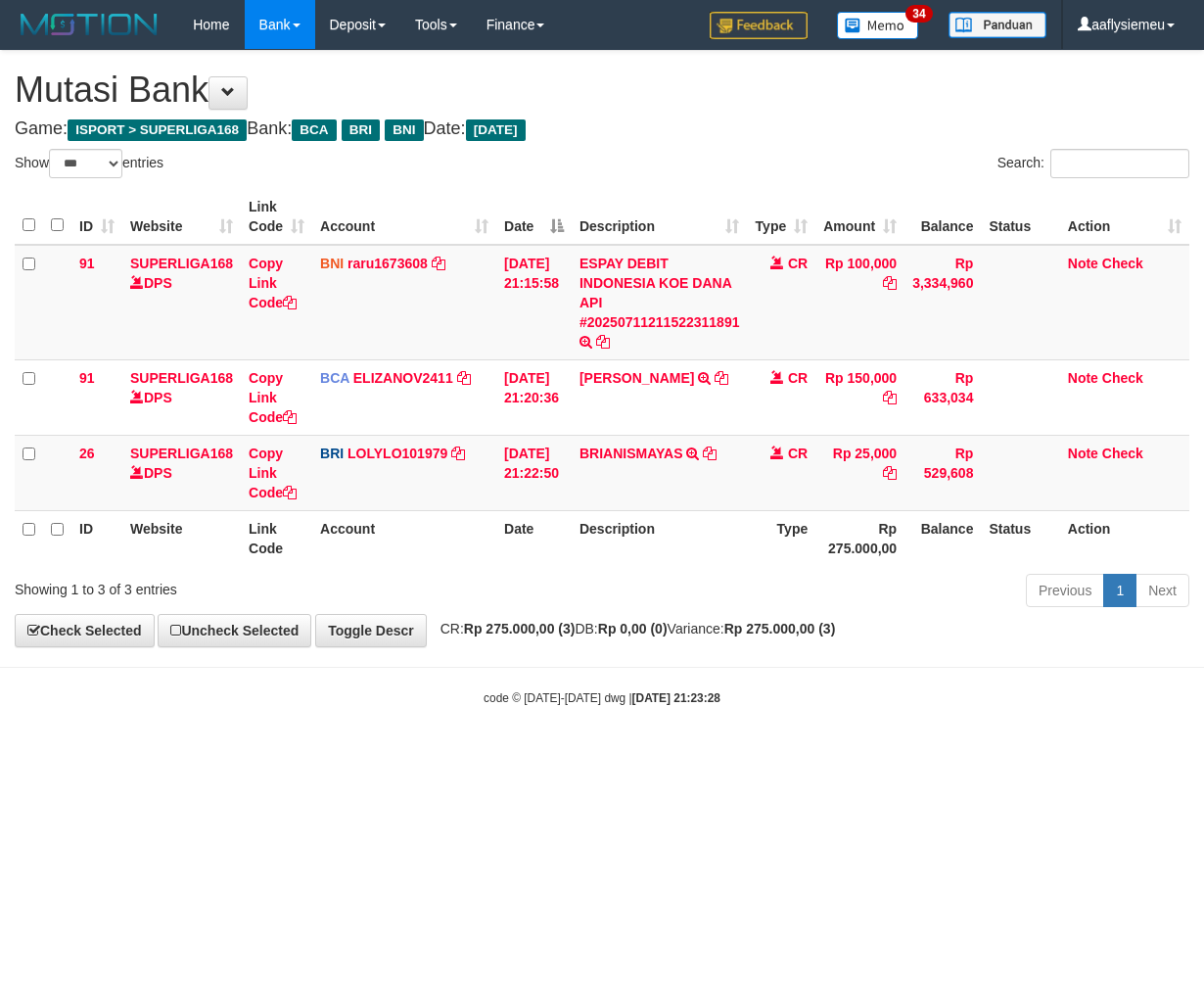 select on "***" 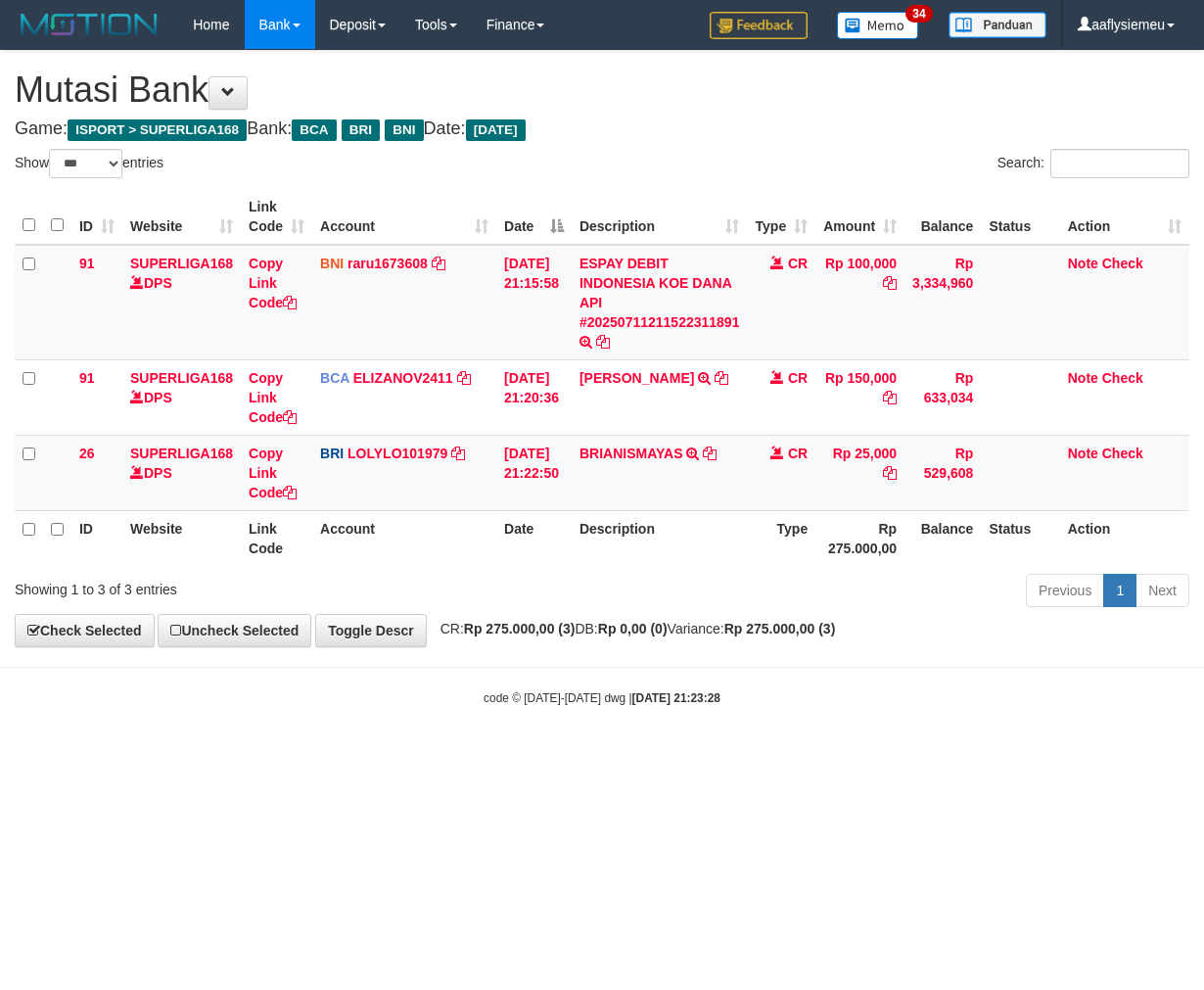 scroll, scrollTop: 0, scrollLeft: 0, axis: both 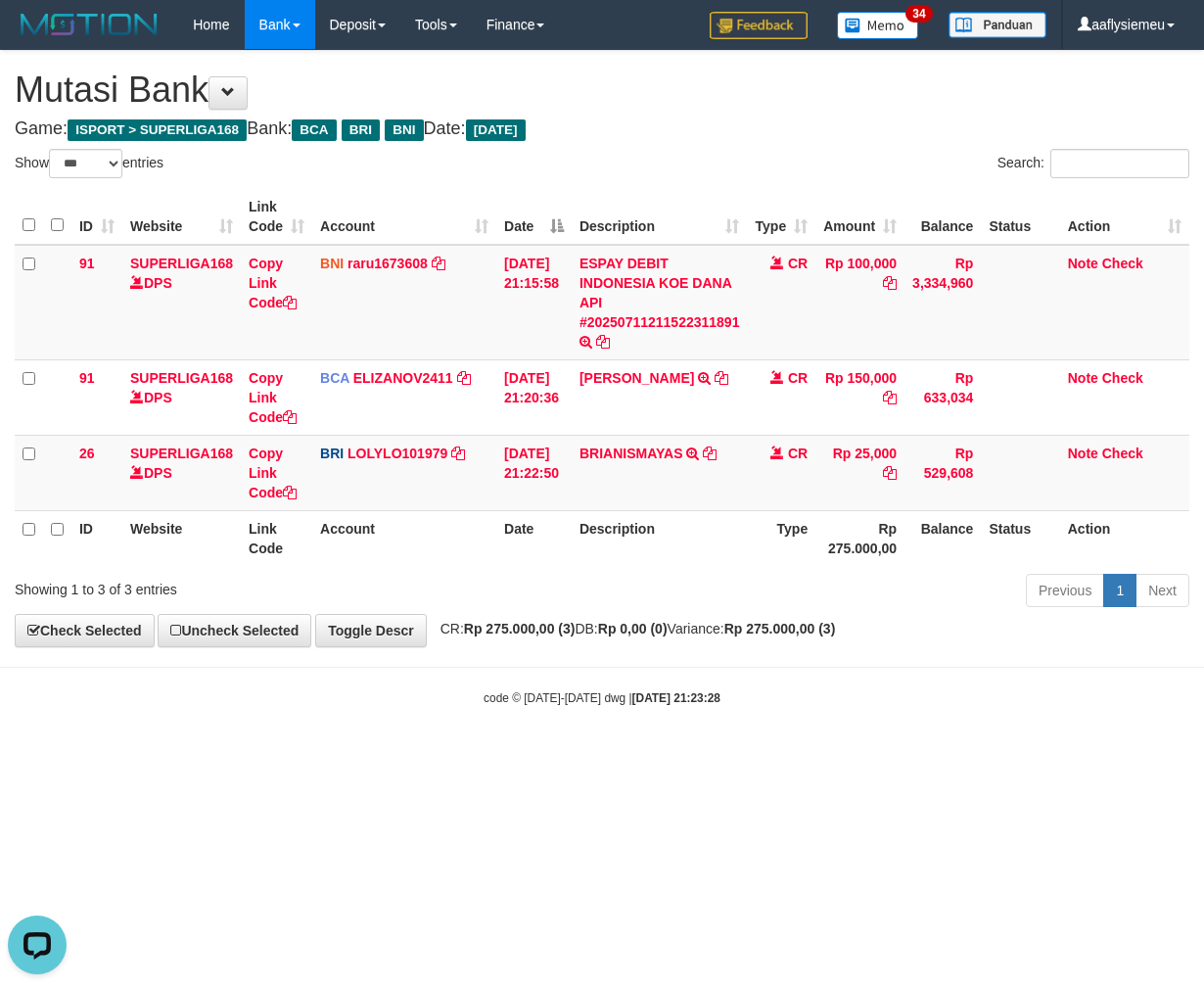drag, startPoint x: 780, startPoint y: 767, endPoint x: 837, endPoint y: 748, distance: 60.08328 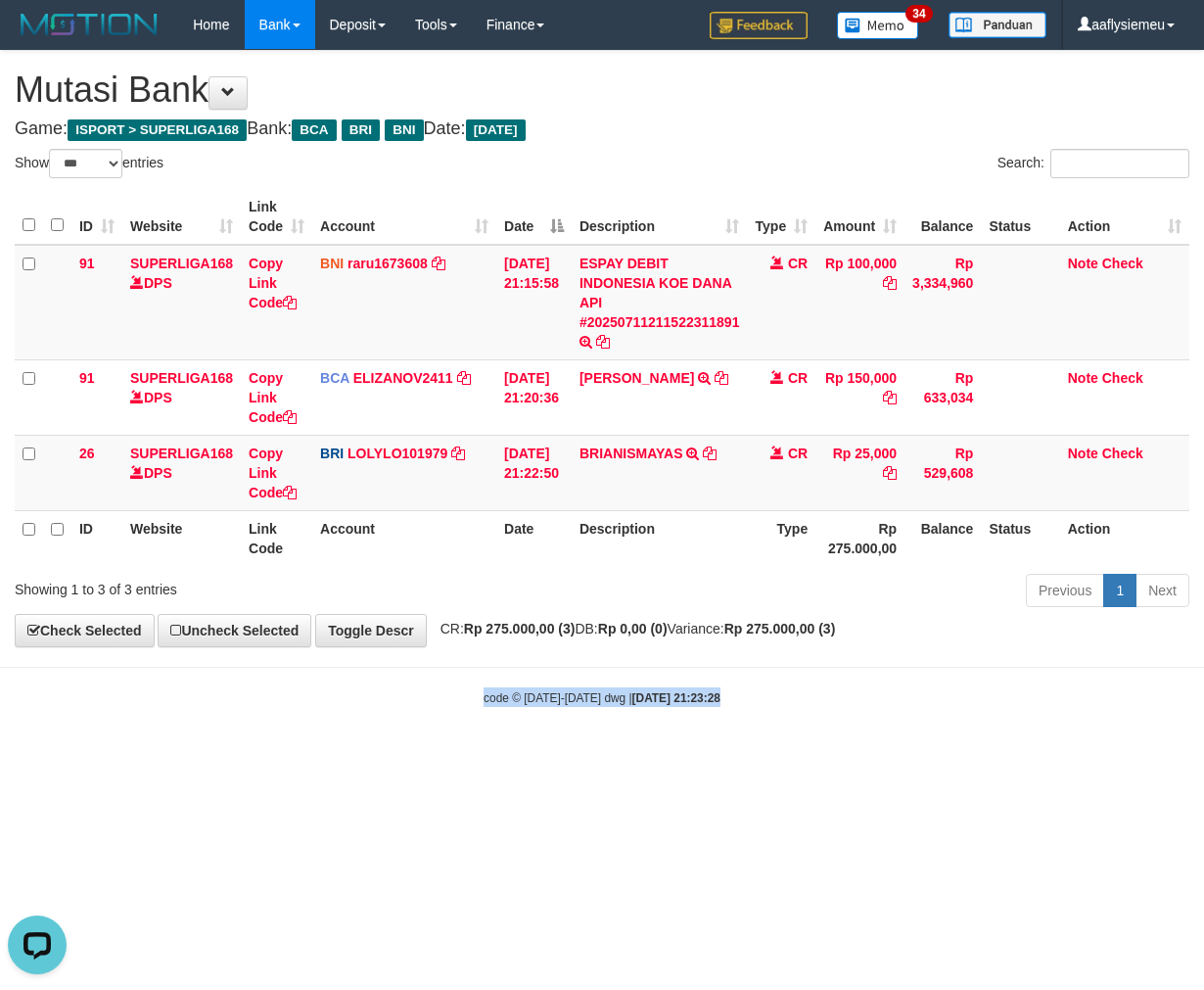 click on "Toggle navigation
Home
Bank
Account List
Load
By Website
Group
[ISPORT]													SUPERLIGA168
By Load Group (DPS)
34" at bounding box center [602, 378] 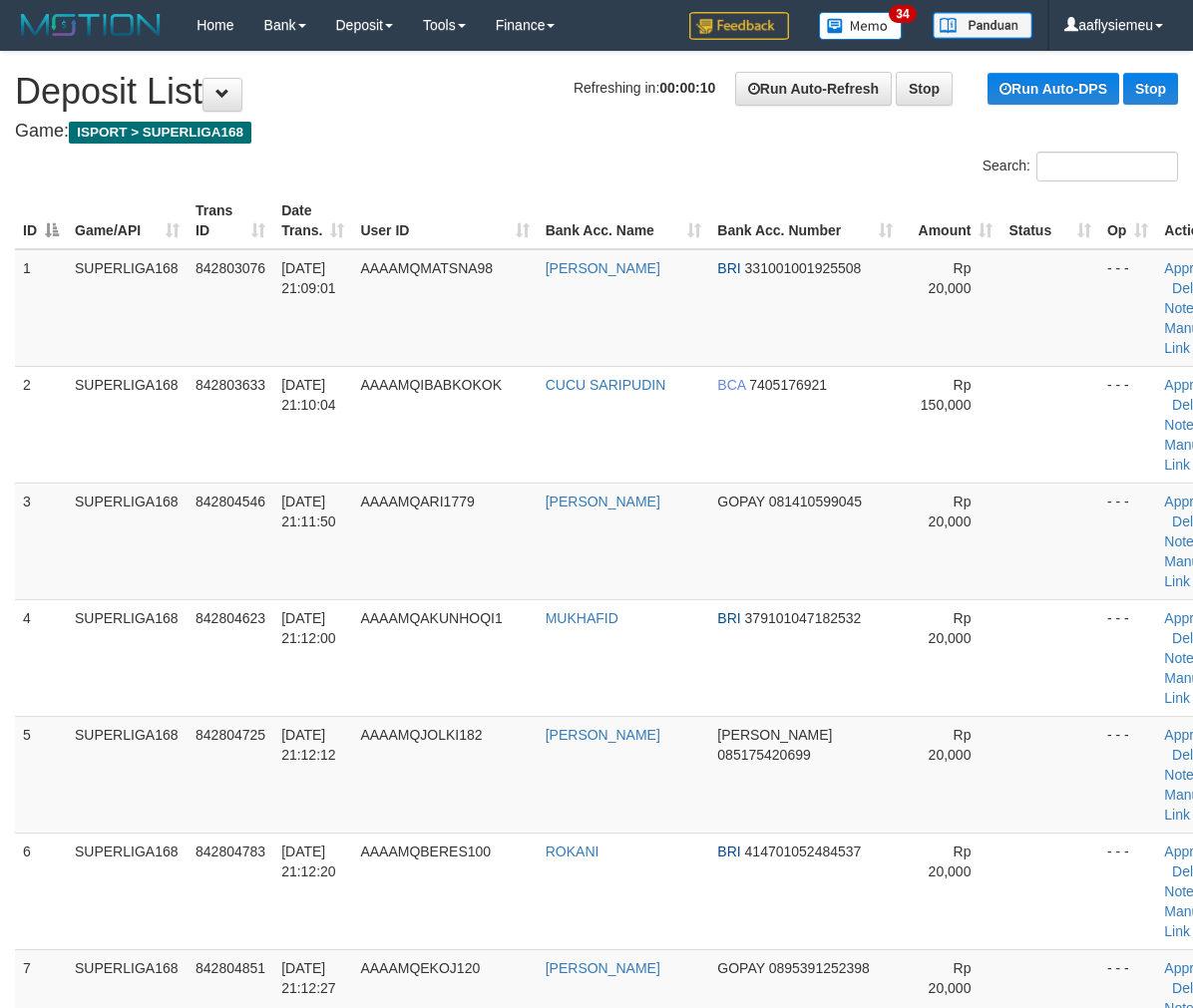 scroll, scrollTop: 0, scrollLeft: 0, axis: both 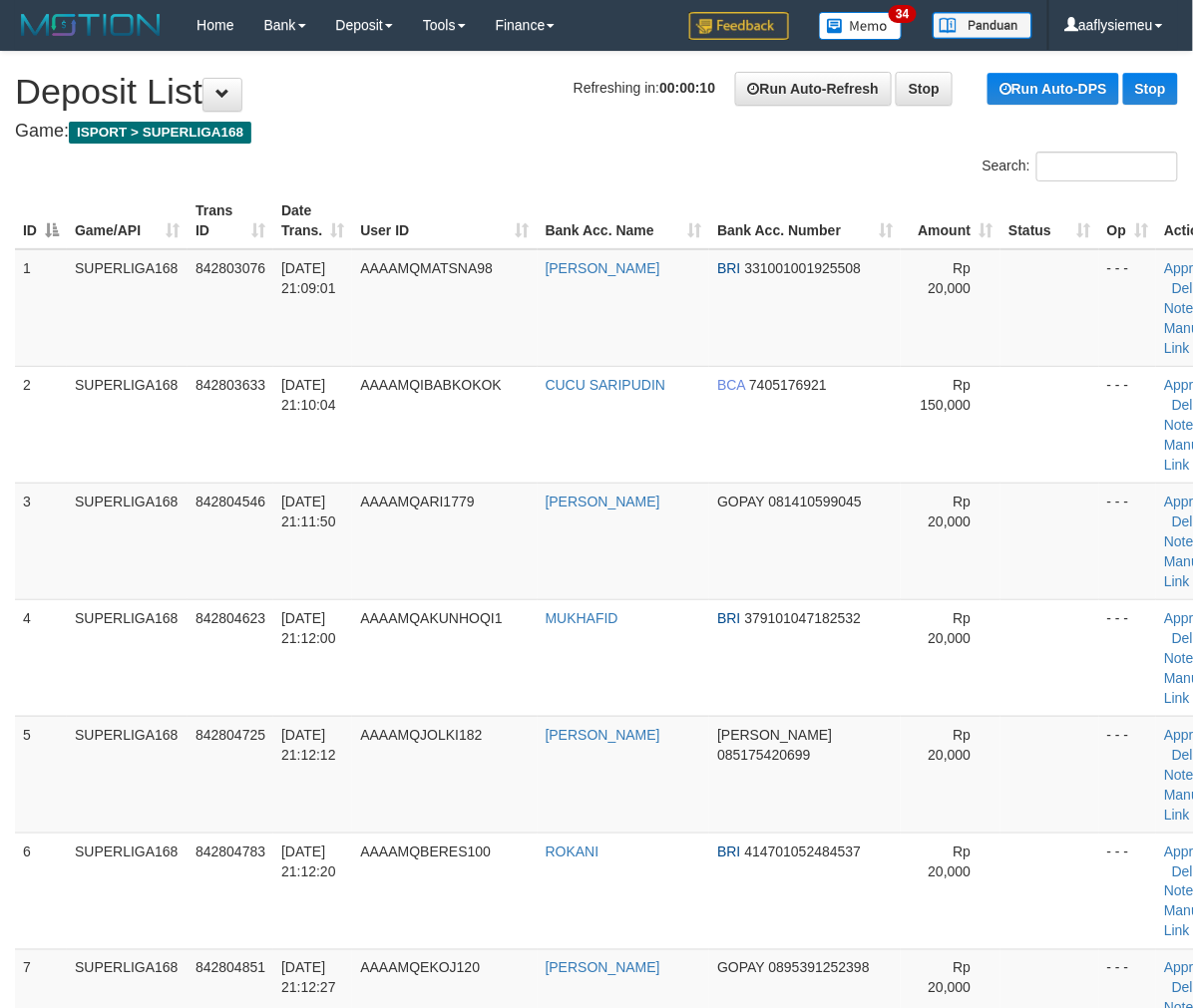 drag, startPoint x: 415, startPoint y: 561, endPoint x: 7, endPoint y: 696, distance: 429.75458 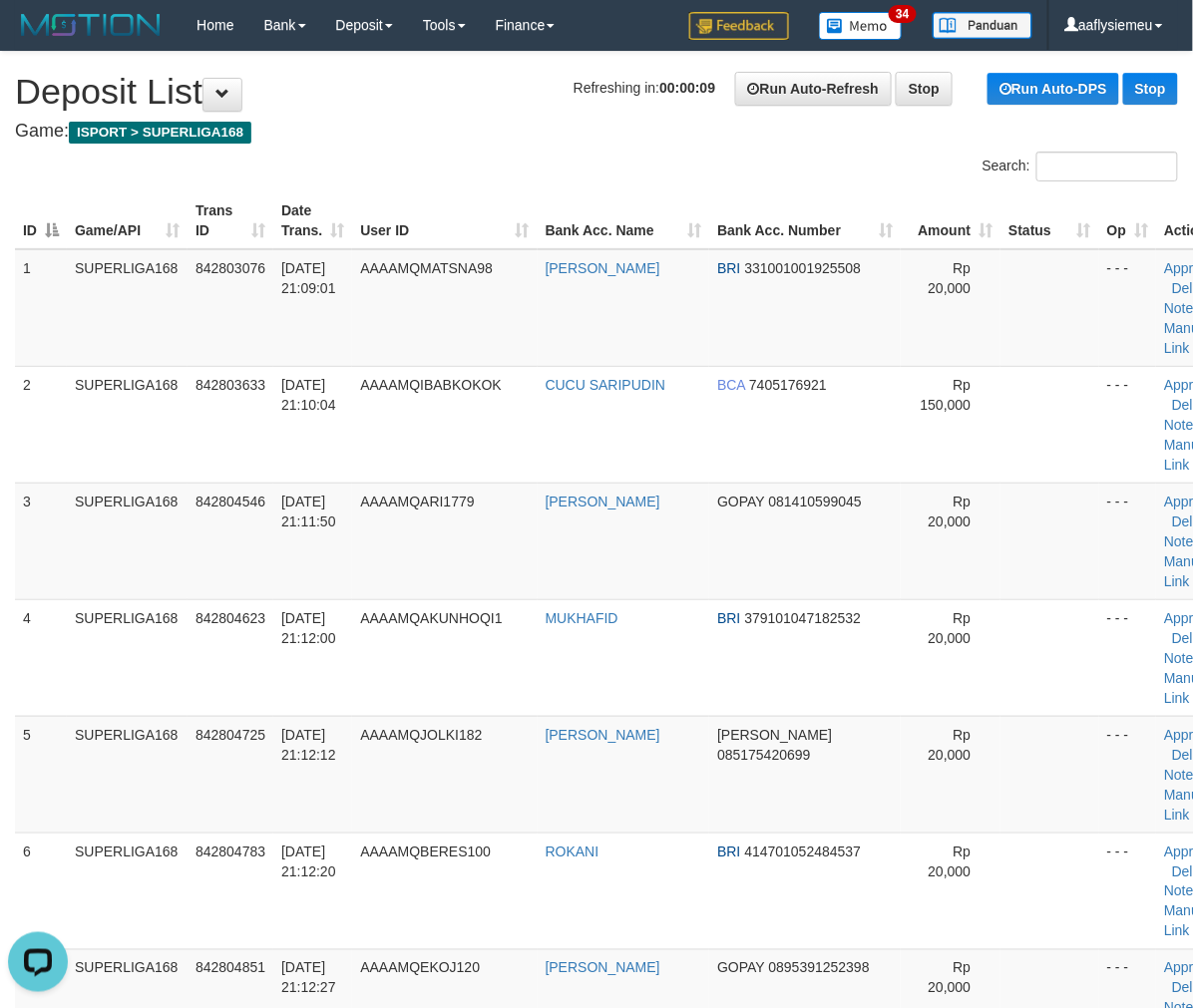 scroll, scrollTop: 0, scrollLeft: 0, axis: both 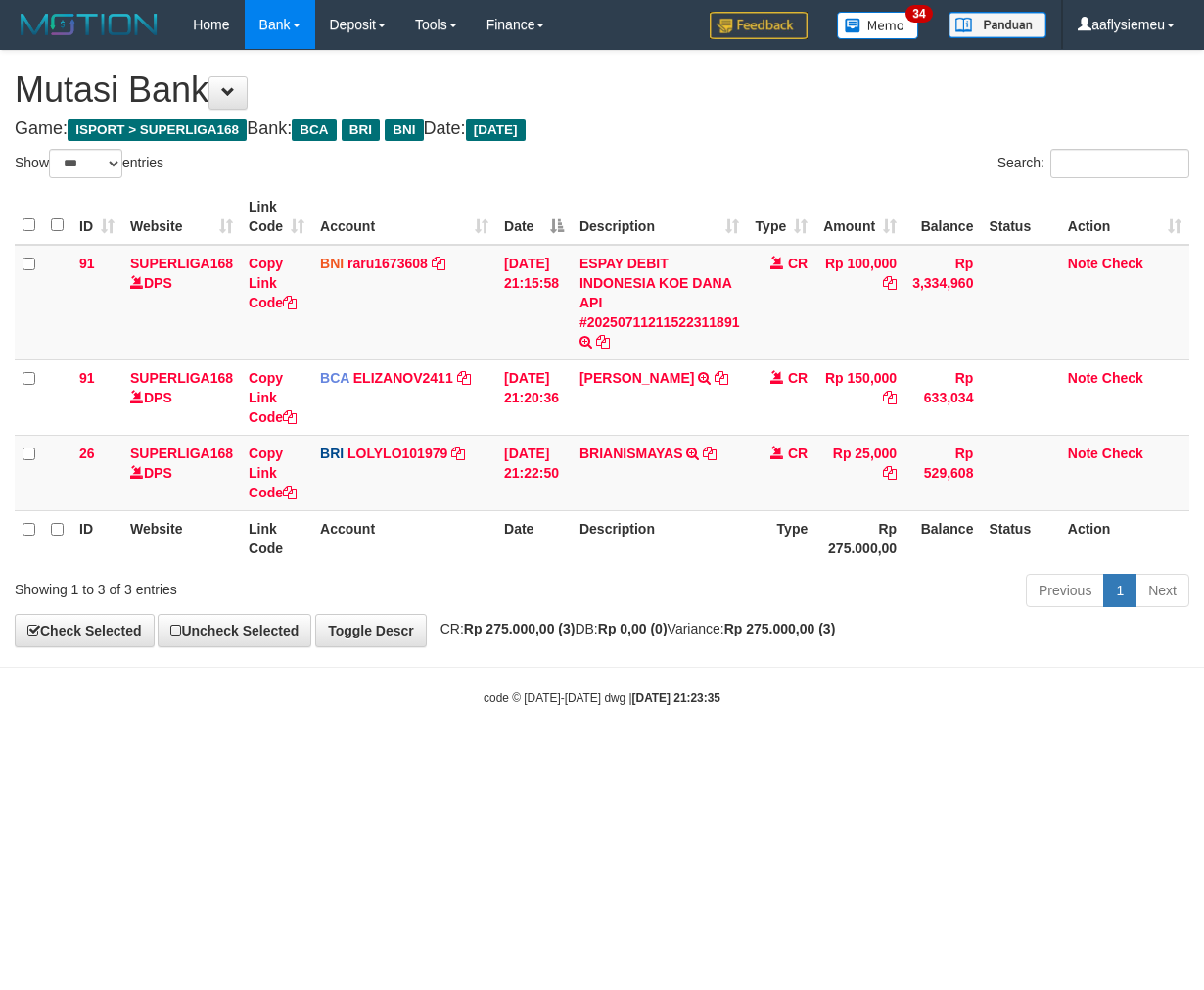 select on "***" 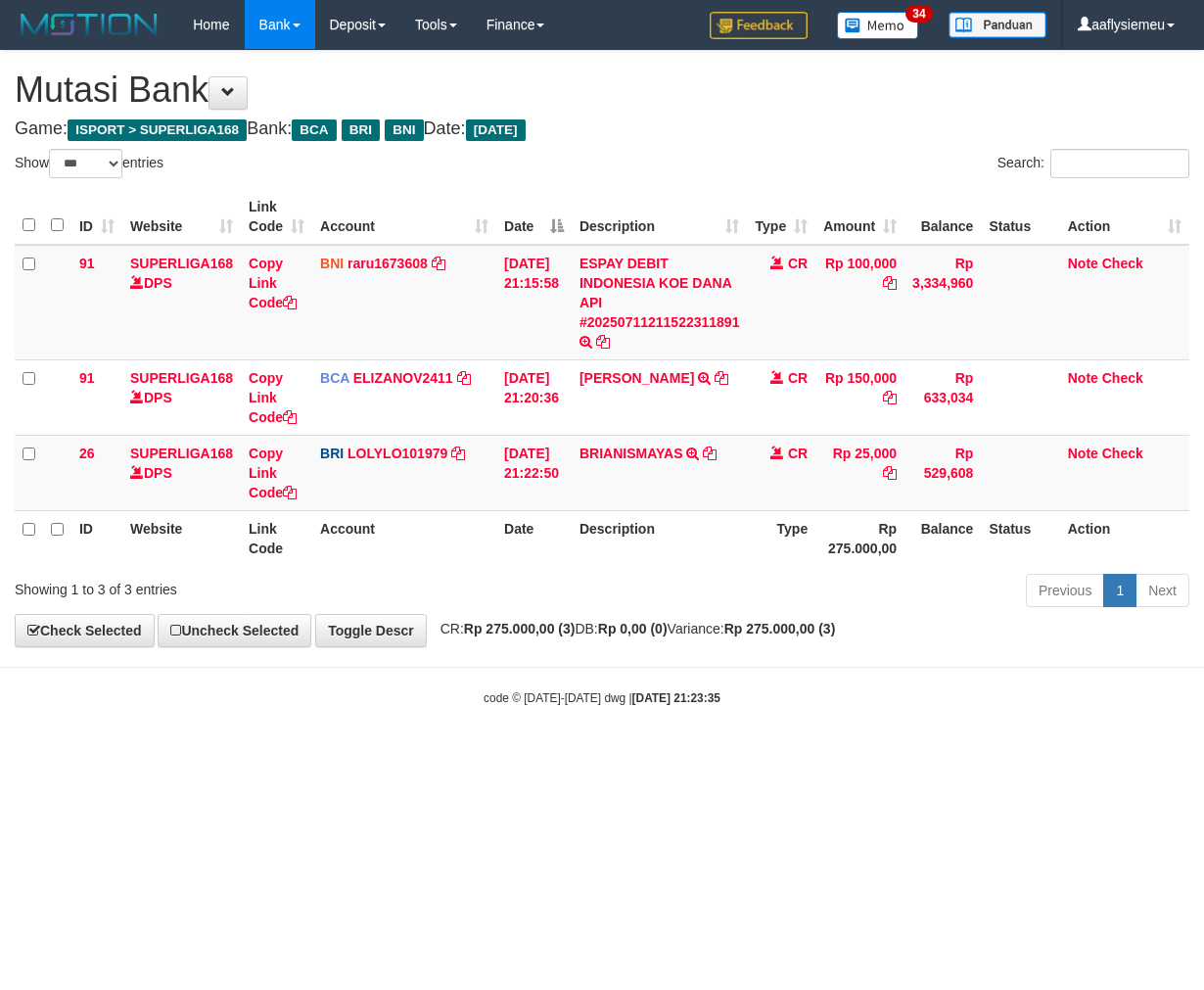 scroll, scrollTop: 0, scrollLeft: 0, axis: both 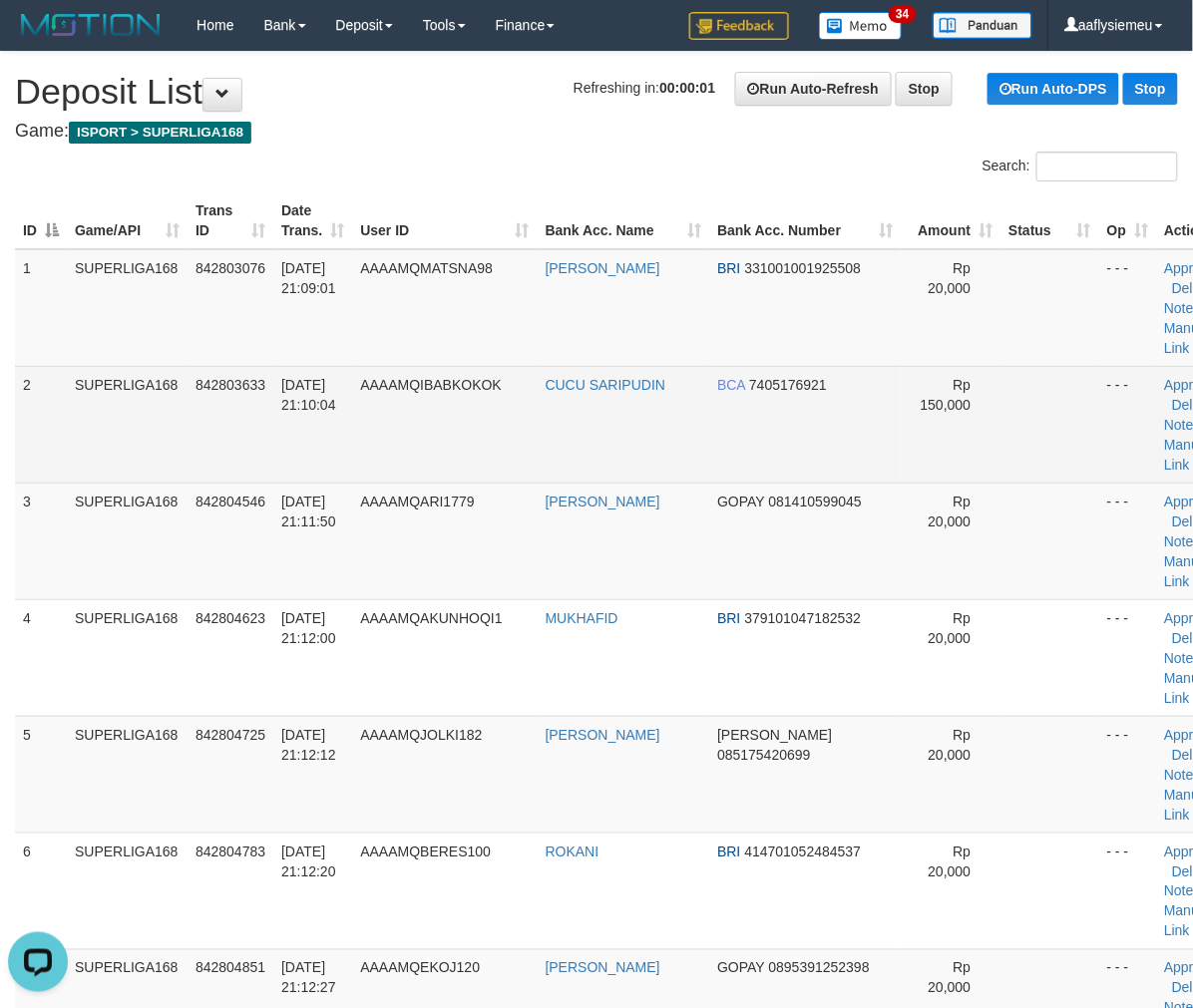 click on "SUPERLIGA168" at bounding box center (127, 424) 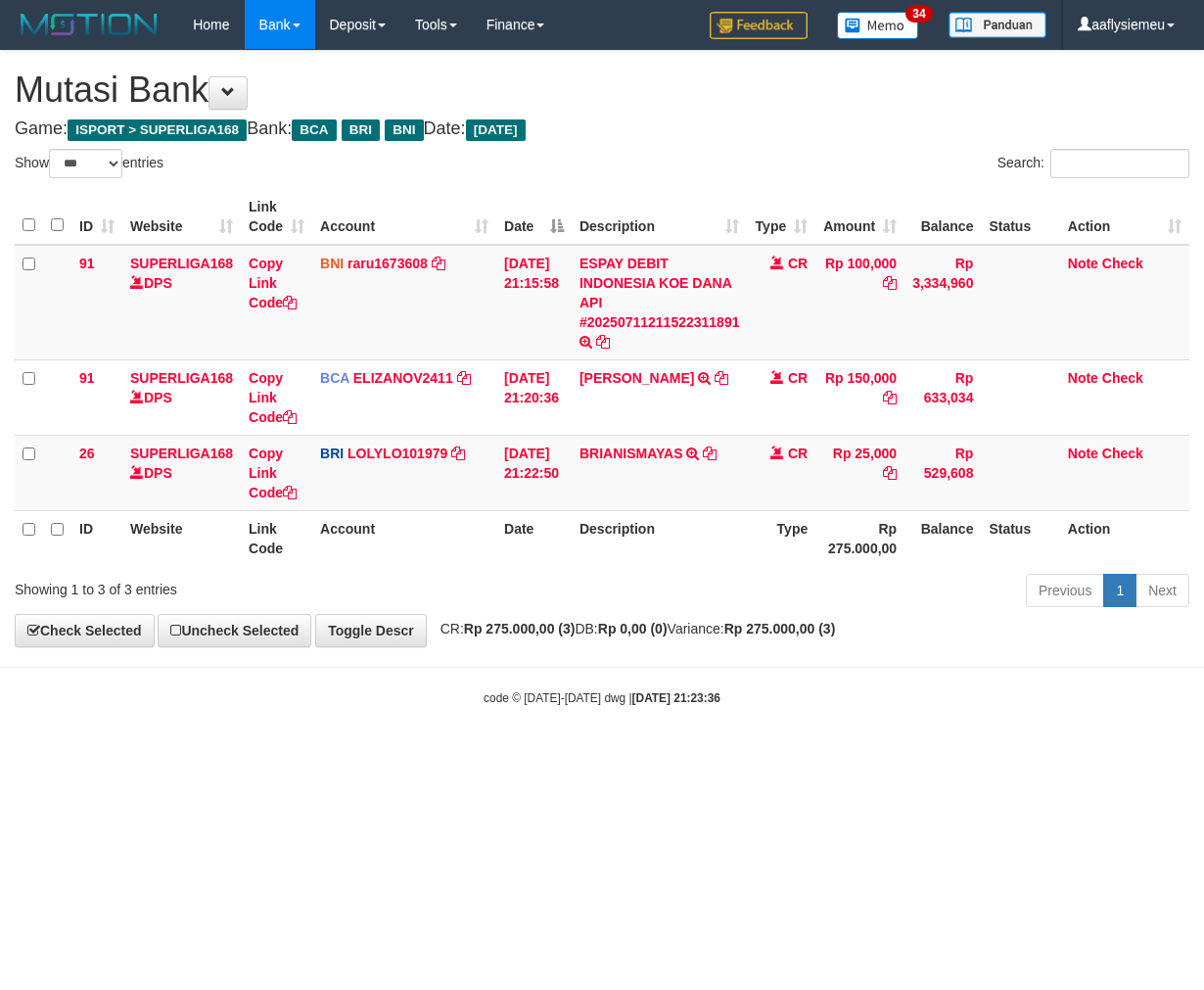 select on "***" 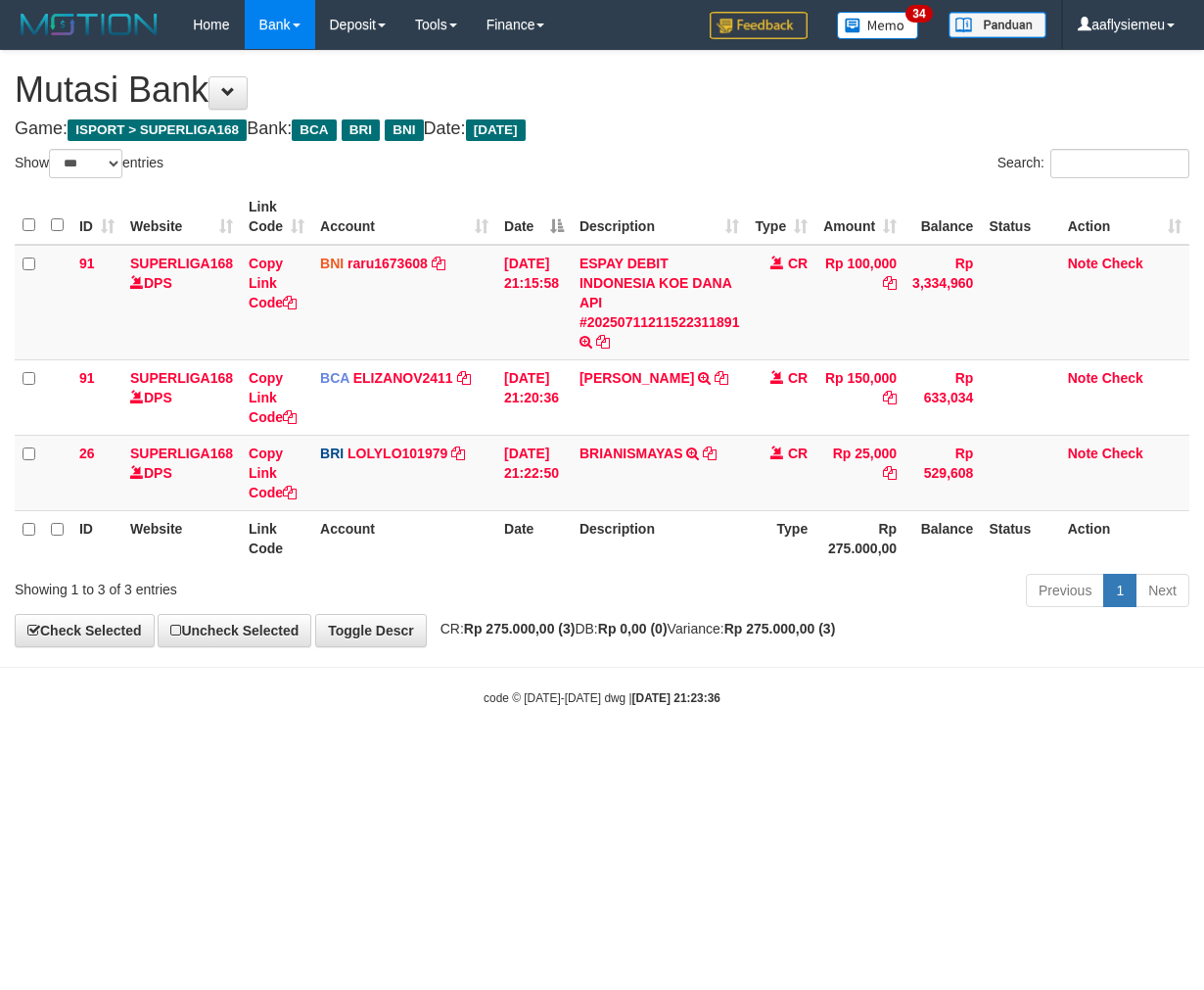 scroll, scrollTop: 0, scrollLeft: 0, axis: both 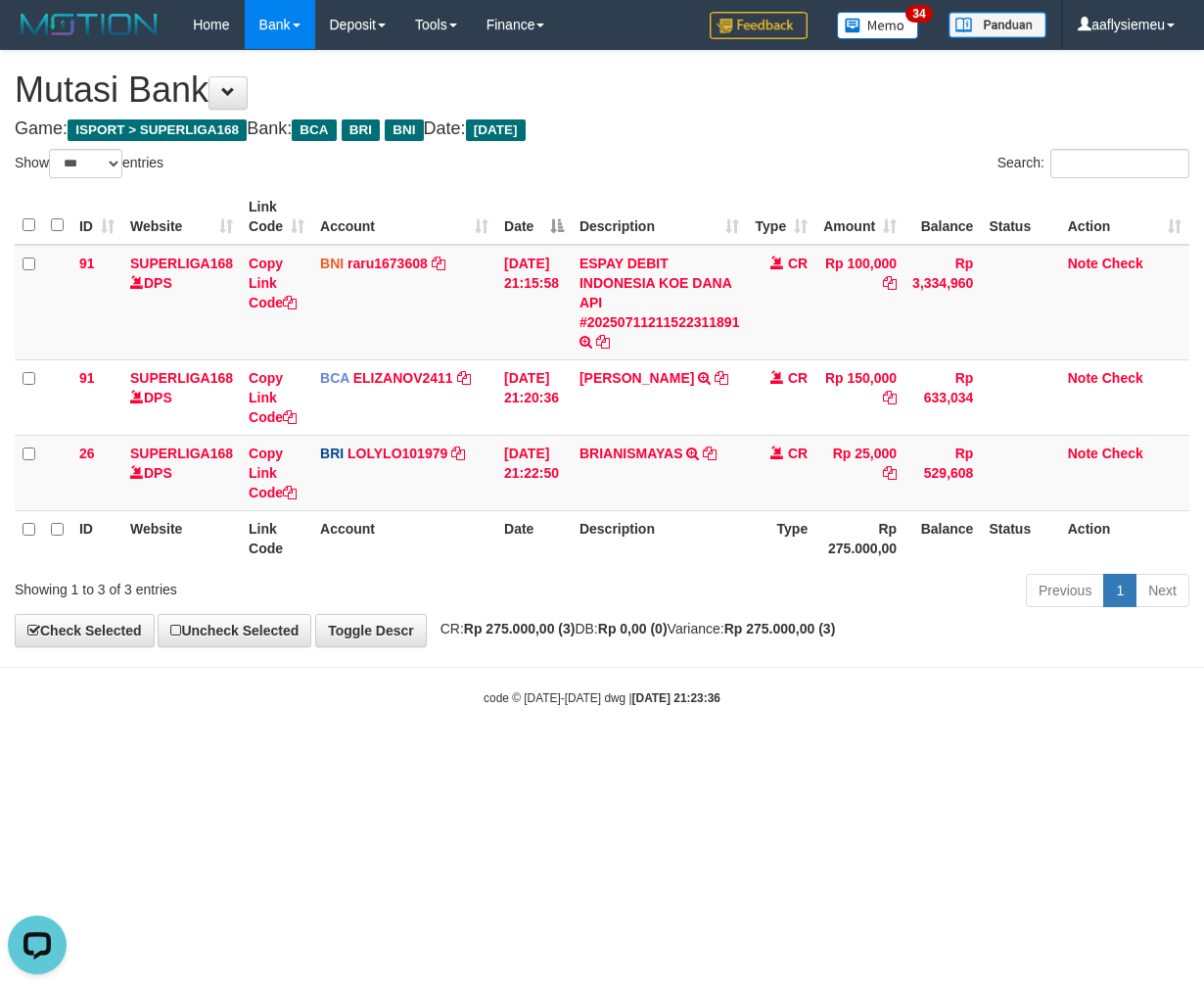 click on "Toggle navigation
Home
Bank
Account List
Load
By Website
Group
[ISPORT]													SUPERLIGA168
By Load Group (DPS)" at bounding box center [602, 378] 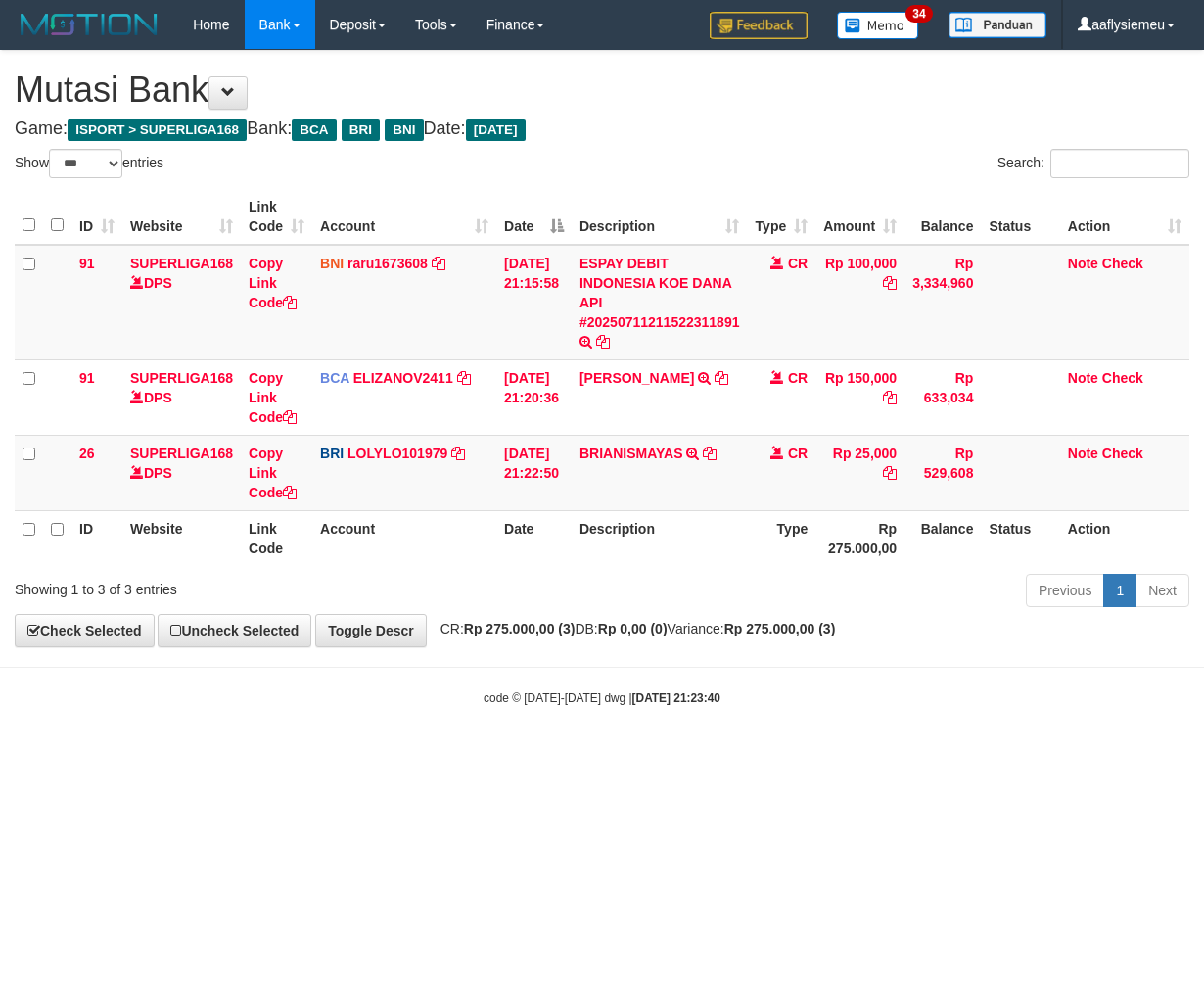select on "***" 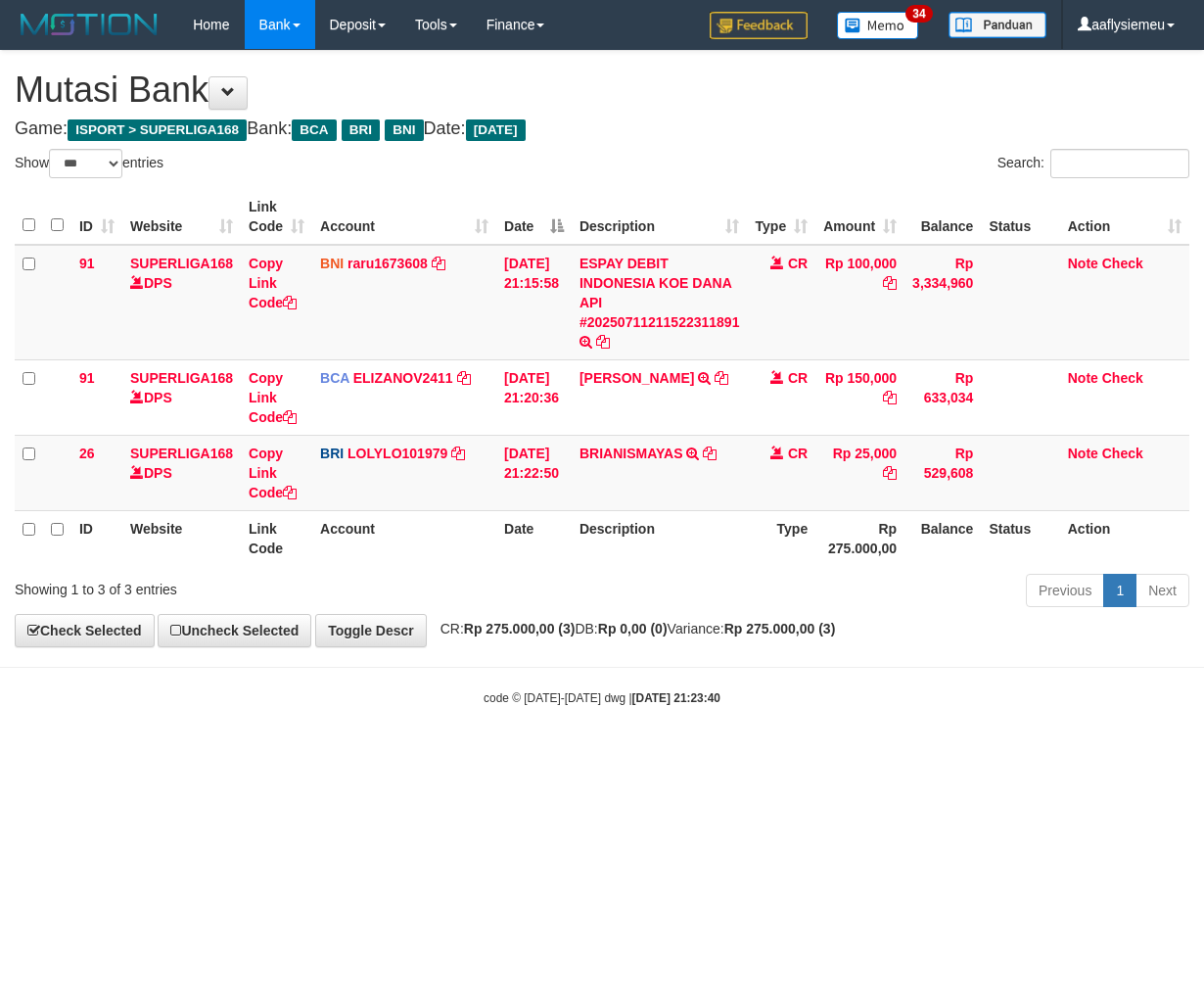 scroll, scrollTop: 0, scrollLeft: 0, axis: both 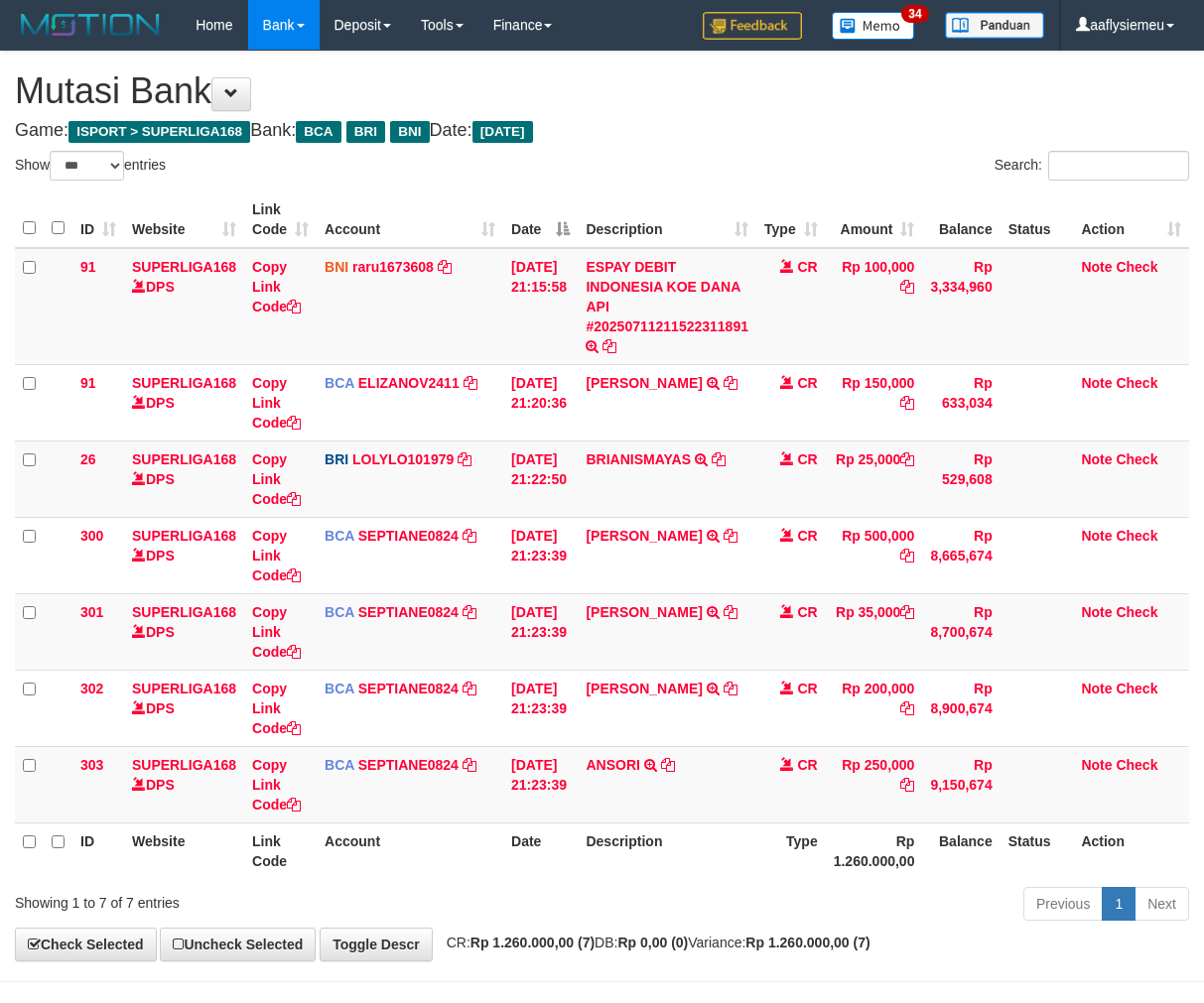 select on "***" 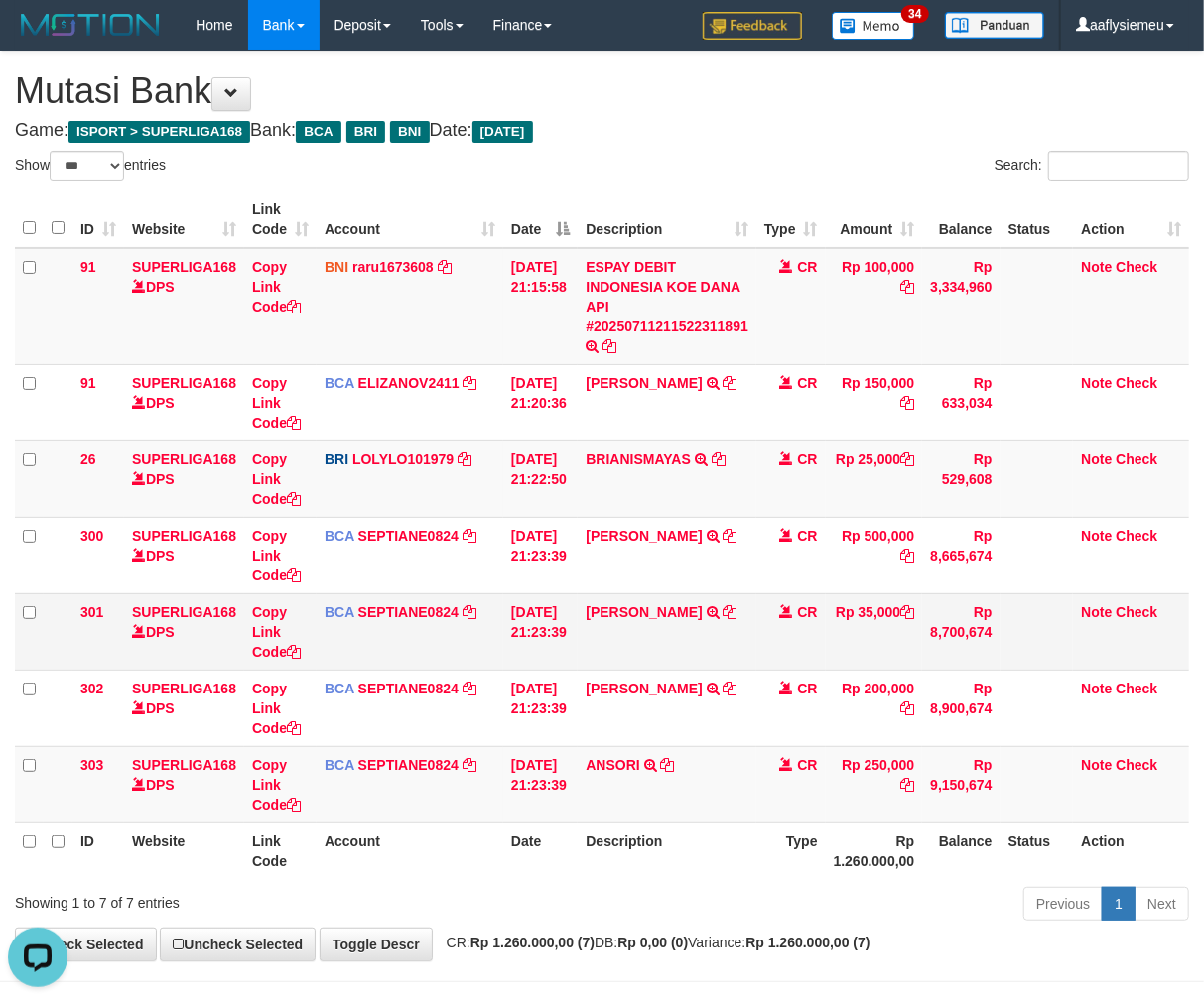 scroll, scrollTop: 0, scrollLeft: 0, axis: both 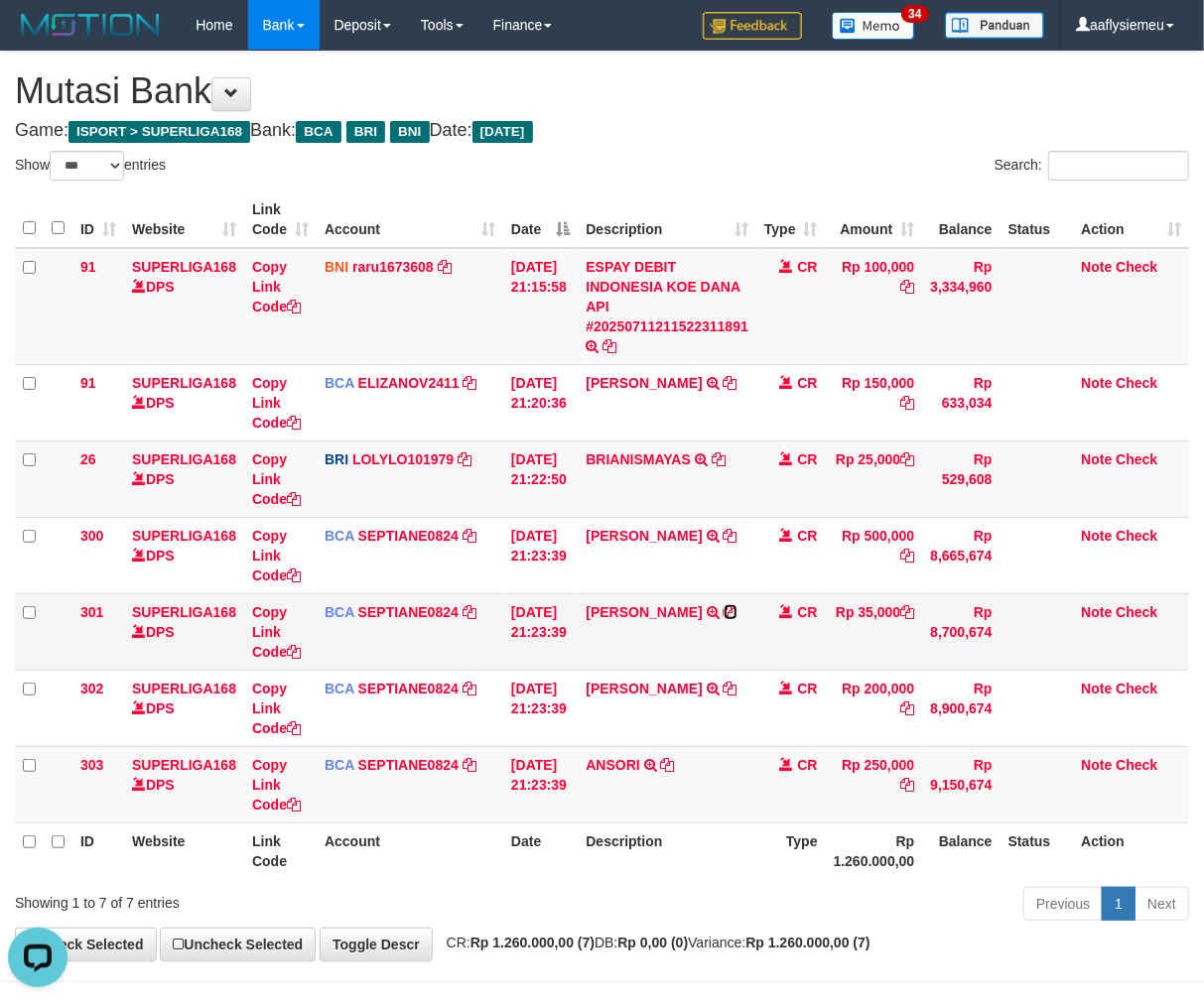 click at bounding box center [731, 612] 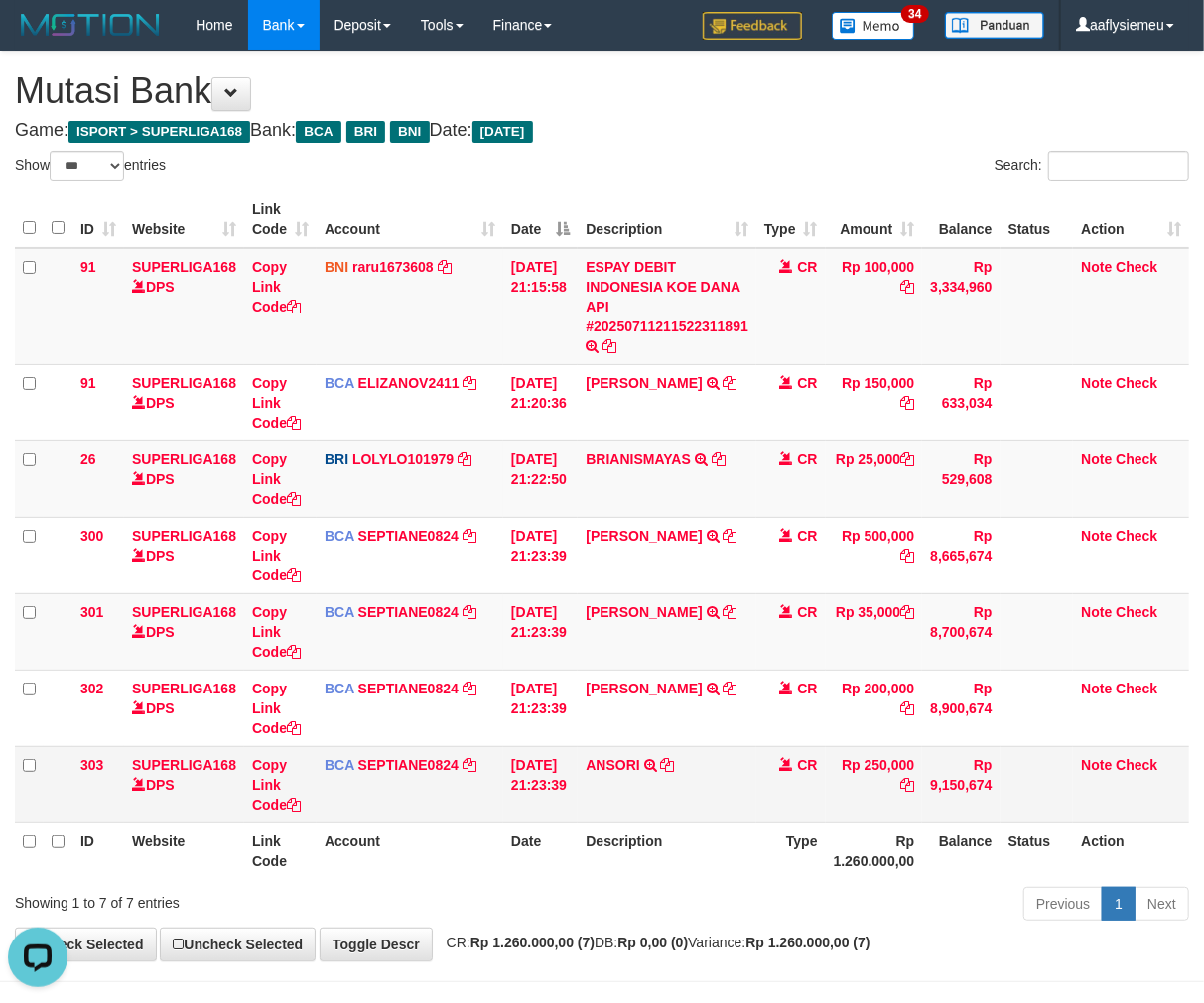 click on "CR" at bounding box center (791, 784) 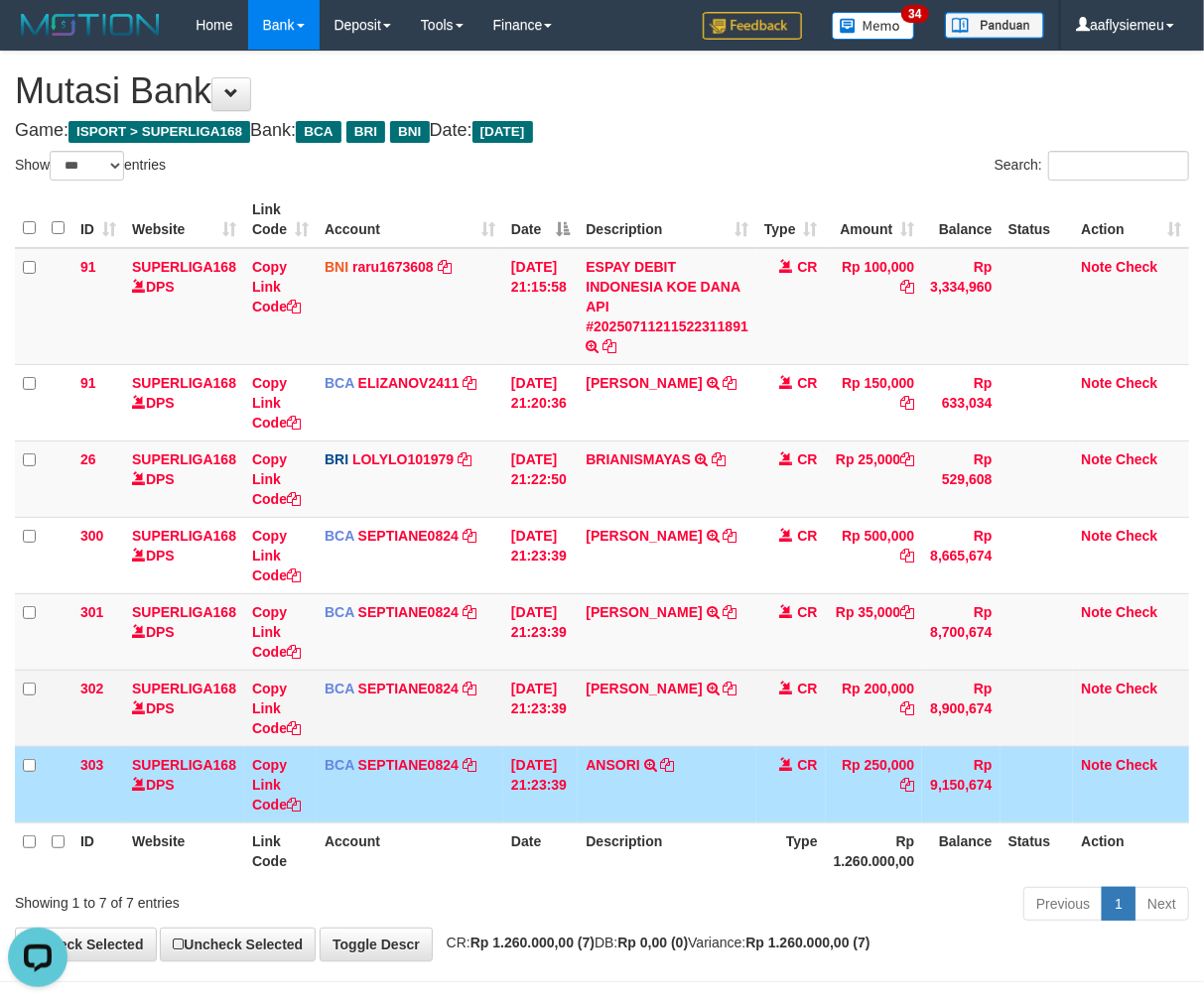 drag, startPoint x: 805, startPoint y: 746, endPoint x: 683, endPoint y: 711, distance: 126.92124 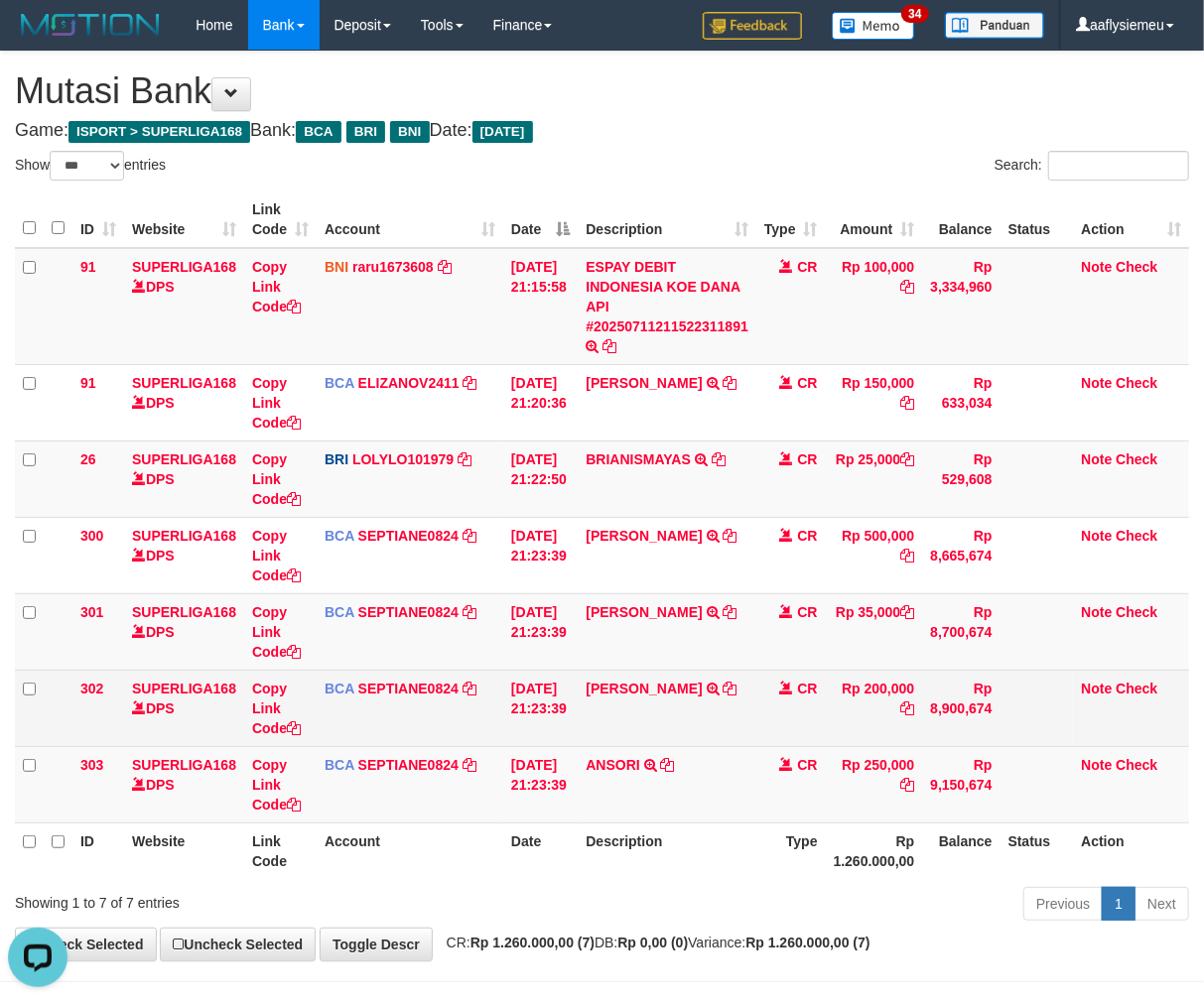 click on "BAMBANG PRIYONO         TRSF E-BANKING CR 1107/FTSCY/WS95031
200000.00BAMBANG PRIYONO" at bounding box center (667, 707) 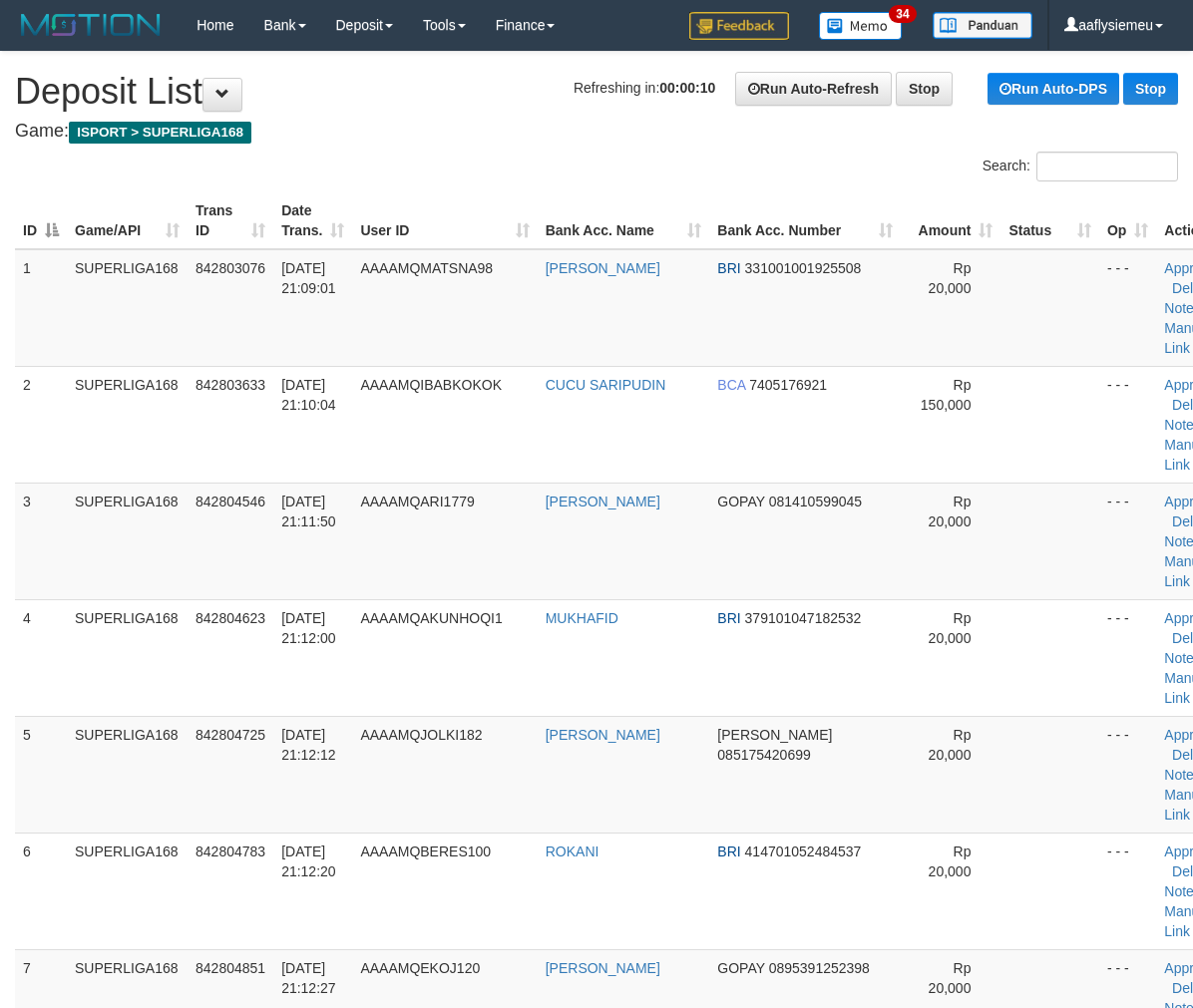 scroll, scrollTop: 0, scrollLeft: 0, axis: both 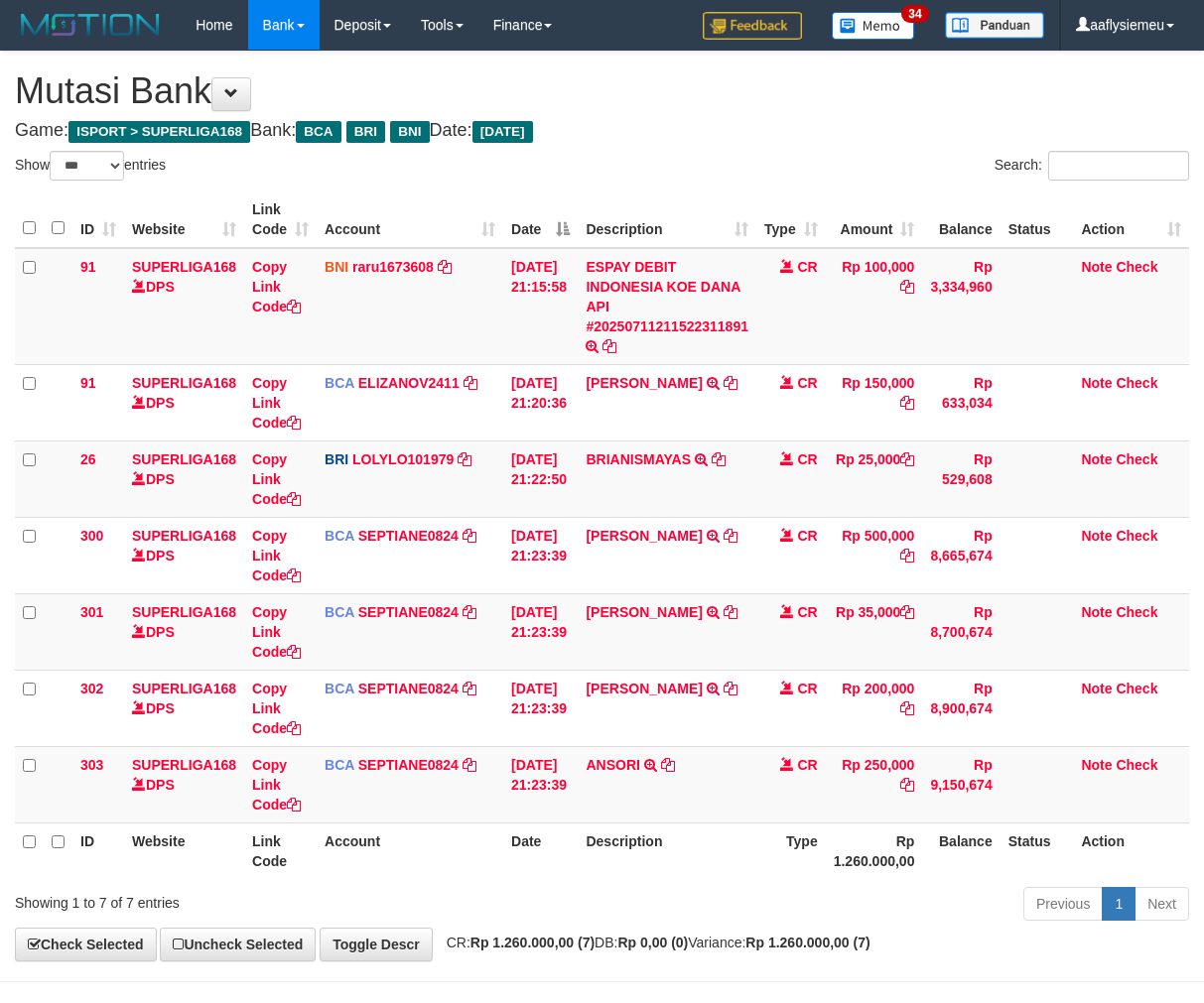 select on "***" 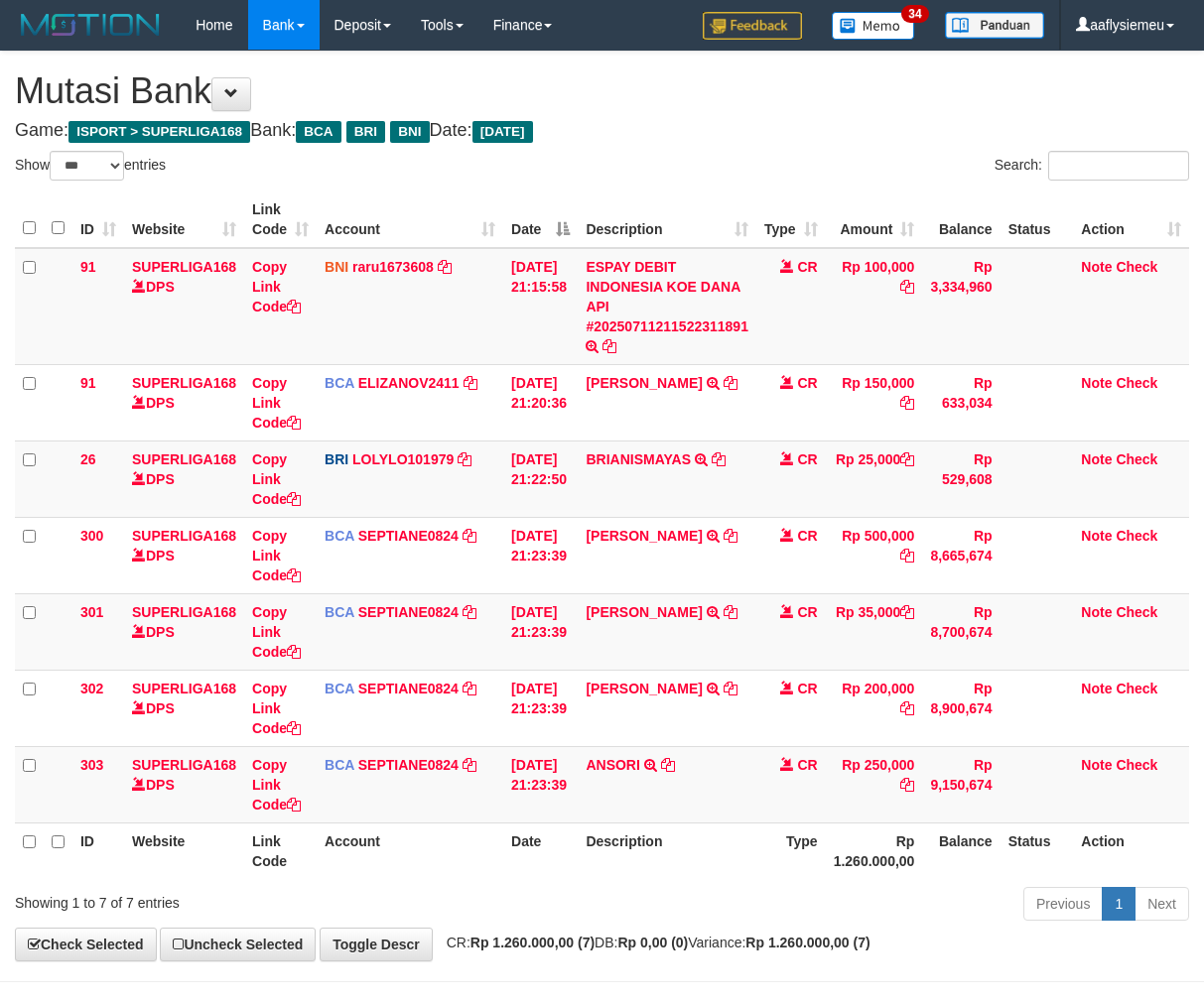 scroll, scrollTop: 0, scrollLeft: 0, axis: both 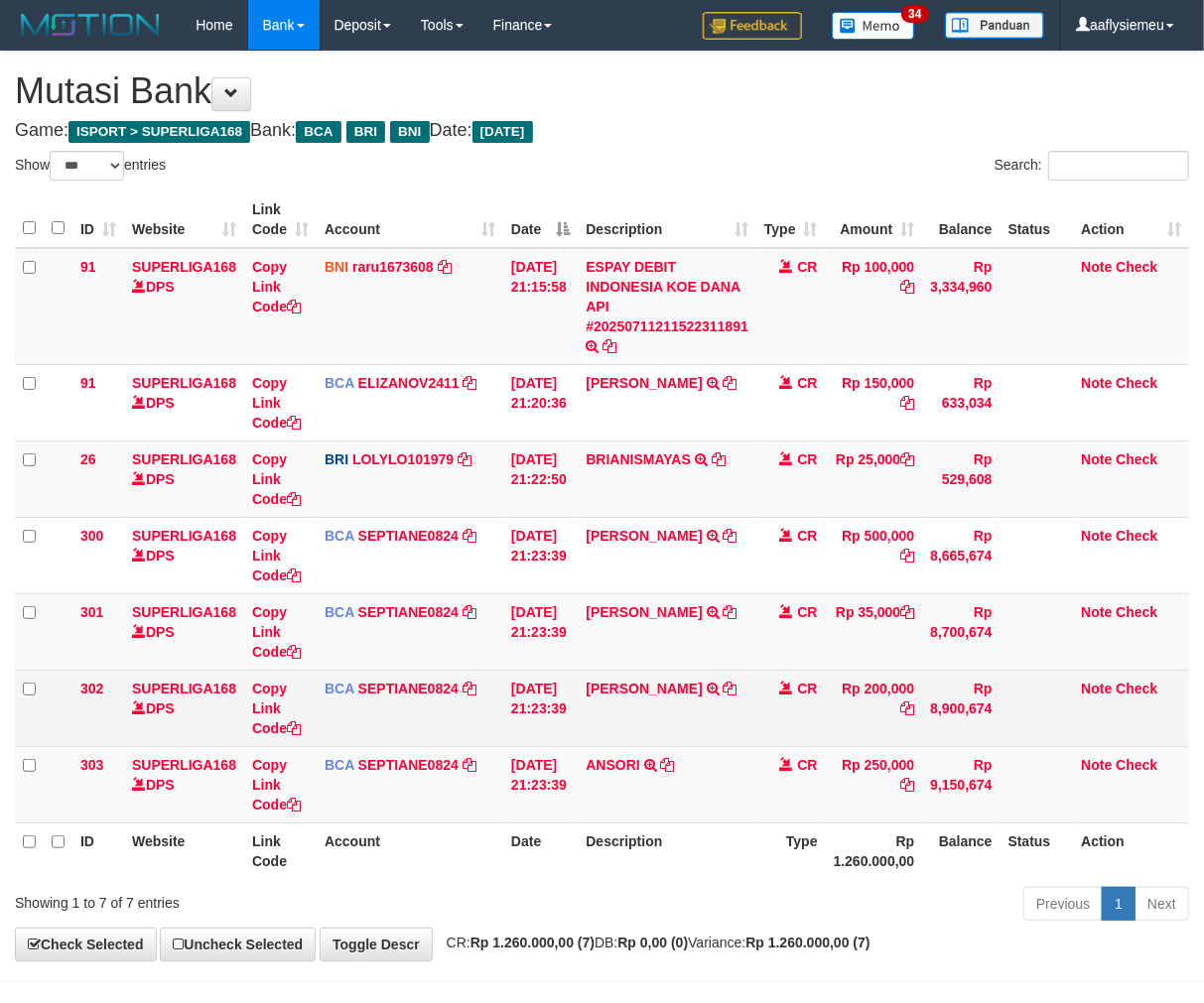 click on "BAMBANG PRIYONO         TRSF E-BANKING CR 1107/FTSCY/WS95031
200000.00BAMBANG PRIYONO" at bounding box center [667, 707] 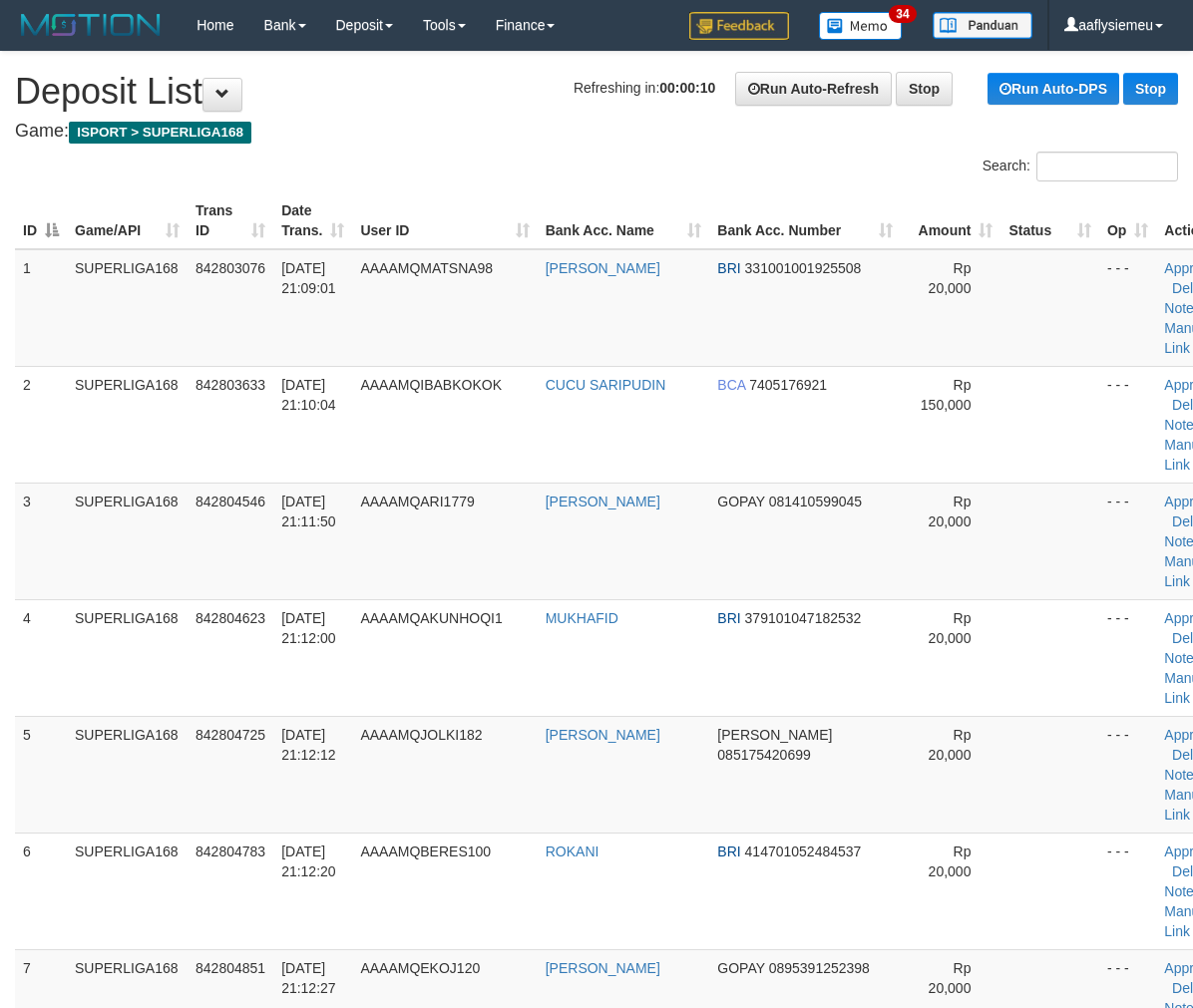 scroll, scrollTop: 0, scrollLeft: 0, axis: both 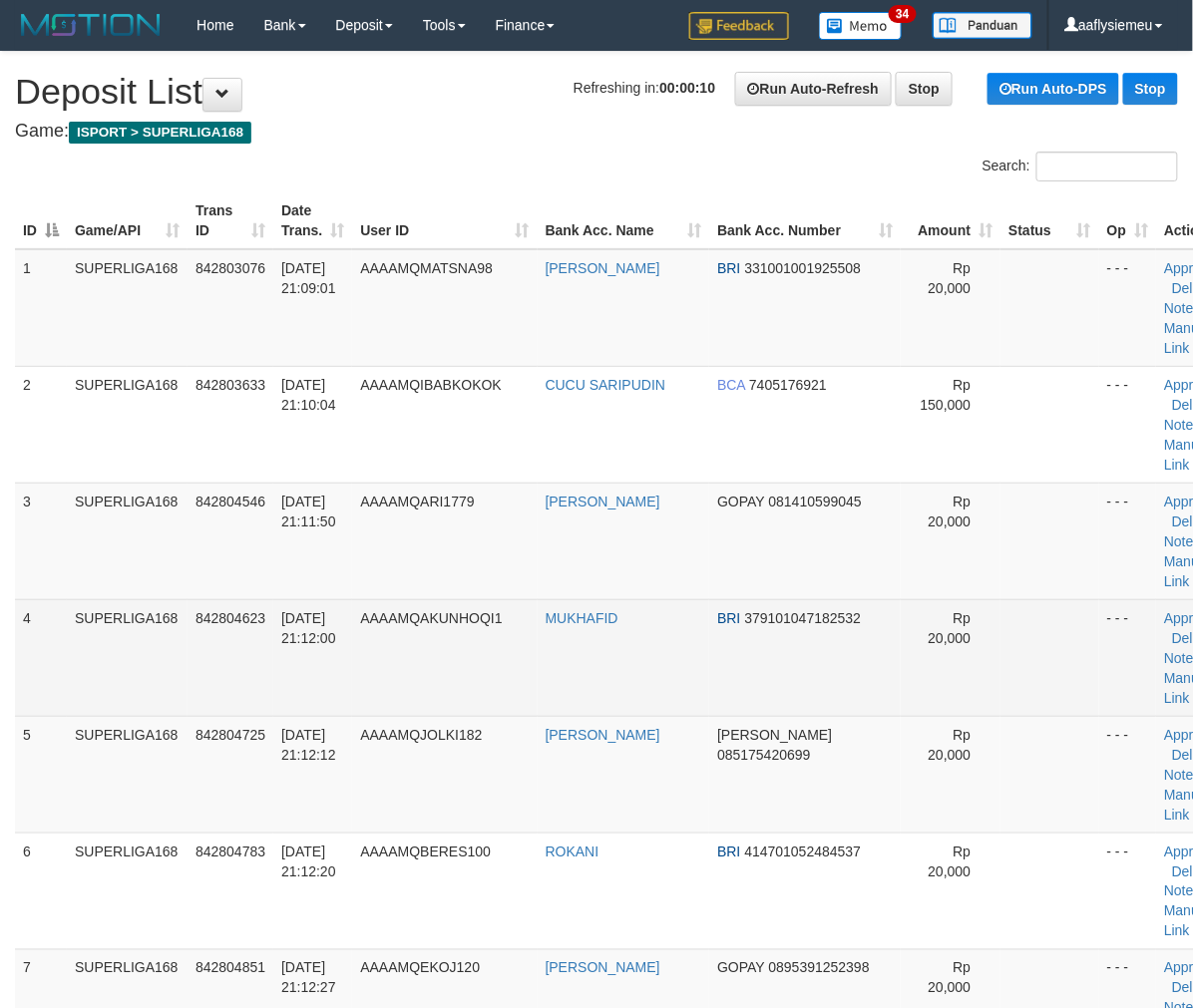 click on "SUPERLIGA168" at bounding box center [127, 657] 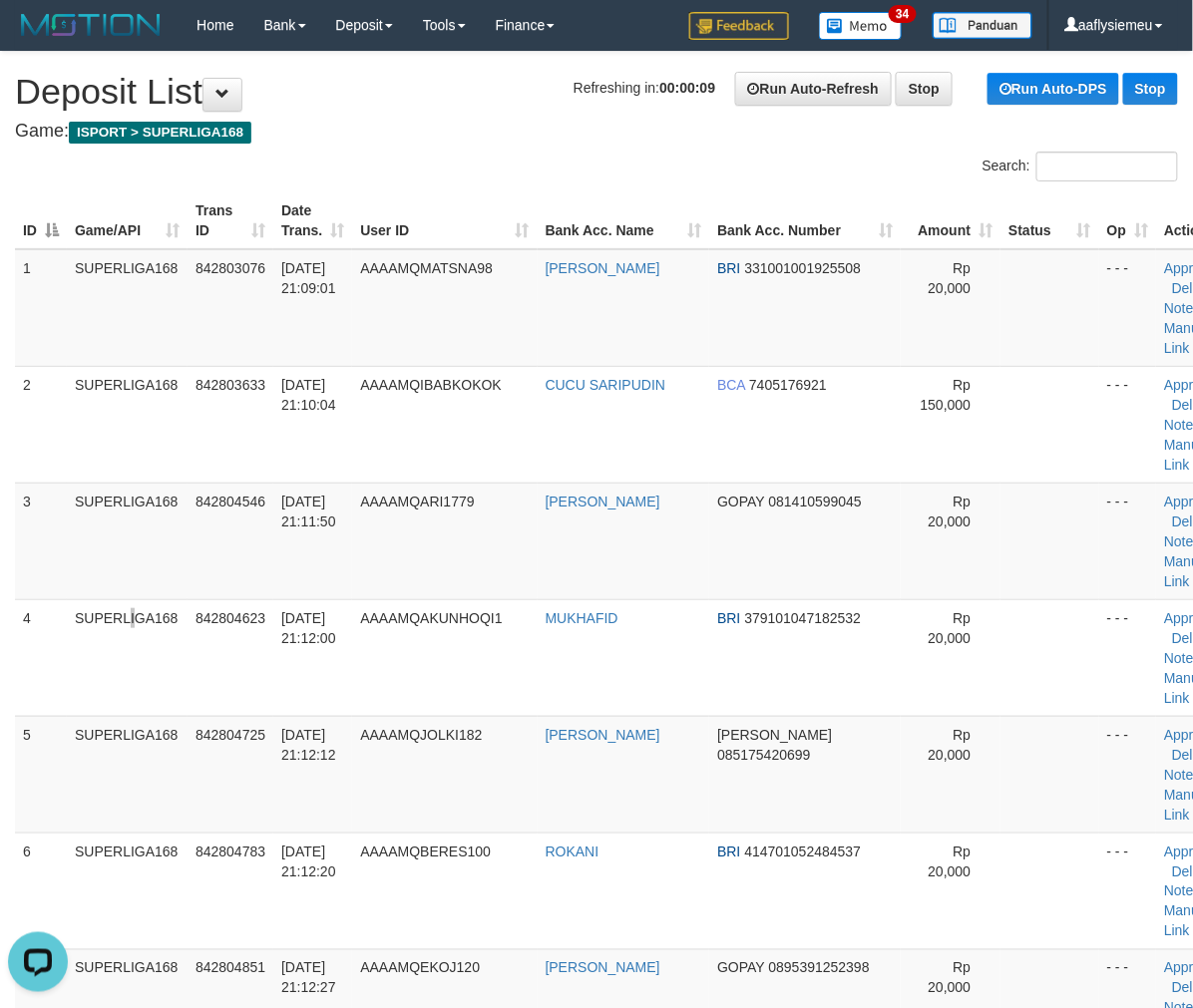 scroll, scrollTop: 0, scrollLeft: 0, axis: both 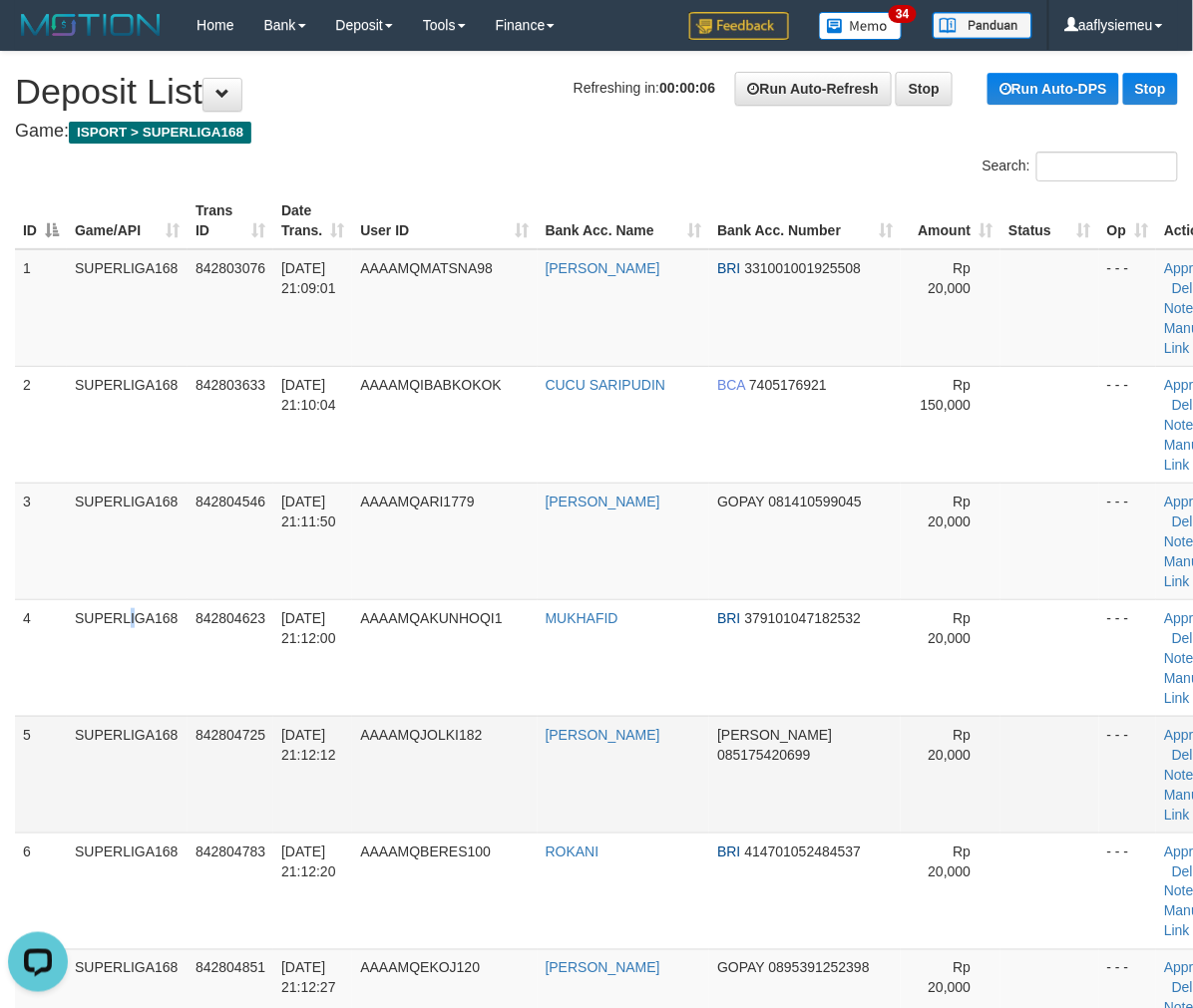 click on "5
SUPERLIGA168
842804725
11/07/2025 21:12:12
AAAAMQJOLKI182
ANJAR TRIYADI
DANA
085175420699
Rp 20,000
- - -
Approve
Delete
Note
Manual Link" at bounding box center [626, 774] 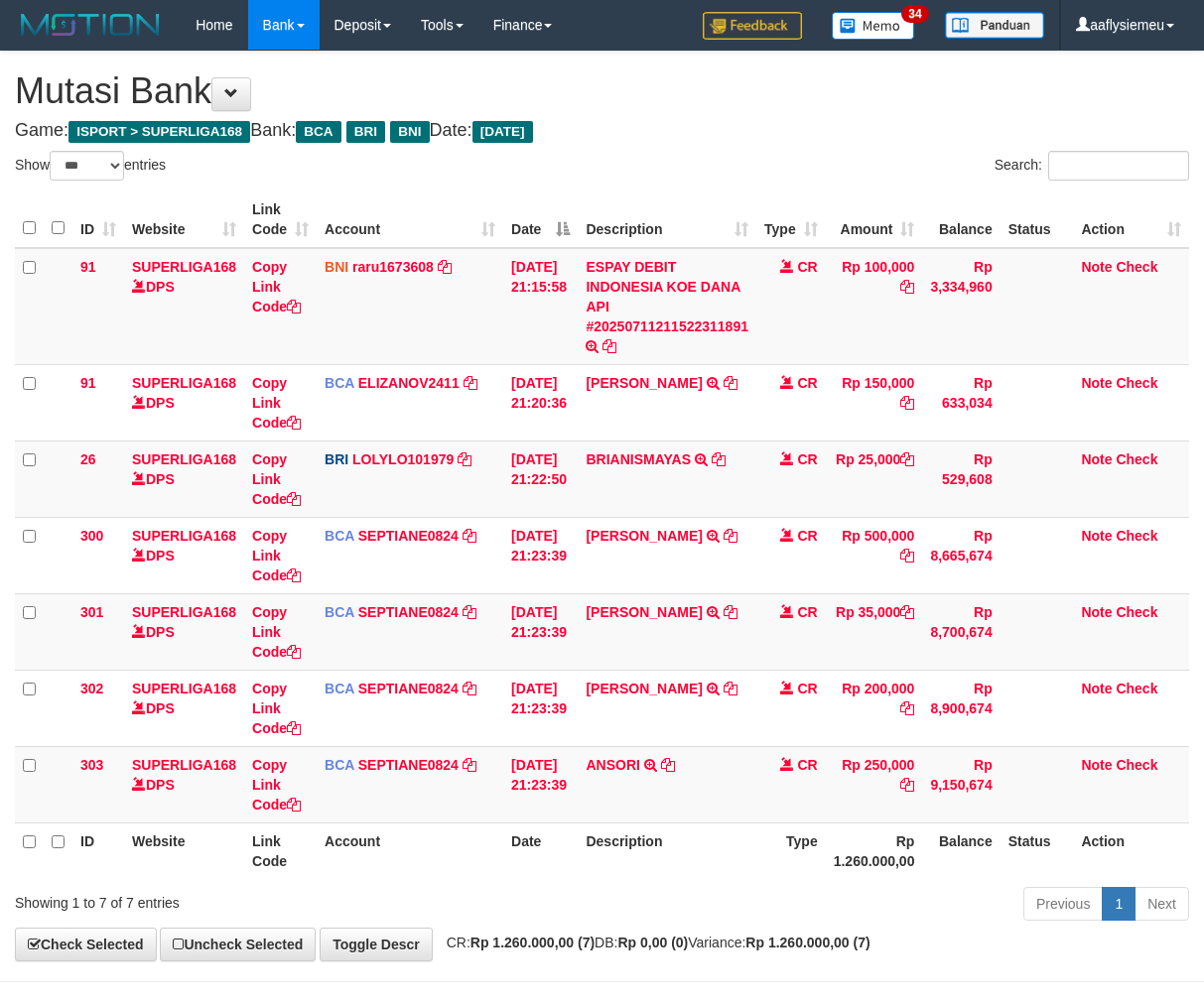 select on "***" 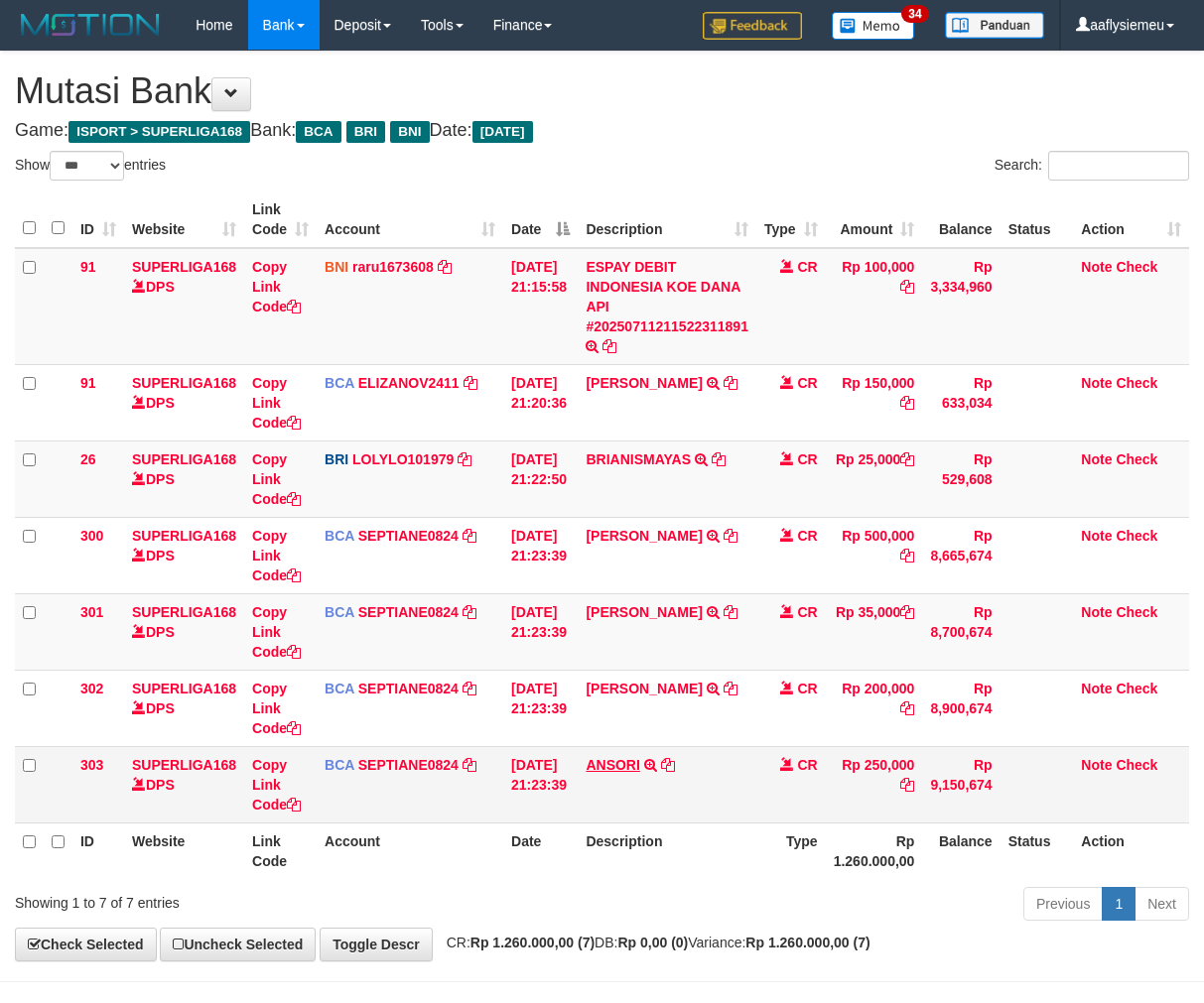 scroll, scrollTop: 0, scrollLeft: 0, axis: both 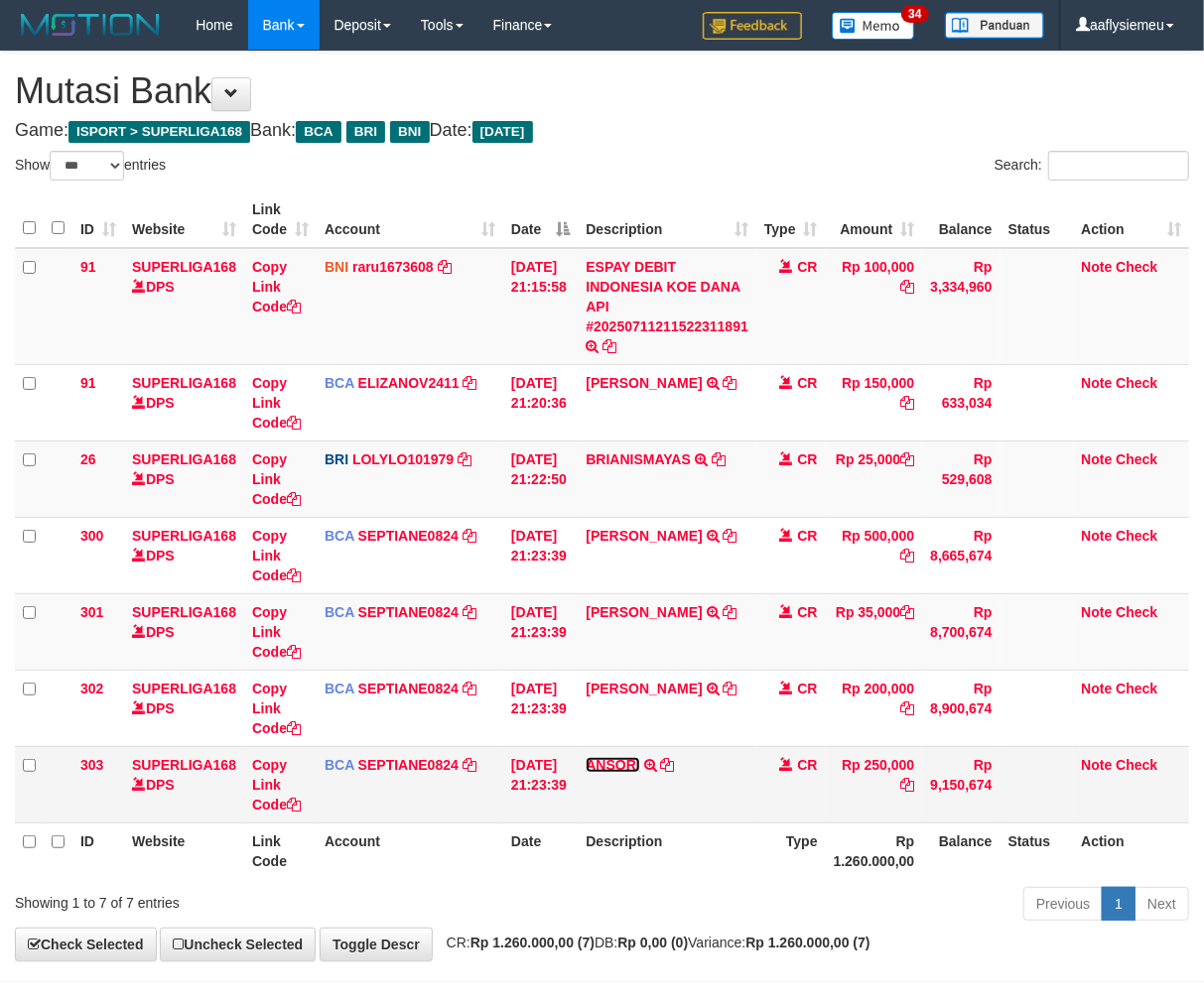 click on "ANSORI" at bounding box center [612, 765] 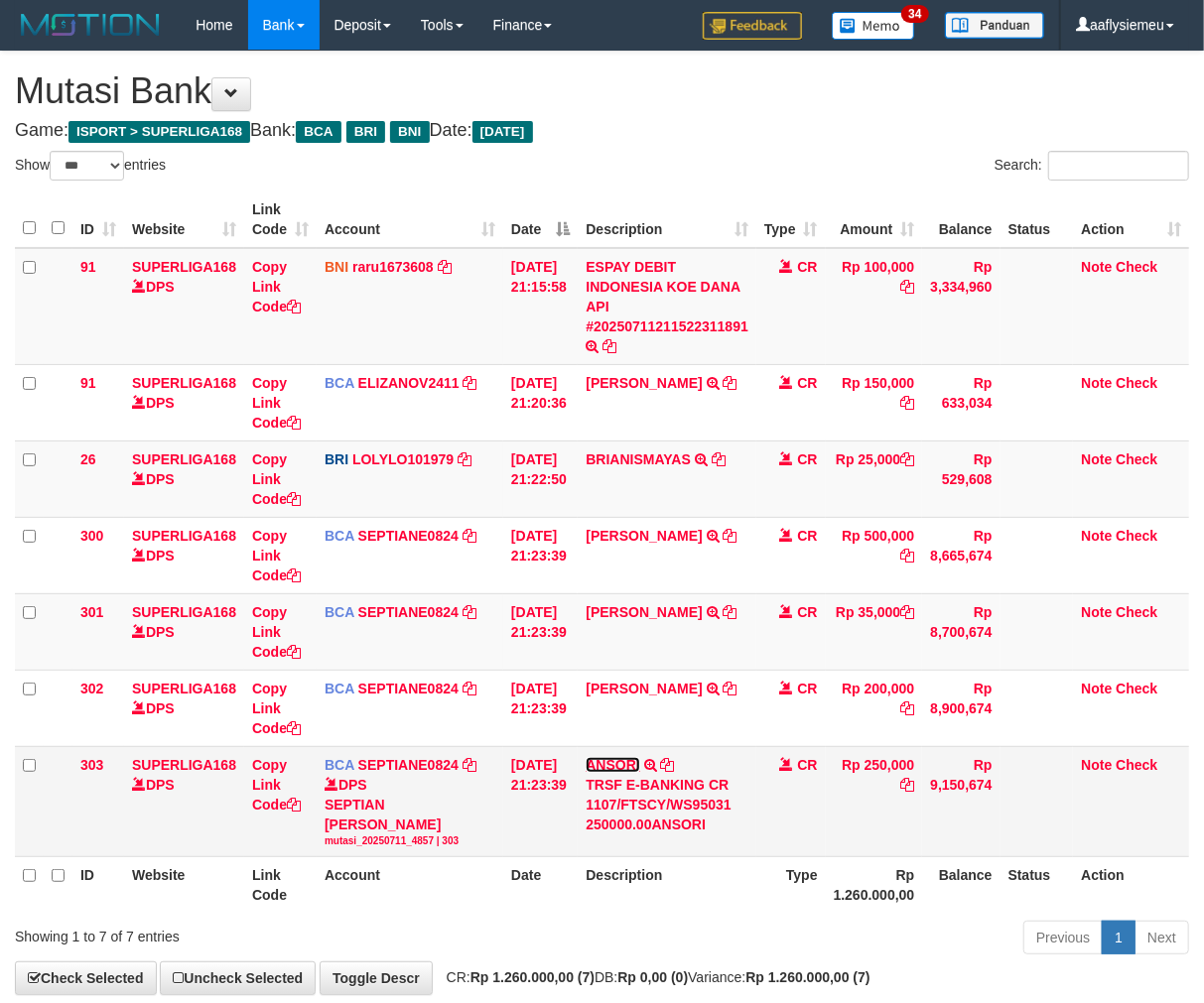 click on "ANSORI" at bounding box center [612, 765] 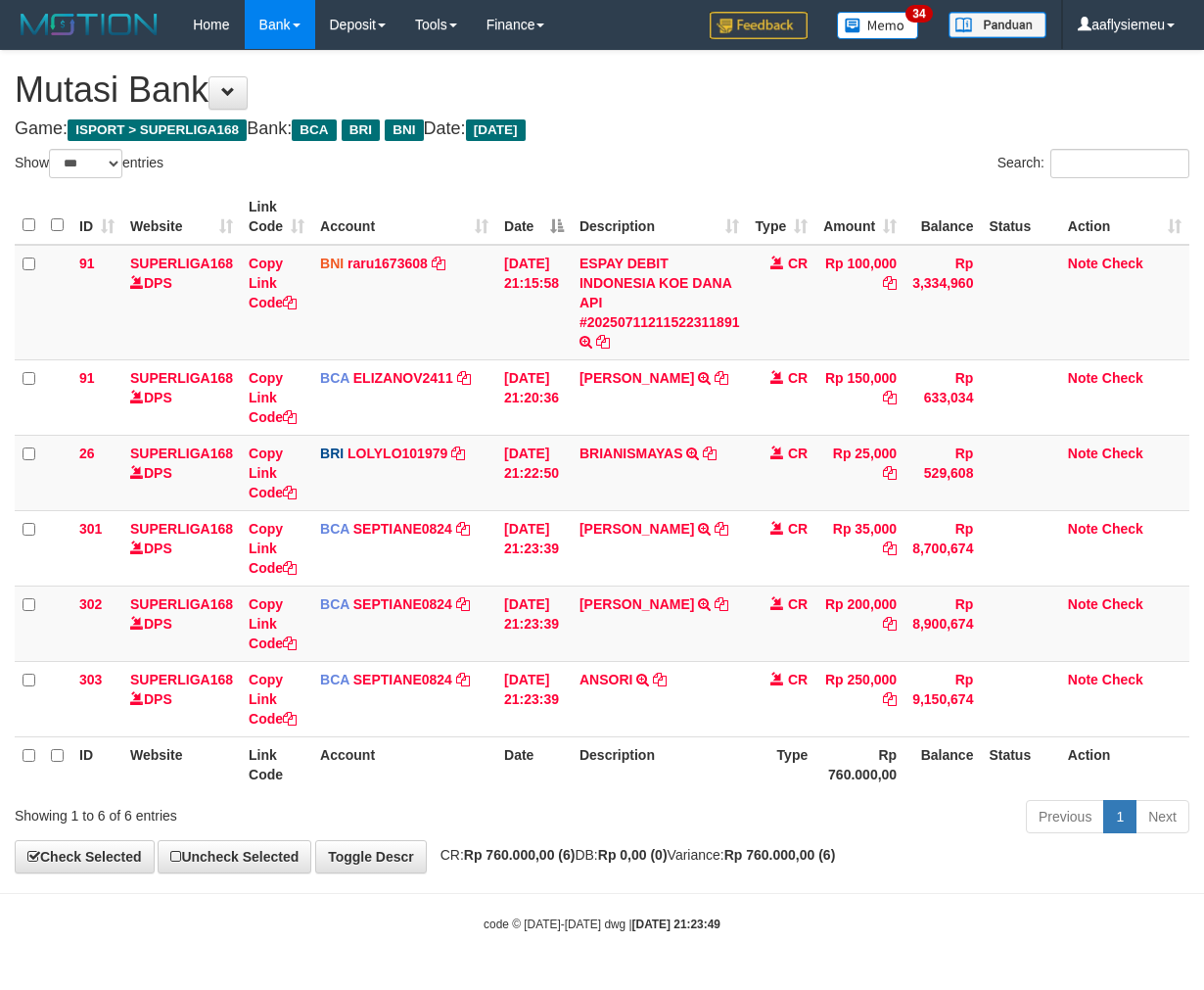 select on "***" 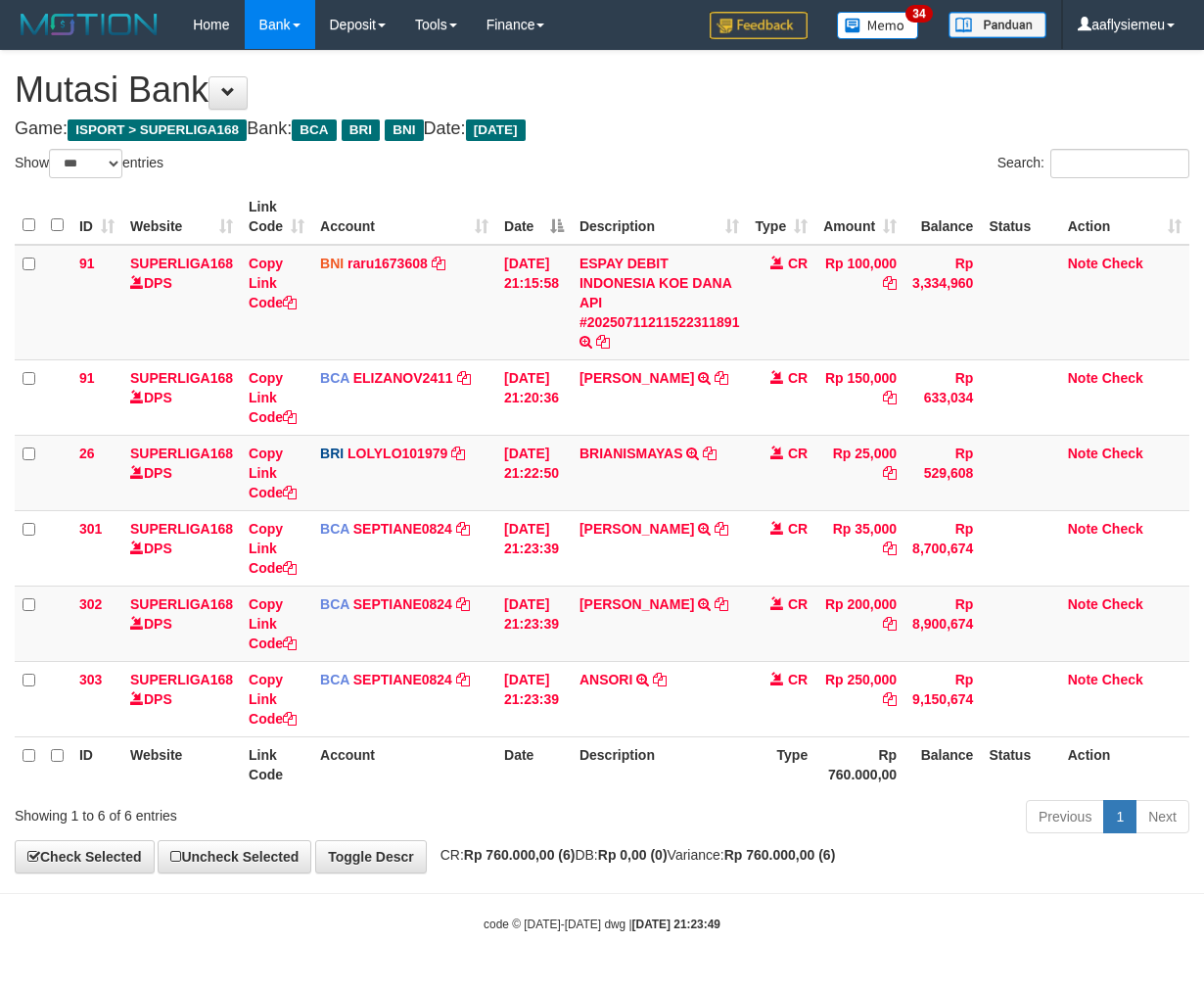 scroll, scrollTop: 0, scrollLeft: 0, axis: both 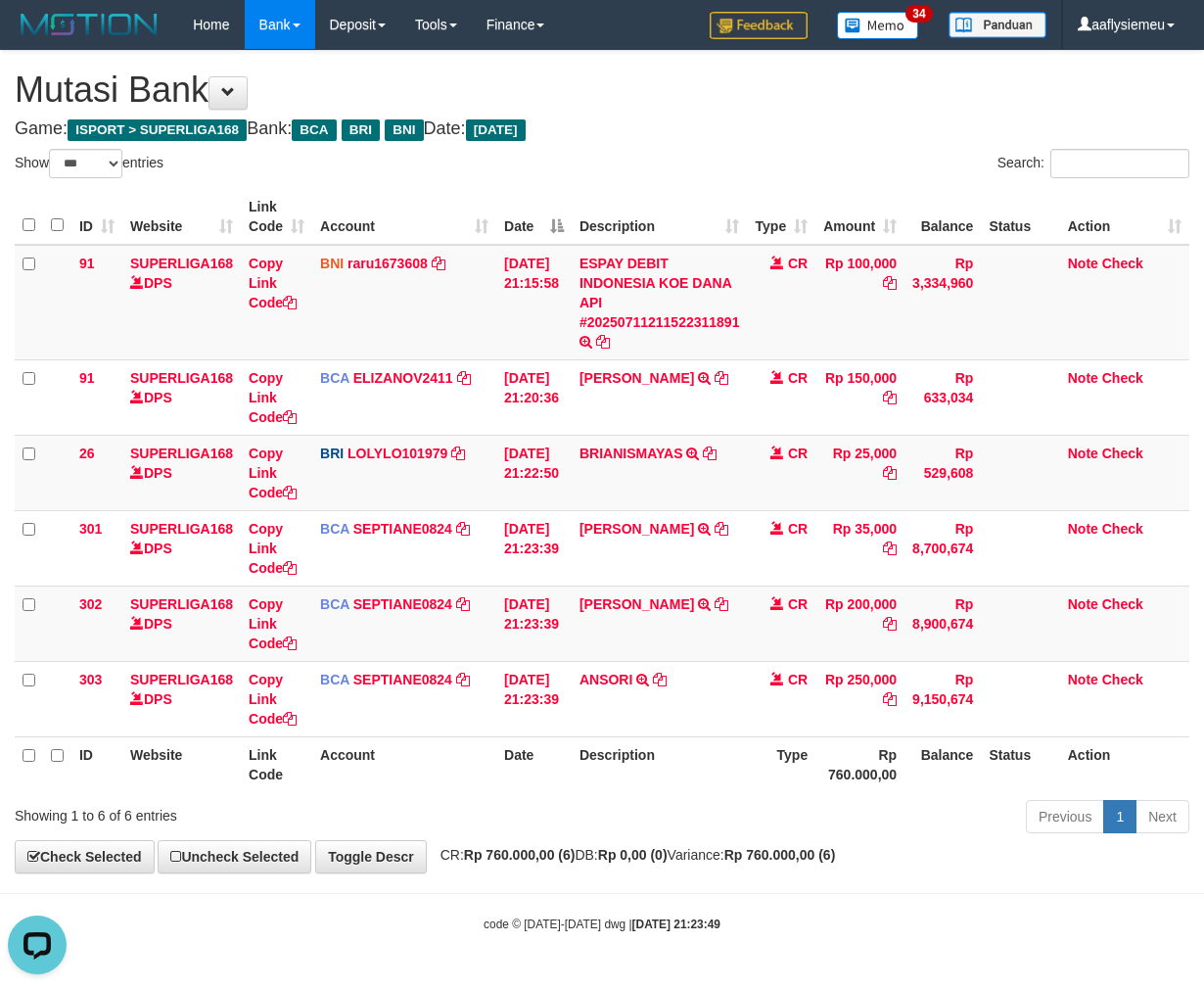 click on "Type" at bounding box center [781, 764] 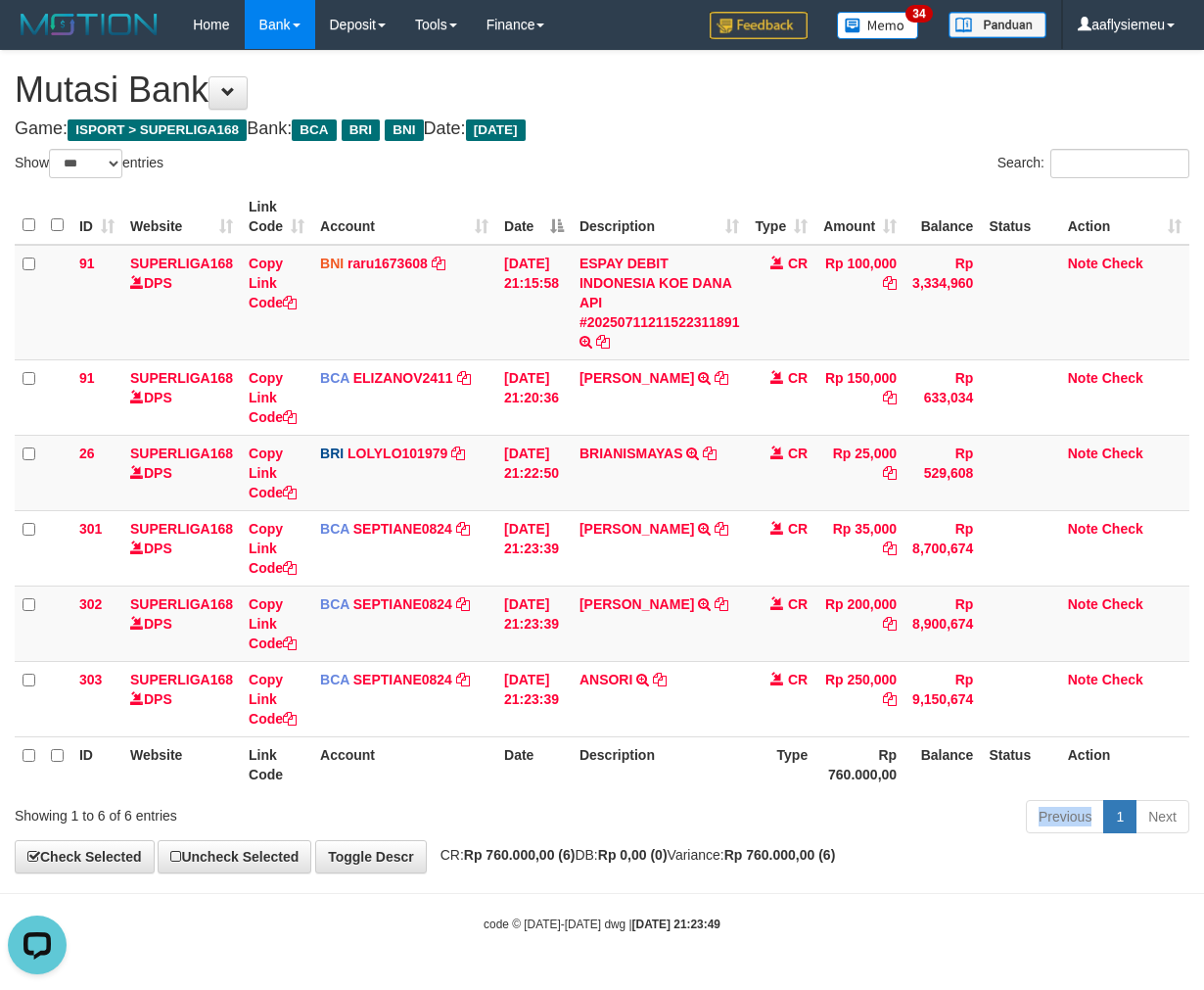 click on "Previous 1 Next" at bounding box center (854, 819) 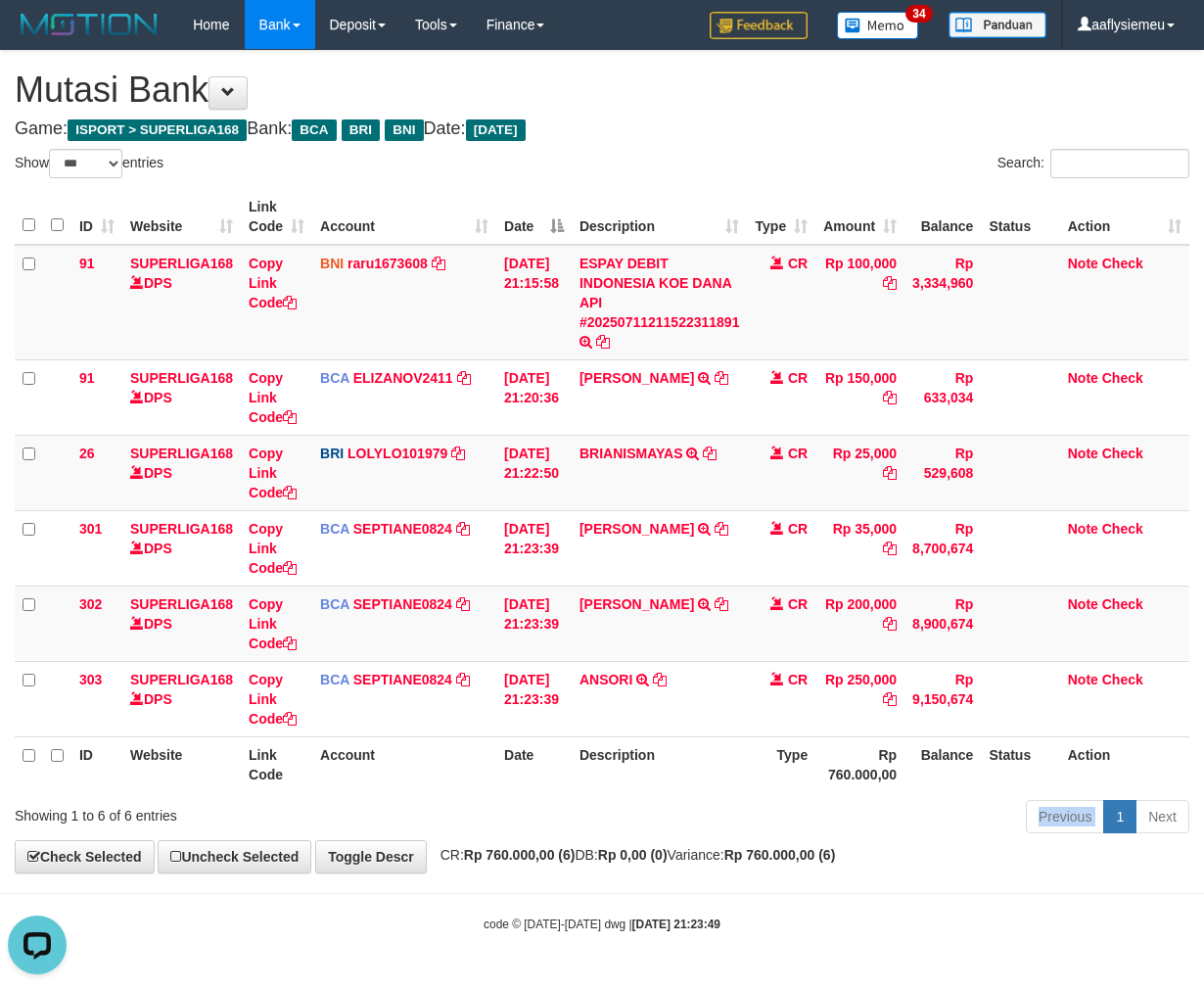 click on "Previous 1 Next" at bounding box center (854, 819) 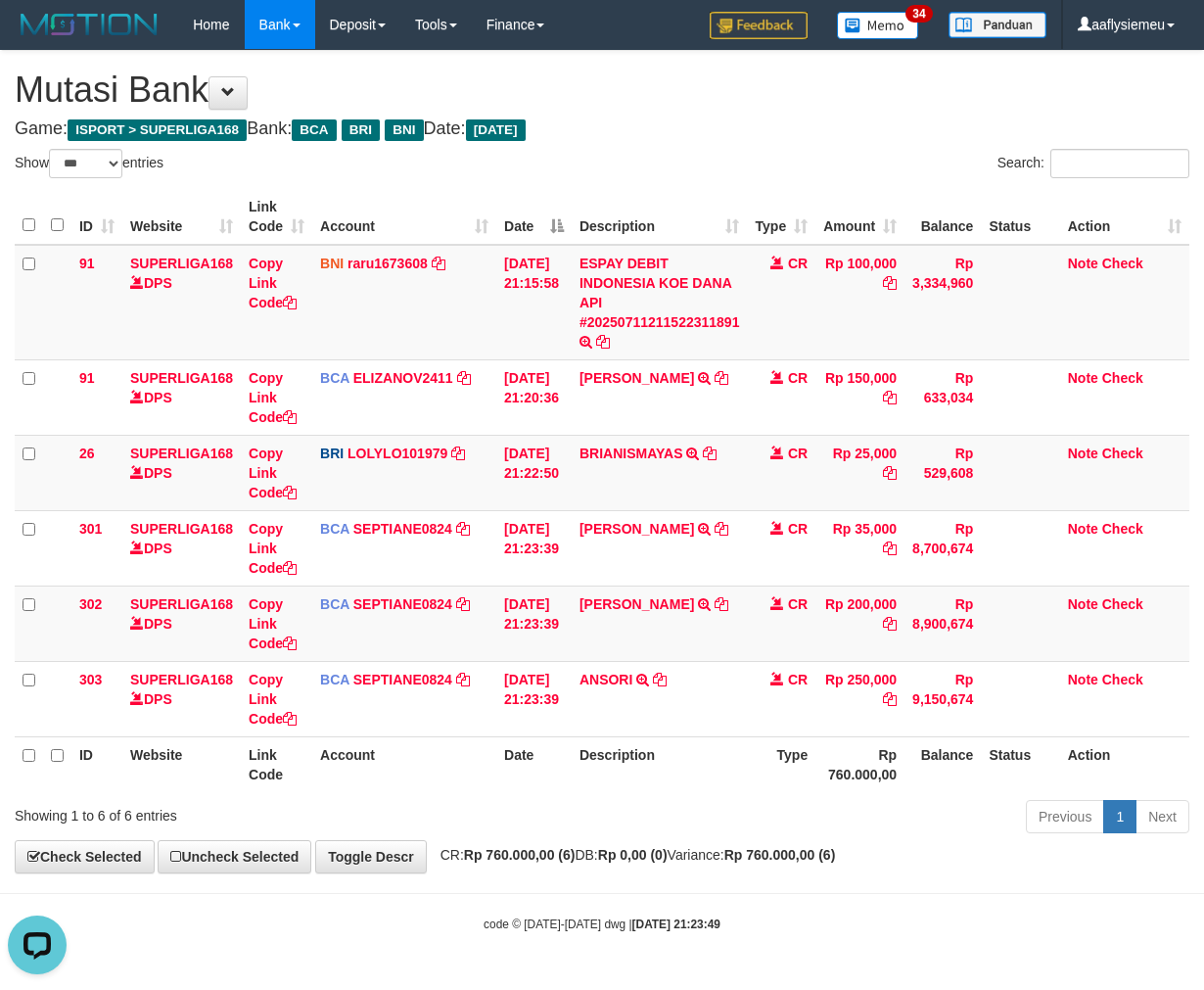 click on "Previous 1 Next" at bounding box center [854, 819] 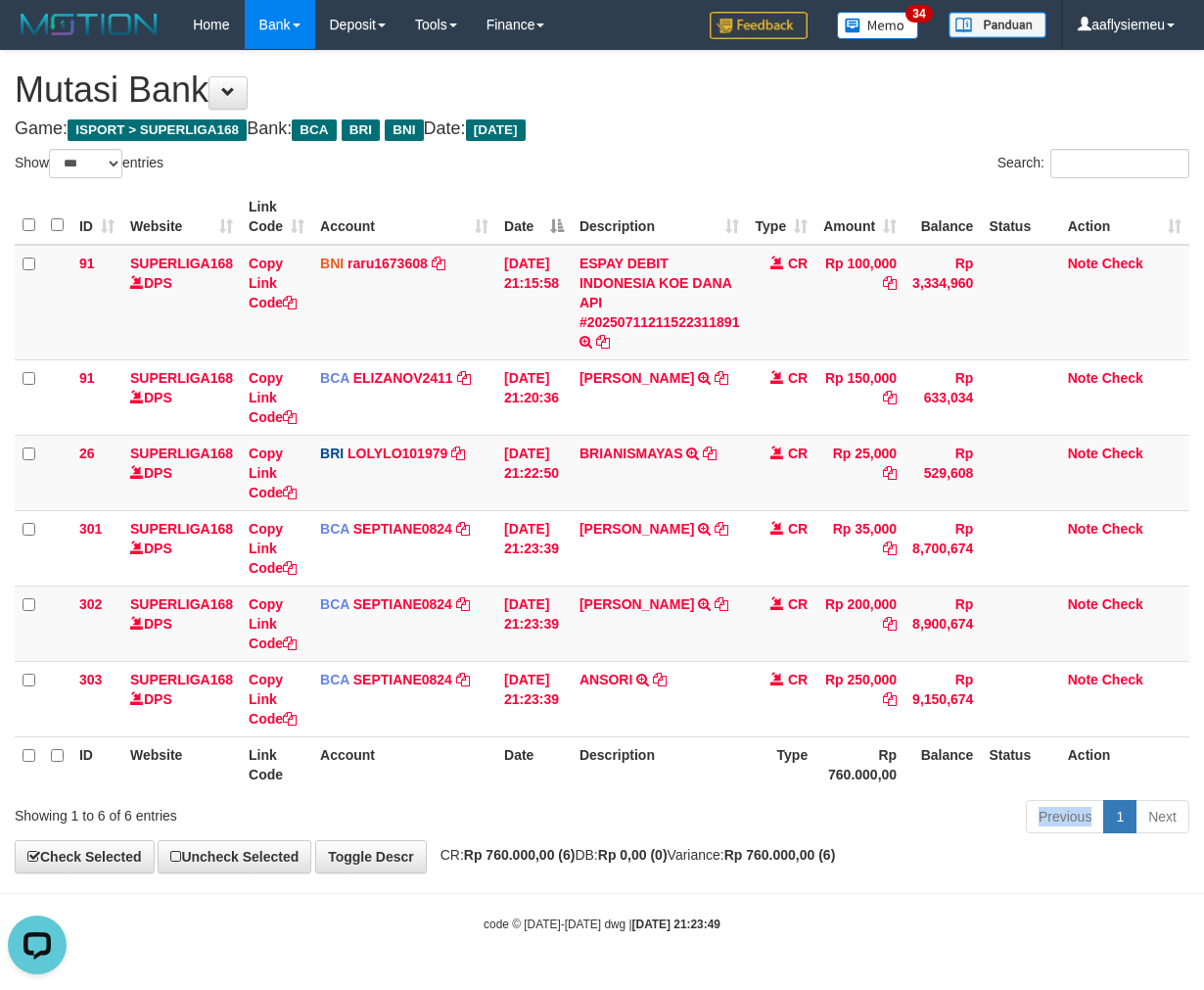 click on "Previous 1 Next" at bounding box center [854, 819] 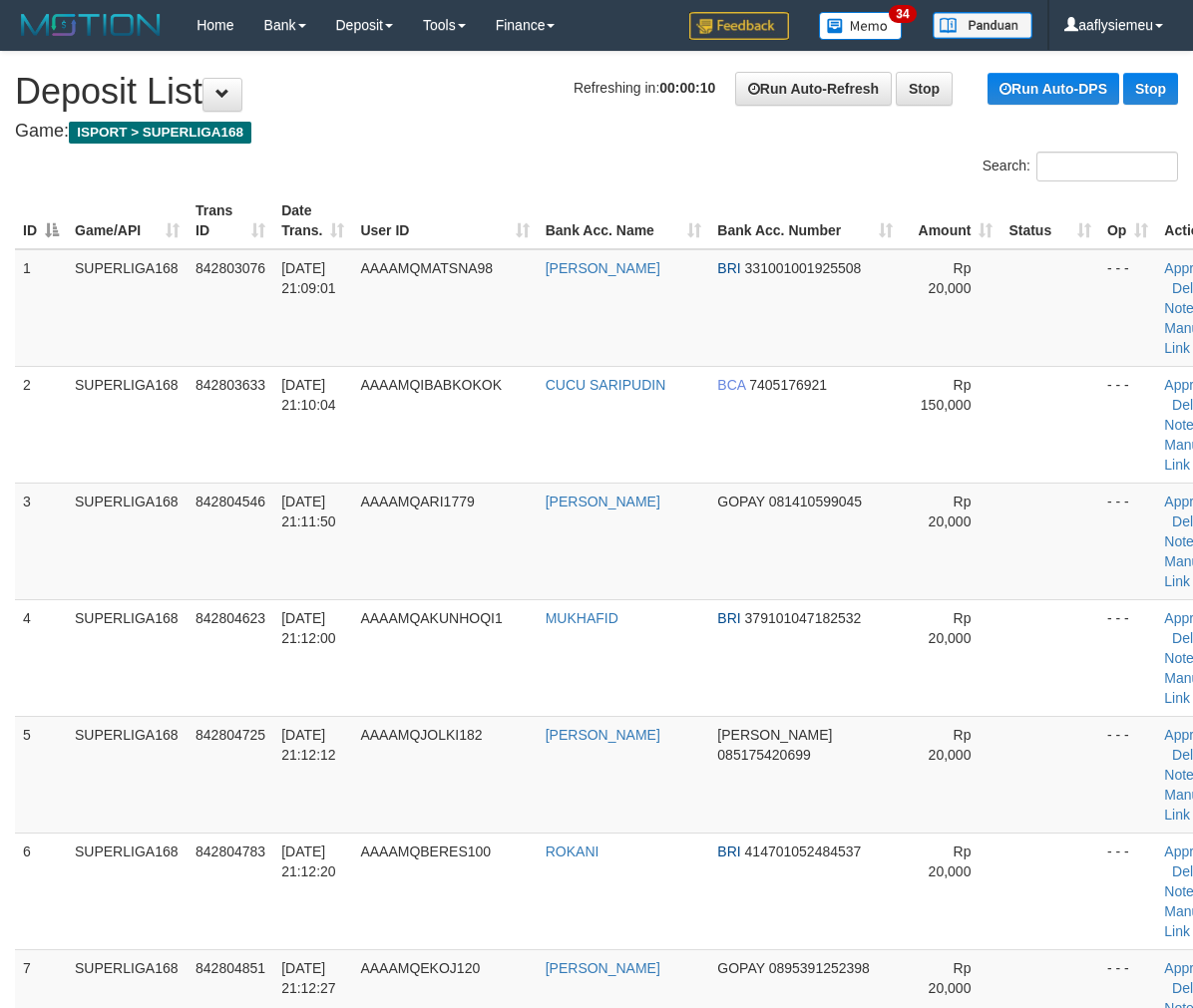 scroll, scrollTop: 0, scrollLeft: 0, axis: both 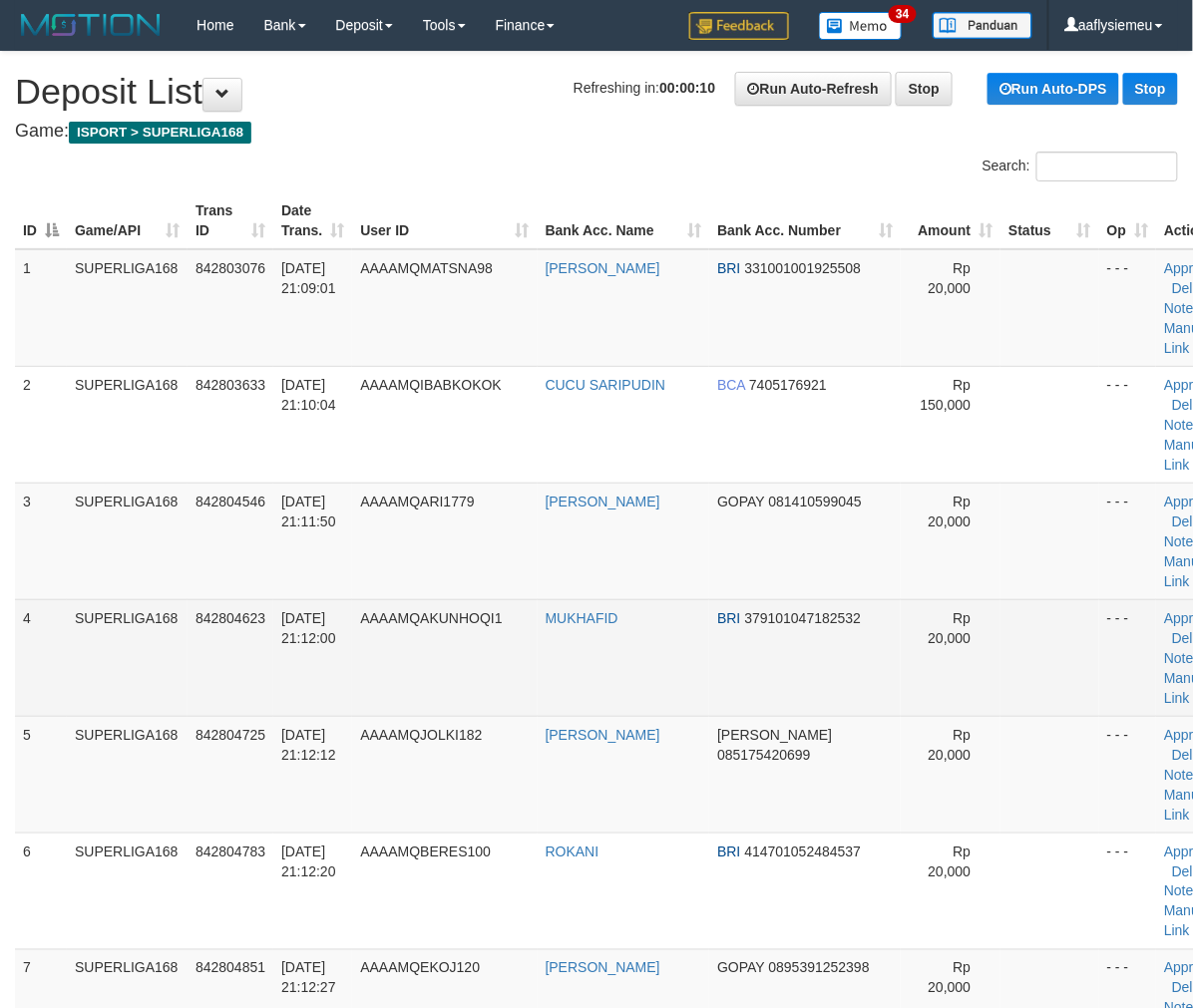 click on "SUPERLIGA168" at bounding box center [127, 657] 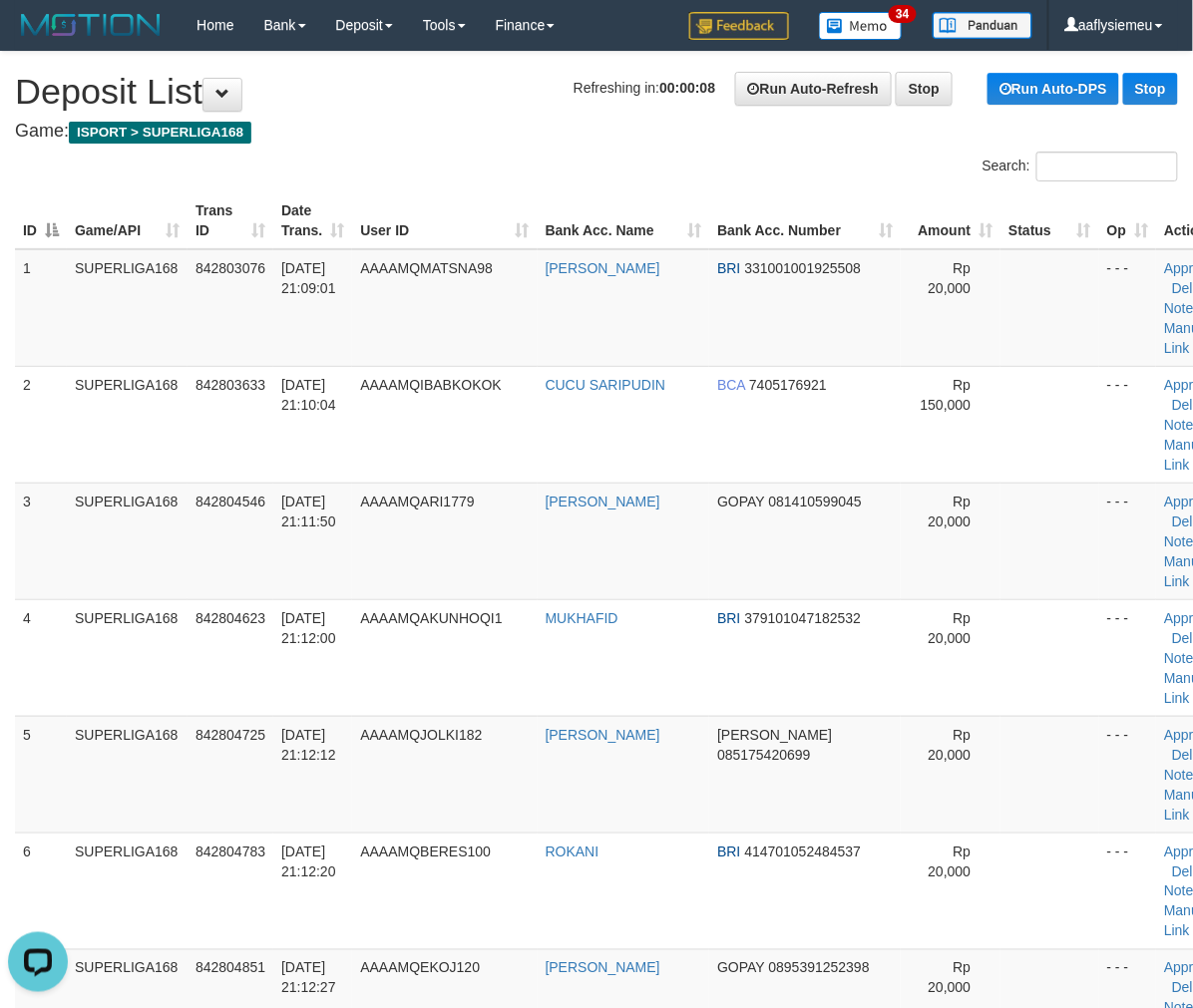 scroll, scrollTop: 0, scrollLeft: 0, axis: both 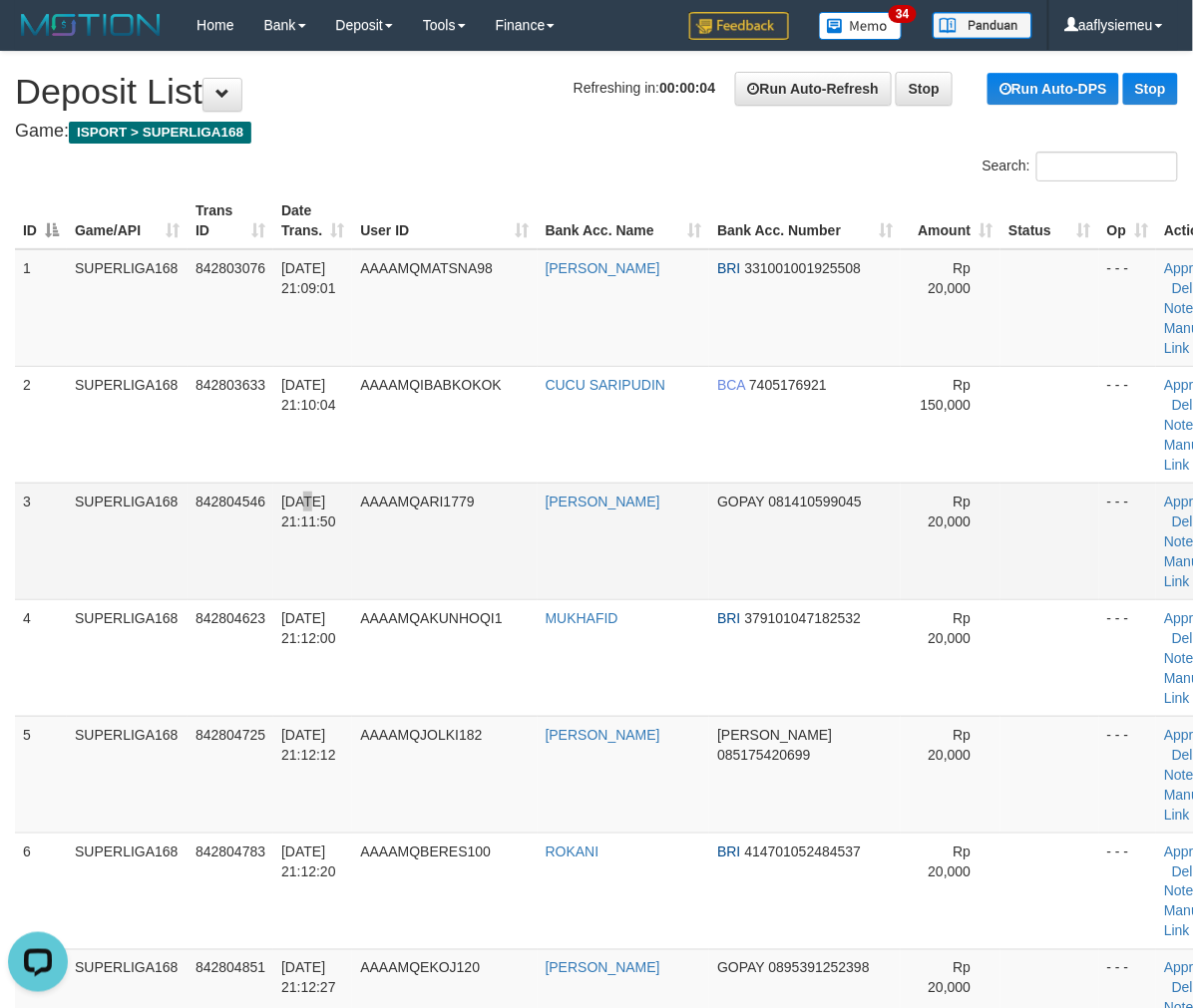 click on "11/07/2025 21:11:50" at bounding box center [308, 511] 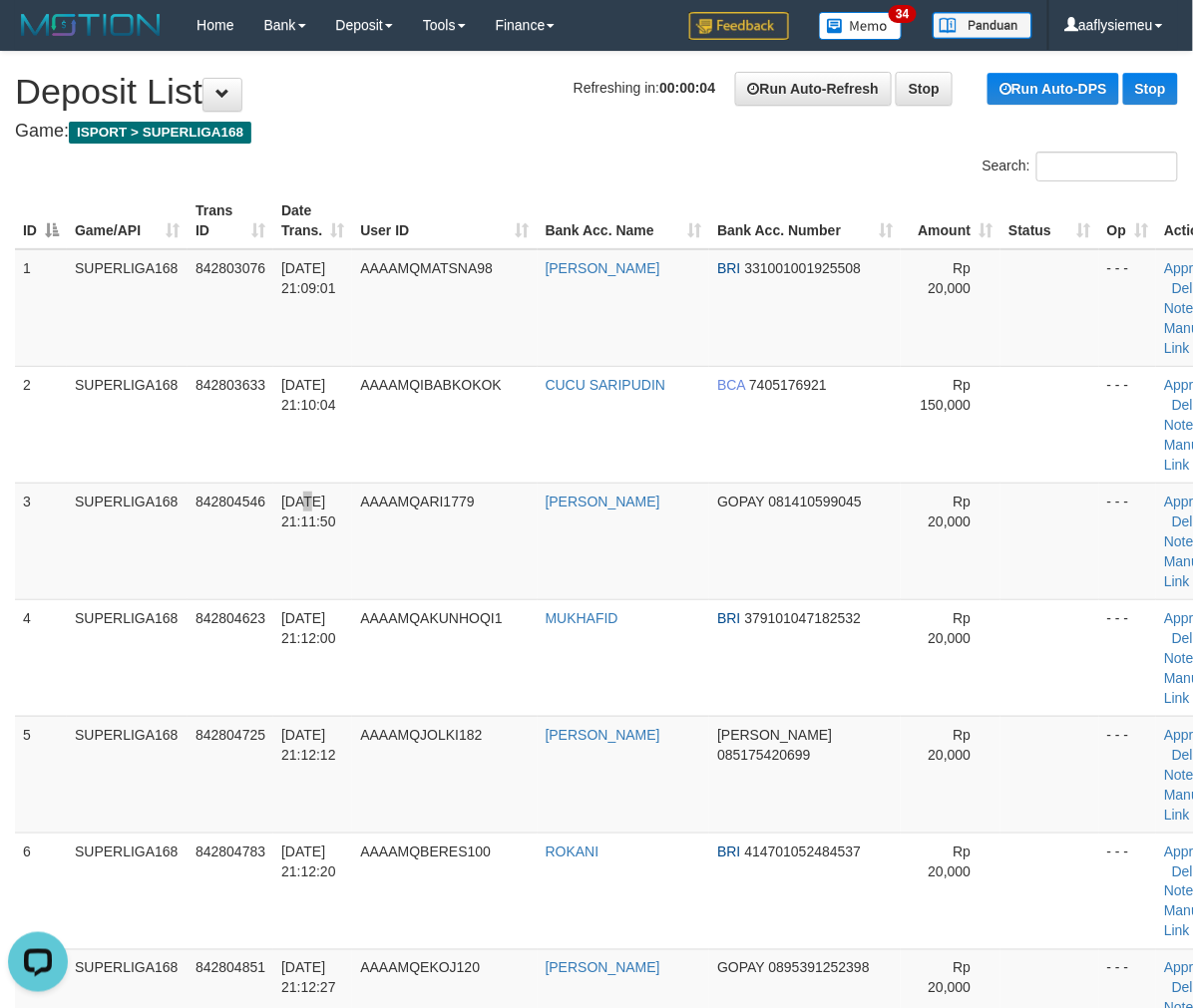 scroll, scrollTop: 4482, scrollLeft: 0, axis: vertical 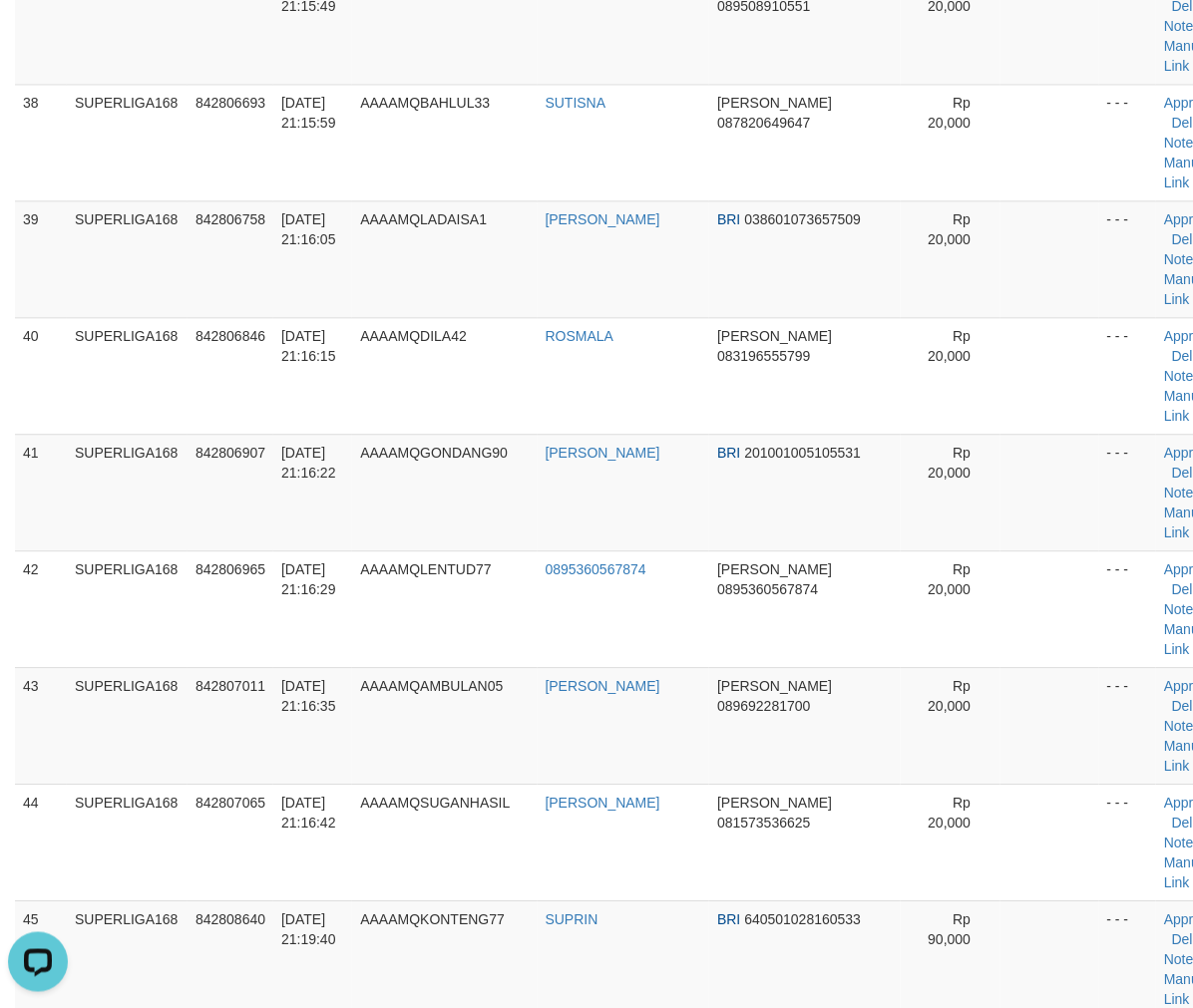 drag, startPoint x: 214, startPoint y: 659, endPoint x: 4, endPoint y: 714, distance: 217.08293 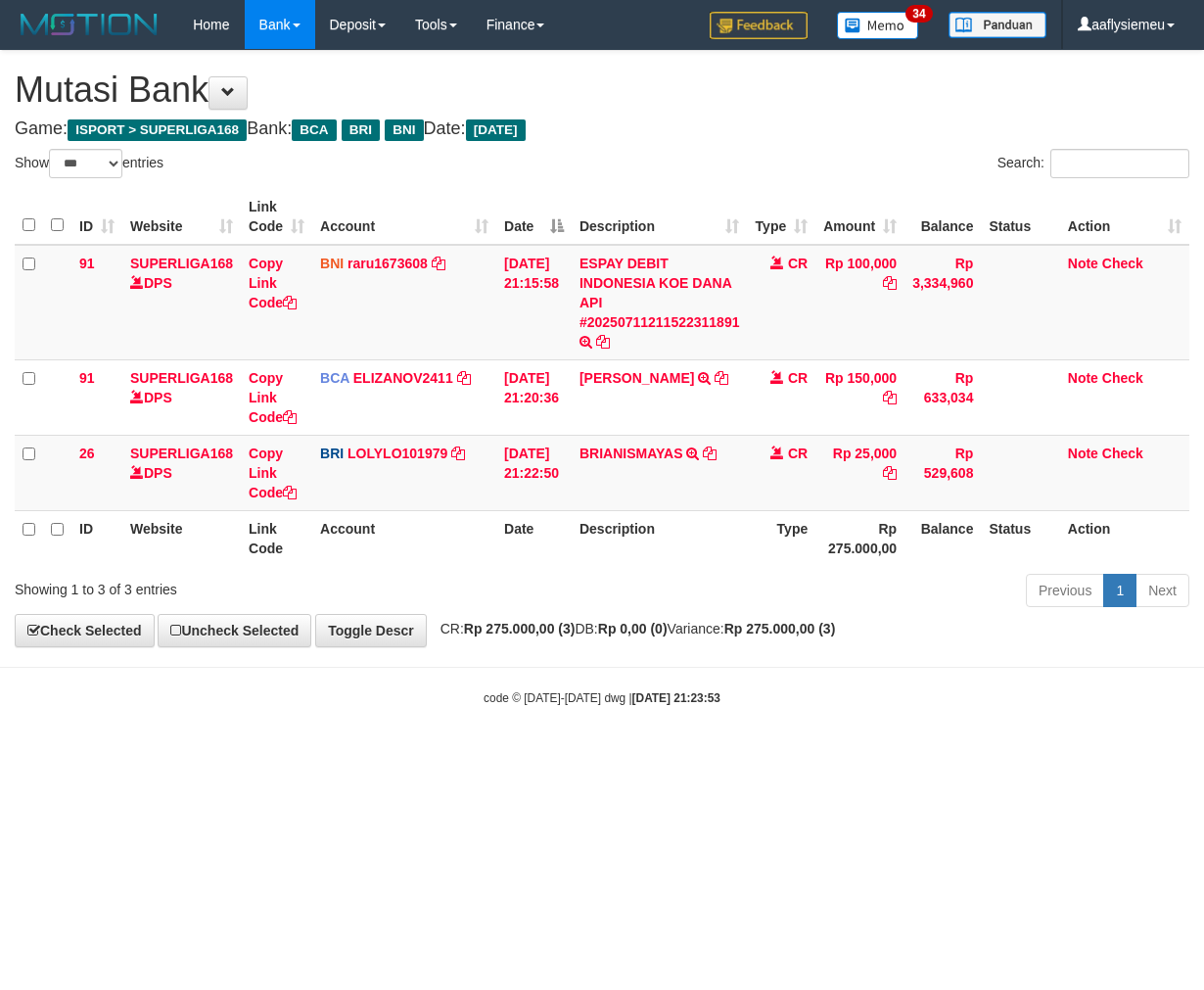 select on "***" 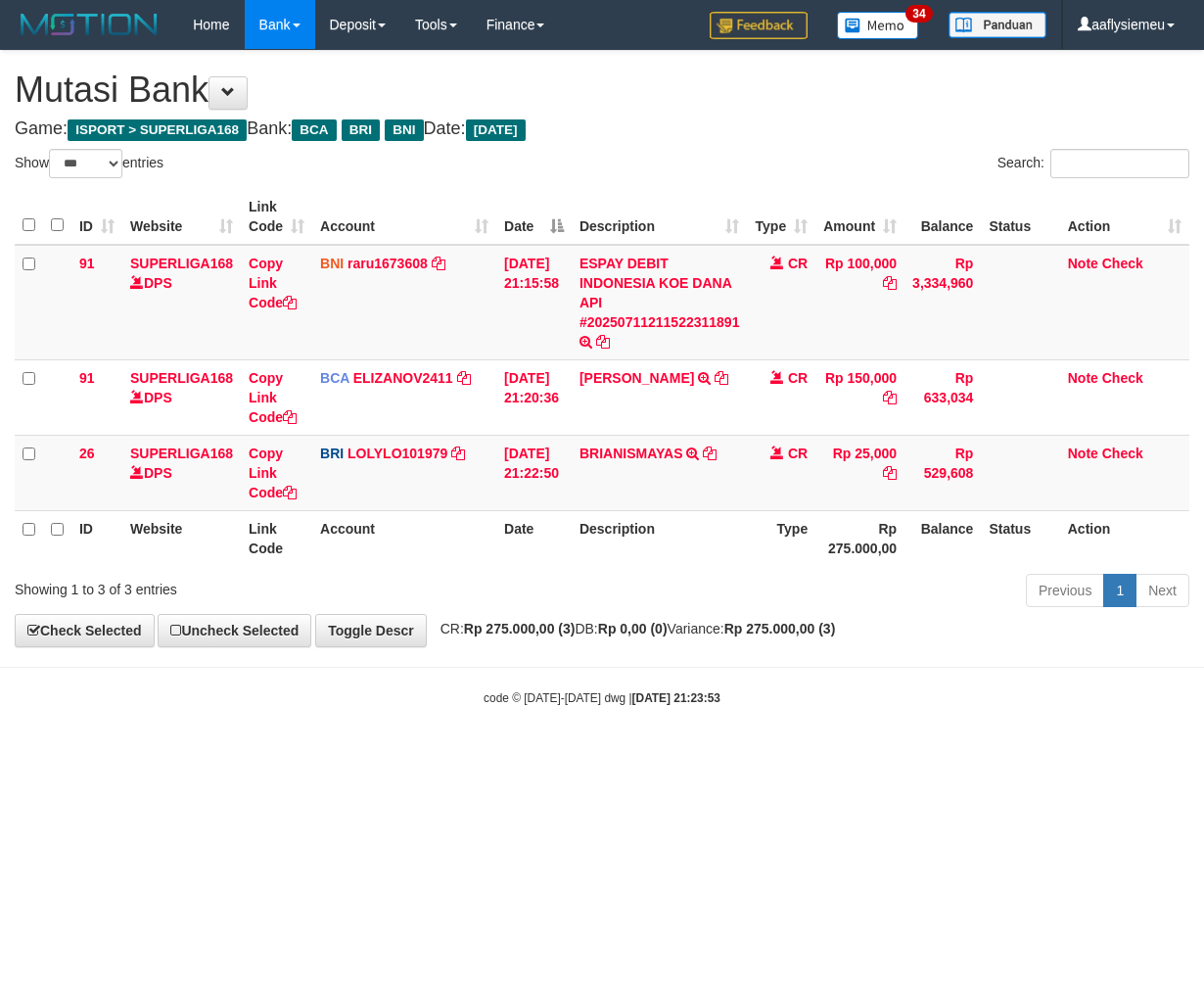 scroll, scrollTop: 0, scrollLeft: 0, axis: both 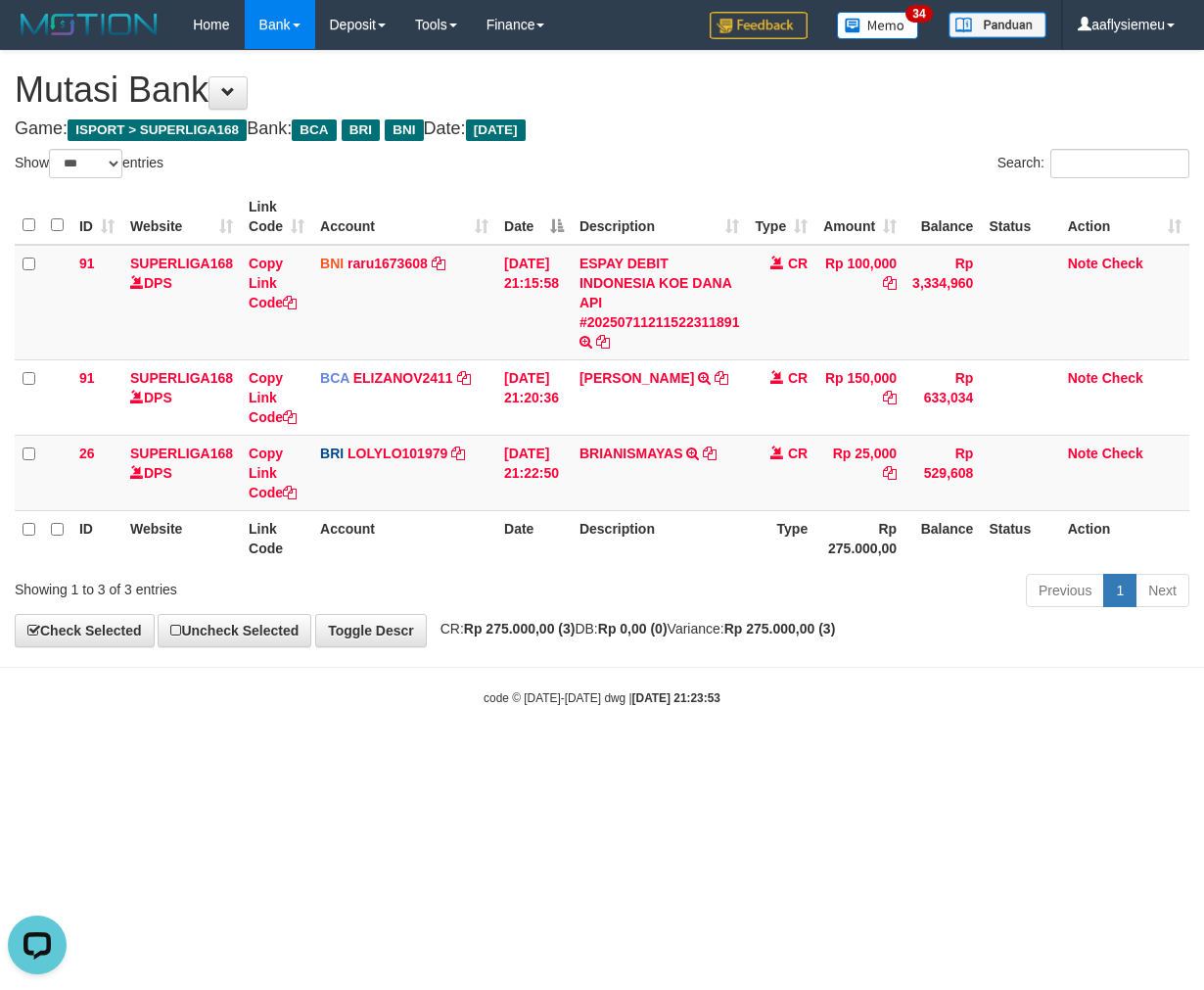 click on "code © 2012-2018 dwg |  2025/07/11 21:23:53" at bounding box center (602, 697) 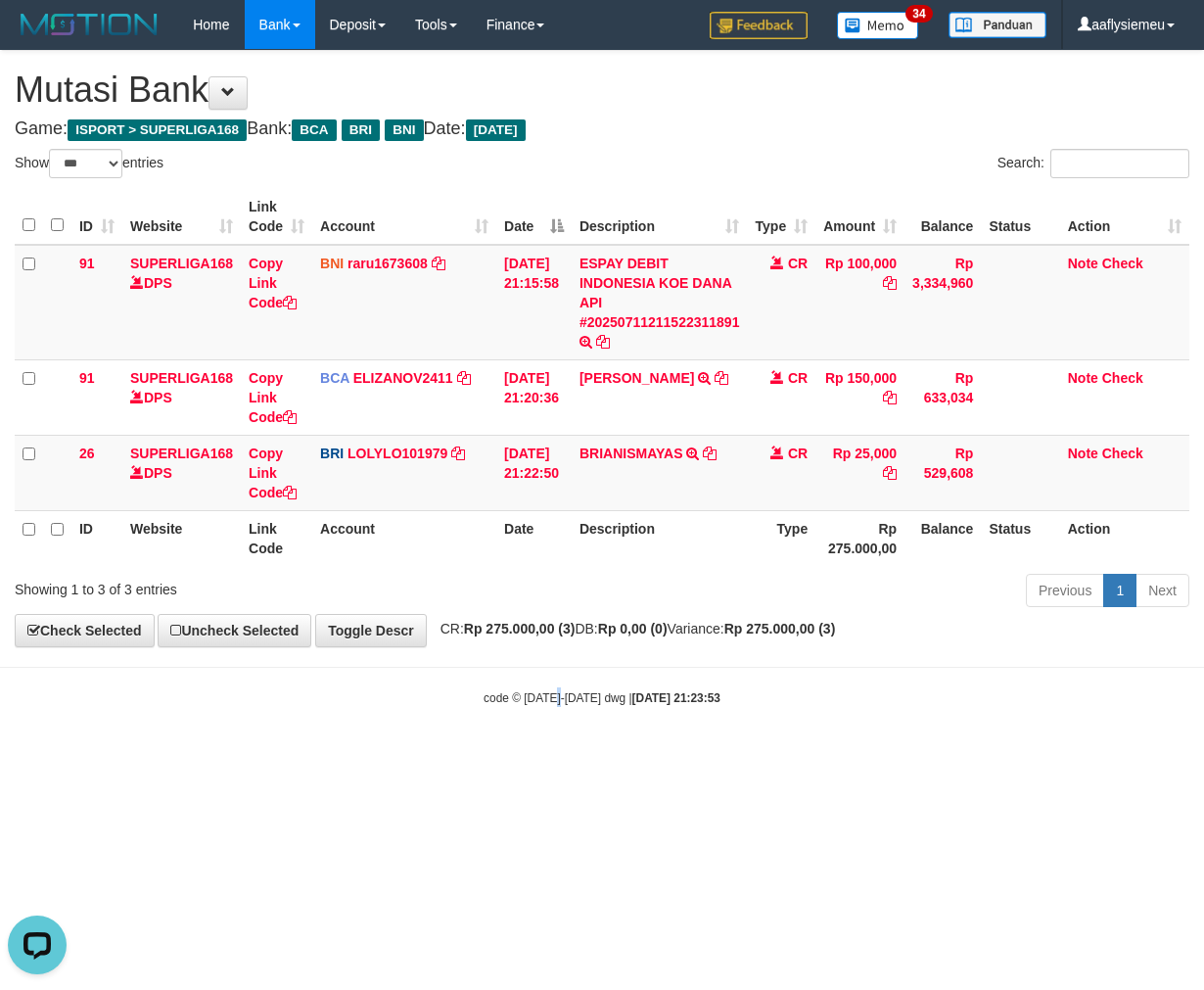 click on "Toggle navigation
Home
Bank
Account List
Load
By Website
Group
[ISPORT]													SUPERLIGA168
By Load Group (DPS)" at bounding box center [602, 378] 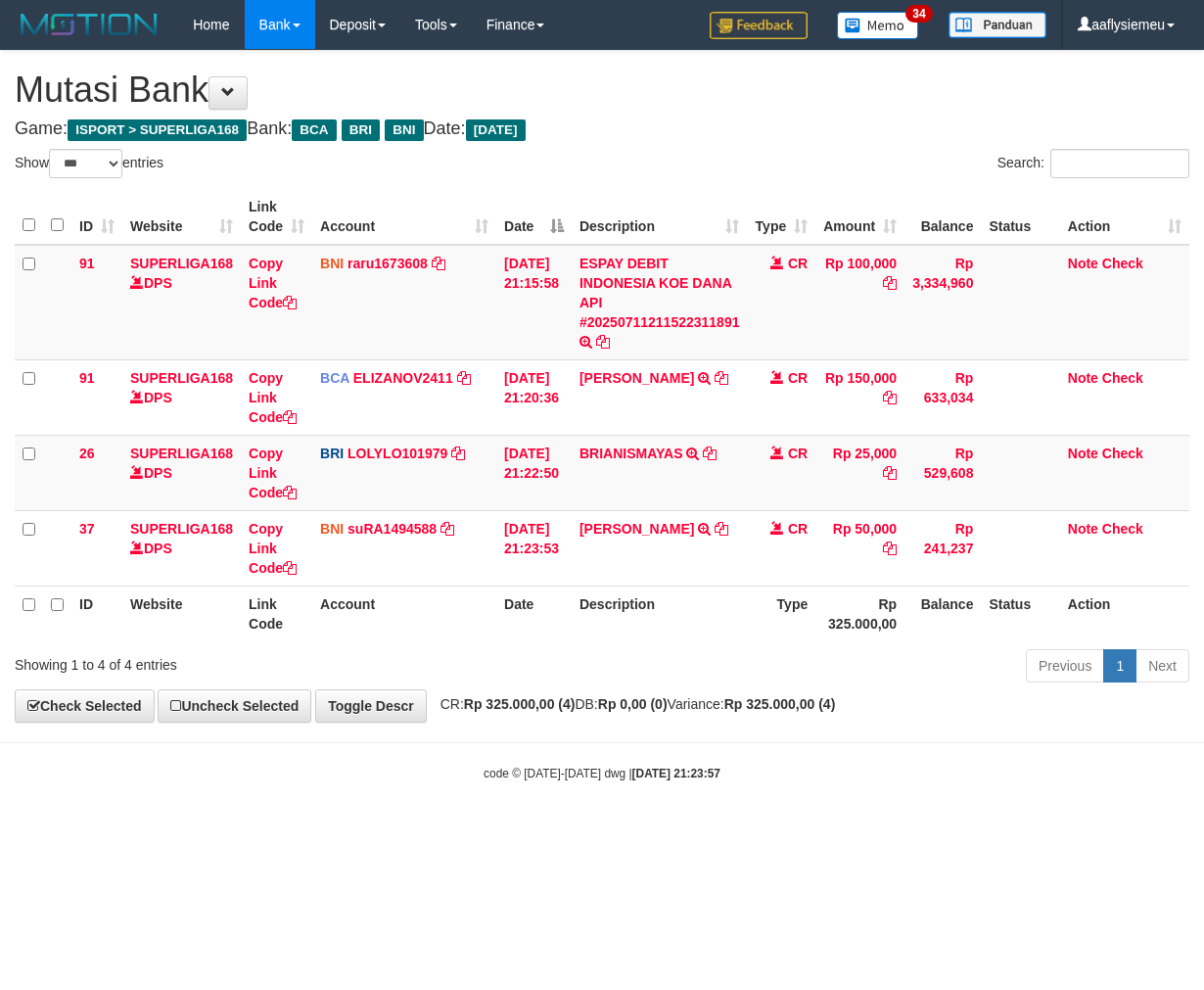 select on "***" 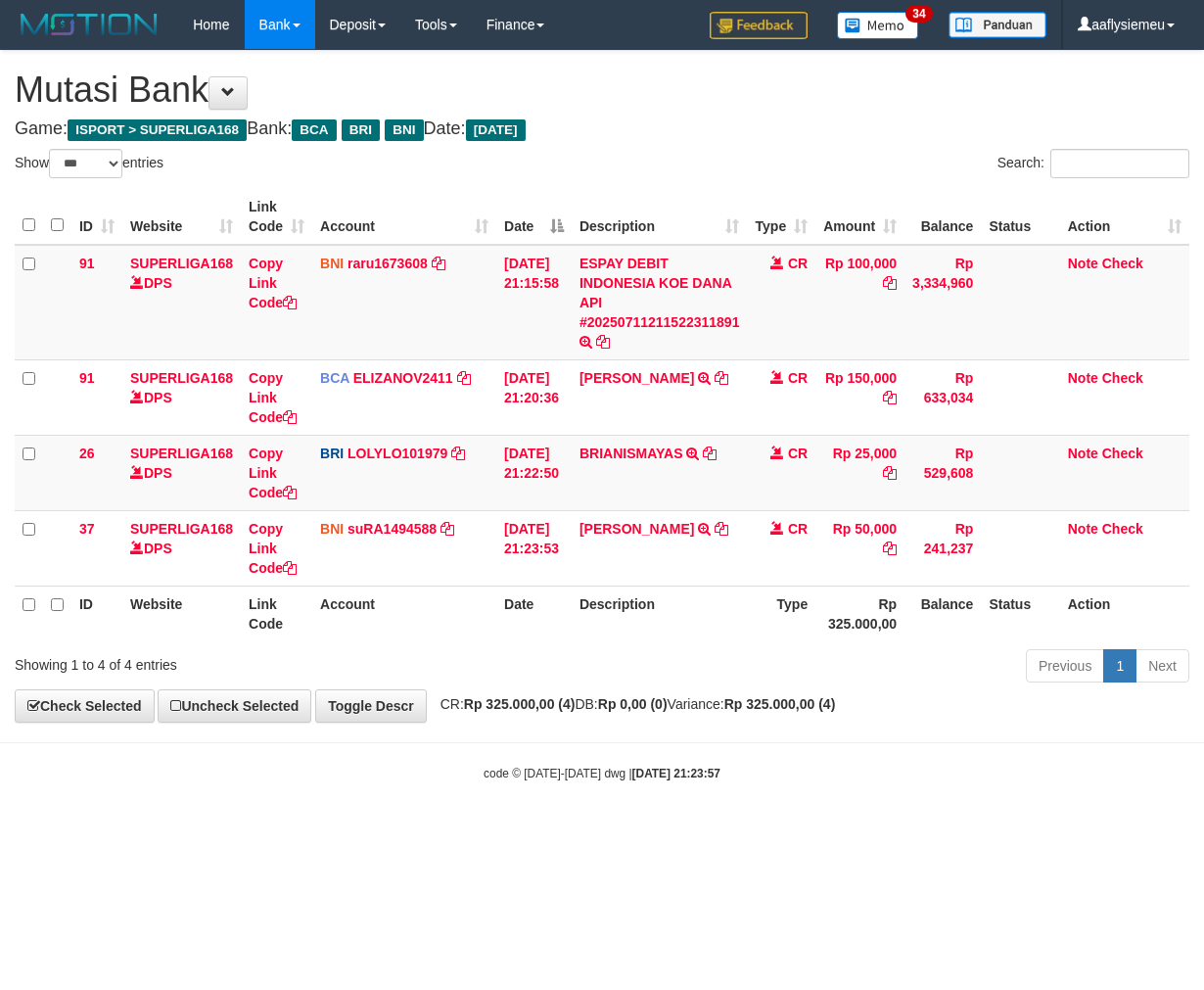 scroll, scrollTop: 0, scrollLeft: 0, axis: both 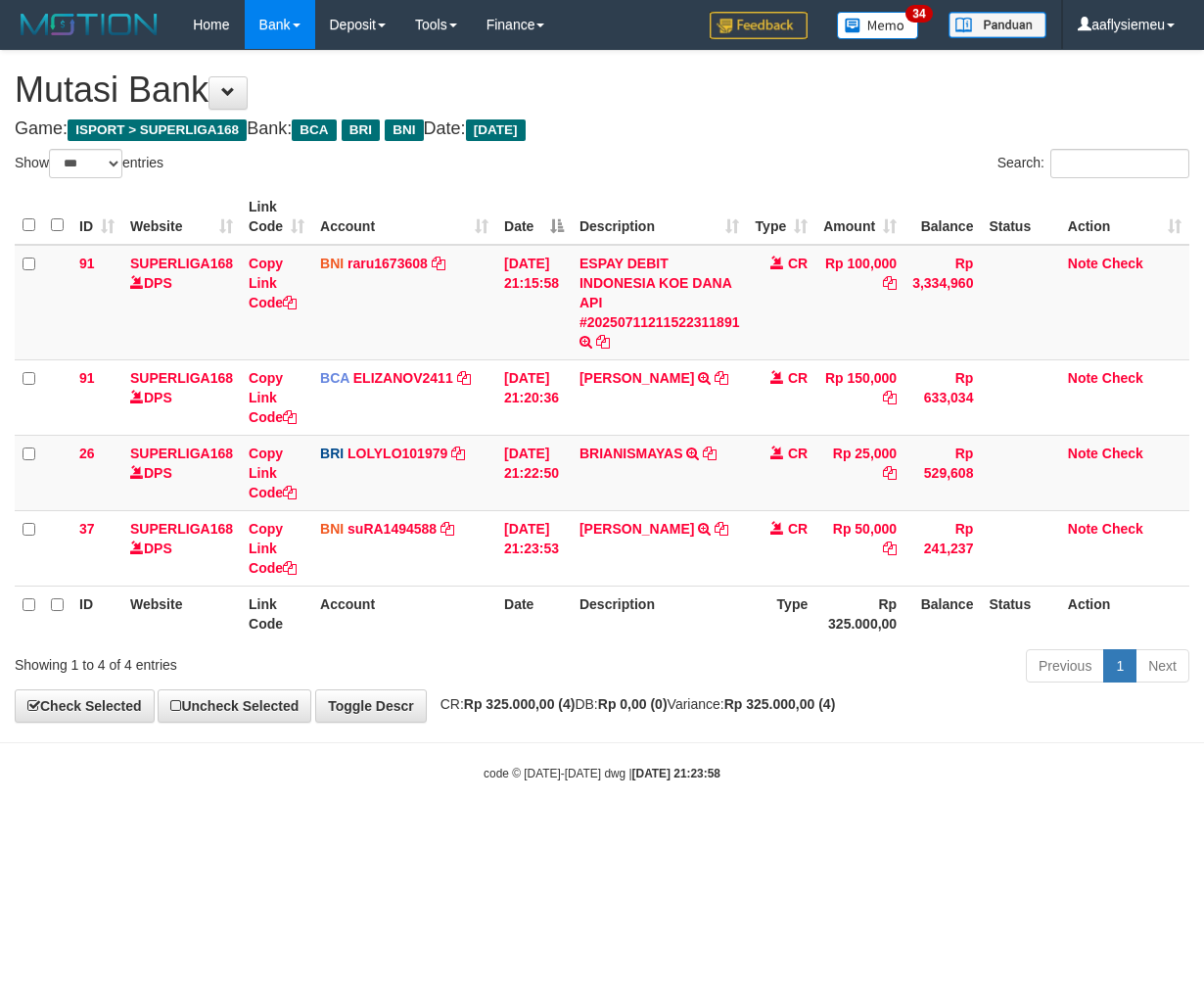 select on "***" 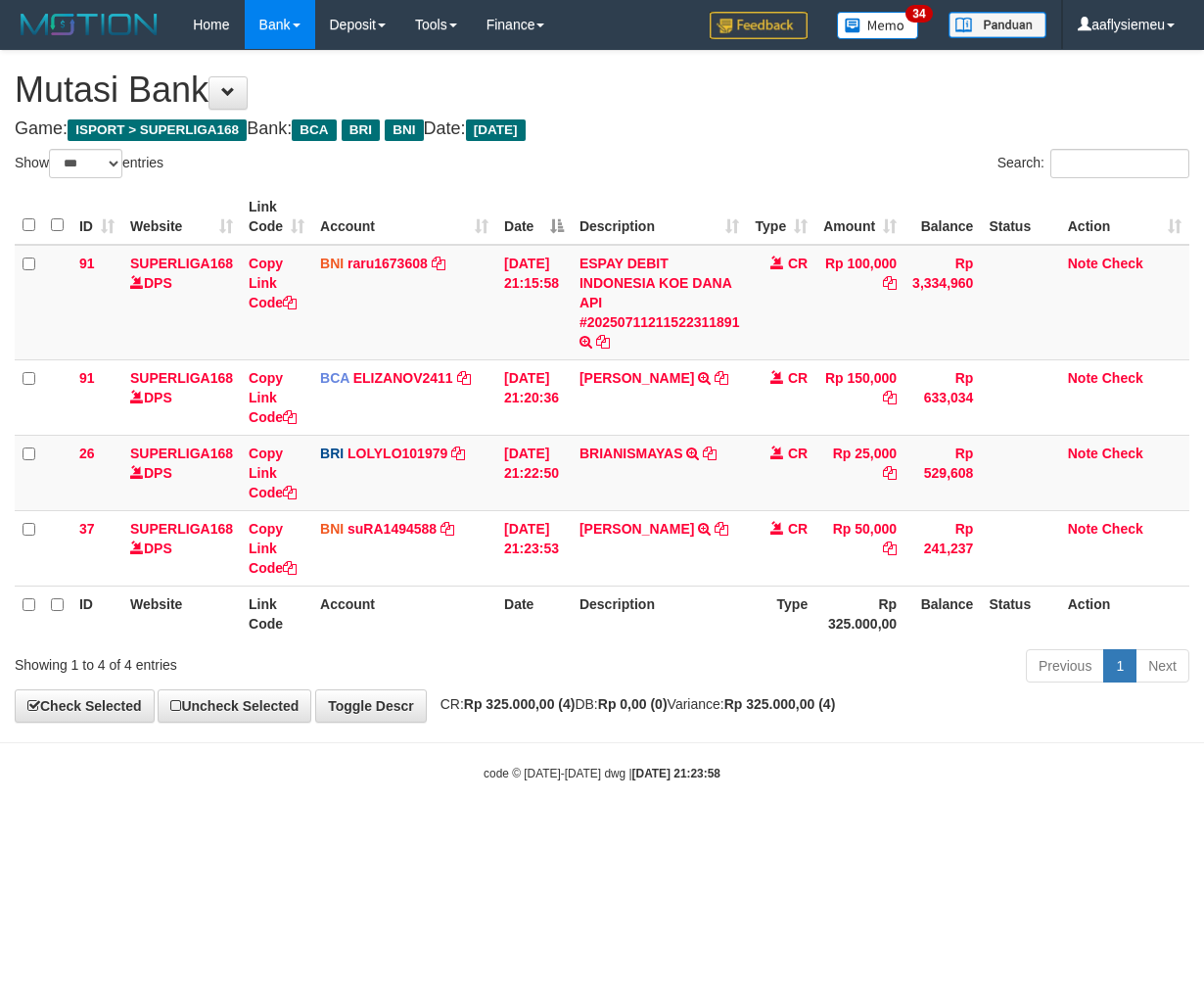 scroll, scrollTop: 0, scrollLeft: 0, axis: both 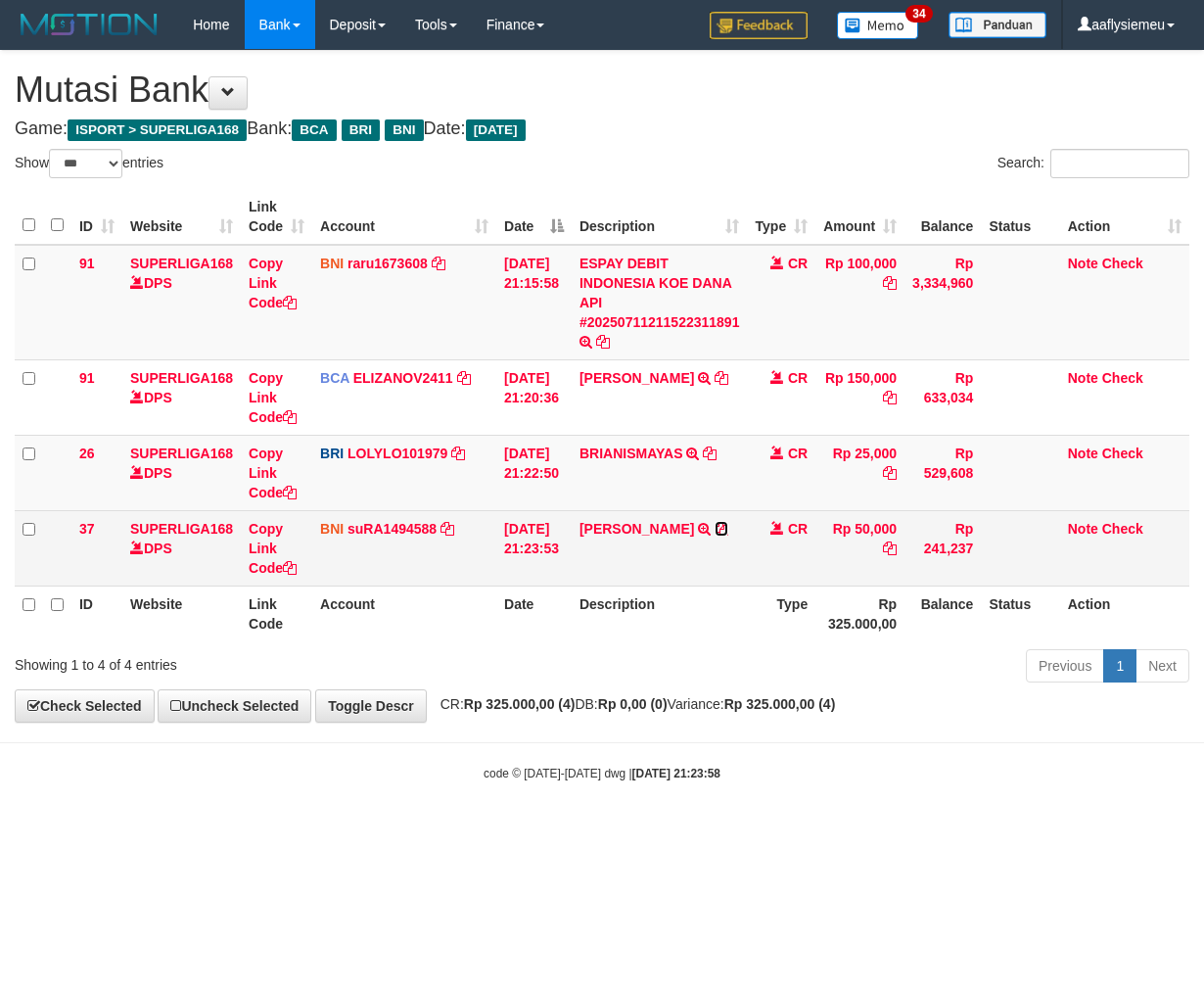 drag, startPoint x: 706, startPoint y: 520, endPoint x: 786, endPoint y: 530, distance: 80.622577 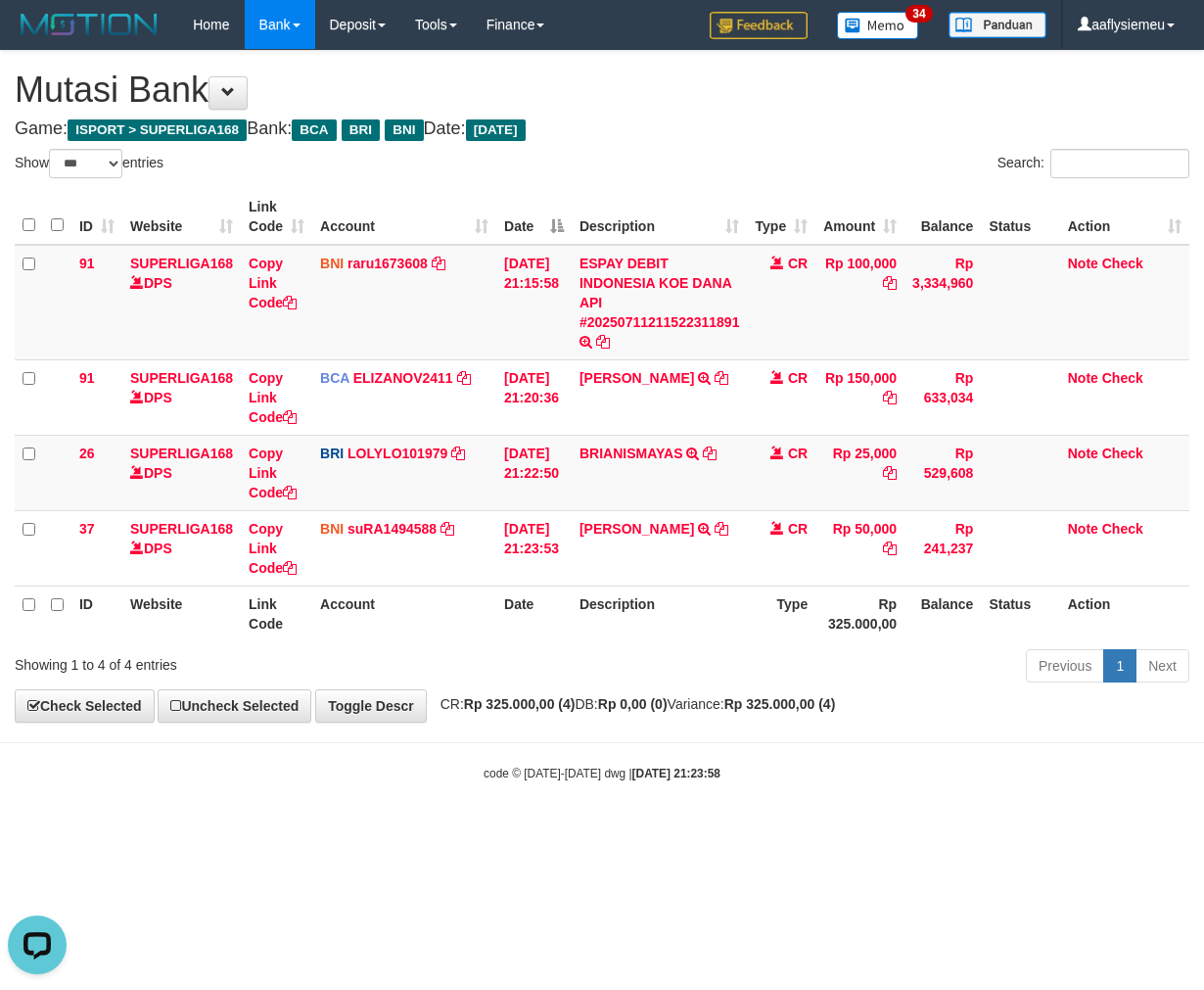 scroll, scrollTop: 0, scrollLeft: 0, axis: both 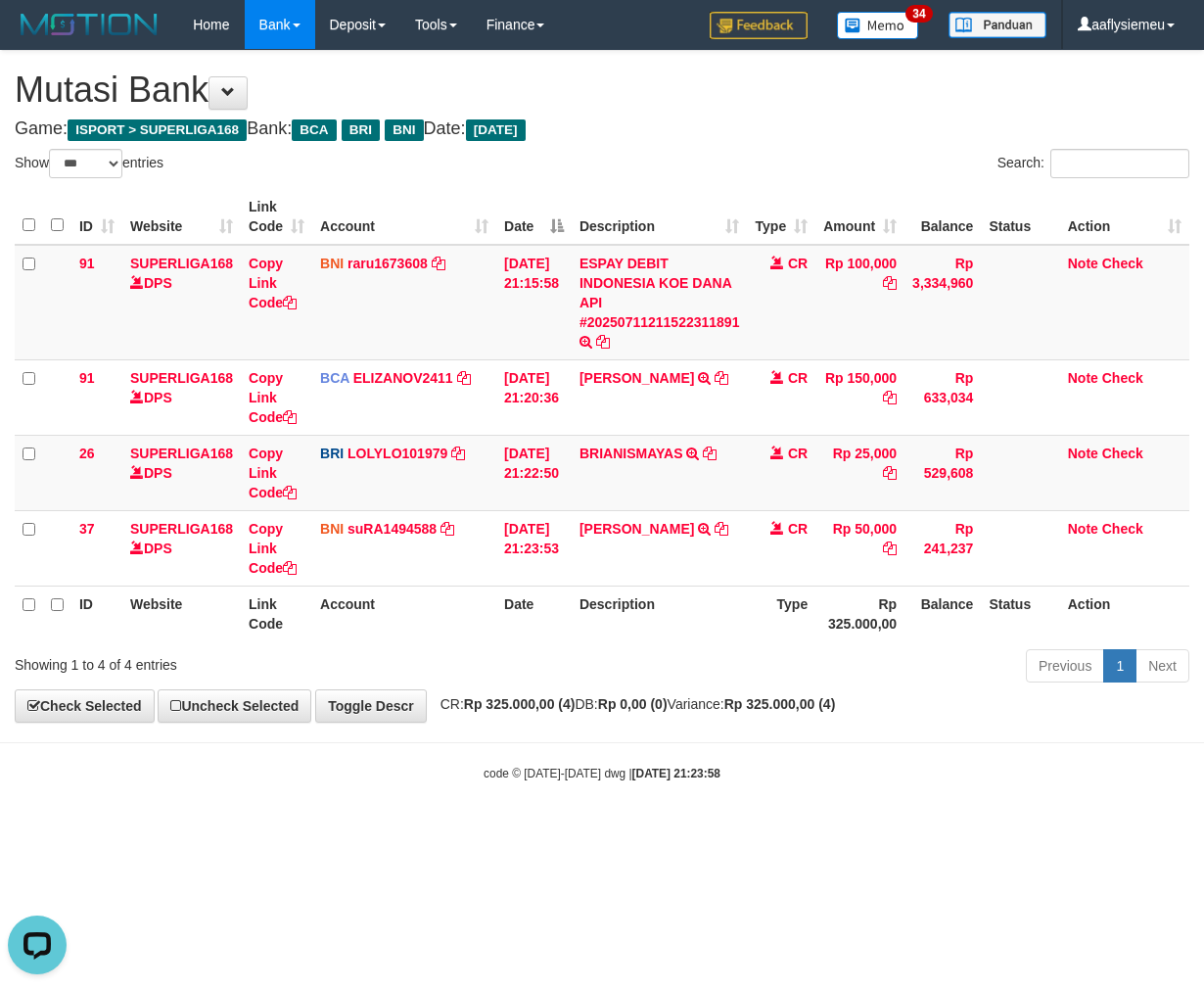 click on "Toggle navigation
Home
Bank
Account List
Load
By Website
Group
[ISPORT]													SUPERLIGA168
By Load Group (DPS)
34" at bounding box center [602, 415] 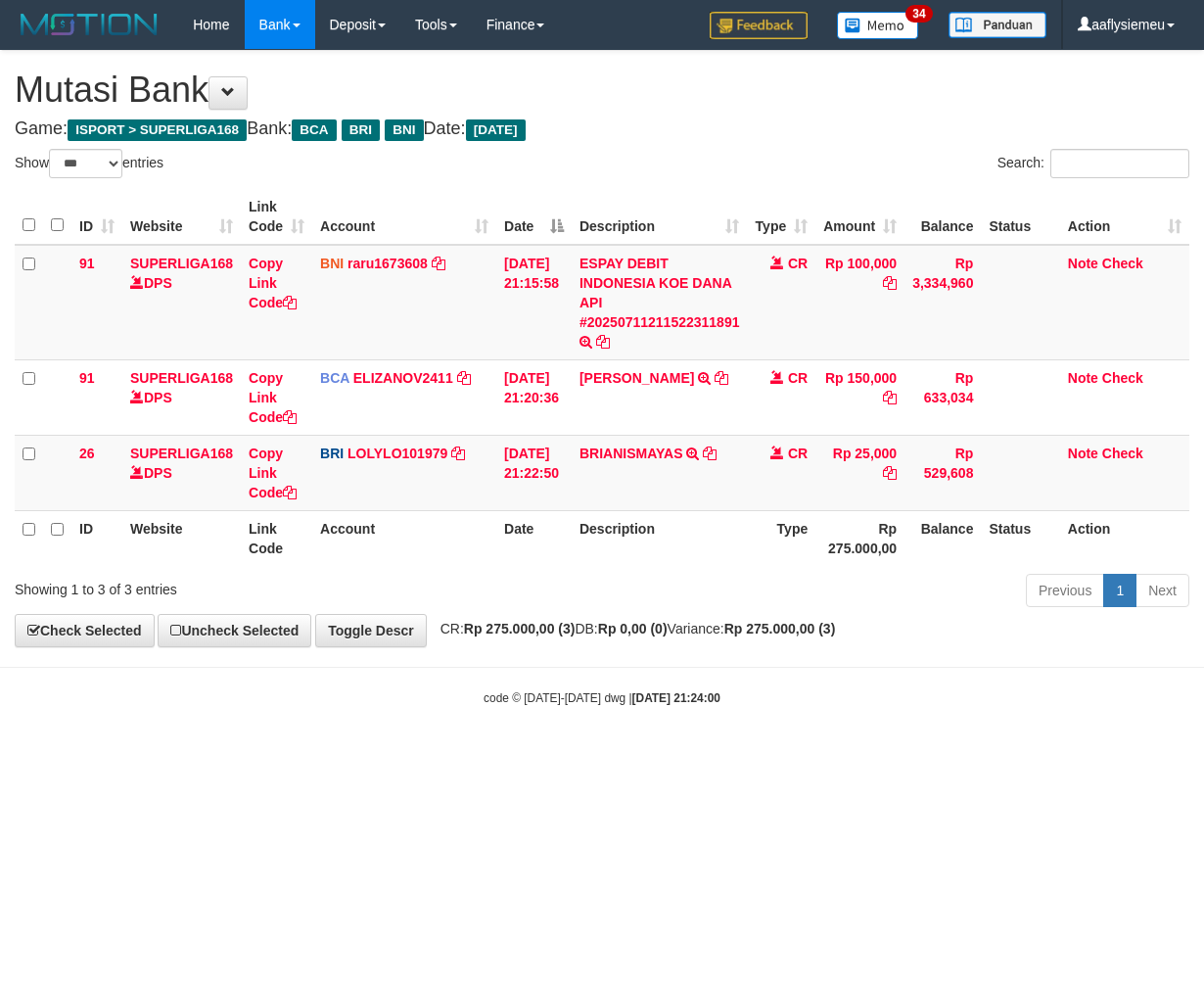 select on "***" 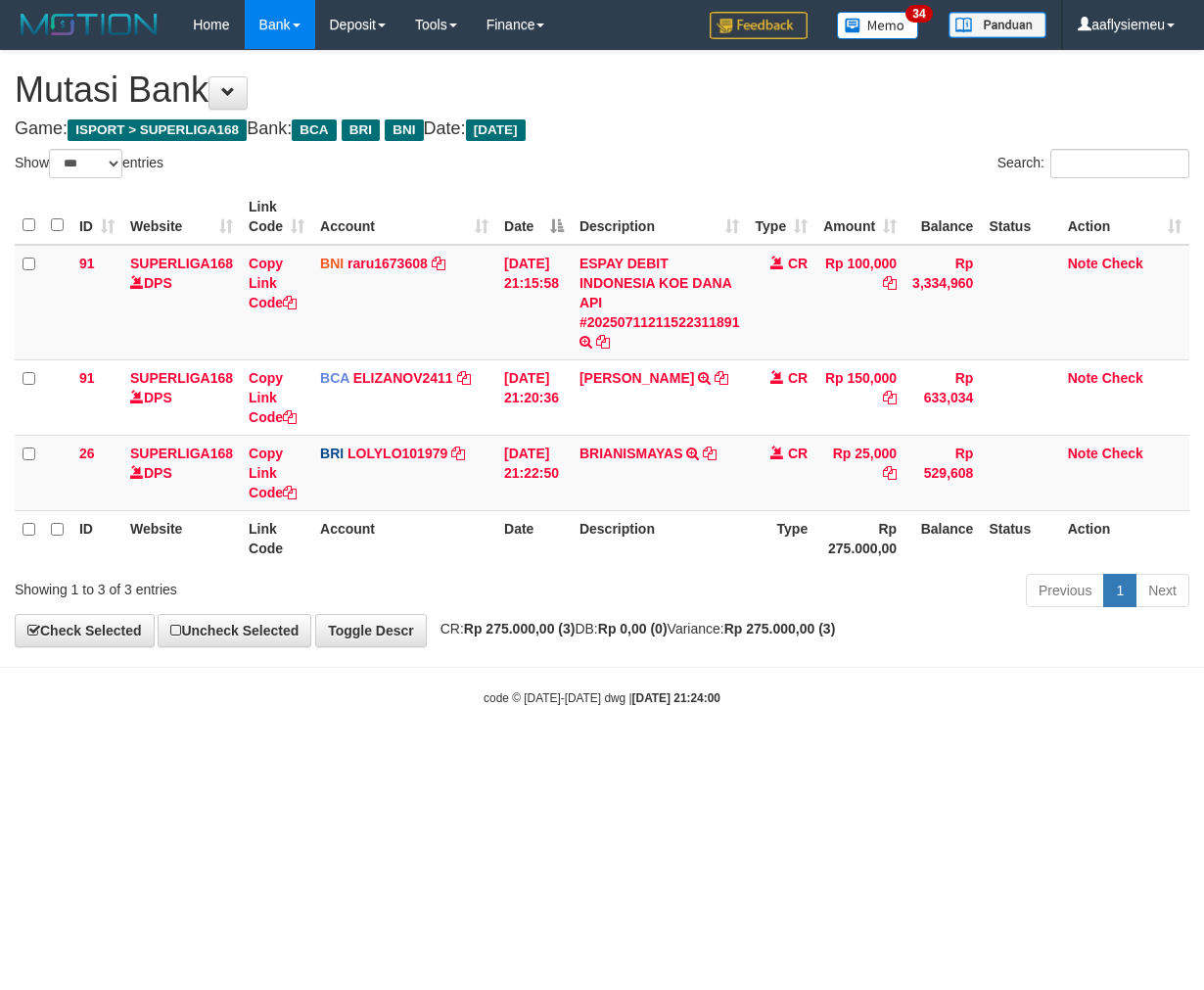 scroll, scrollTop: 0, scrollLeft: 0, axis: both 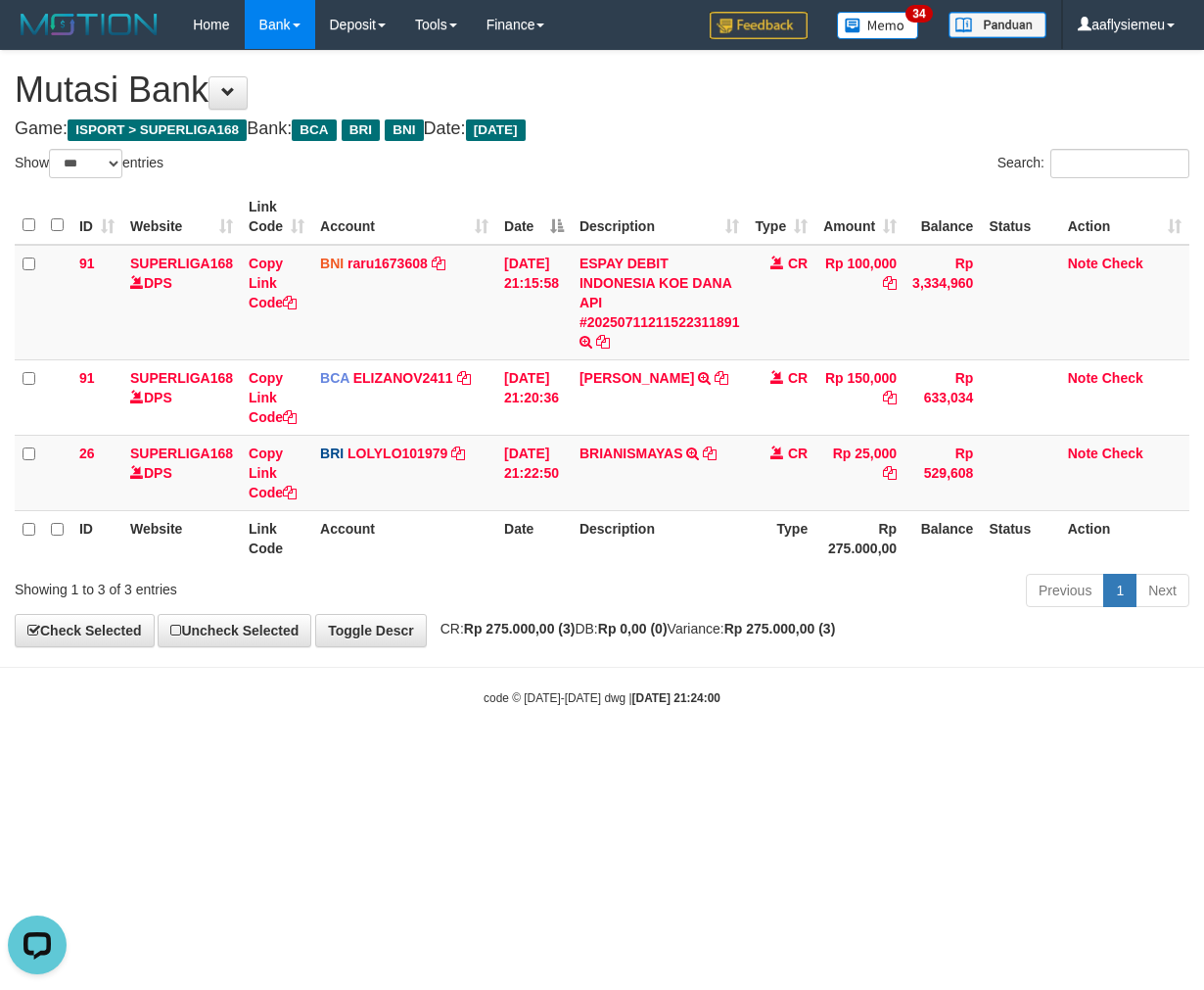 click on "Toggle navigation
Home
Bank
Account List
Load
By Website
Group
[ISPORT]													SUPERLIGA168
By Load Group (DPS)" at bounding box center [602, 378] 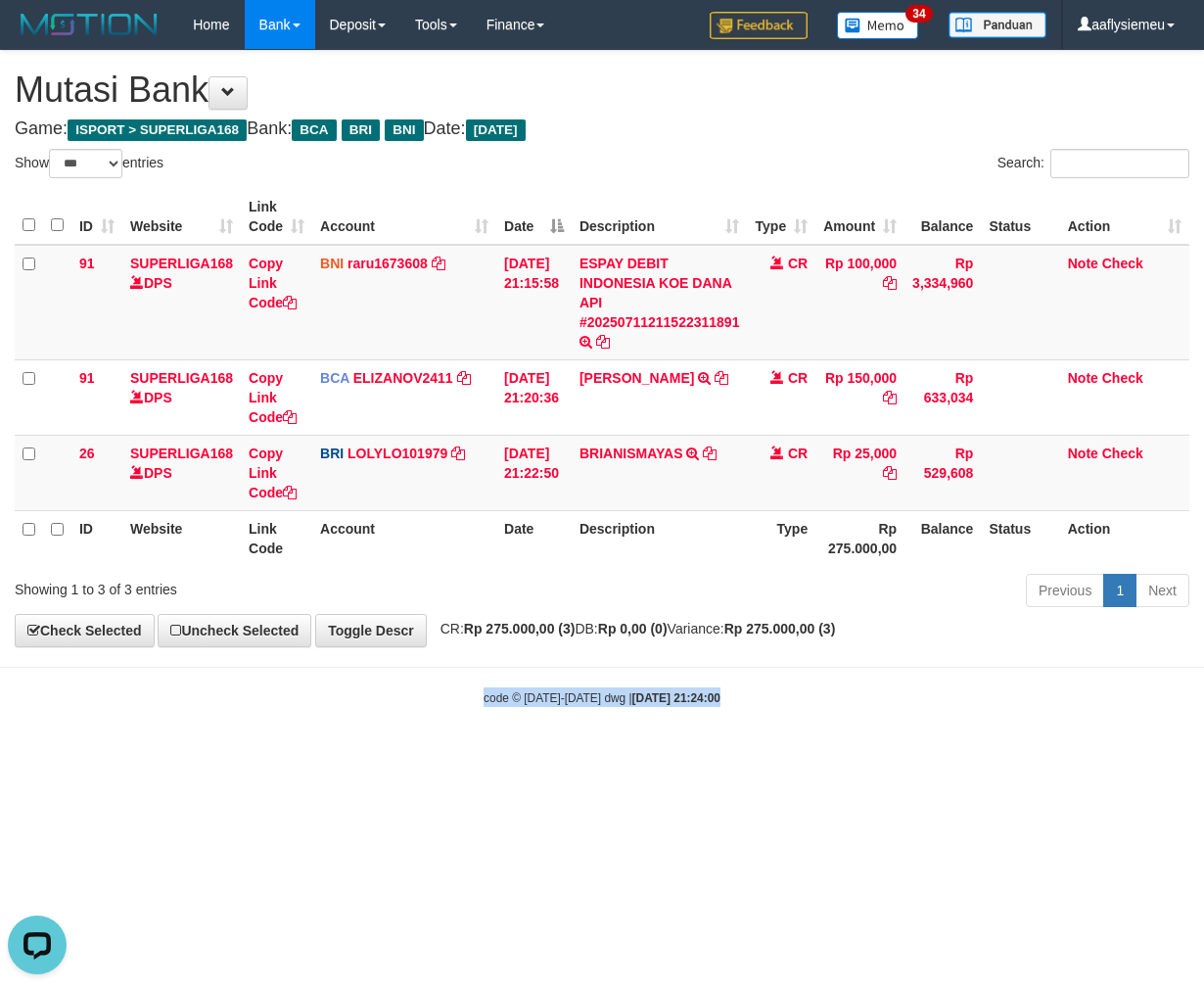 click on "Toggle navigation
Home
Bank
Account List
Load
By Website
Group
[ISPORT]													SUPERLIGA168
By Load Group (DPS)" at bounding box center [602, 378] 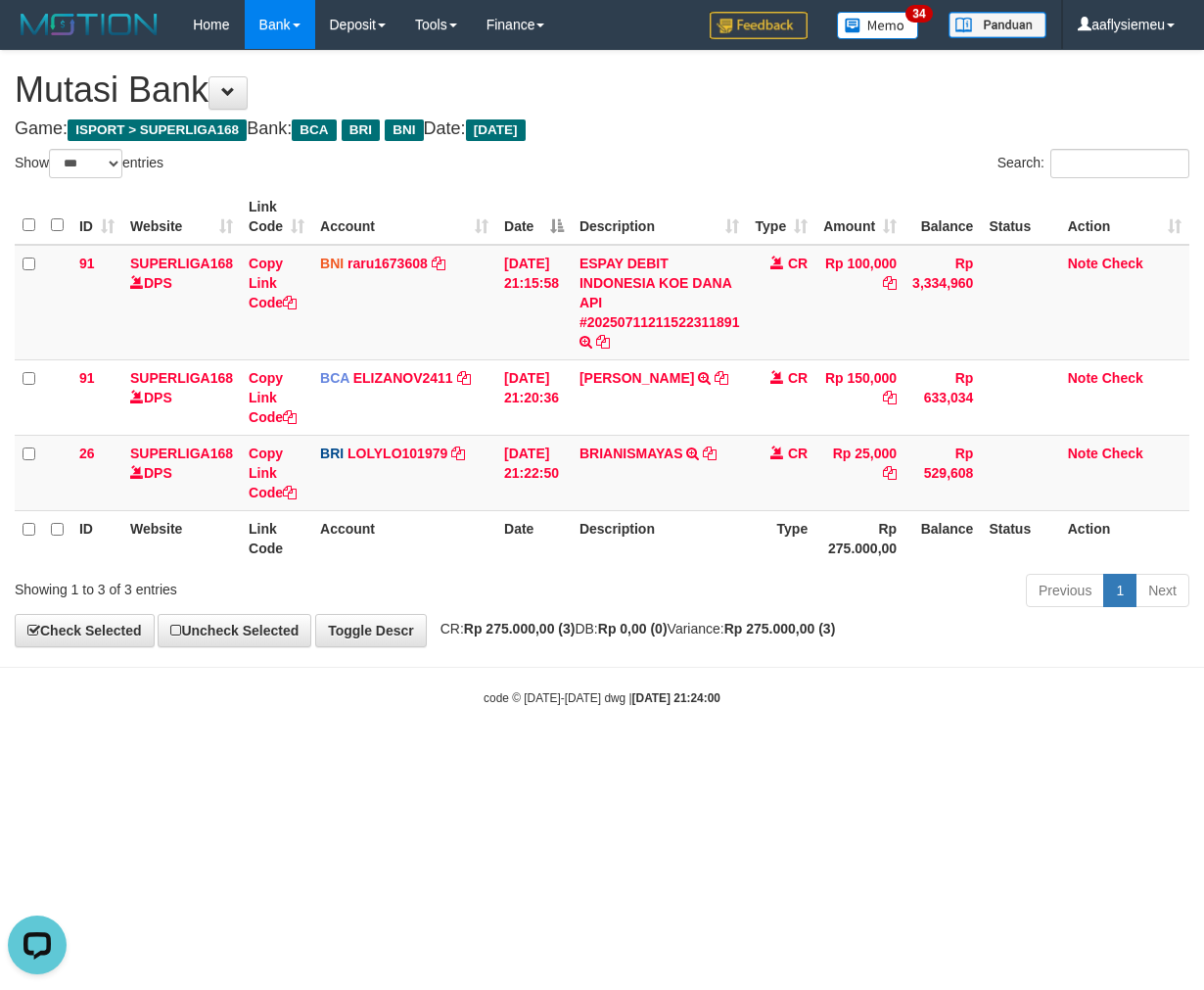 click on "Toggle navigation
Home
Bank
Account List
Load
By Website
Group
[ISPORT]													SUPERLIGA168
By Load Group (DPS)" at bounding box center (602, 378) 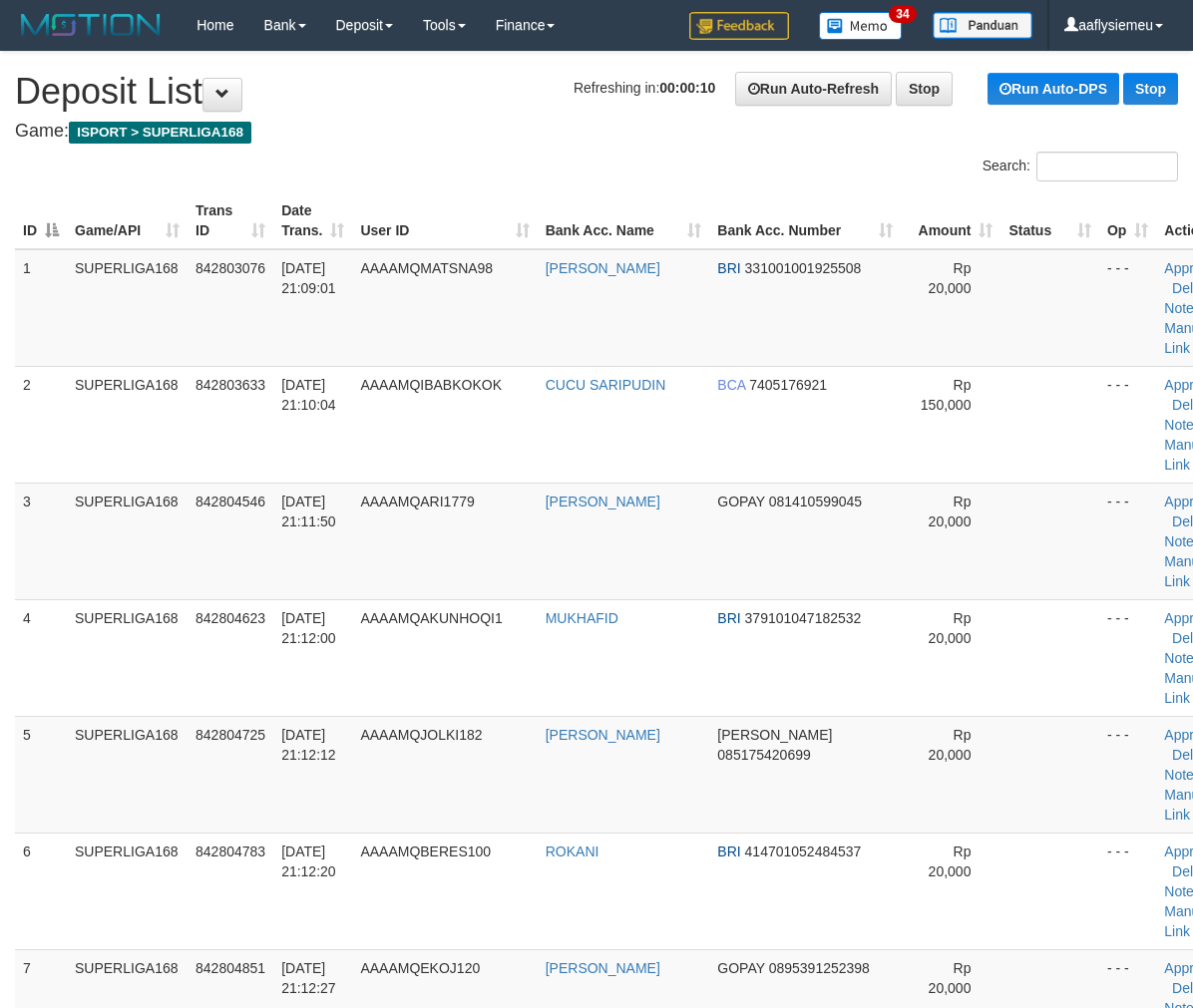 scroll, scrollTop: 0, scrollLeft: 0, axis: both 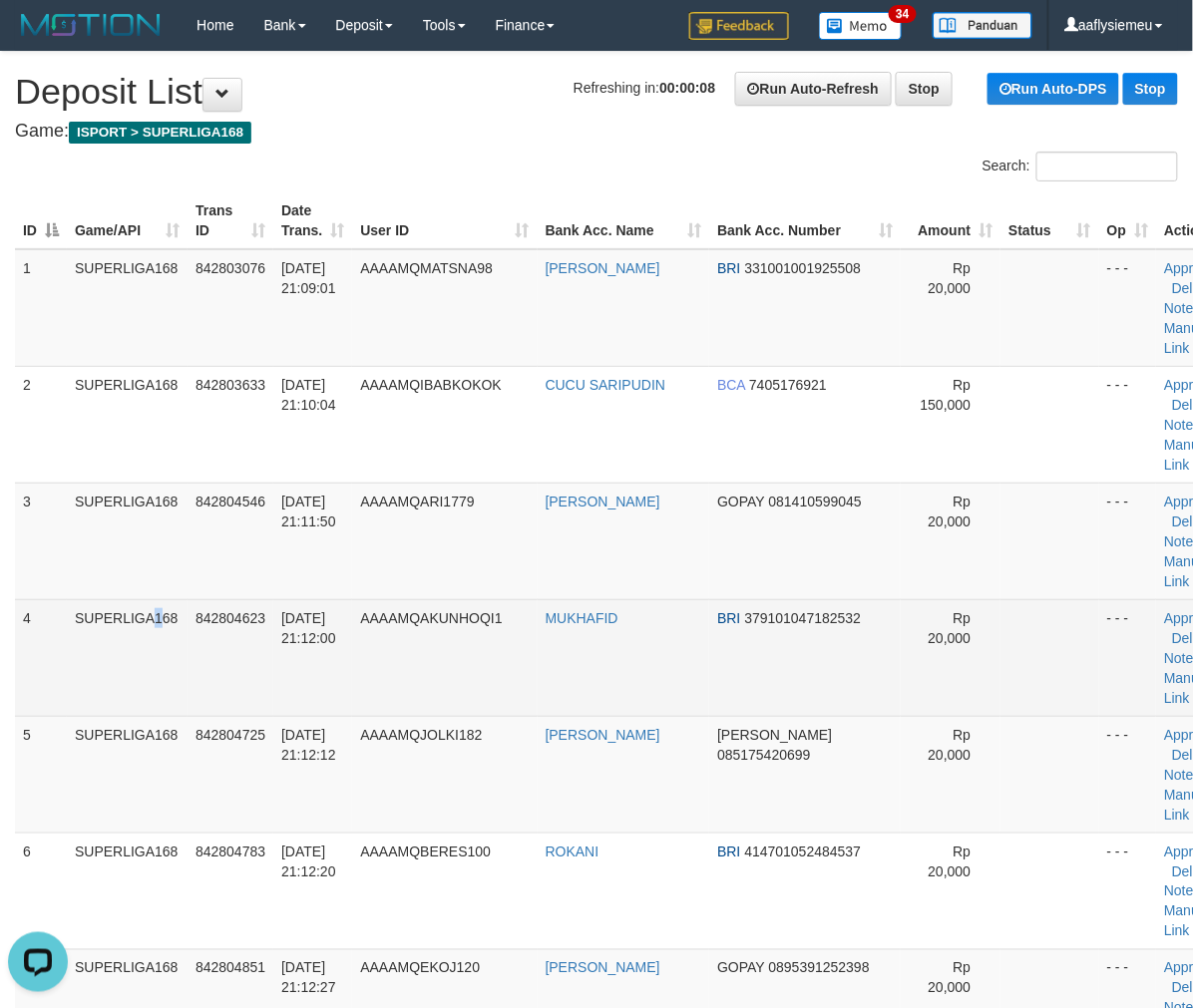 click on "SUPERLIGA168" at bounding box center (127, 657) 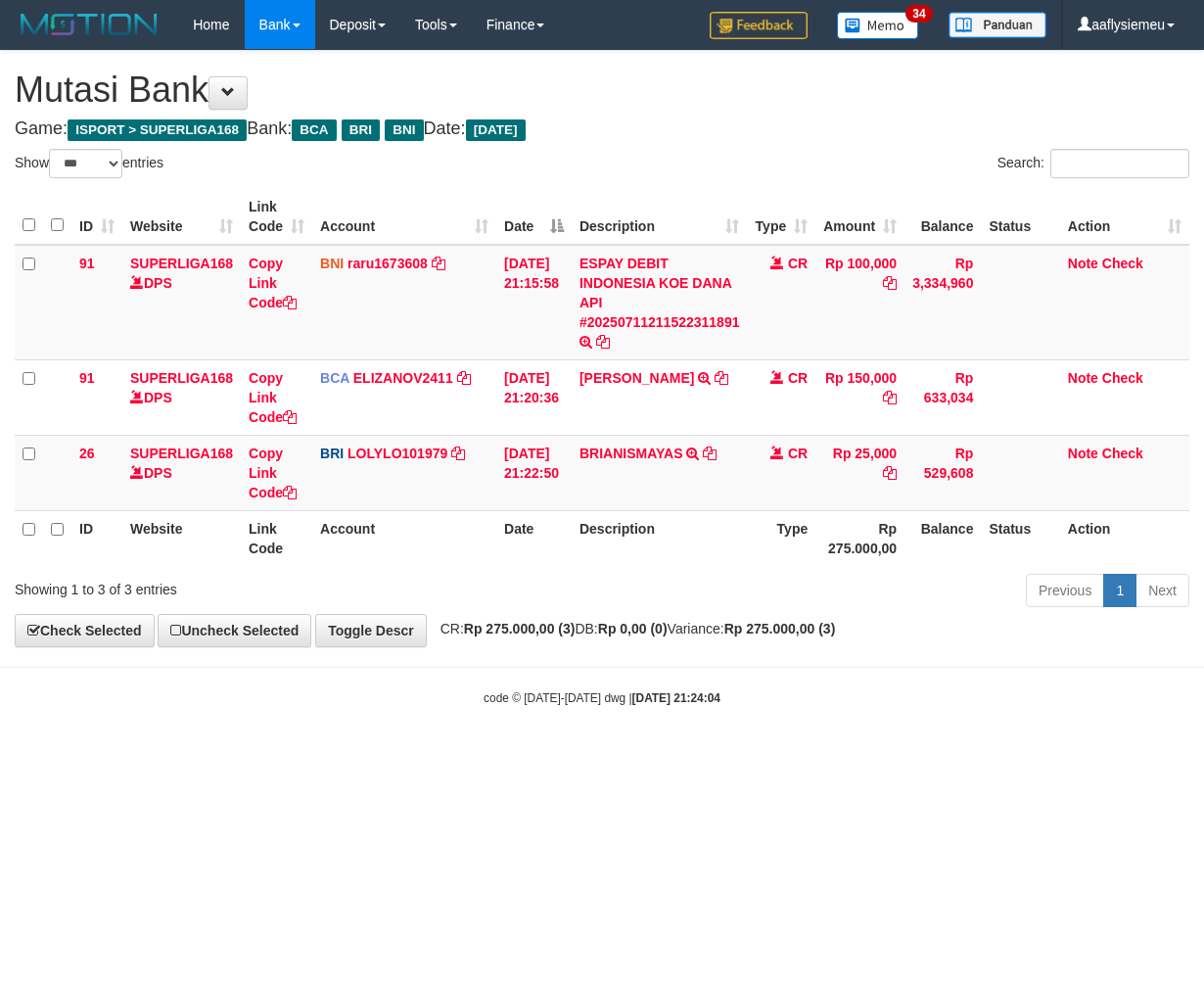 select on "***" 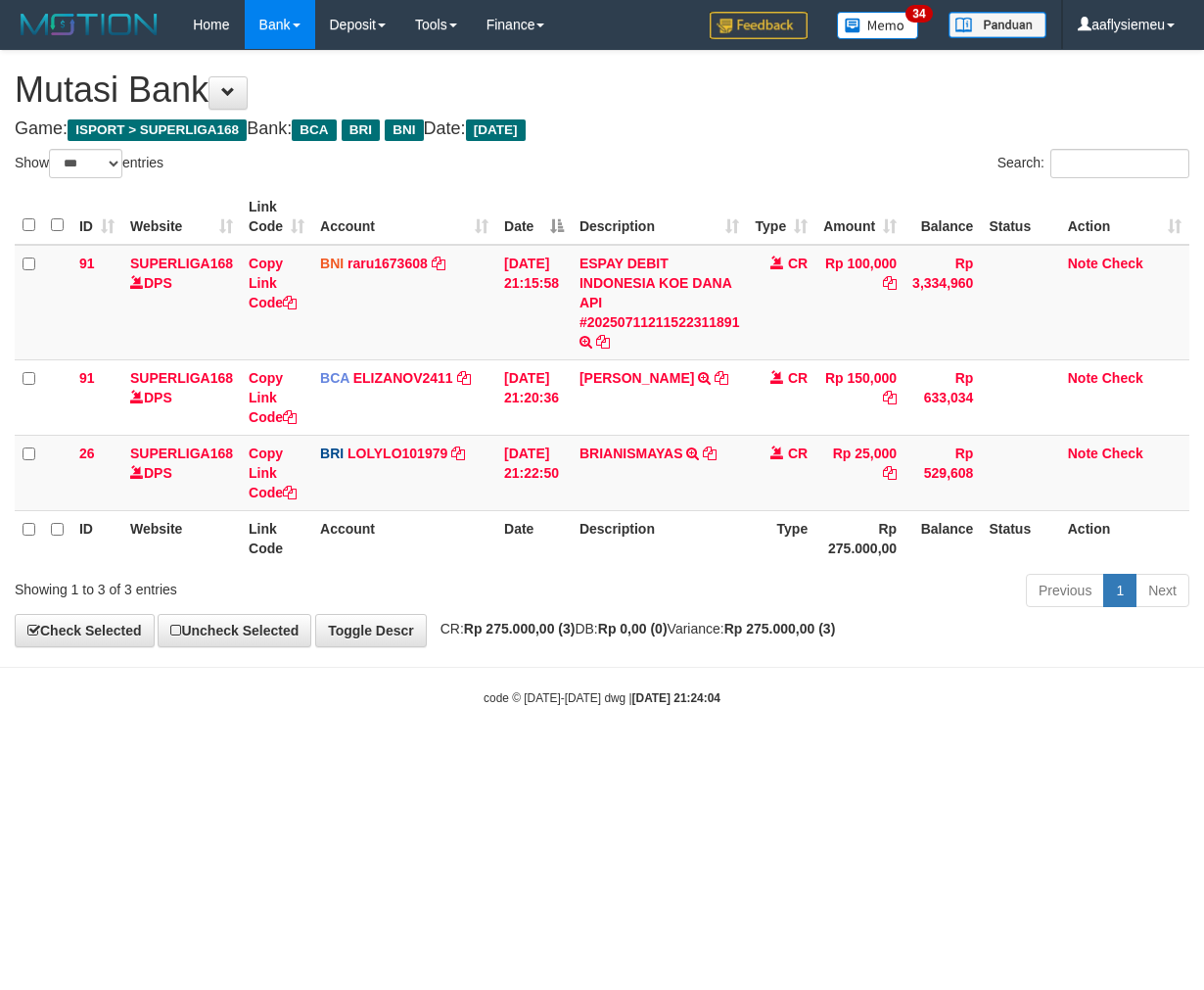 scroll, scrollTop: 0, scrollLeft: 0, axis: both 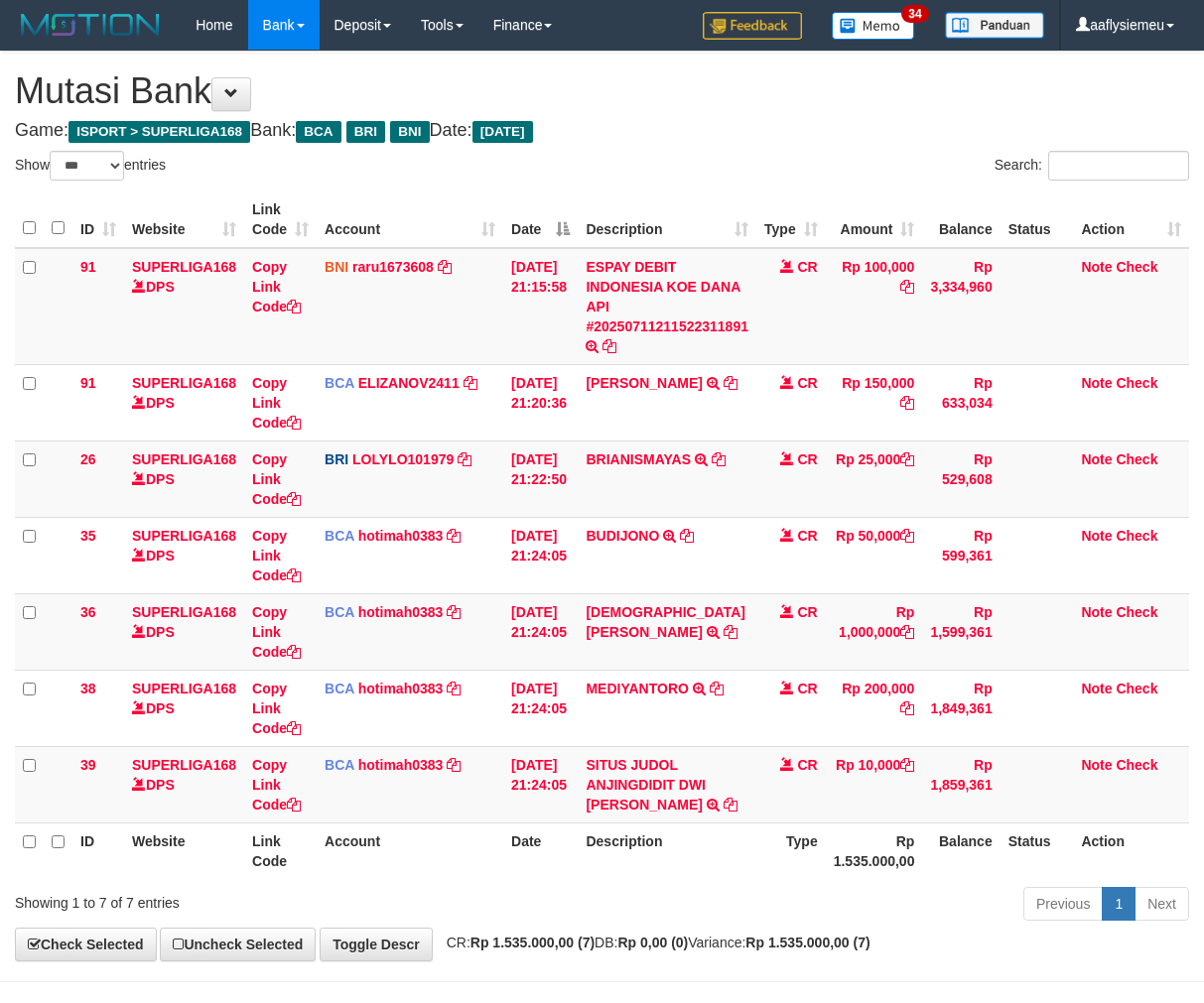 select on "***" 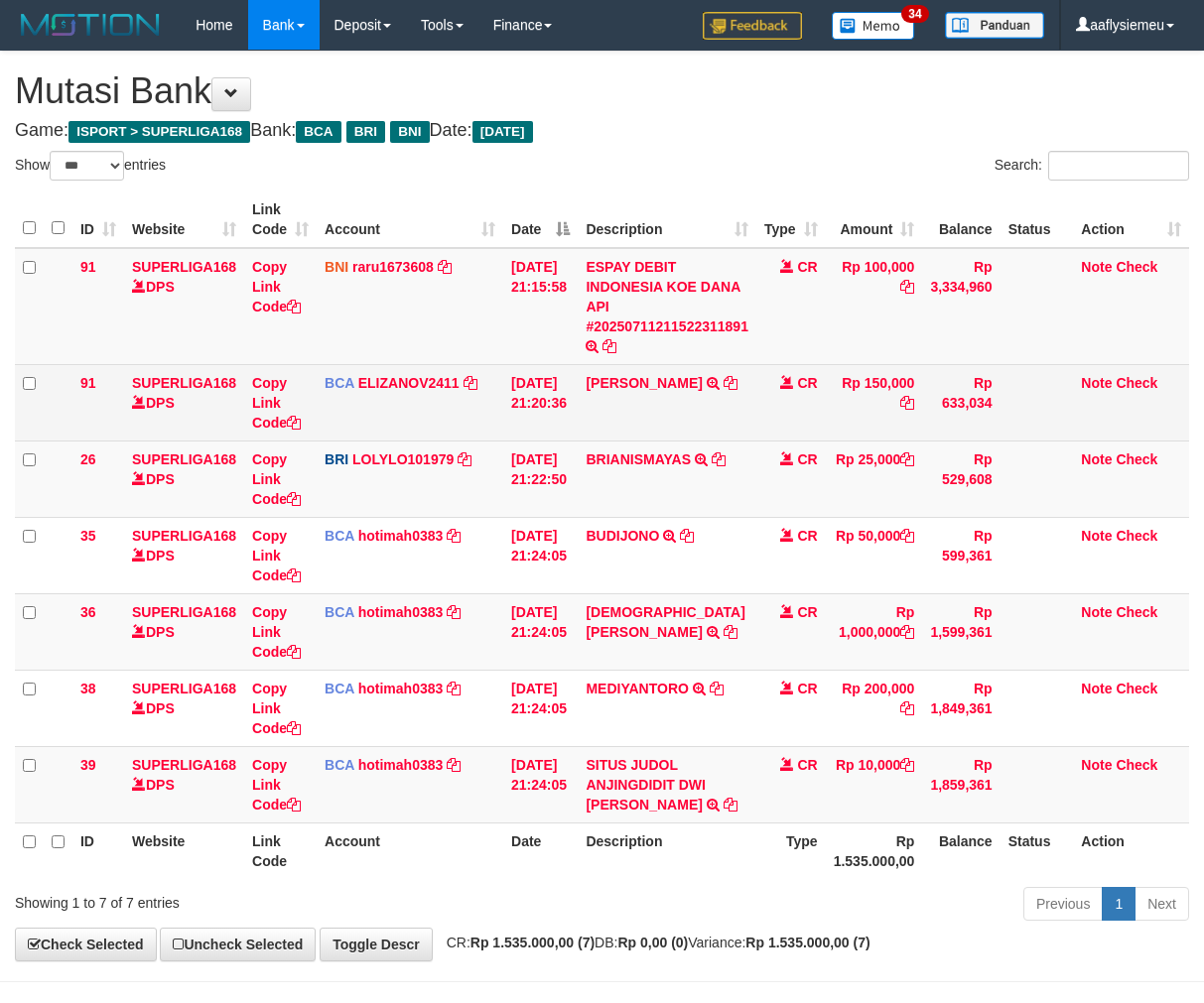 scroll, scrollTop: 0, scrollLeft: 0, axis: both 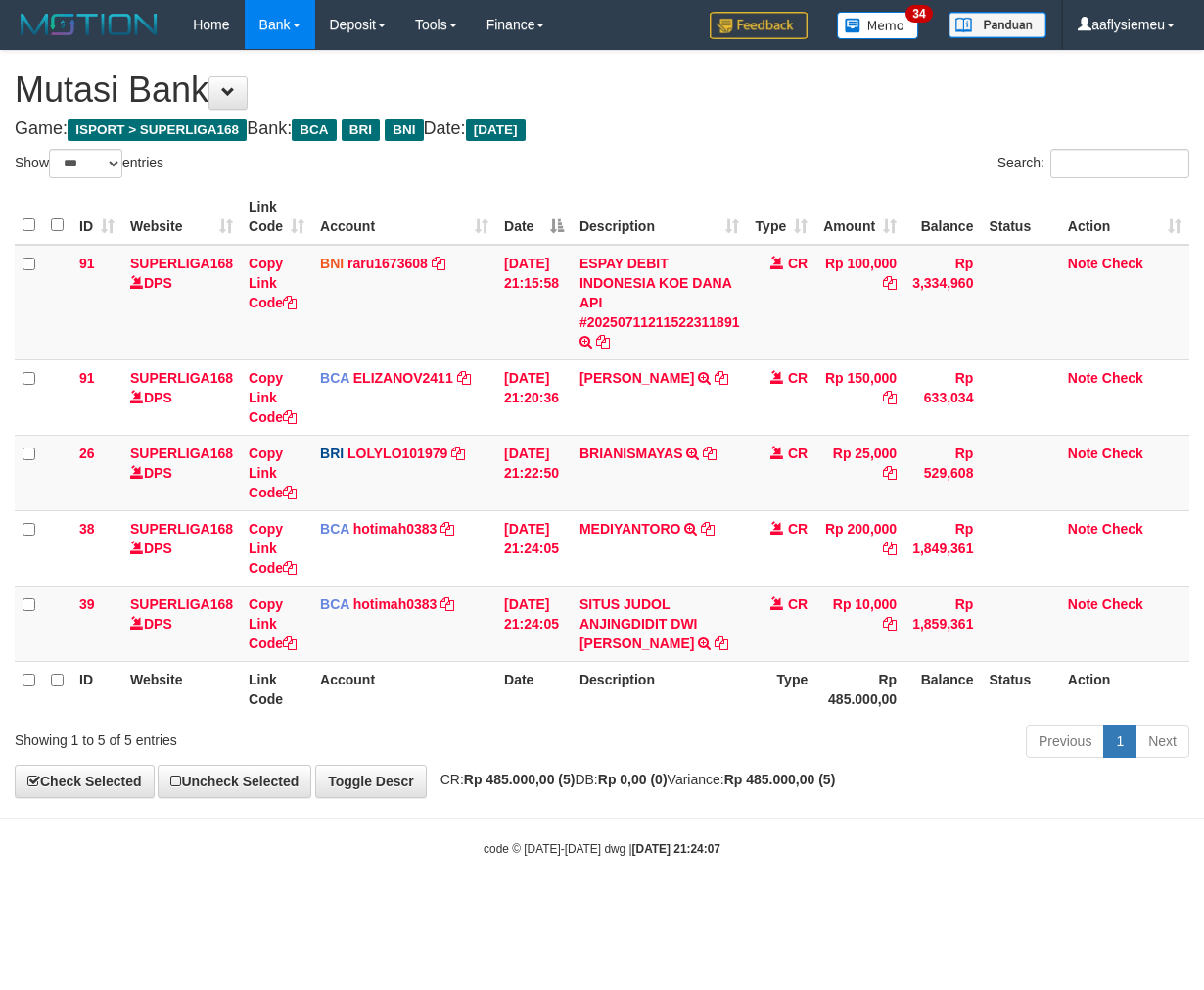 select on "***" 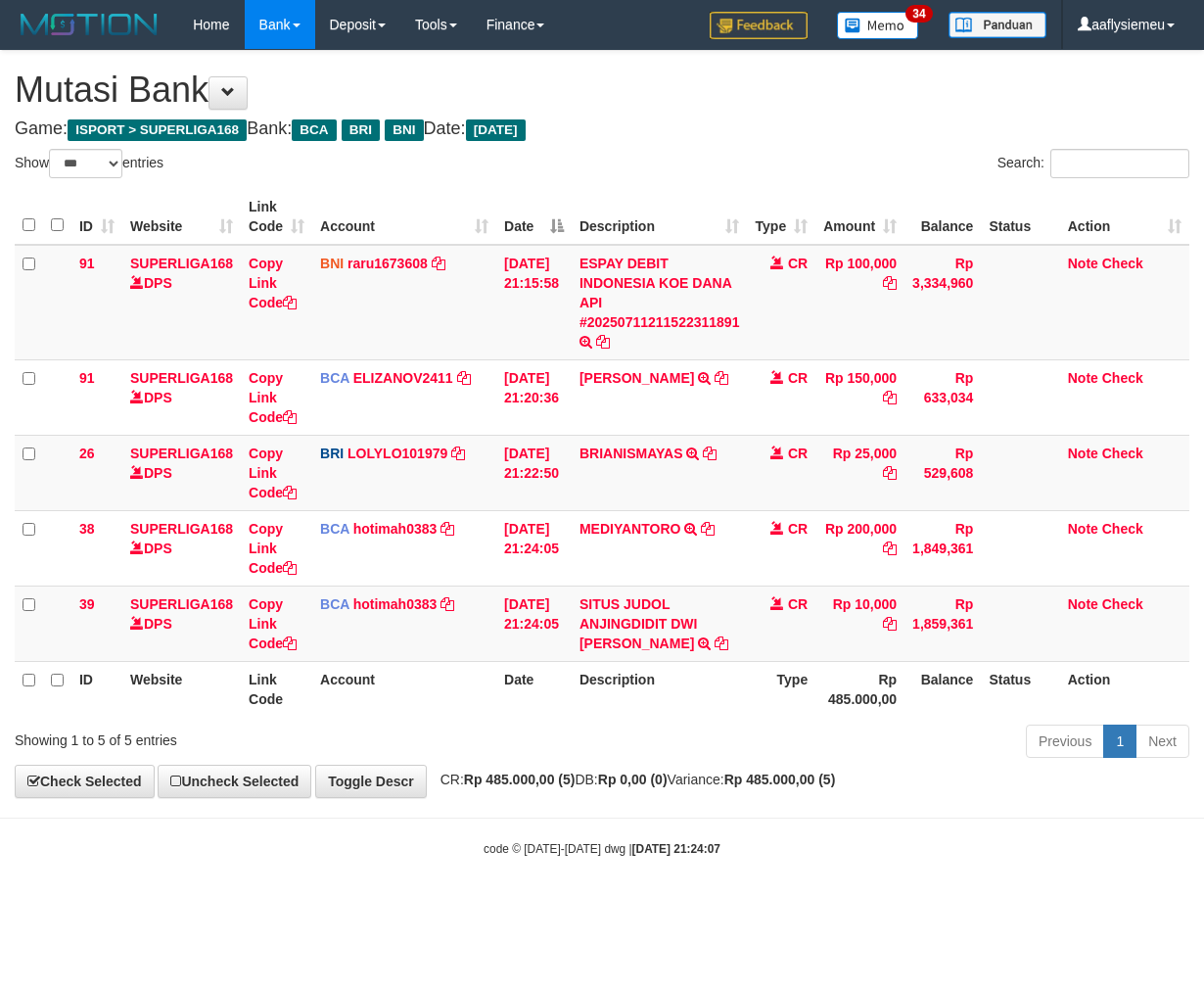 scroll, scrollTop: 0, scrollLeft: 0, axis: both 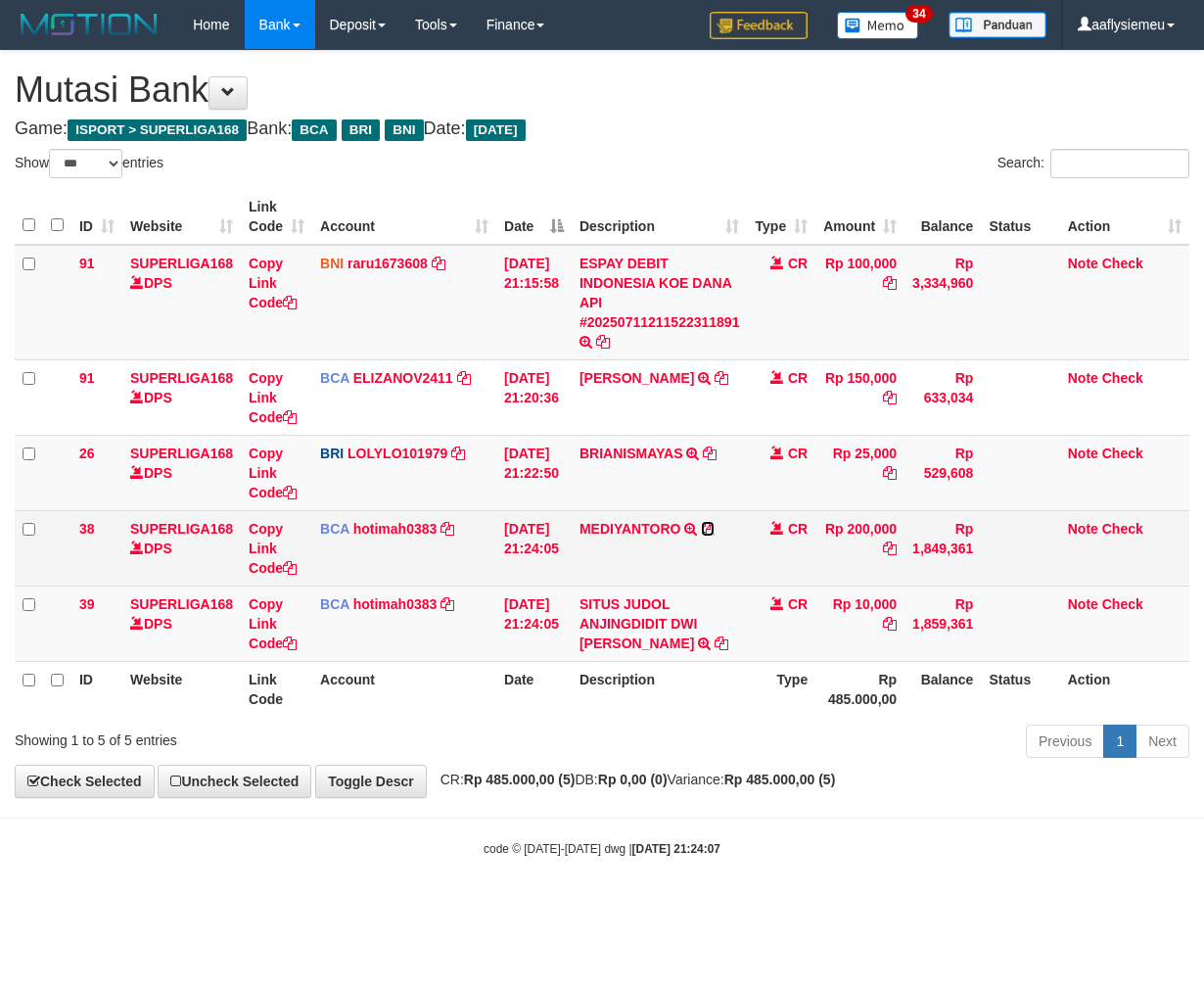 click at bounding box center [708, 529] 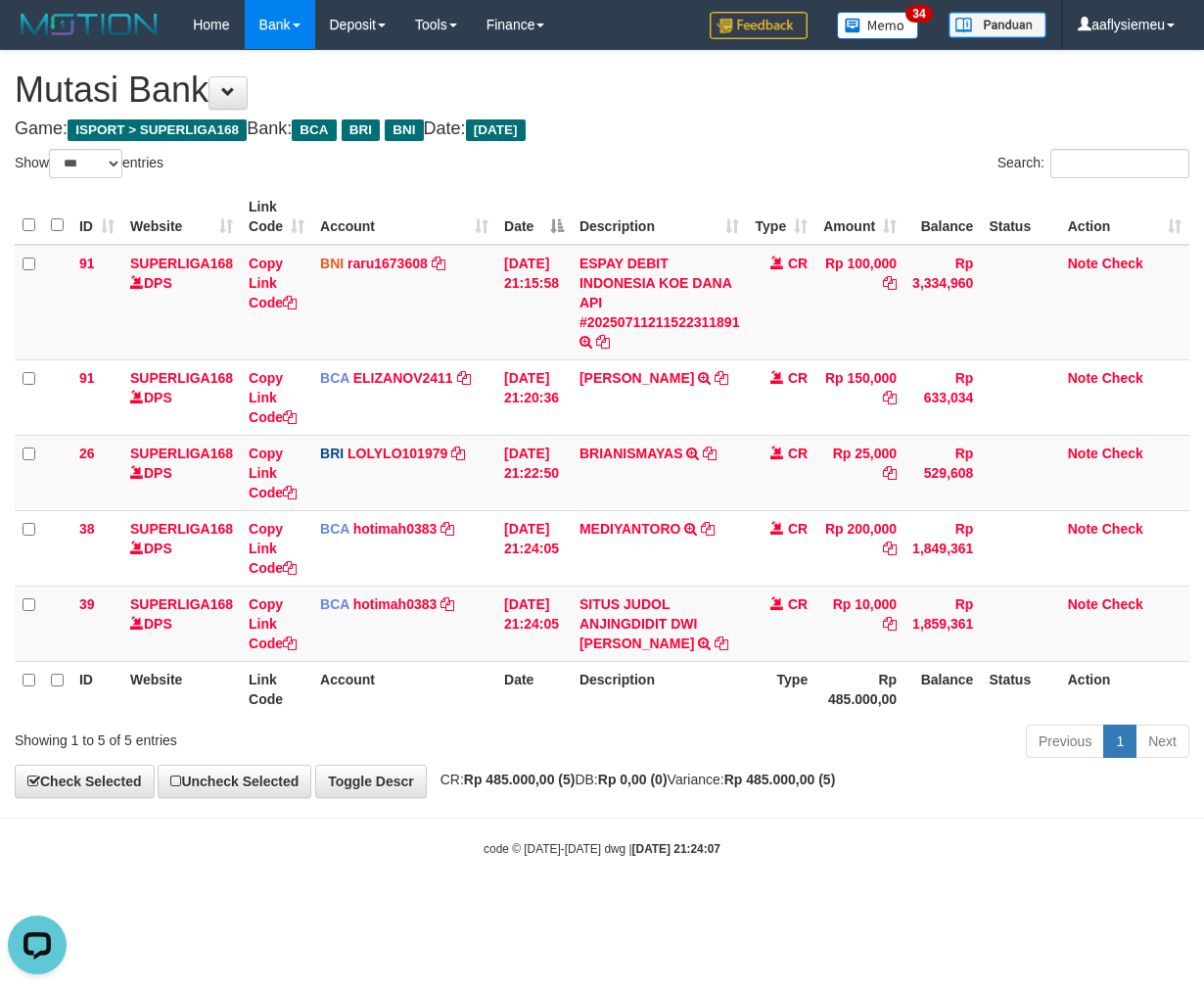 scroll, scrollTop: 0, scrollLeft: 0, axis: both 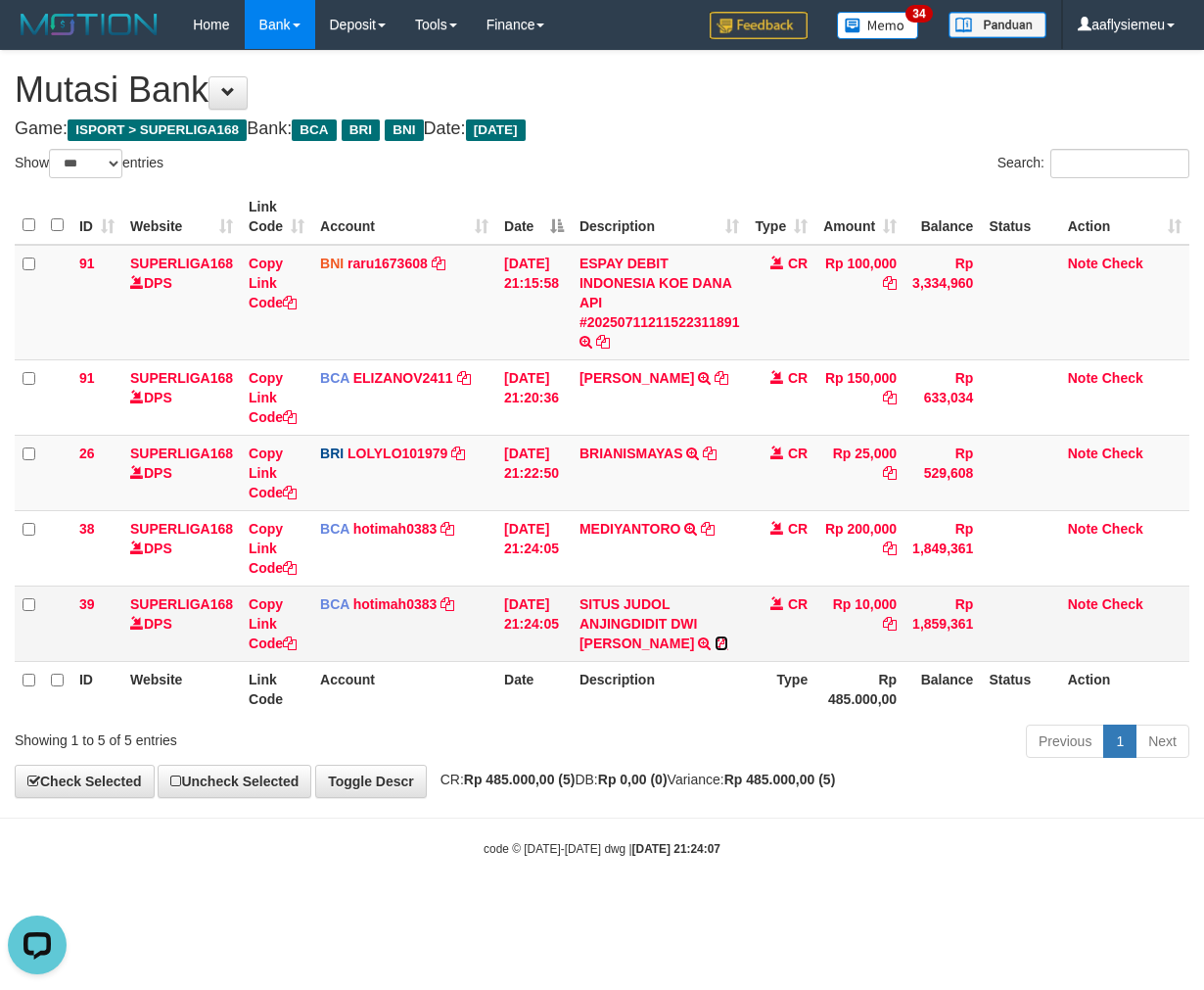 drag, startPoint x: 670, startPoint y: 641, endPoint x: 798, endPoint y: 640, distance: 128.00391 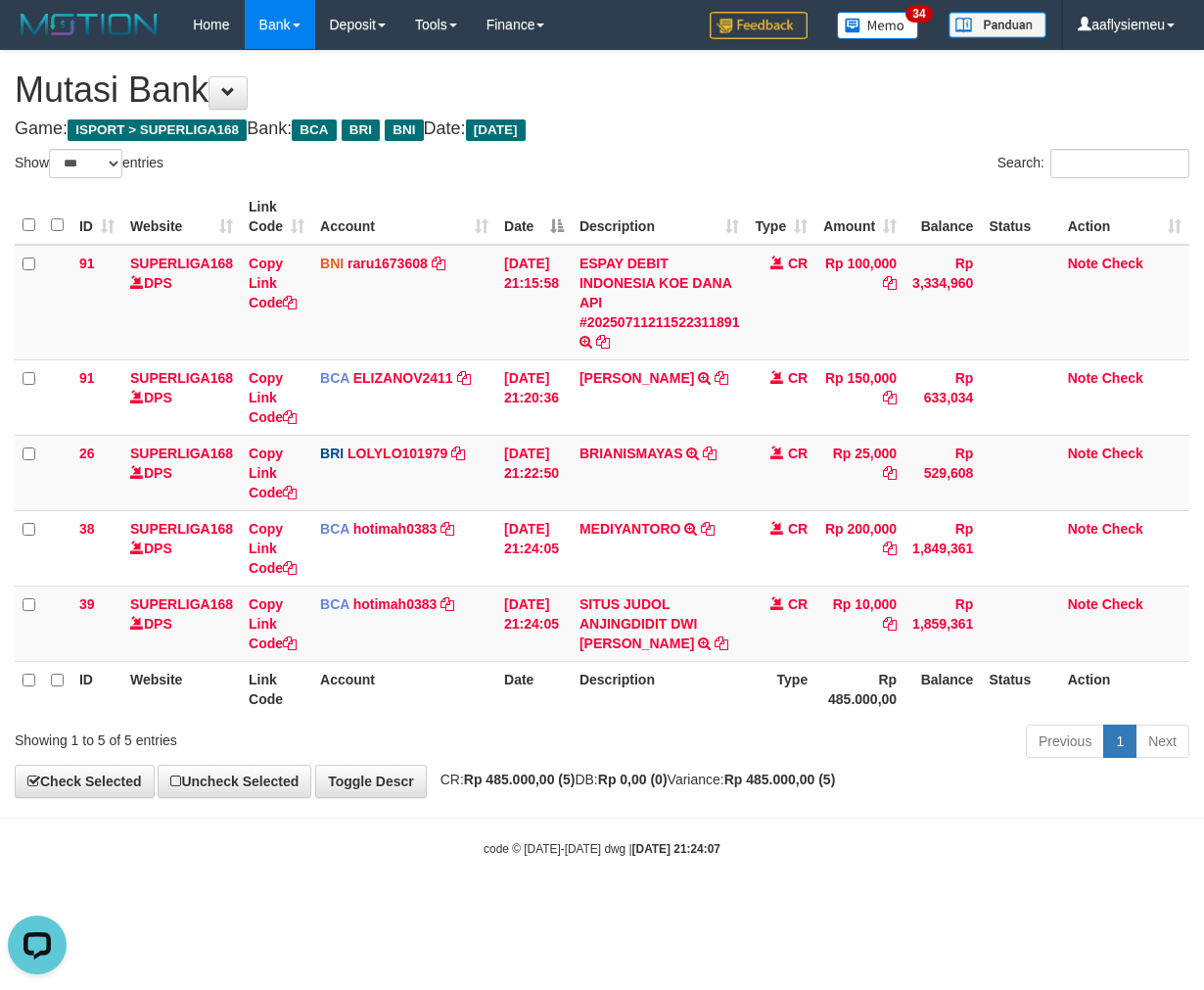 scroll, scrollTop: 23, scrollLeft: 0, axis: vertical 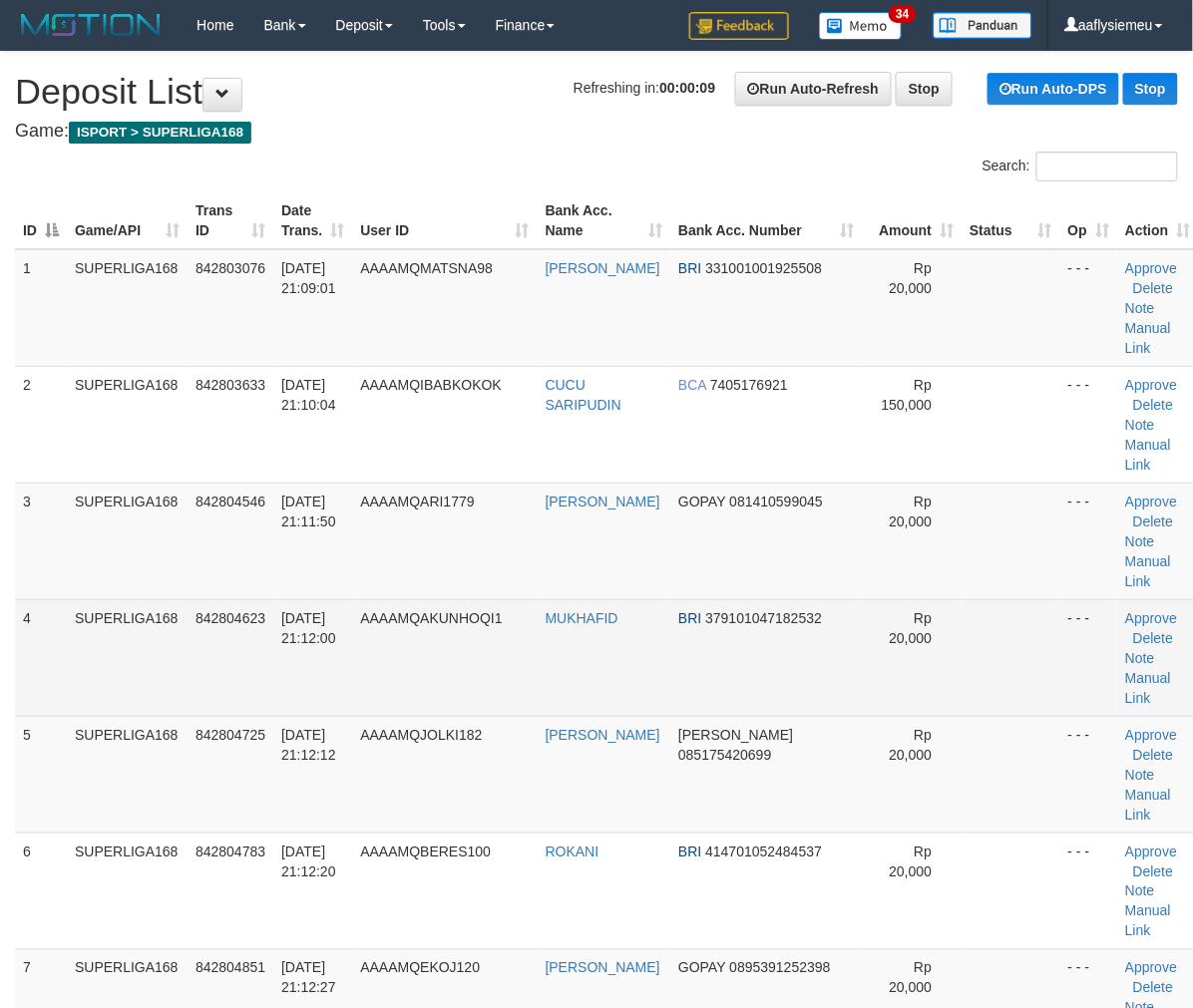 drag, startPoint x: 143, startPoint y: 538, endPoint x: 5, endPoint y: 624, distance: 162.6038 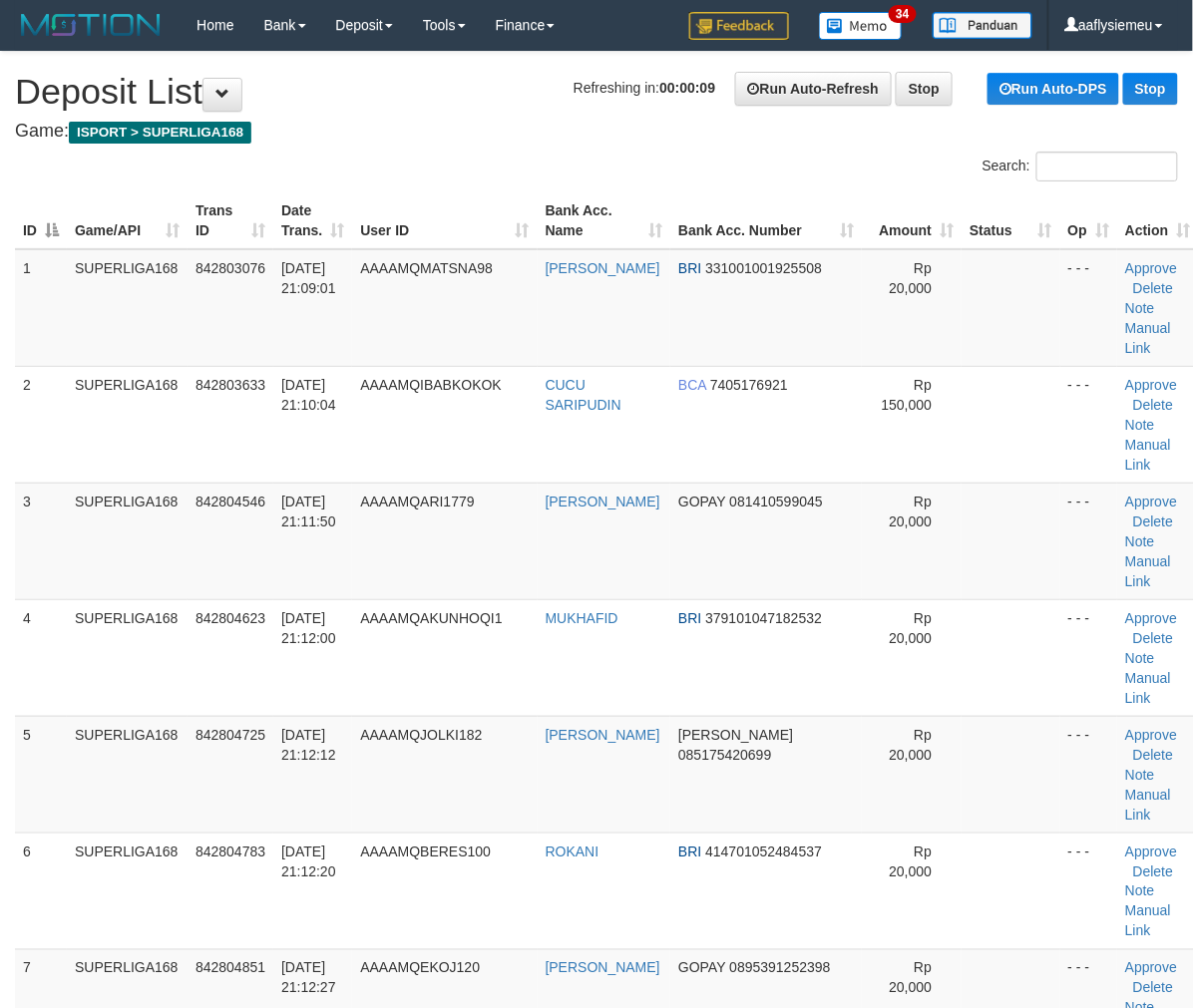 scroll, scrollTop: 4578, scrollLeft: 0, axis: vertical 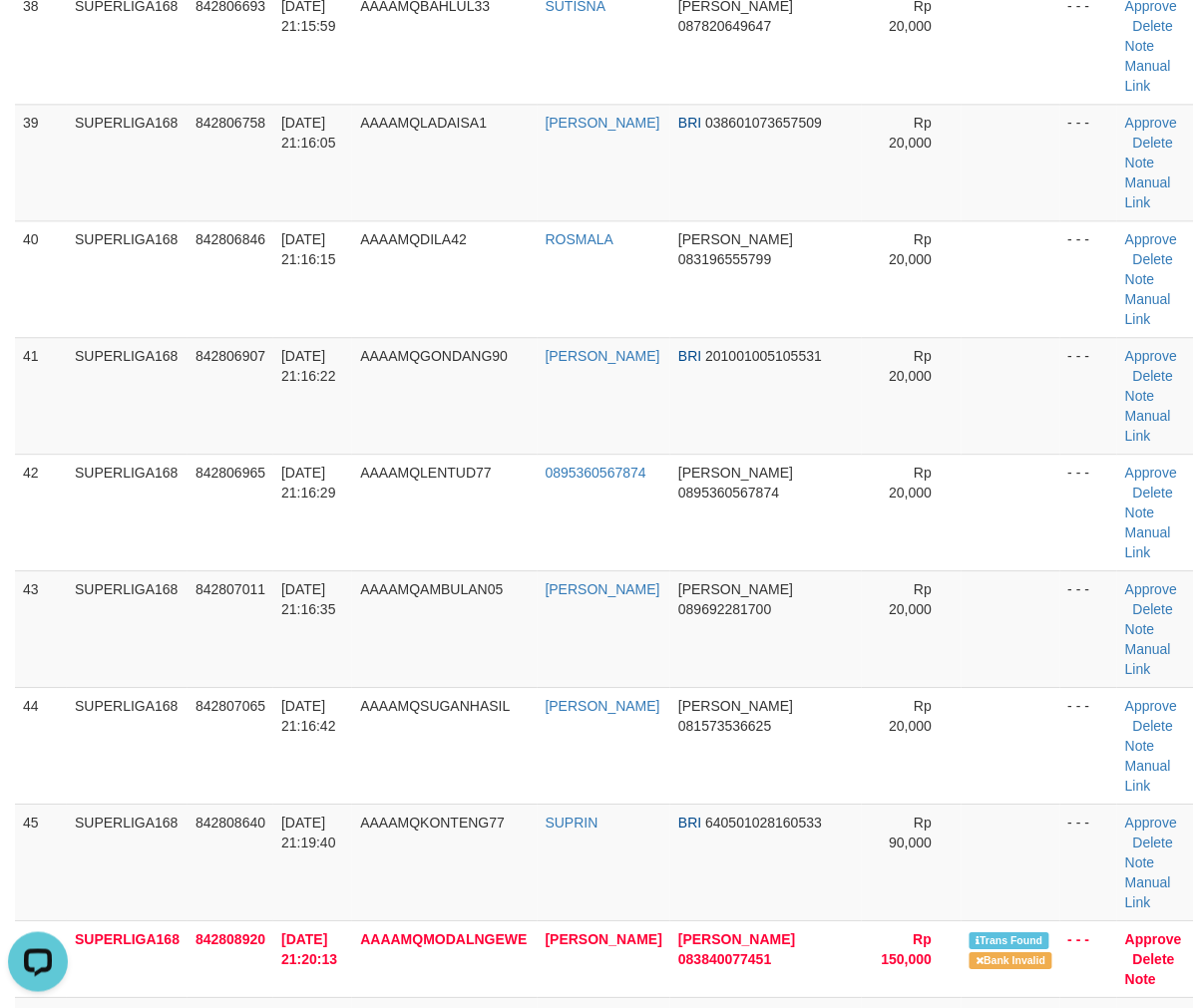 click on "842810716" at bounding box center [230, 1502] 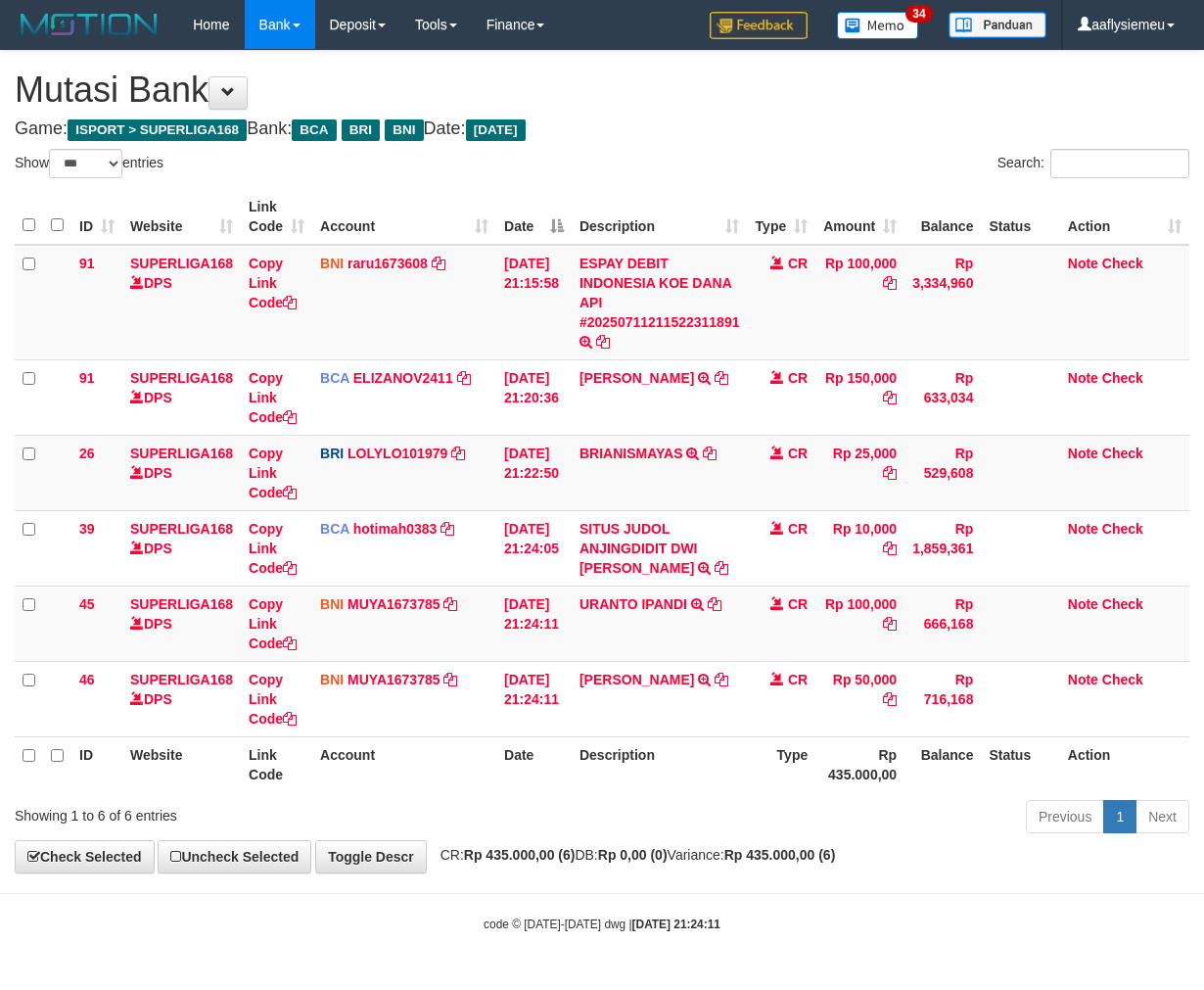 select on "***" 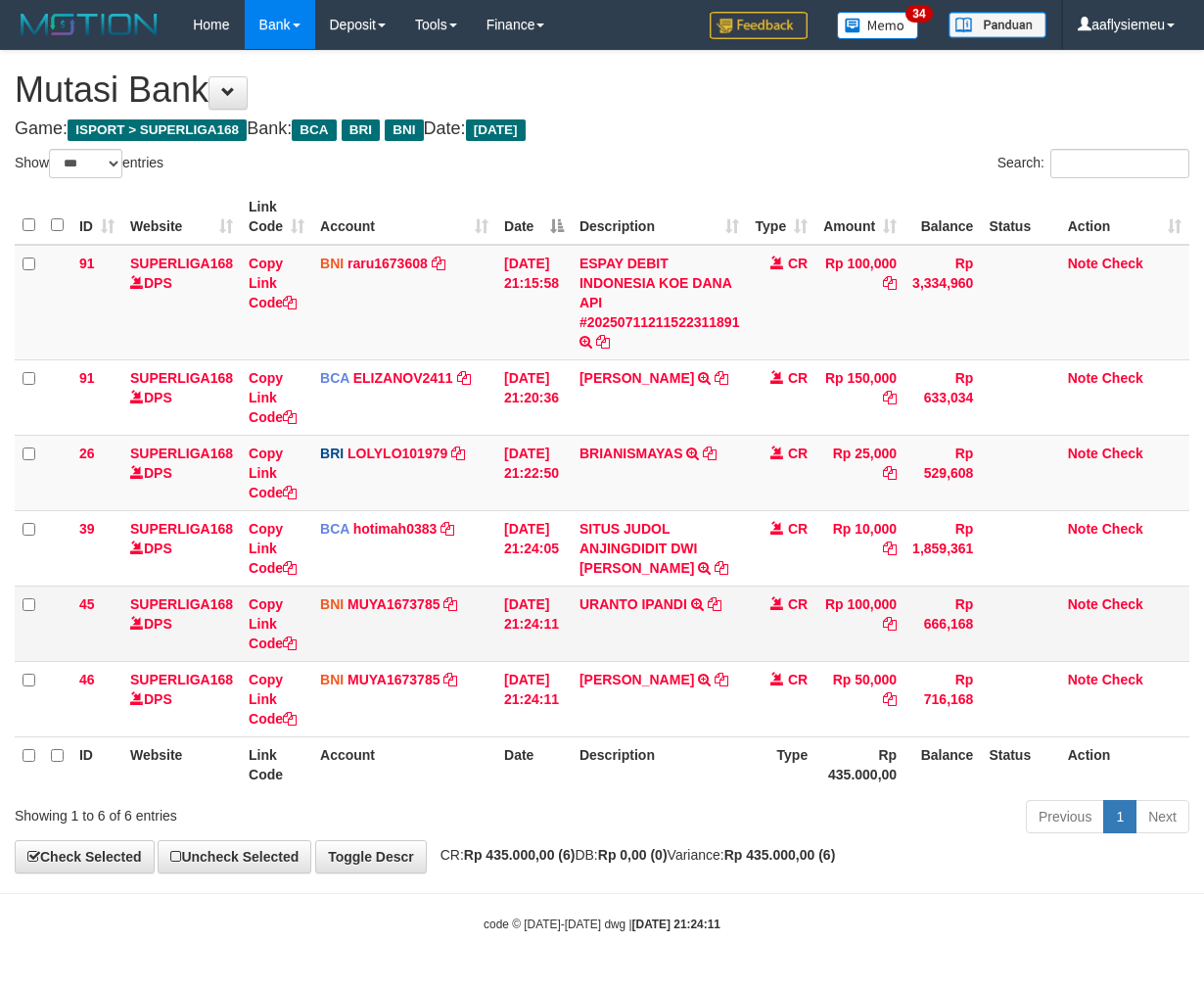scroll, scrollTop: 0, scrollLeft: 0, axis: both 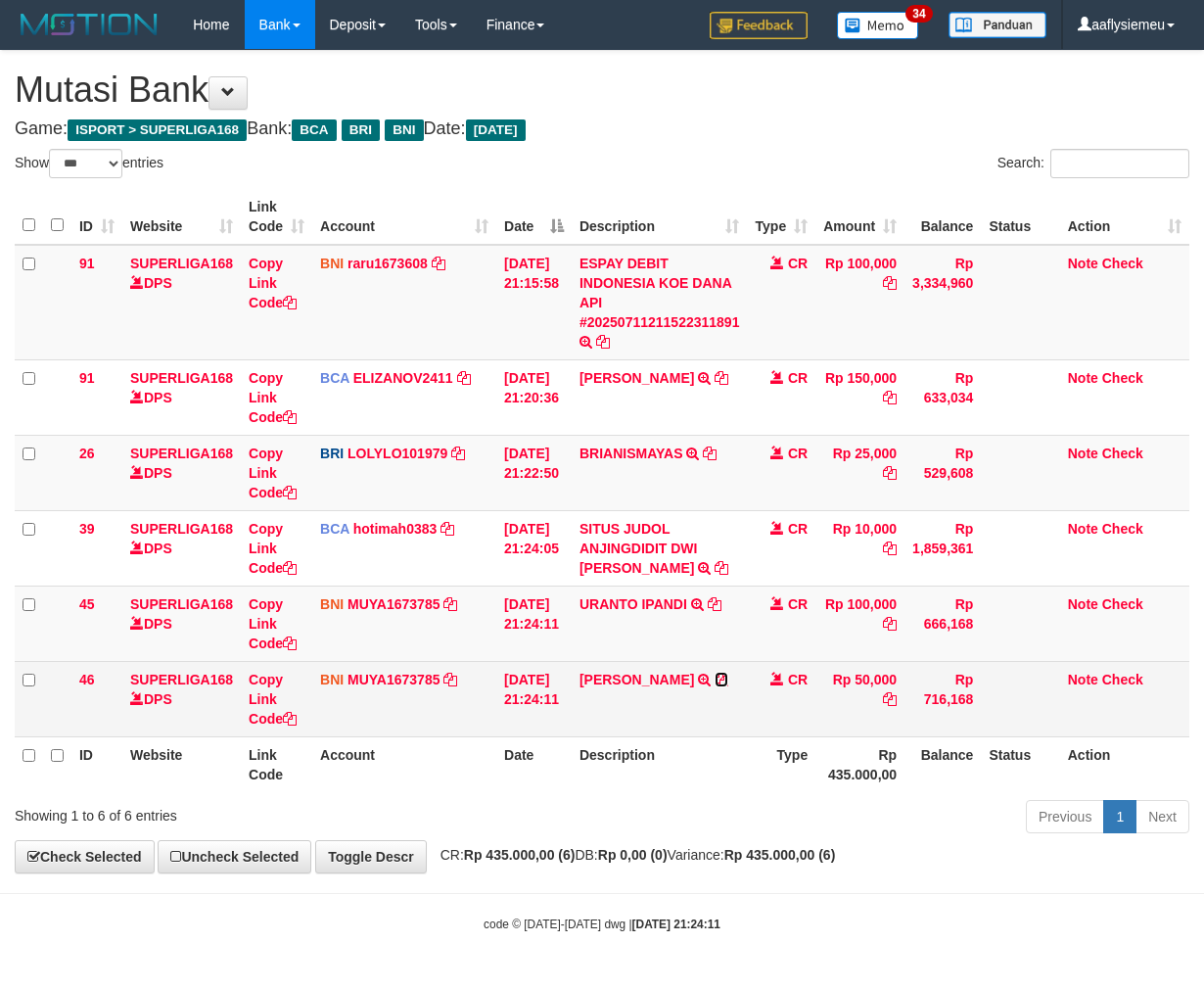 click at bounding box center [721, 680] 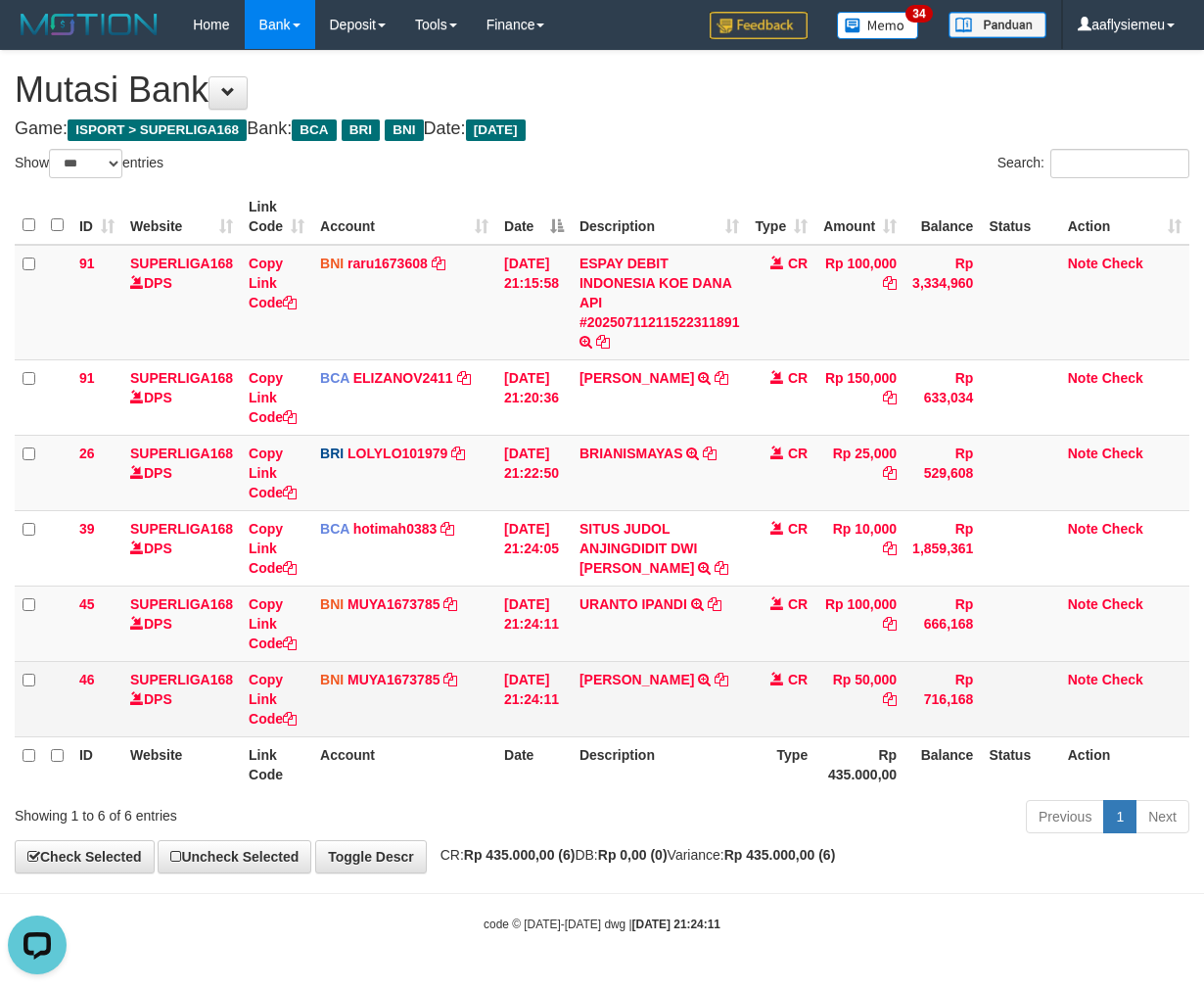 scroll, scrollTop: 0, scrollLeft: 0, axis: both 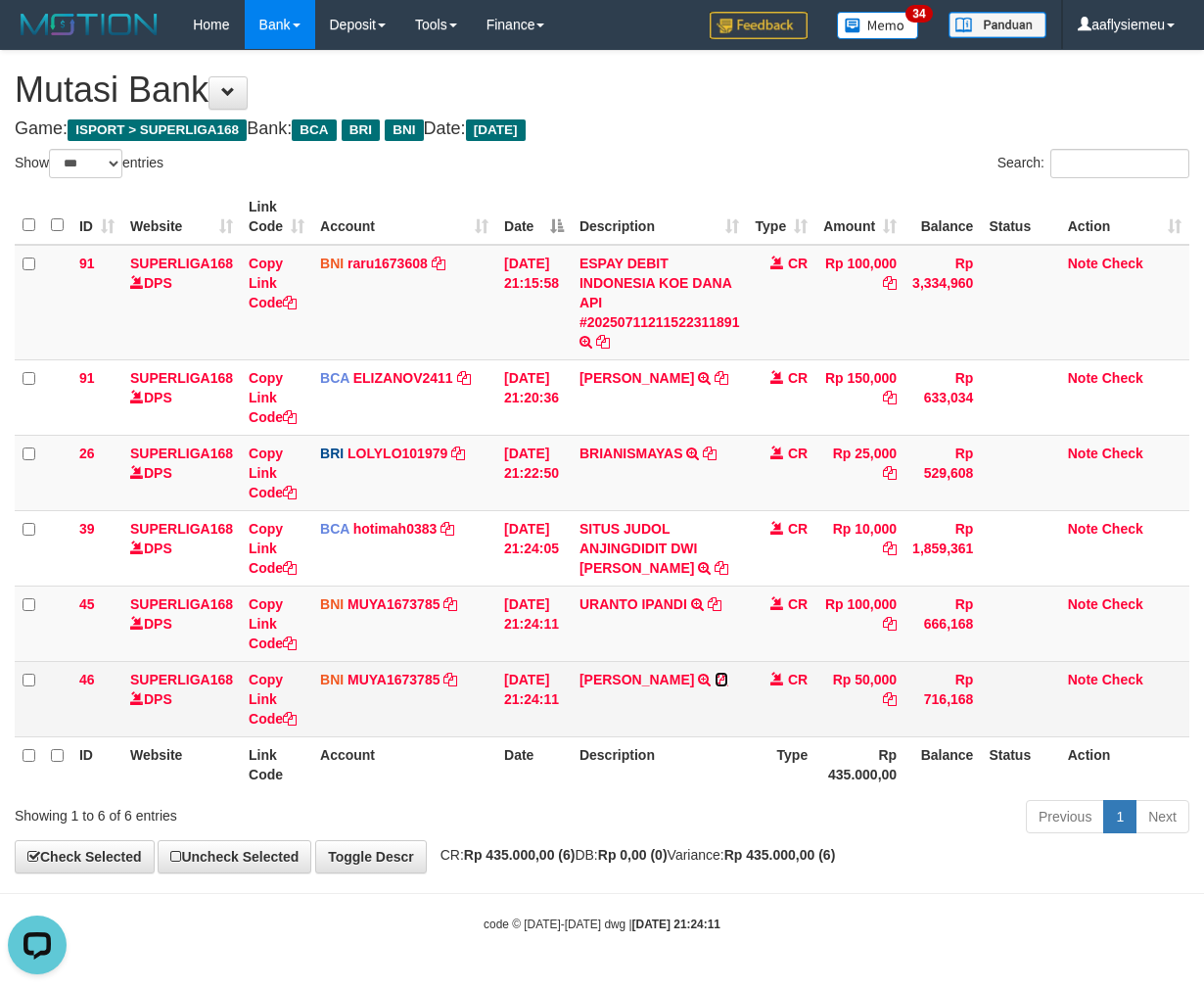click at bounding box center [721, 680] 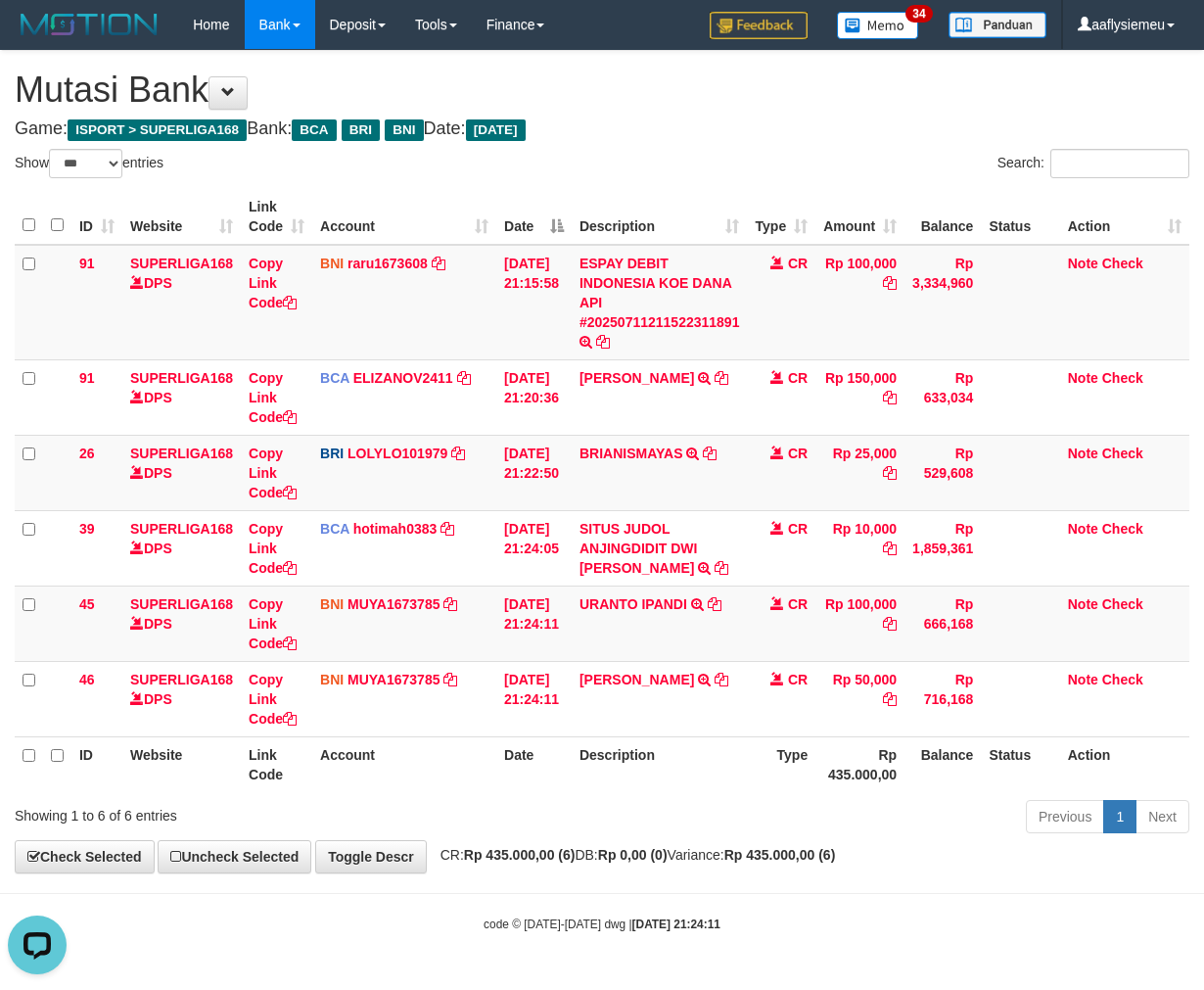 click on "Rp 435.000,00" at bounding box center [859, 764] 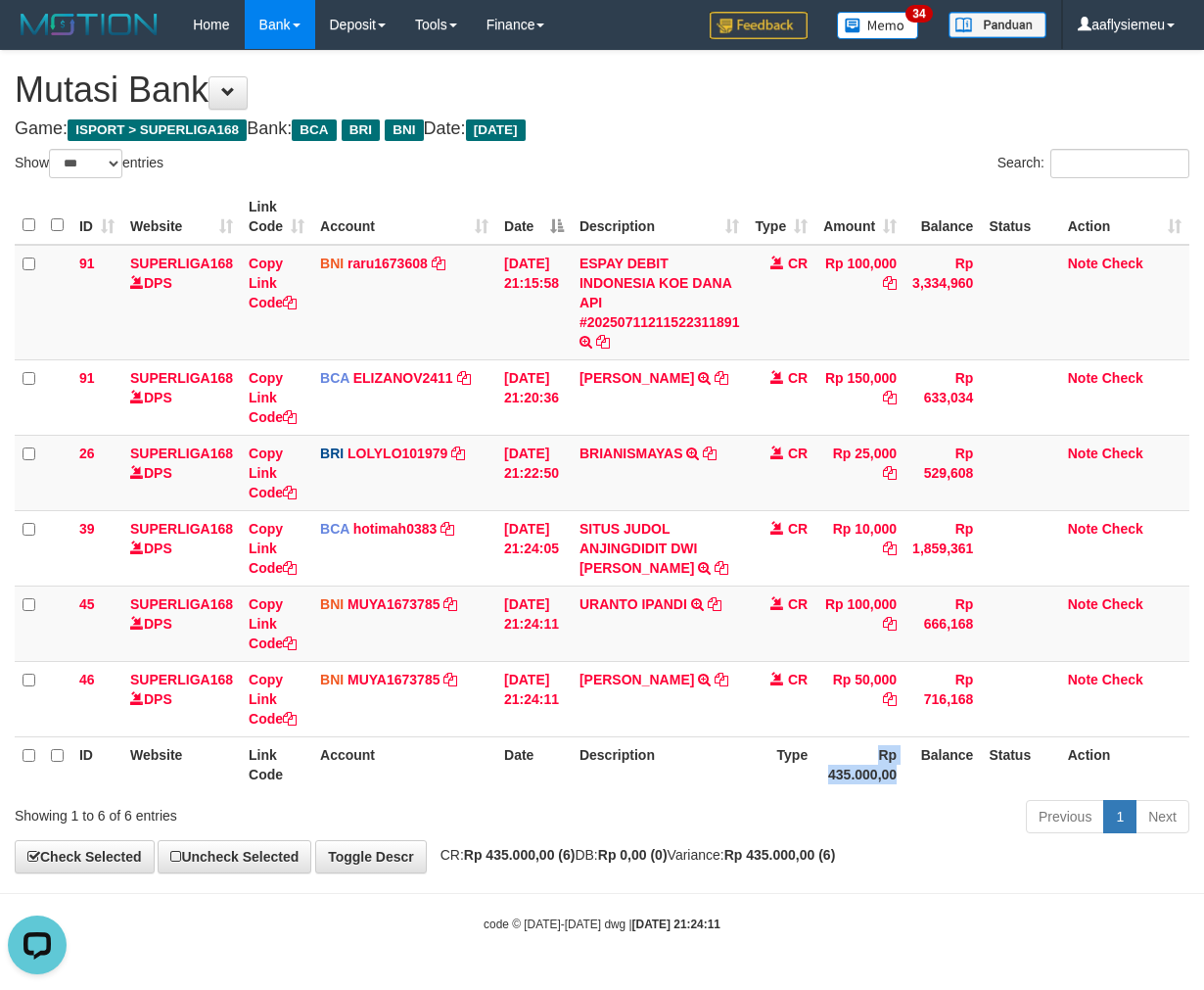 click on "Rp 435.000,00" at bounding box center [859, 764] 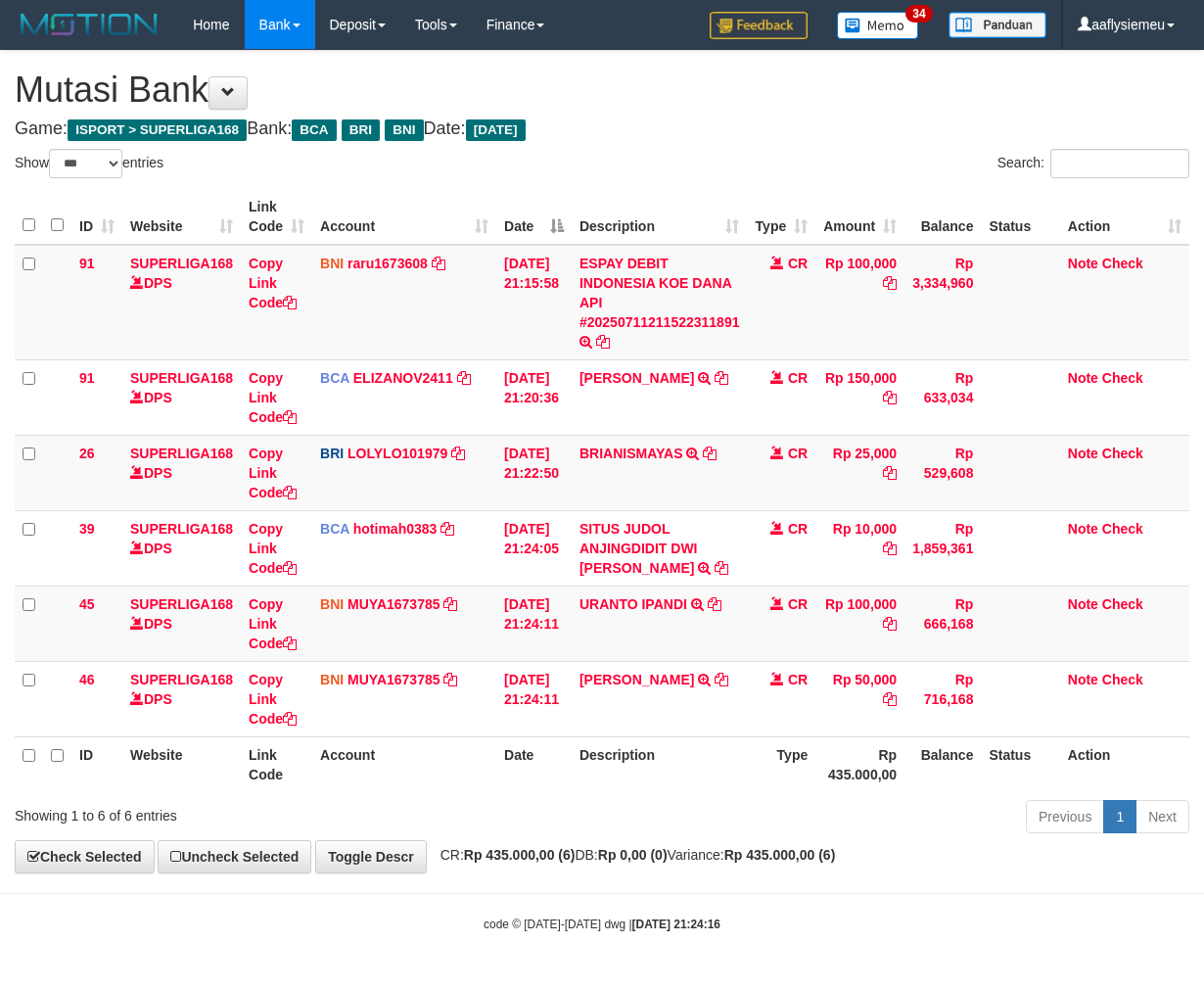 select on "***" 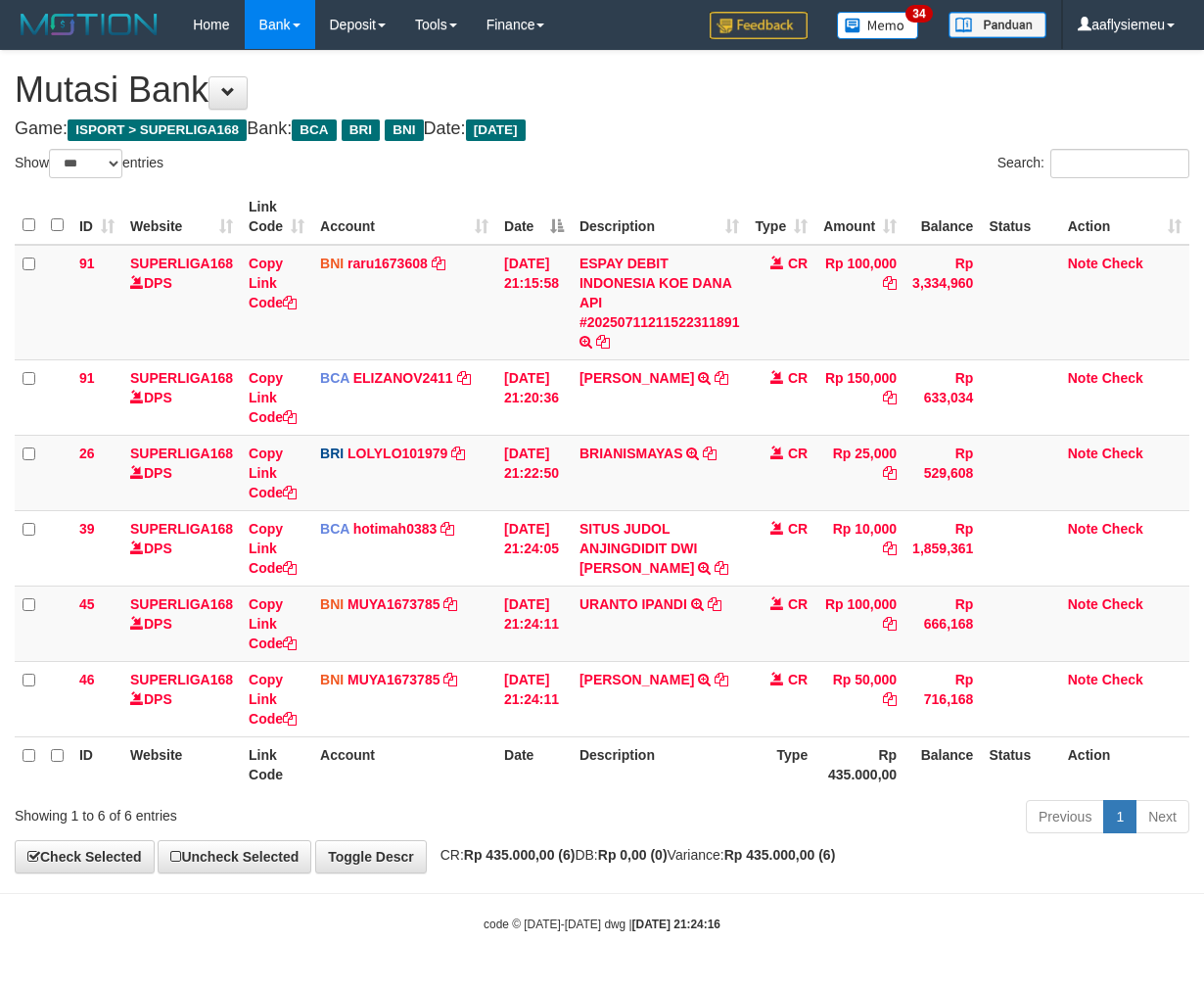 scroll, scrollTop: 0, scrollLeft: 0, axis: both 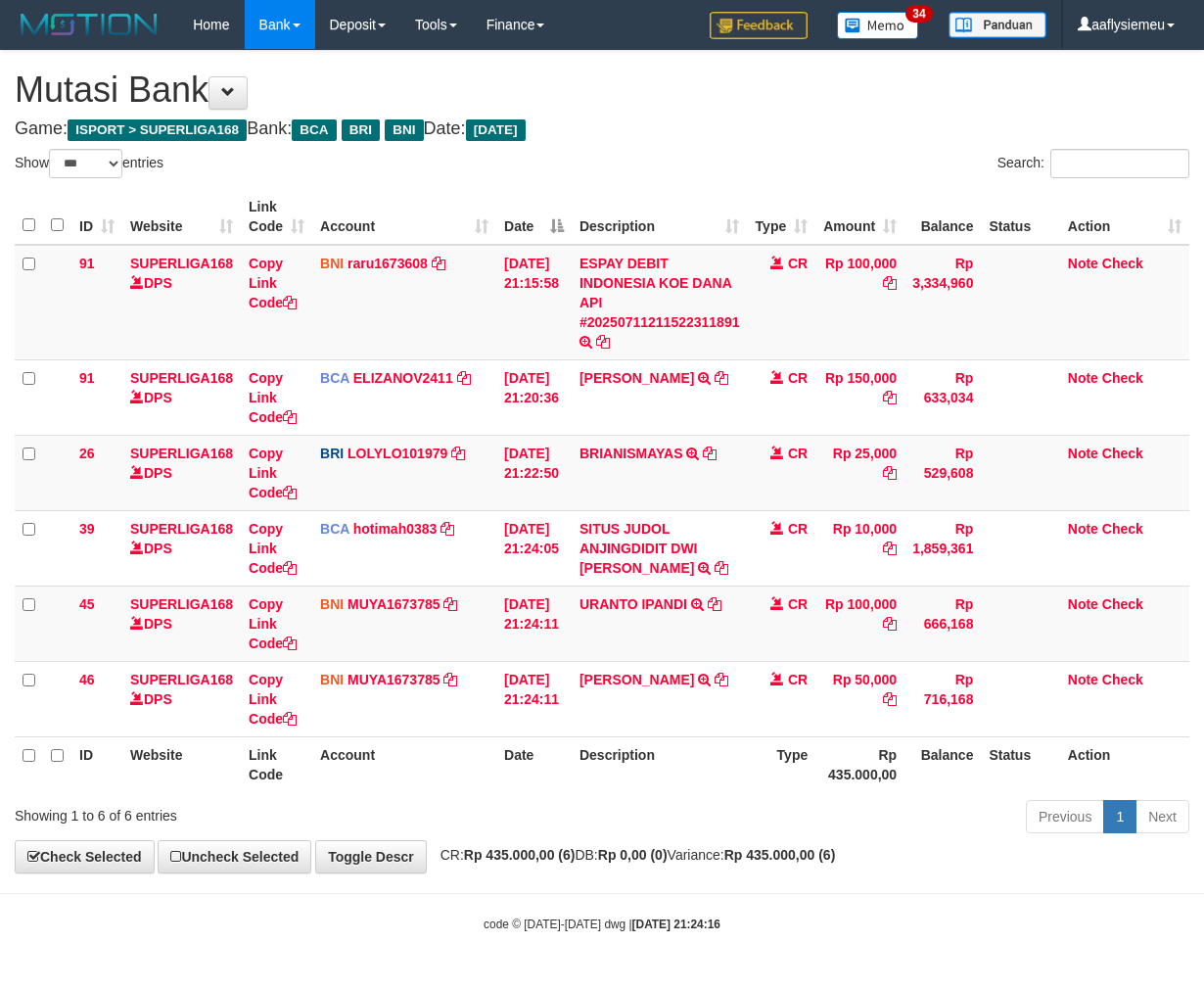 select on "***" 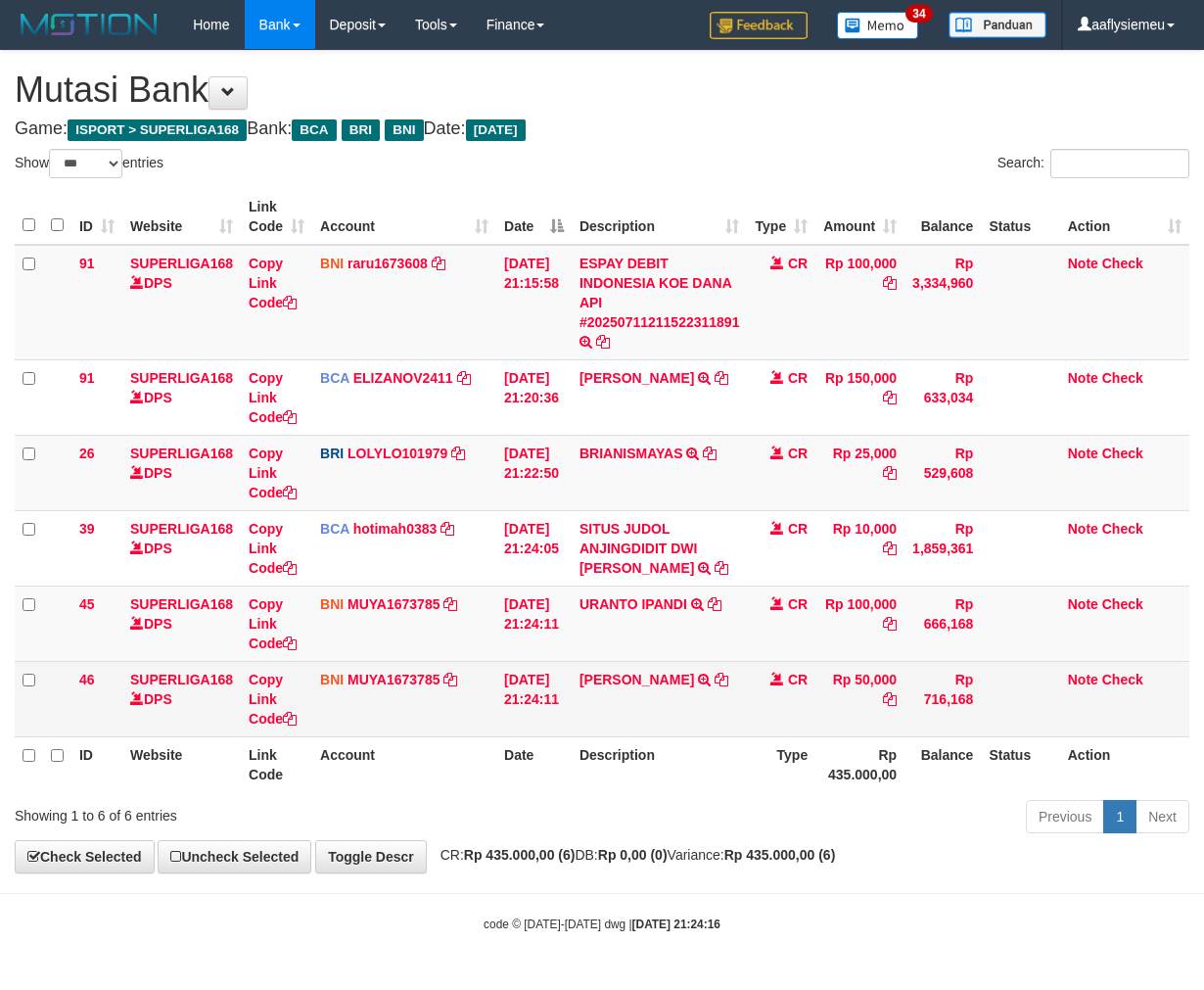 scroll, scrollTop: 0, scrollLeft: 0, axis: both 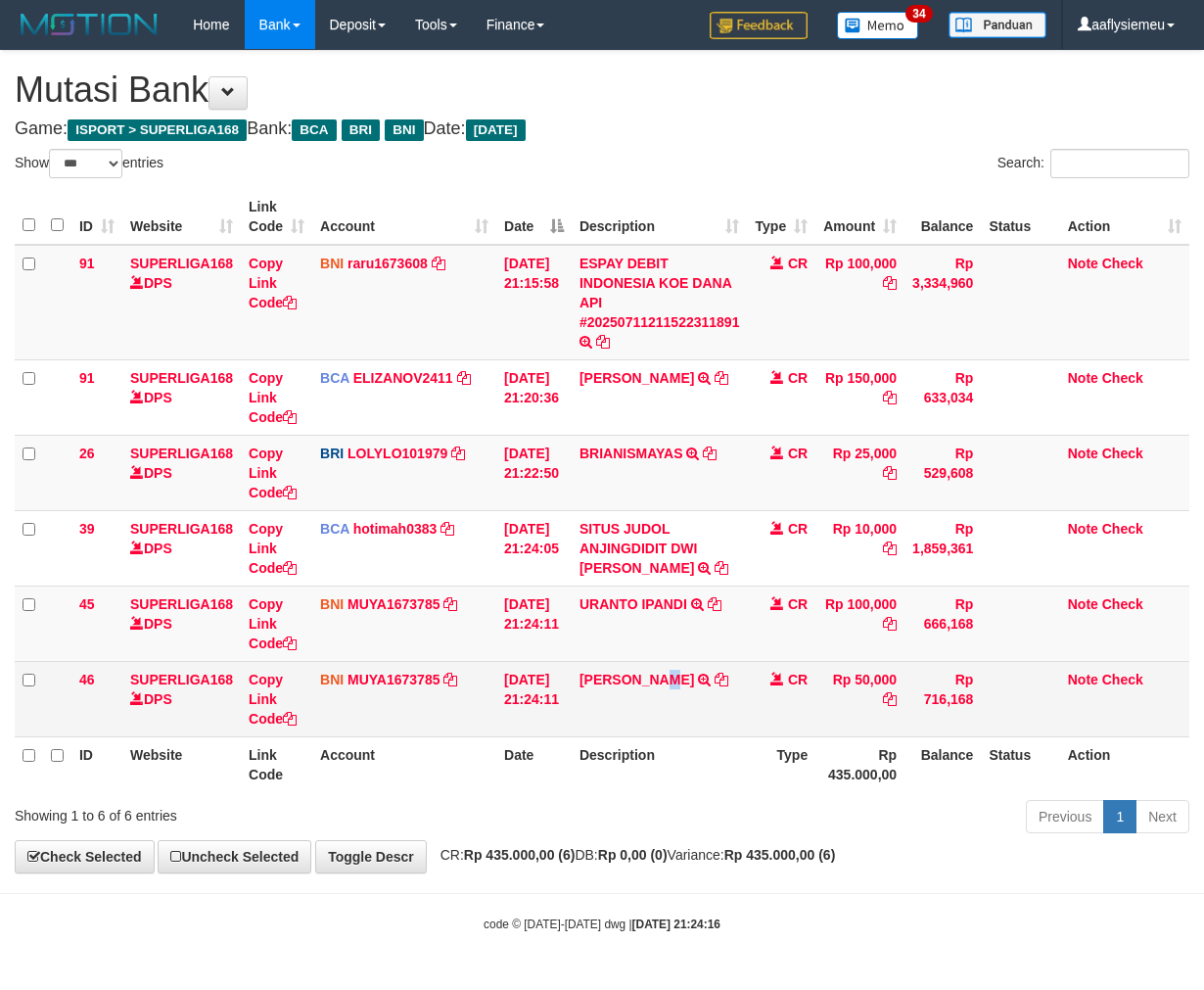 click on "DUYANTO NADAR         TRANSFER DARI SDR DUYANTO NADAR" at bounding box center [660, 698] 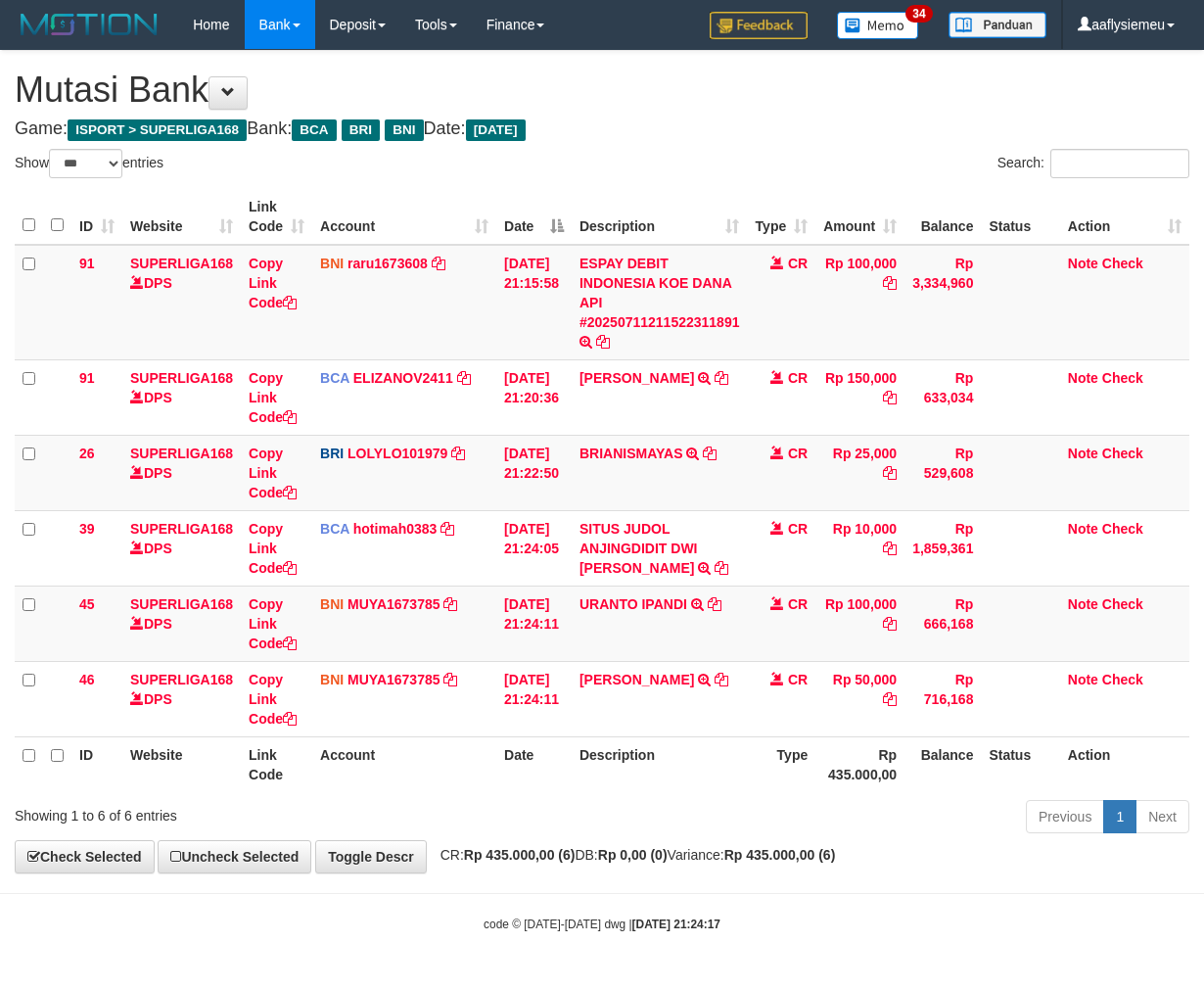 select on "***" 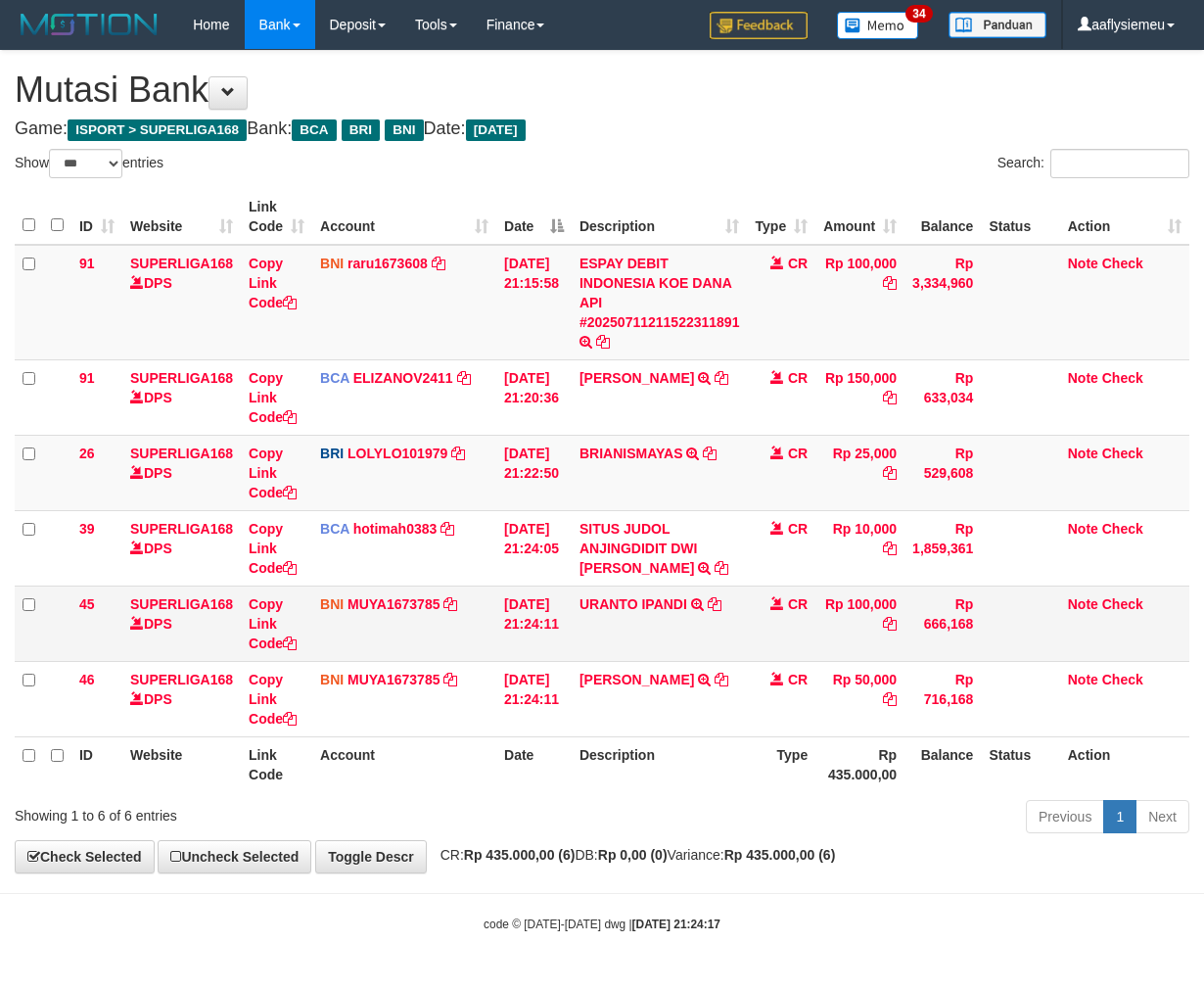 scroll, scrollTop: 0, scrollLeft: 0, axis: both 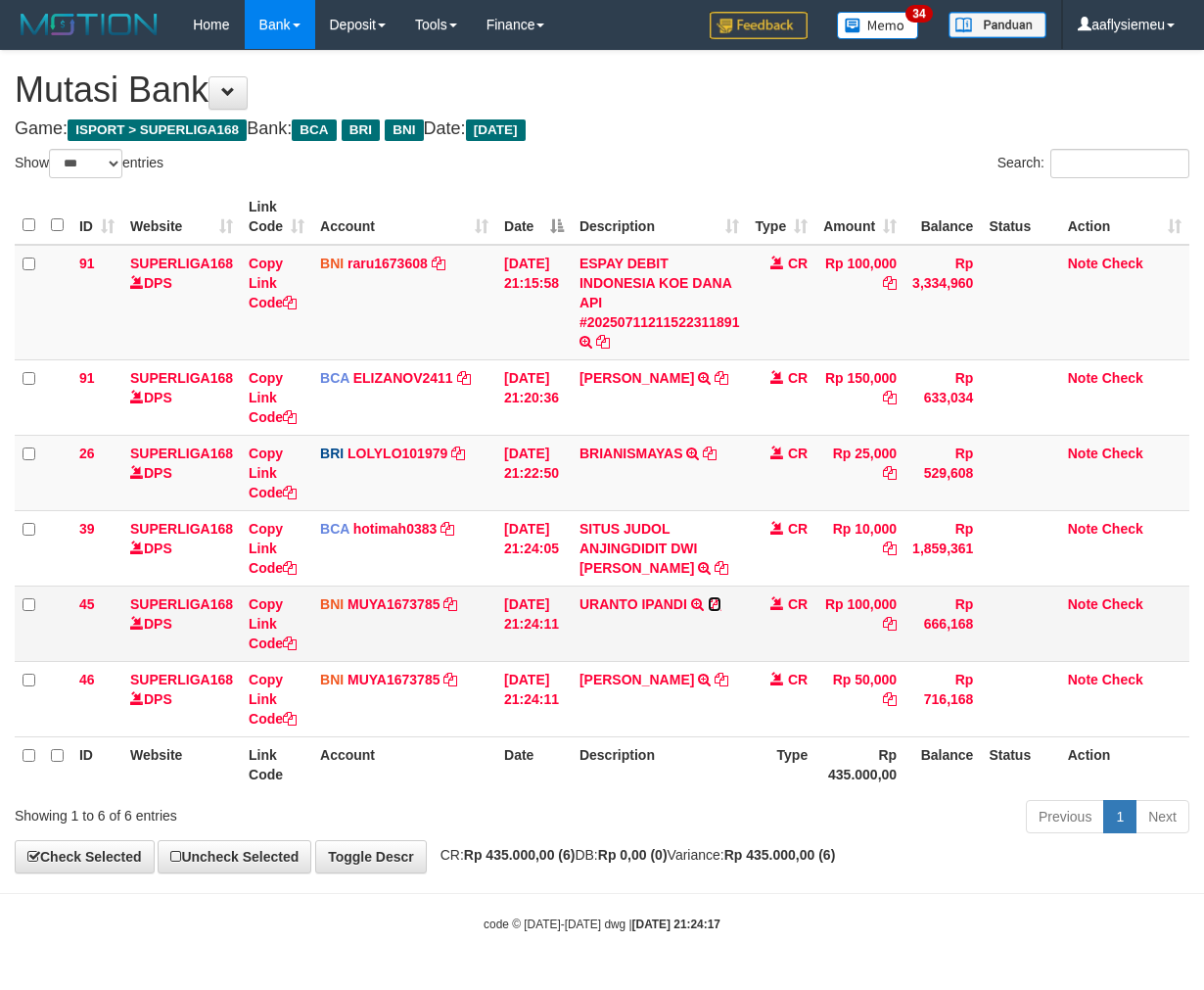 click at bounding box center [715, 604] 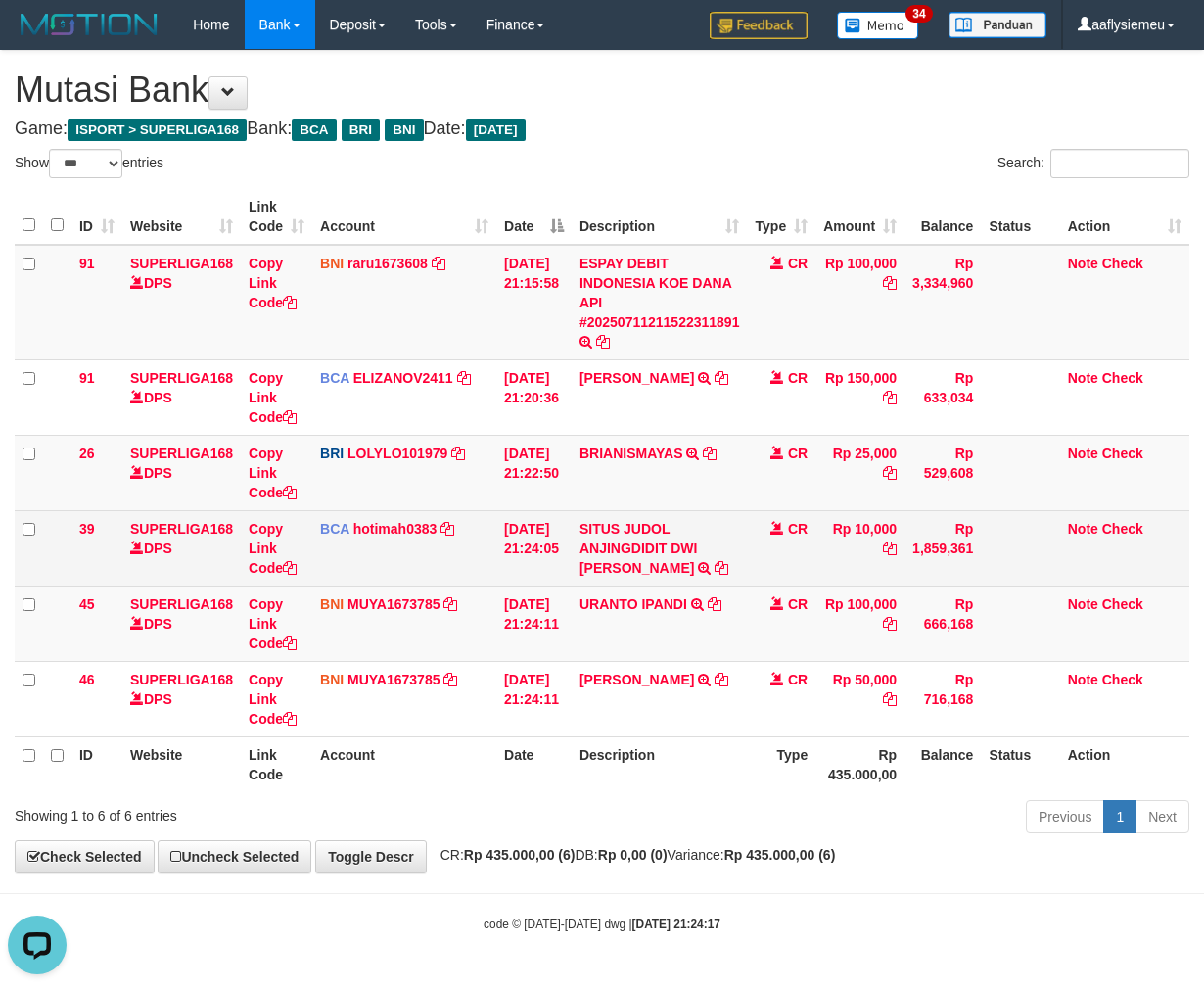 scroll, scrollTop: 0, scrollLeft: 0, axis: both 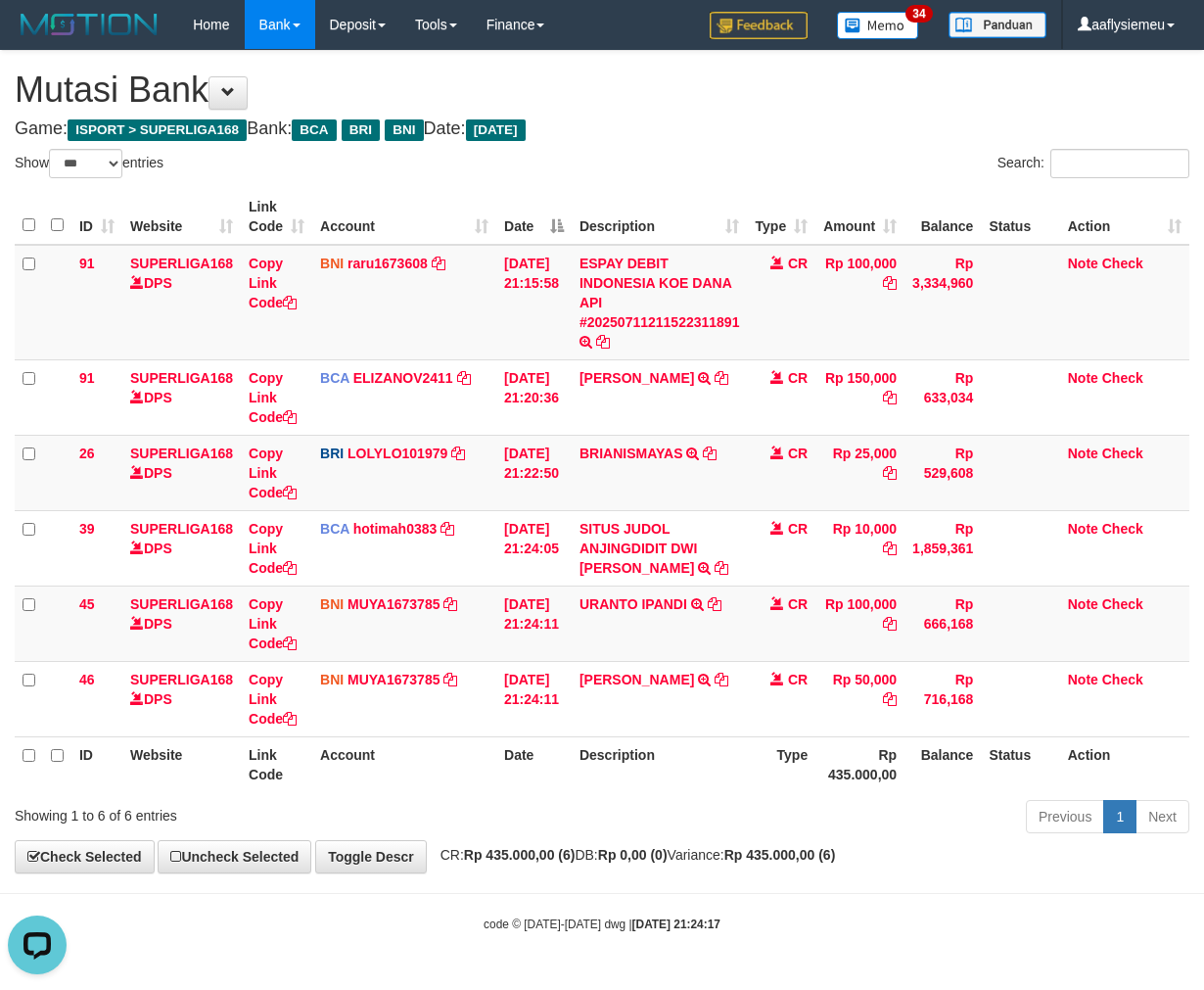 drag, startPoint x: 664, startPoint y: 788, endPoint x: 795, endPoint y: 775, distance: 131.64346 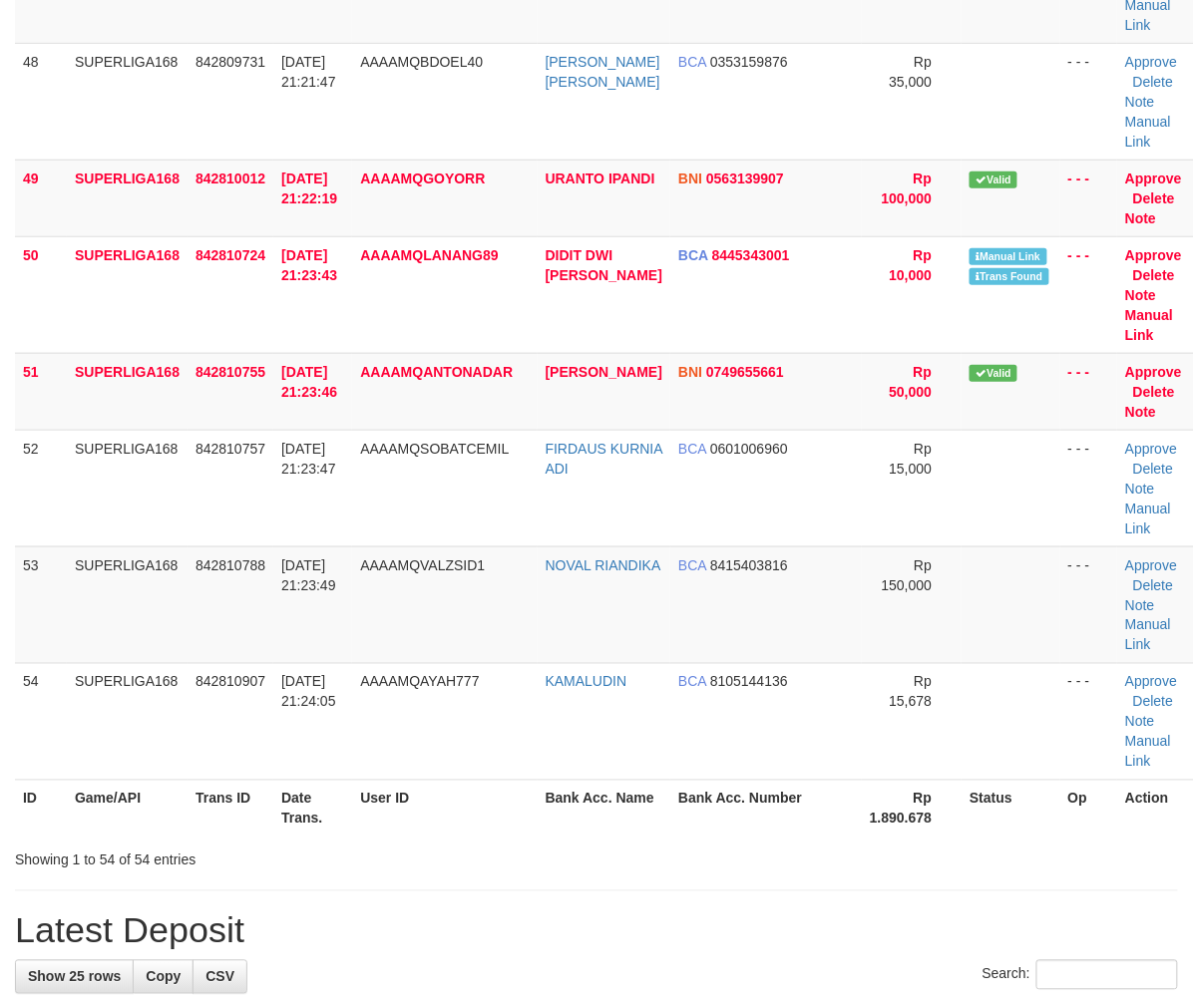 click on "842806364" at bounding box center [229, 1541] 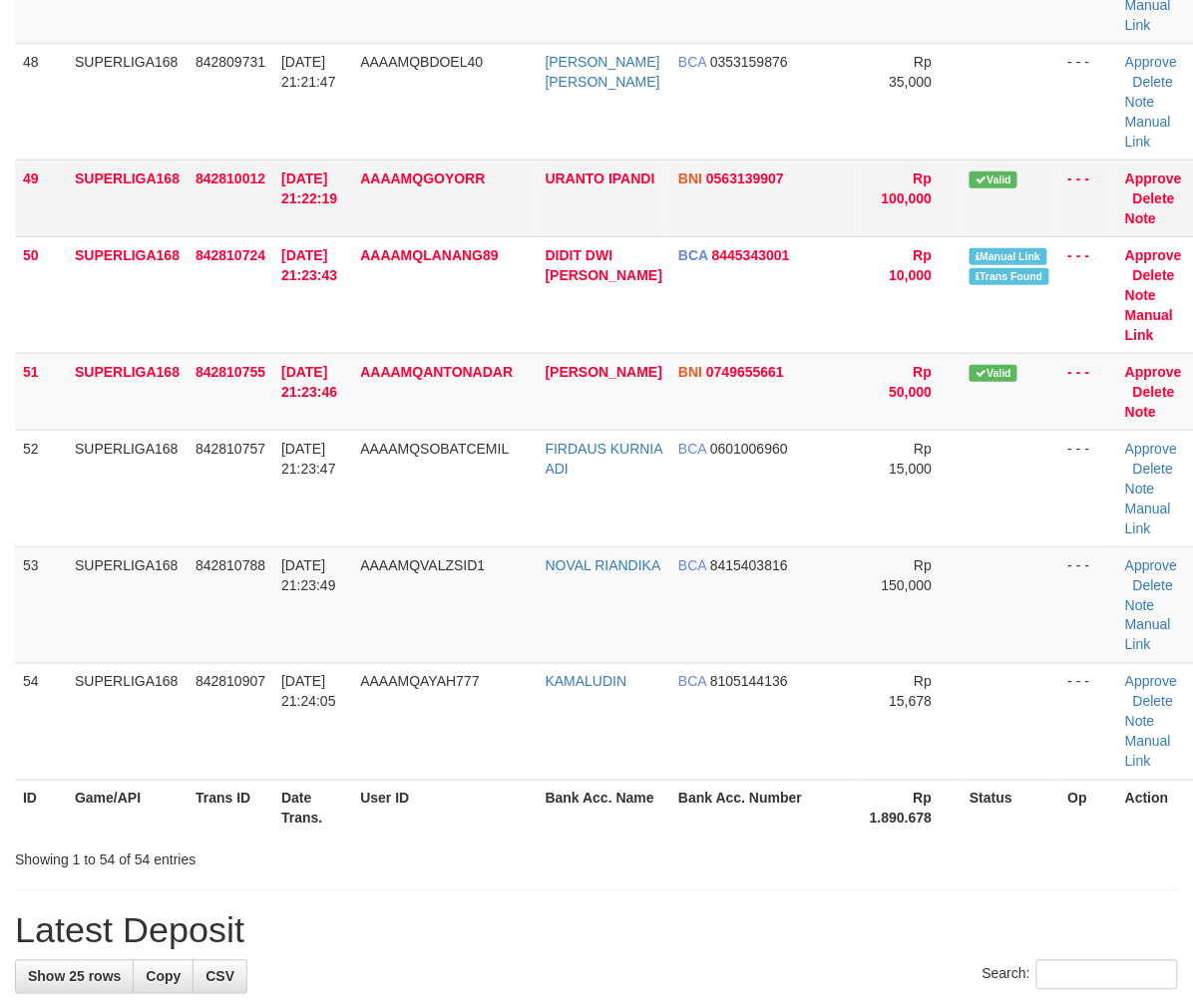 scroll, scrollTop: 4385, scrollLeft: 0, axis: vertical 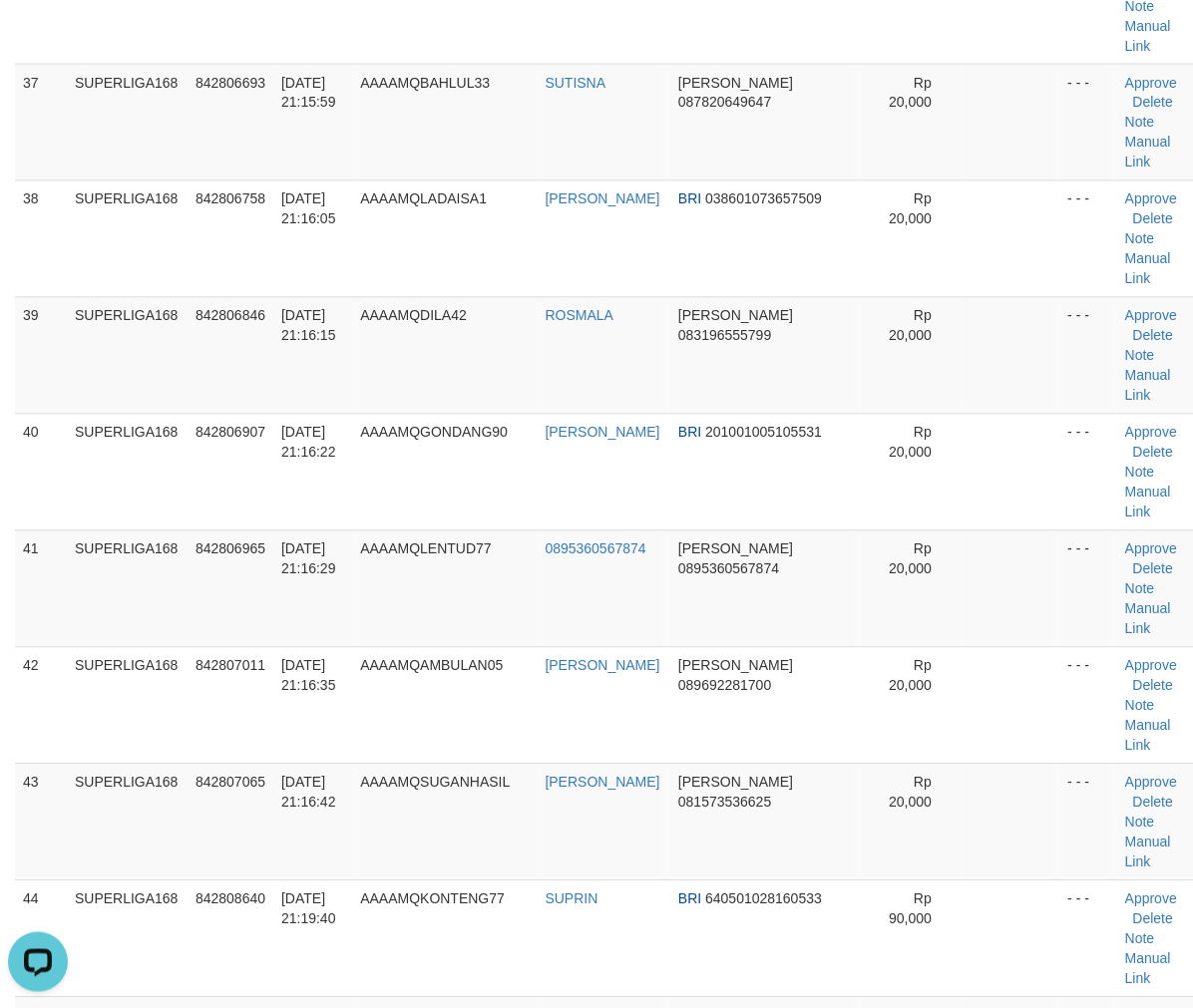 click on "SUPERLIGA168" at bounding box center (127, 1558) 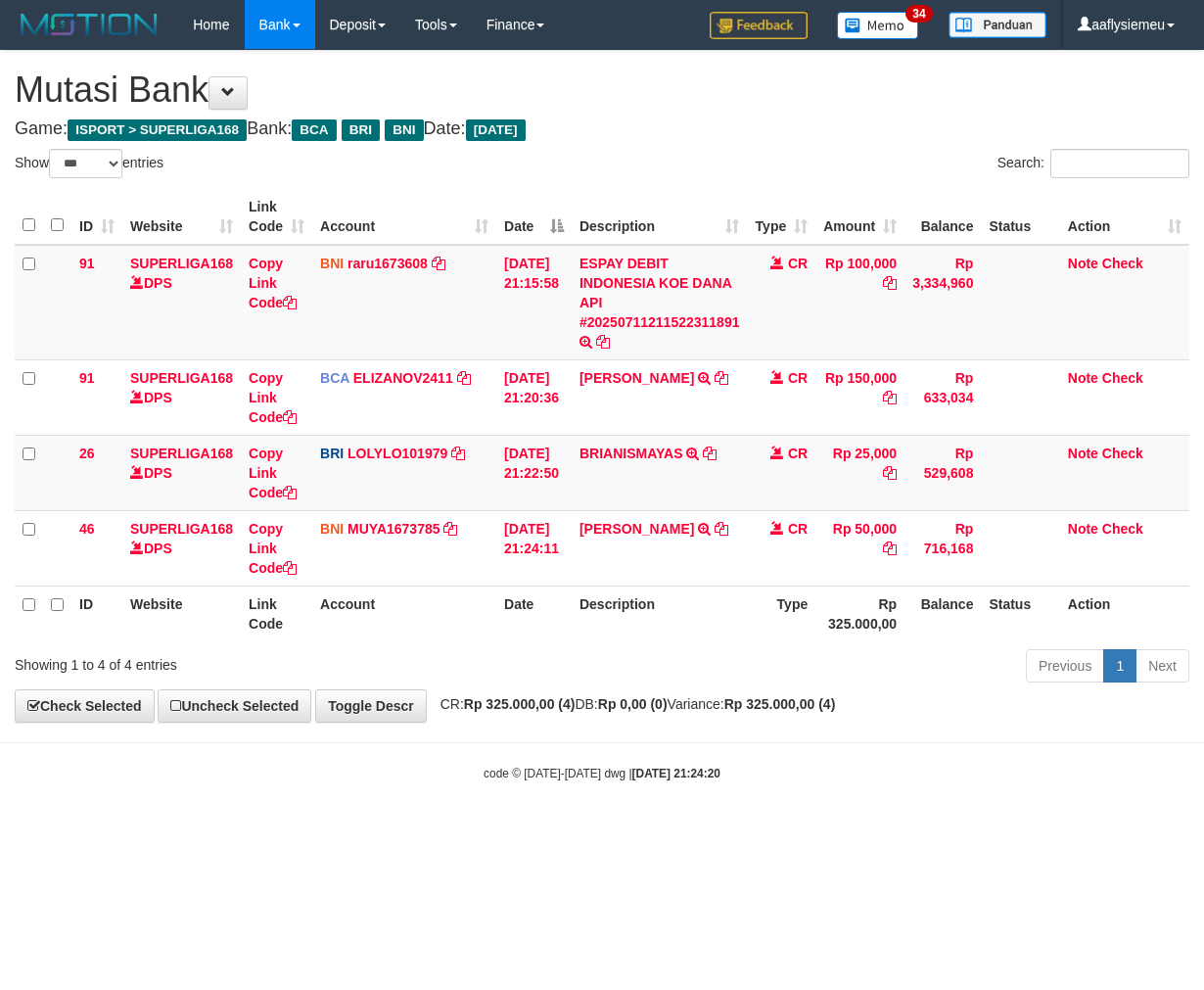 select on "***" 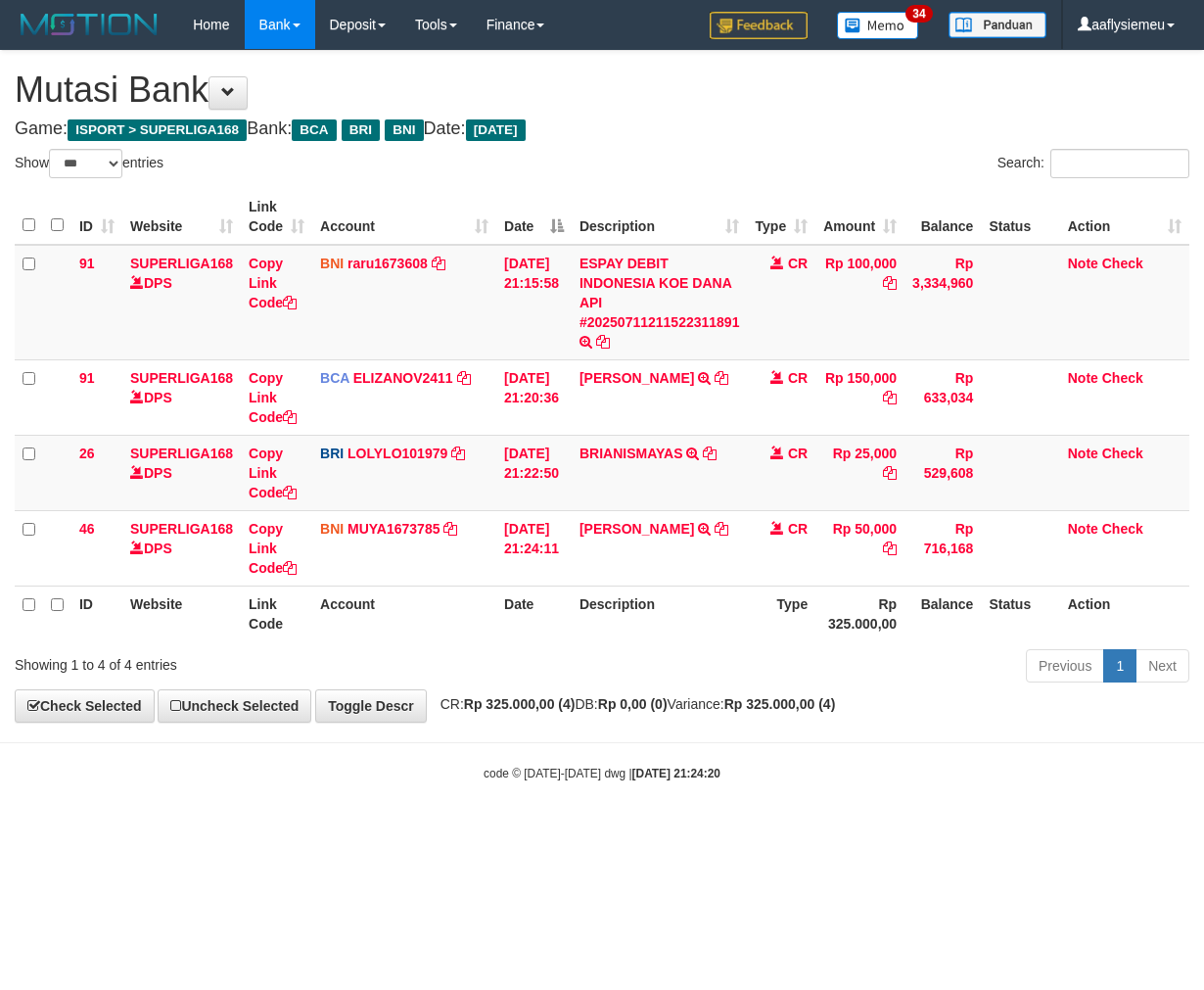 click on "Toggle navigation
Home
Bank
Account List
Load
By Website
Group
[ISPORT]													SUPERLIGA168
By Load Group (DPS)
34" at bounding box center (602, 415) 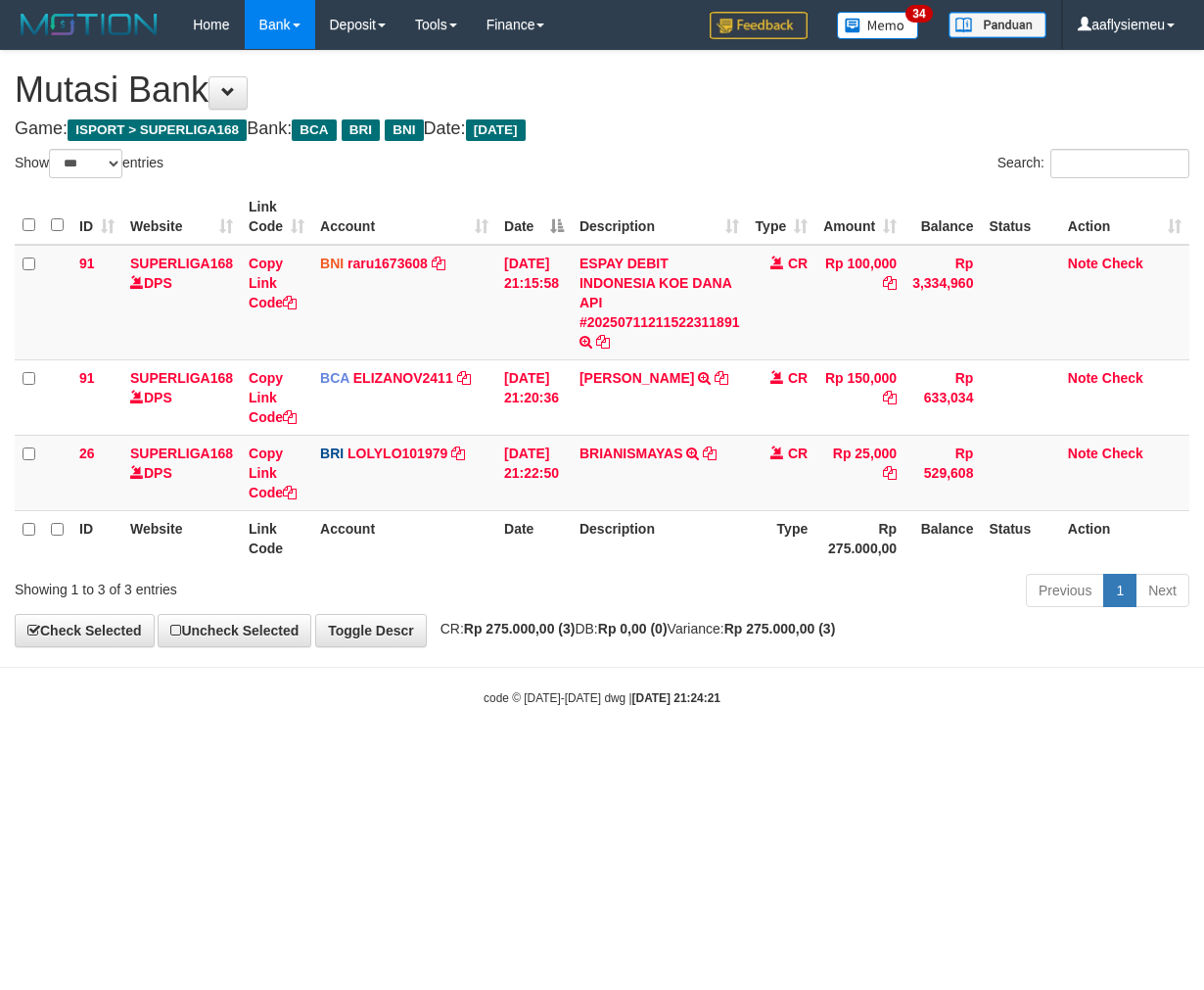 select on "***" 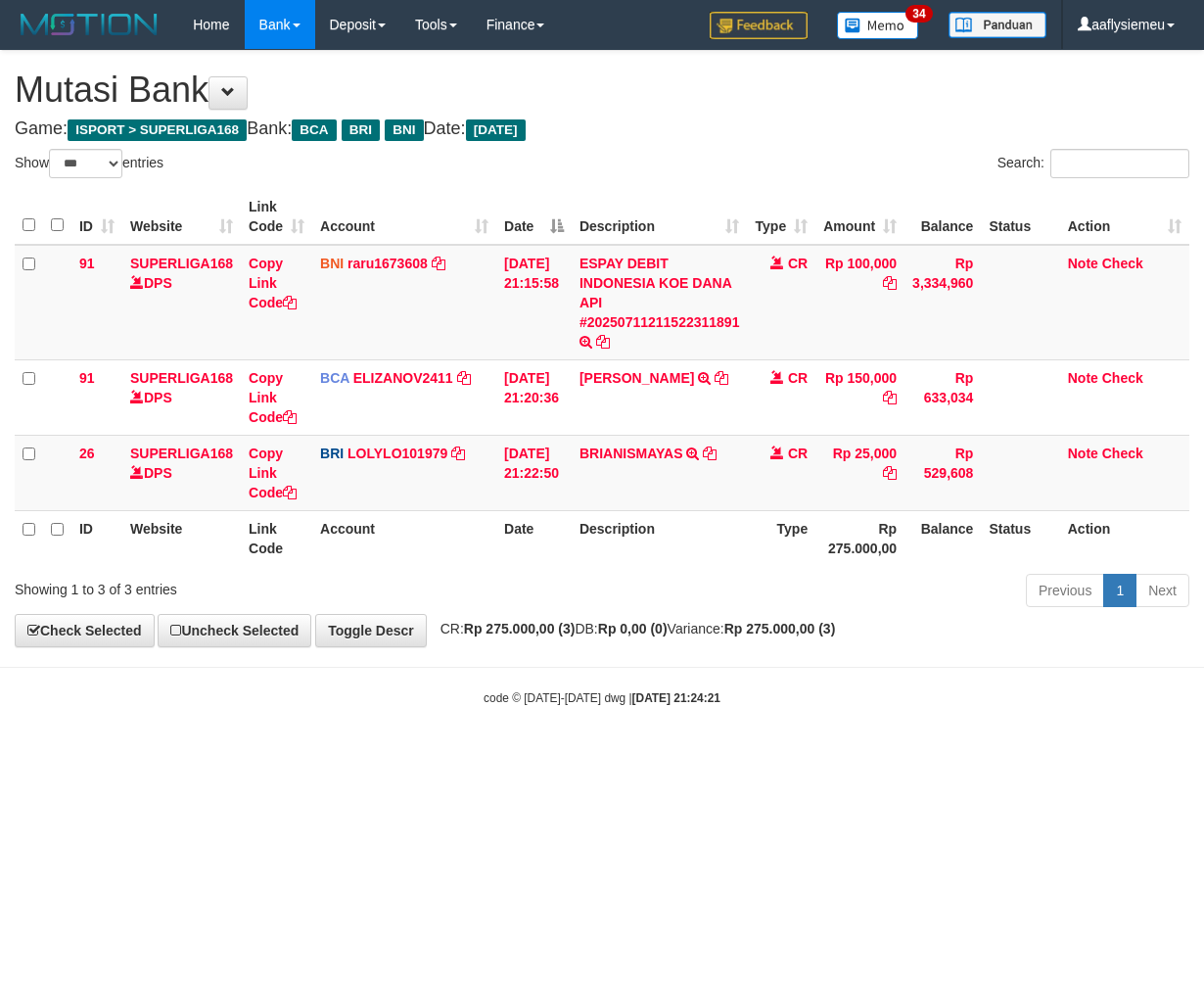 scroll, scrollTop: 0, scrollLeft: 0, axis: both 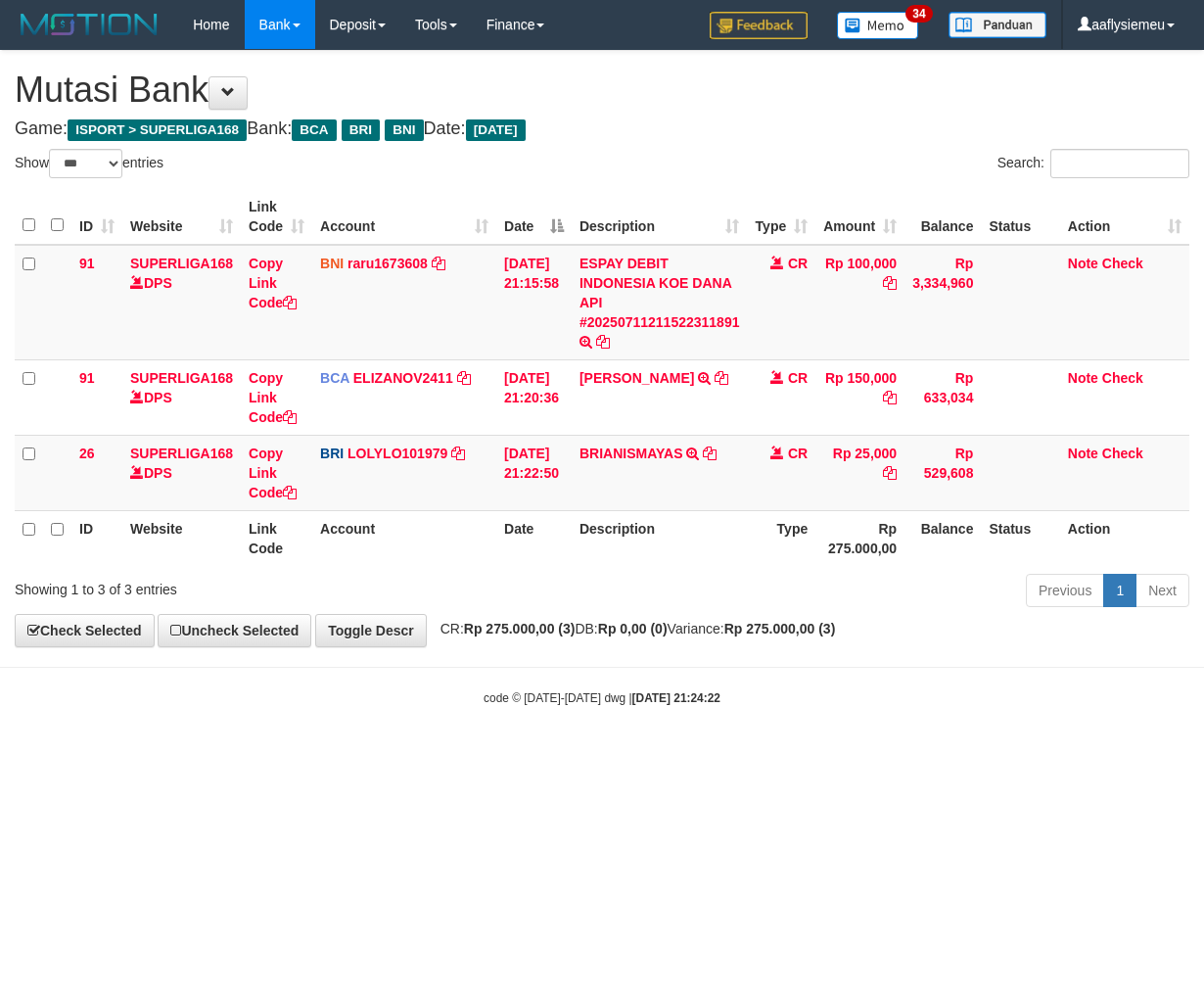 select on "***" 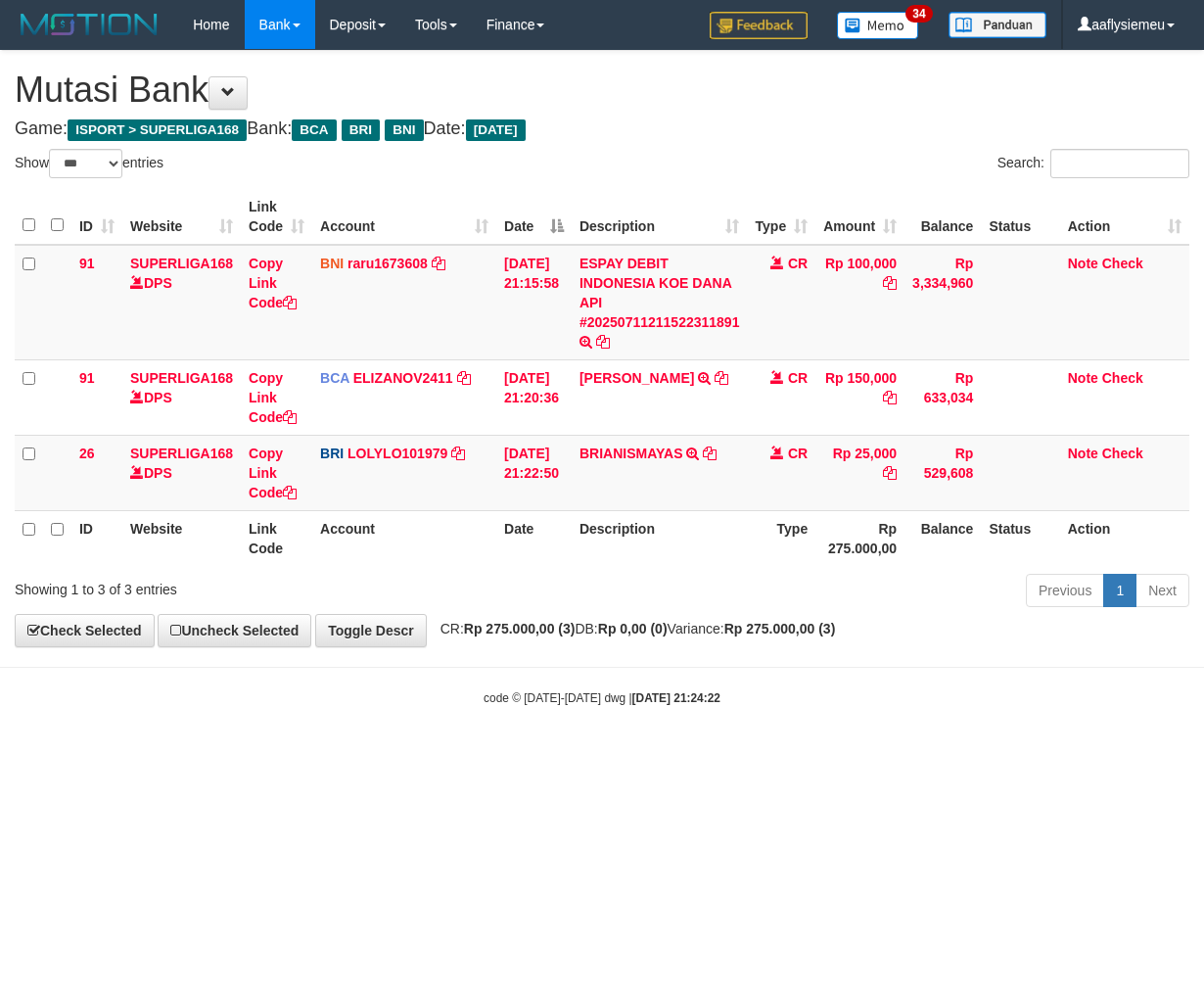 scroll, scrollTop: 0, scrollLeft: 0, axis: both 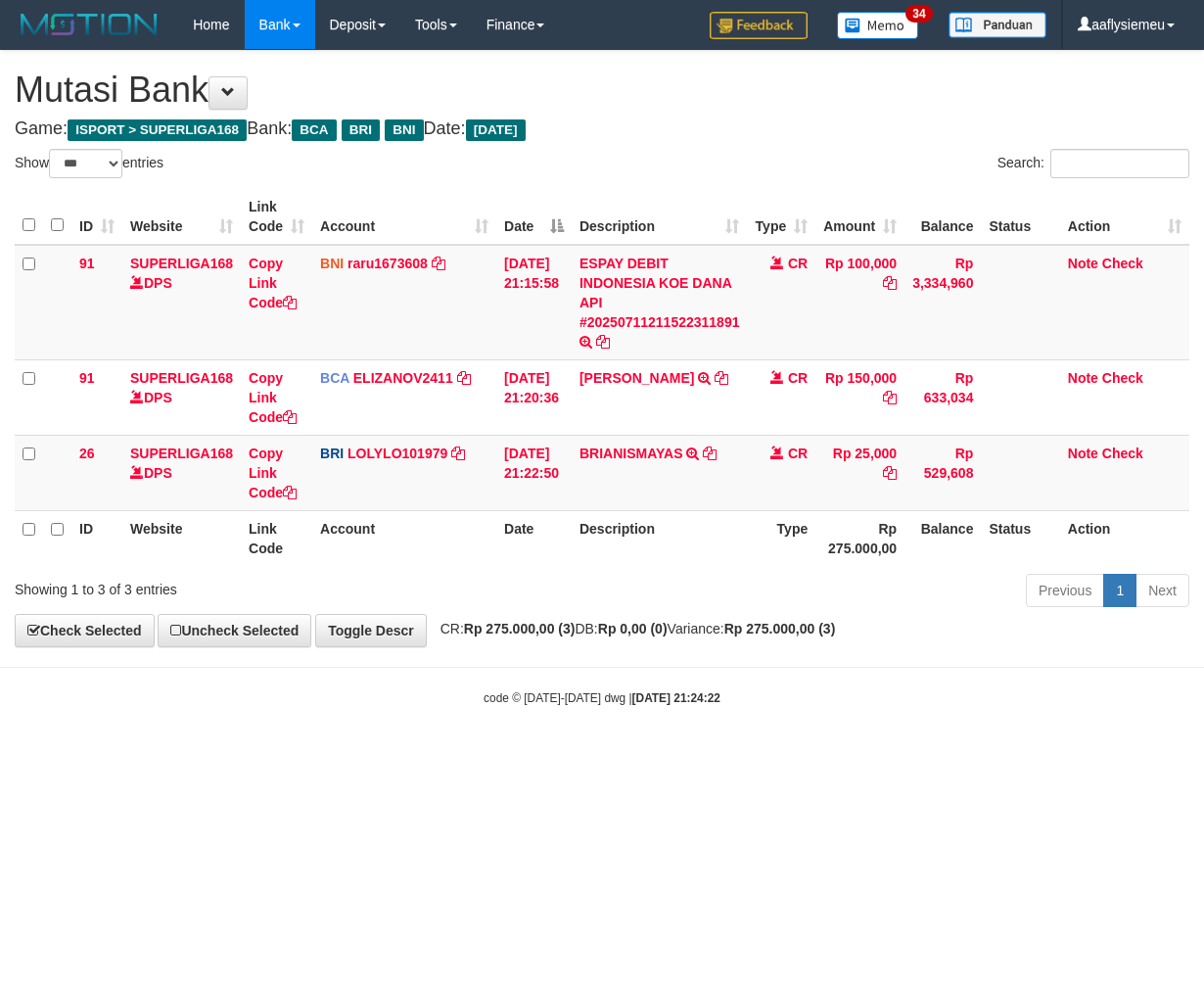 select on "***" 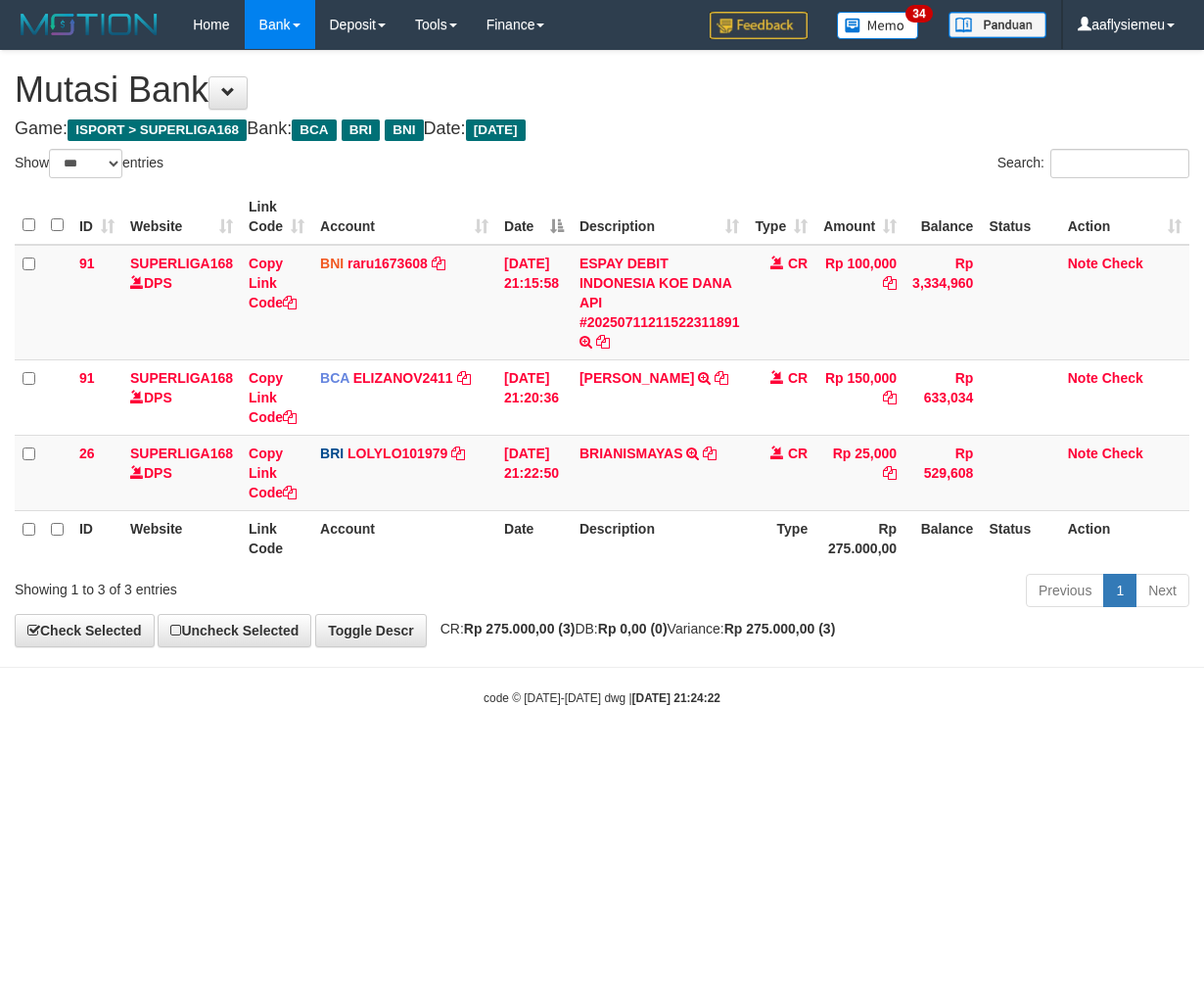 scroll, scrollTop: 0, scrollLeft: 0, axis: both 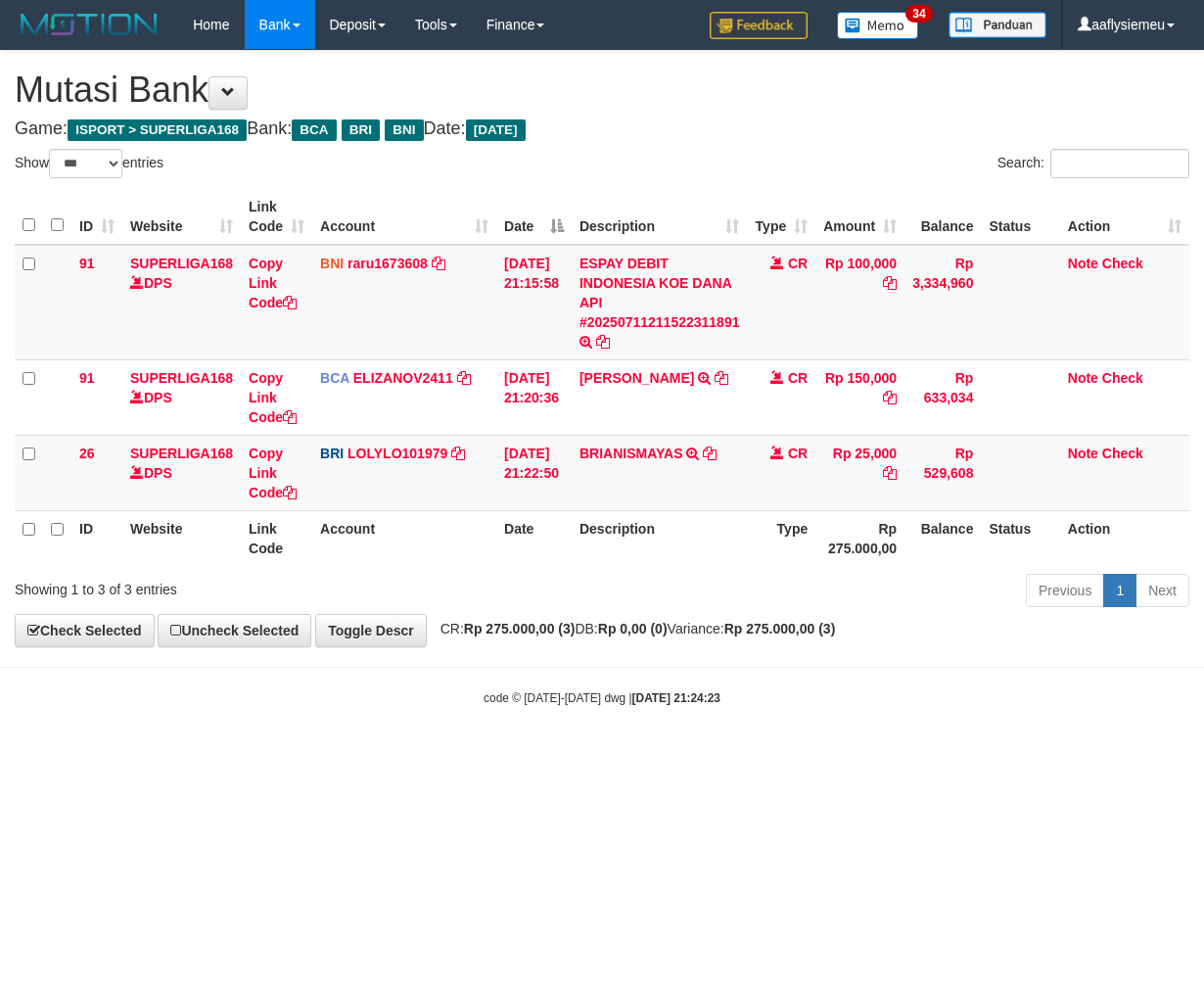 select on "***" 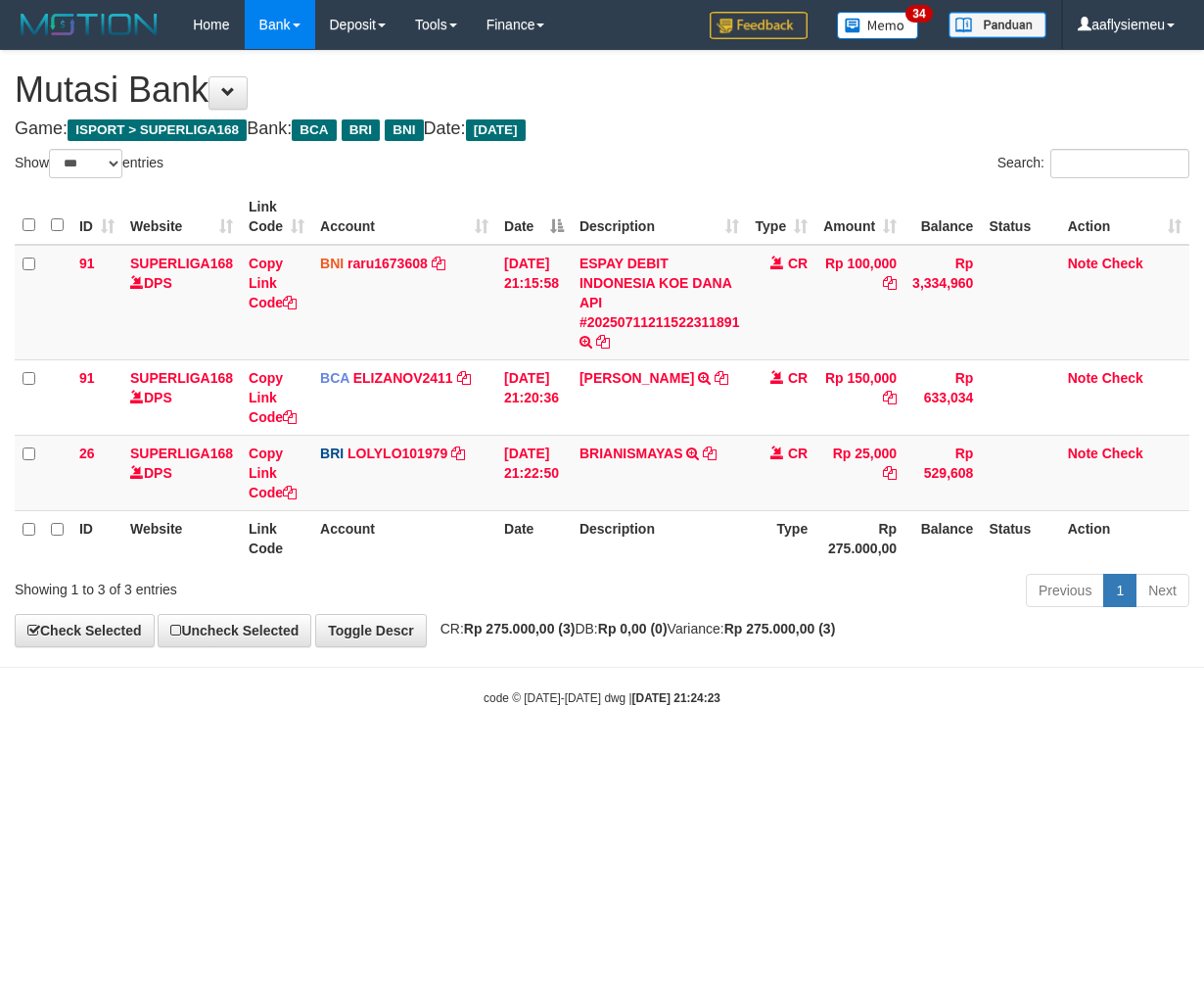 scroll, scrollTop: 0, scrollLeft: 0, axis: both 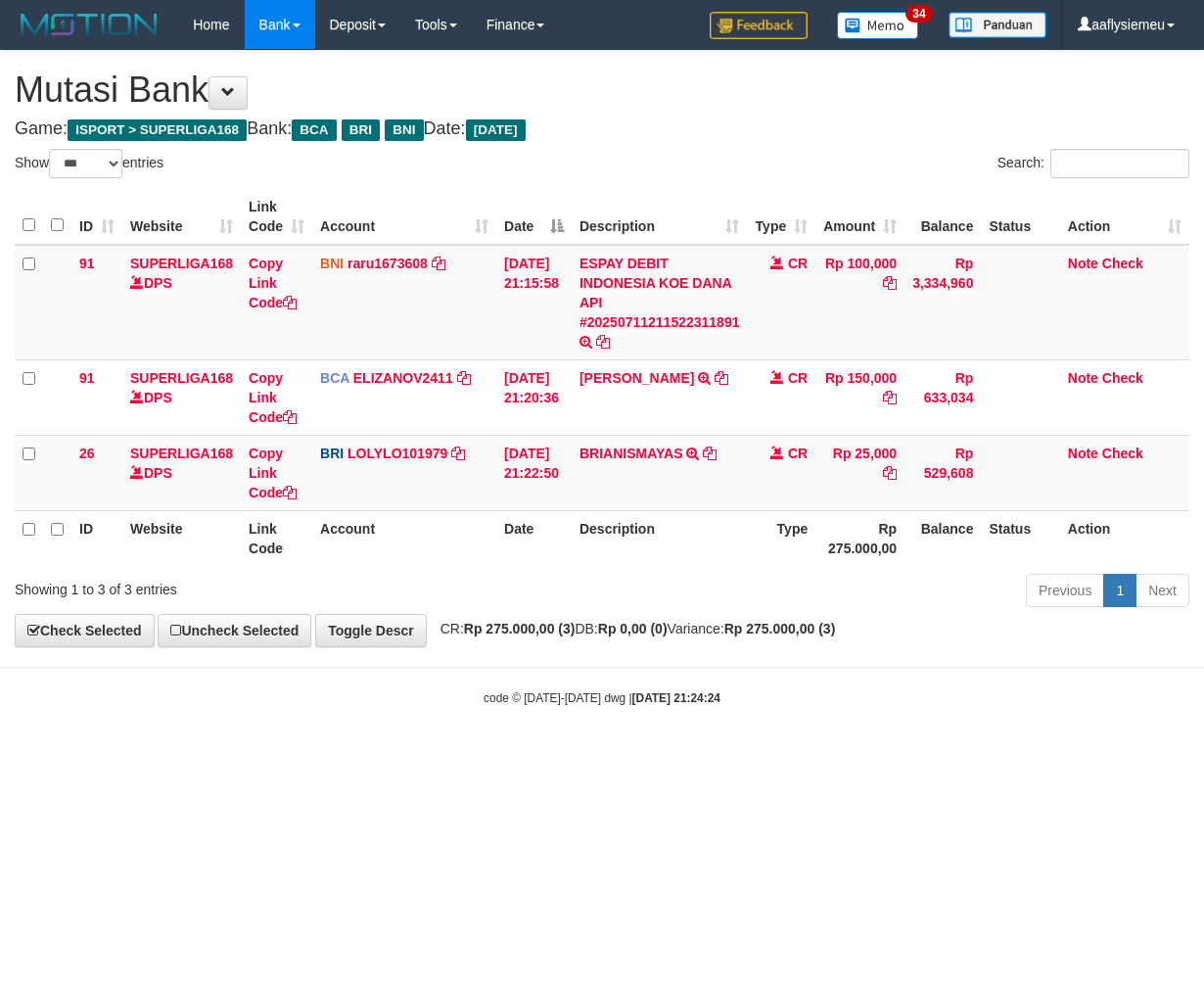 select on "***" 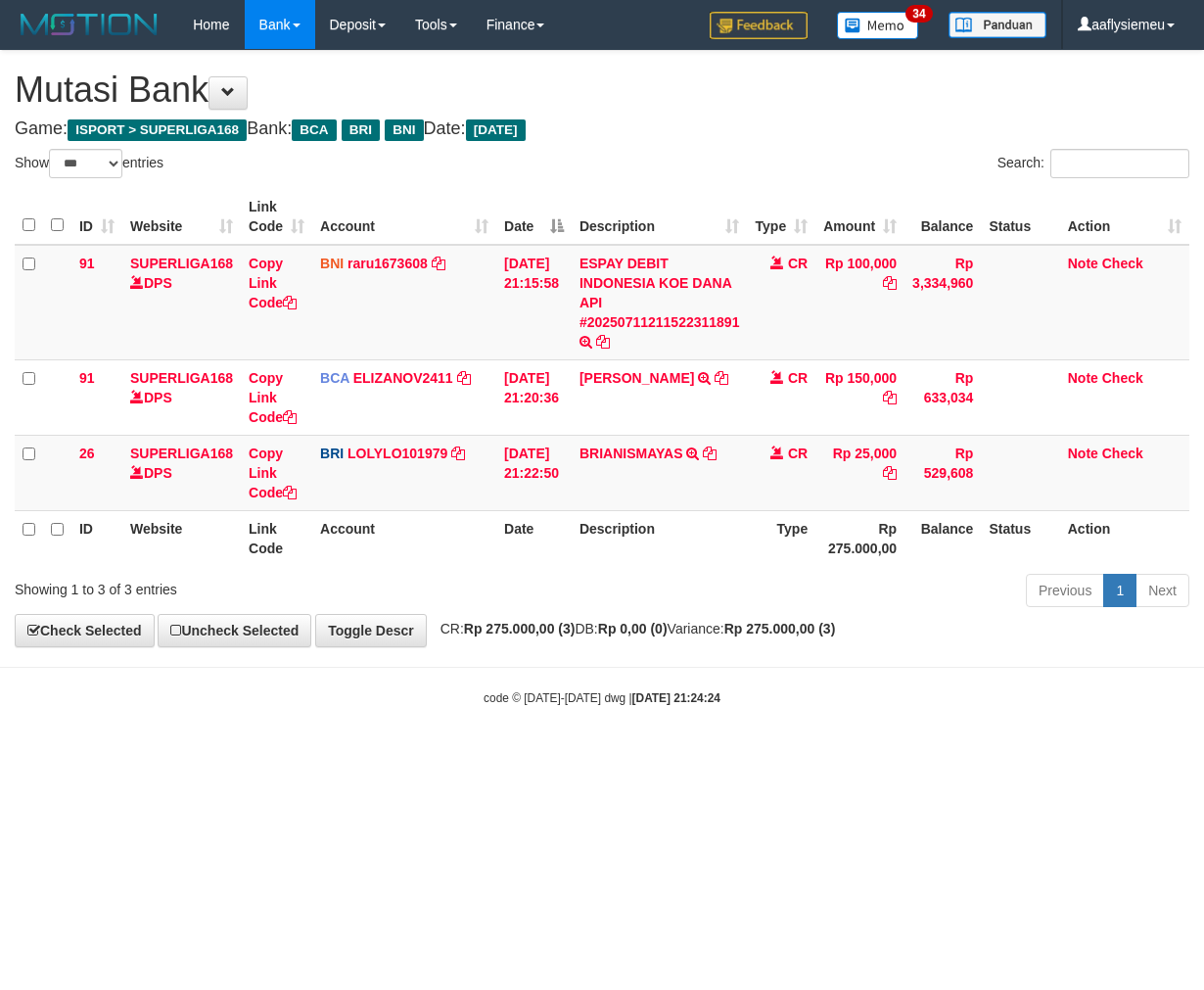 scroll, scrollTop: 0, scrollLeft: 0, axis: both 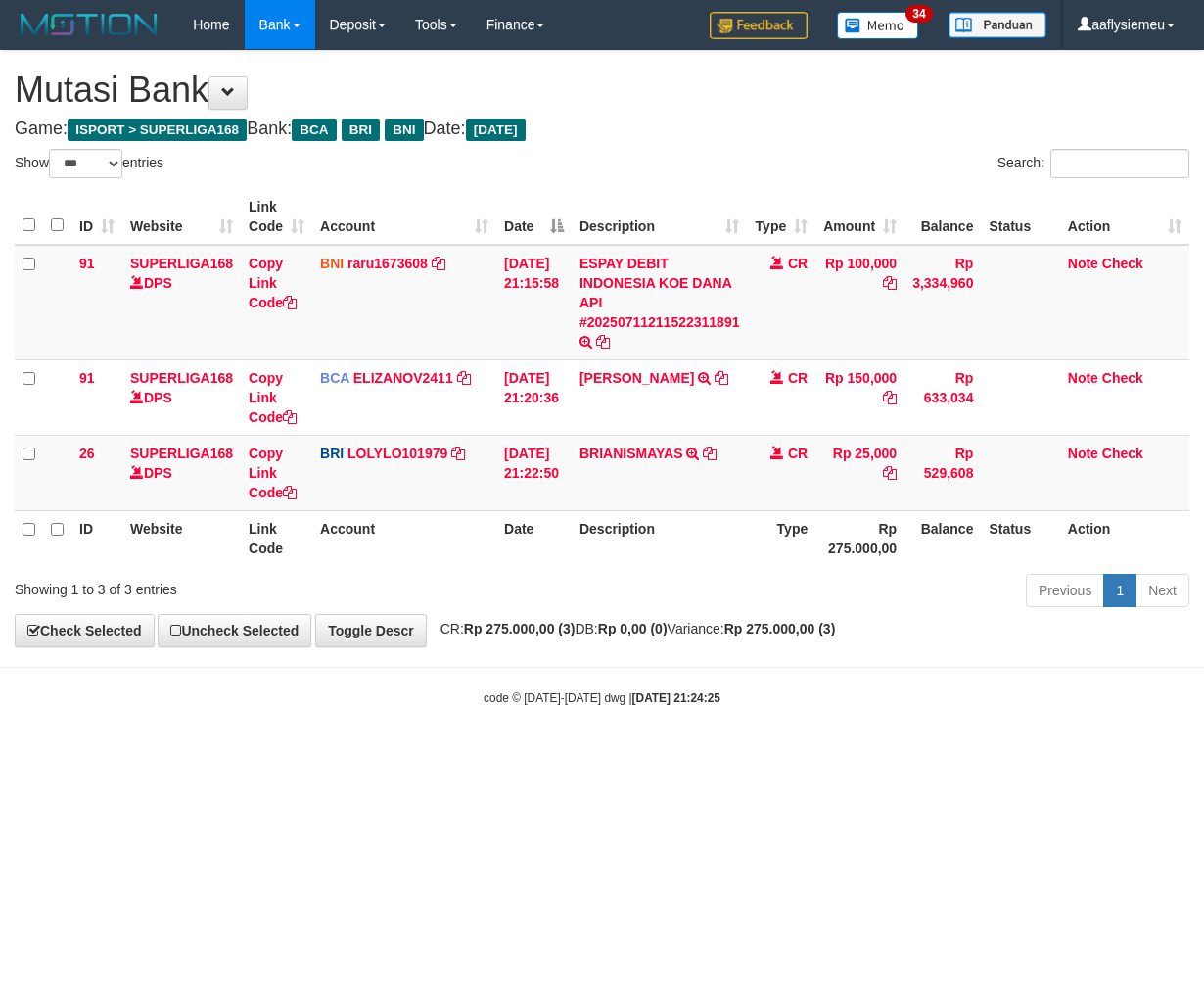 select on "***" 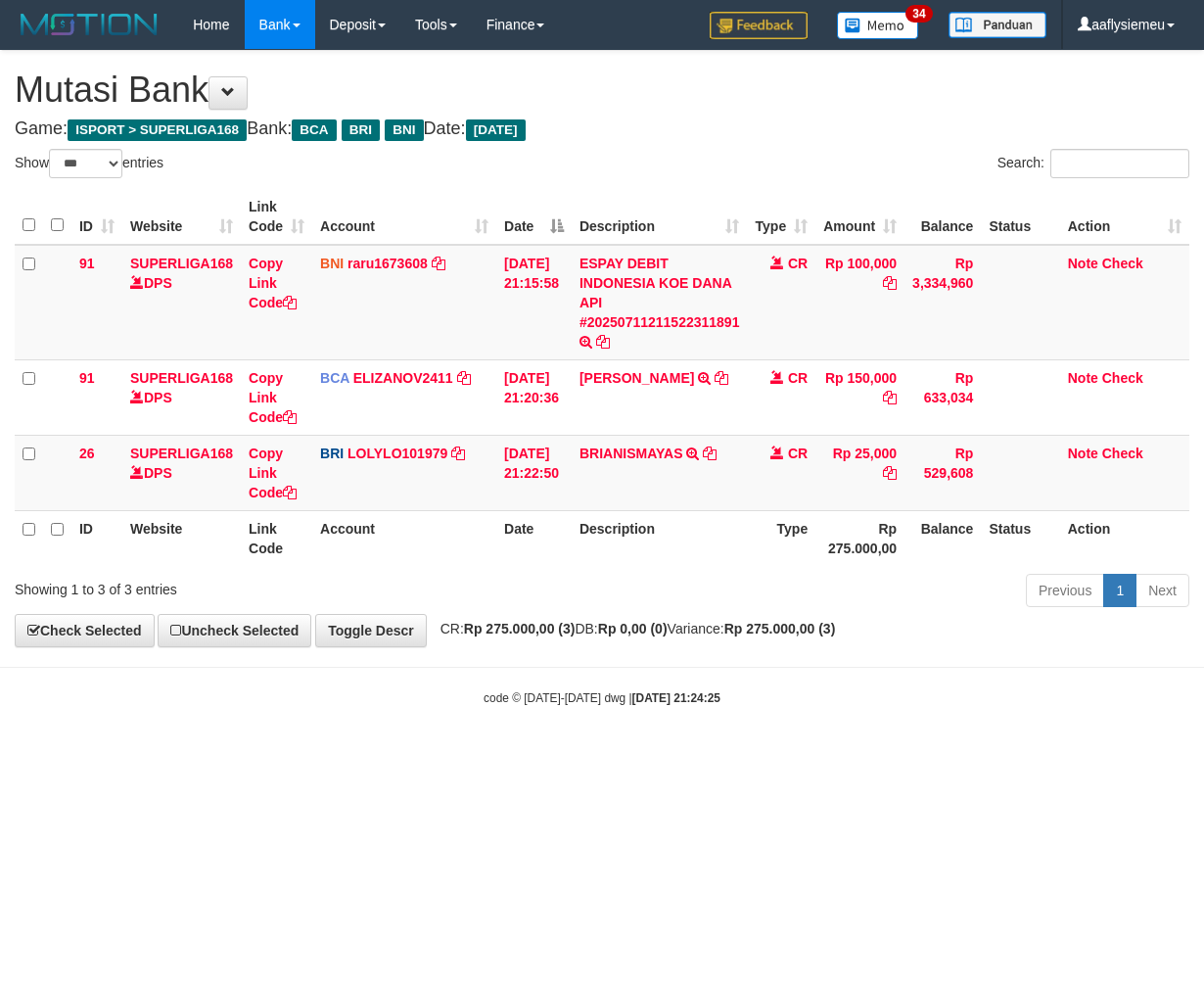 scroll, scrollTop: 0, scrollLeft: 0, axis: both 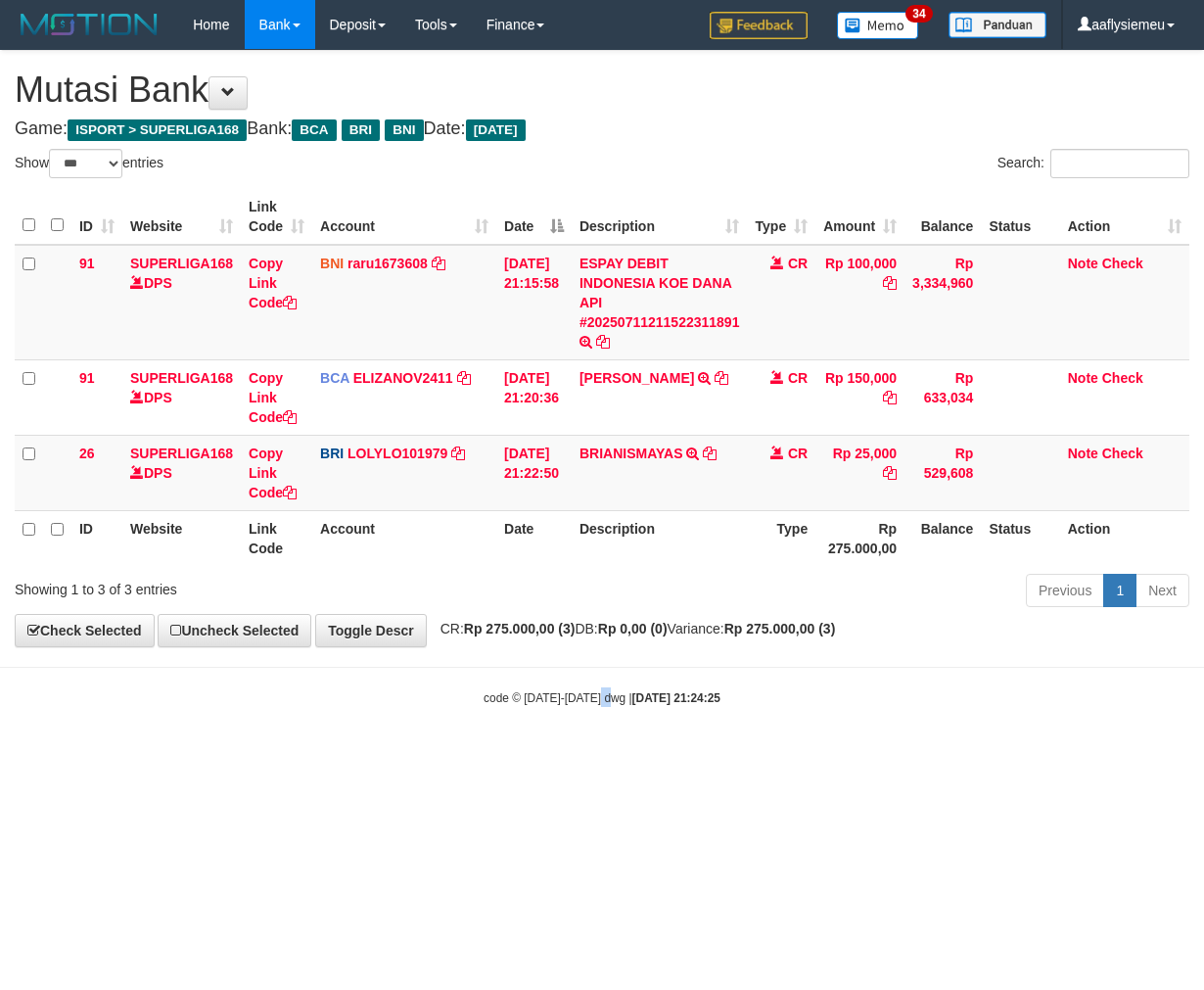 drag, startPoint x: 603, startPoint y: 794, endPoint x: 604, endPoint y: 774, distance: 20.024984 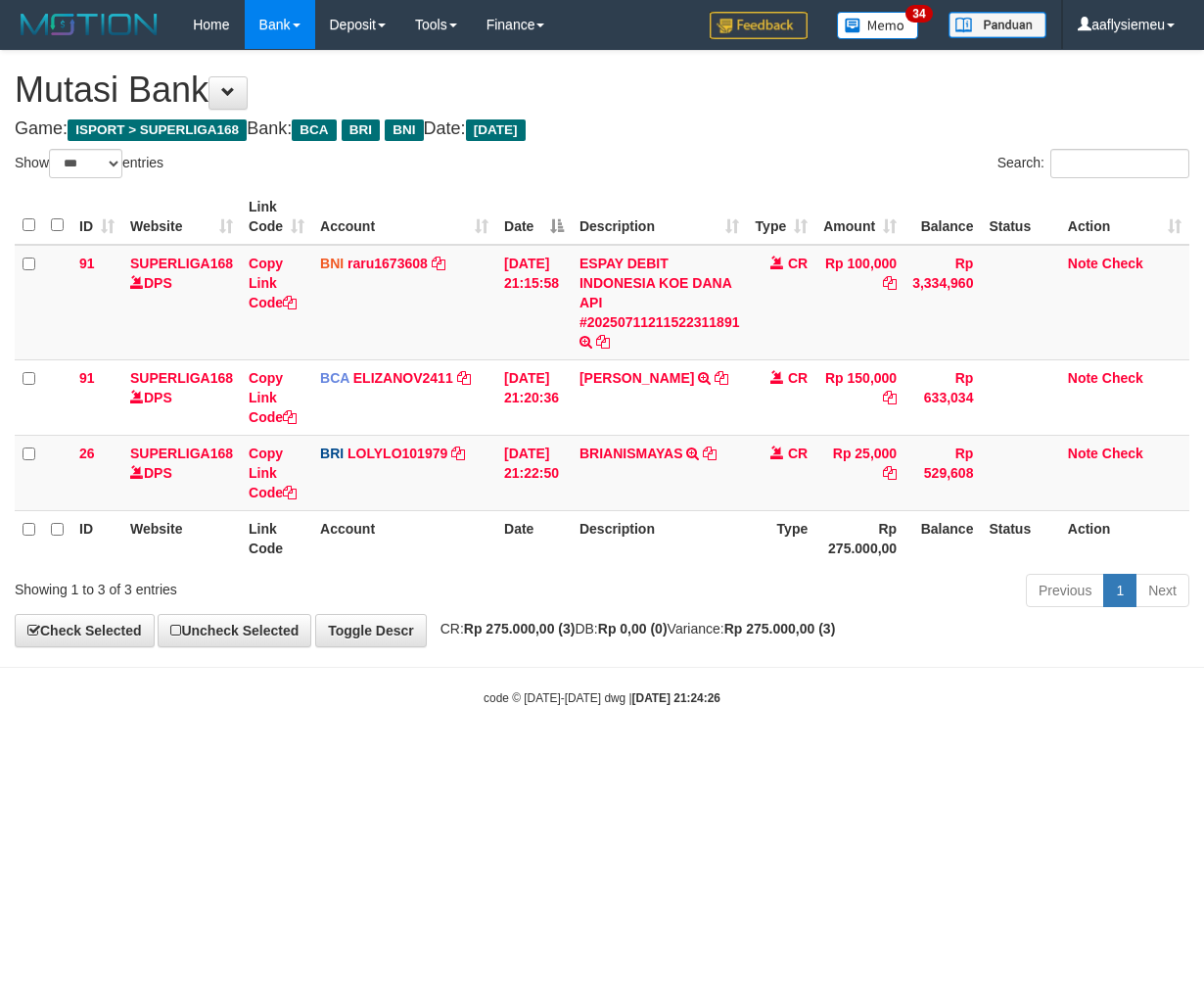 select on "***" 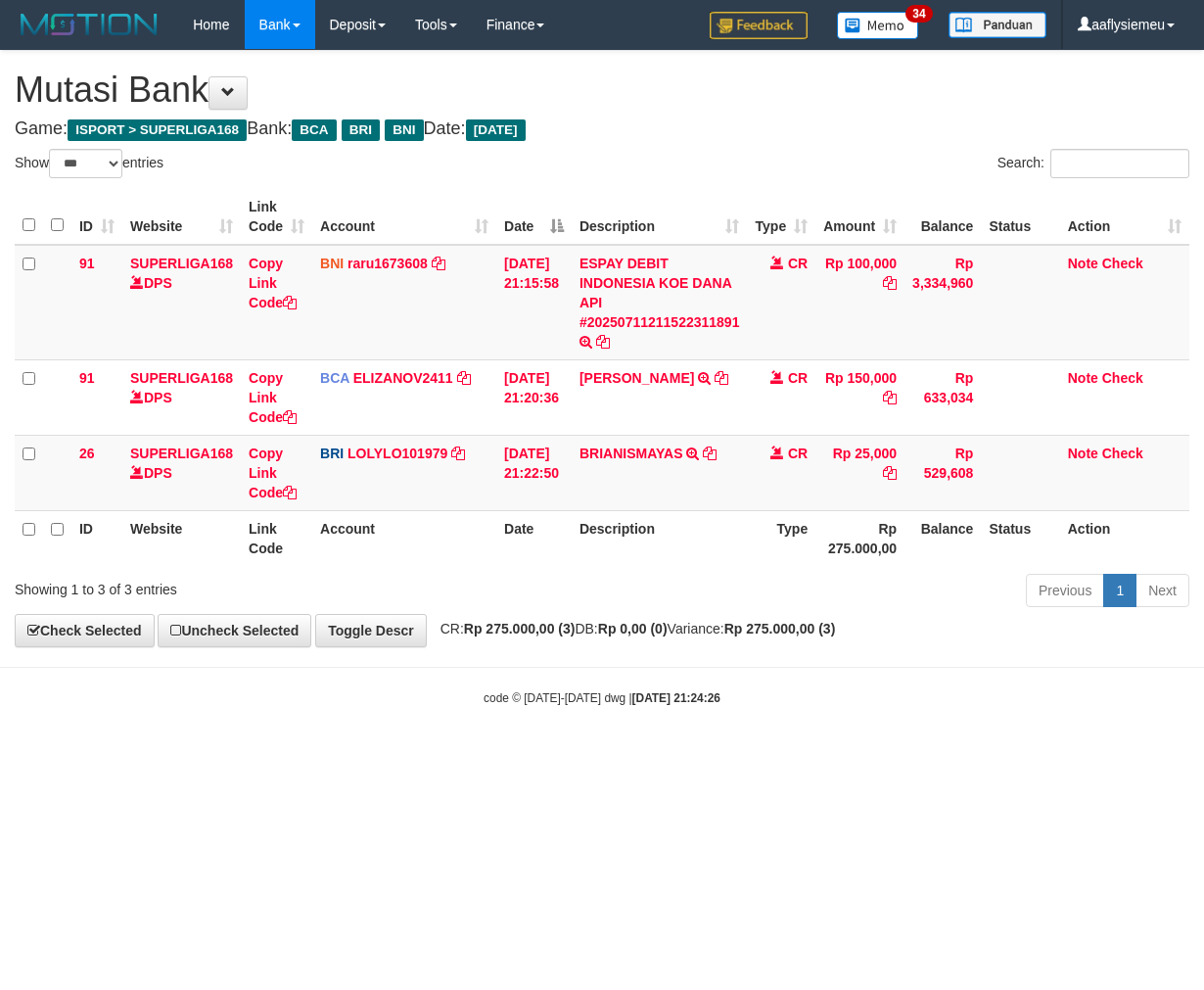 scroll, scrollTop: 0, scrollLeft: 0, axis: both 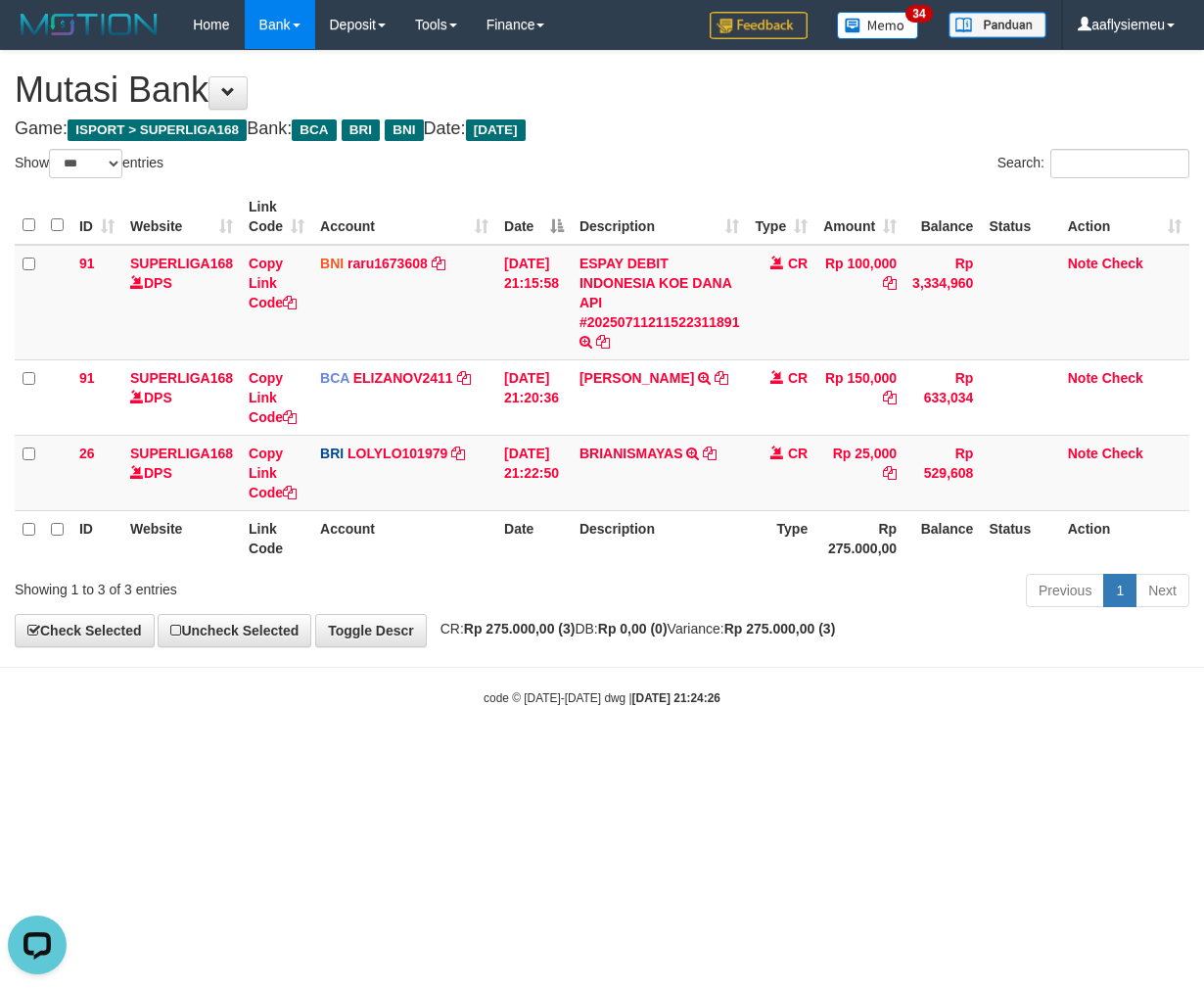 click on "Toggle navigation
Home
Bank
Account List
Load
By Website
Group
[ISPORT]													SUPERLIGA168
By Load Group (DPS)
34" at bounding box center (602, 378) 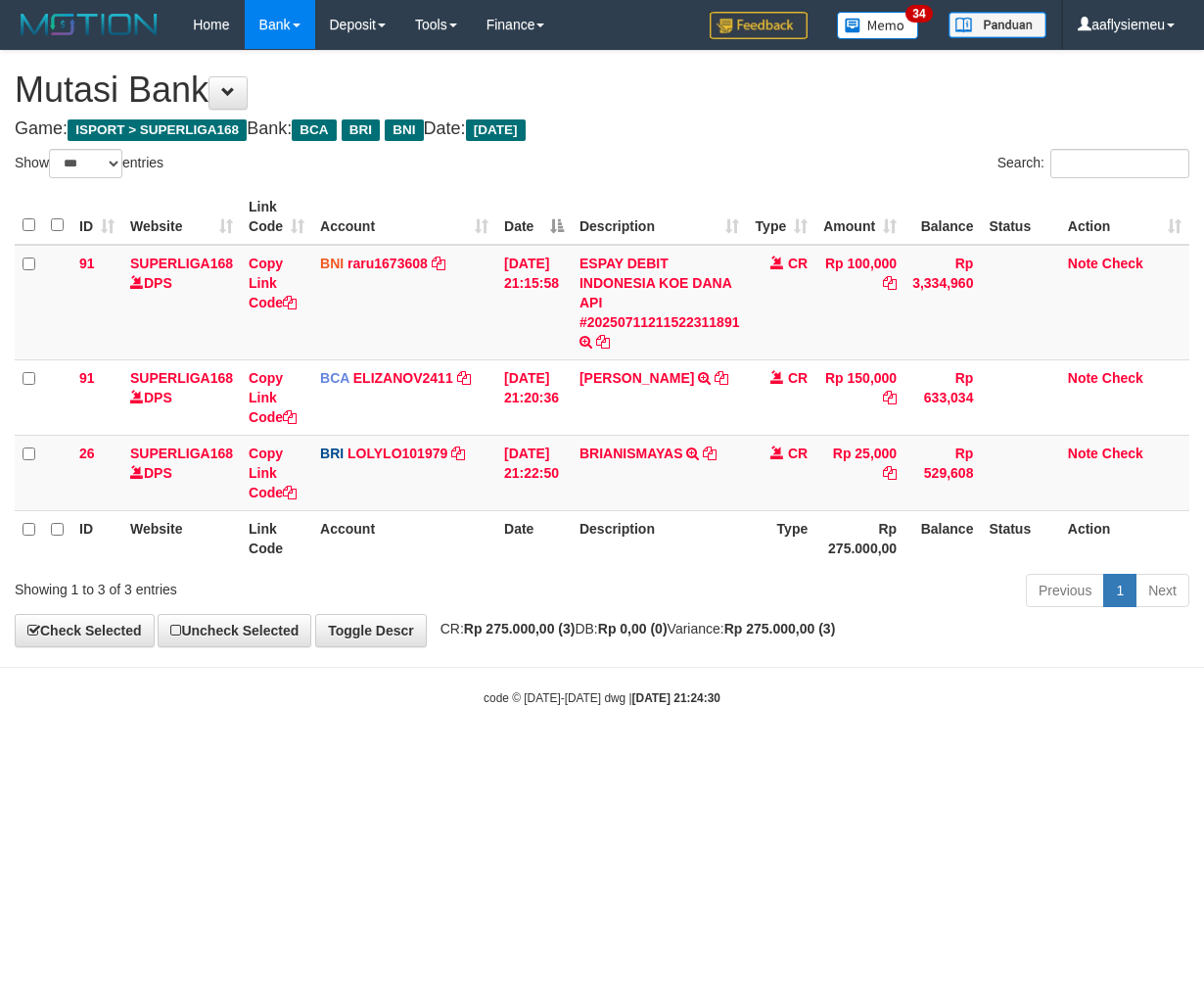 select on "***" 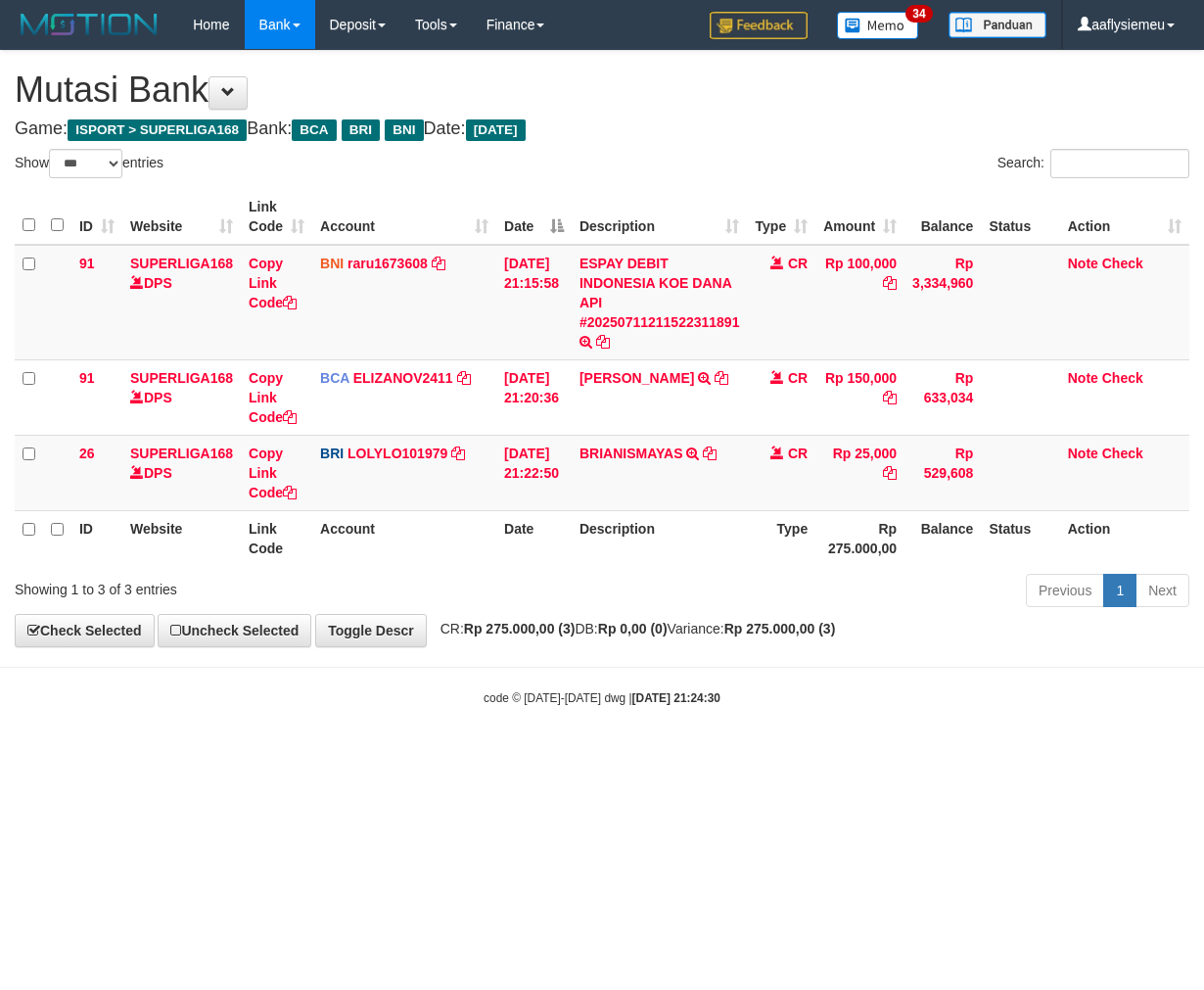scroll, scrollTop: 0, scrollLeft: 0, axis: both 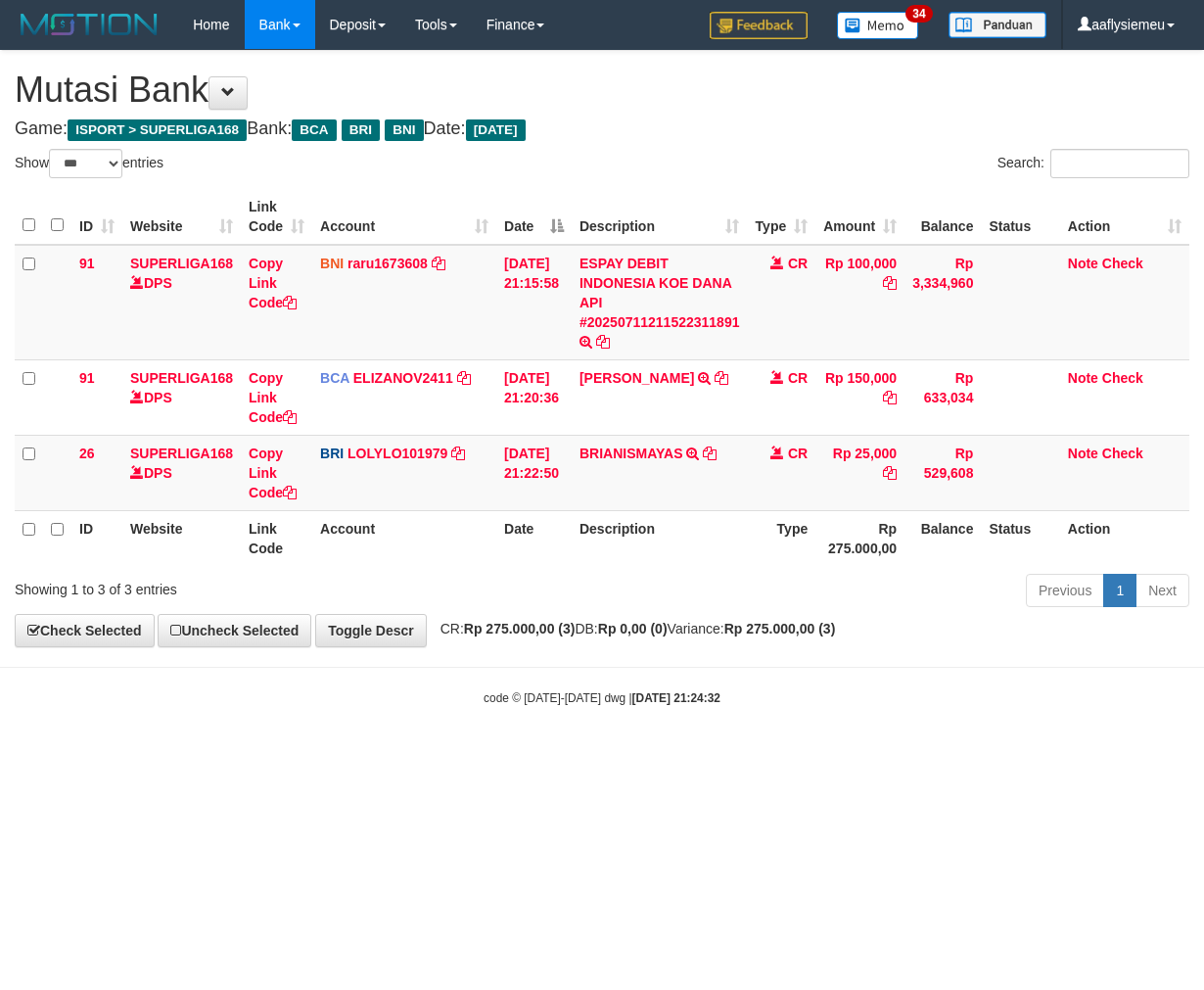 select on "***" 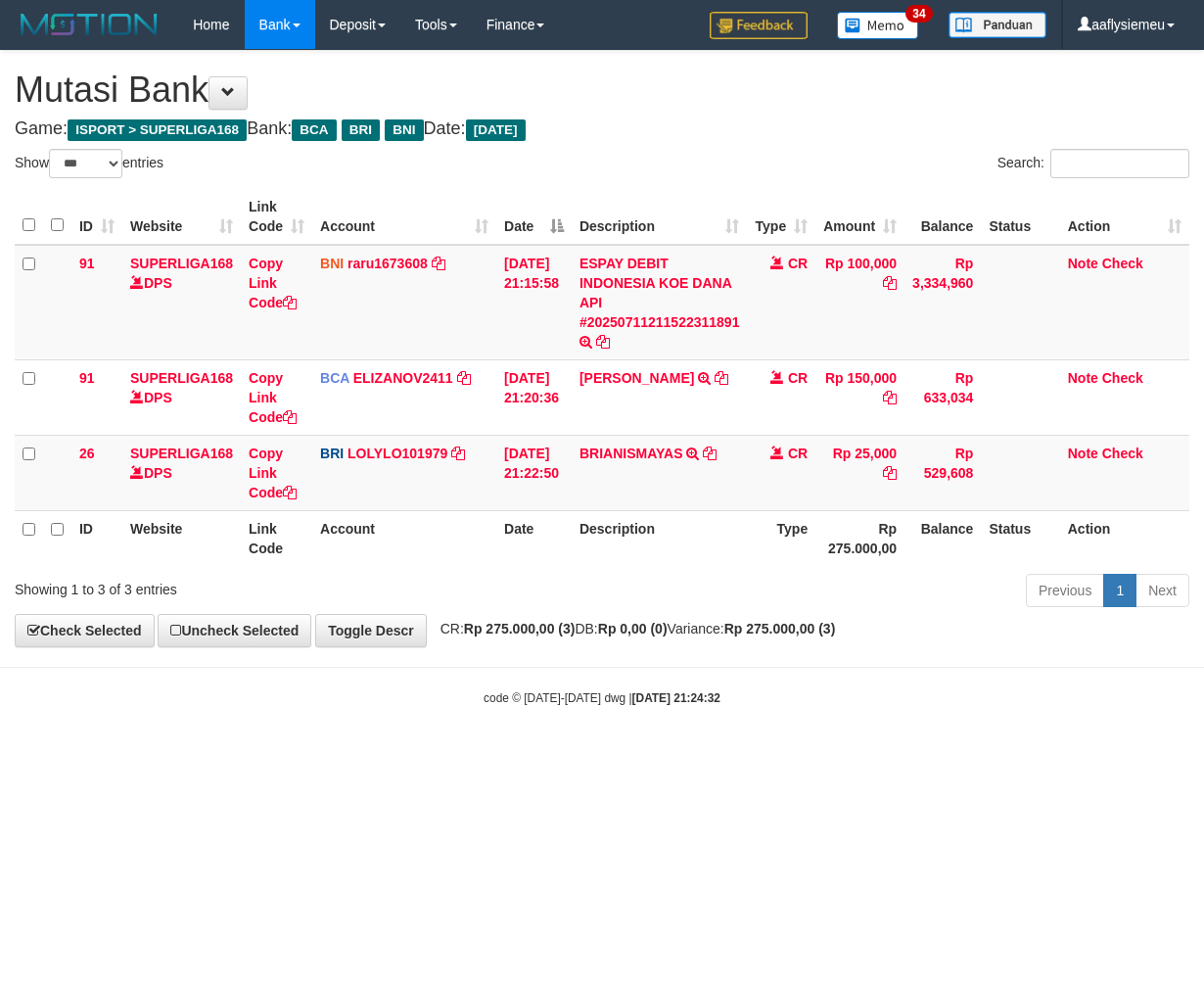 scroll, scrollTop: 0, scrollLeft: 0, axis: both 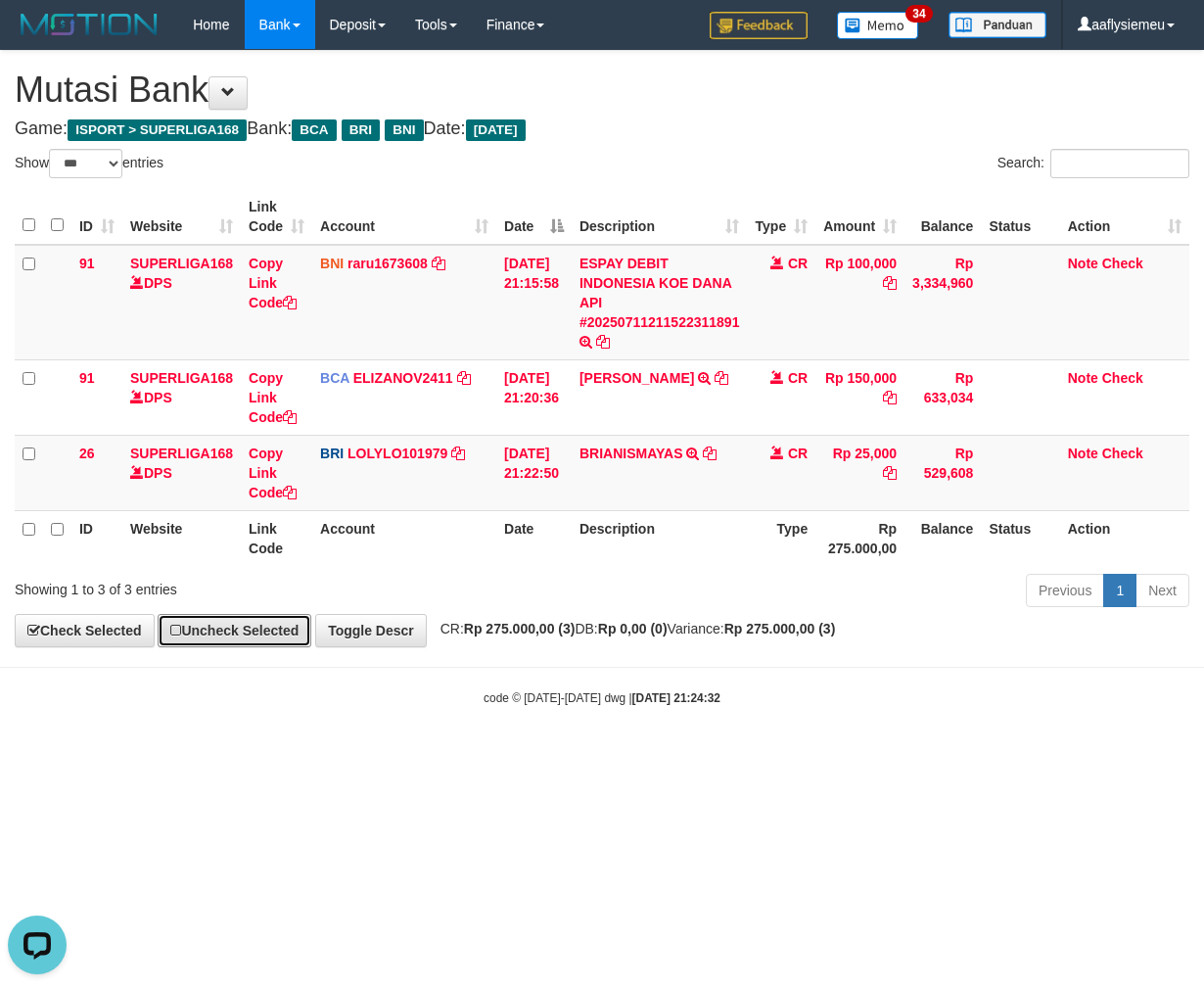 drag, startPoint x: 187, startPoint y: 613, endPoint x: 172, endPoint y: 605, distance: 17 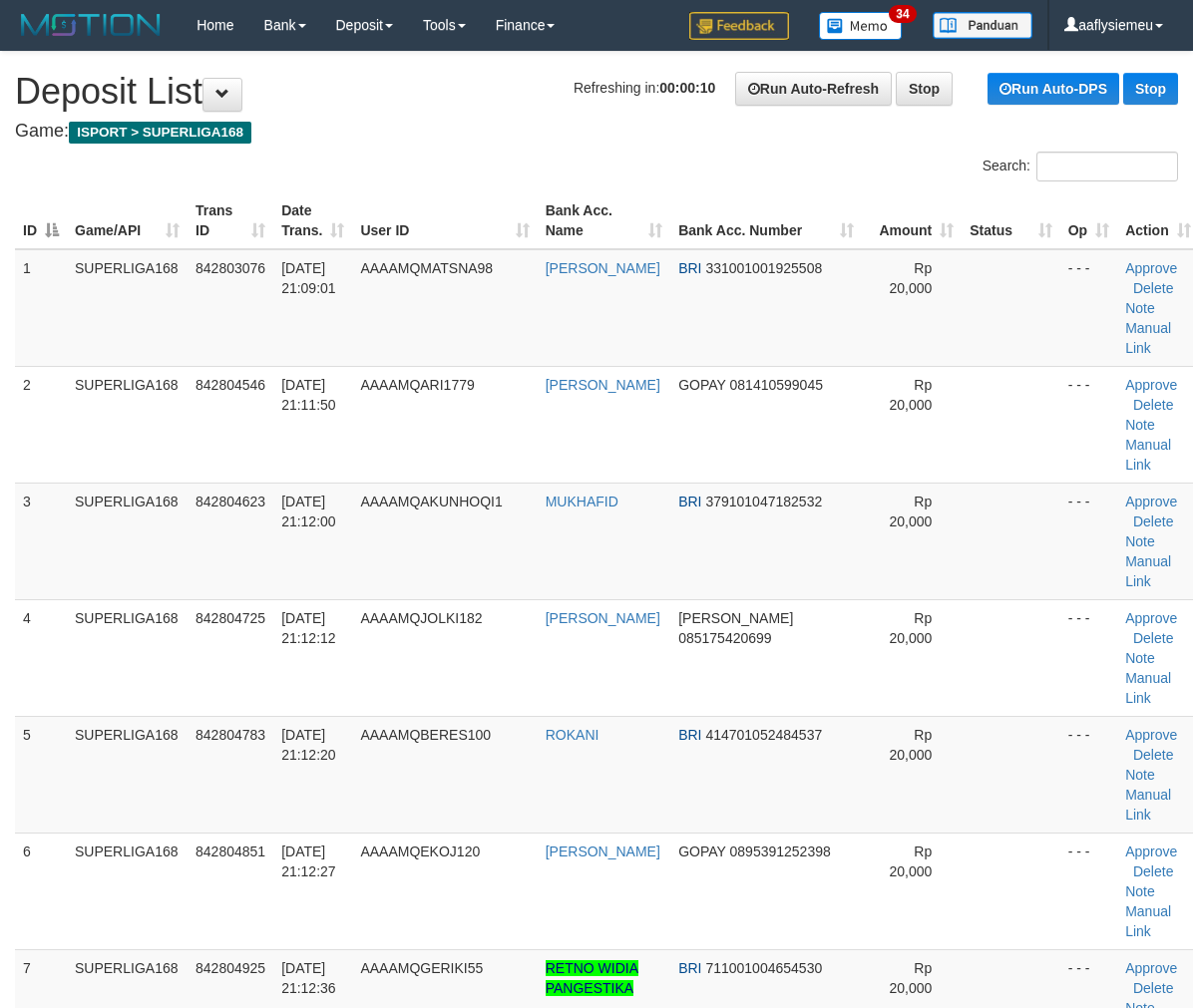 scroll, scrollTop: 0, scrollLeft: 0, axis: both 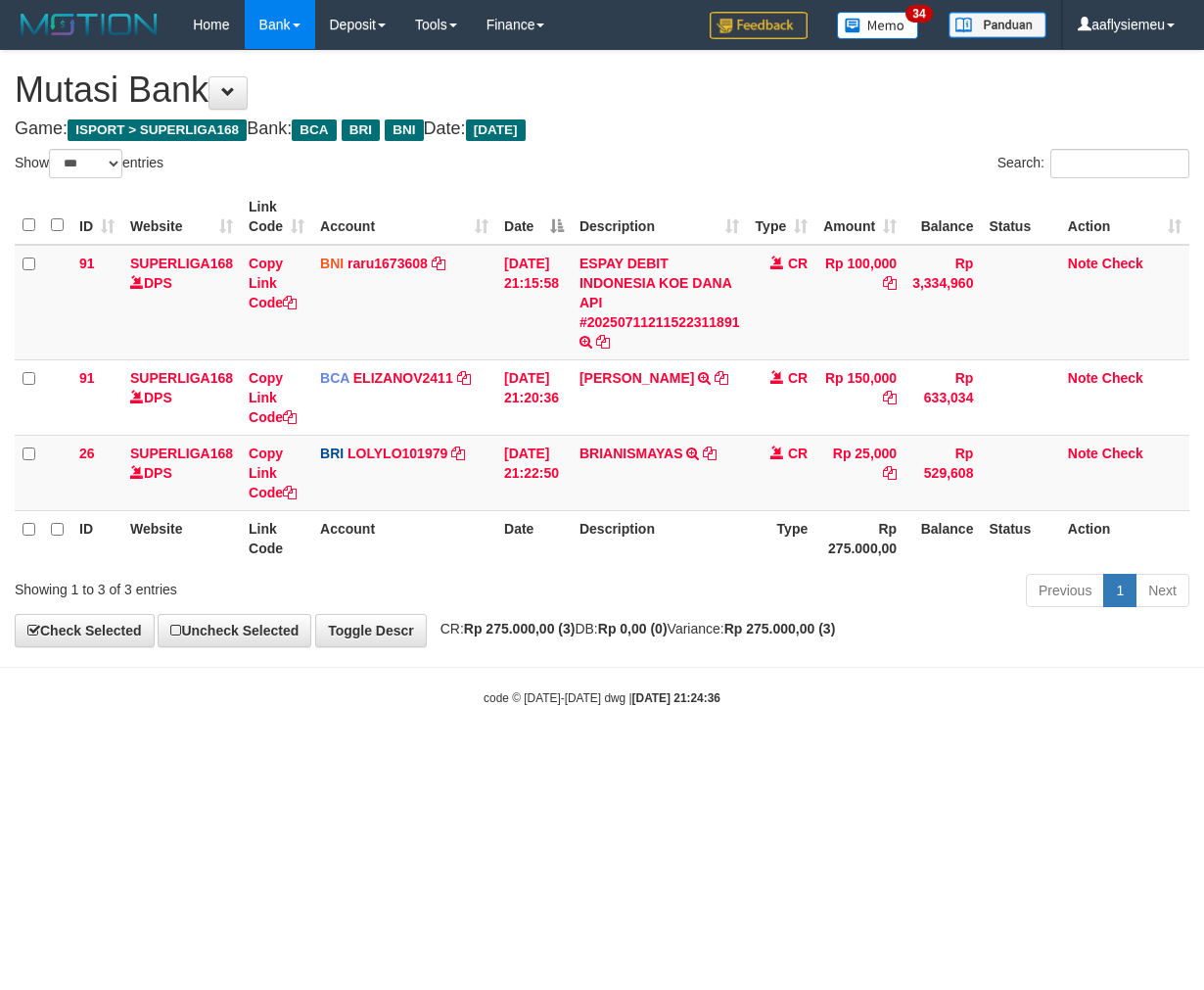 select on "***" 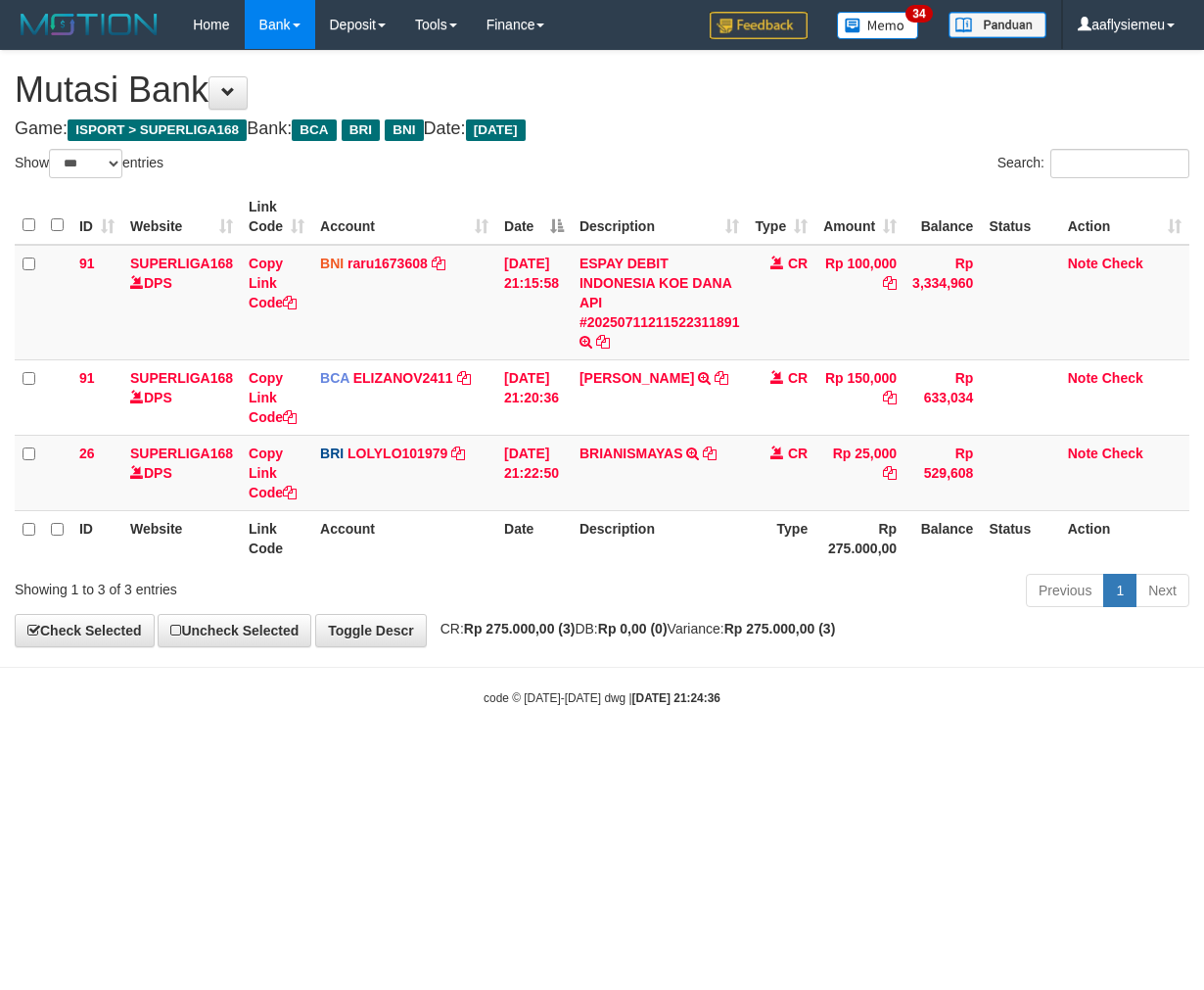 scroll, scrollTop: 0, scrollLeft: 0, axis: both 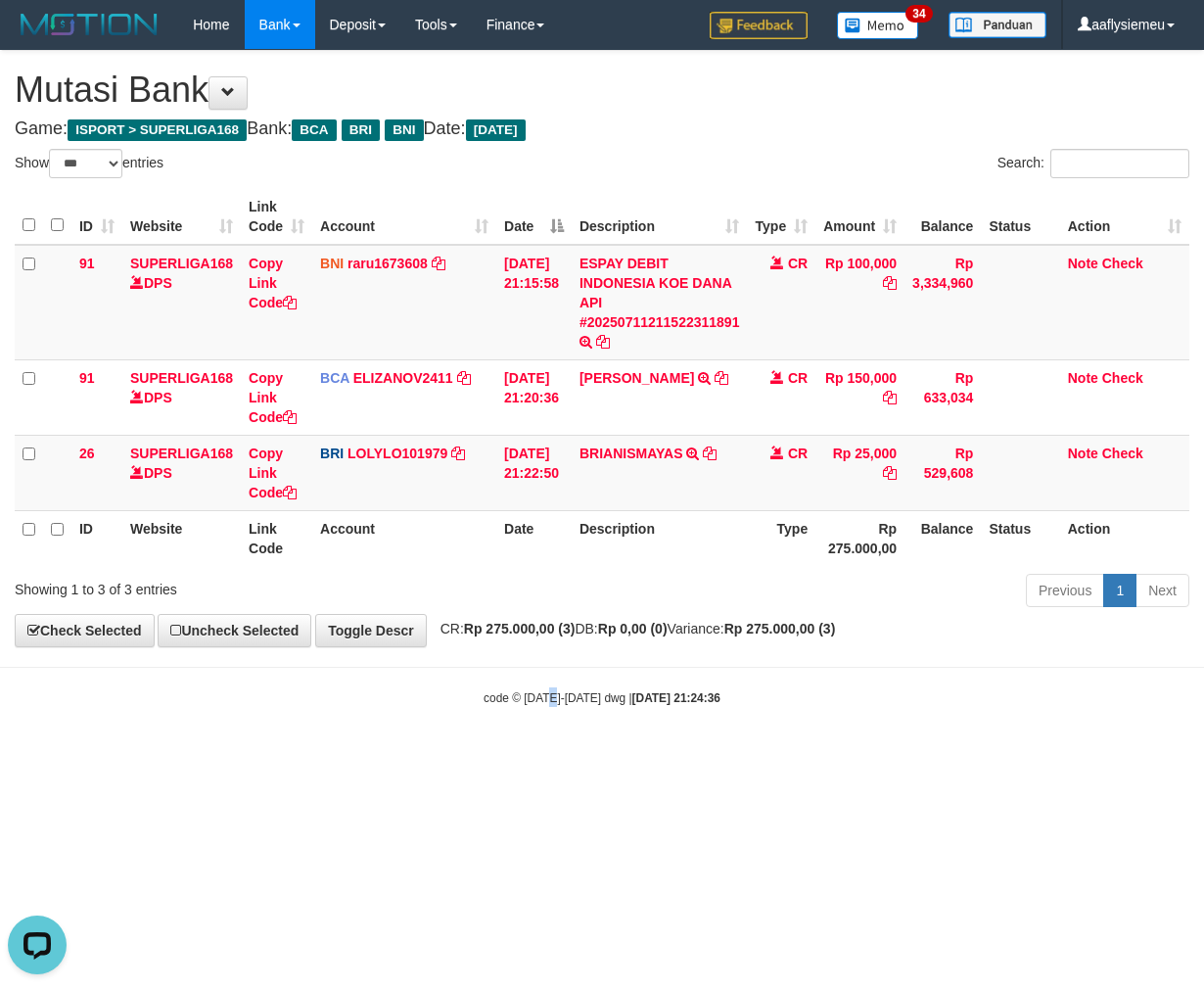 click on "Toggle navigation
Home
Bank
Account List
Load
By Website
Group
[ISPORT]													SUPERLIGA168
By Load Group (DPS)" at bounding box center (602, 378) 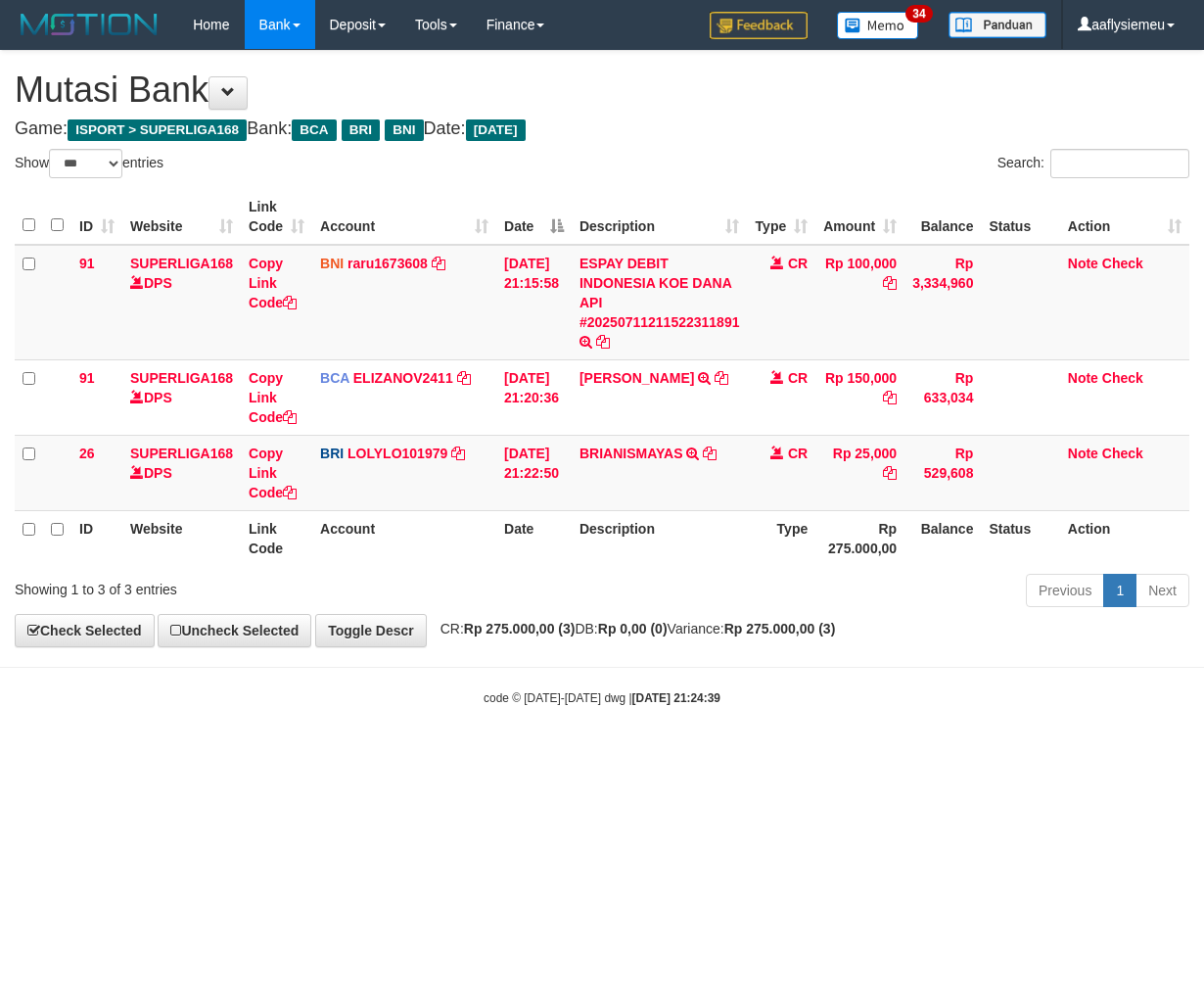 select on "***" 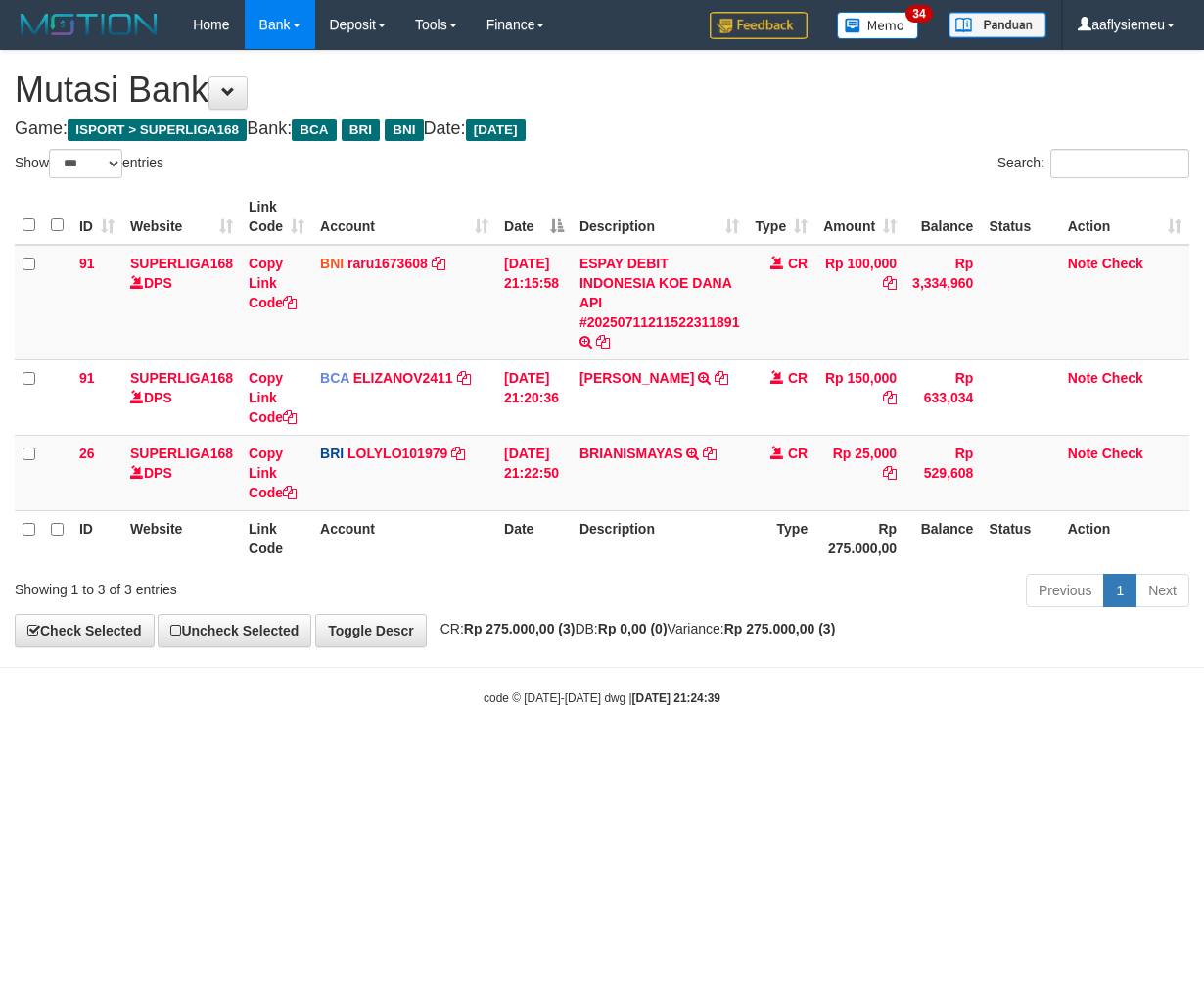 scroll, scrollTop: 0, scrollLeft: 0, axis: both 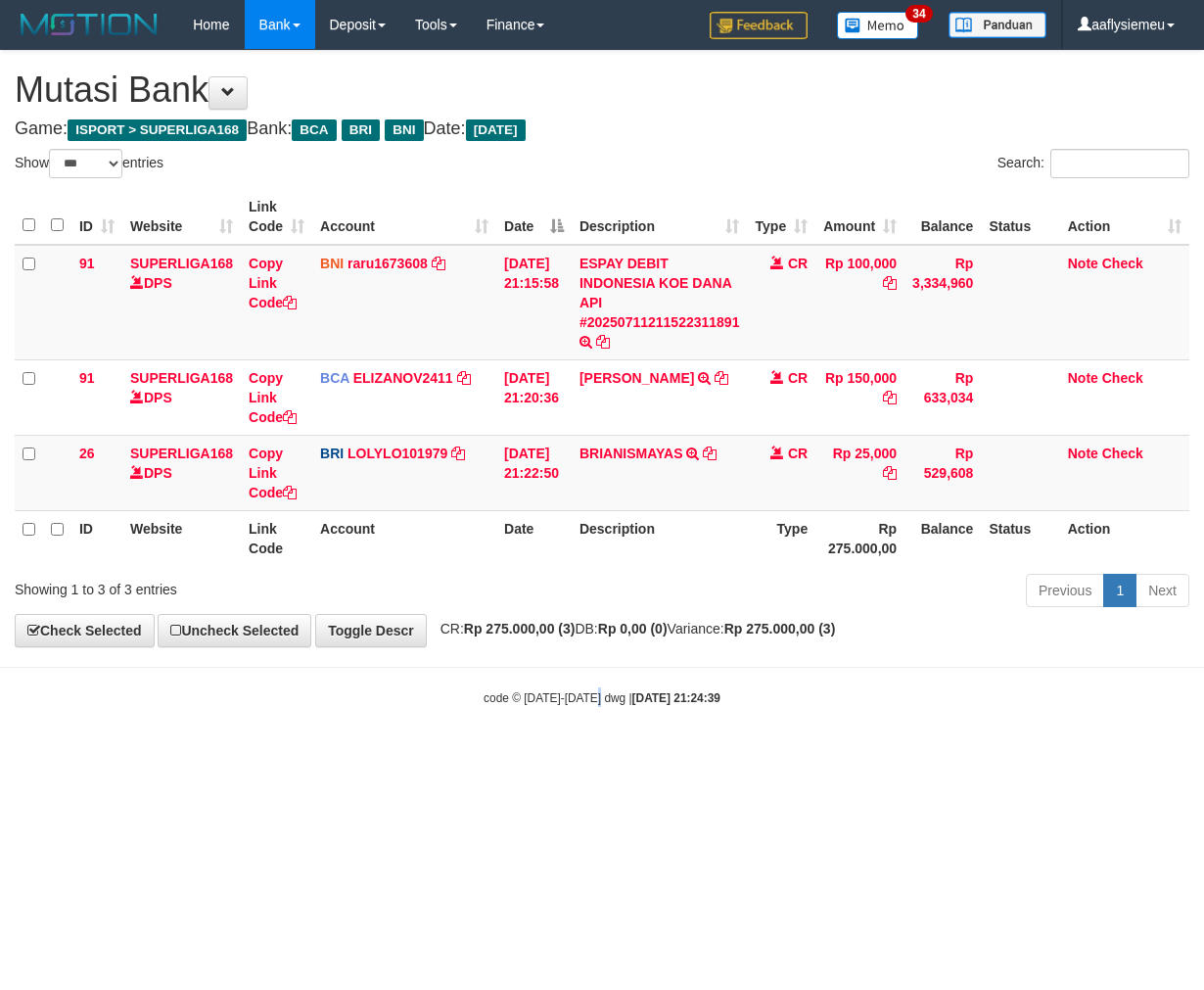 click on "Toggle navigation
Home
Bank
Account List
Load
By Website
Group
[ISPORT]													SUPERLIGA168
By Load Group (DPS)" at bounding box center [602, 378] 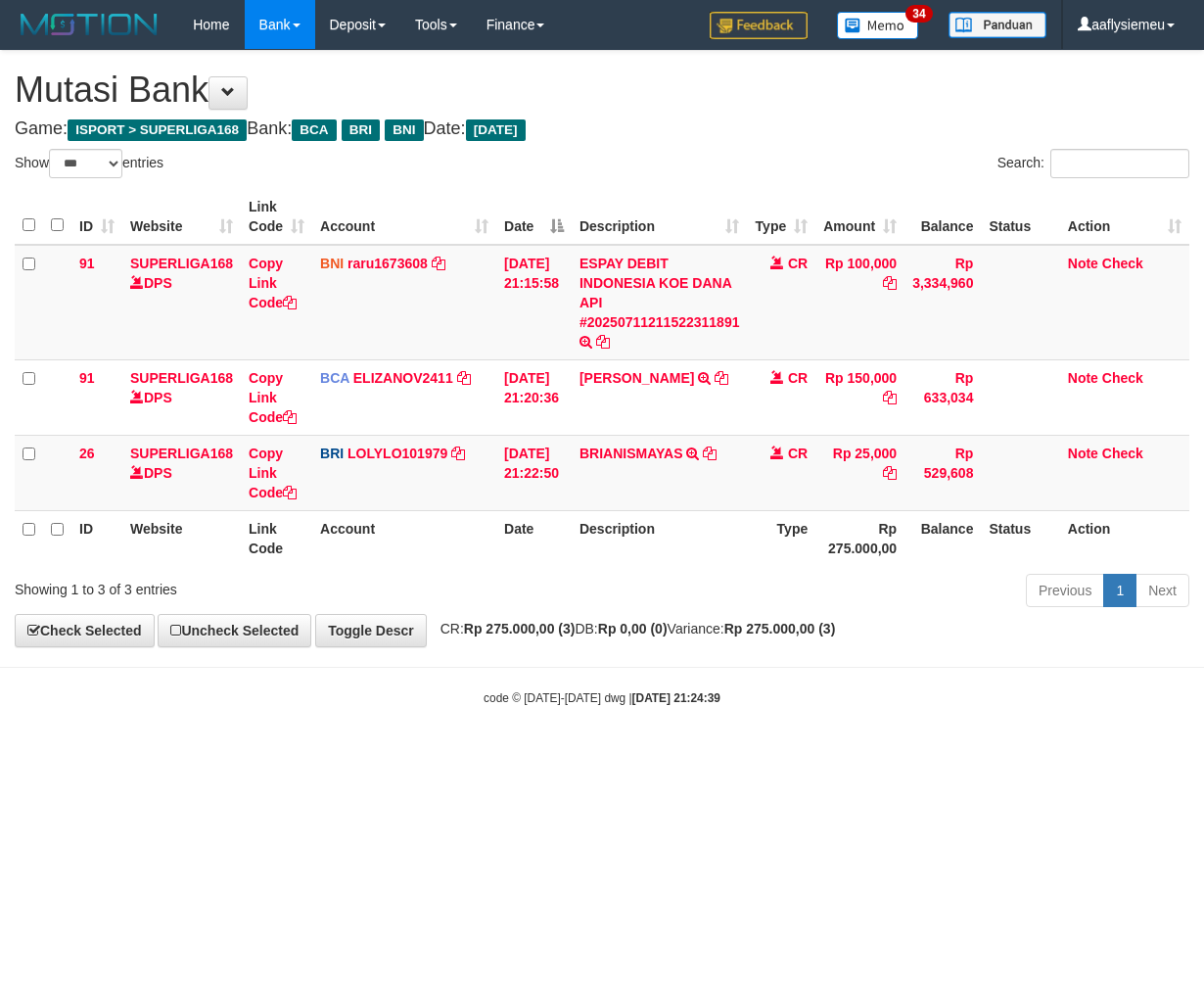 select on "***" 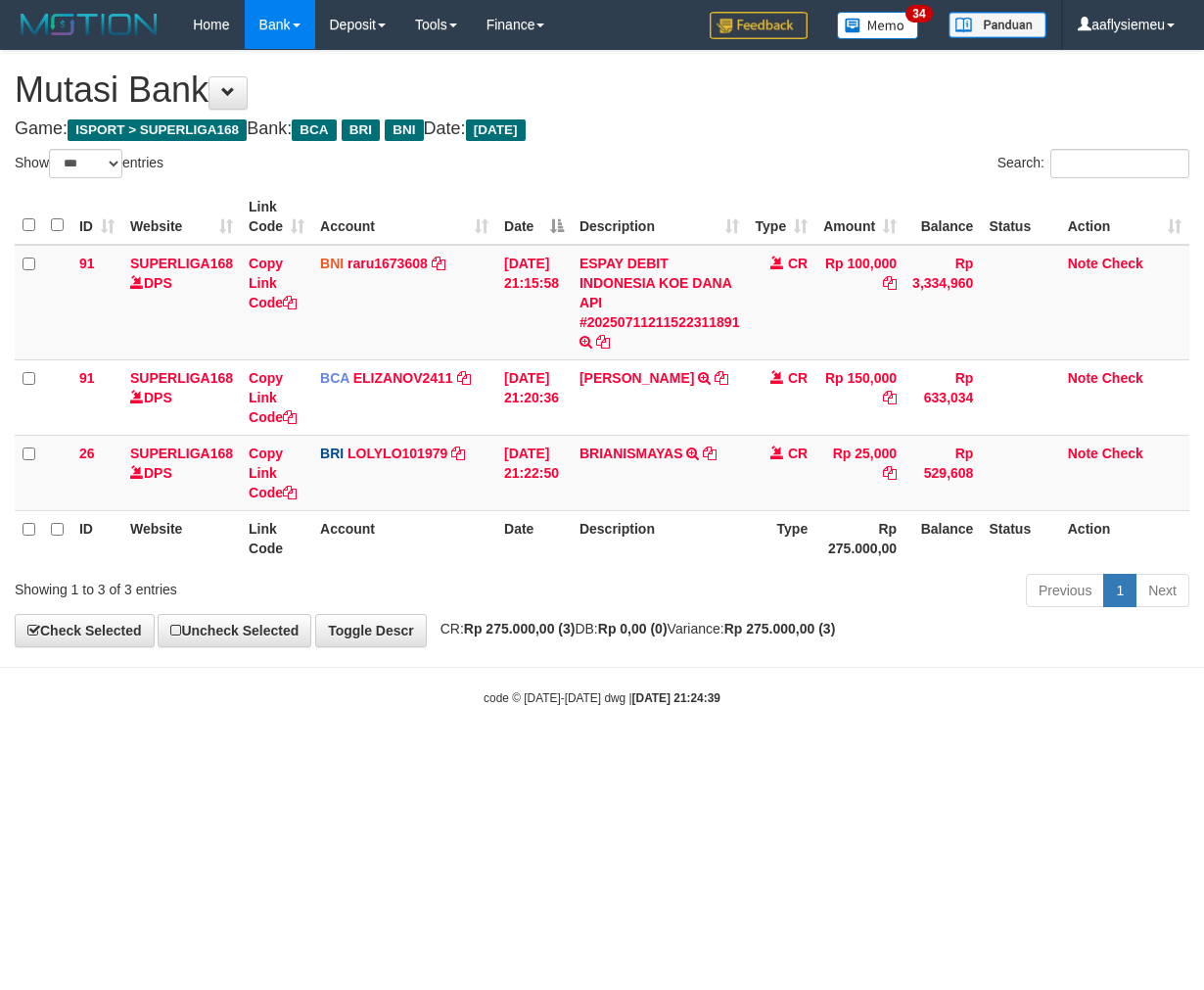 scroll, scrollTop: 0, scrollLeft: 0, axis: both 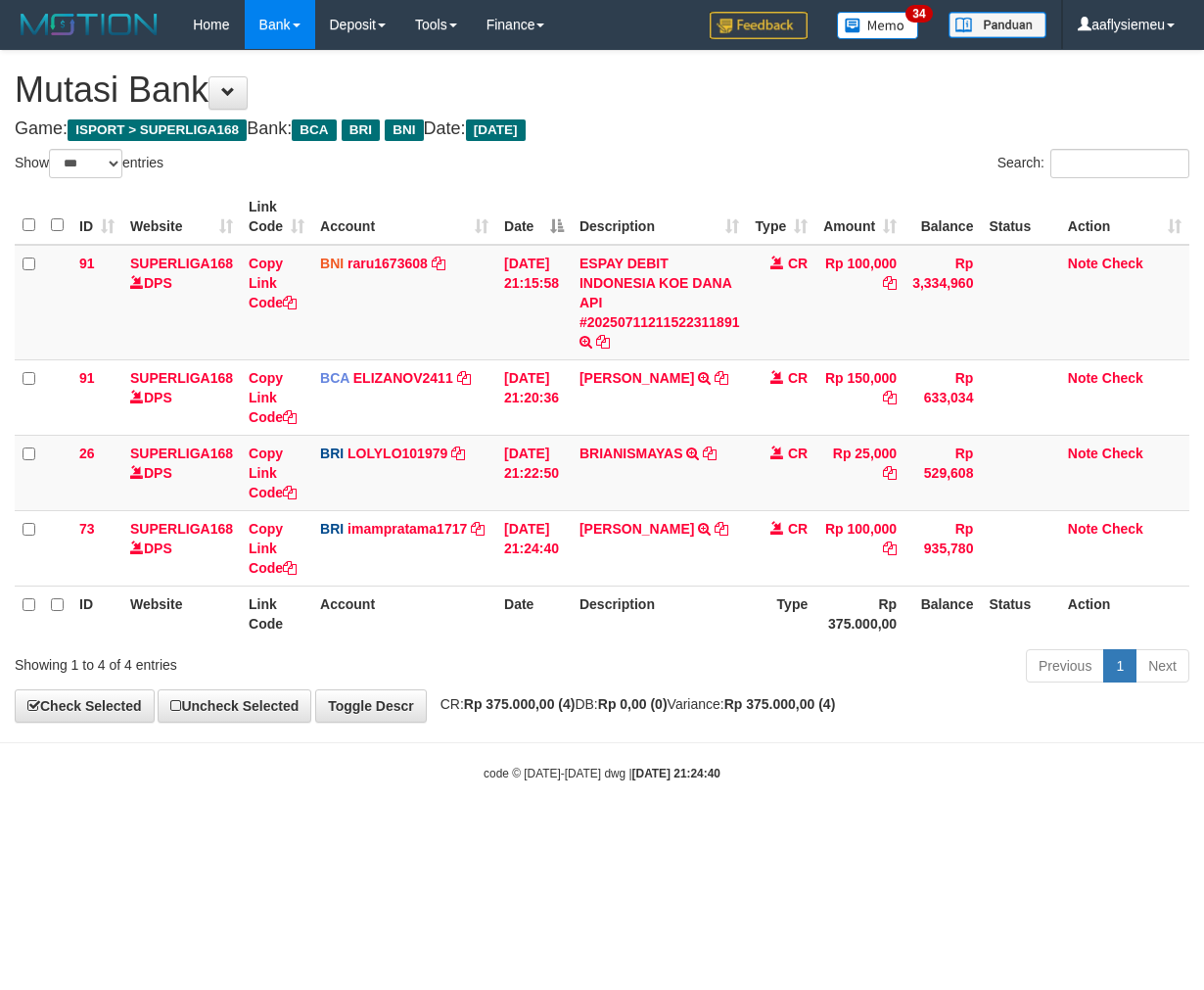 select on "***" 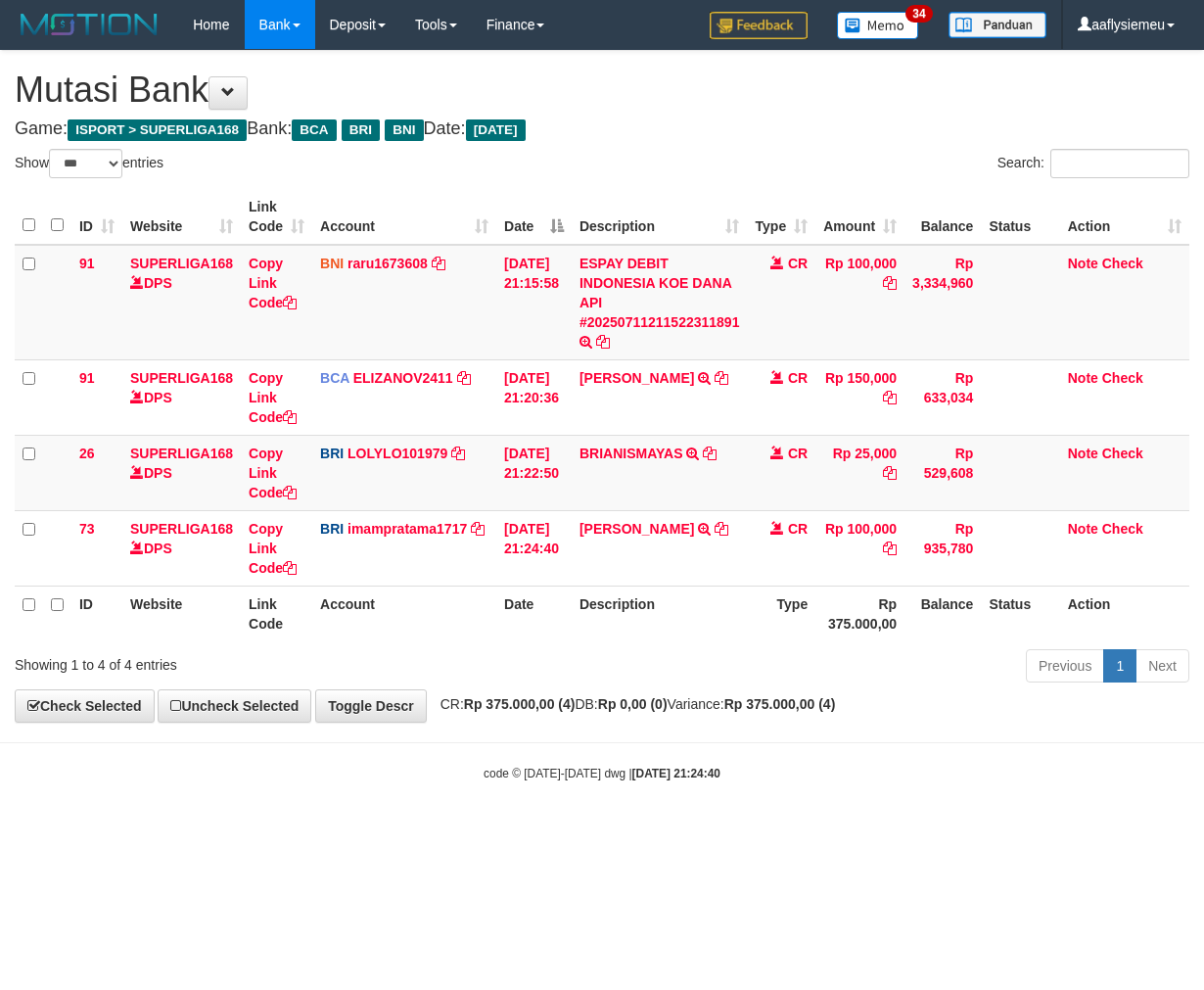 scroll, scrollTop: 0, scrollLeft: 0, axis: both 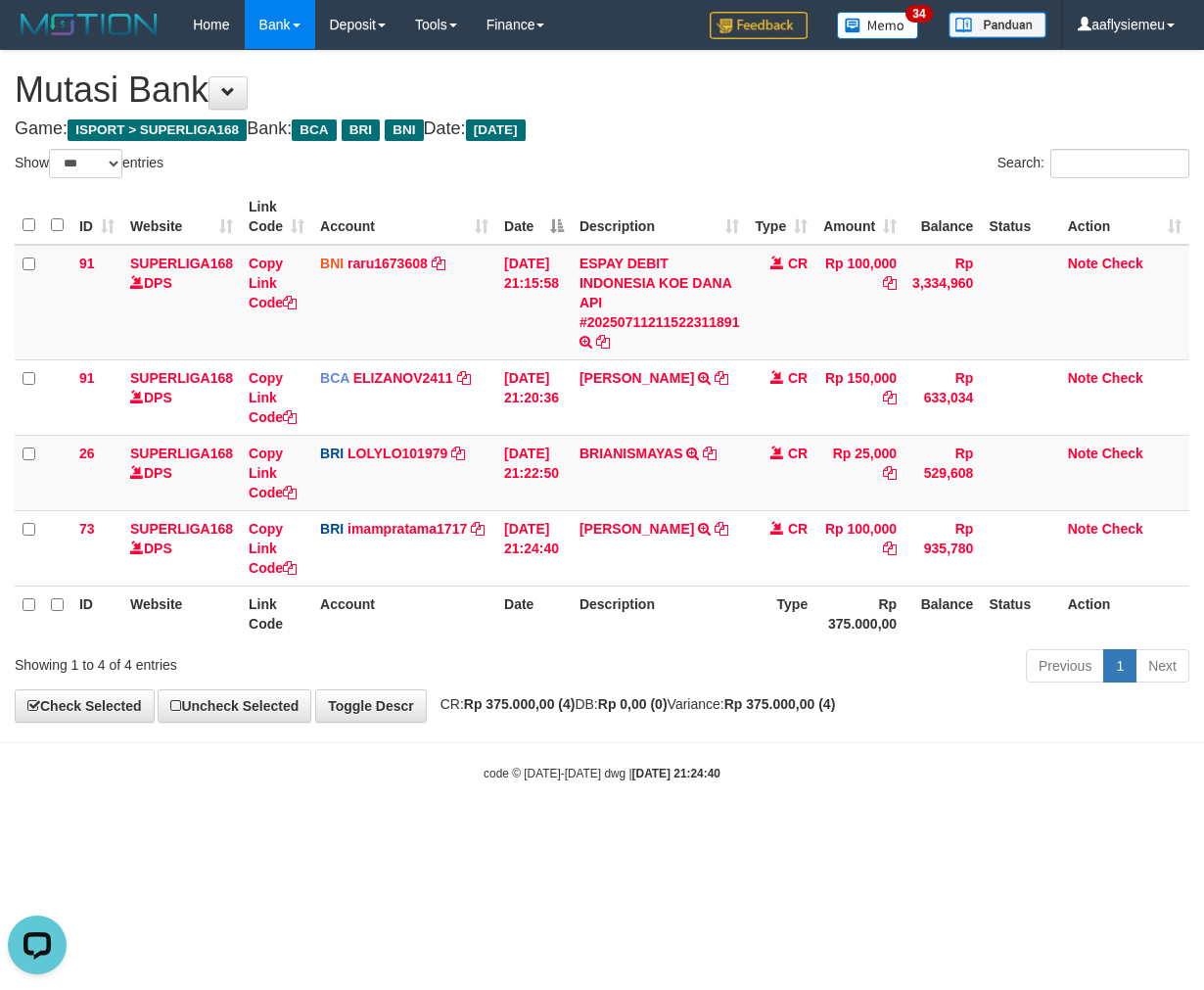 click on "ID Website Link Code Account Date Description Type Amount Balance Status Action
91
SUPERLIGA168    DPS
Copy Link Code
BNI
raru1673608
DPS
RANDI RUSTANDI
mutasi_20250711_4808 | 91
mutasi_20250711_4808 | 91
11/07/2025 21:15:58
ESPAY DEBIT INDONESIA KOE DANA API #20250711211522311891         TRANSFER DARI ESPAY DEBIT INDONESIA KOE DANA API #20250711211522311891
CR
Rp 100,000
Rp 3,334,960
Note
Check
91
SUPERLIGA168    DPS
Copy Link Code
BCA
ELIZANOV2411" at bounding box center [602, 415] 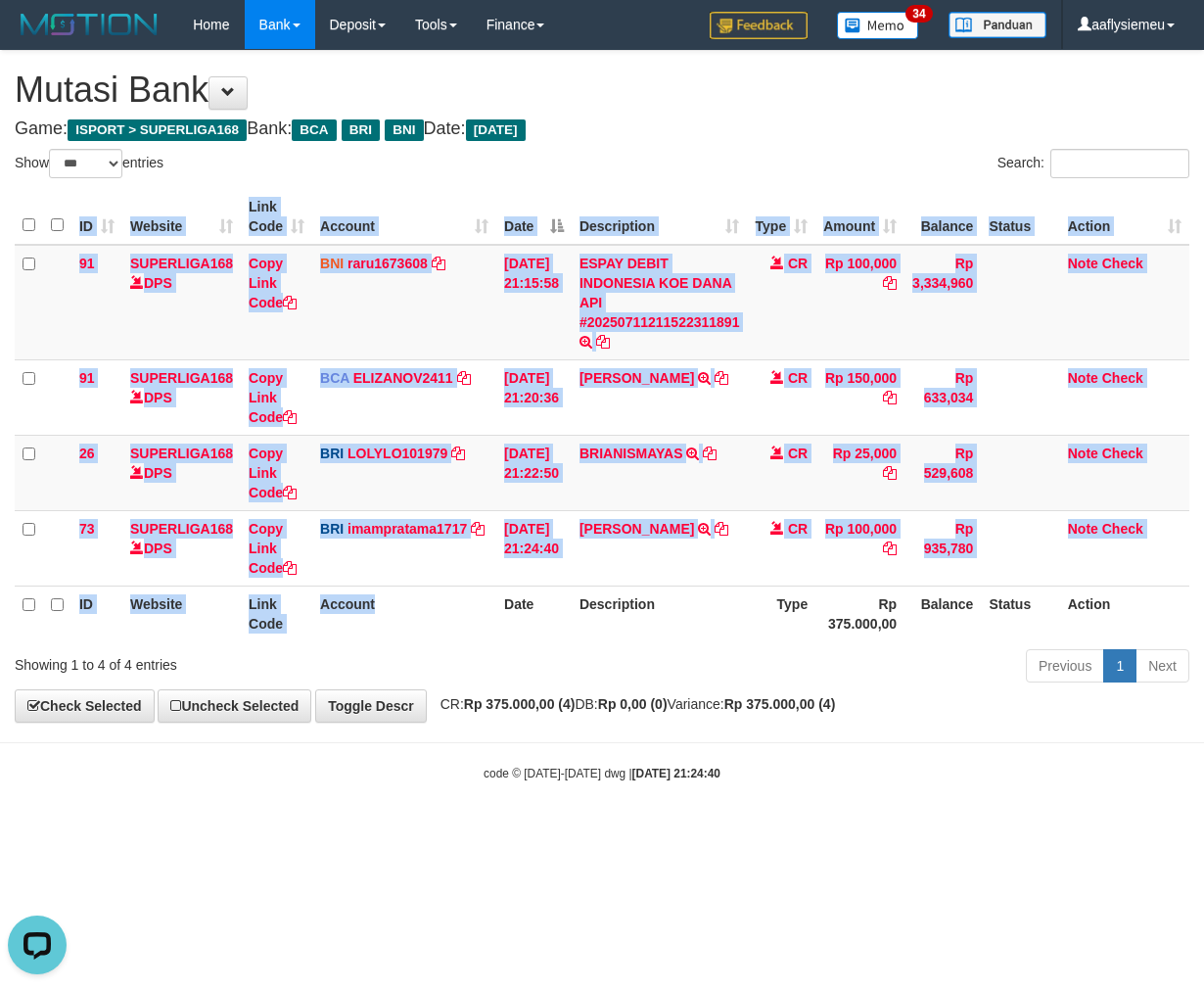 drag, startPoint x: 453, startPoint y: 637, endPoint x: 852, endPoint y: 589, distance: 401.87685 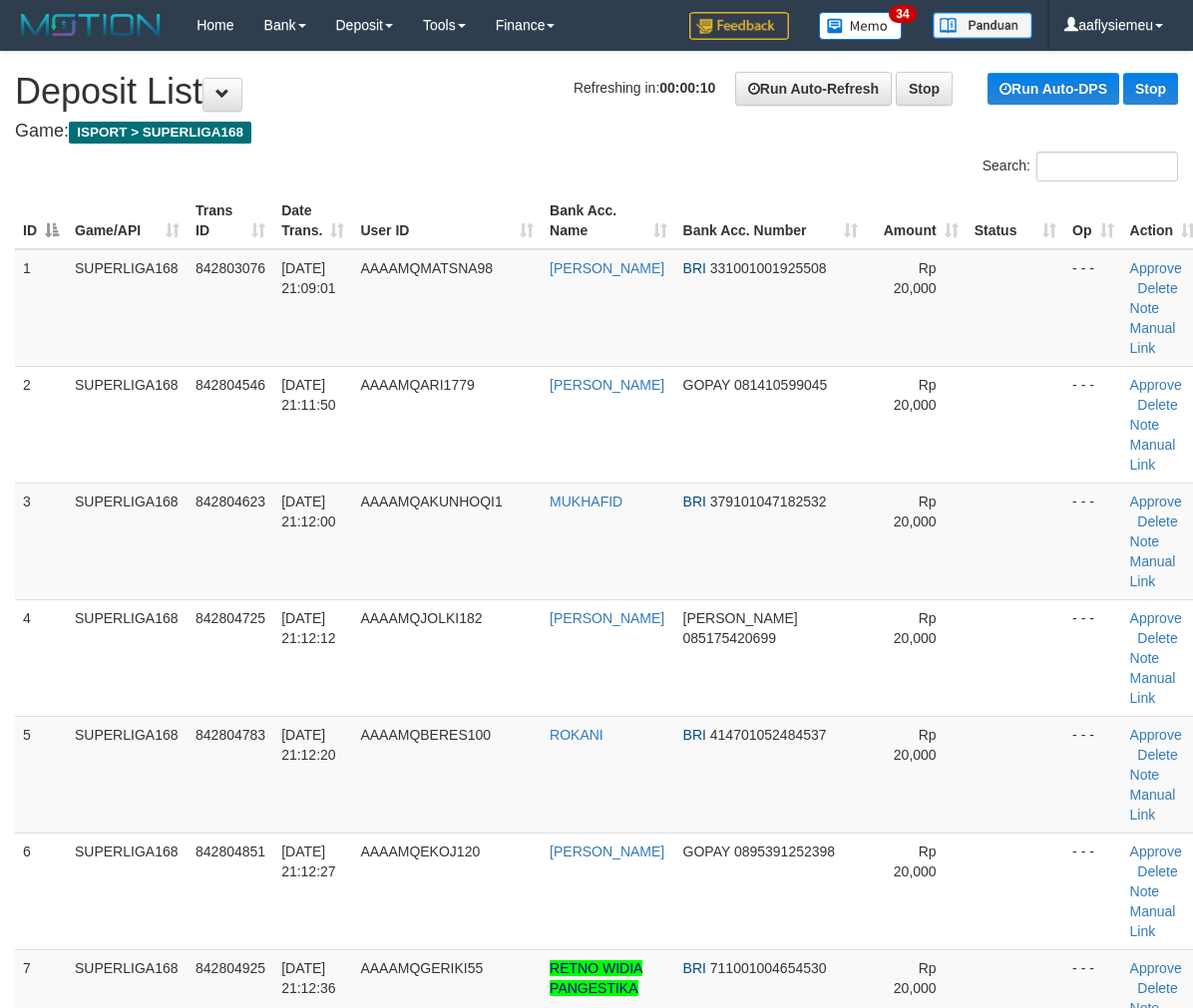 scroll, scrollTop: 0, scrollLeft: 0, axis: both 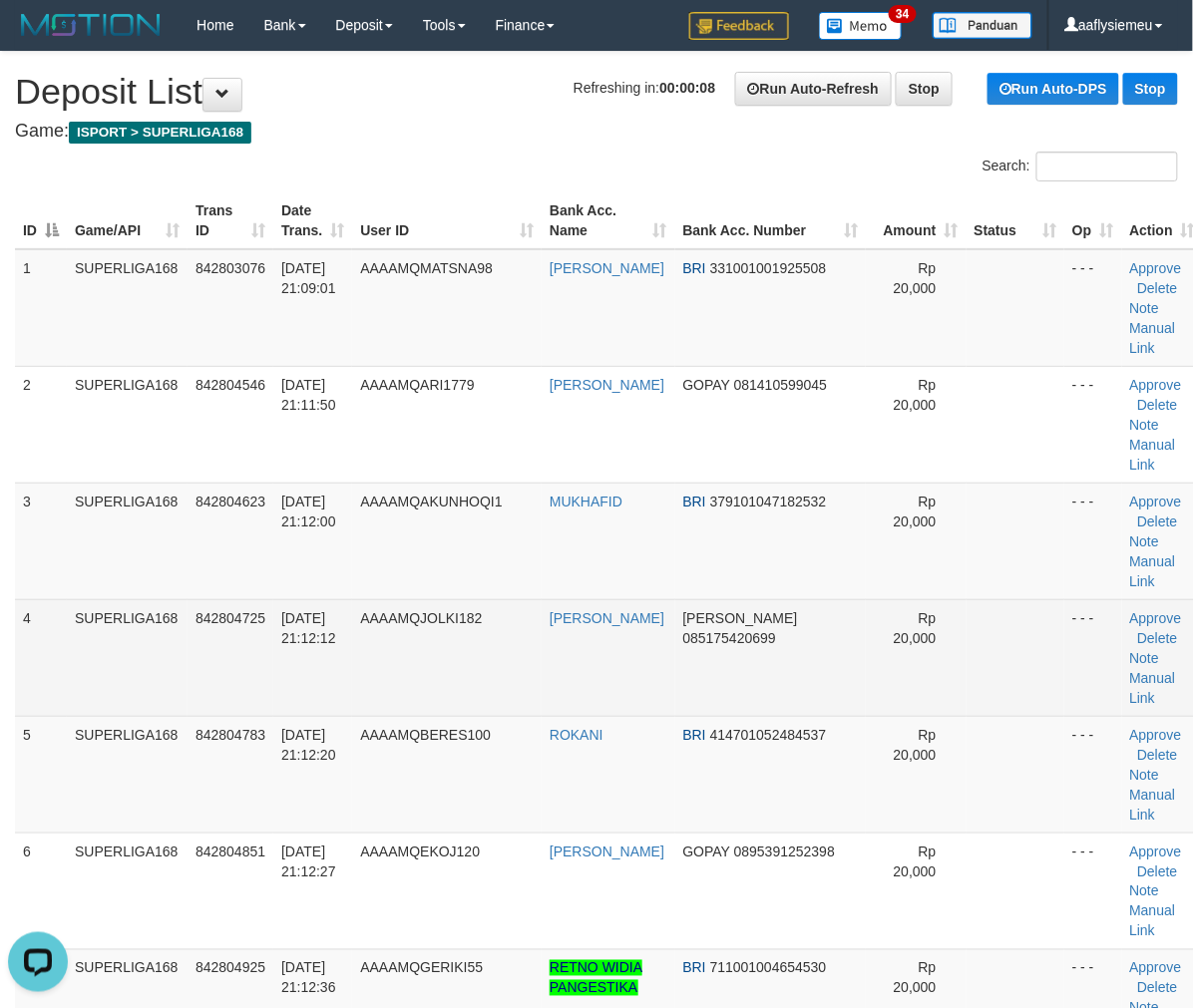 click on "4" at bounding box center (41, 657) 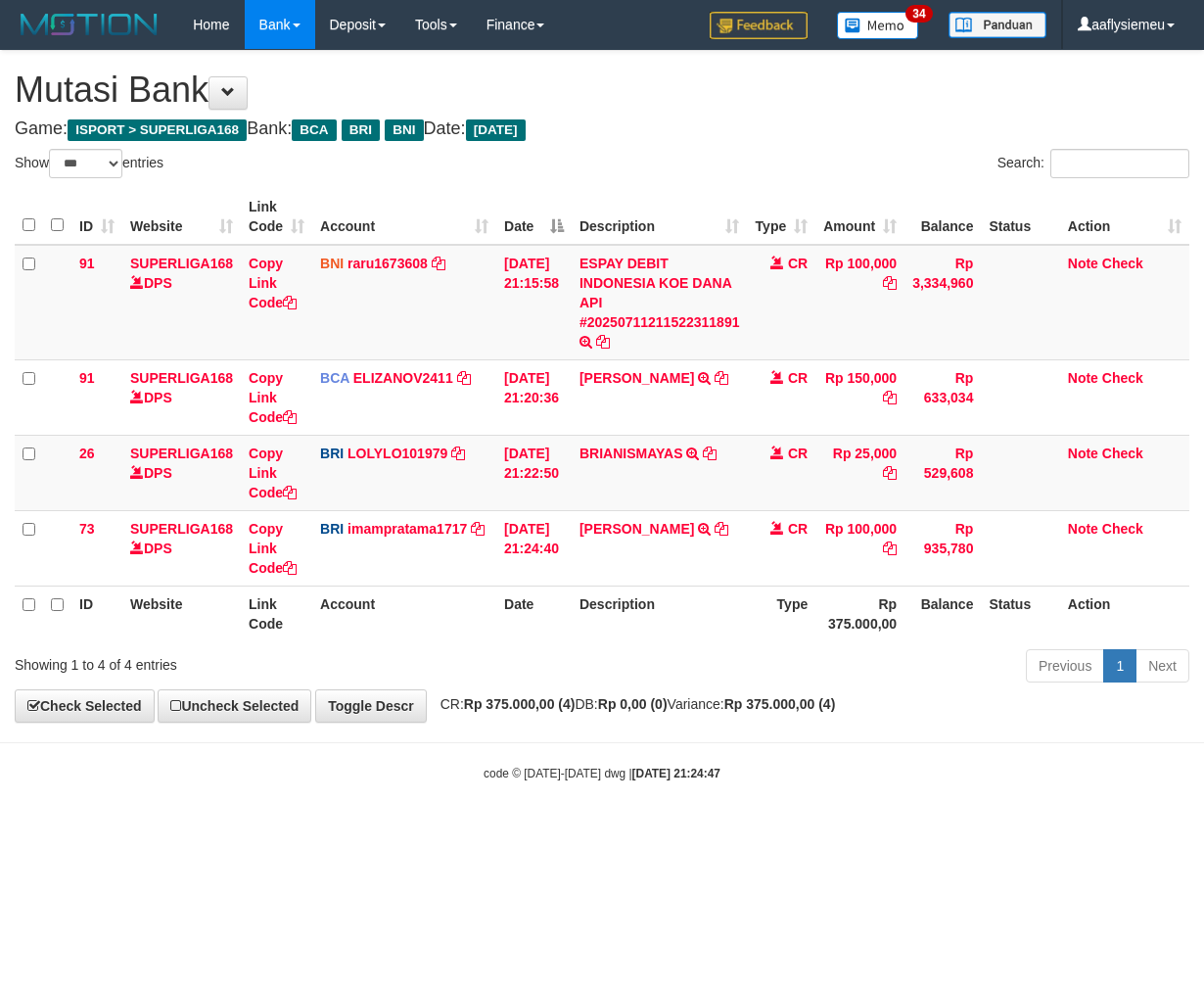select on "***" 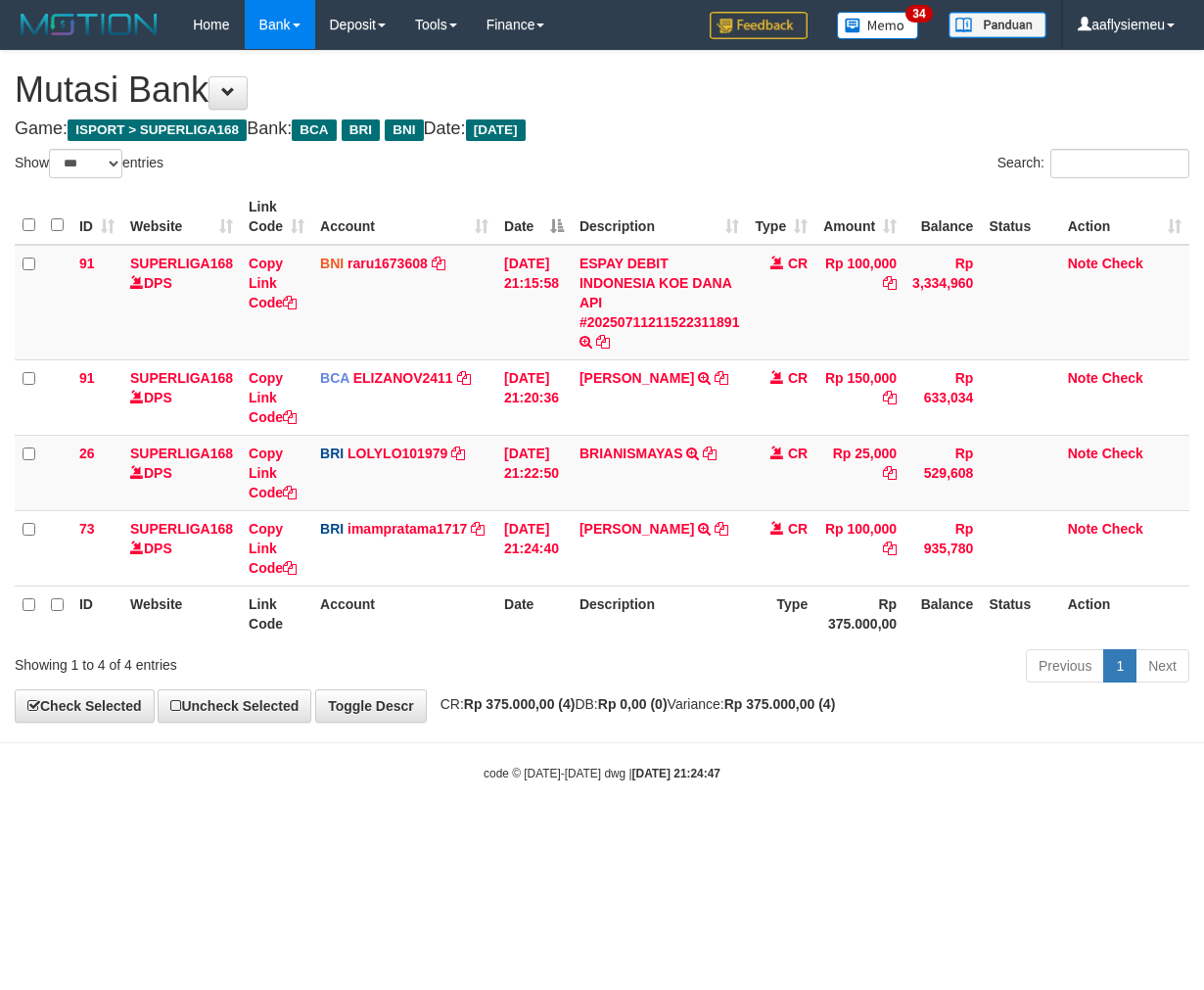scroll, scrollTop: 0, scrollLeft: 0, axis: both 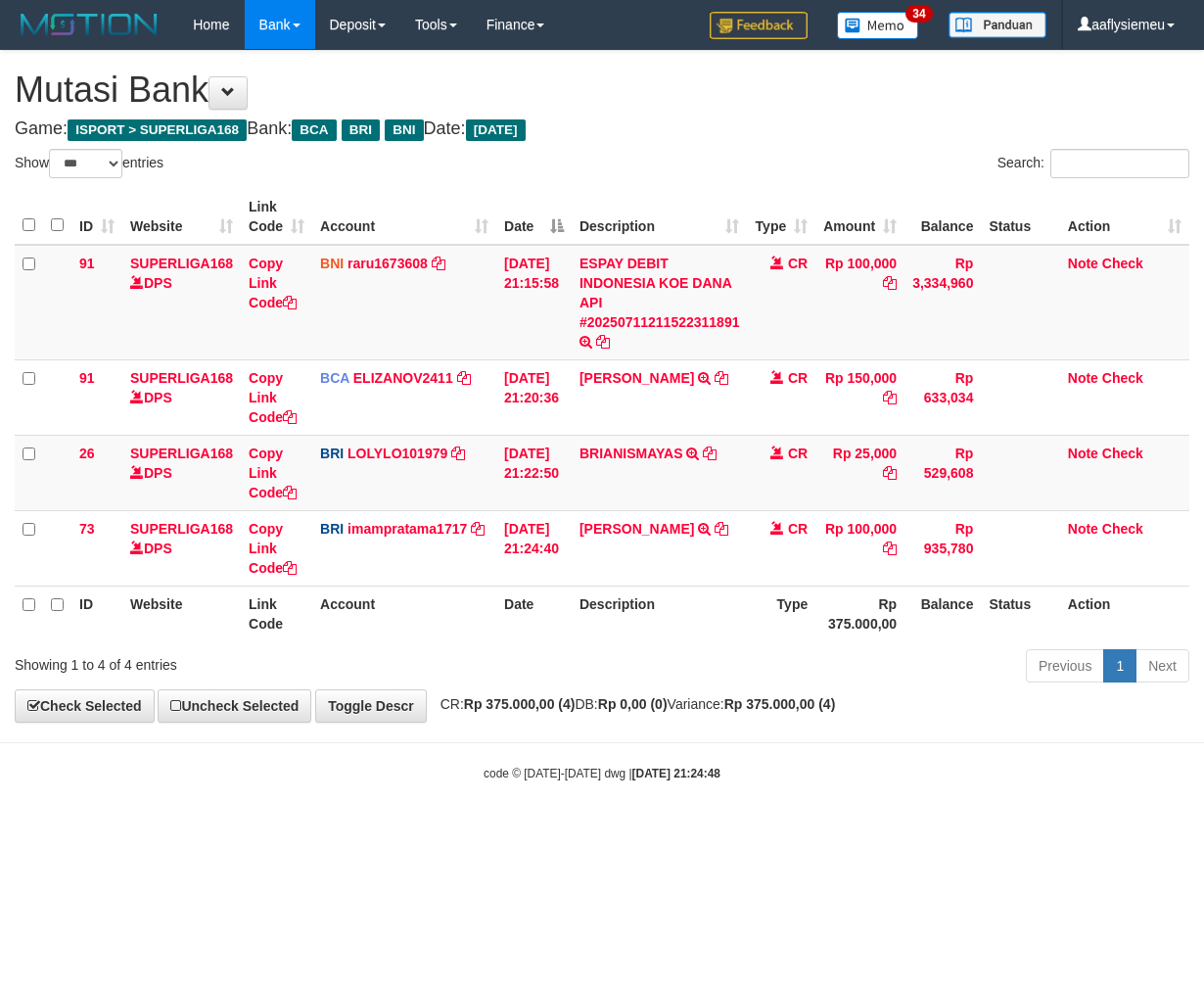 select on "***" 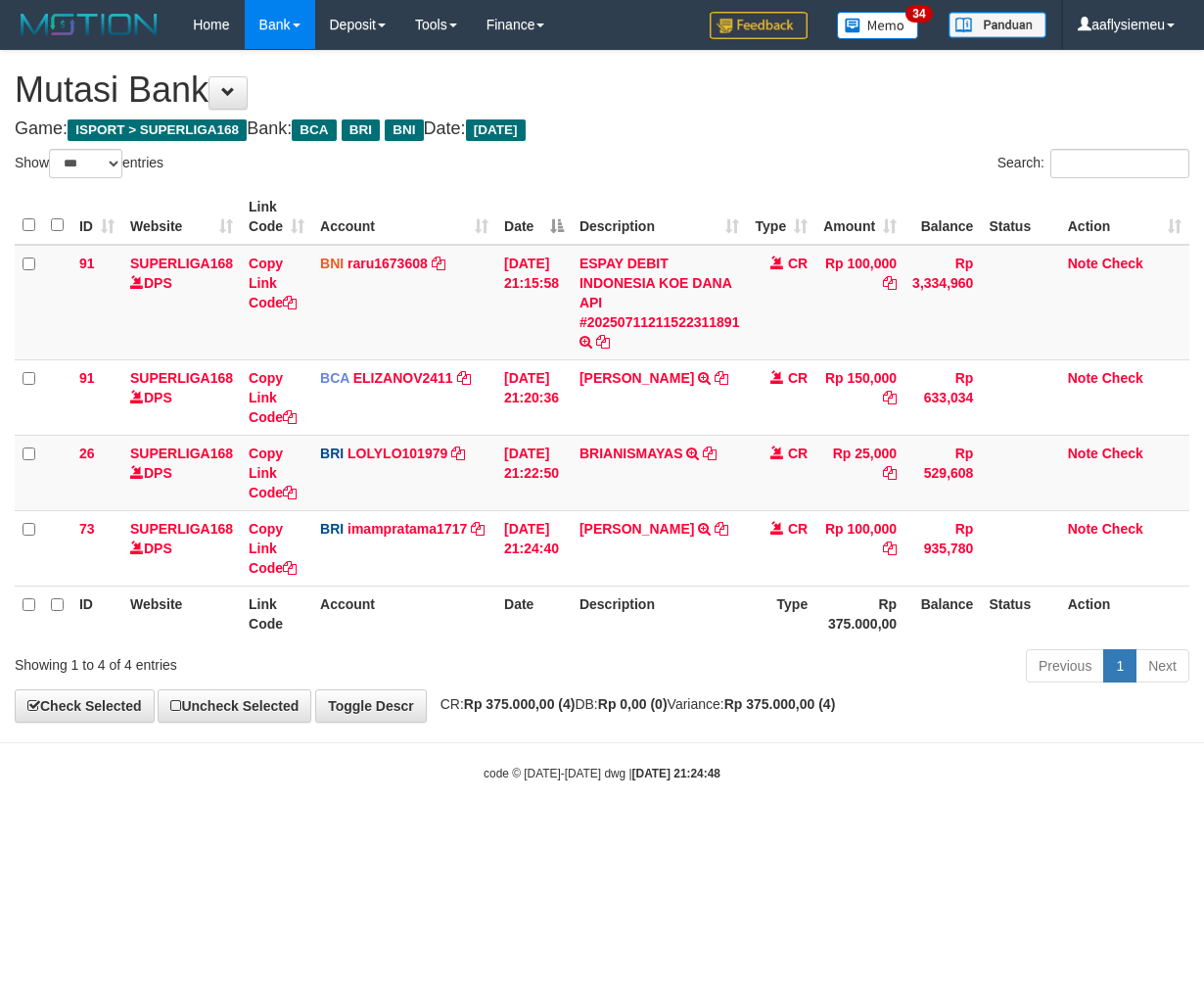 scroll, scrollTop: 0, scrollLeft: 0, axis: both 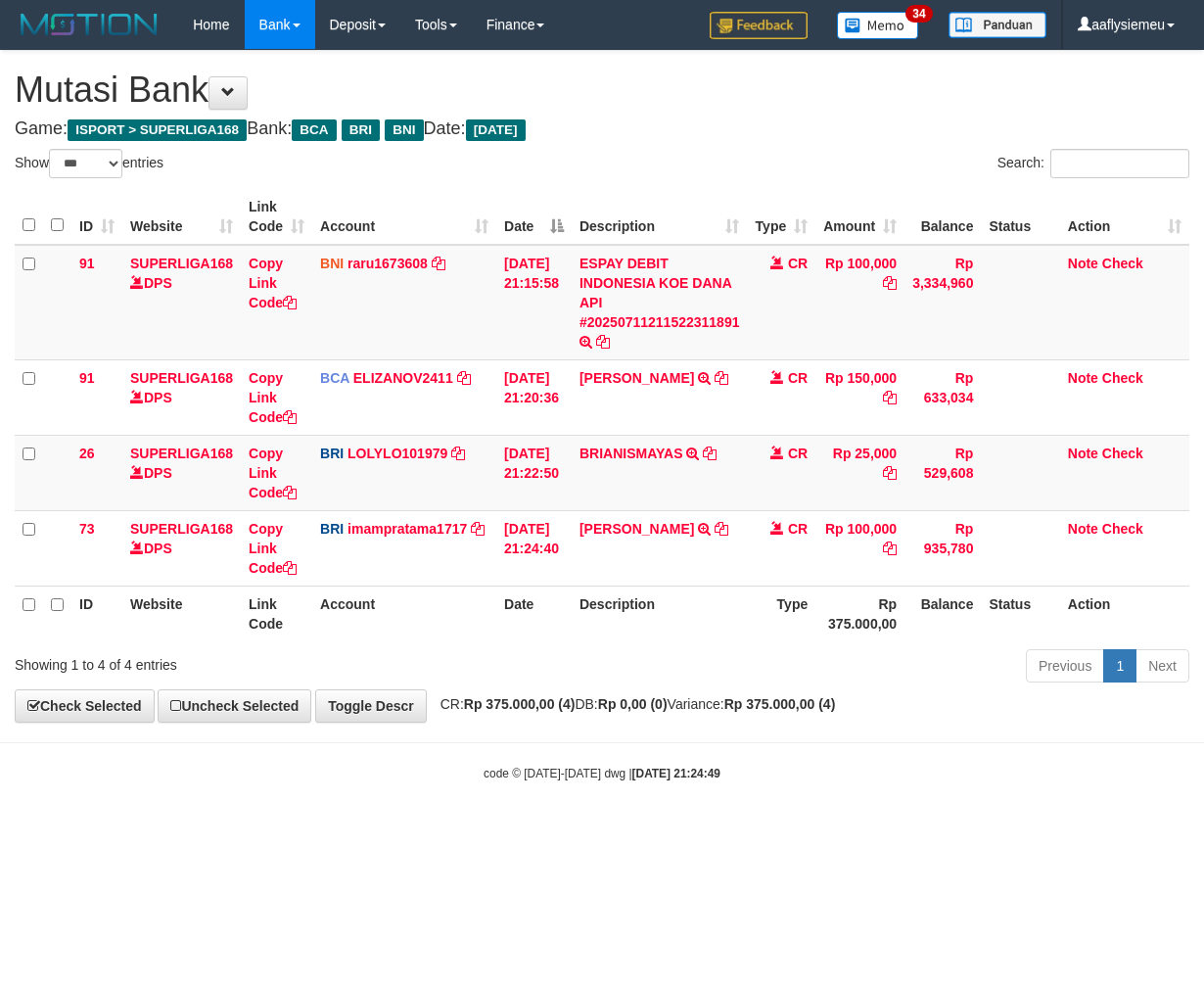 select on "***" 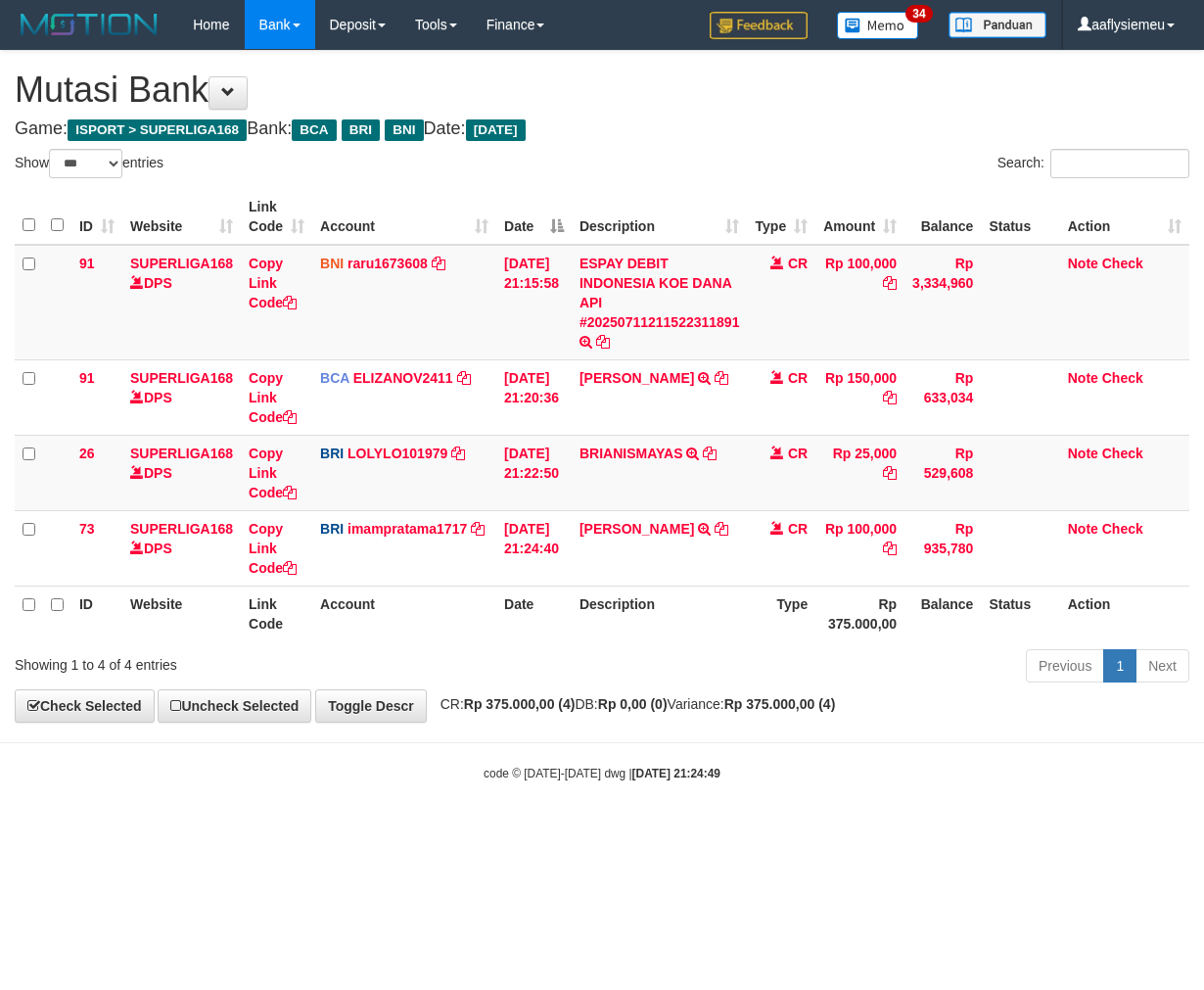 scroll, scrollTop: 0, scrollLeft: 0, axis: both 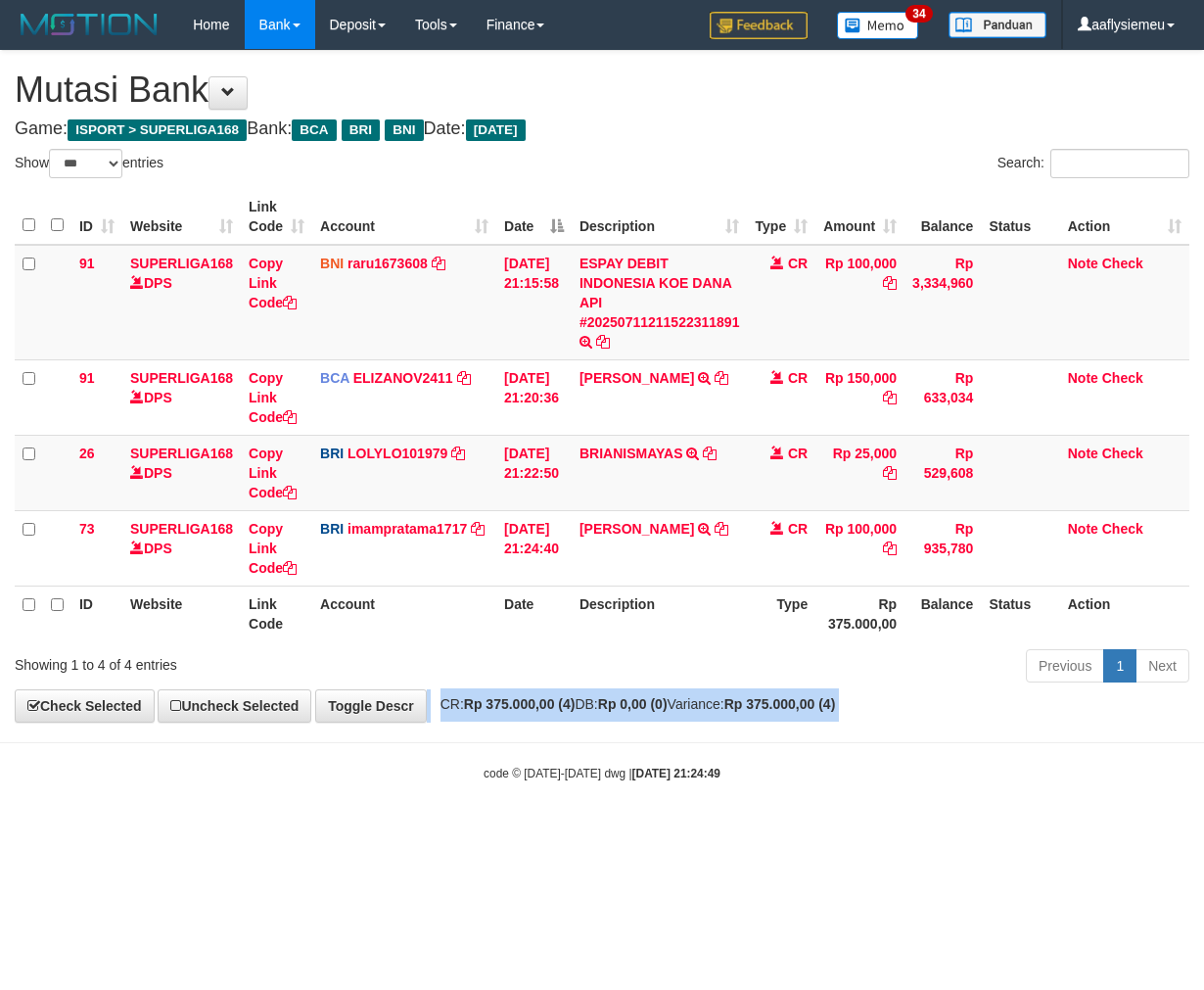 click on "CR:  Rp 375.000,00 (4)      DB:  Rp 0,00 (0)      Variance:  Rp 375.000,00 (4)" at bounding box center [633, 704] 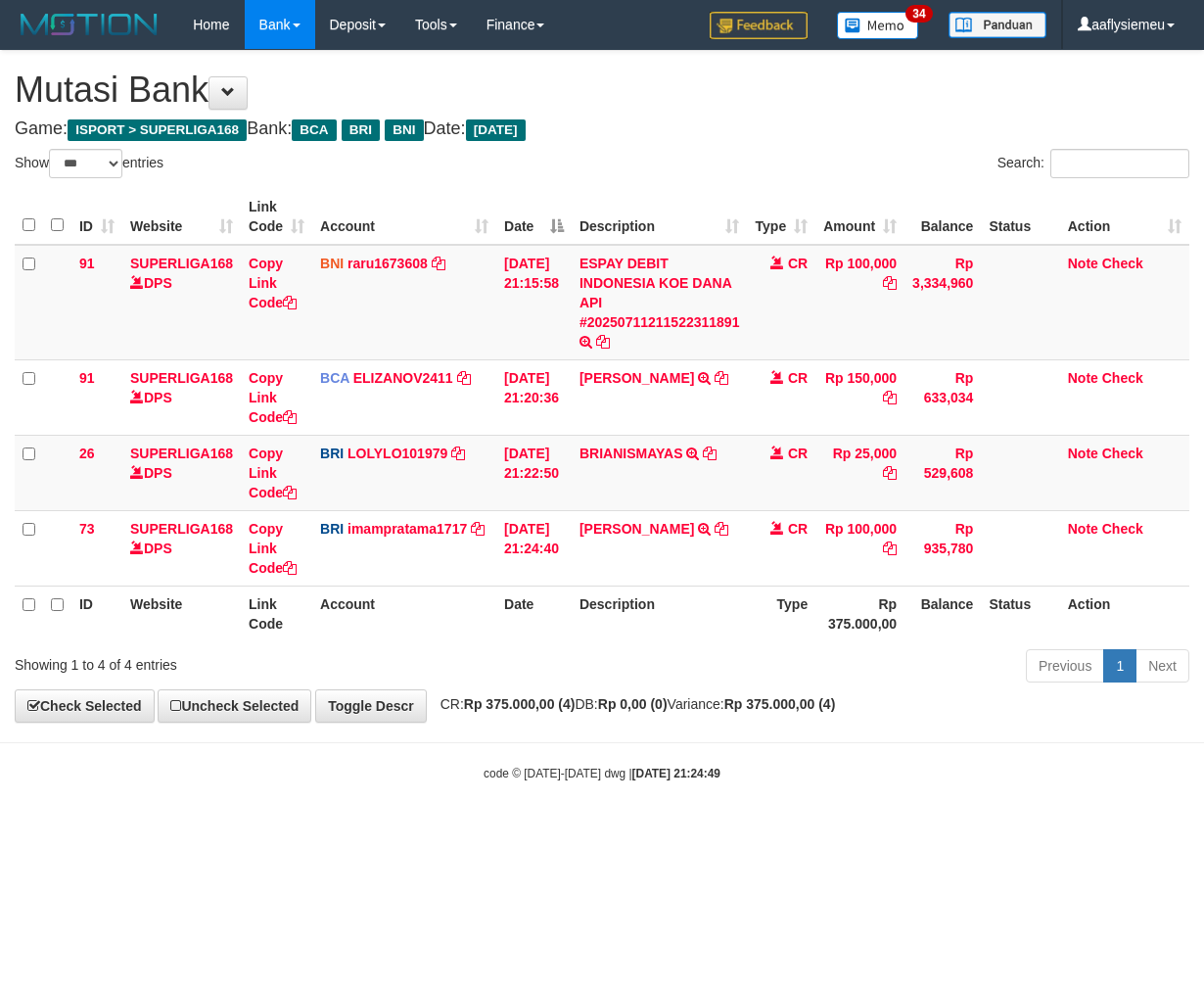 click on "CR:  Rp 375.000,00 (4)      DB:  Rp 0,00 (0)      Variance:  Rp 375.000,00 (4)" at bounding box center [633, 704] 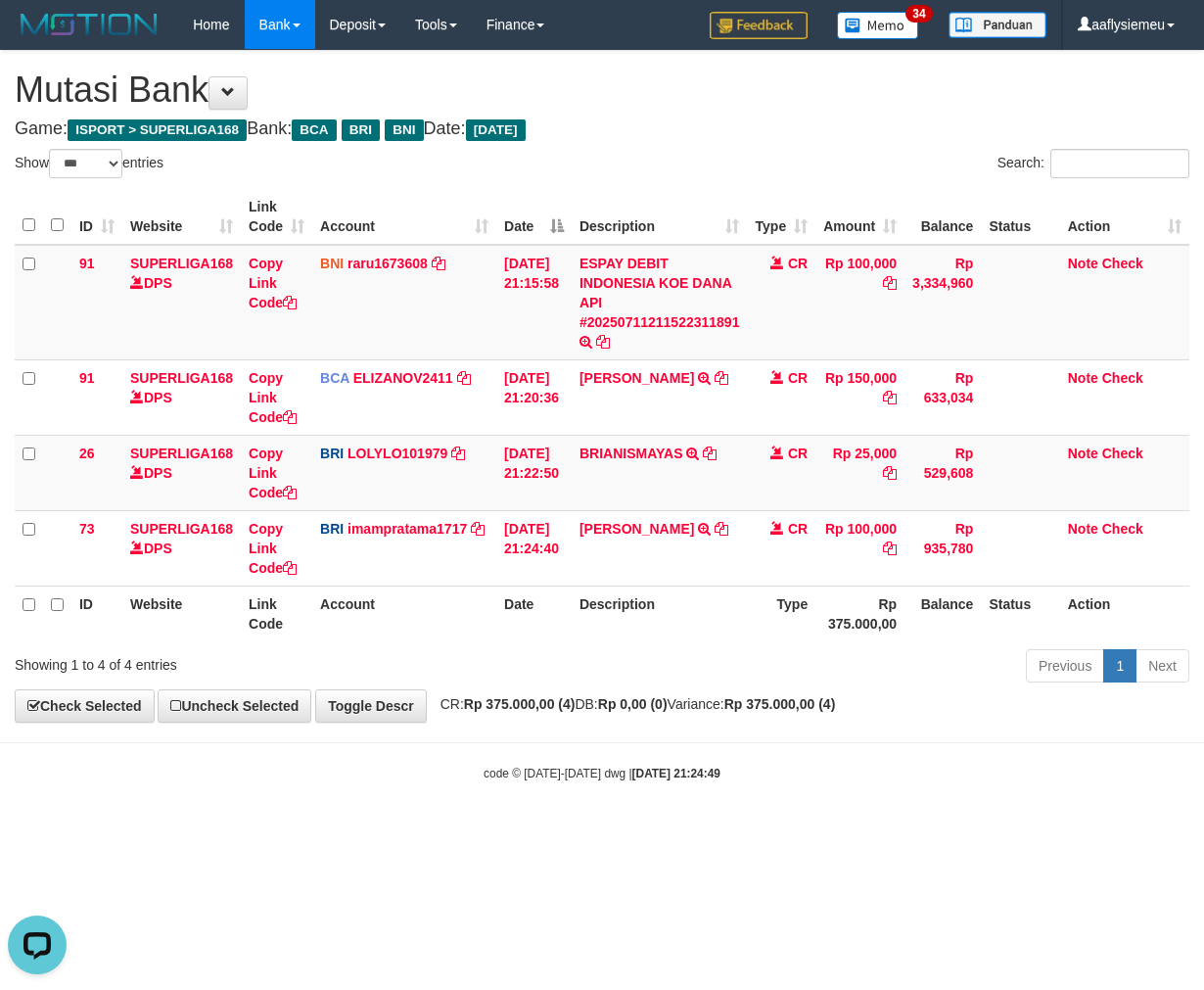 scroll, scrollTop: 0, scrollLeft: 0, axis: both 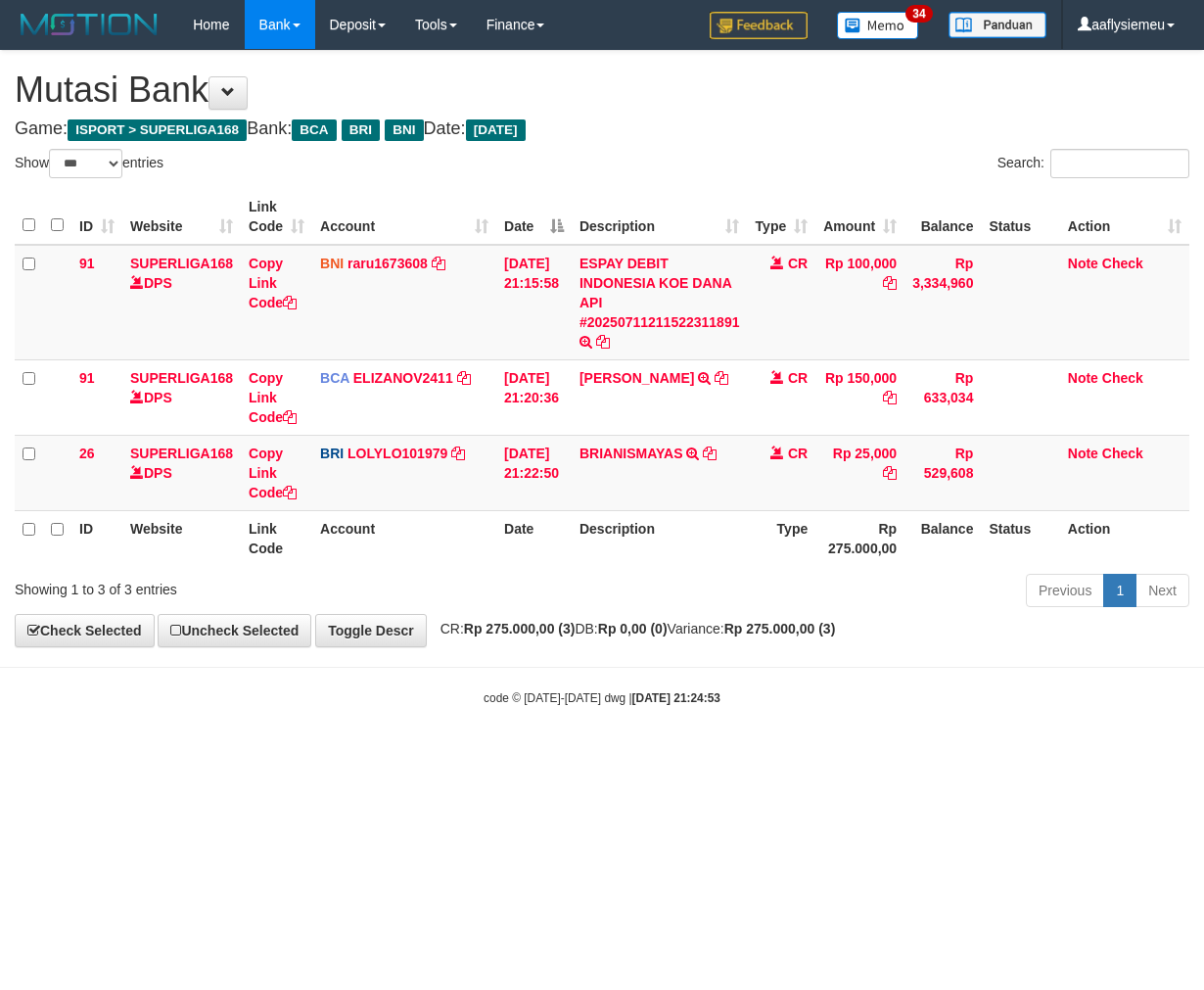 select on "***" 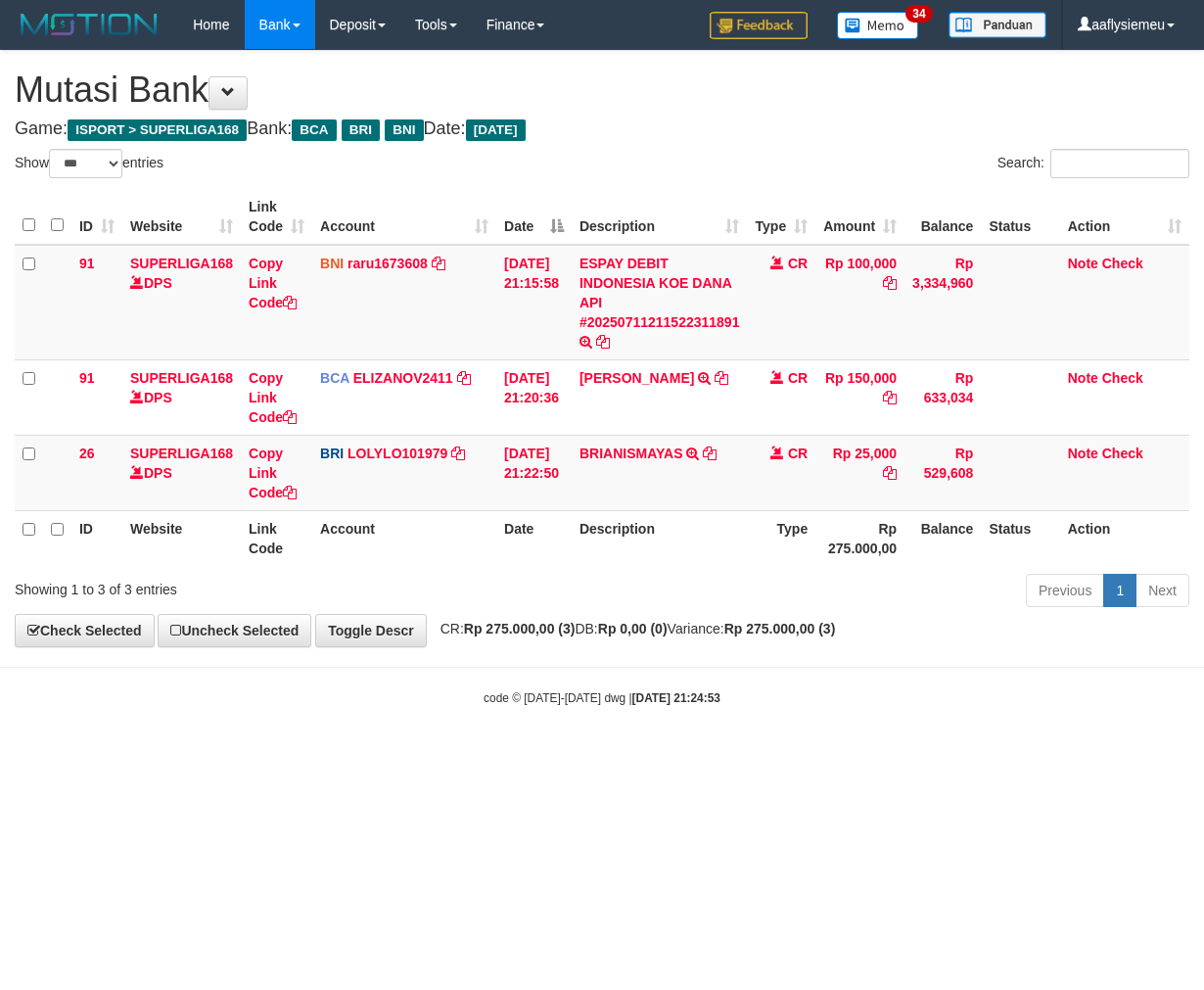scroll, scrollTop: 0, scrollLeft: 0, axis: both 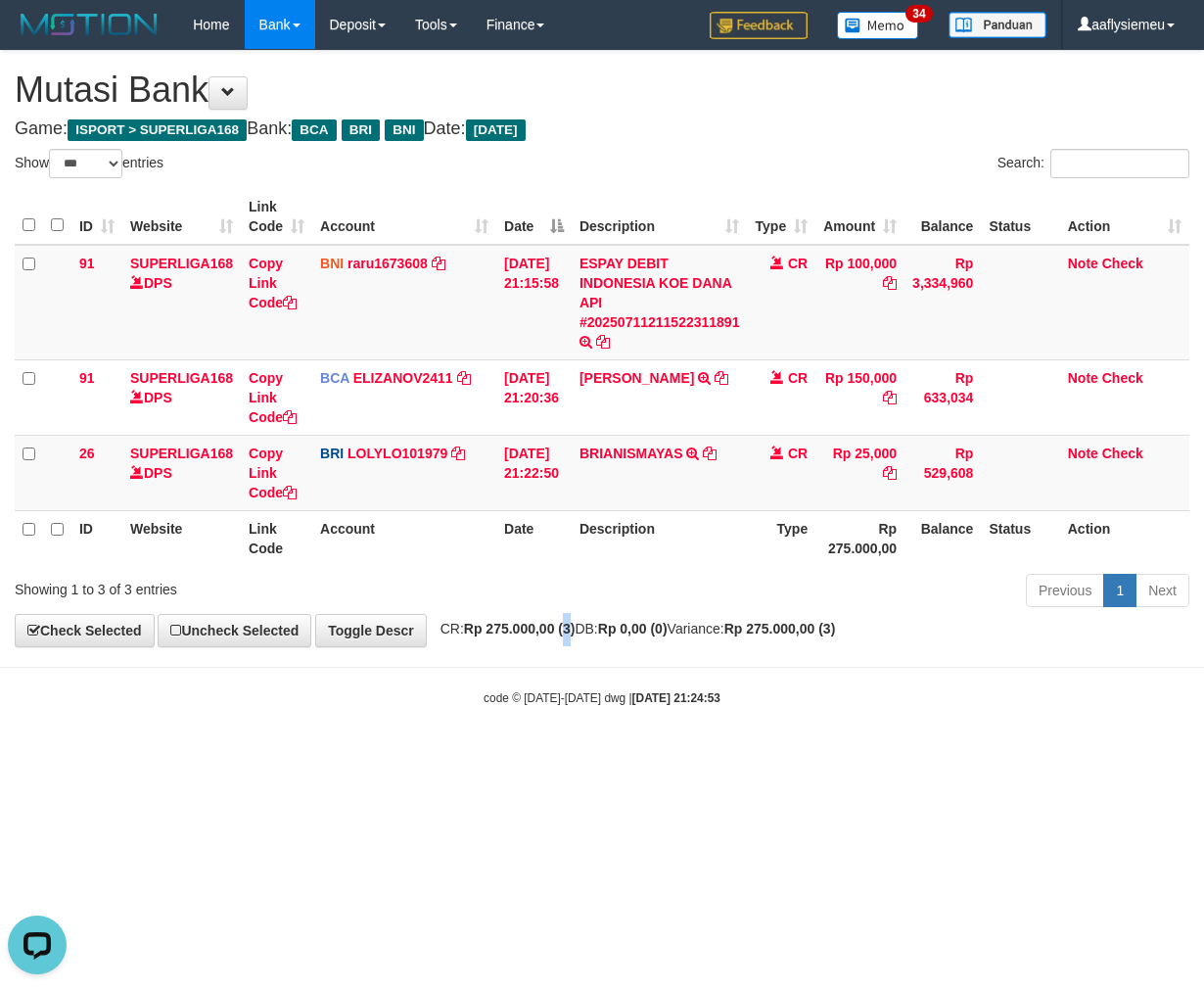 drag, startPoint x: 579, startPoint y: 618, endPoint x: 1202, endPoint y: 576, distance: 624.41413 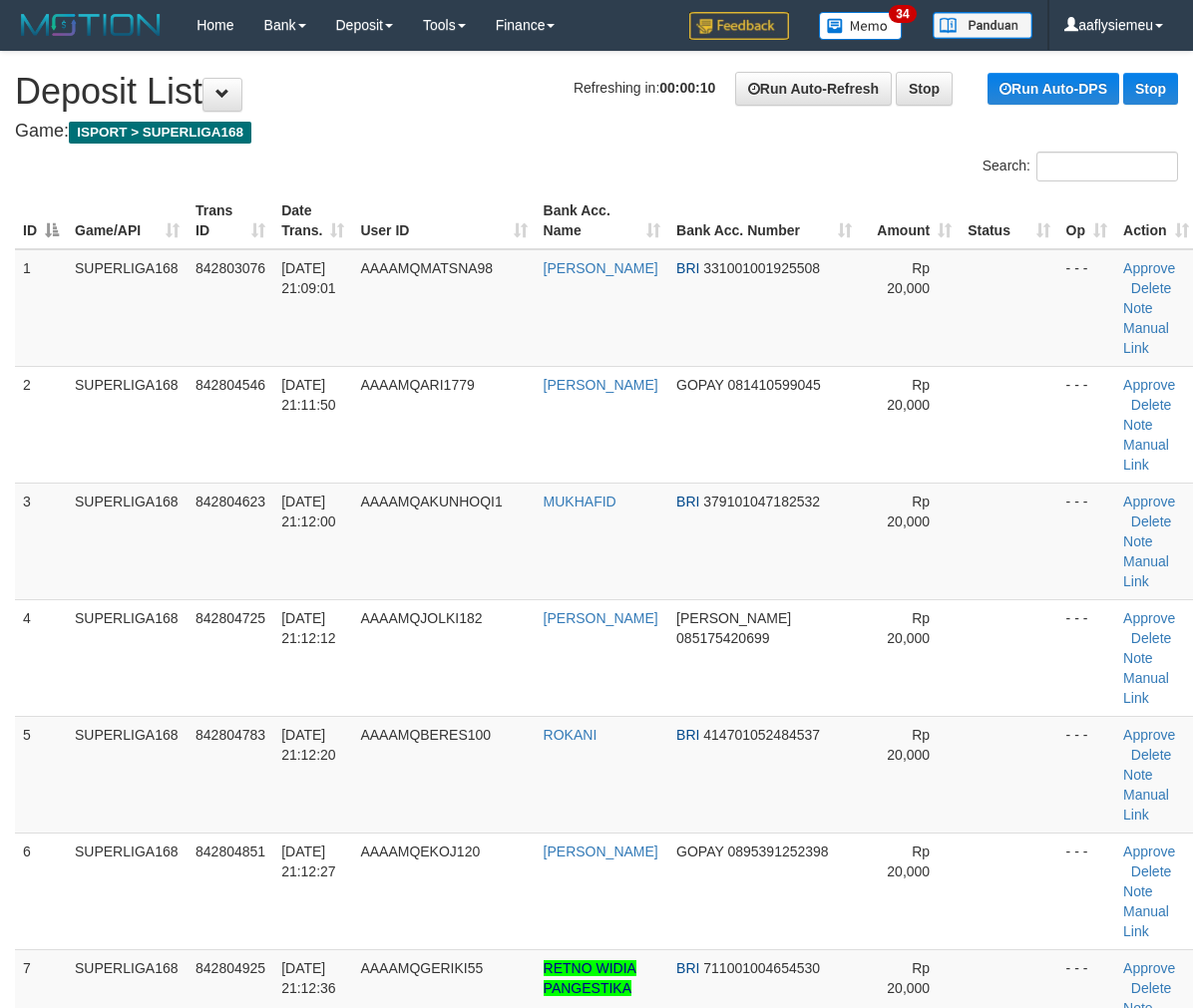 scroll, scrollTop: 0, scrollLeft: 0, axis: both 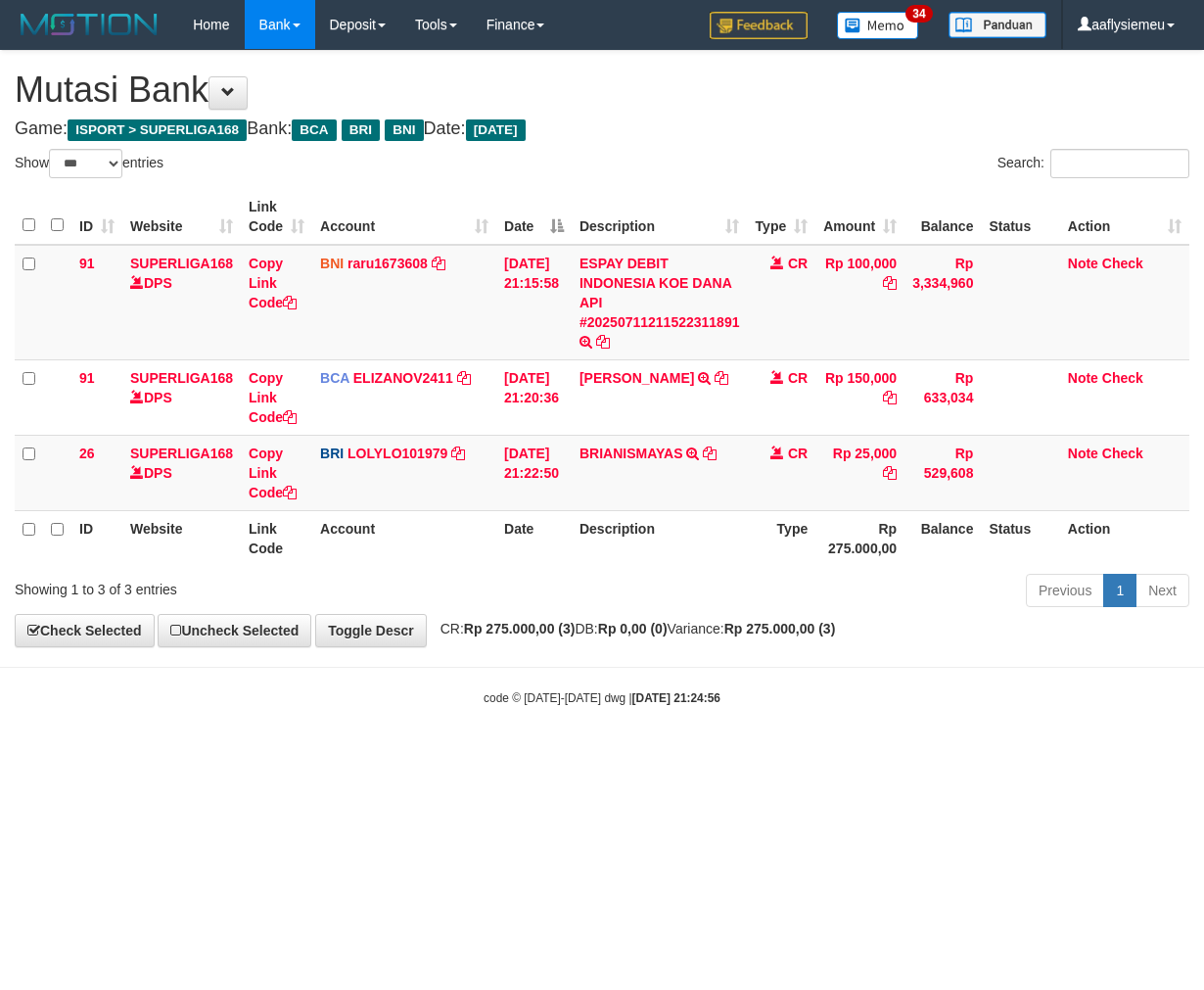 select on "***" 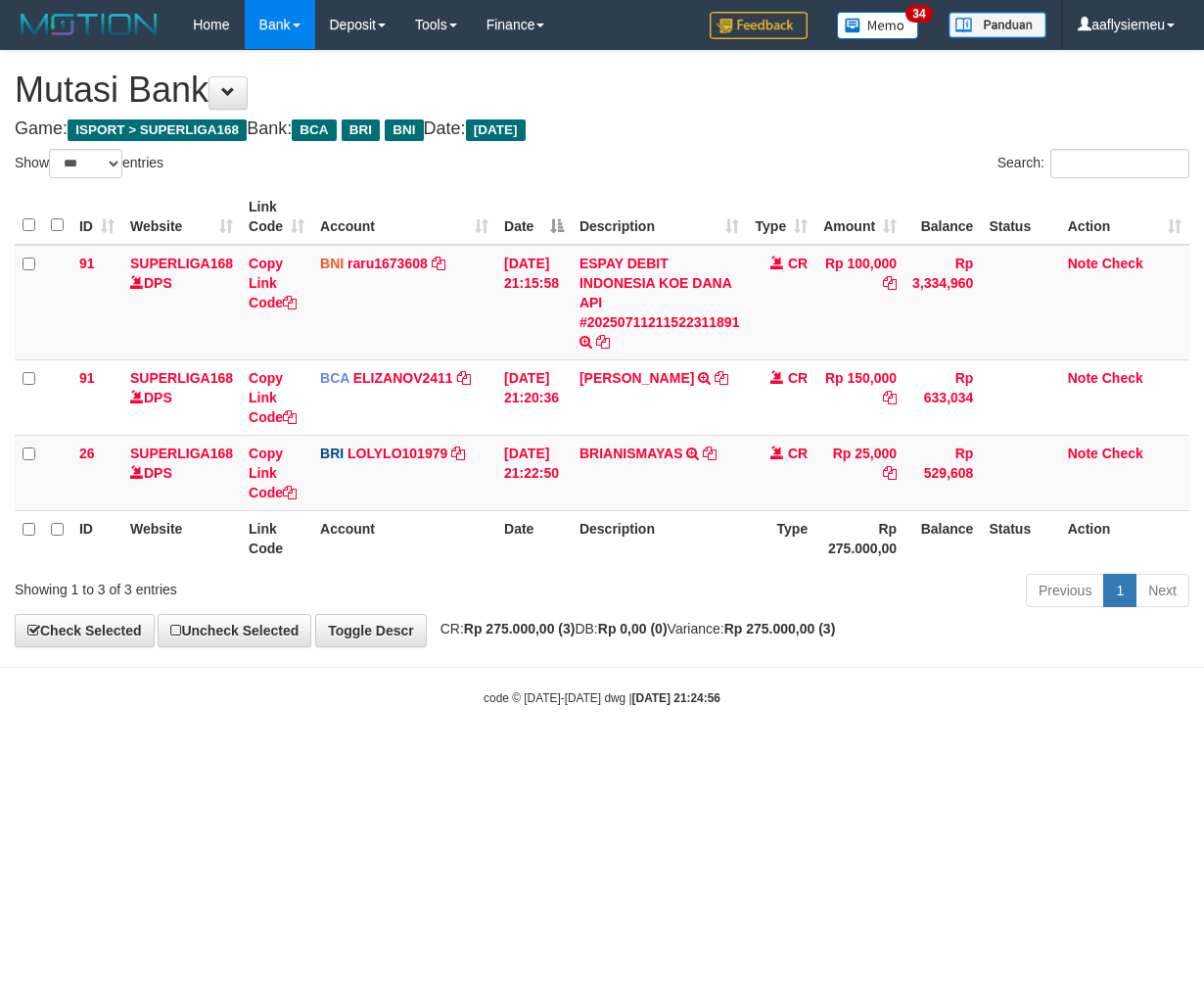 scroll, scrollTop: 0, scrollLeft: 0, axis: both 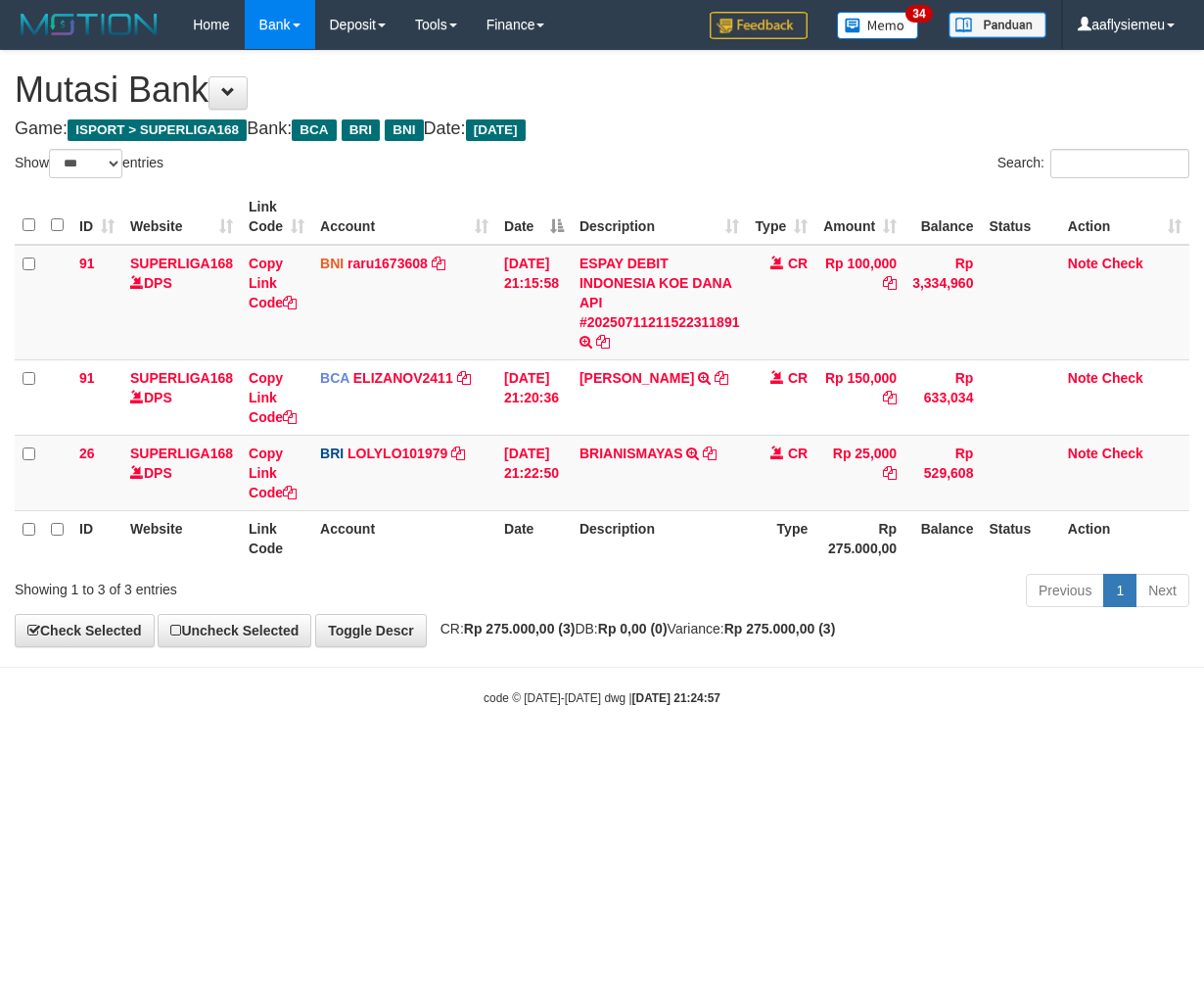 select on "***" 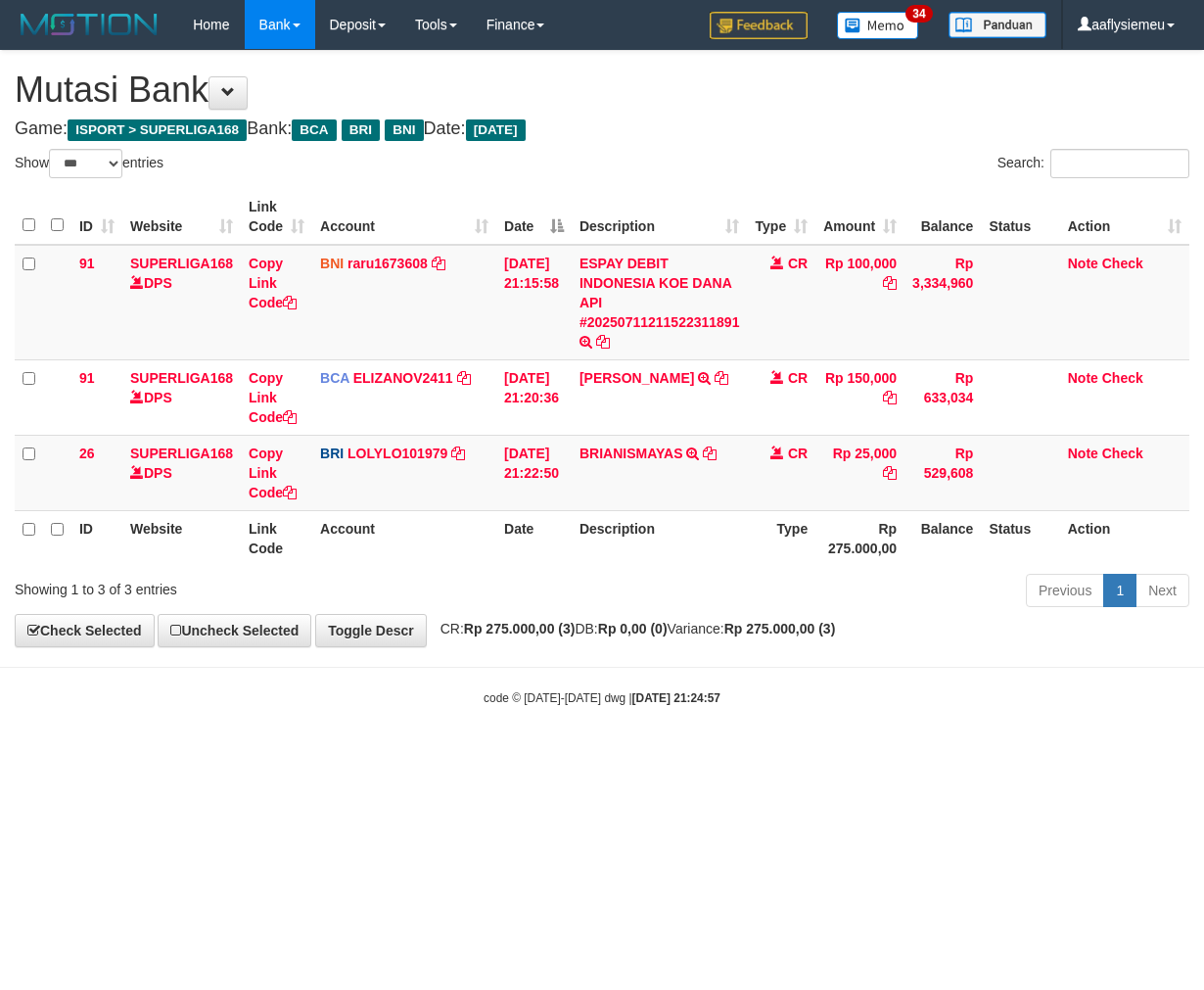 scroll, scrollTop: 0, scrollLeft: 0, axis: both 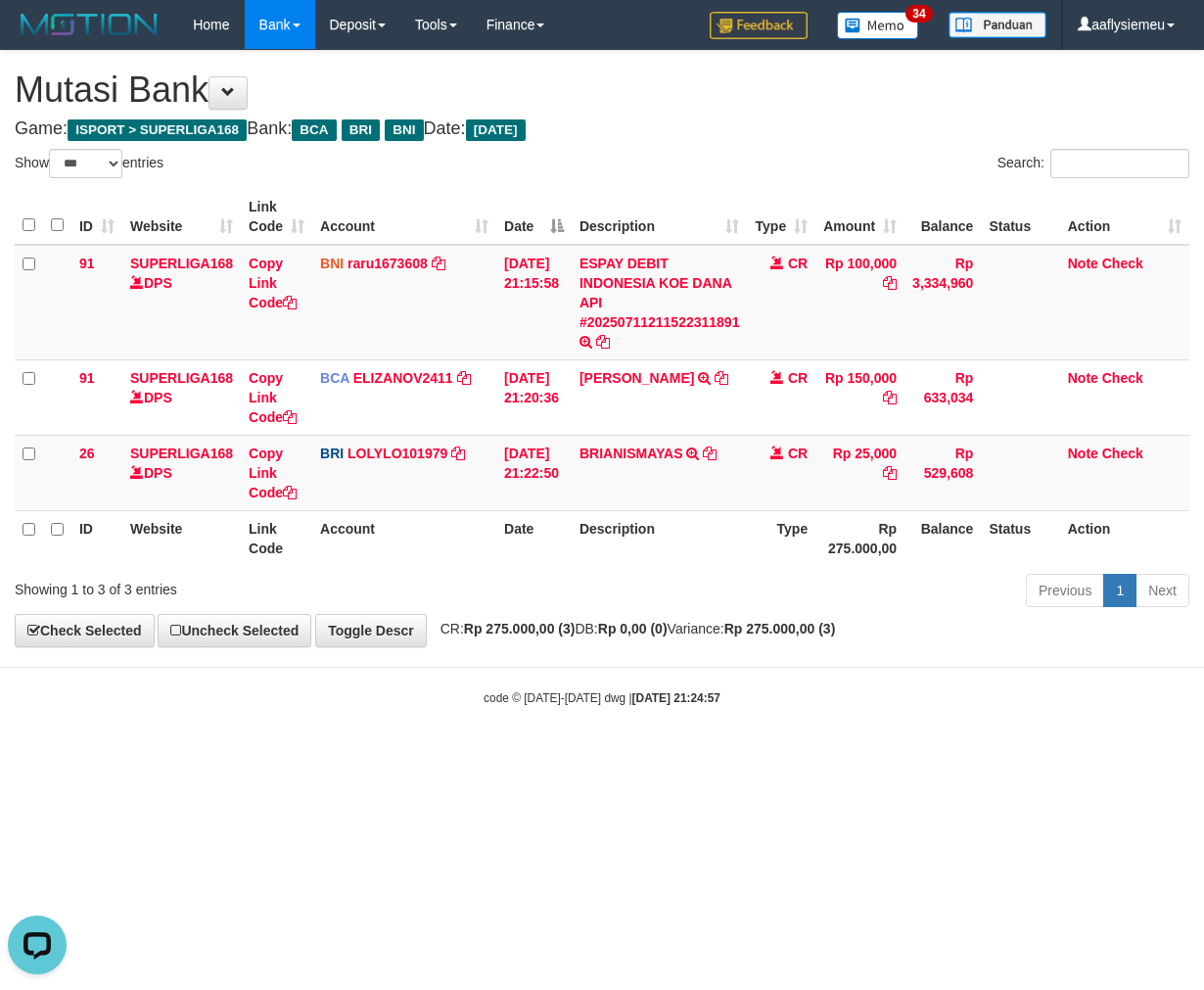 drag, startPoint x: 592, startPoint y: 635, endPoint x: 550, endPoint y: 631, distance: 42.190046 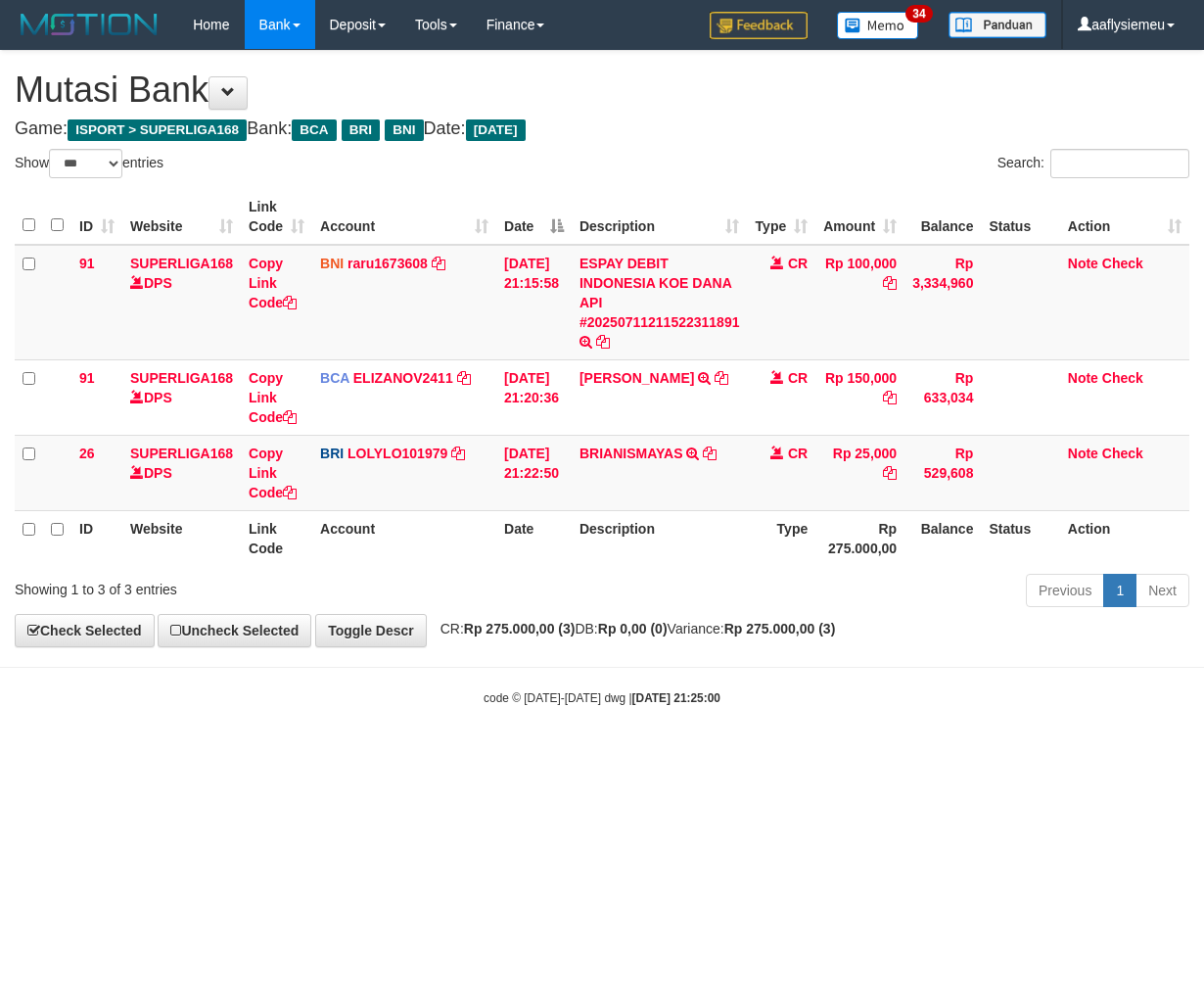 select on "***" 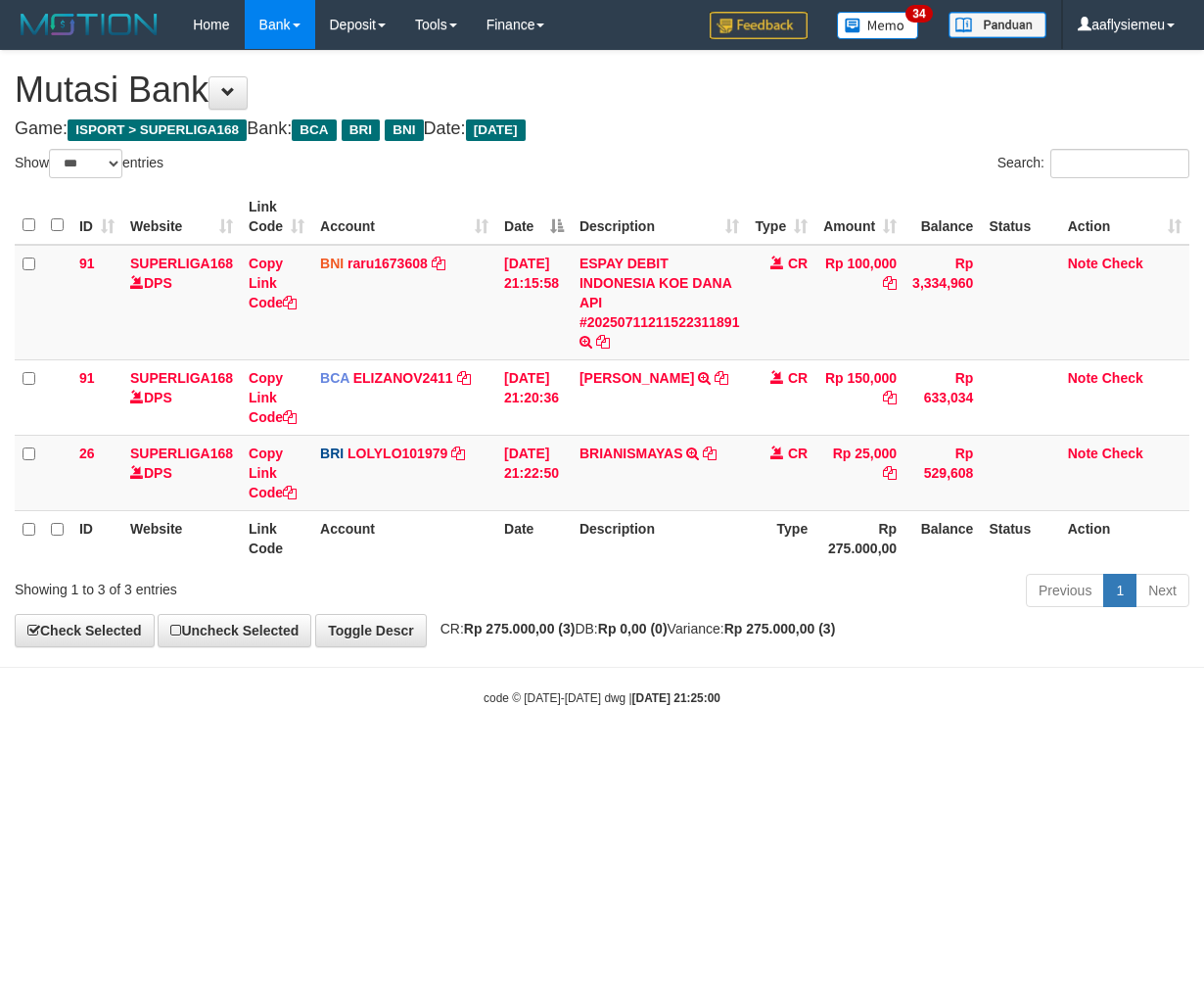 scroll, scrollTop: 0, scrollLeft: 0, axis: both 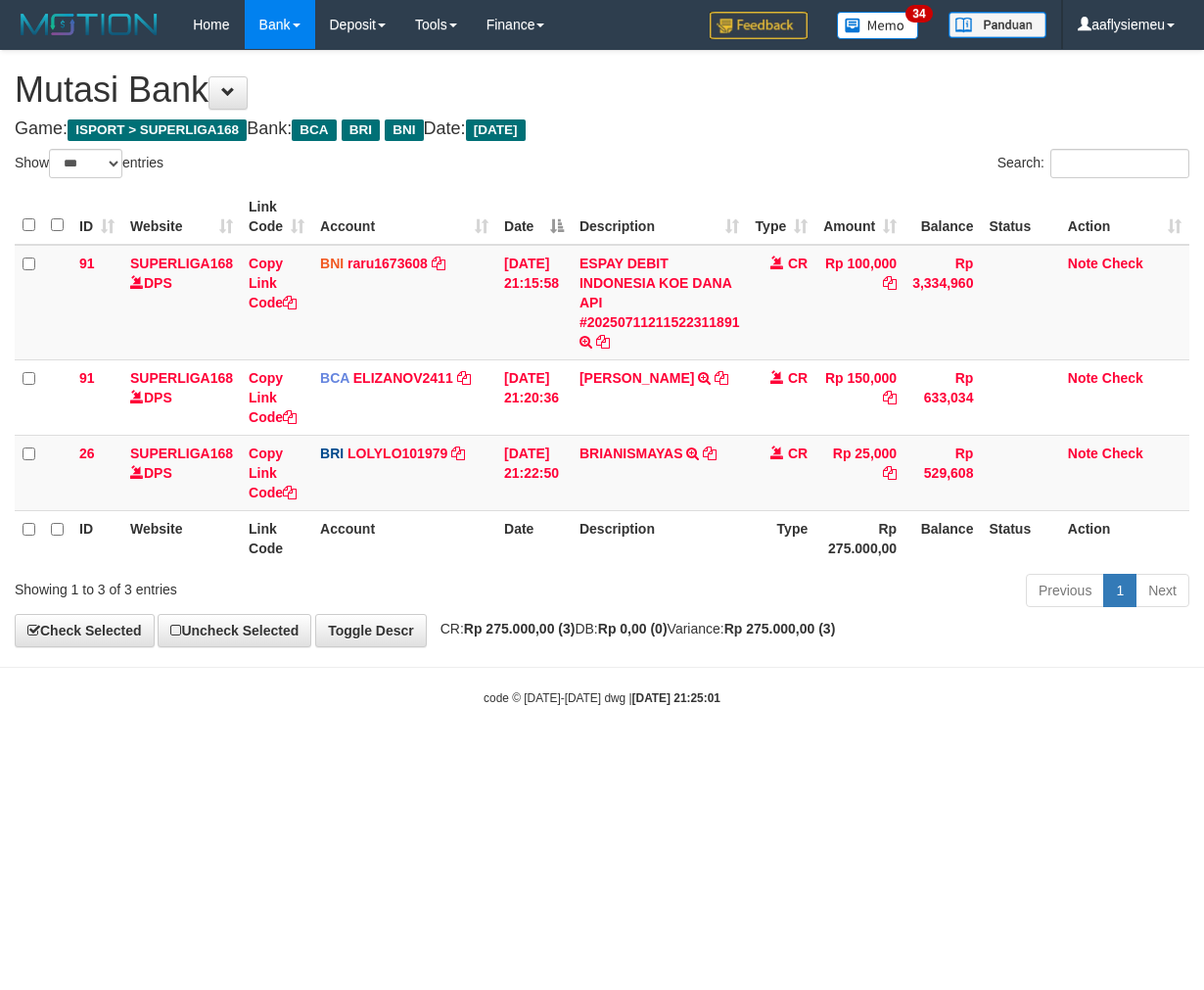 select on "***" 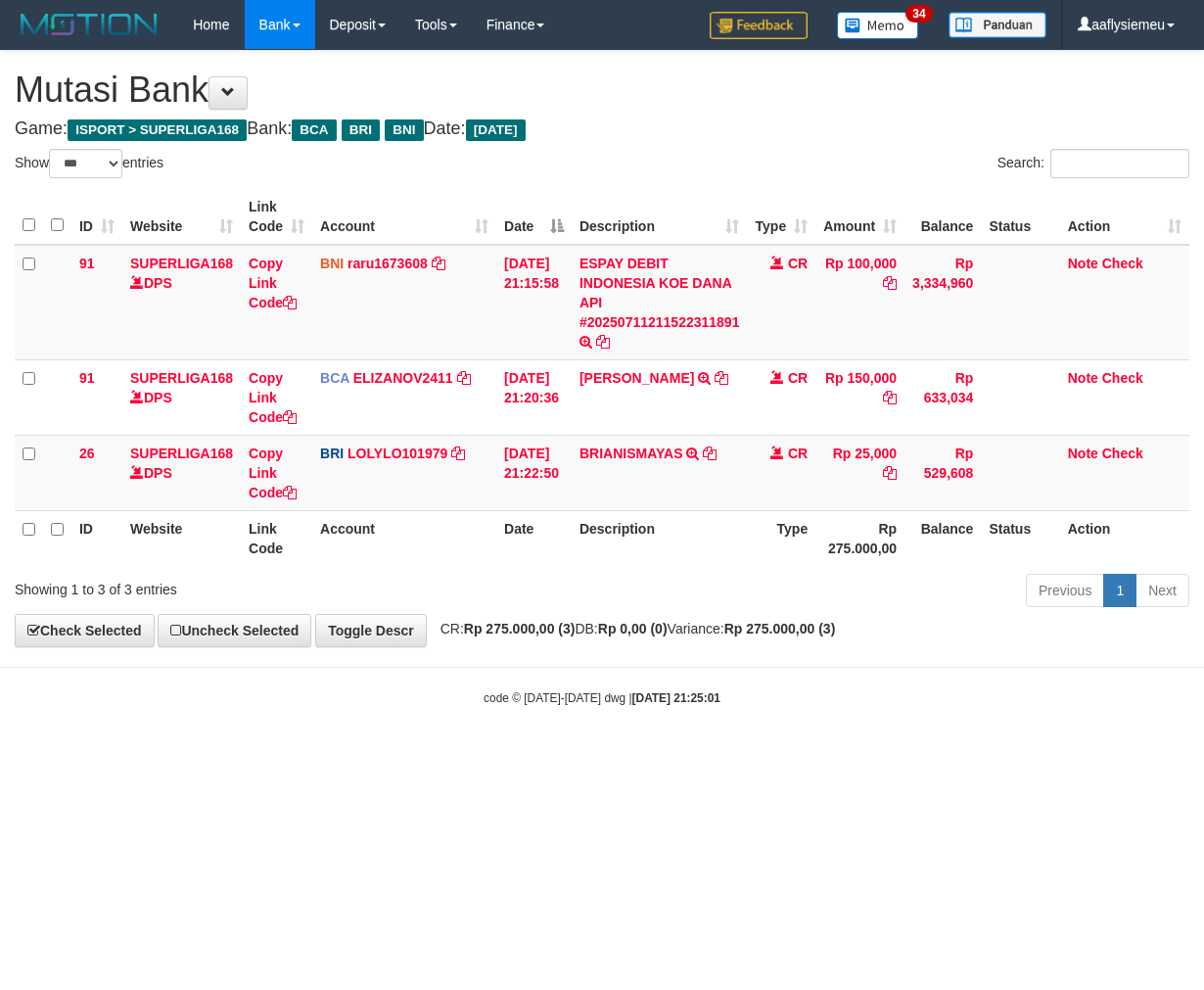 scroll, scrollTop: 0, scrollLeft: 0, axis: both 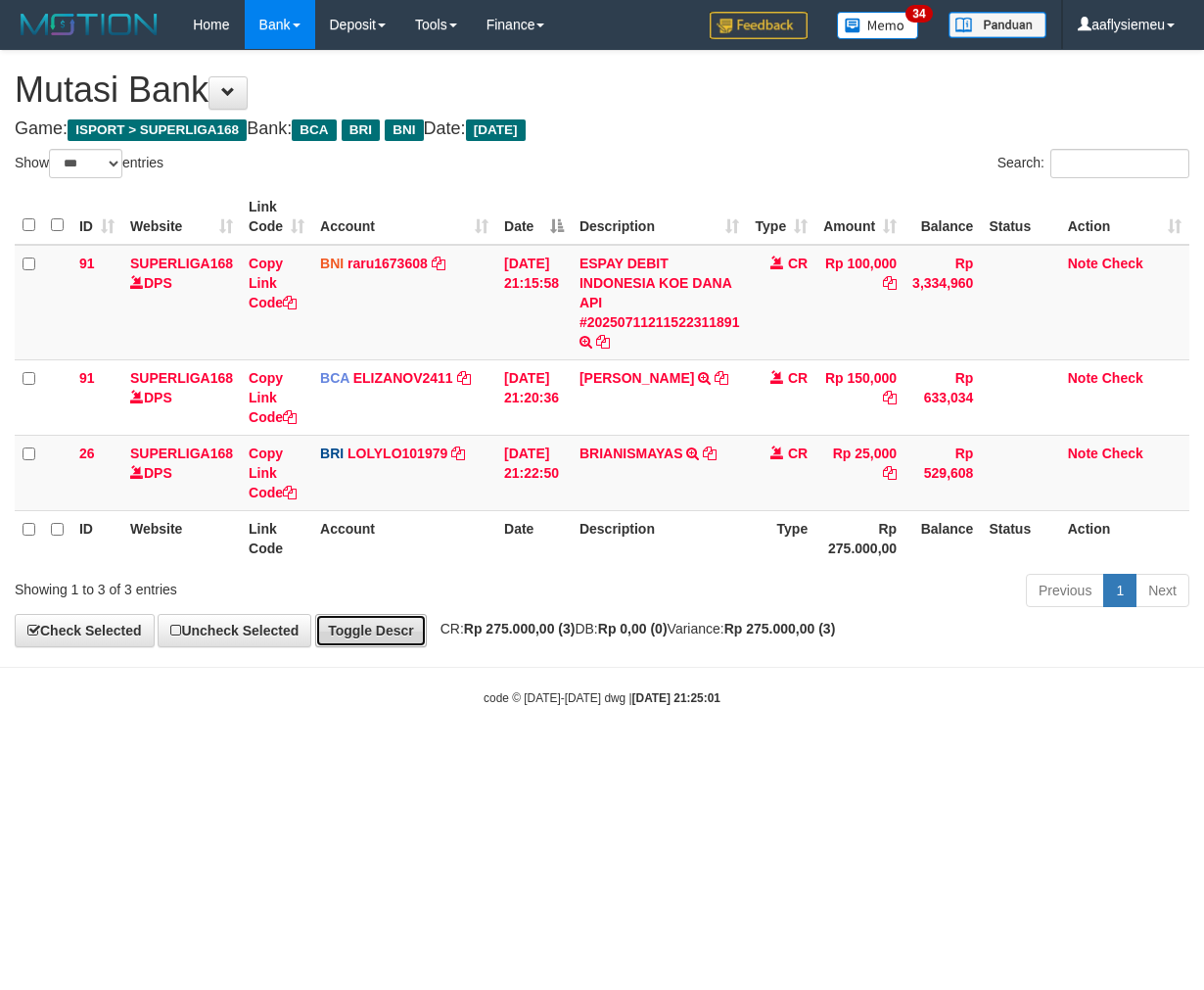 click on "Toggle Descr" at bounding box center (371, 631) 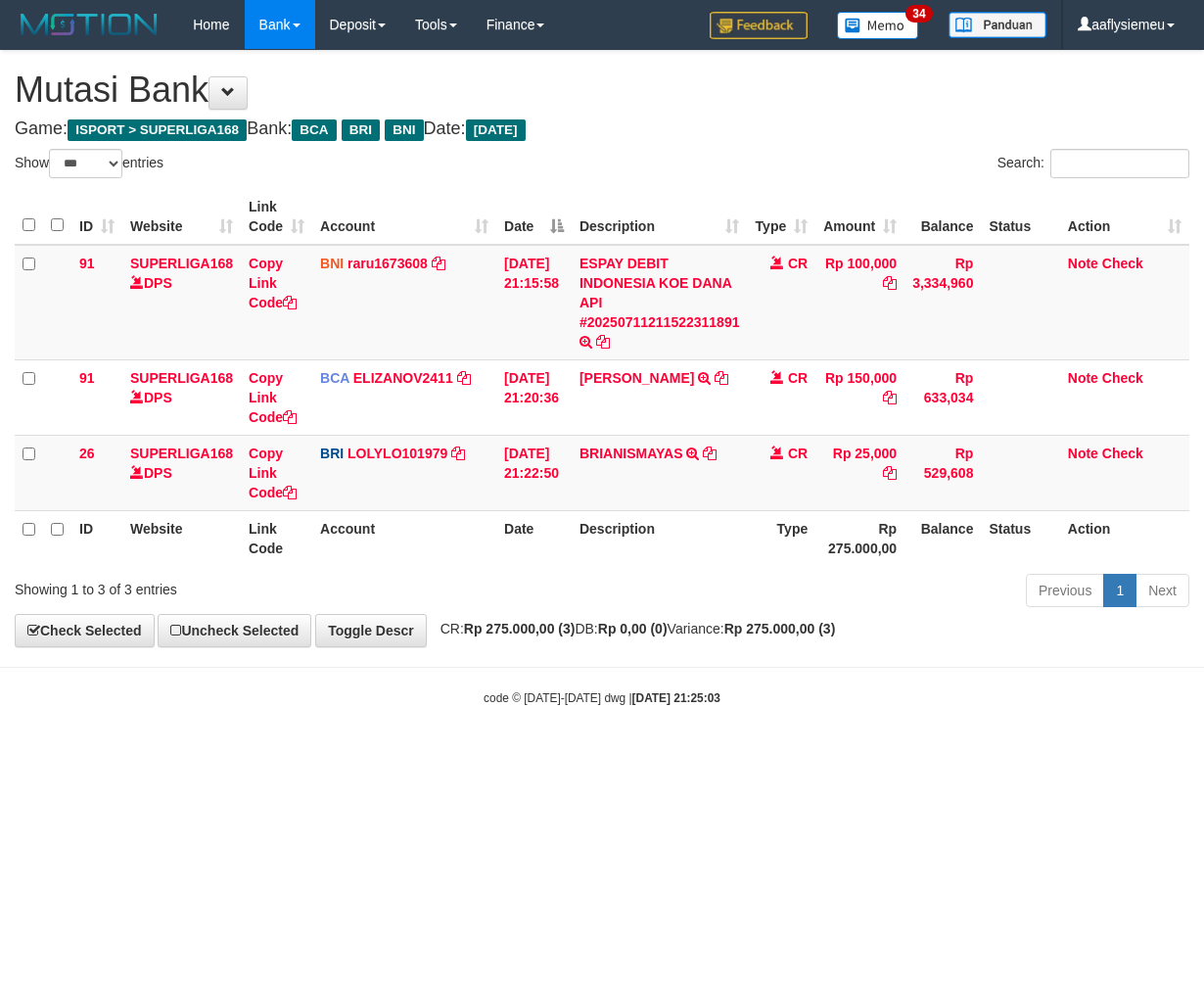 select on "***" 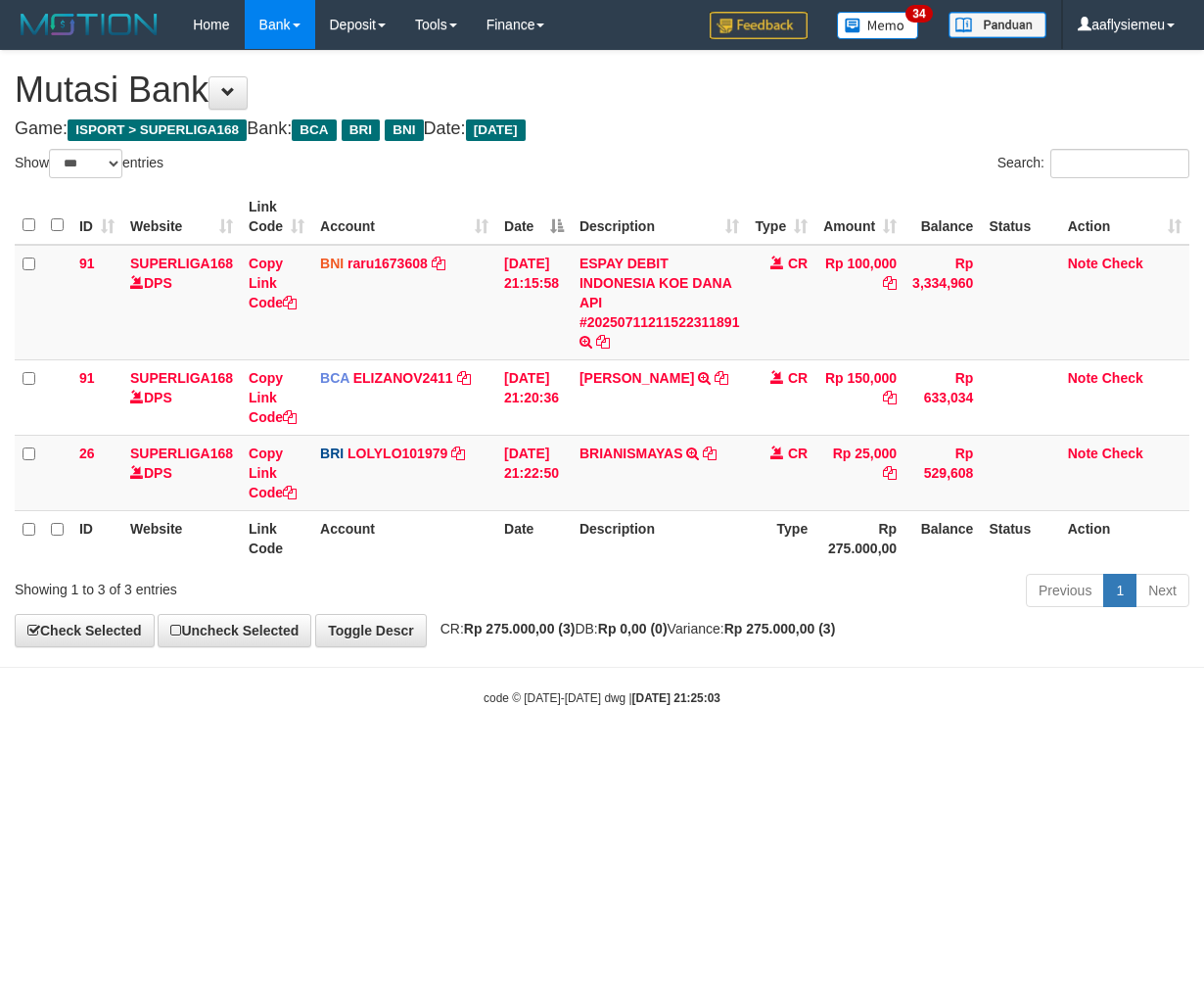 scroll, scrollTop: 0, scrollLeft: 0, axis: both 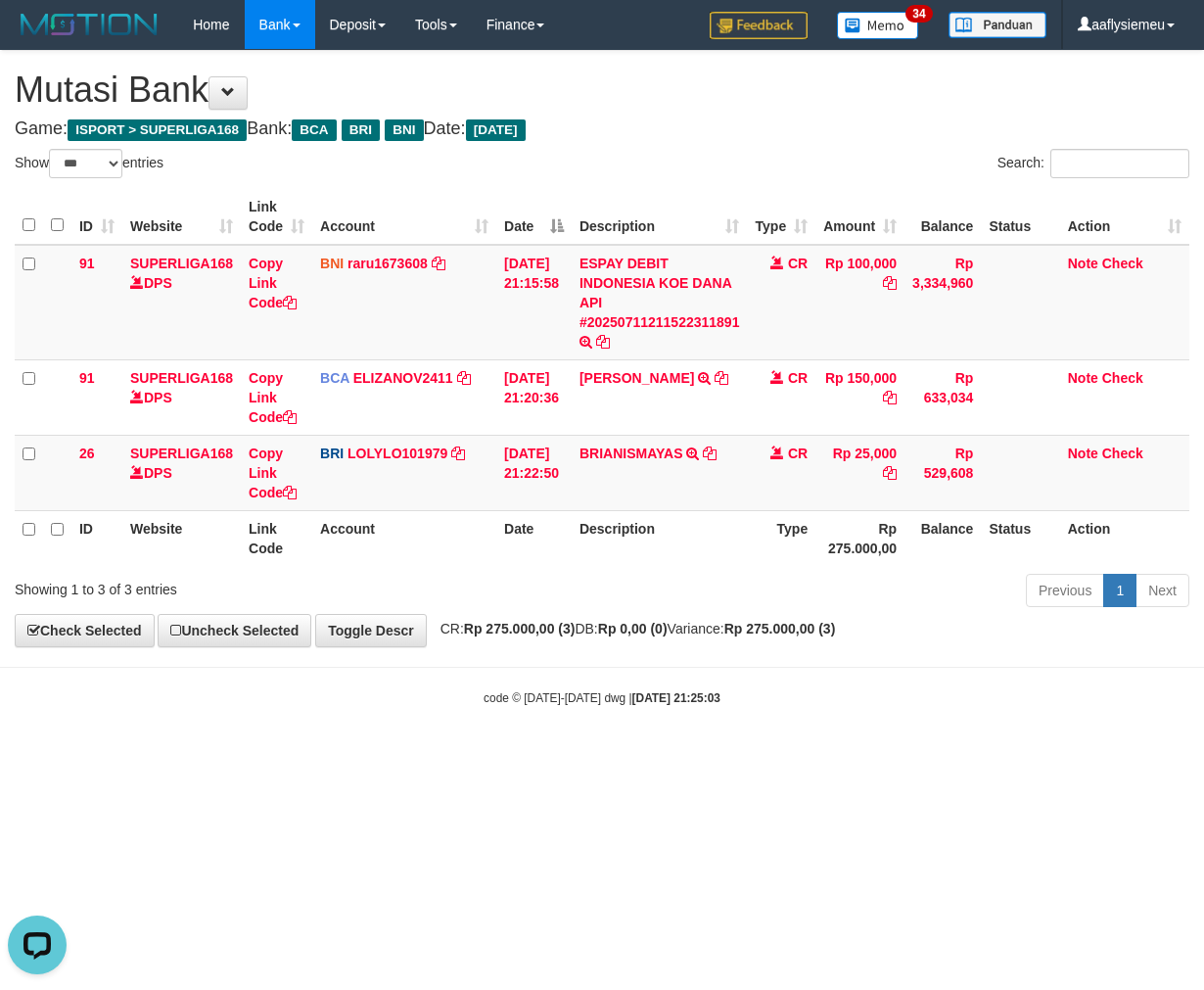 click on "Toggle navigation
Home
Bank
Account List
Load
By Website
Group
[ISPORT]													SUPERLIGA168
By Load Group (DPS)
34" at bounding box center (602, 378) 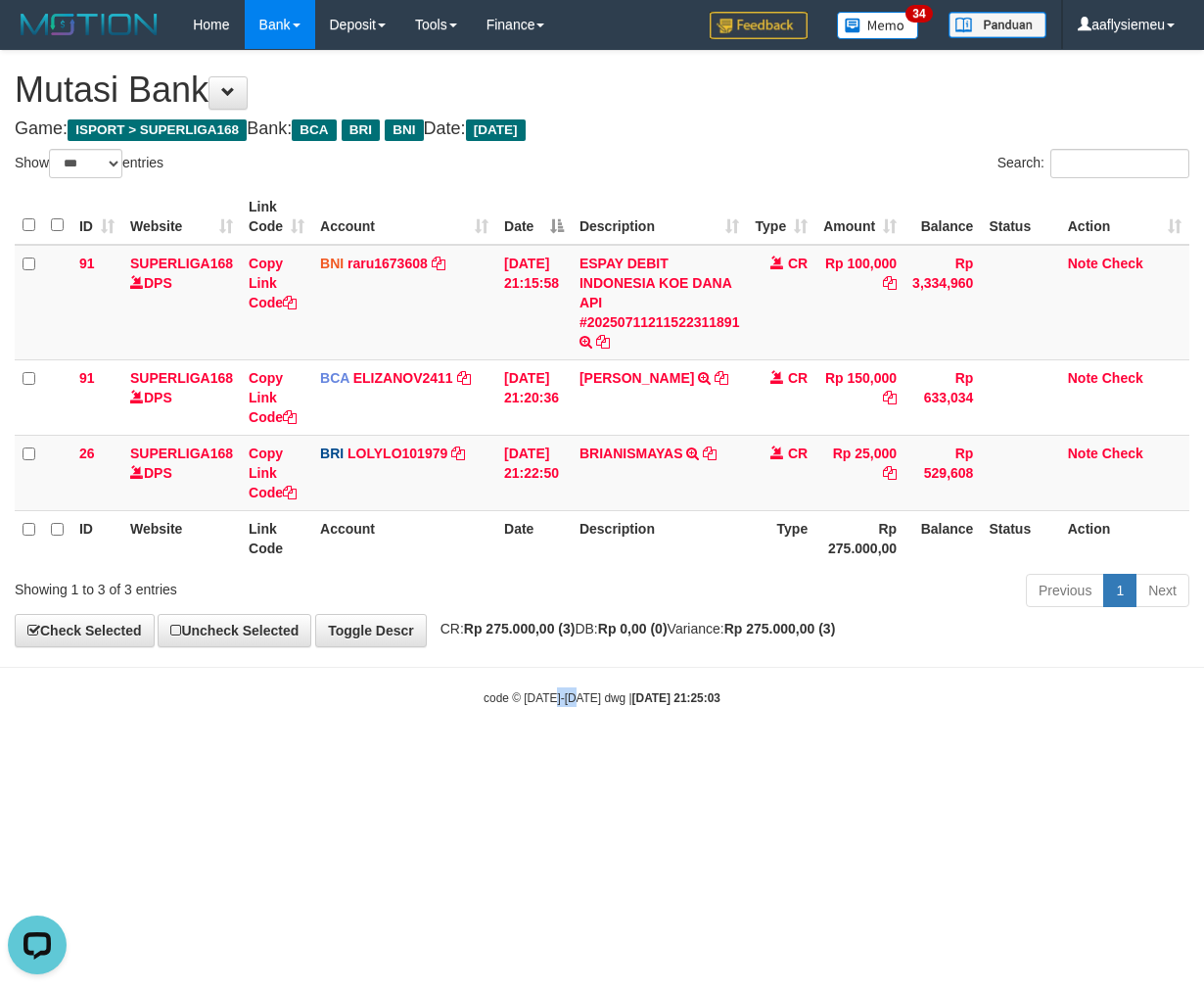 click on "Toggle navigation
Home
Bank
Account List
Load
By Website
Group
[ISPORT]													SUPERLIGA168
By Load Group (DPS)
34" at bounding box center (602, 378) 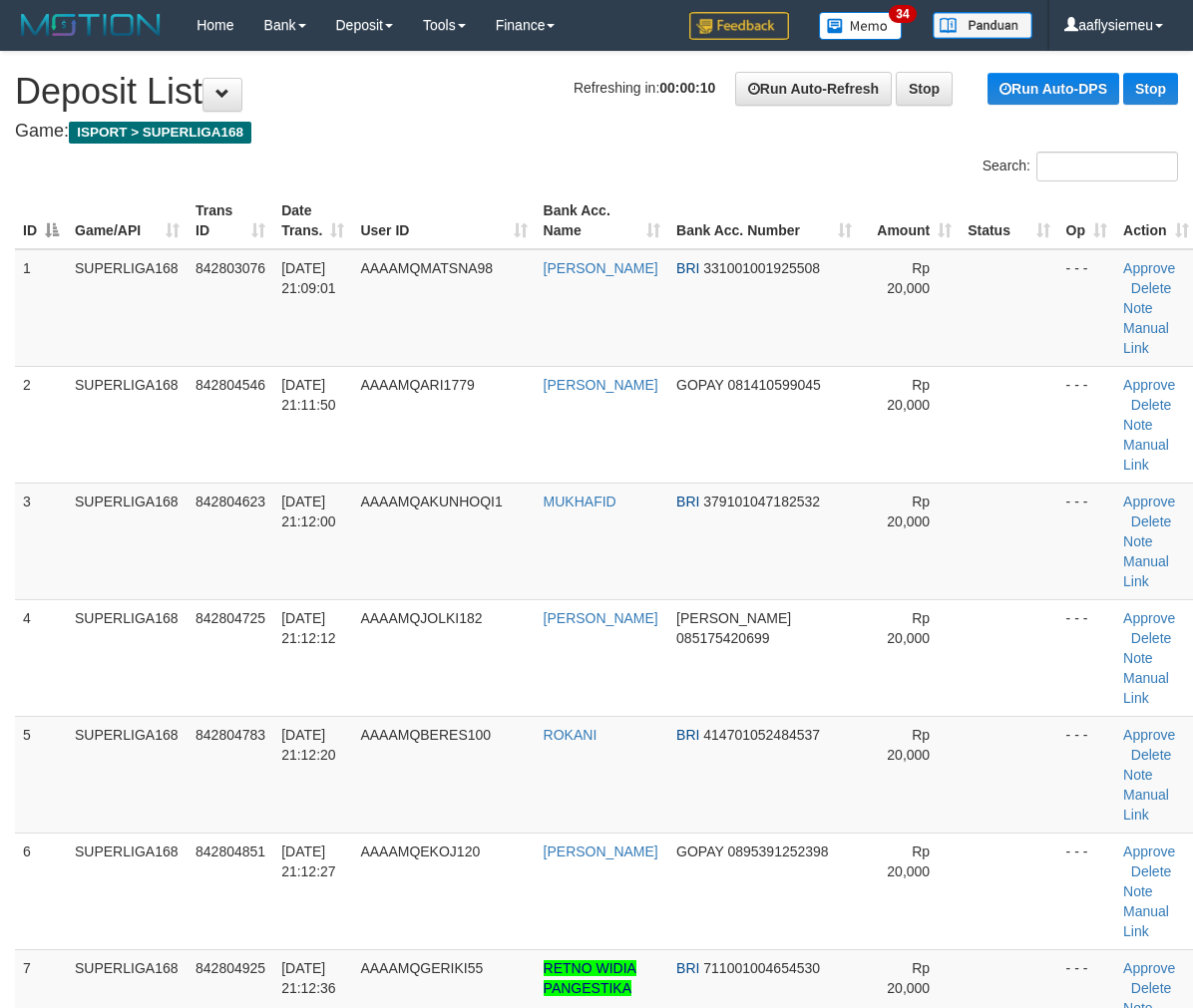 scroll, scrollTop: 0, scrollLeft: 0, axis: both 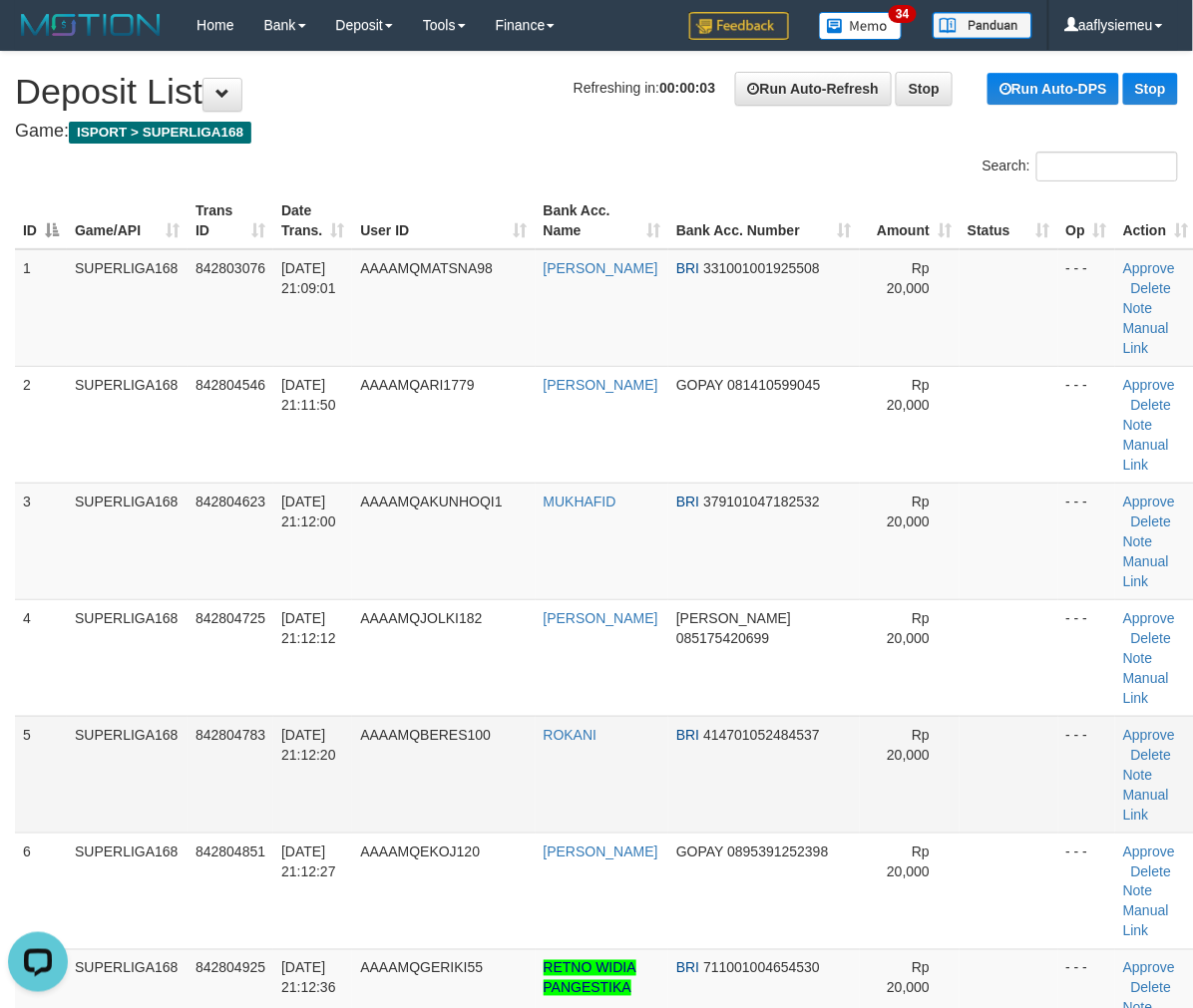 click on "SUPERLIGA168" at bounding box center (127, 774) 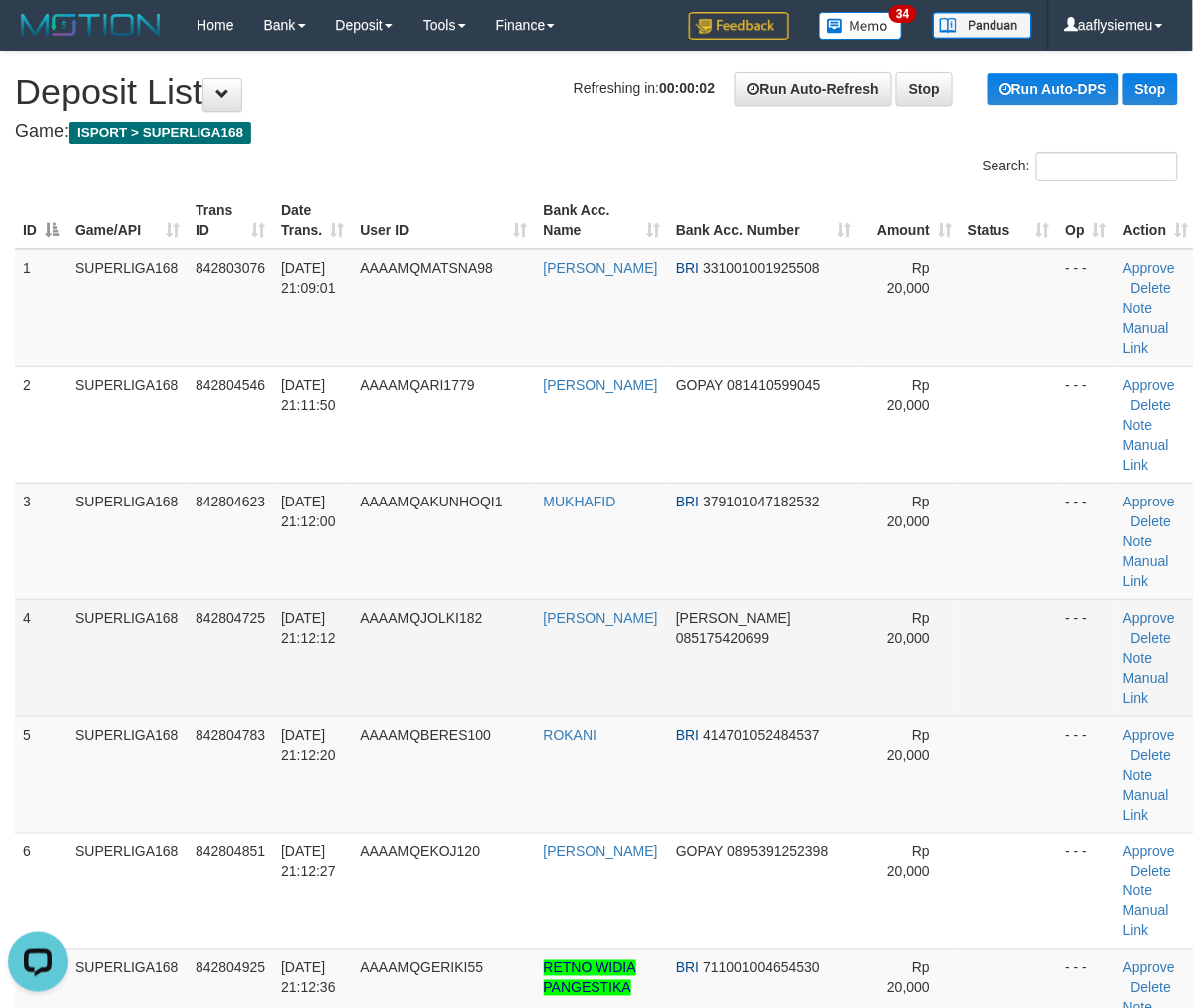 click on "AAAAMQJOLKI182" at bounding box center (443, 657) 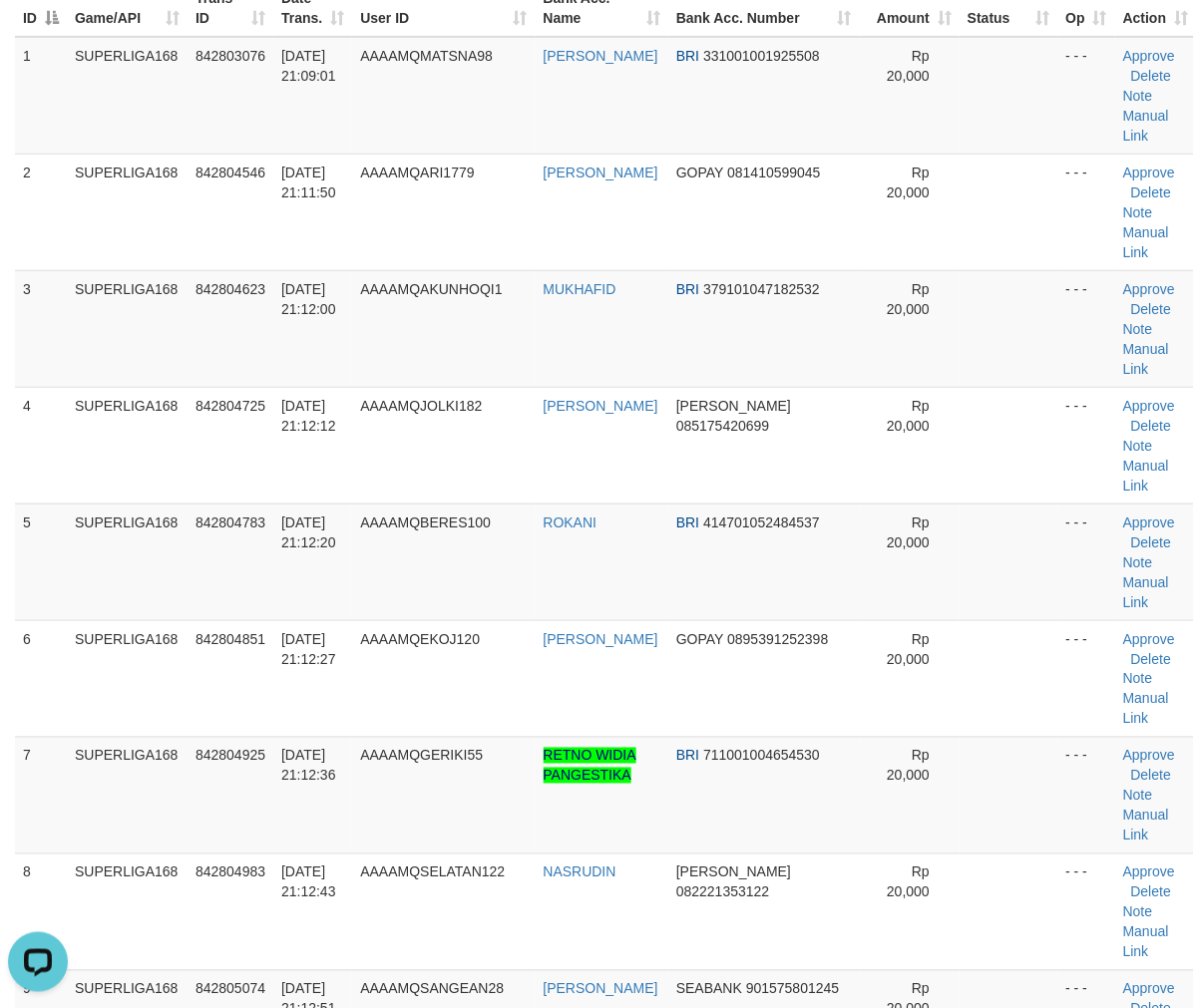 scroll, scrollTop: 553, scrollLeft: 0, axis: vertical 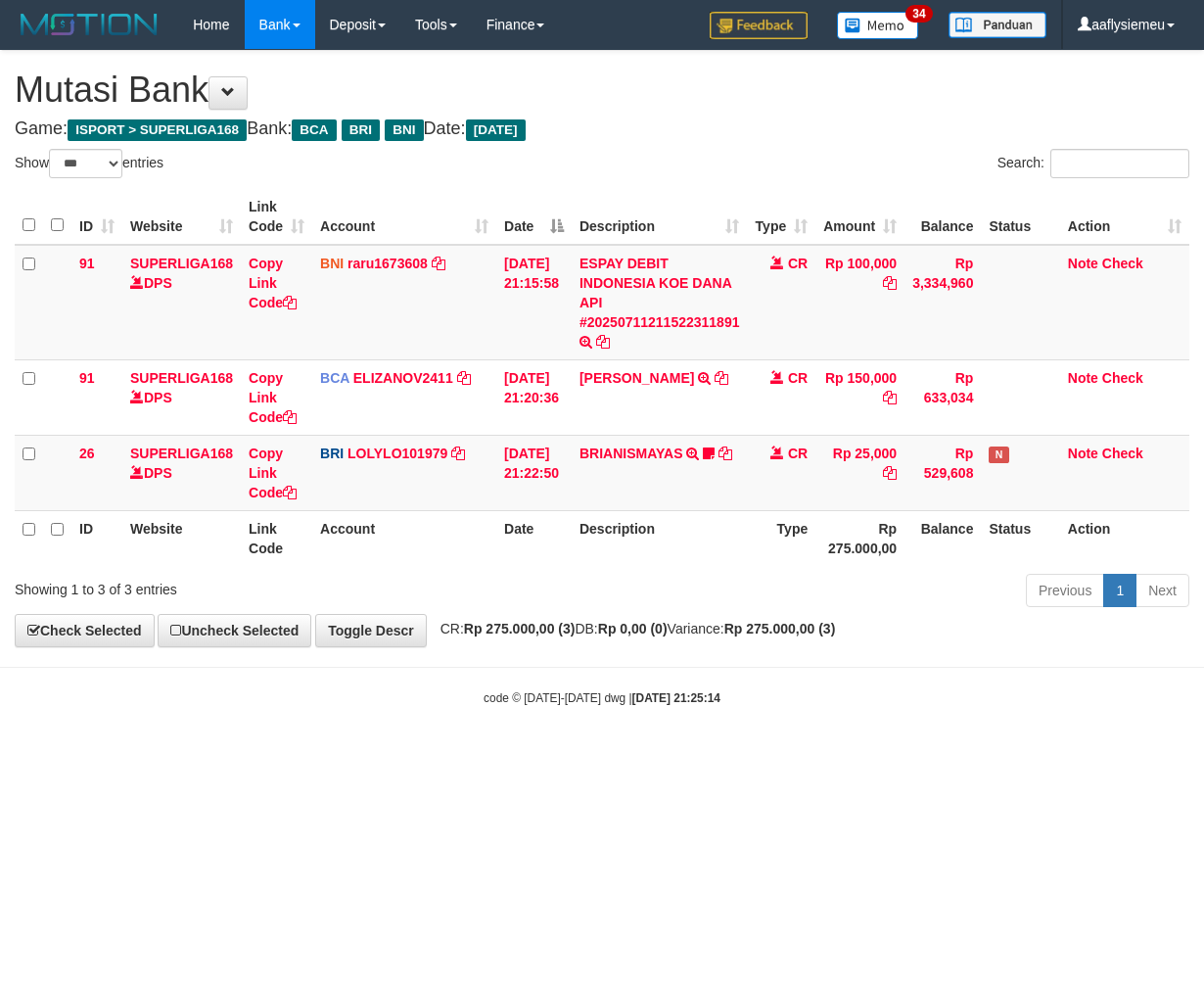 select on "***" 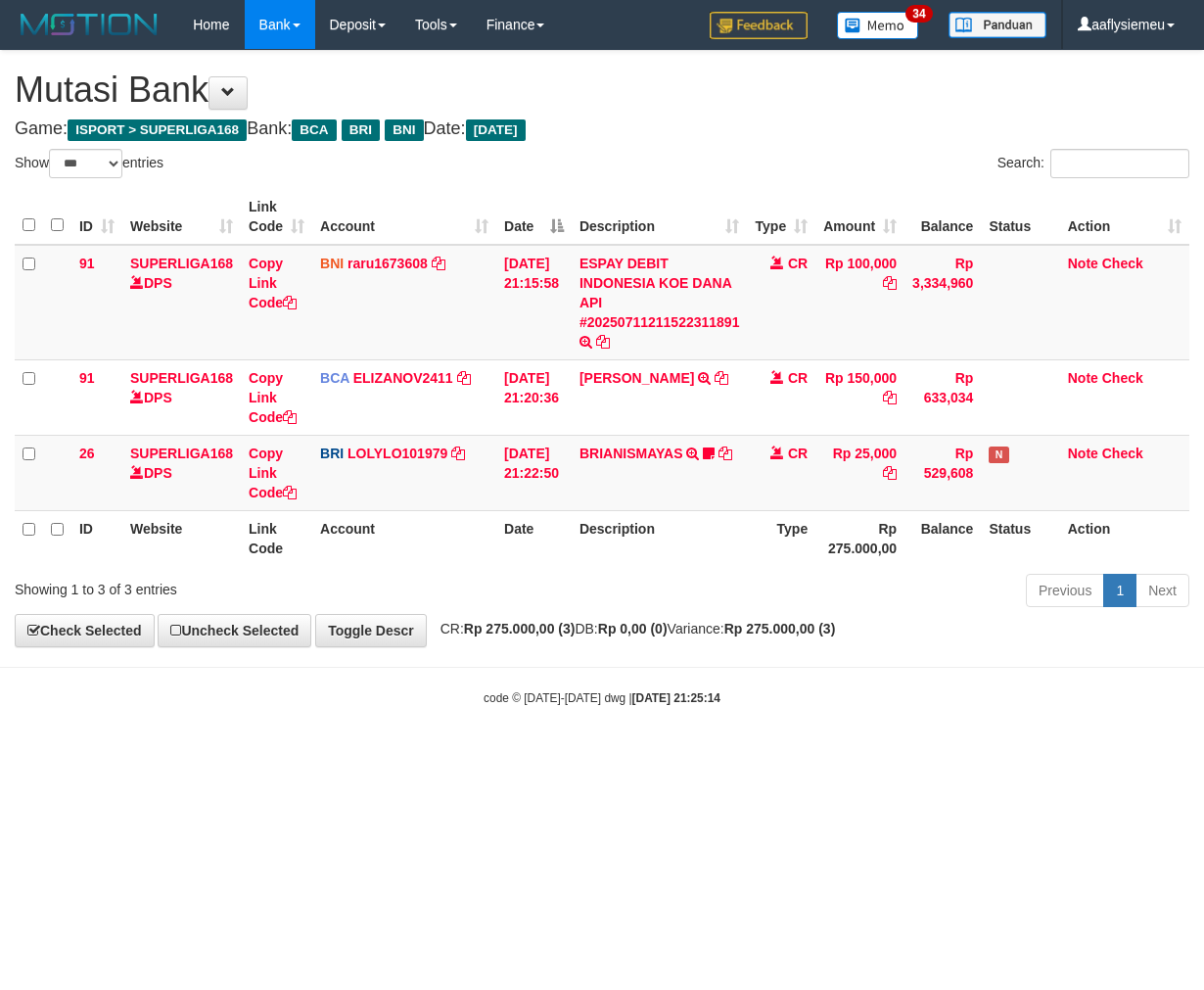 scroll, scrollTop: 0, scrollLeft: 0, axis: both 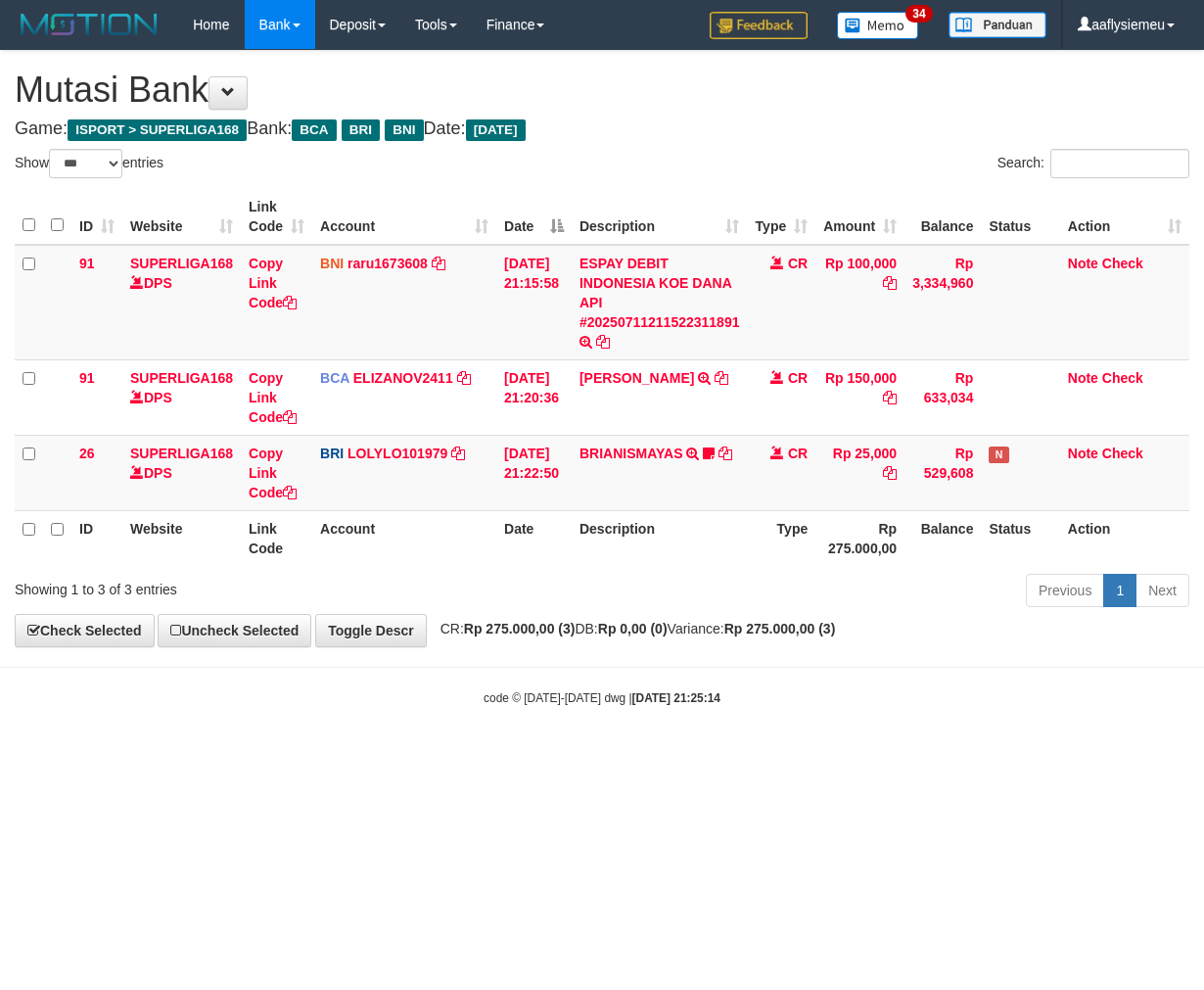 select on "***" 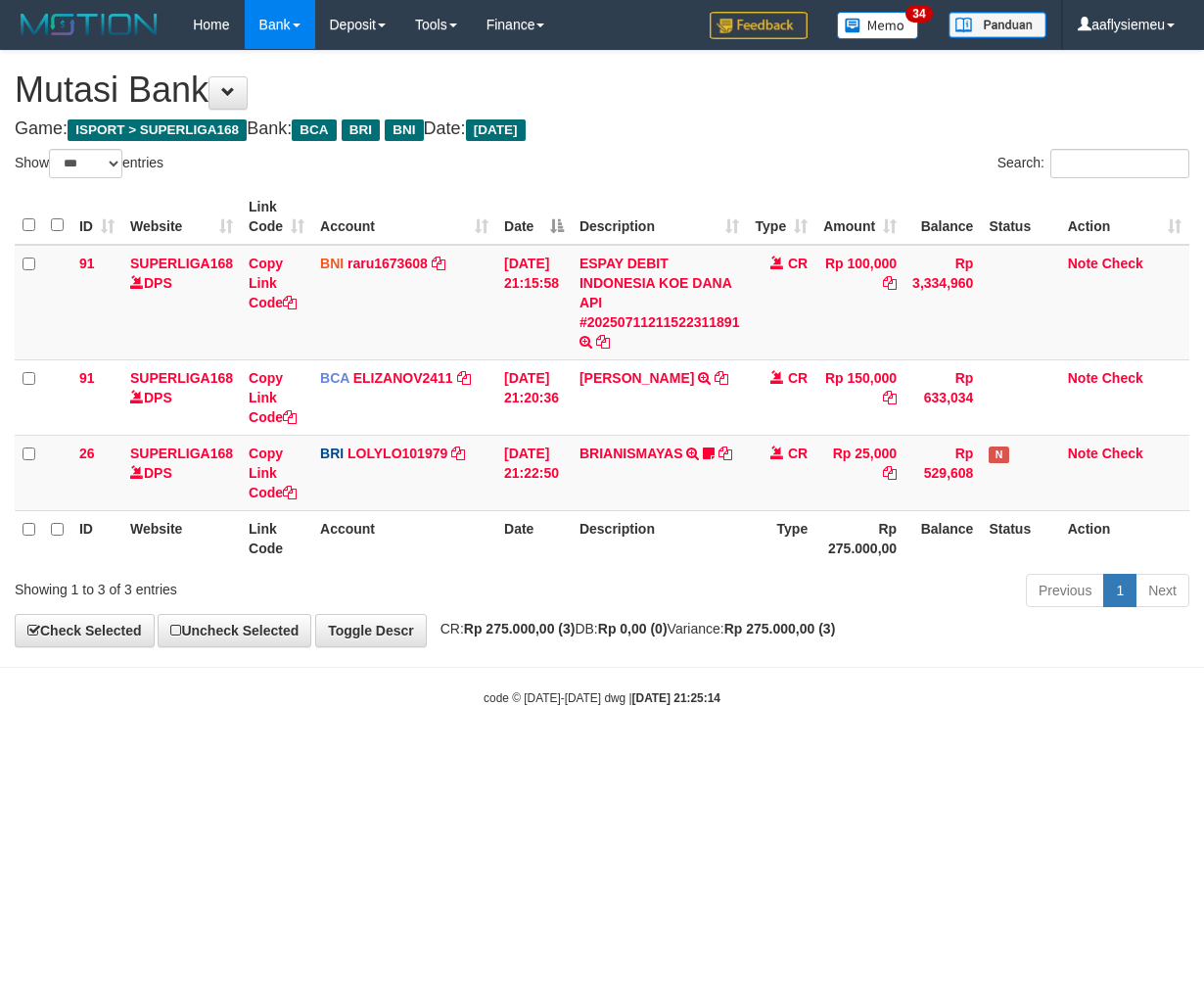 scroll, scrollTop: 0, scrollLeft: 0, axis: both 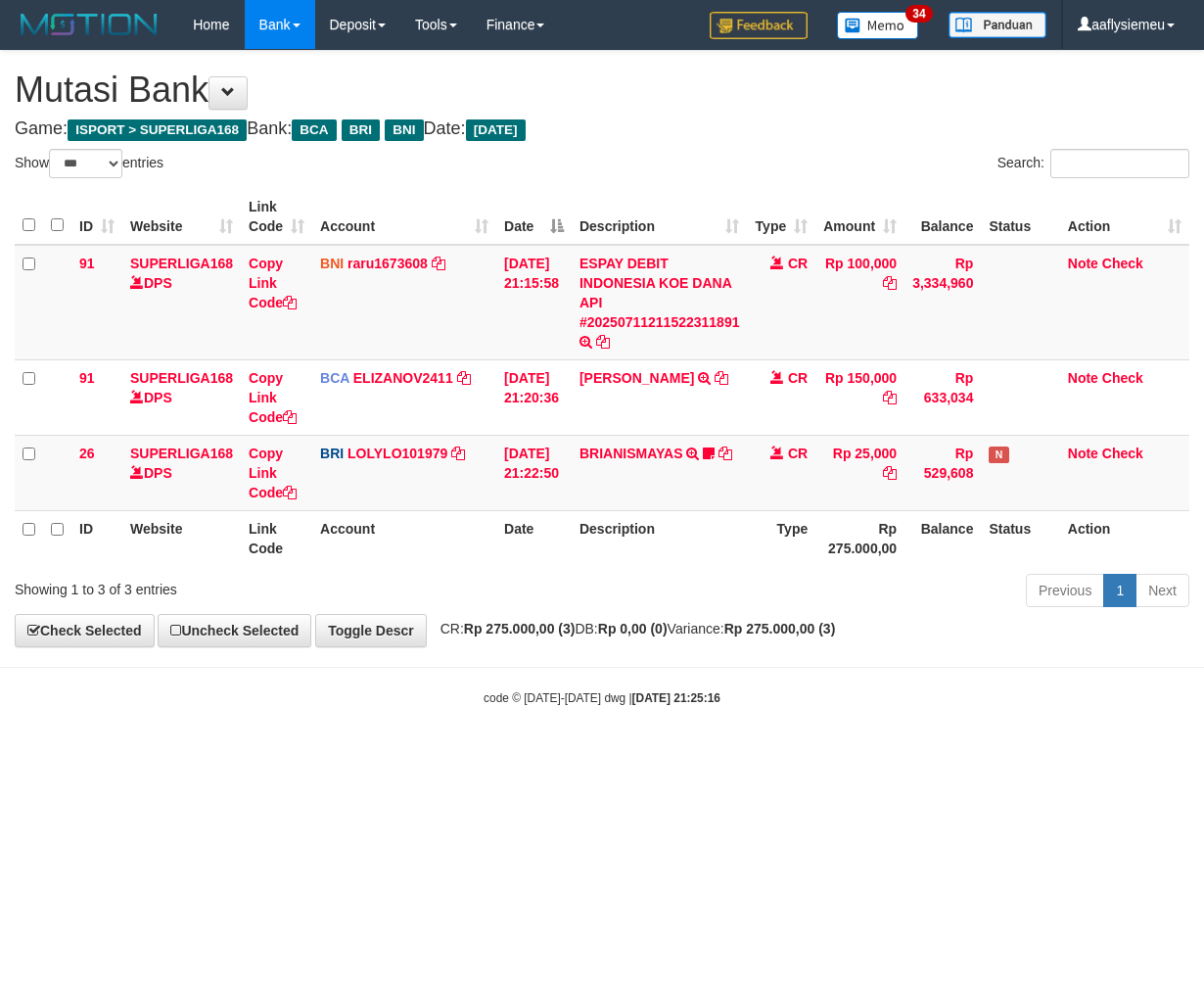 select on "***" 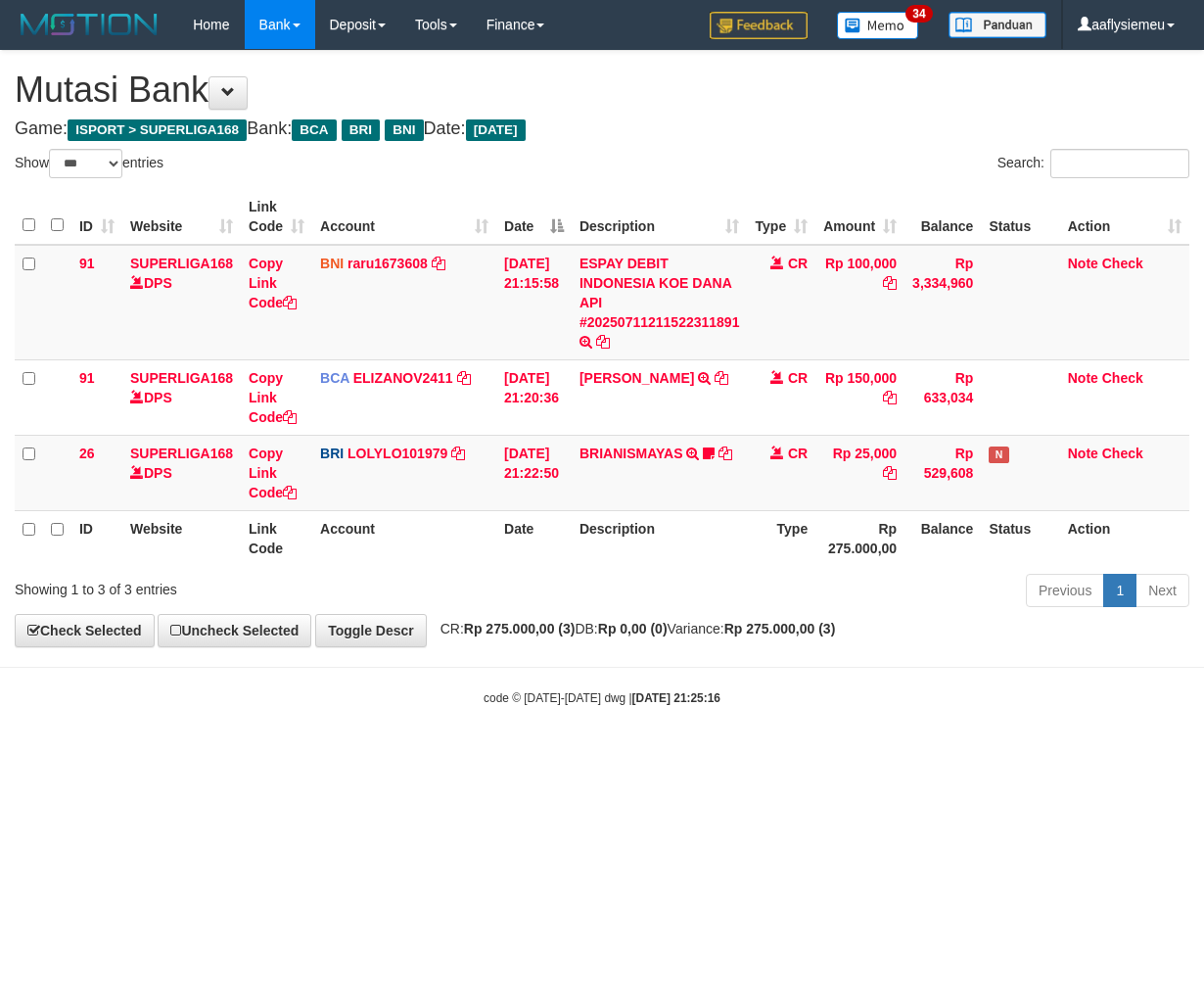 scroll, scrollTop: 0, scrollLeft: 0, axis: both 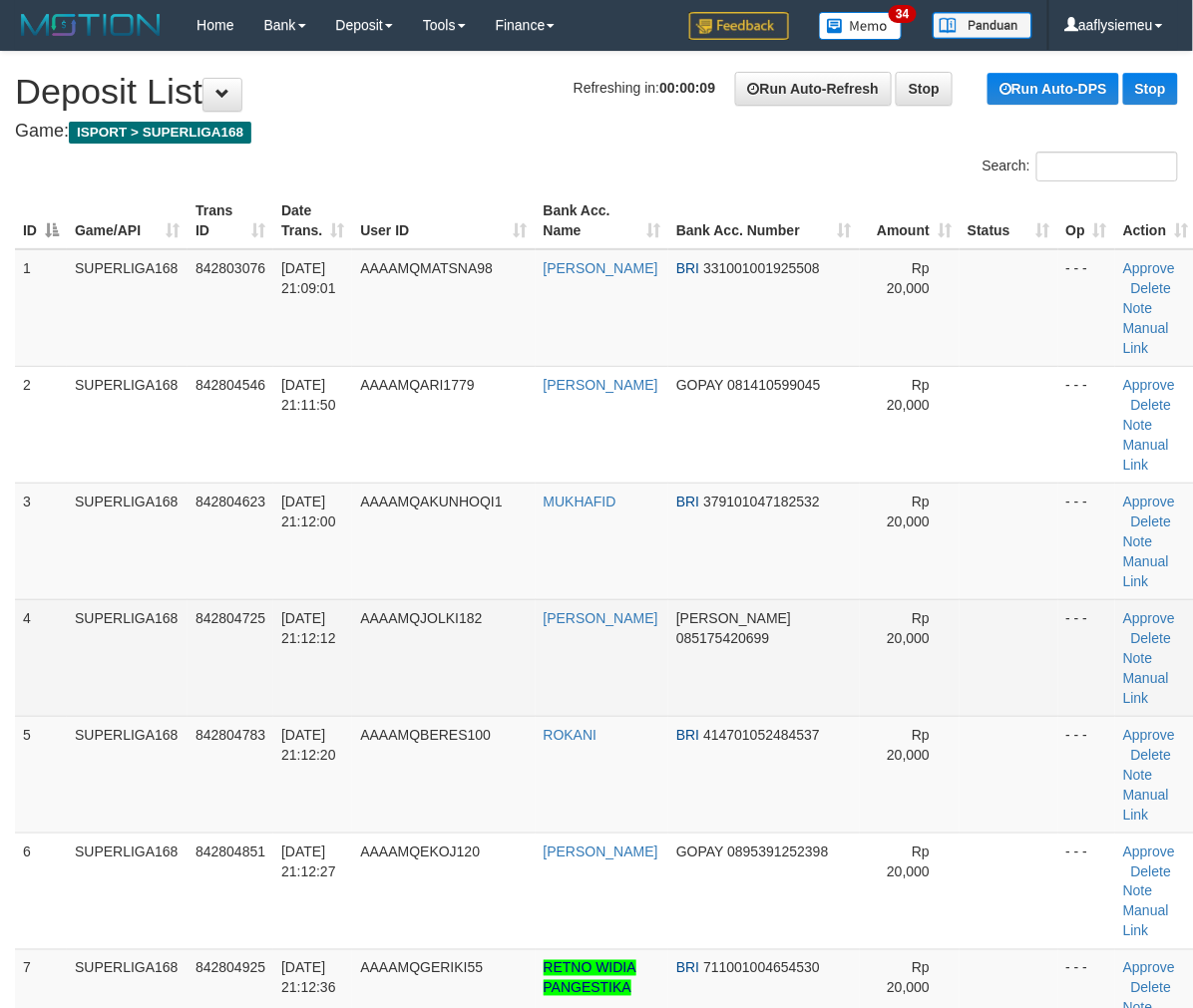 click on "842804725" at bounding box center [230, 657] 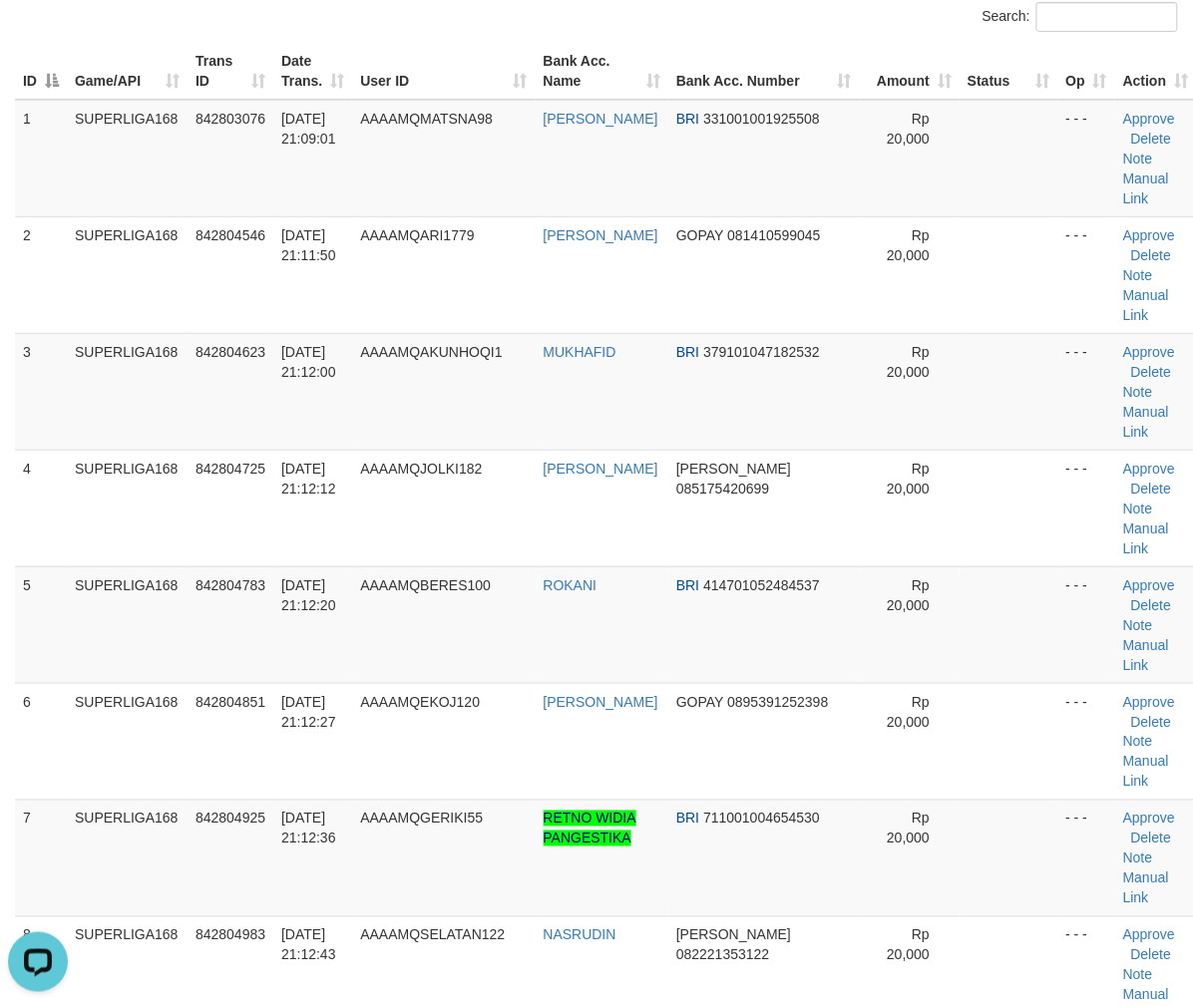 scroll, scrollTop: 0, scrollLeft: 0, axis: both 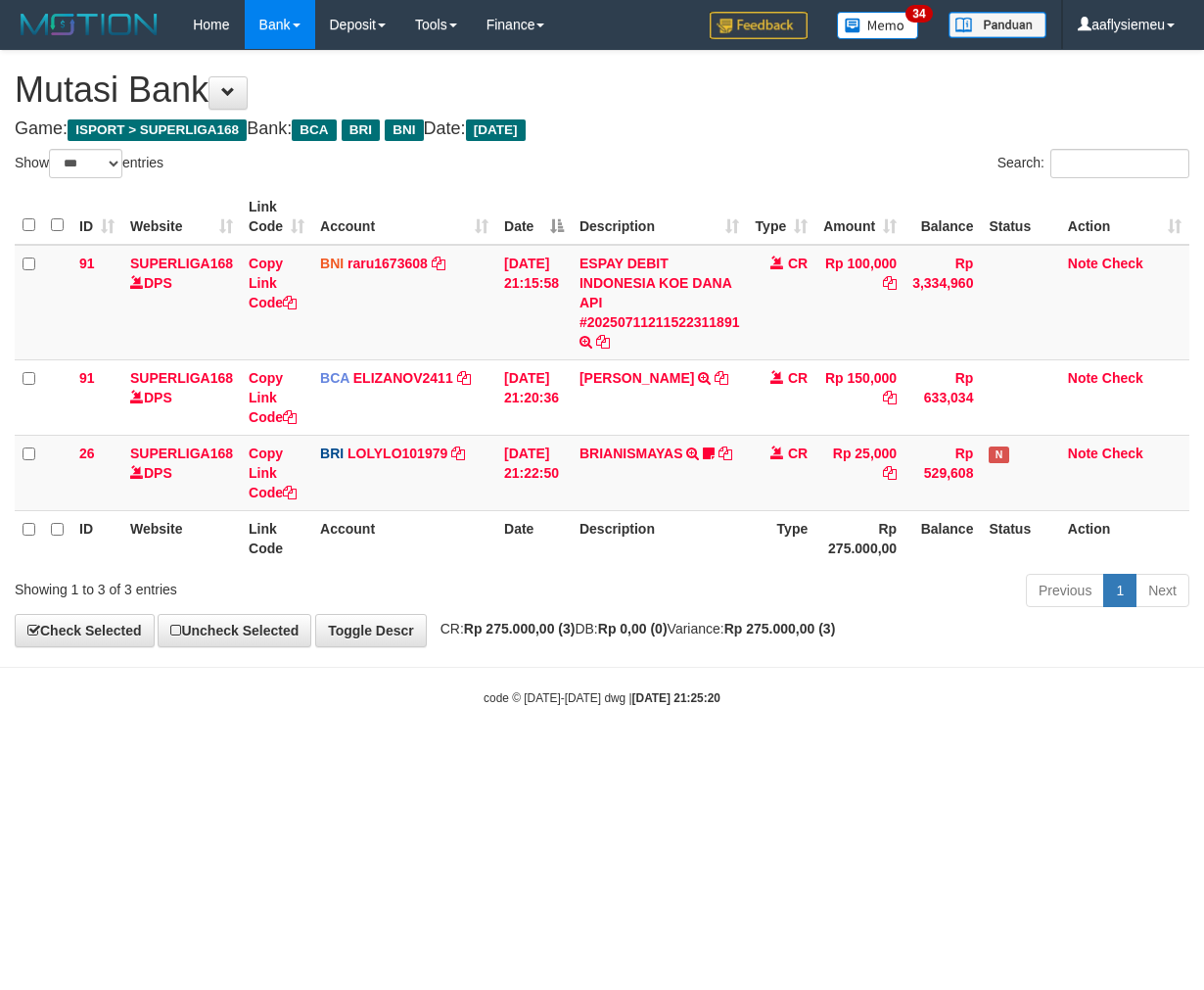 select on "***" 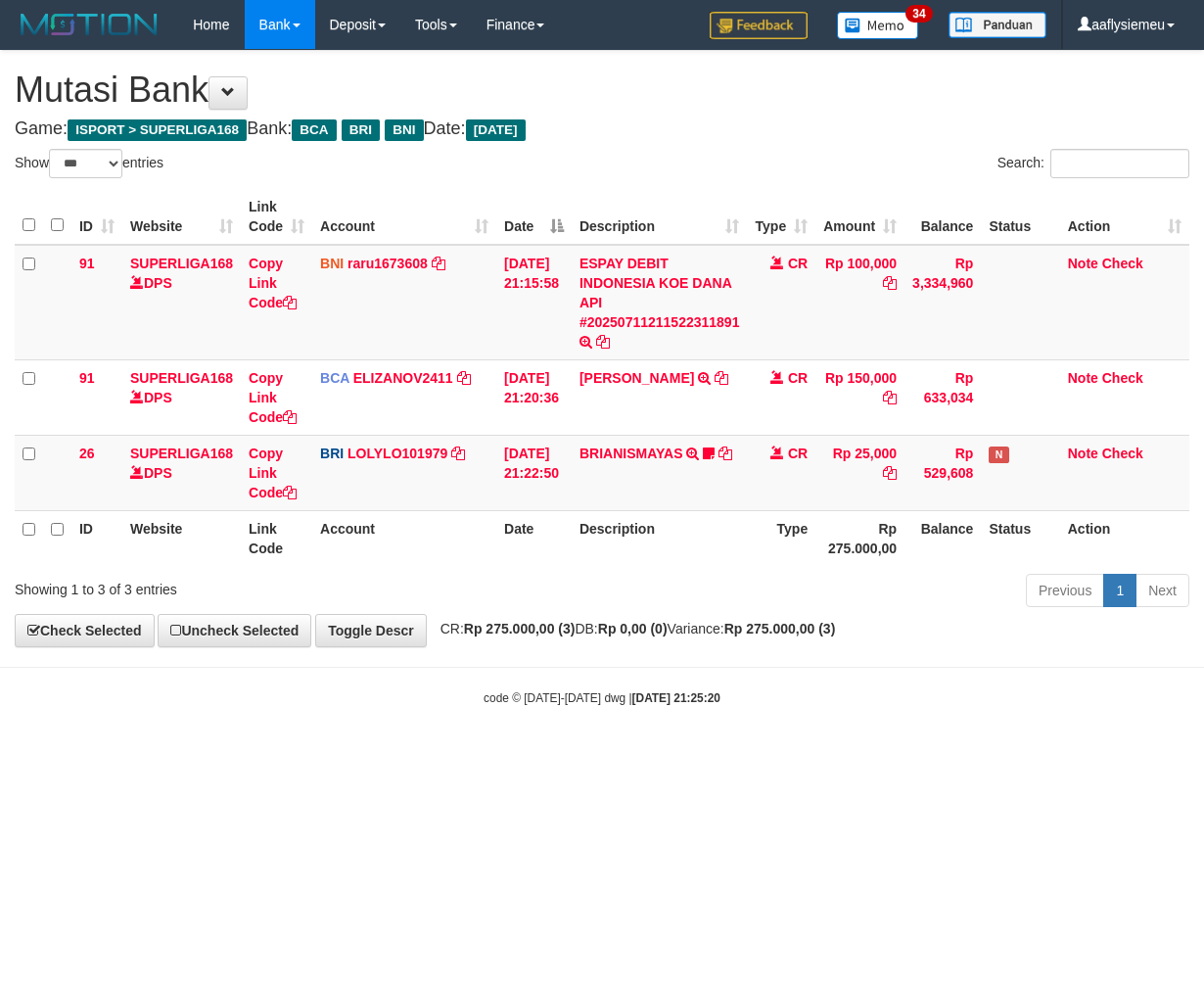 scroll, scrollTop: 0, scrollLeft: 0, axis: both 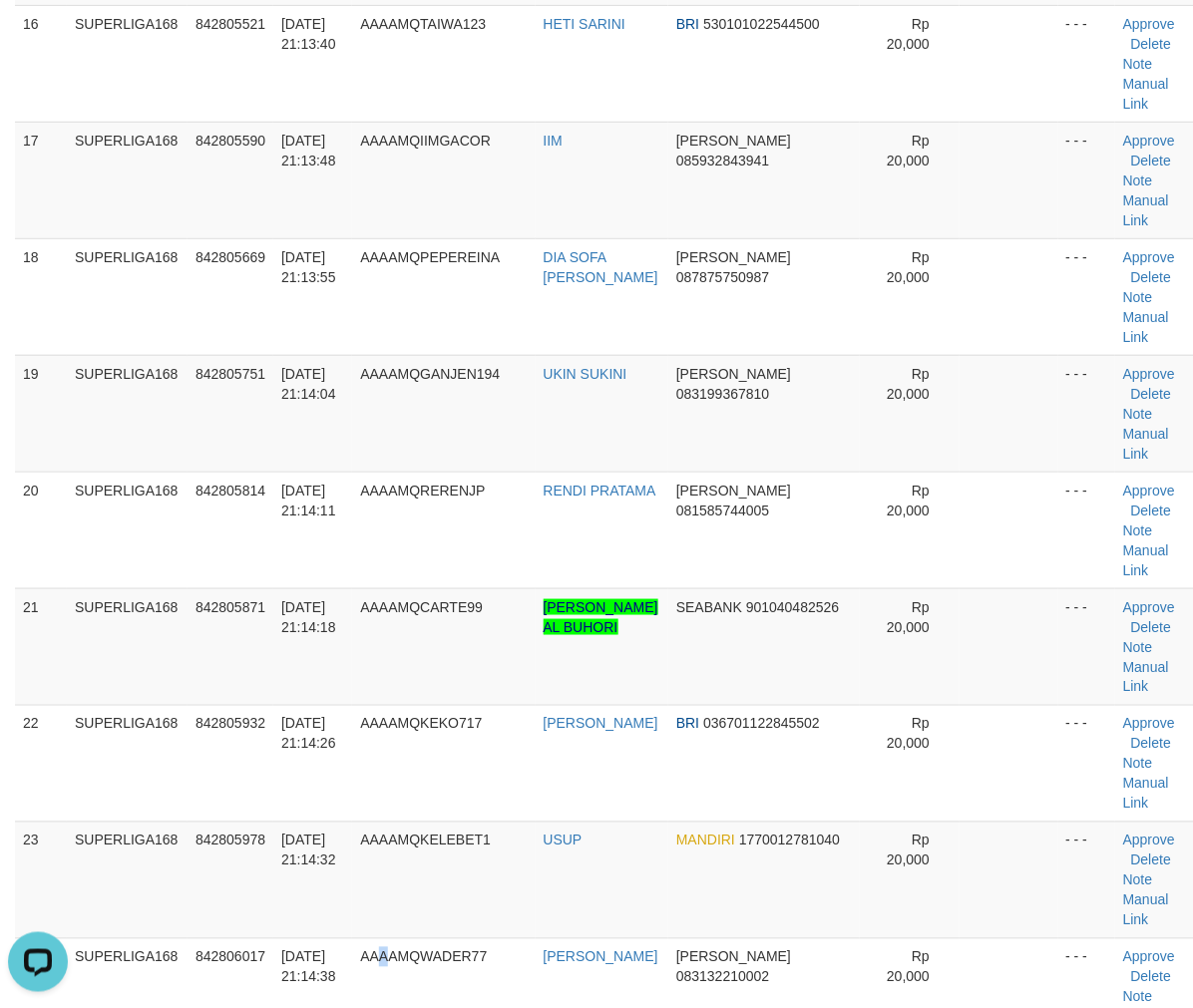 drag, startPoint x: 403, startPoint y: 563, endPoint x: 6, endPoint y: 653, distance: 407.074 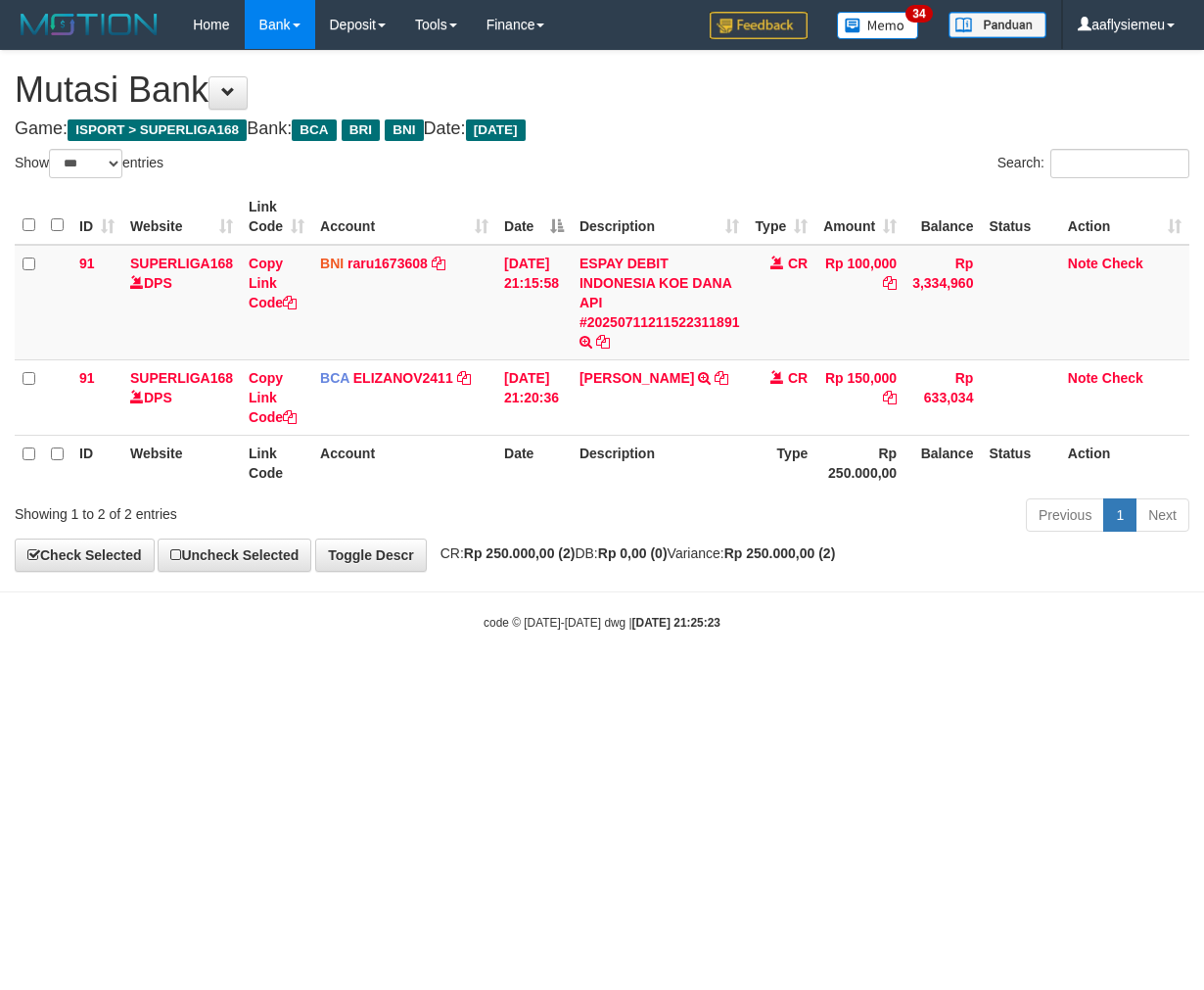 select on "***" 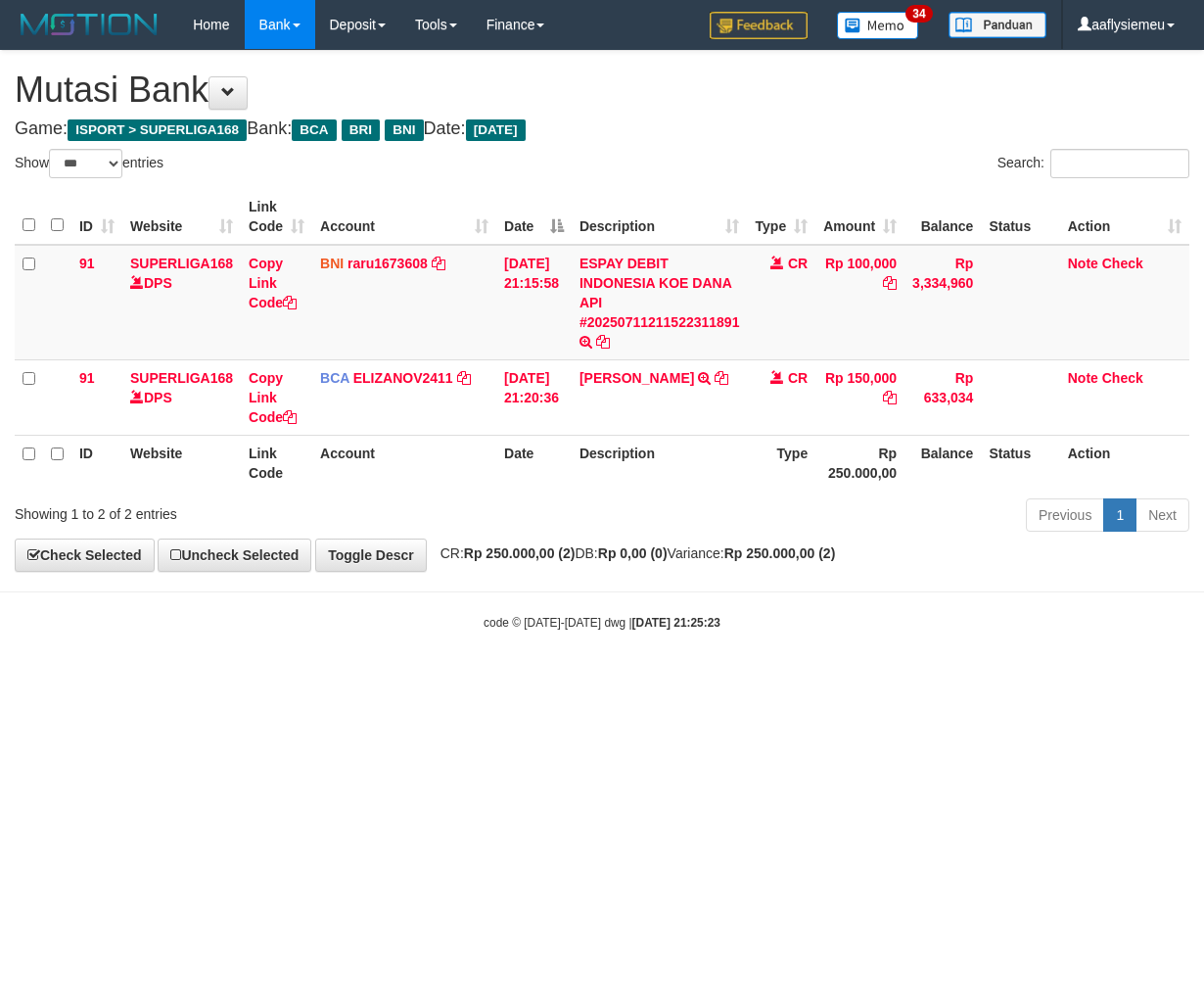 scroll, scrollTop: 0, scrollLeft: 0, axis: both 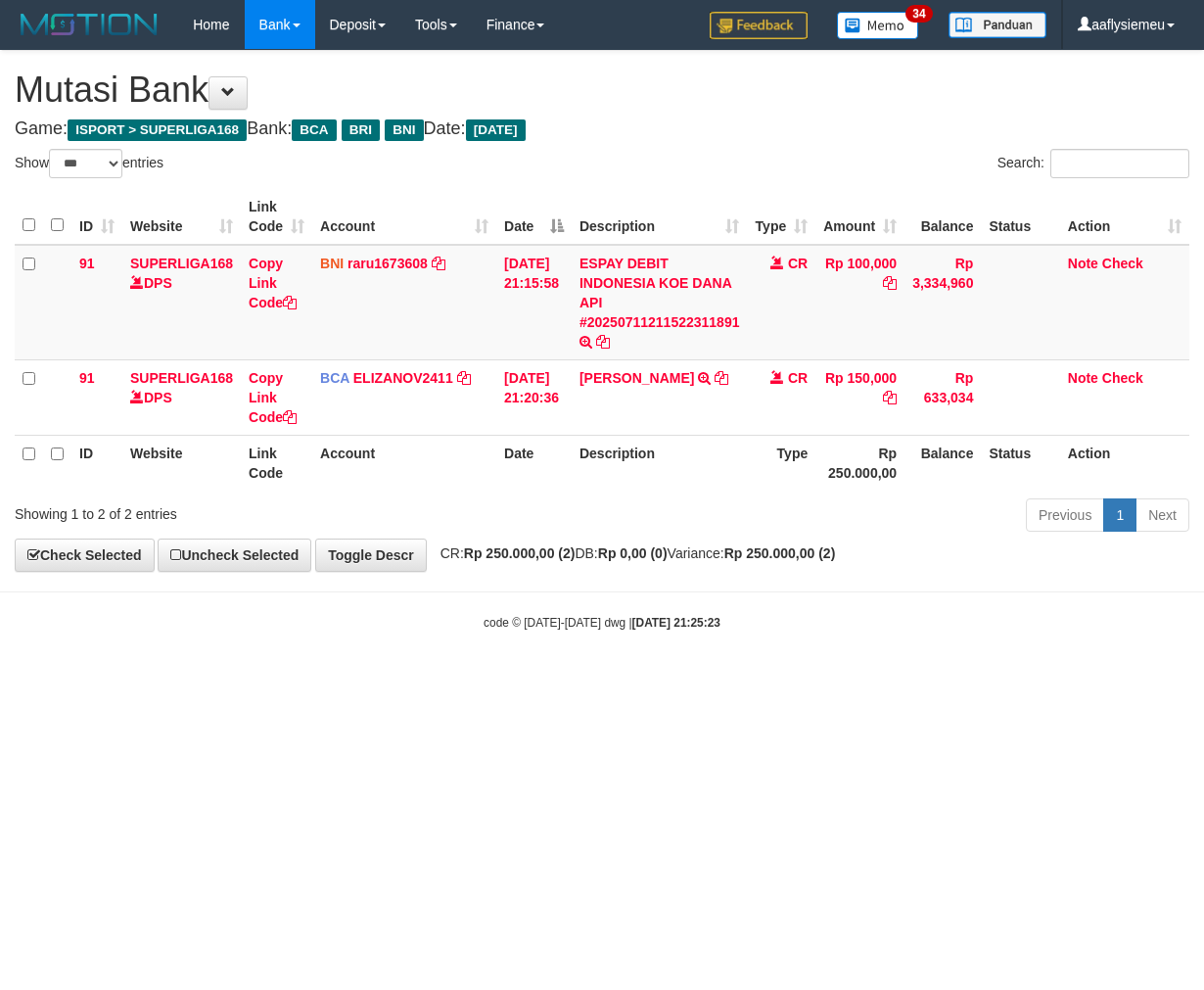 select on "***" 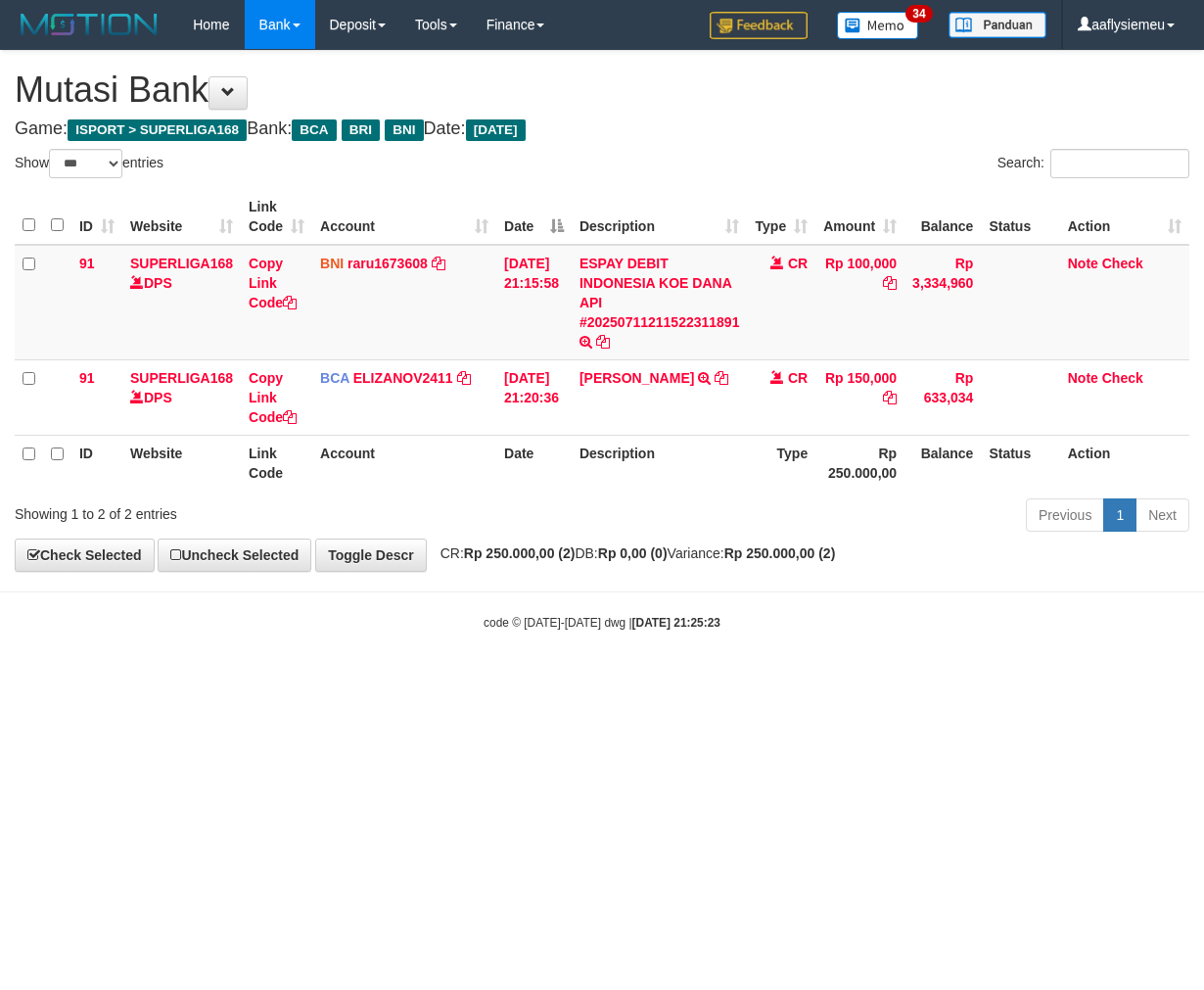 scroll, scrollTop: 0, scrollLeft: 0, axis: both 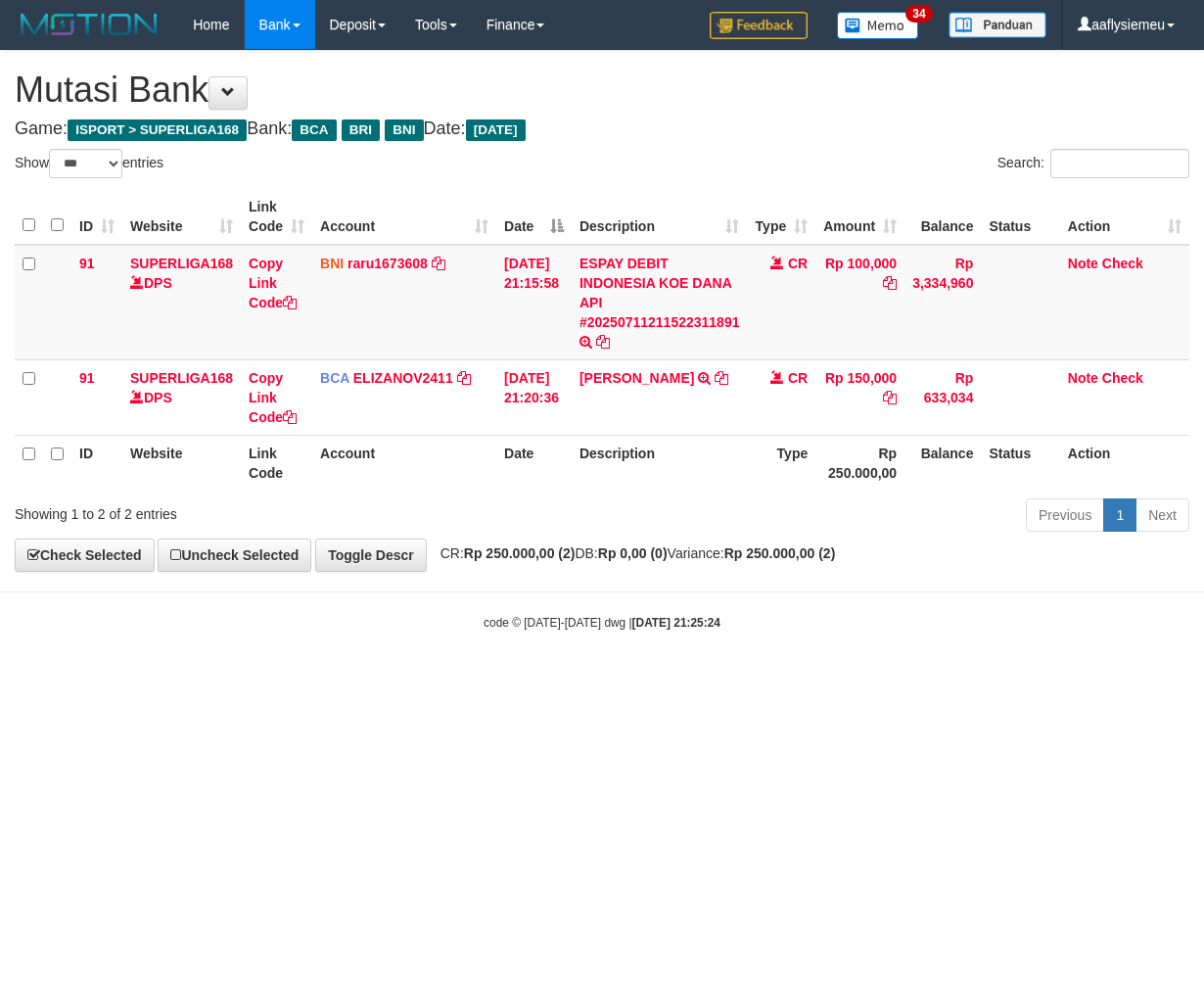 select on "***" 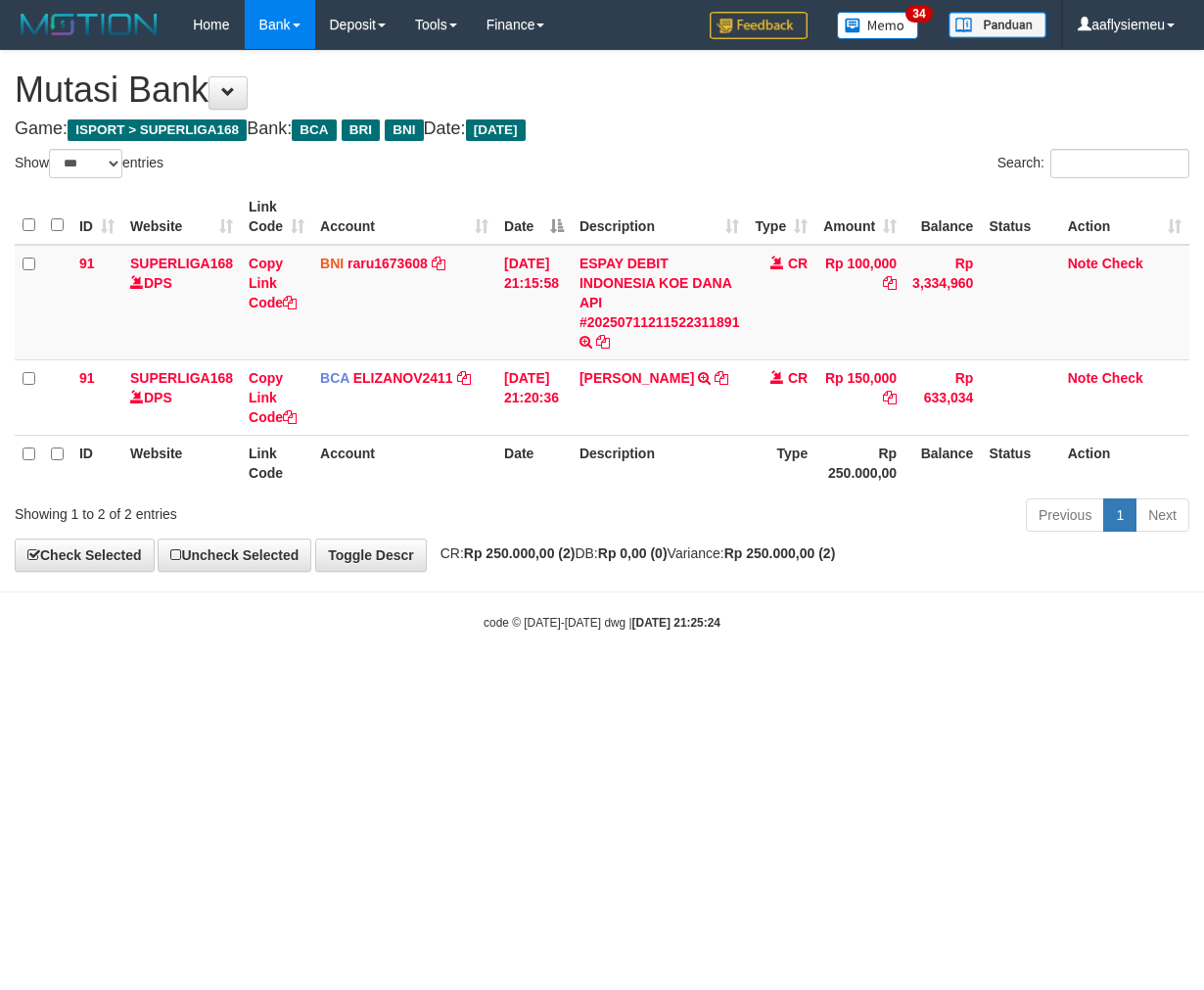 scroll, scrollTop: 0, scrollLeft: 0, axis: both 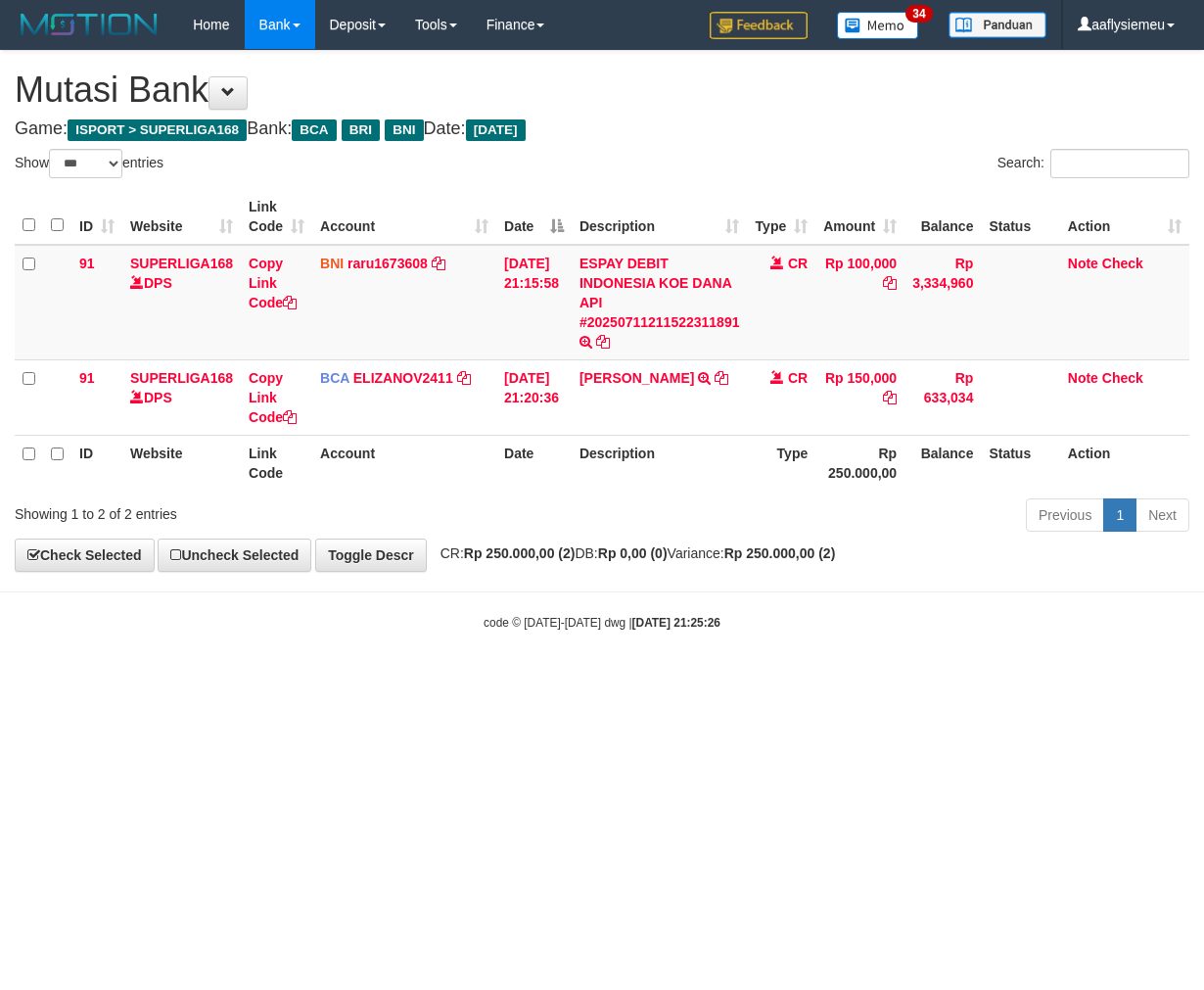 select on "***" 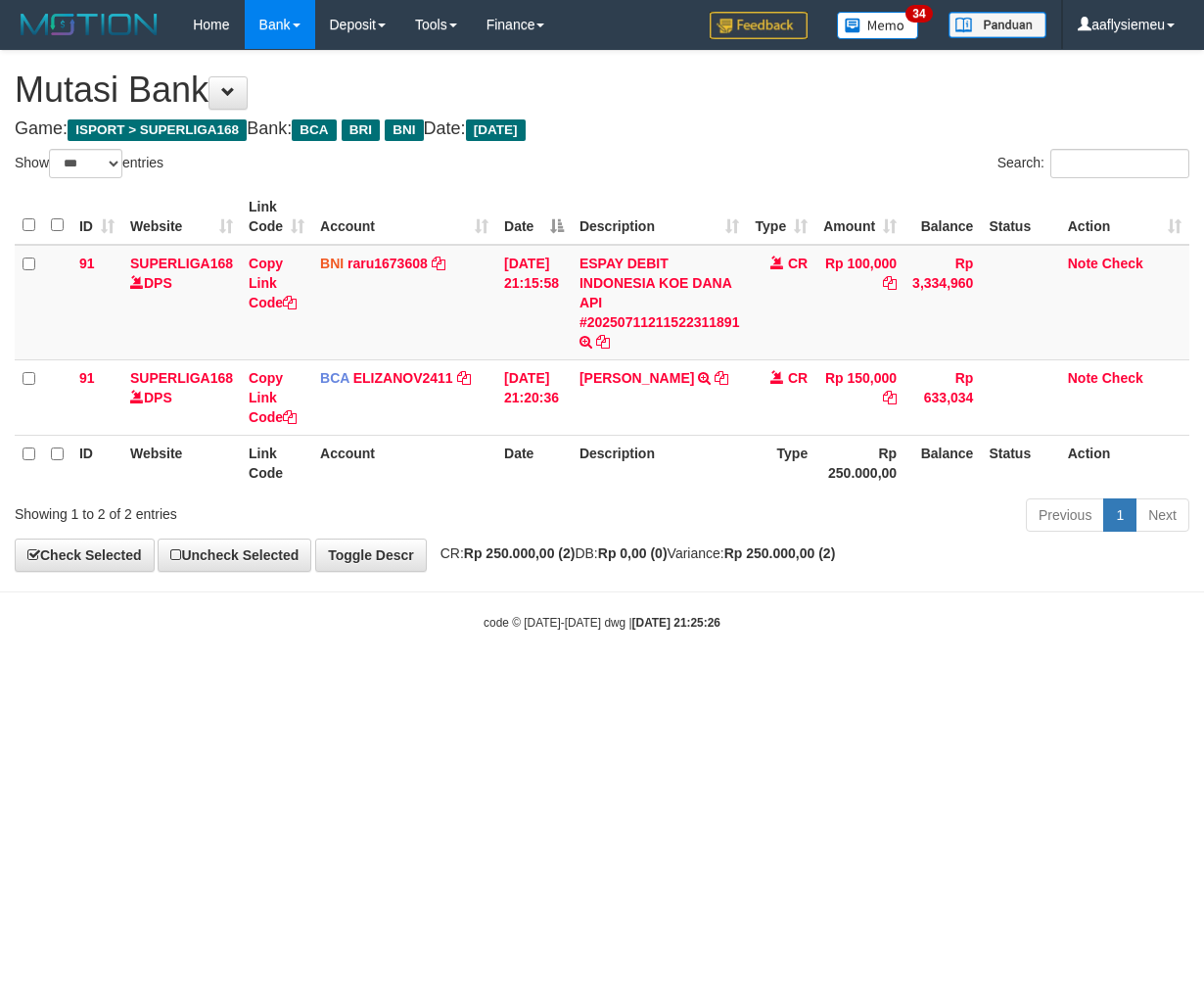 scroll, scrollTop: 0, scrollLeft: 0, axis: both 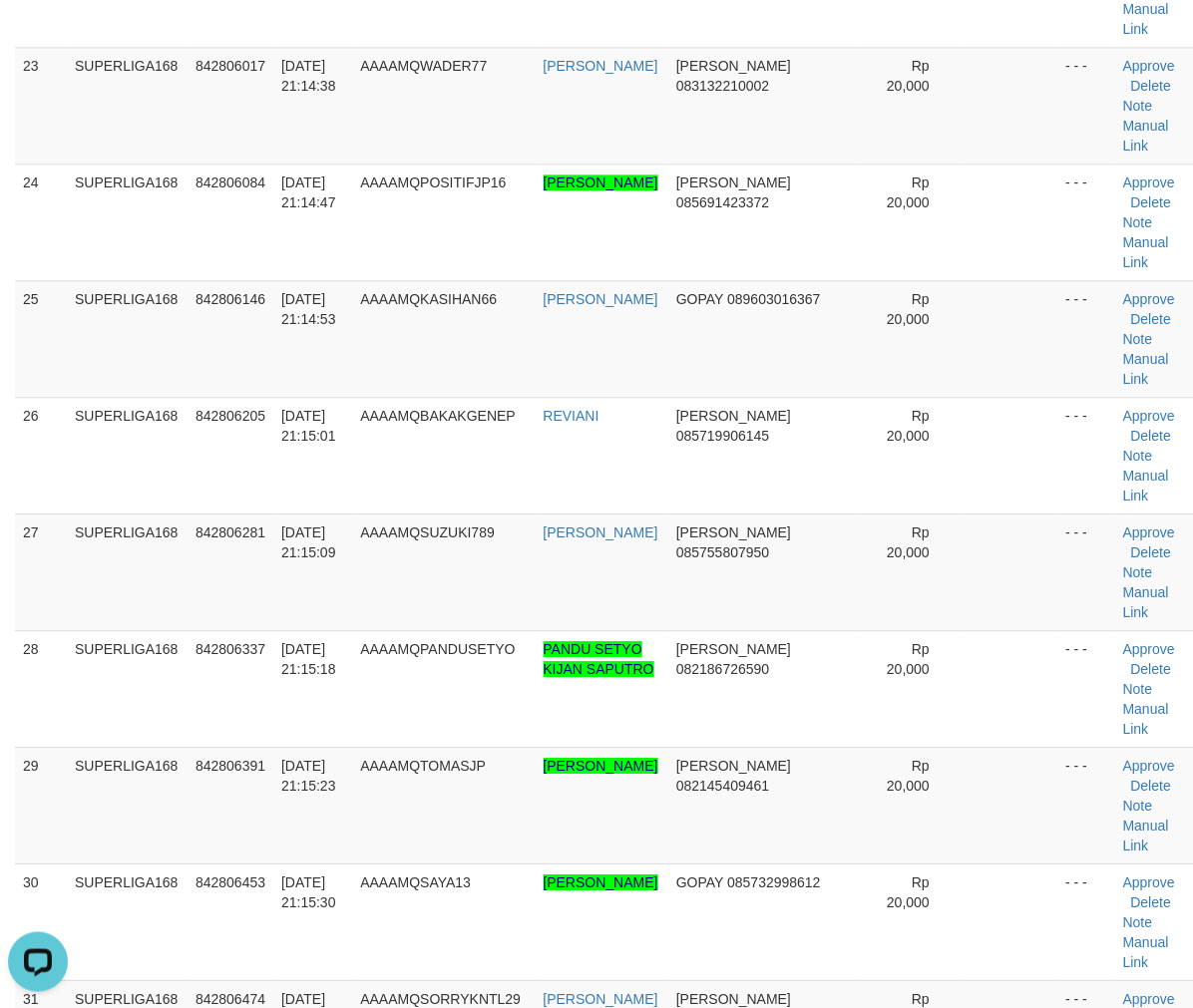 click on "SUPERLIGA168" at bounding box center (127, 1155) 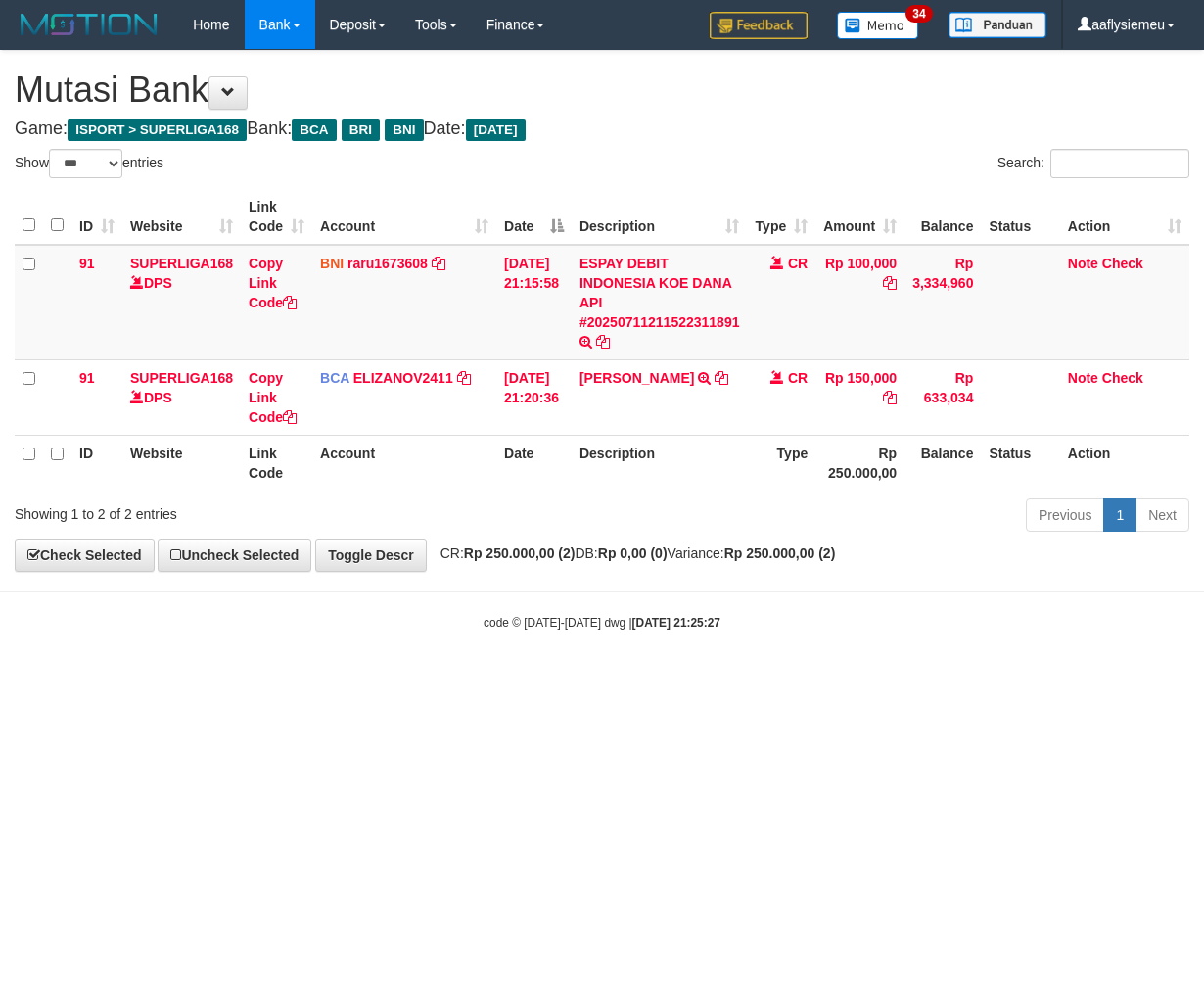 select on "***" 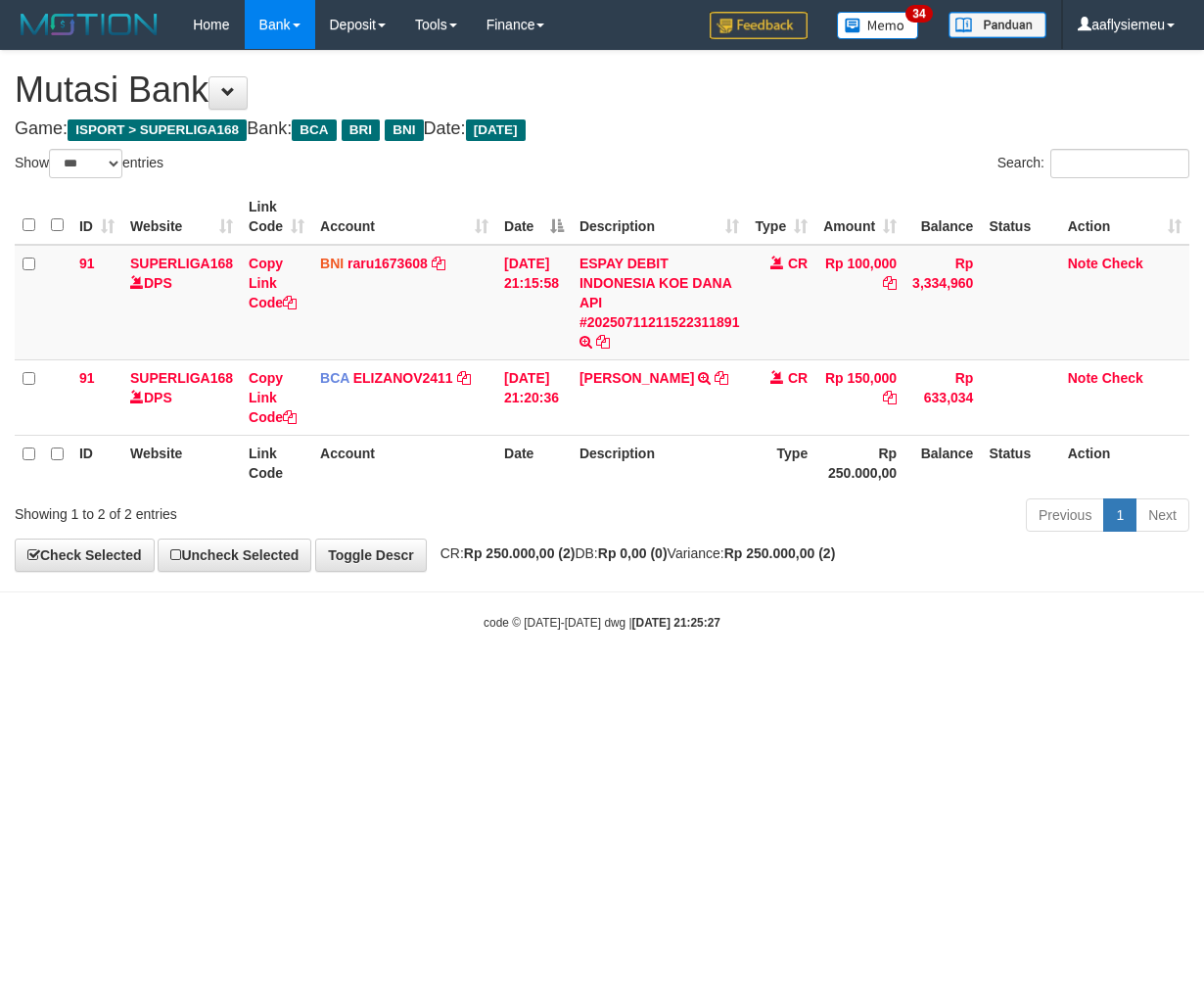 scroll, scrollTop: 0, scrollLeft: 0, axis: both 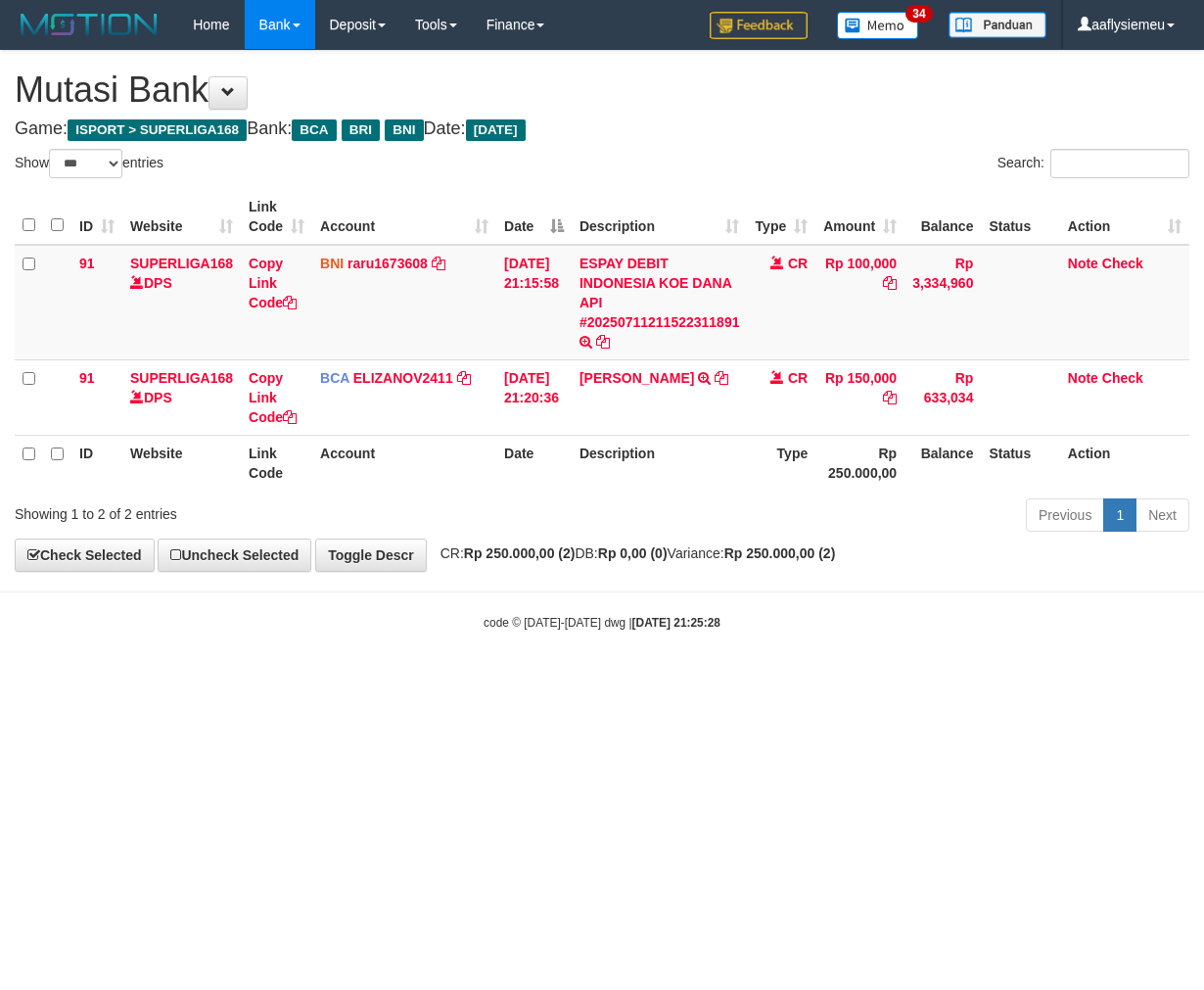 select on "***" 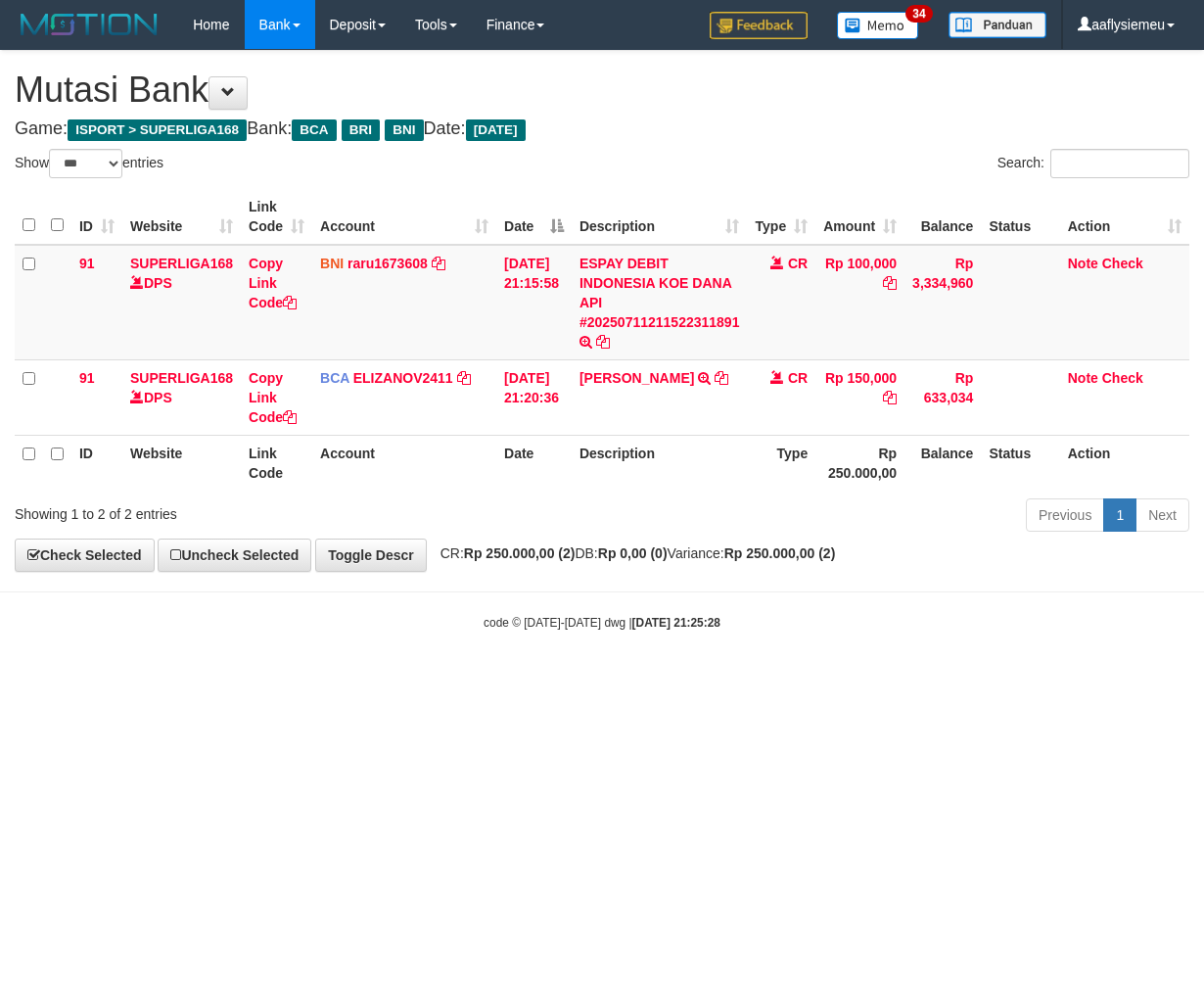 scroll, scrollTop: 0, scrollLeft: 0, axis: both 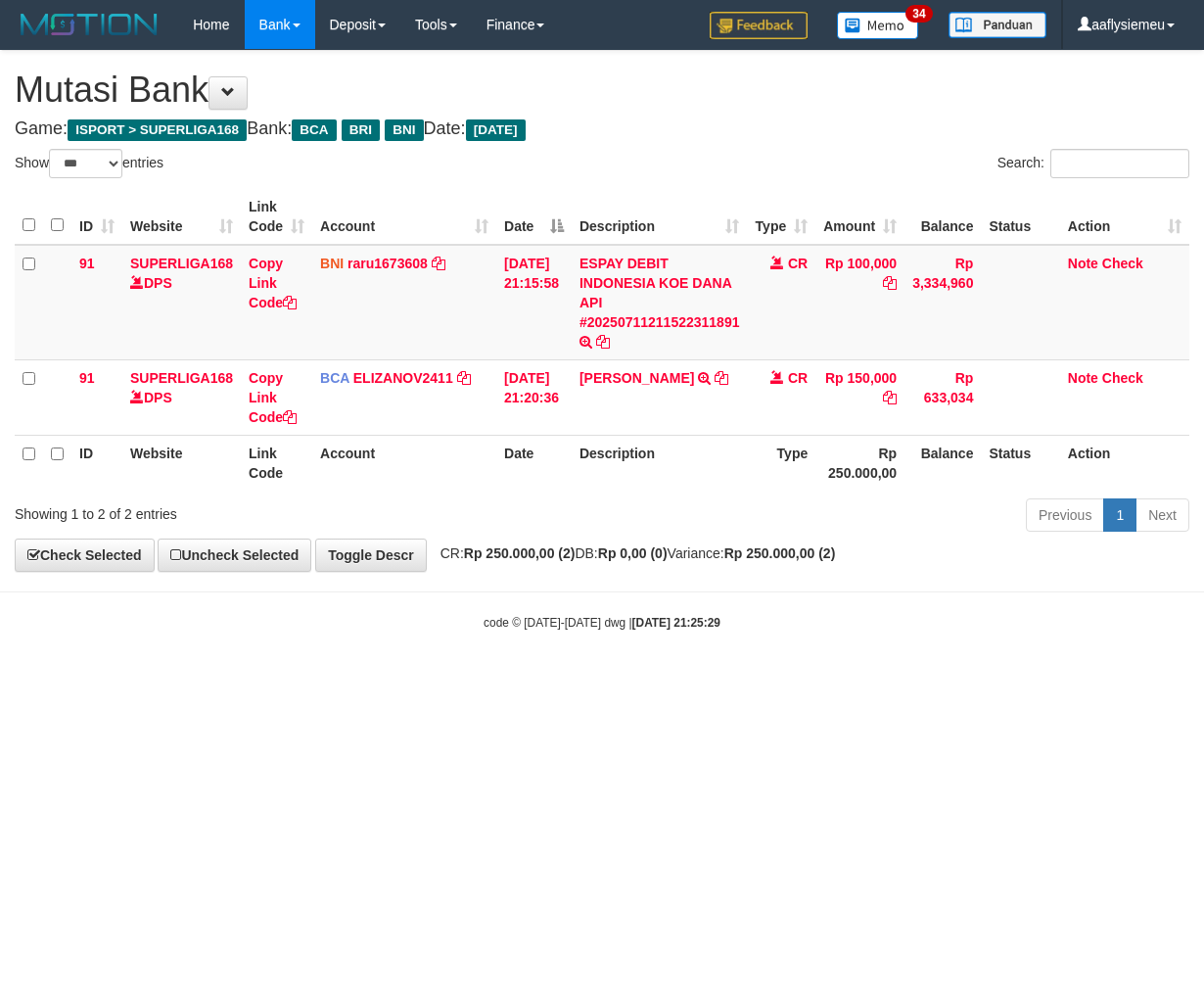 select on "***" 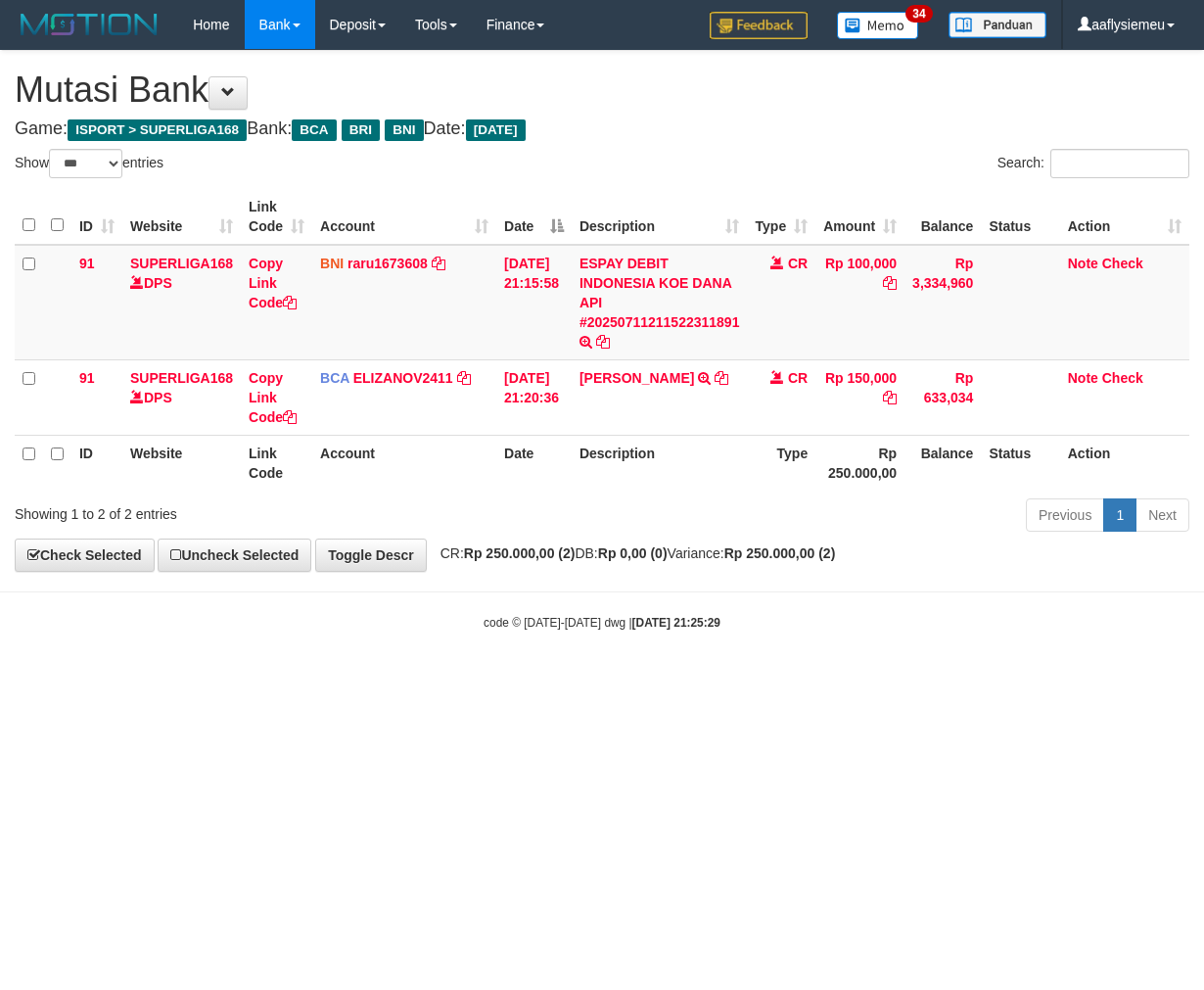 scroll, scrollTop: 0, scrollLeft: 0, axis: both 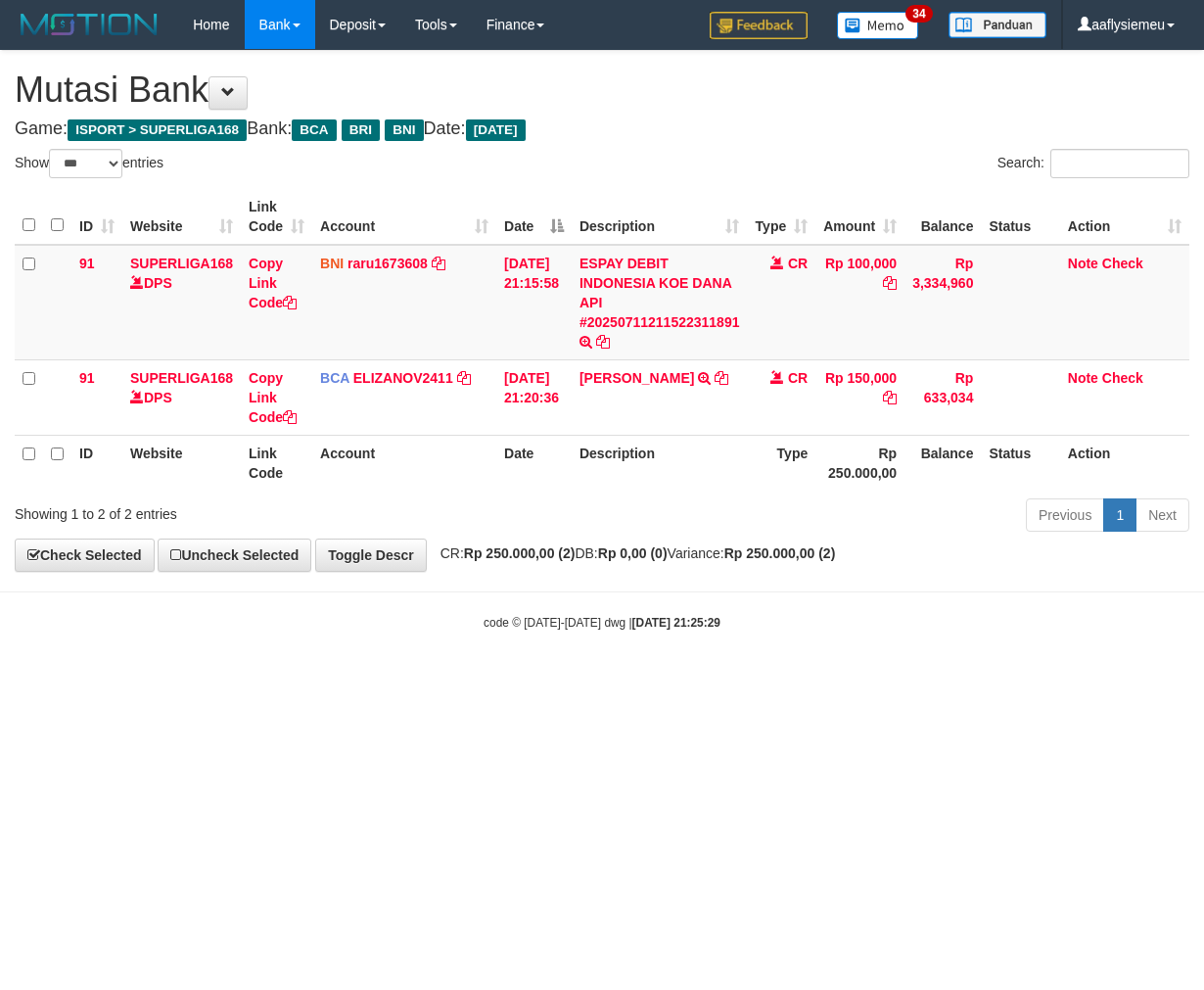 select on "***" 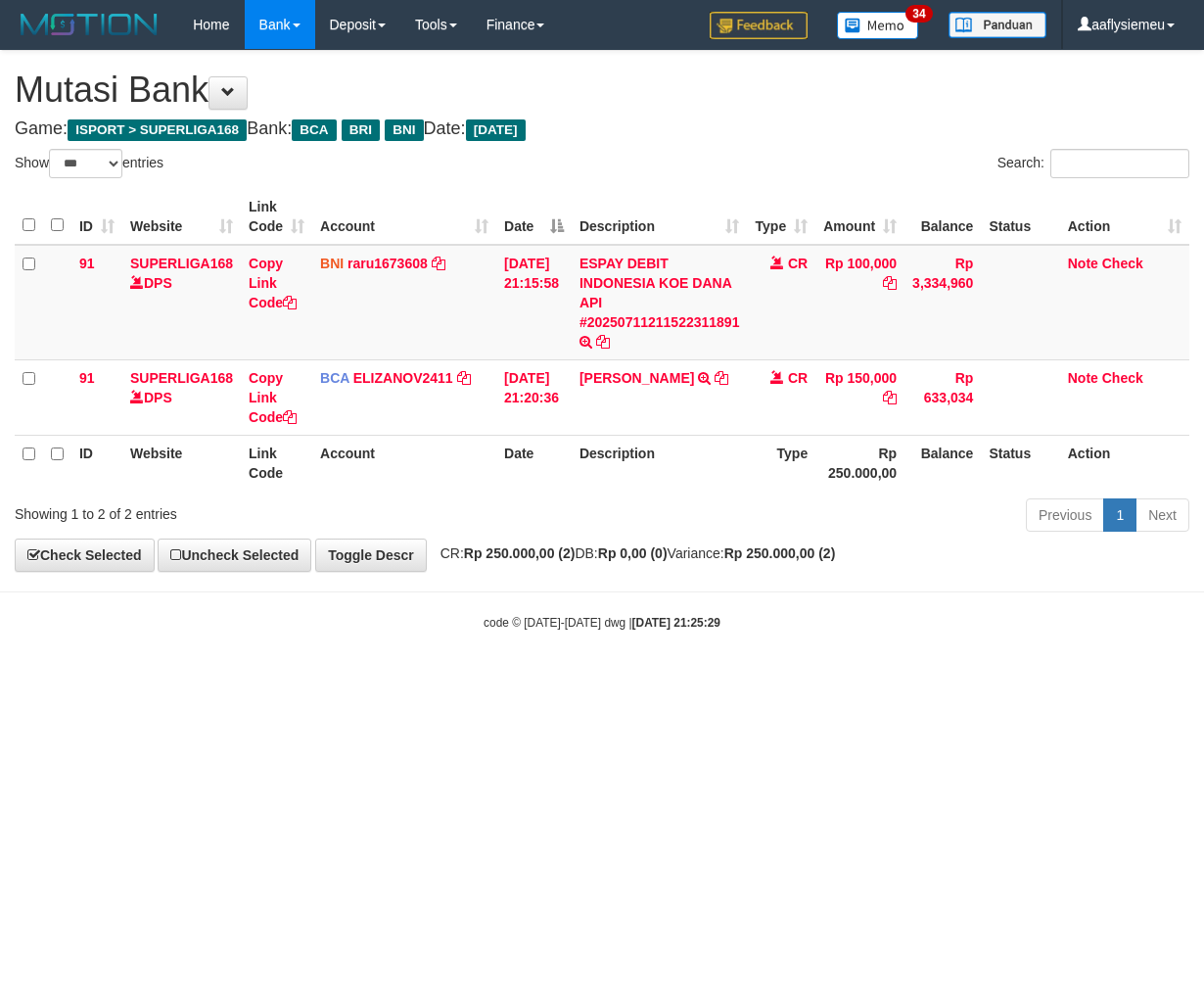 scroll, scrollTop: 0, scrollLeft: 0, axis: both 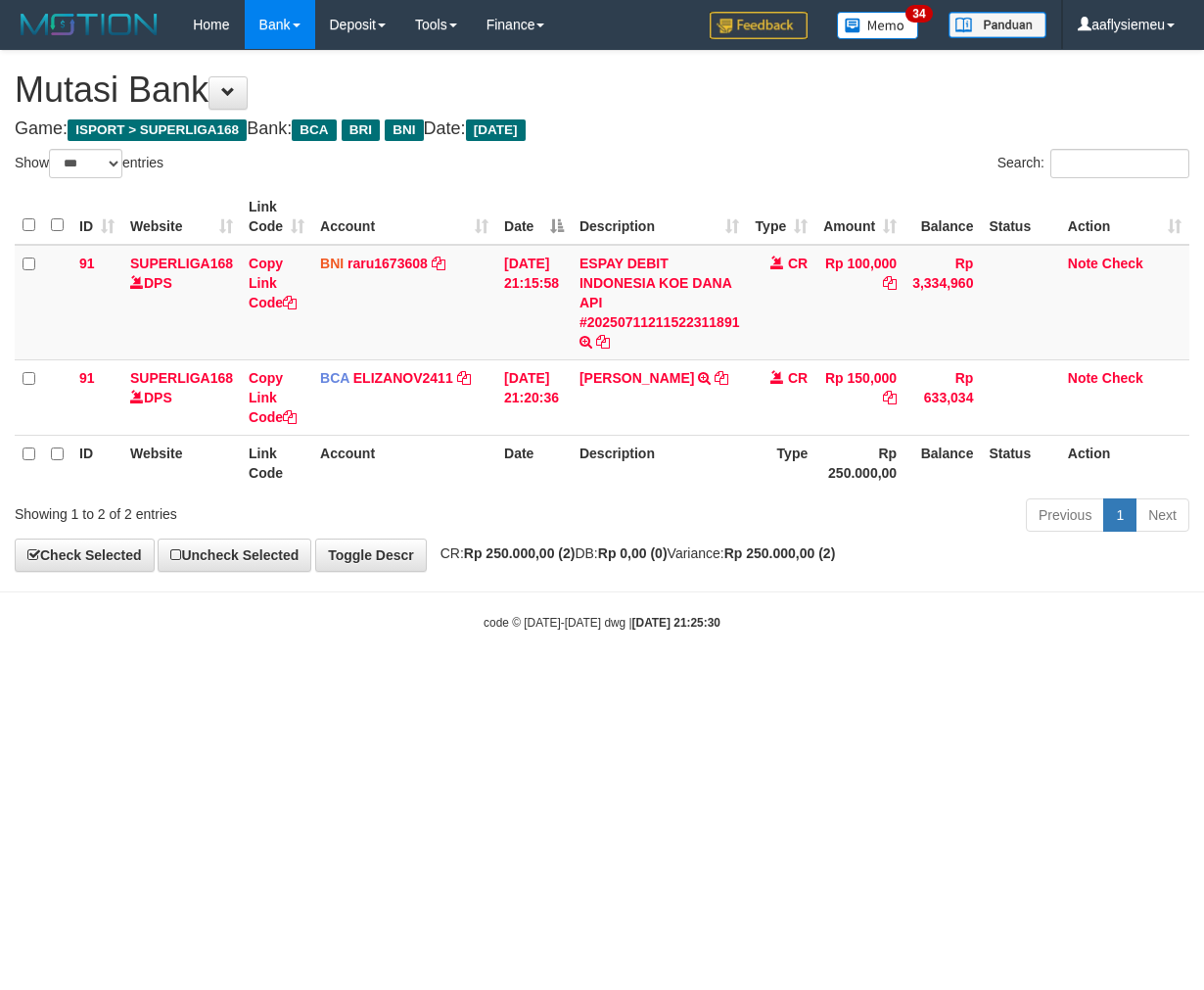 select on "***" 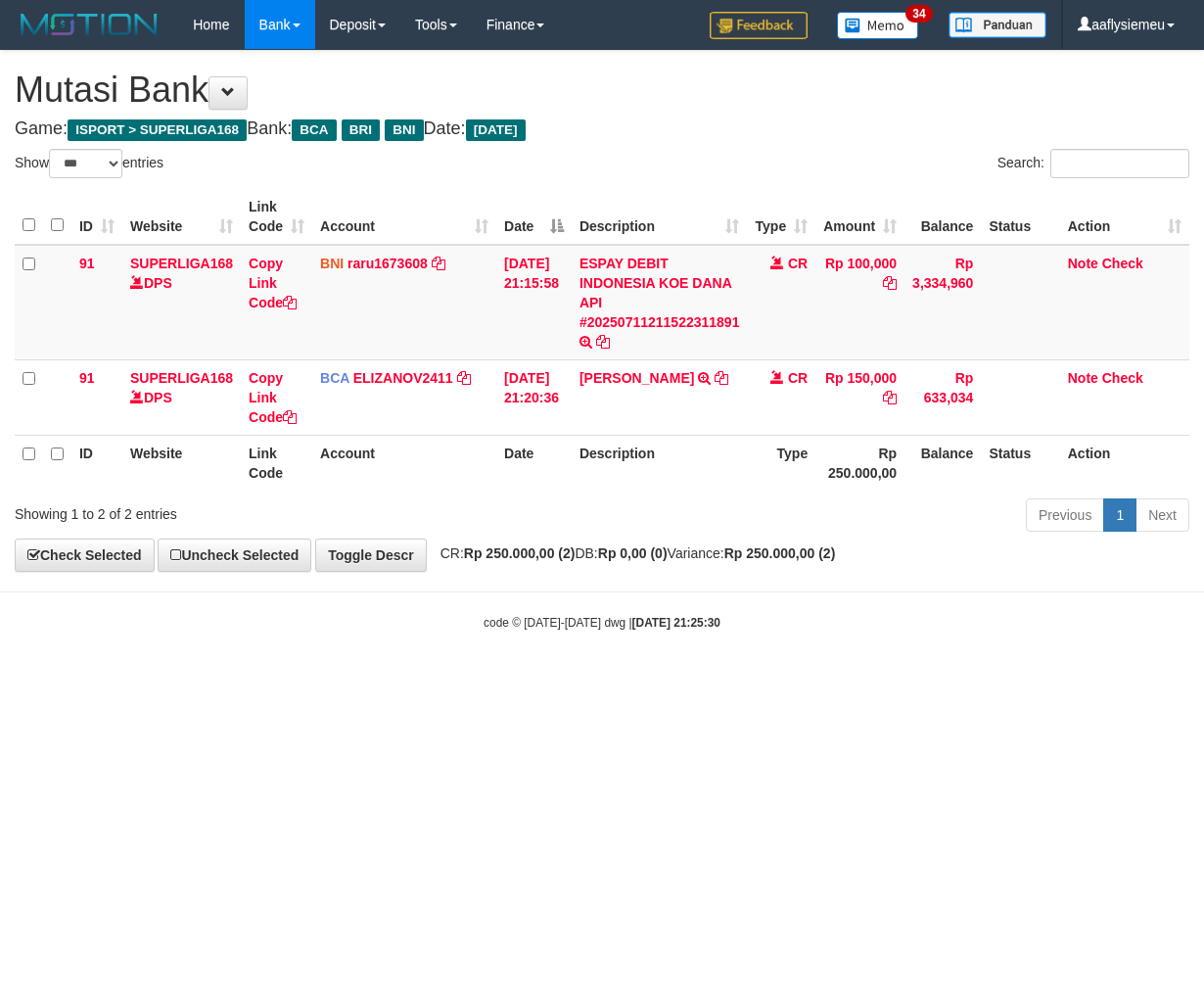 scroll, scrollTop: 0, scrollLeft: 0, axis: both 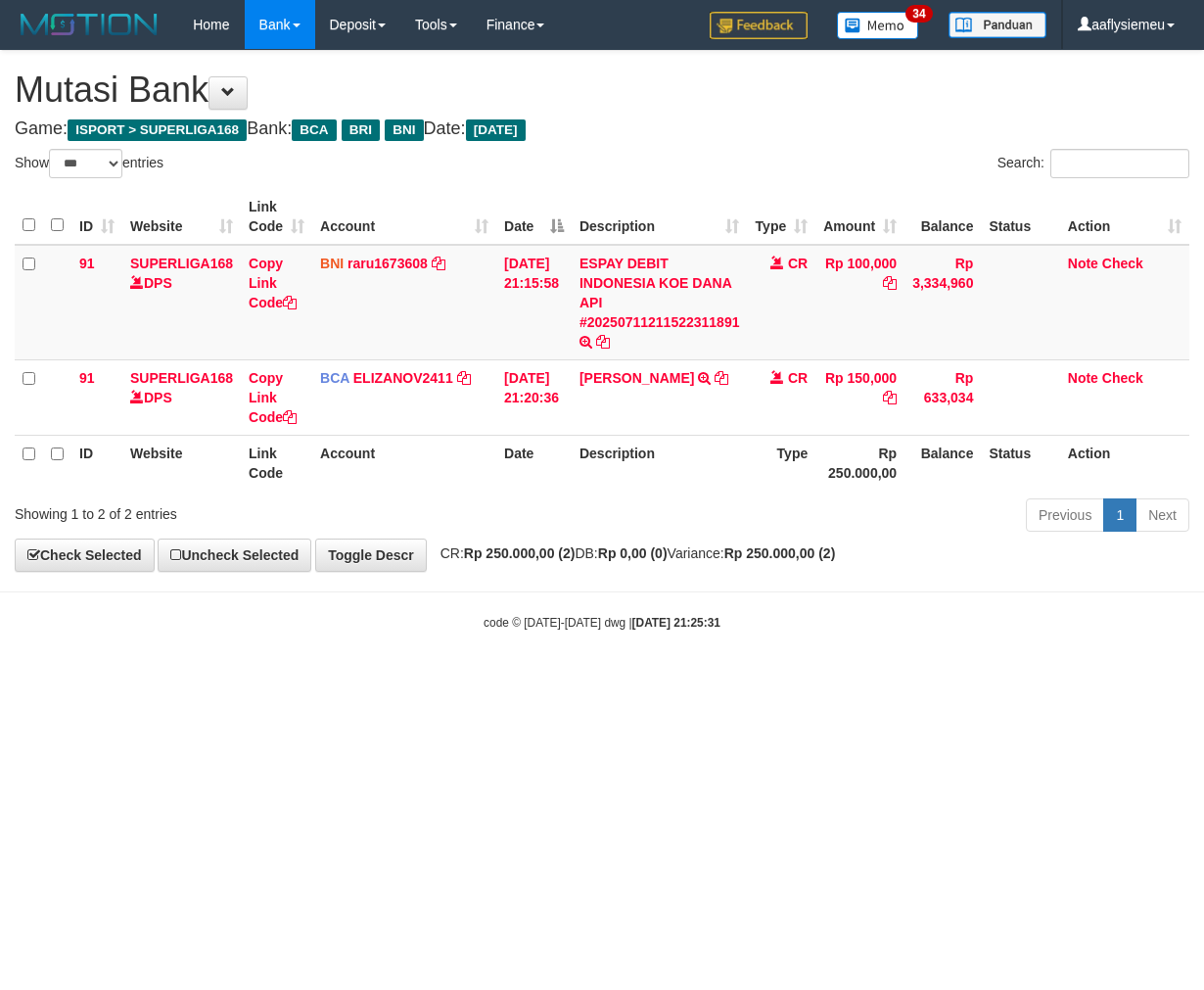 select on "***" 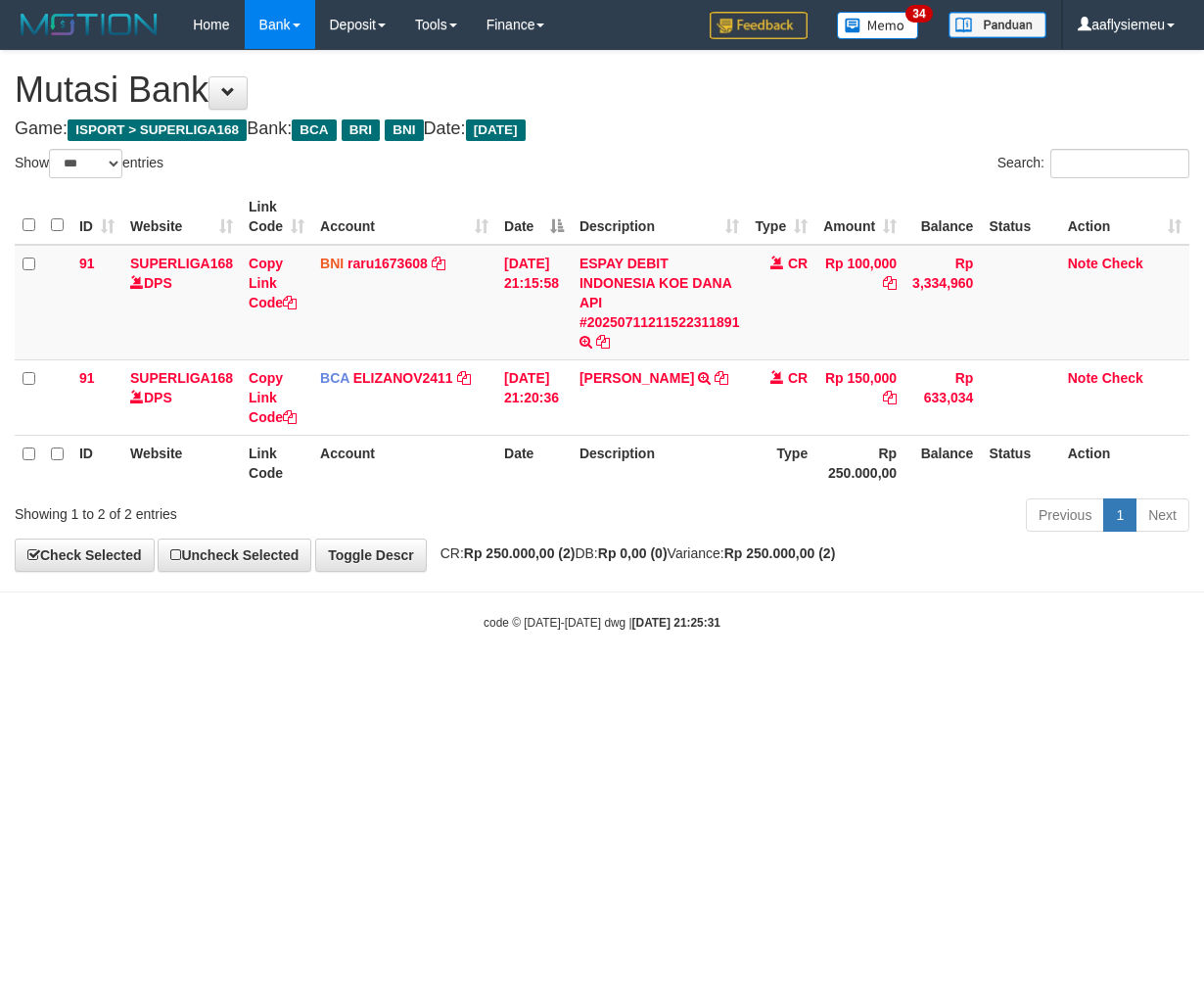 scroll, scrollTop: 0, scrollLeft: 0, axis: both 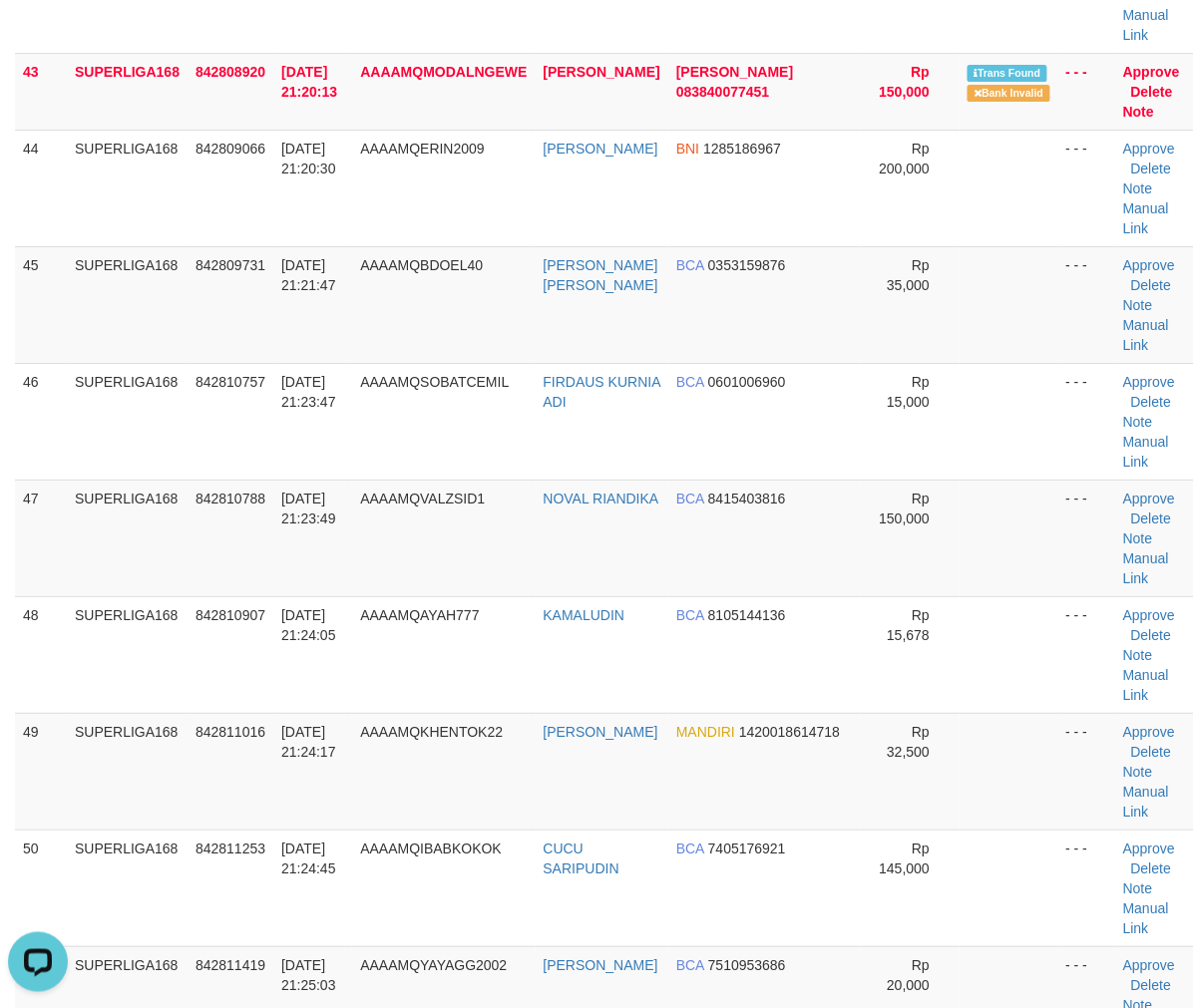 click on "842811543" at bounding box center (230, 1471) 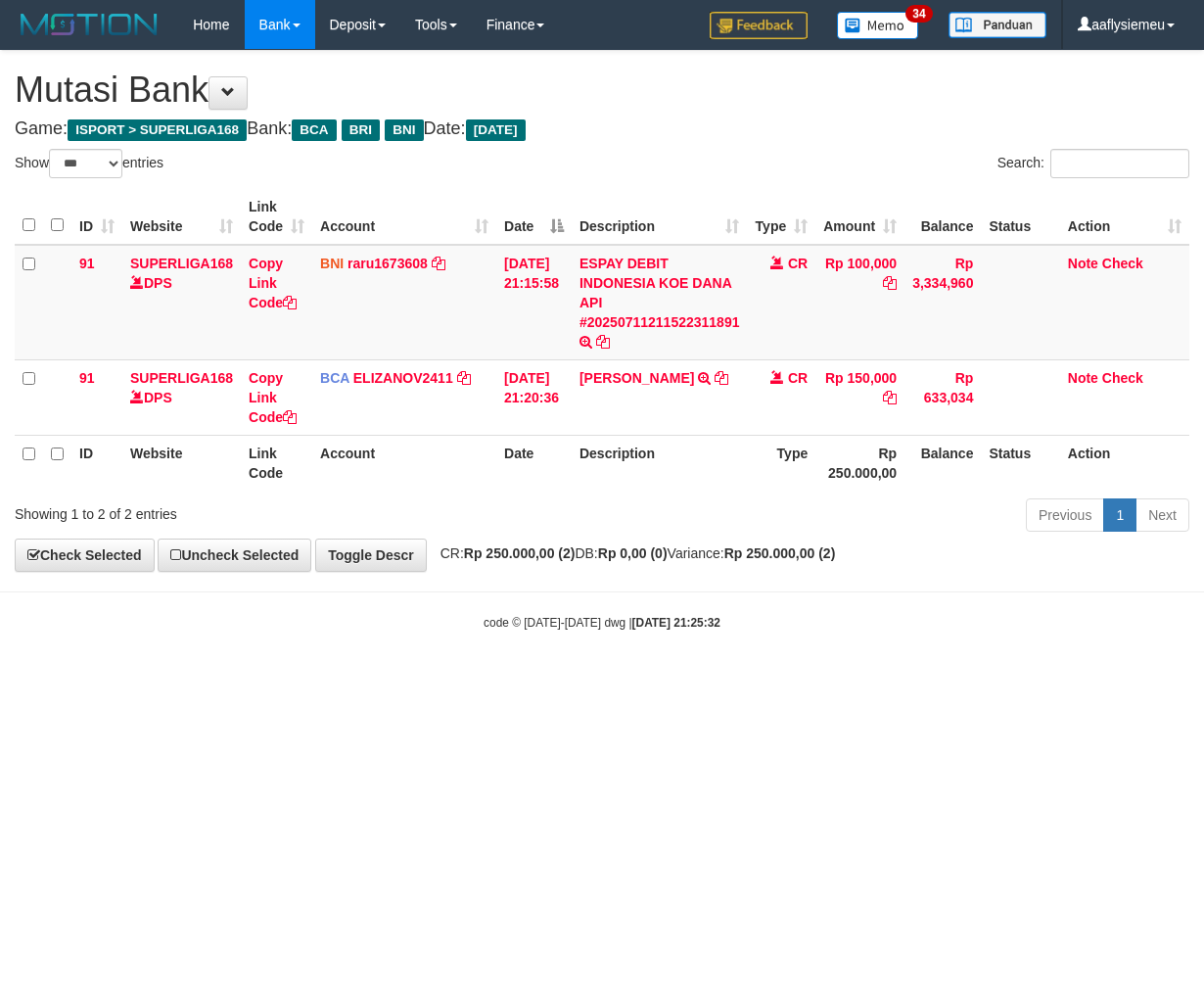 select on "***" 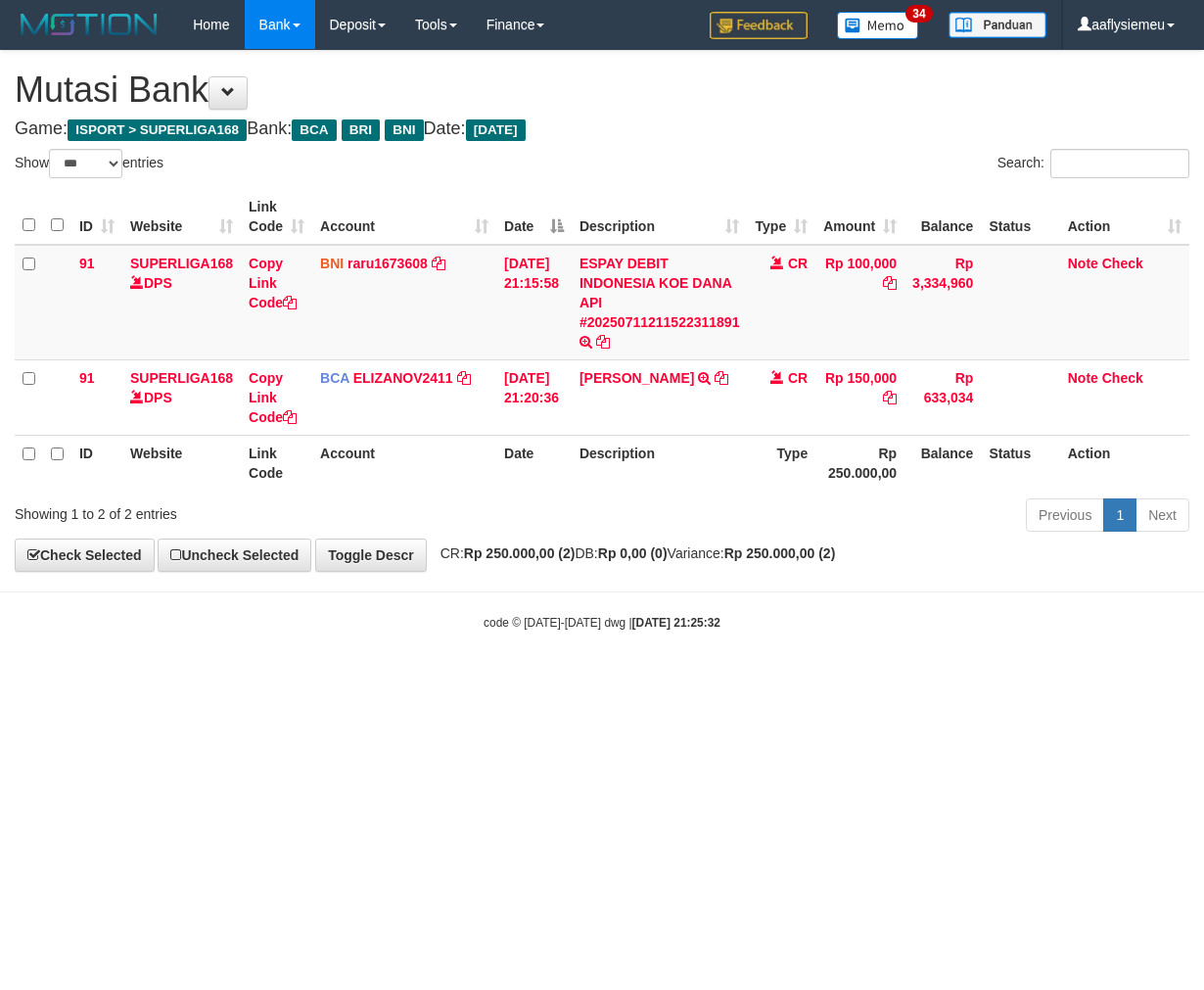 scroll, scrollTop: 0, scrollLeft: 0, axis: both 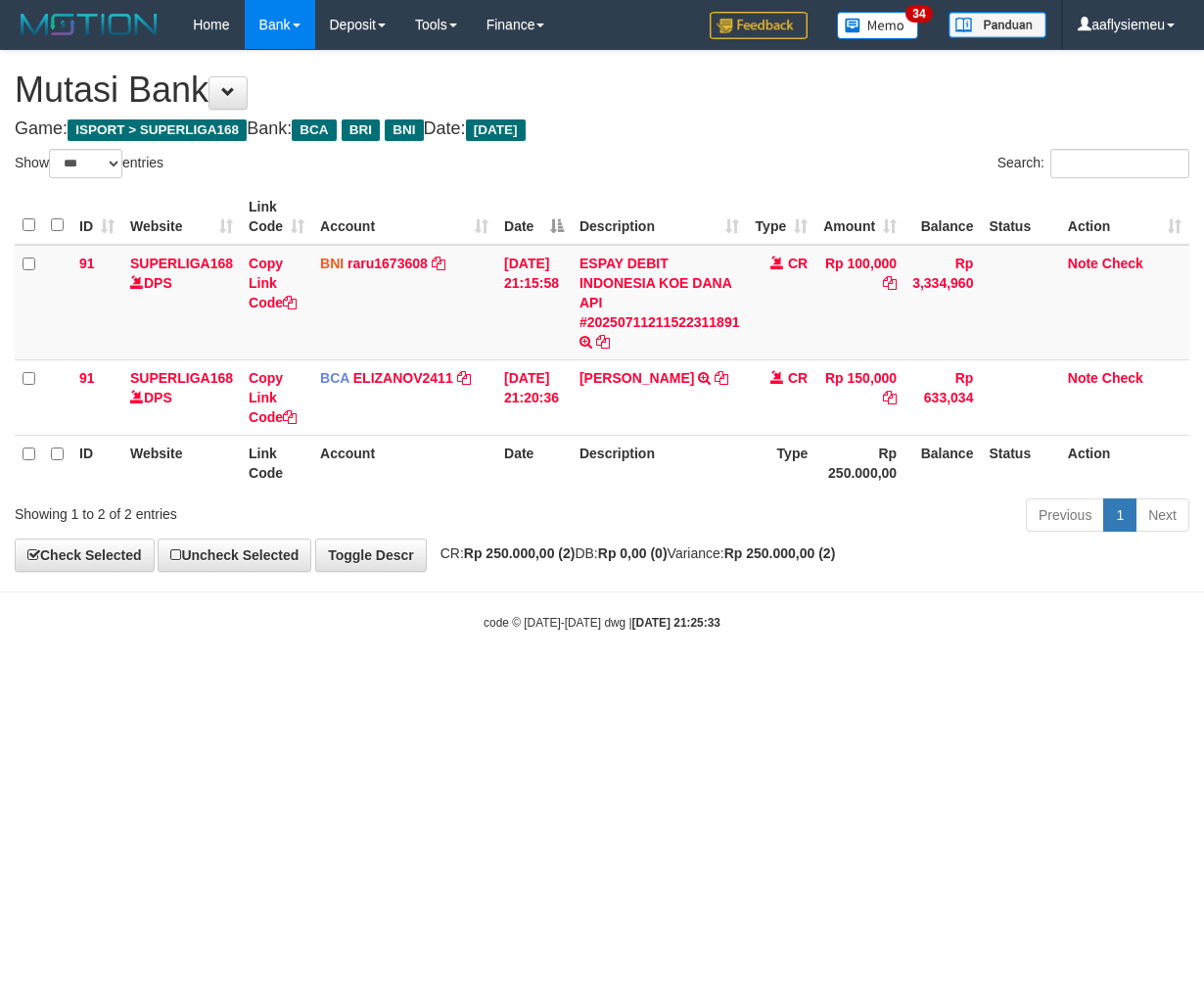 select on "***" 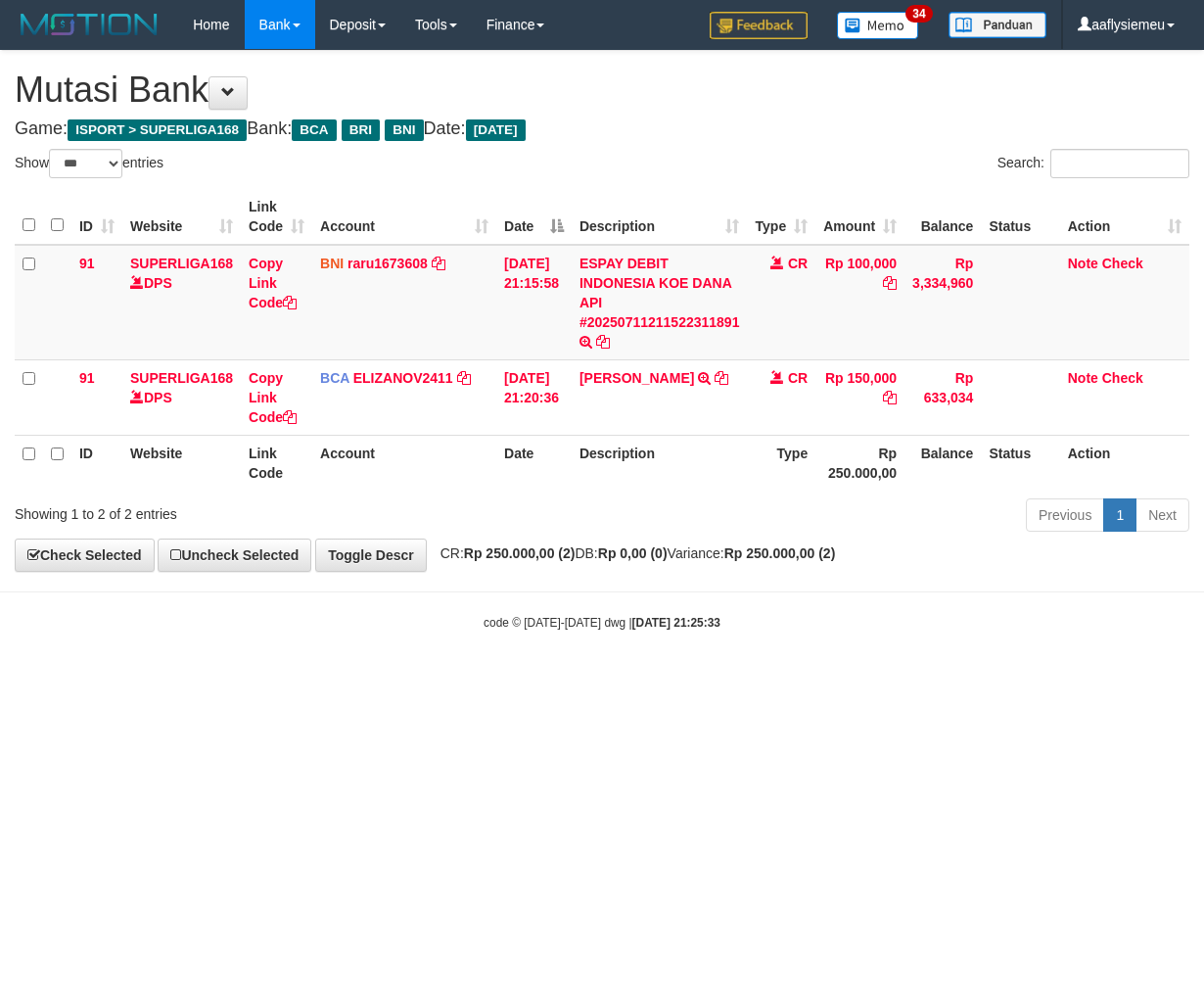 scroll, scrollTop: 0, scrollLeft: 0, axis: both 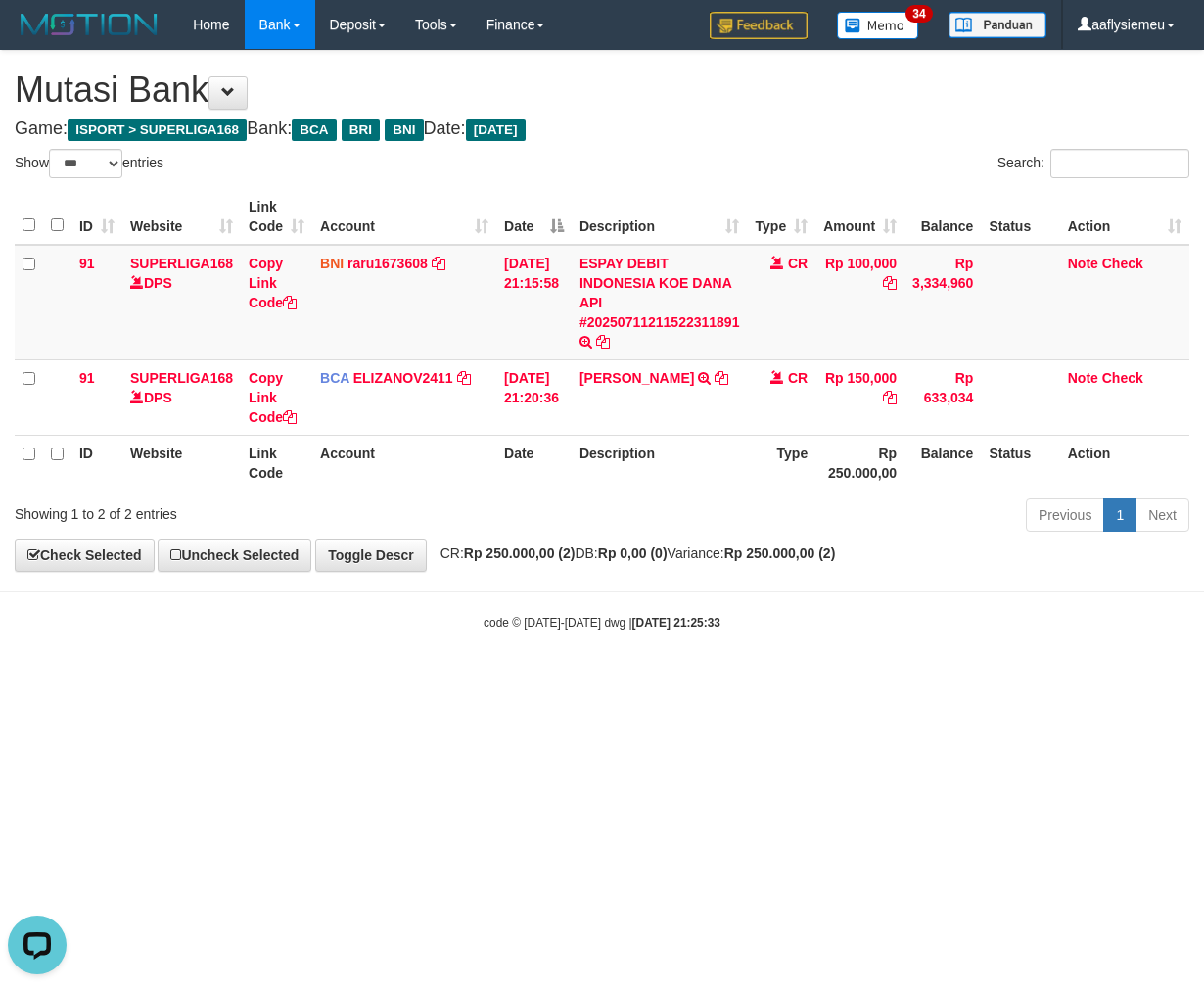click on "Toggle navigation
Home
Bank
Account List
Load
By Website
Group
[ISPORT]													SUPERLIGA168
By Load Group (DPS)
34" at bounding box center [602, 340] 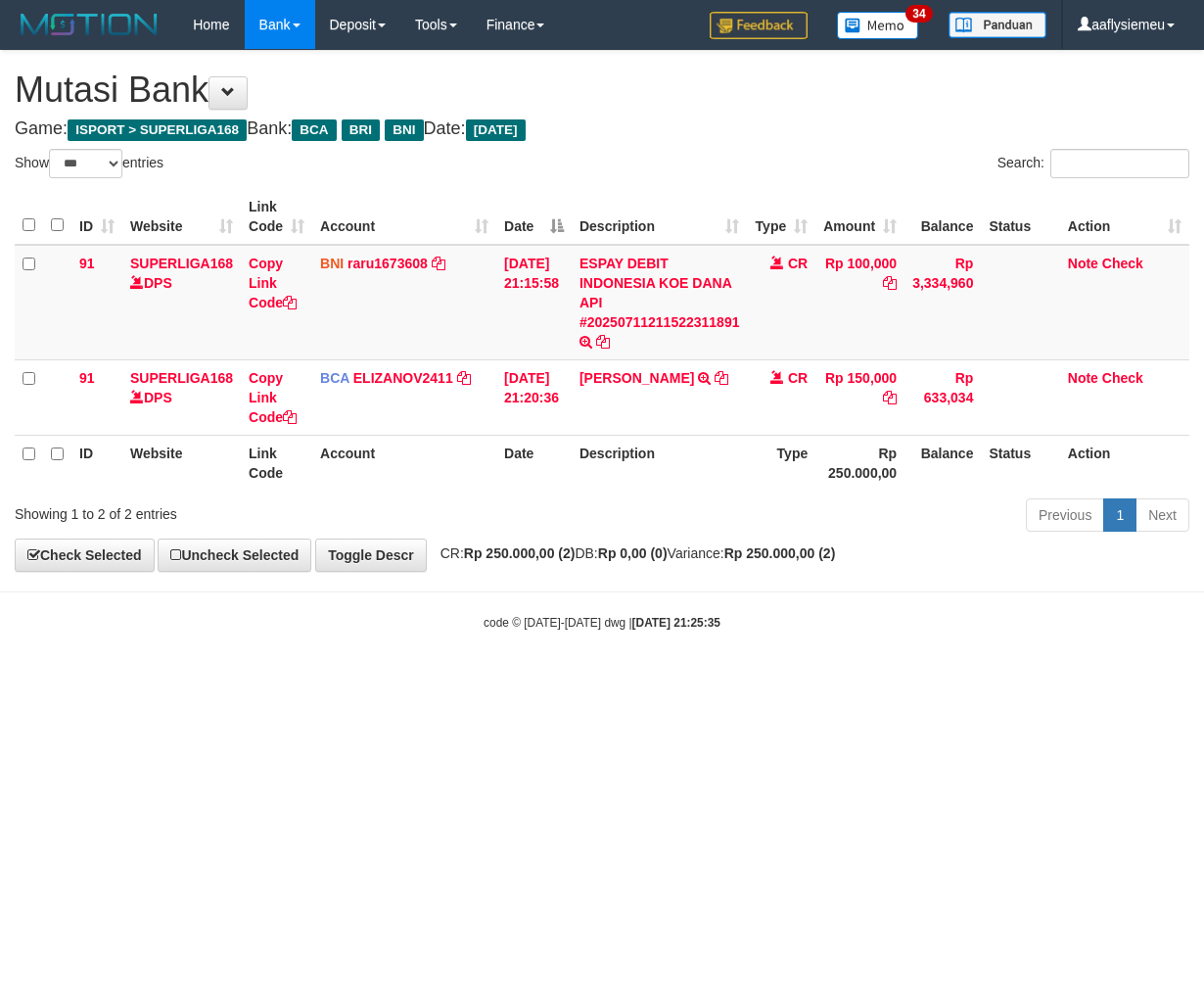 select on "***" 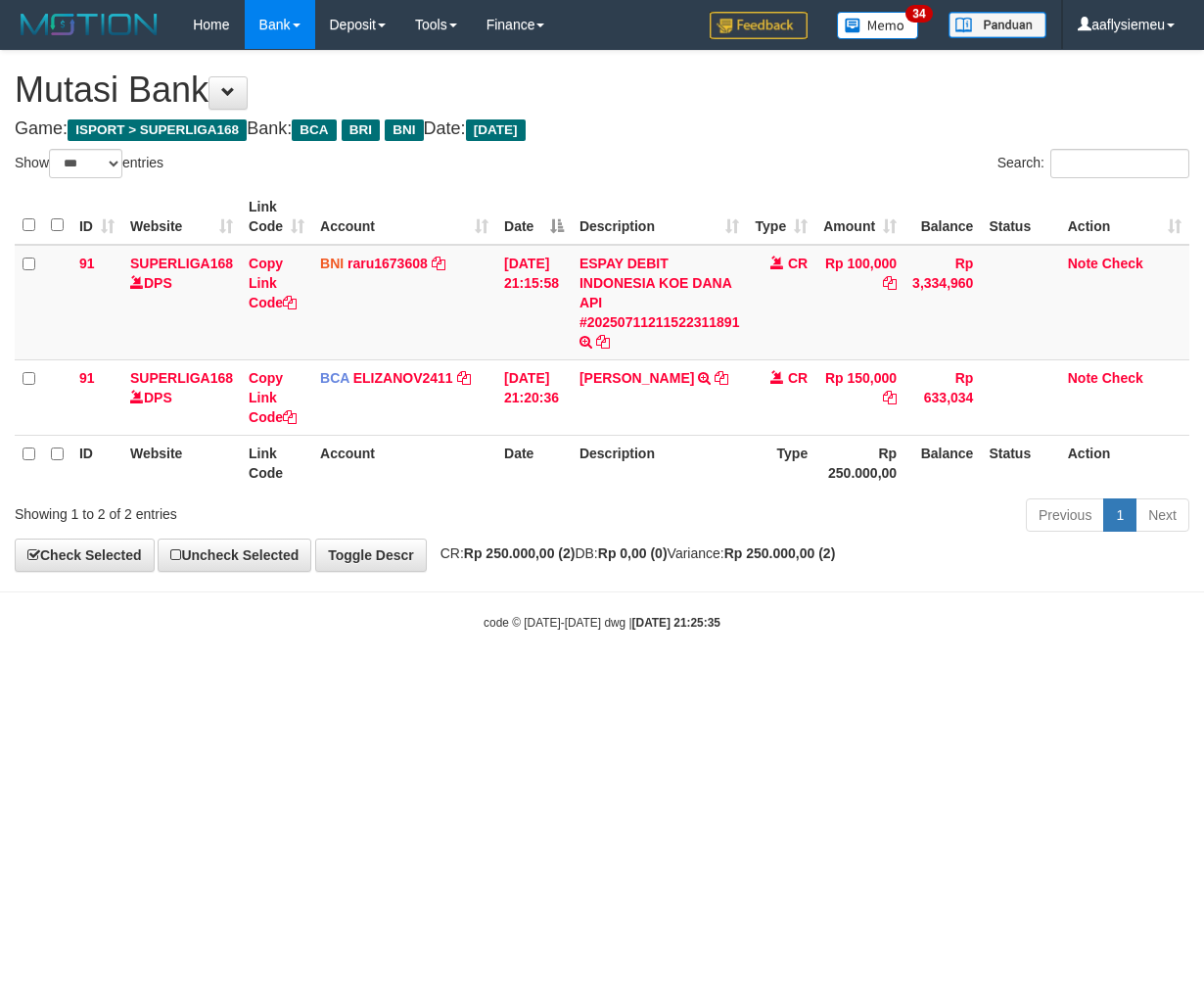scroll, scrollTop: 0, scrollLeft: 0, axis: both 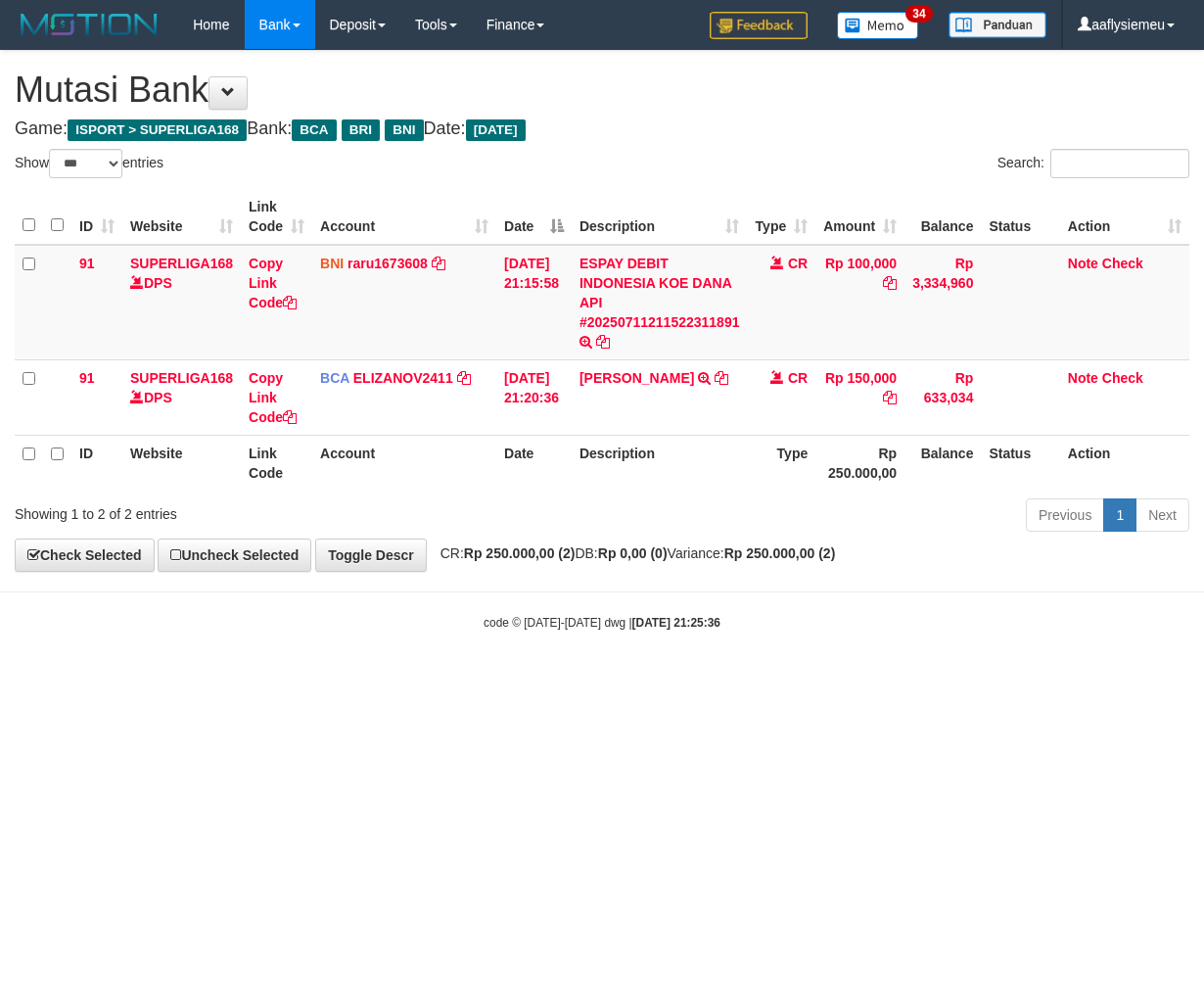 select on "***" 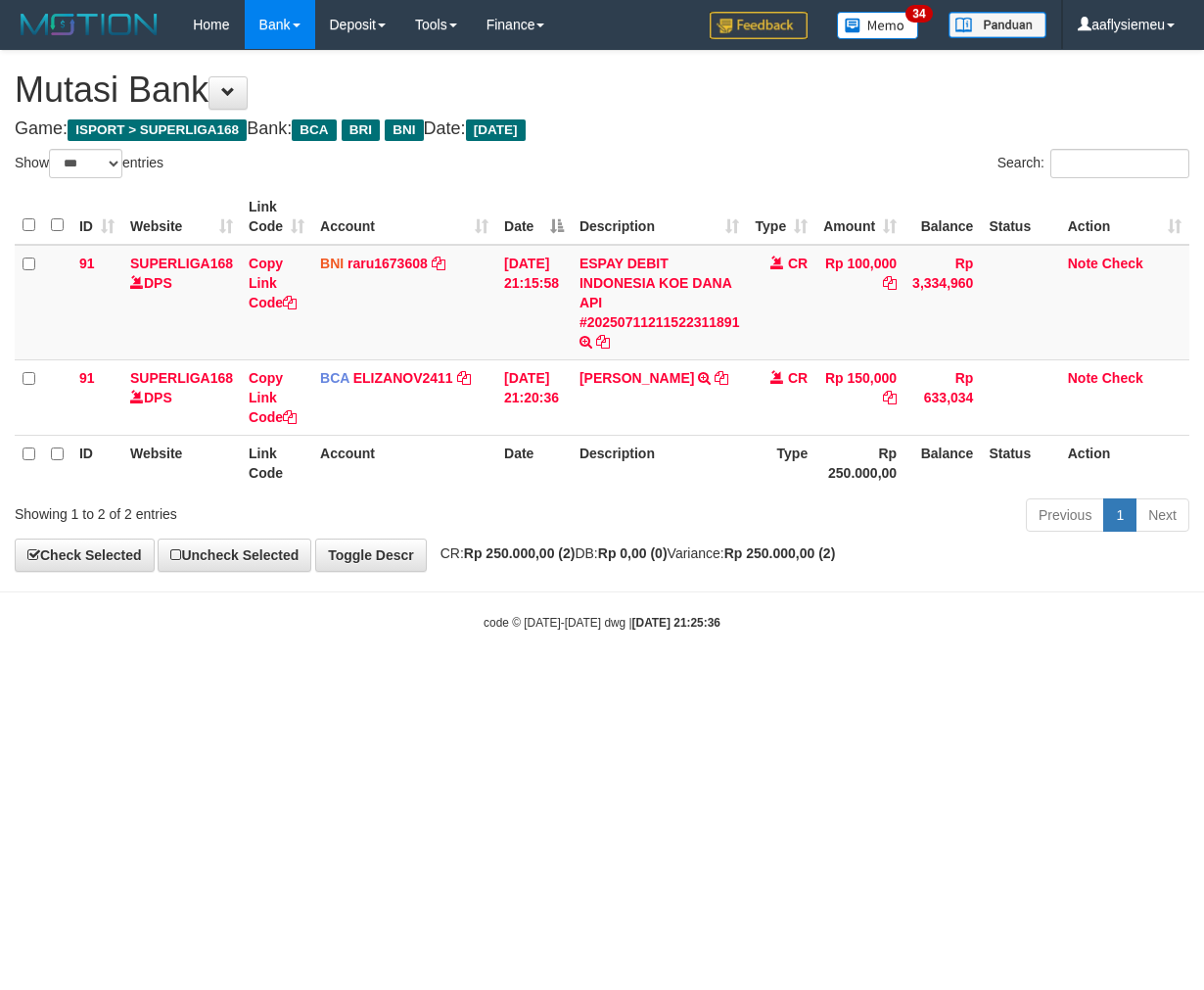 scroll, scrollTop: 0, scrollLeft: 0, axis: both 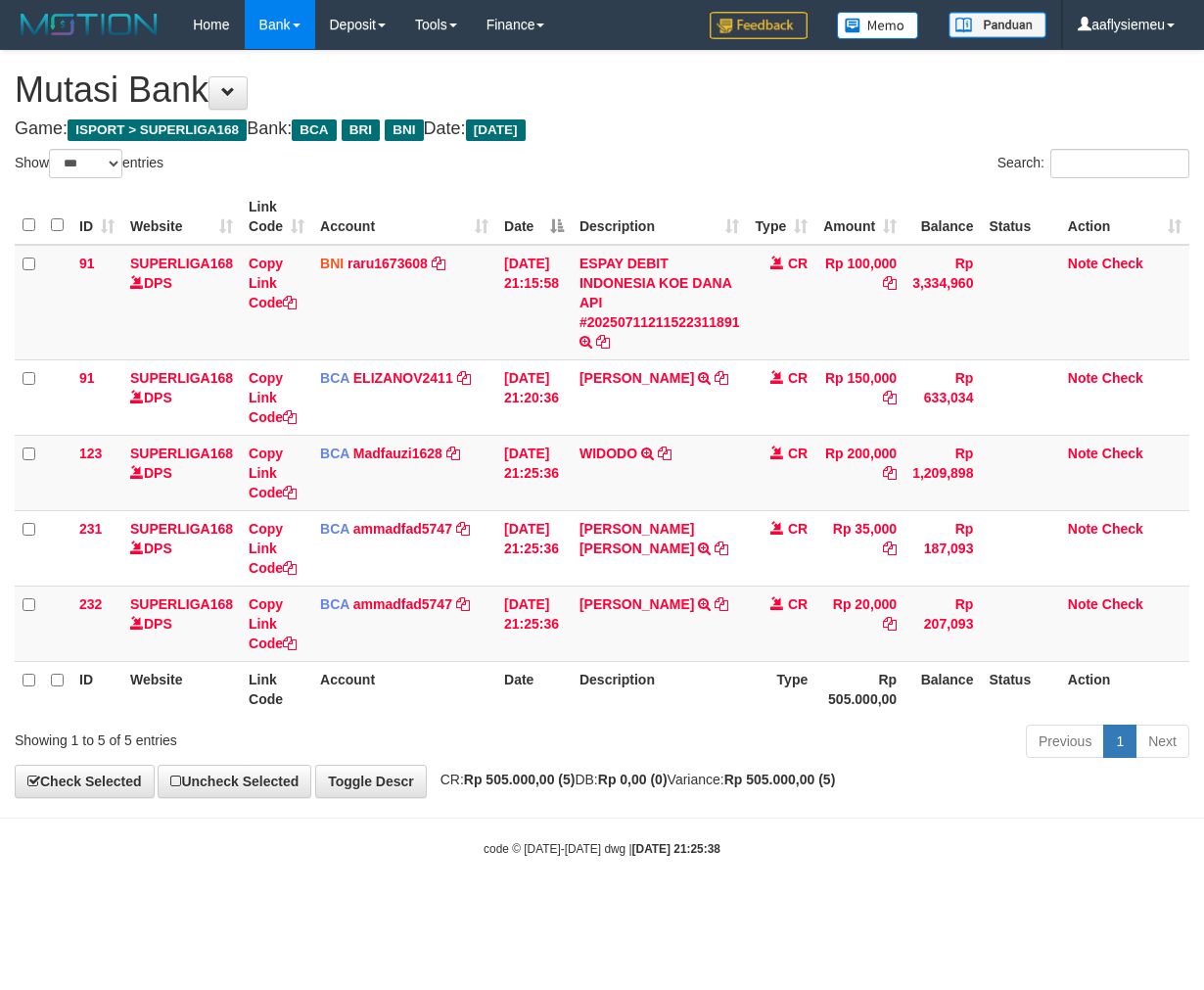 select on "***" 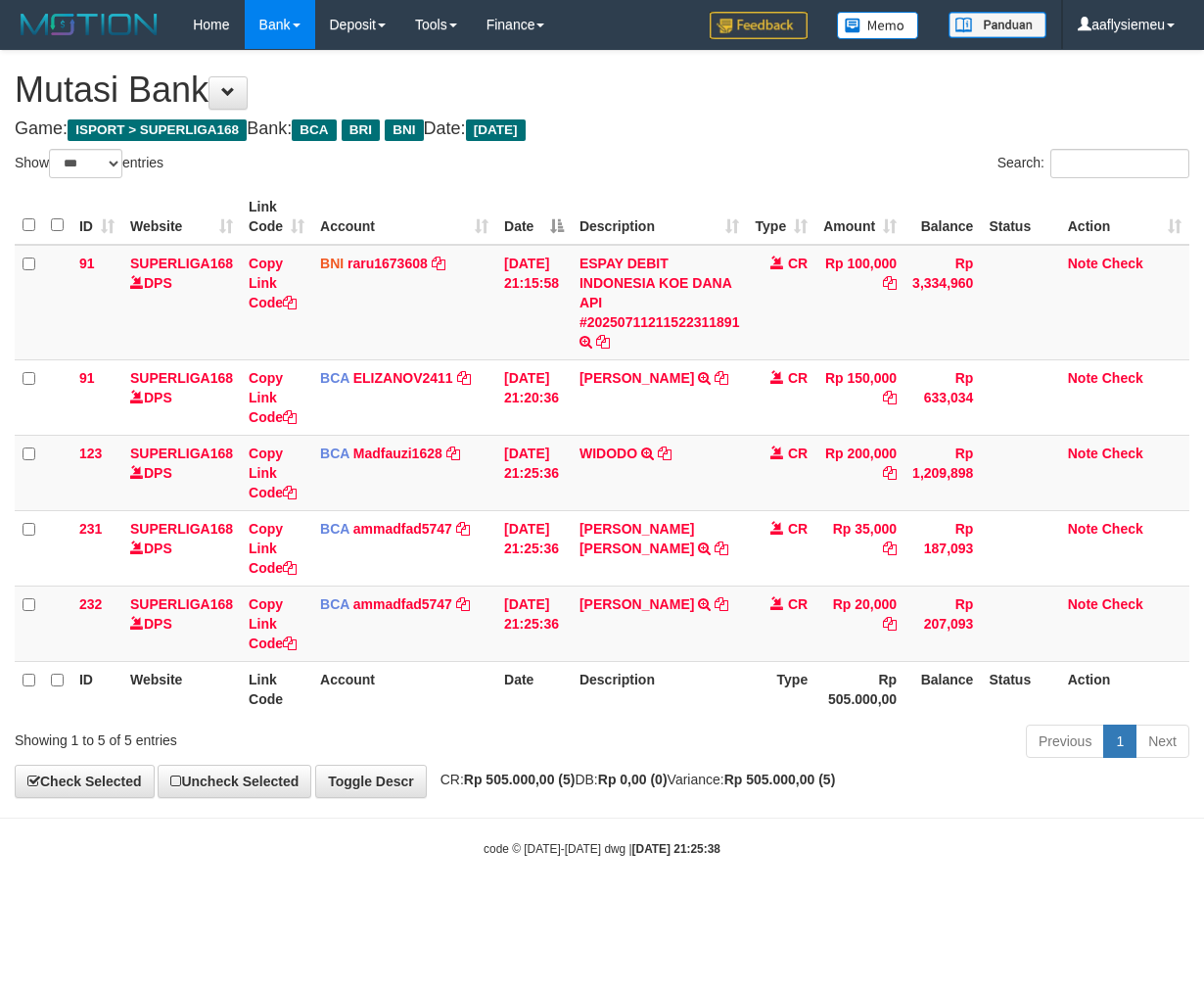 scroll, scrollTop: 0, scrollLeft: 0, axis: both 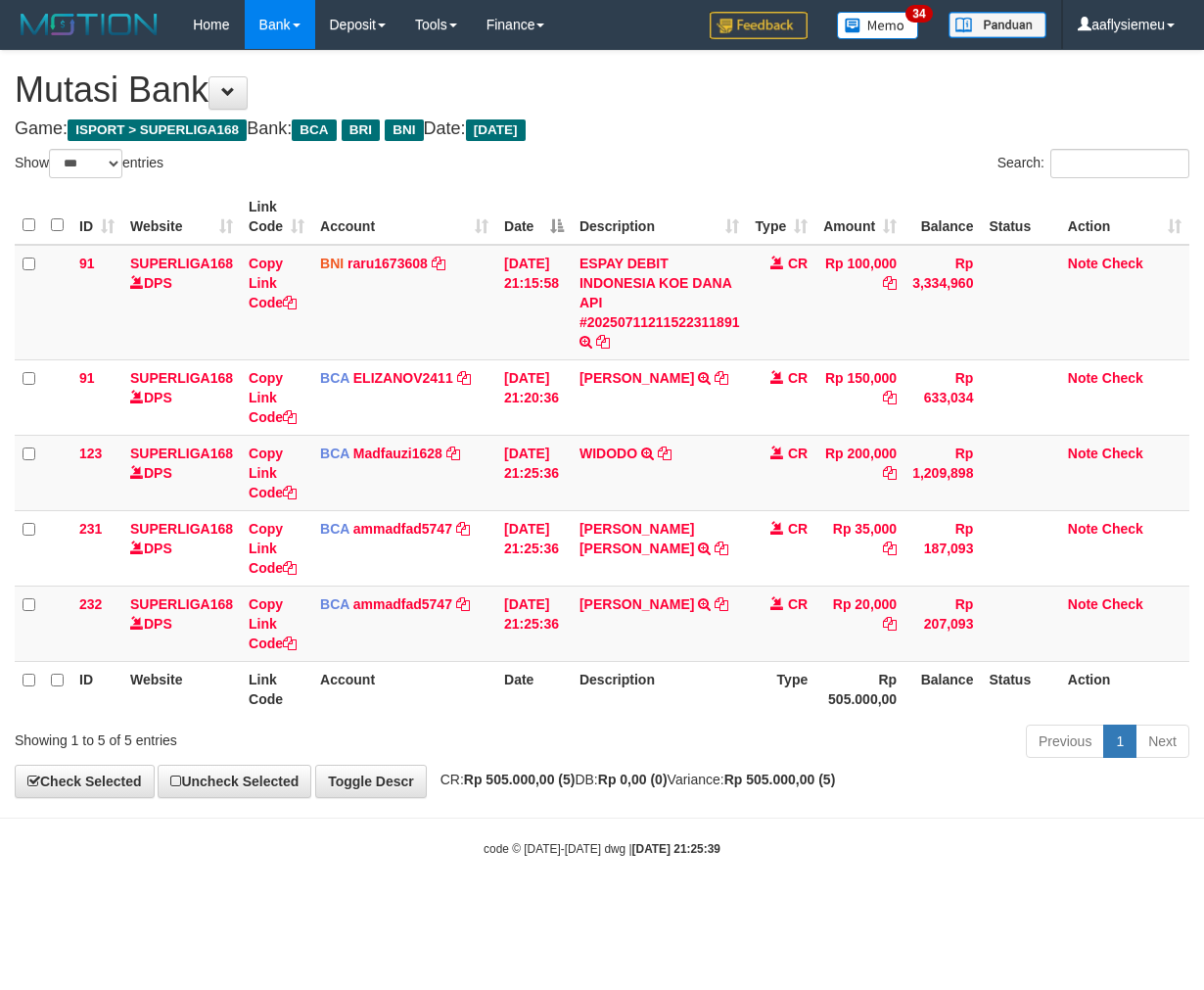 select on "***" 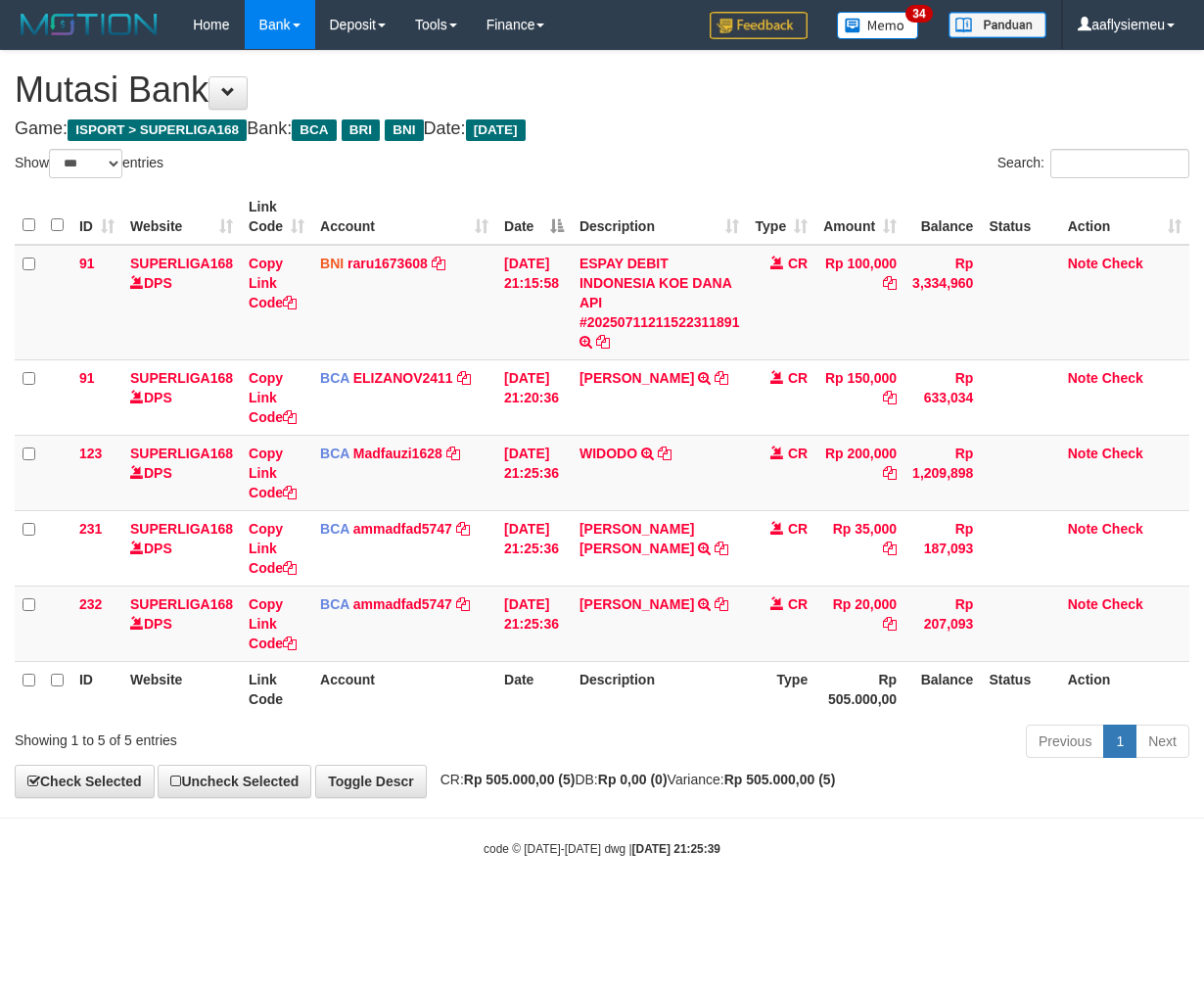 scroll, scrollTop: 0, scrollLeft: 0, axis: both 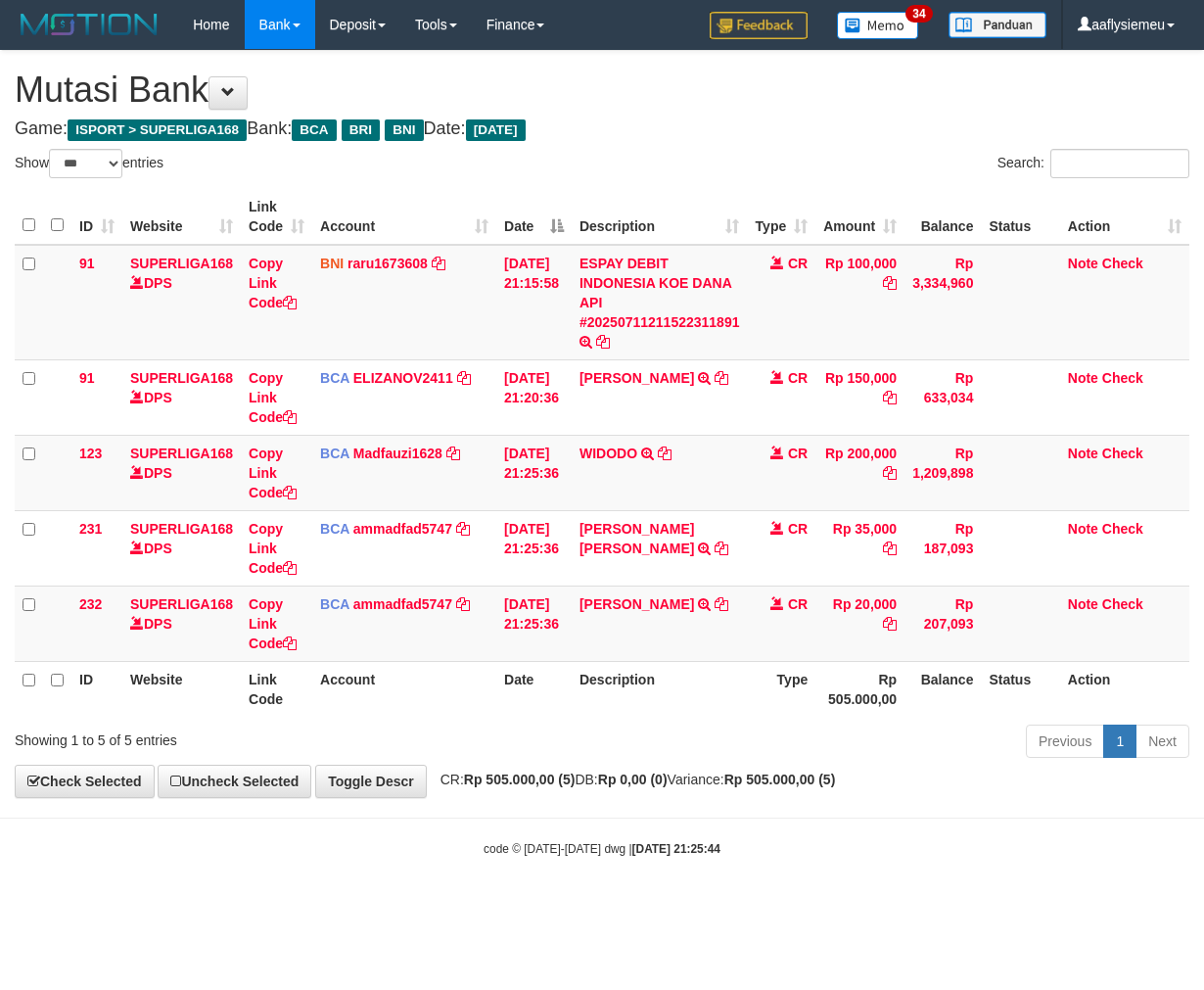 select on "***" 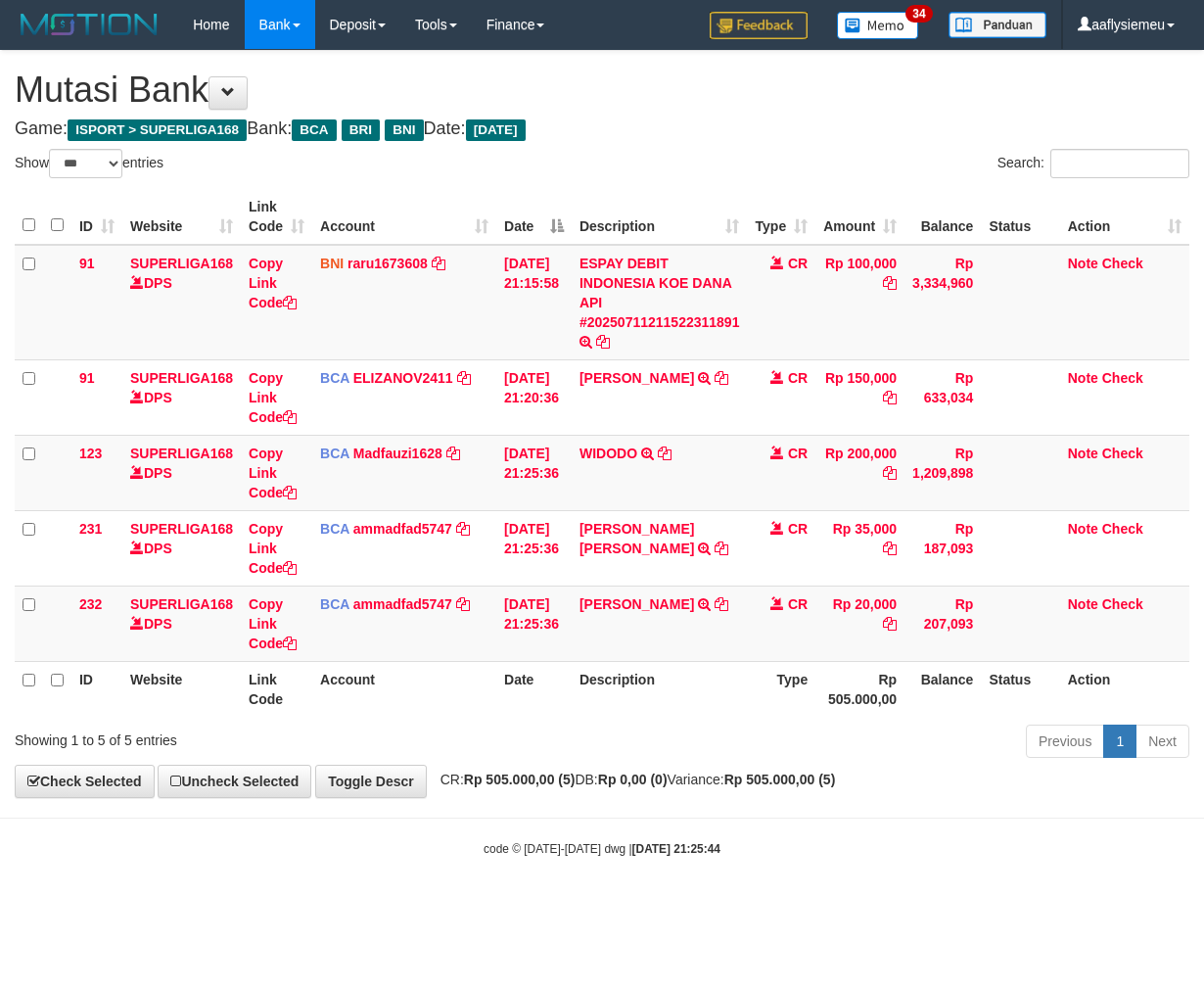 scroll, scrollTop: 0, scrollLeft: 0, axis: both 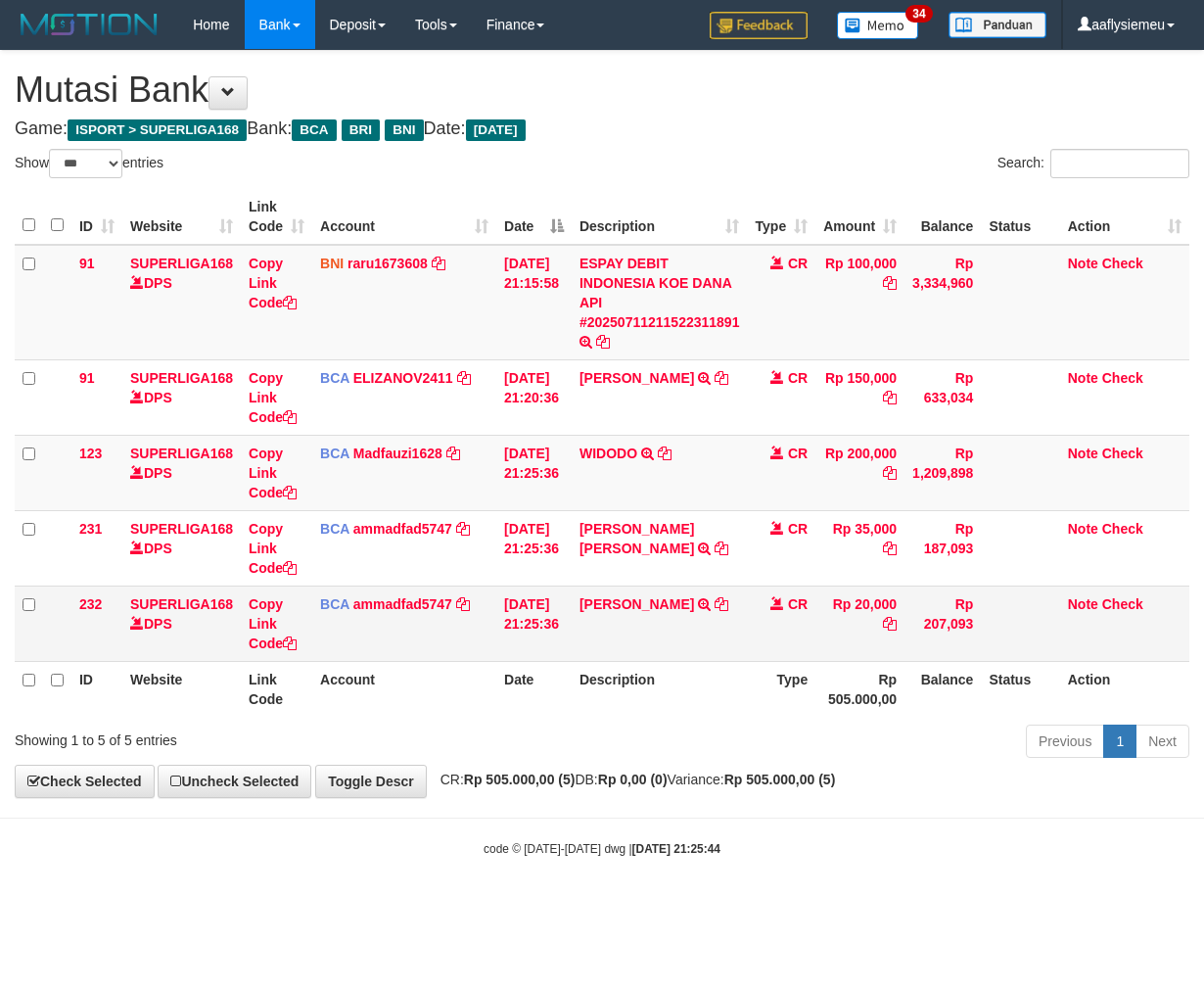 click on "YAYAH FAUZIAH         TRSF E-BANKING CR 1107/FTSCY/WS95031
20000.00YAYAH FAUZIAH" at bounding box center [660, 623] 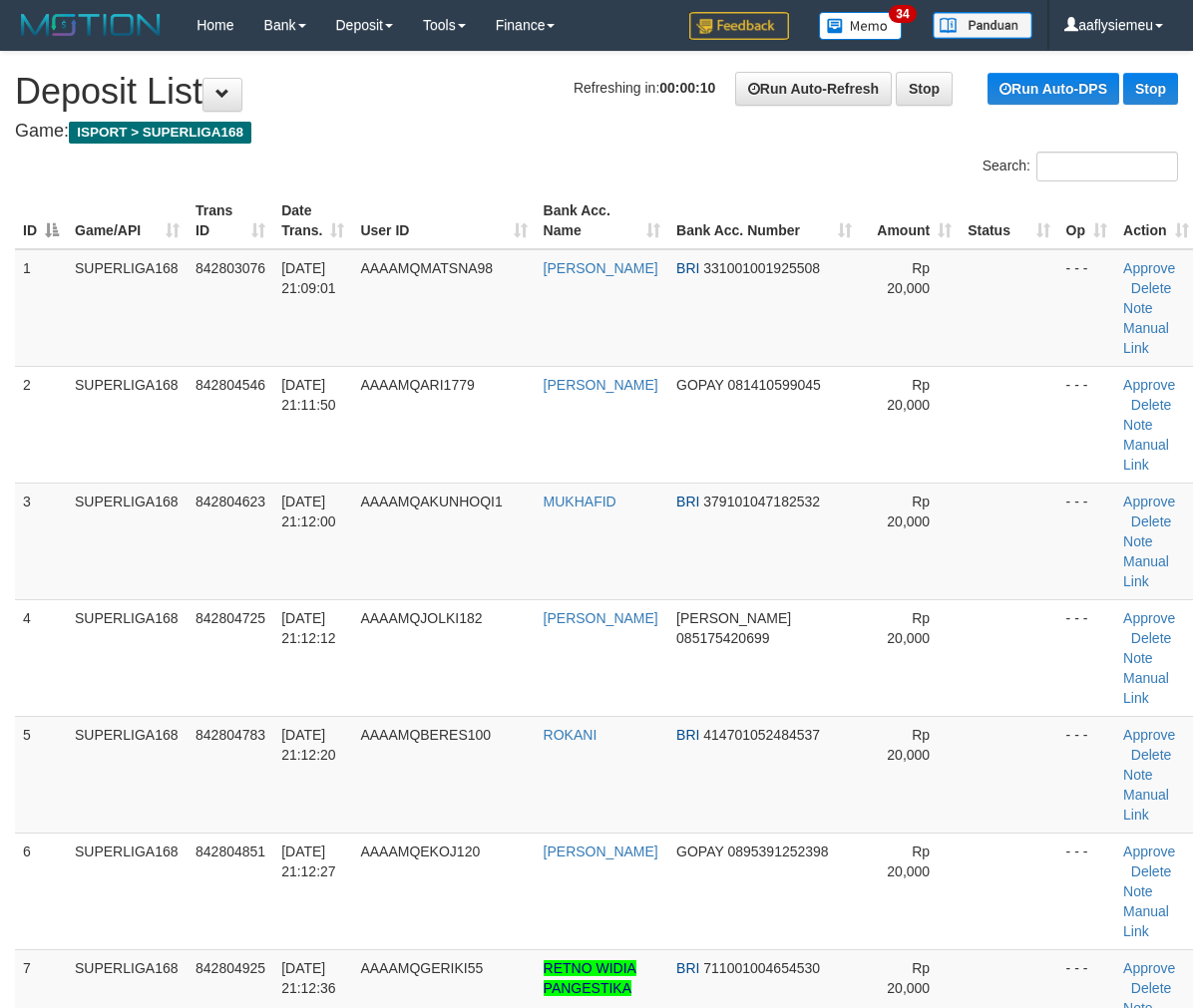 scroll, scrollTop: 664, scrollLeft: 0, axis: vertical 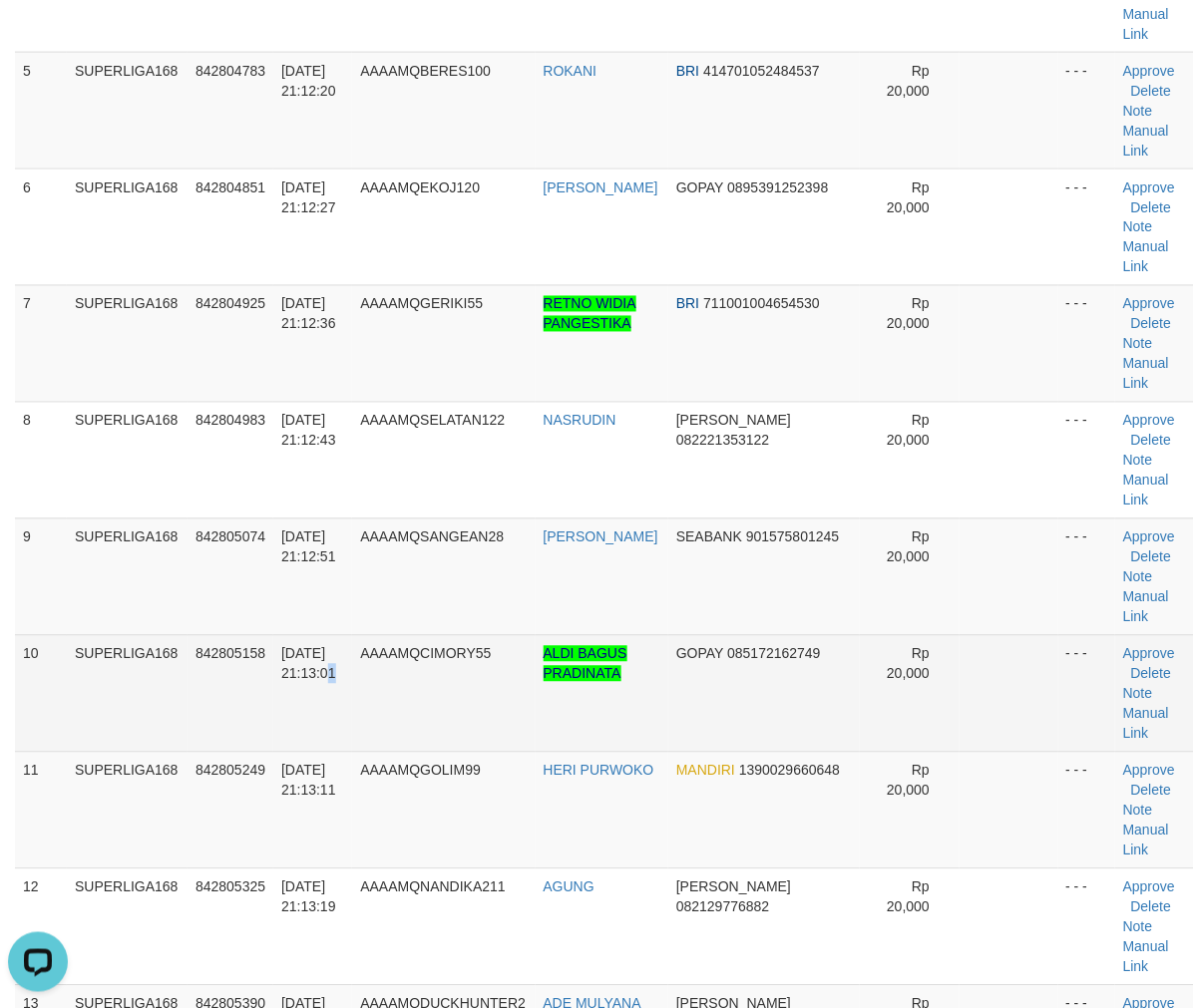 click on "[DATE] 21:13:01" at bounding box center [312, 693] 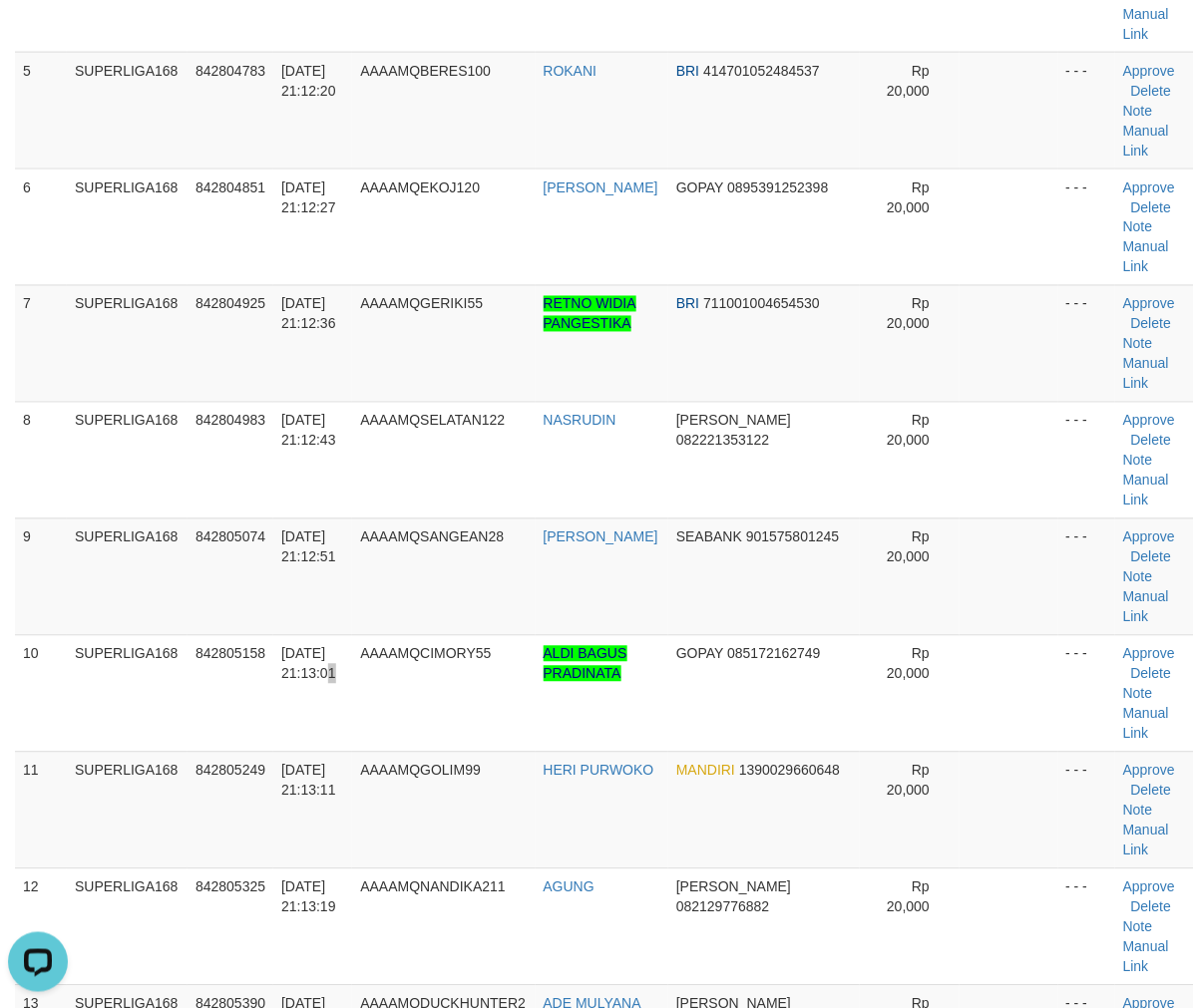 scroll, scrollTop: 4385, scrollLeft: 0, axis: vertical 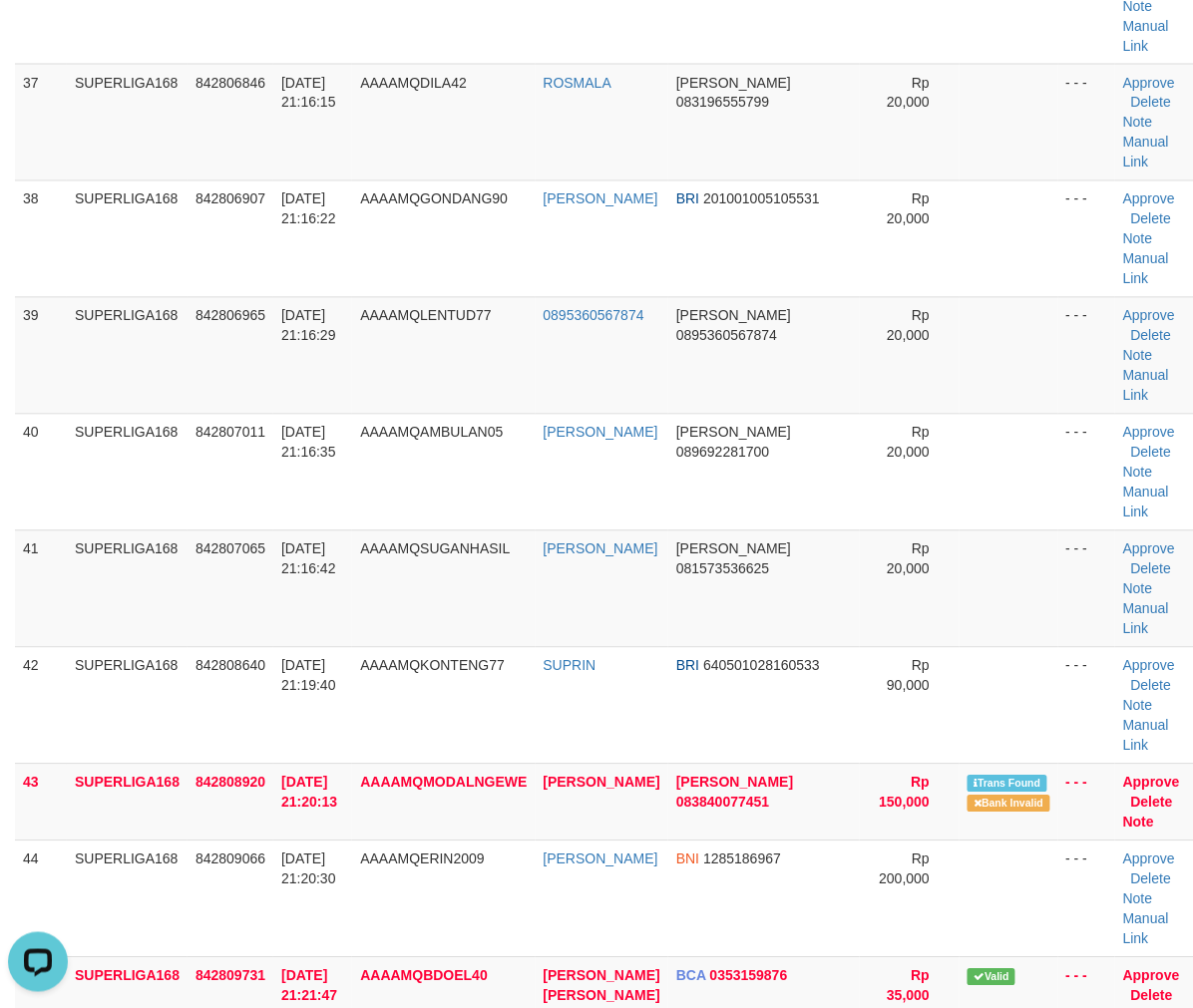 drag, startPoint x: 158, startPoint y: 575, endPoint x: 6, endPoint y: 640, distance: 165.31485 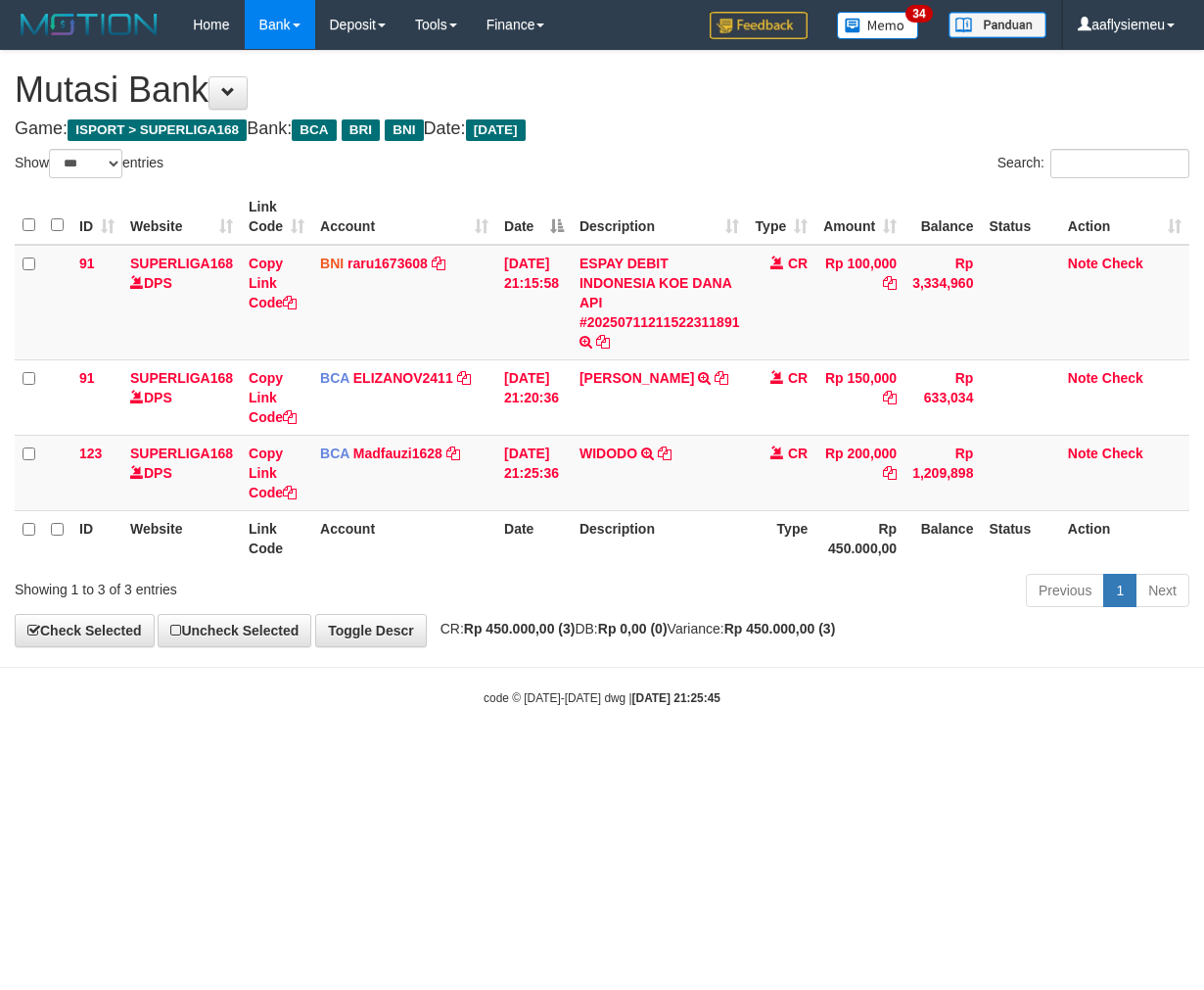 select on "***" 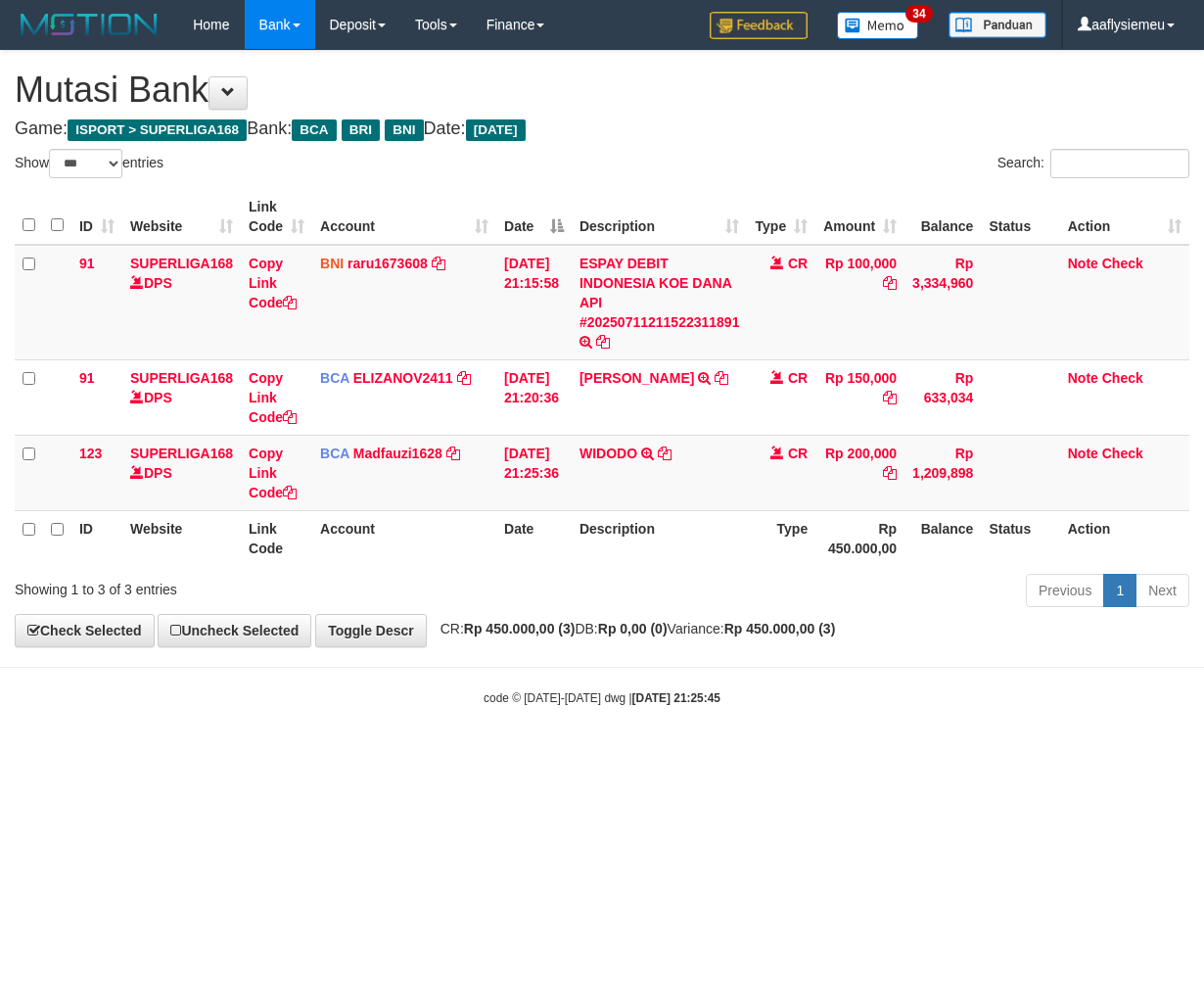 scroll, scrollTop: 0, scrollLeft: 0, axis: both 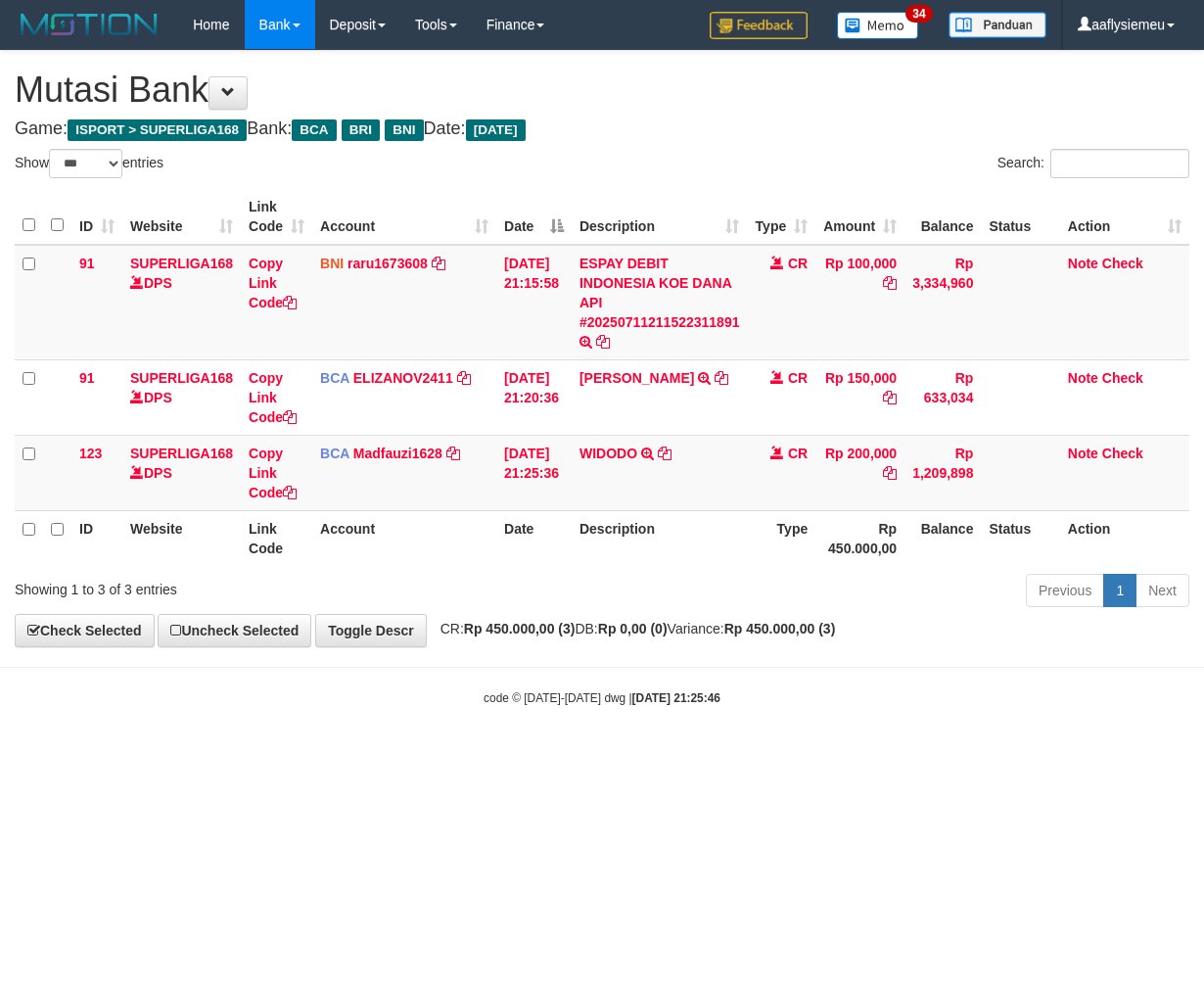 select on "***" 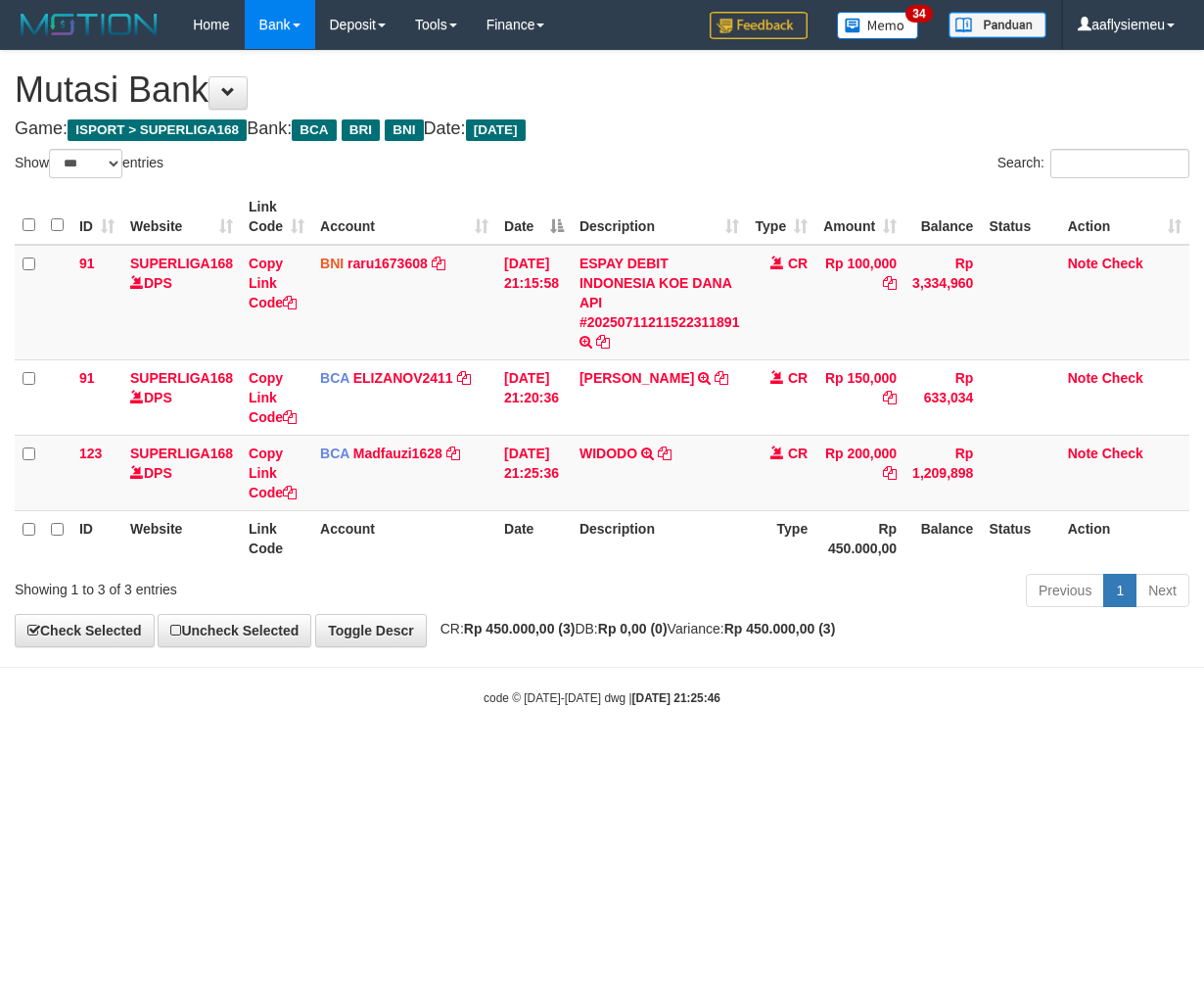 scroll, scrollTop: 0, scrollLeft: 0, axis: both 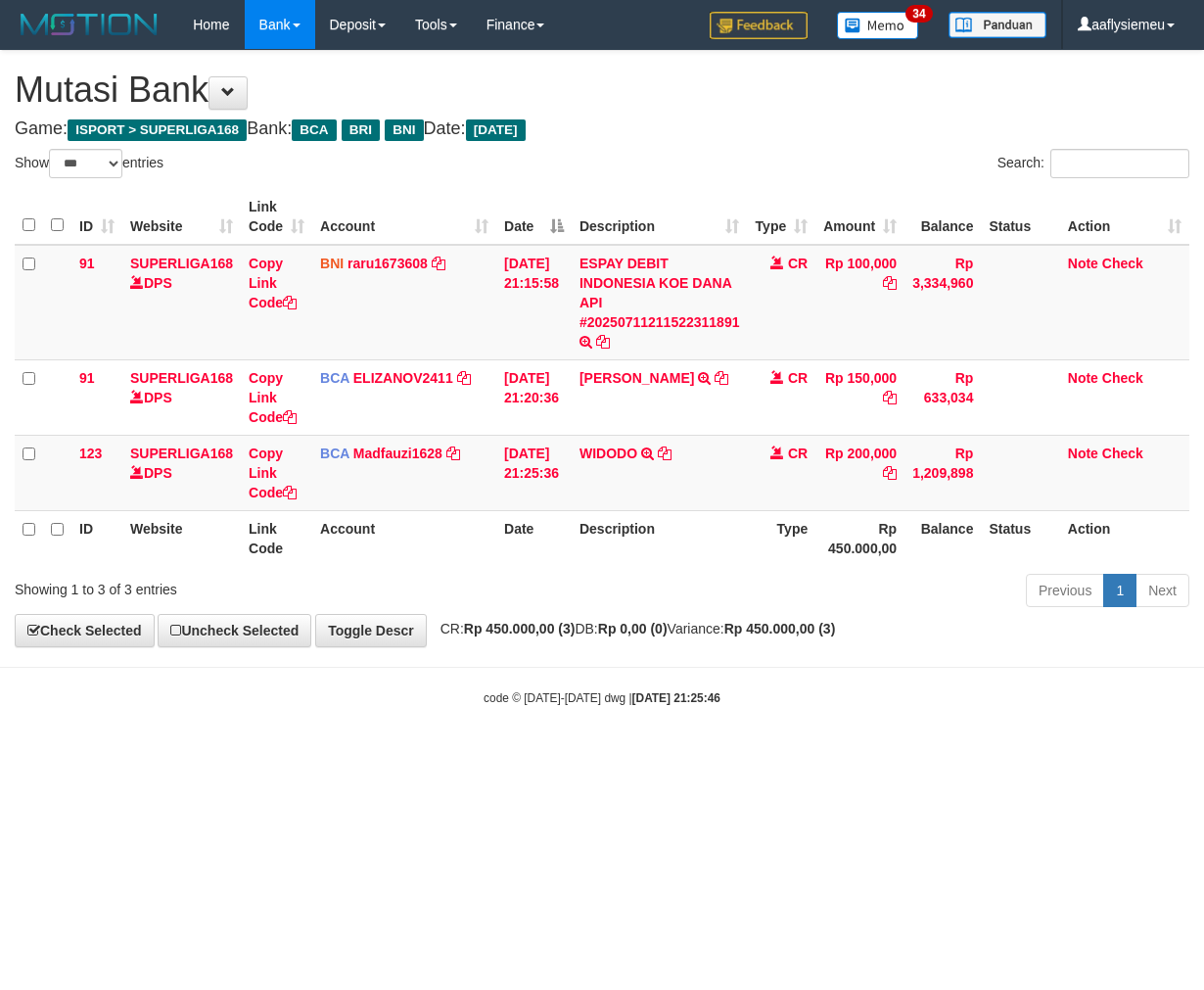 select on "***" 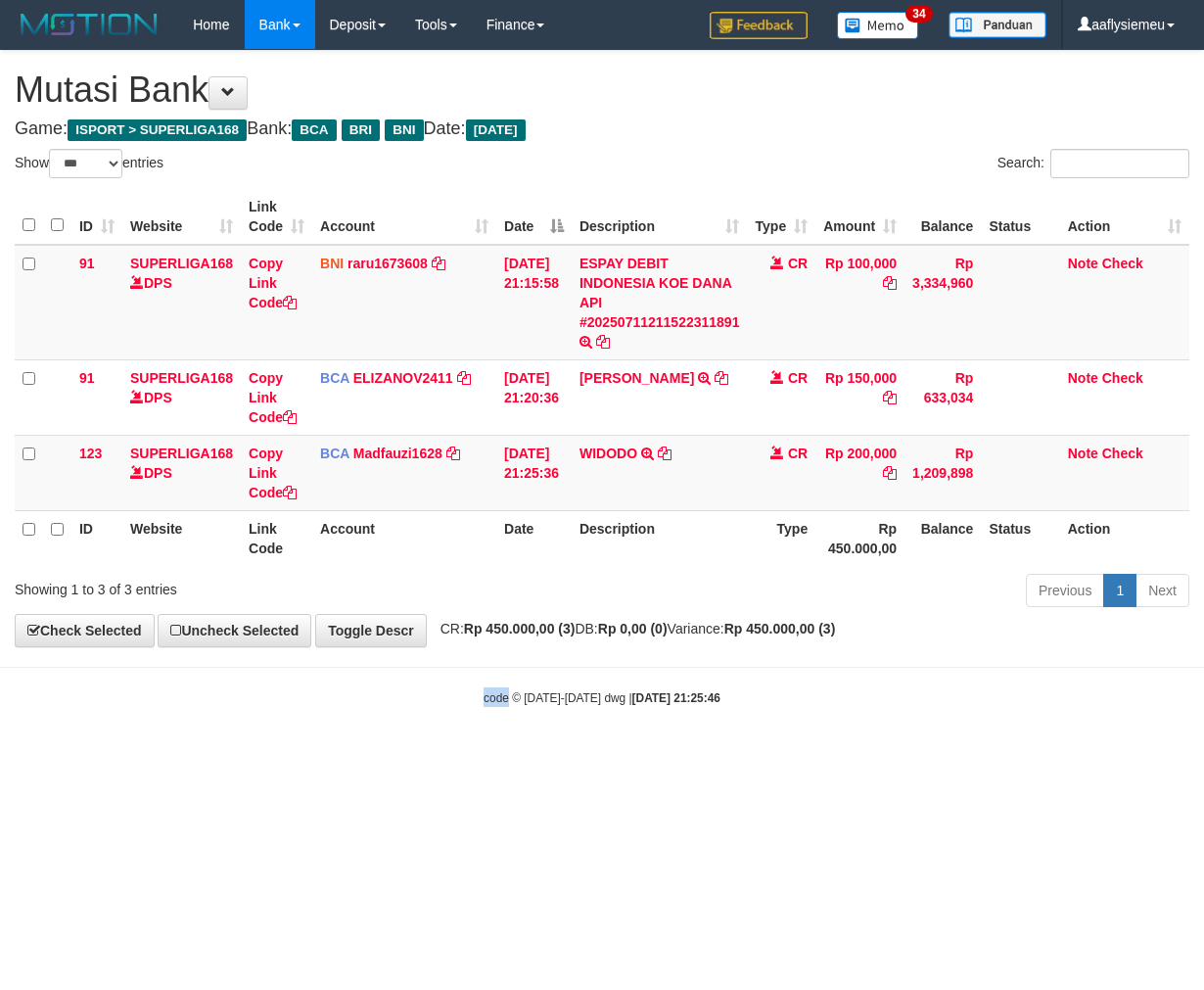 scroll, scrollTop: 0, scrollLeft: 0, axis: both 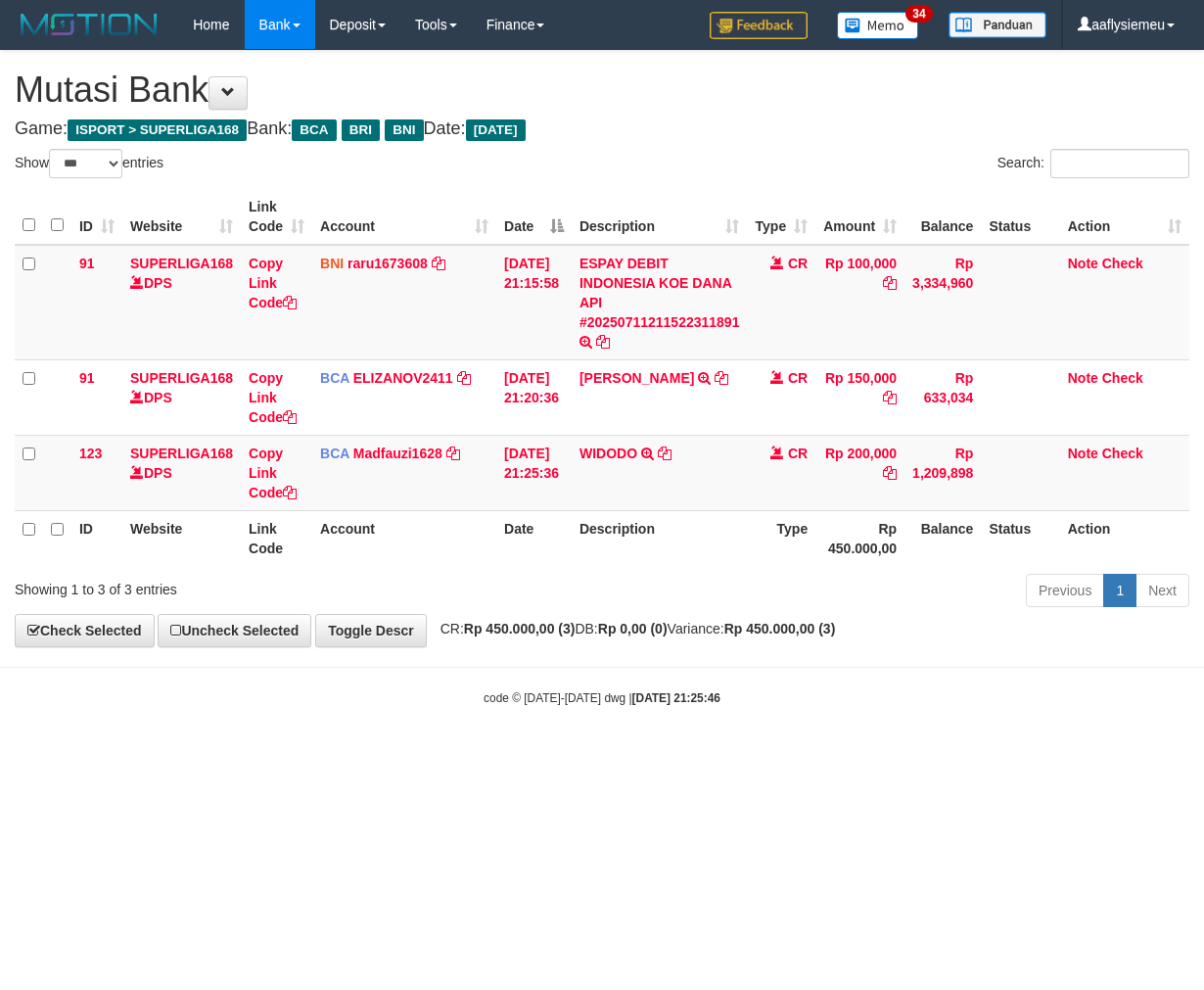 drag, startPoint x: 1157, startPoint y: 617, endPoint x: 964, endPoint y: 670, distance: 200.14495 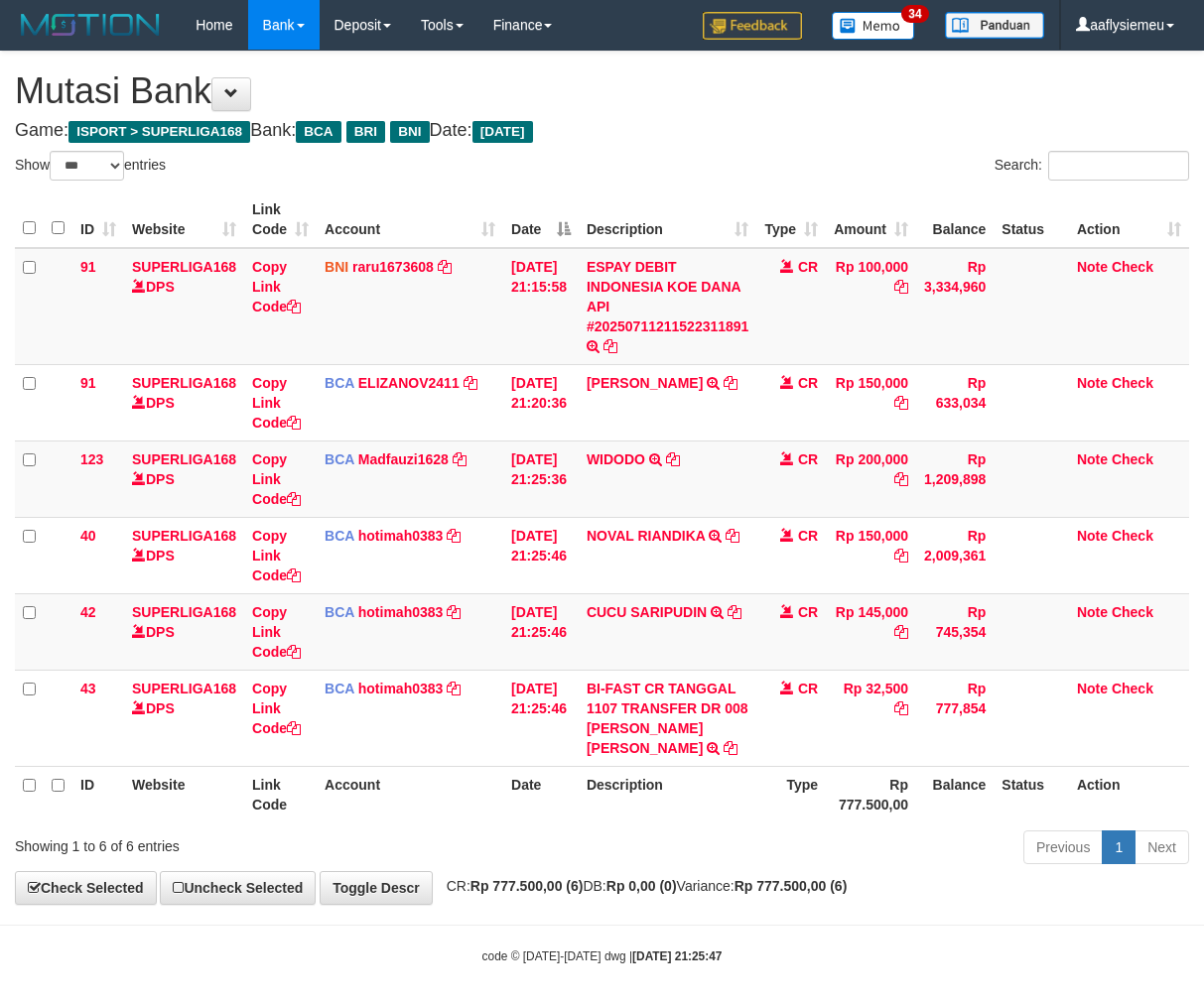 select on "***" 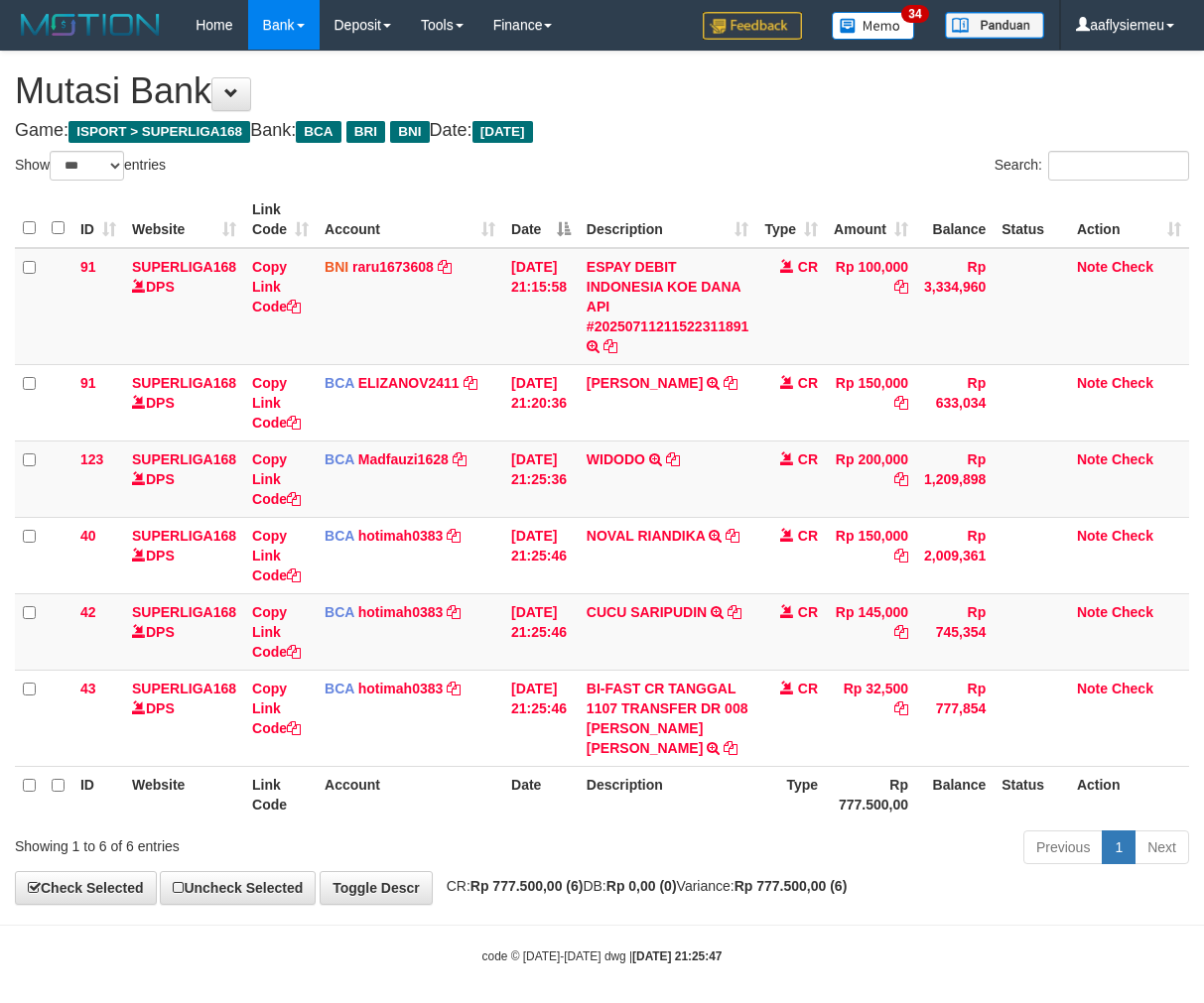 scroll, scrollTop: 0, scrollLeft: 0, axis: both 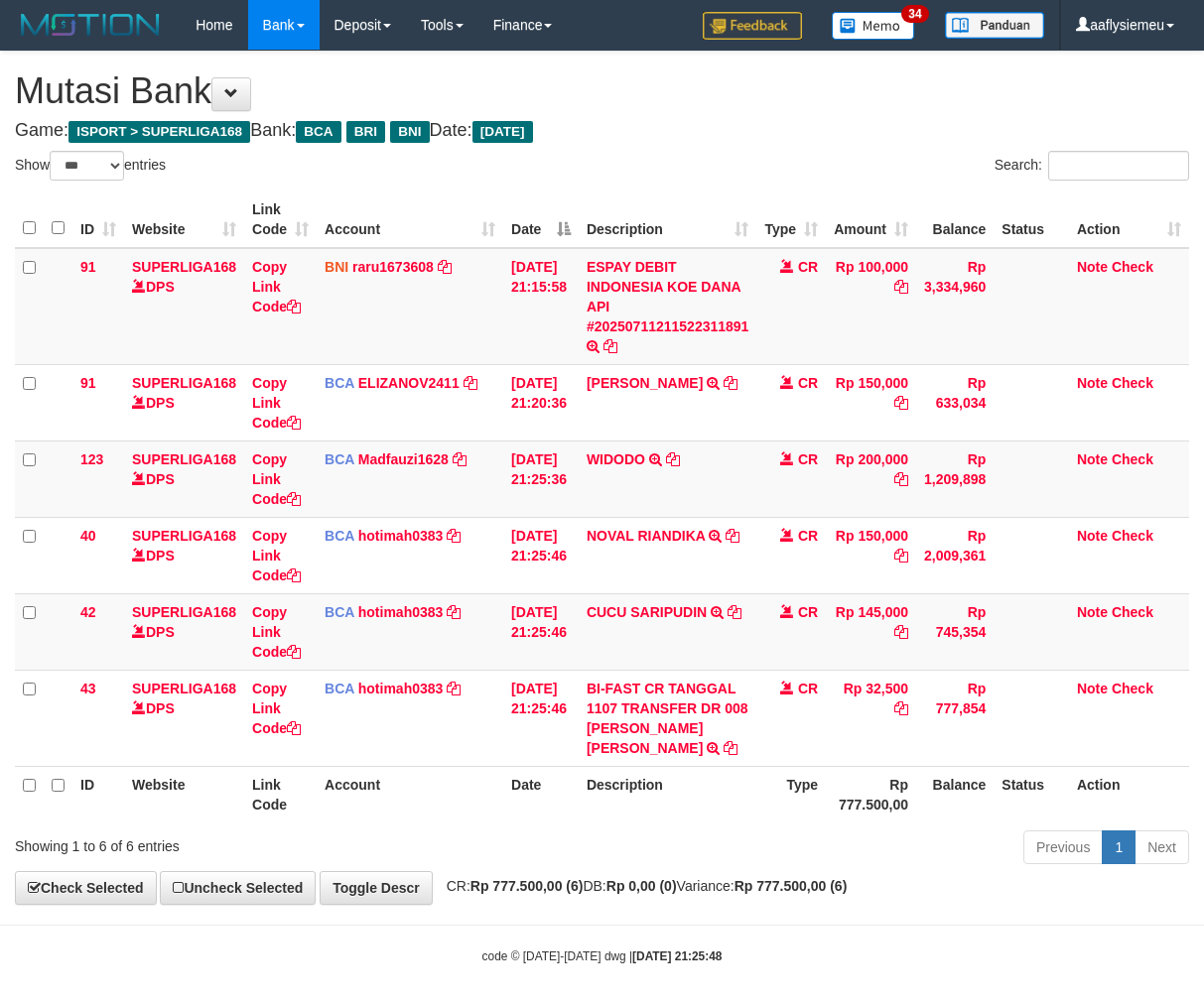 select on "***" 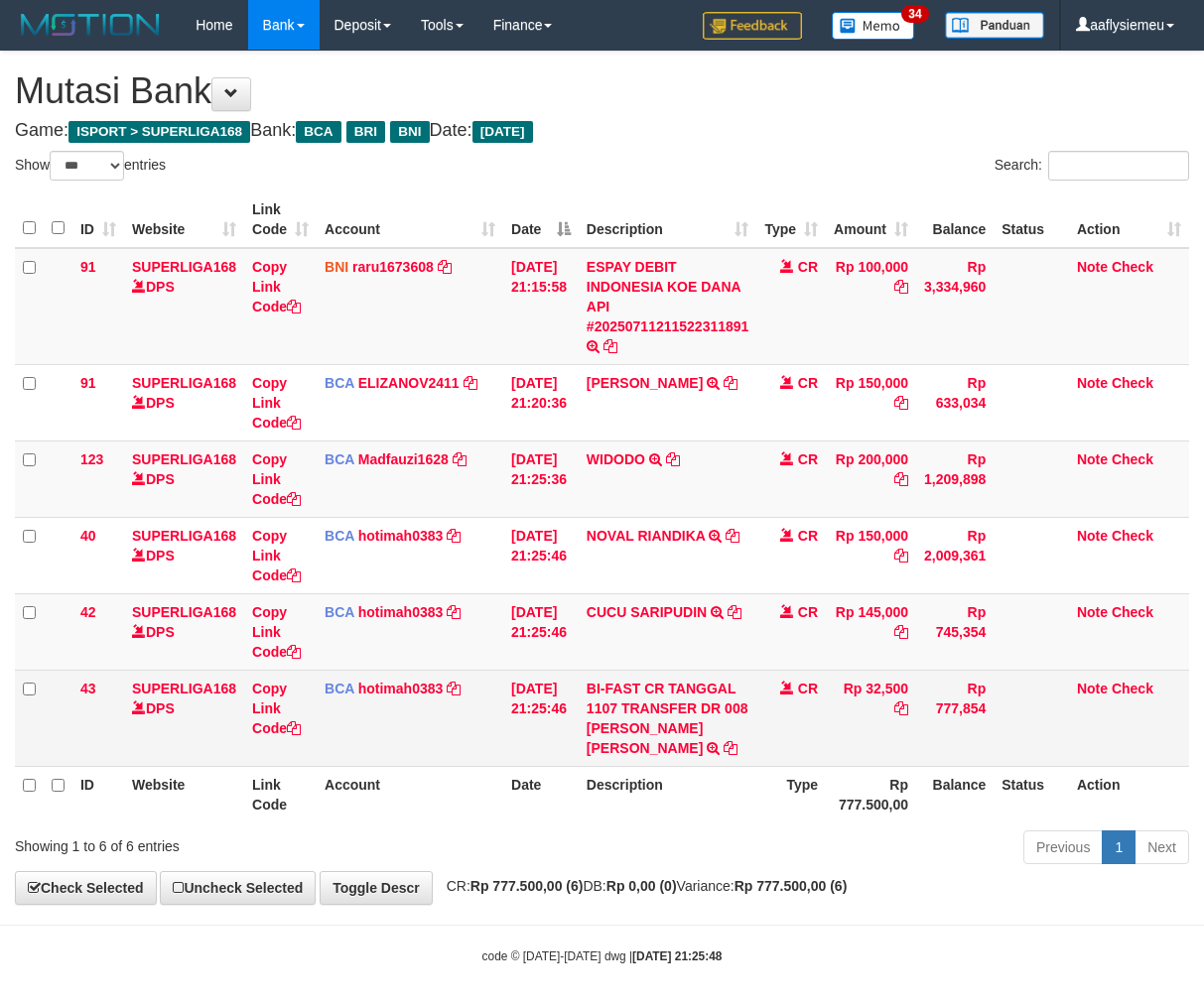 scroll, scrollTop: 0, scrollLeft: 0, axis: both 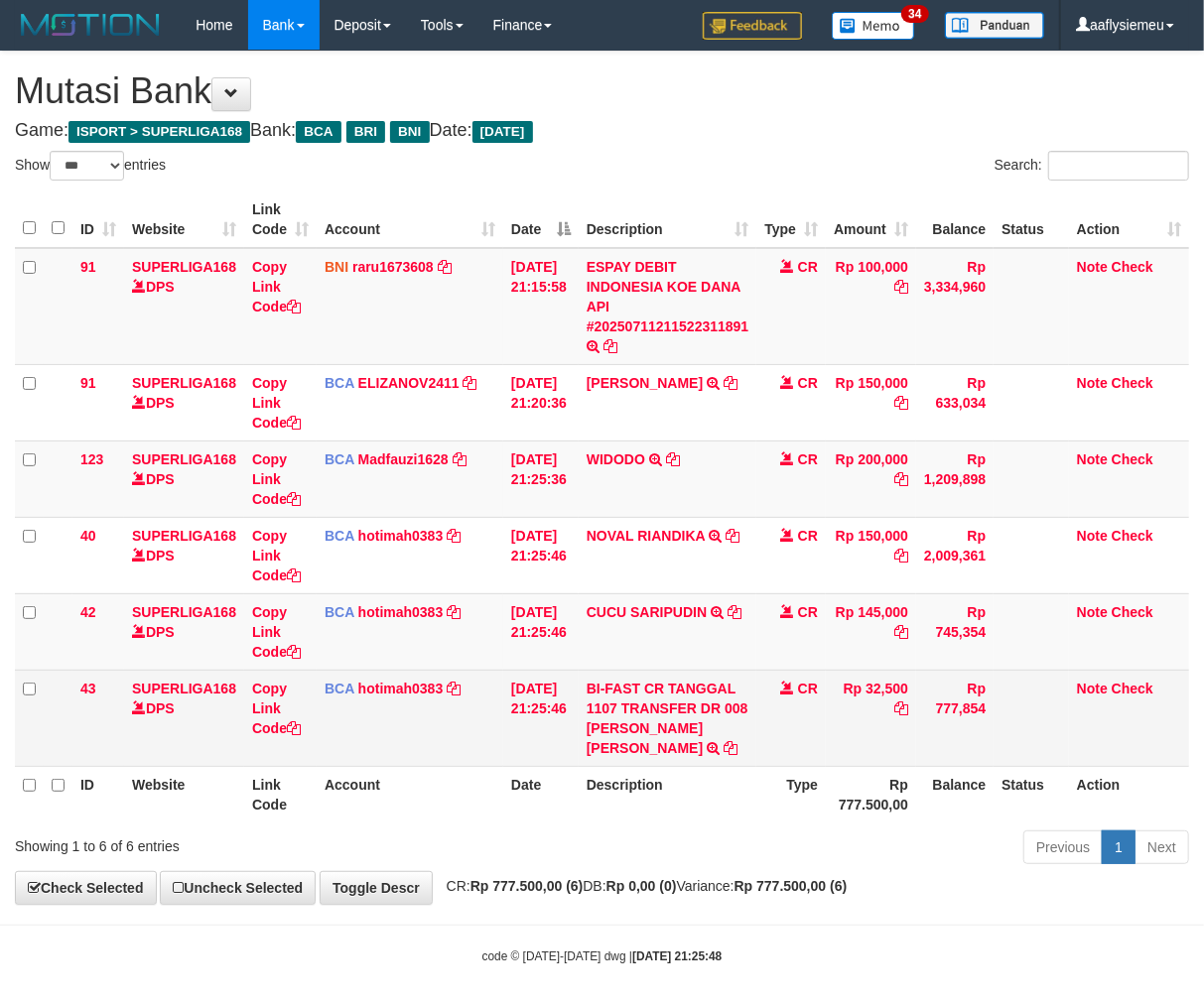 click on "BI-FAST CR TANGGAL 1107 TRANSFER DR 008 RIZAL ADI SAPUTRA         BI-FAST CR TANGGAL :11/07 TRANSFER DR 008 RIZAL ADI SAPUTRA" at bounding box center [668, 717] 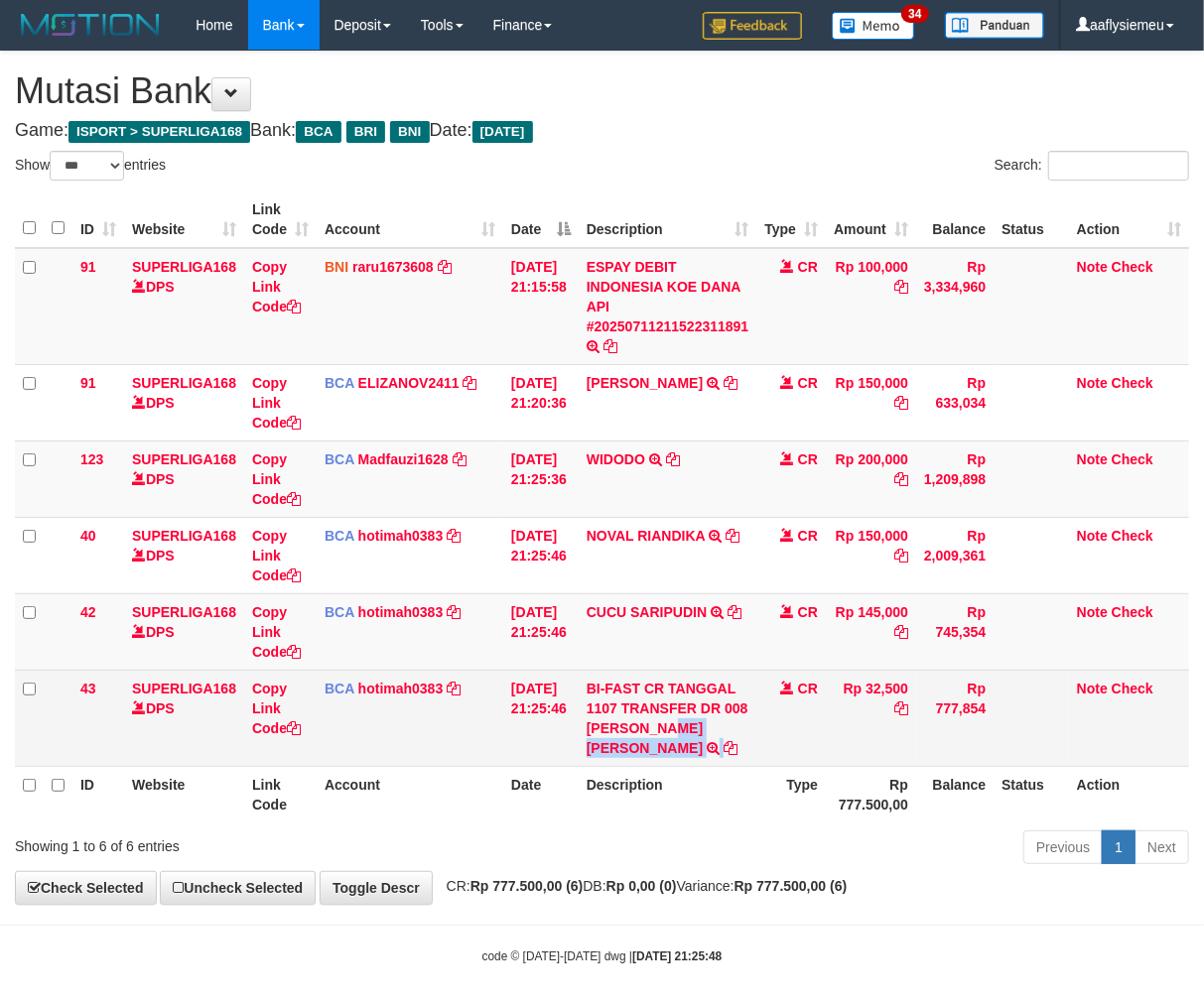 copy on "SAPUTRA" 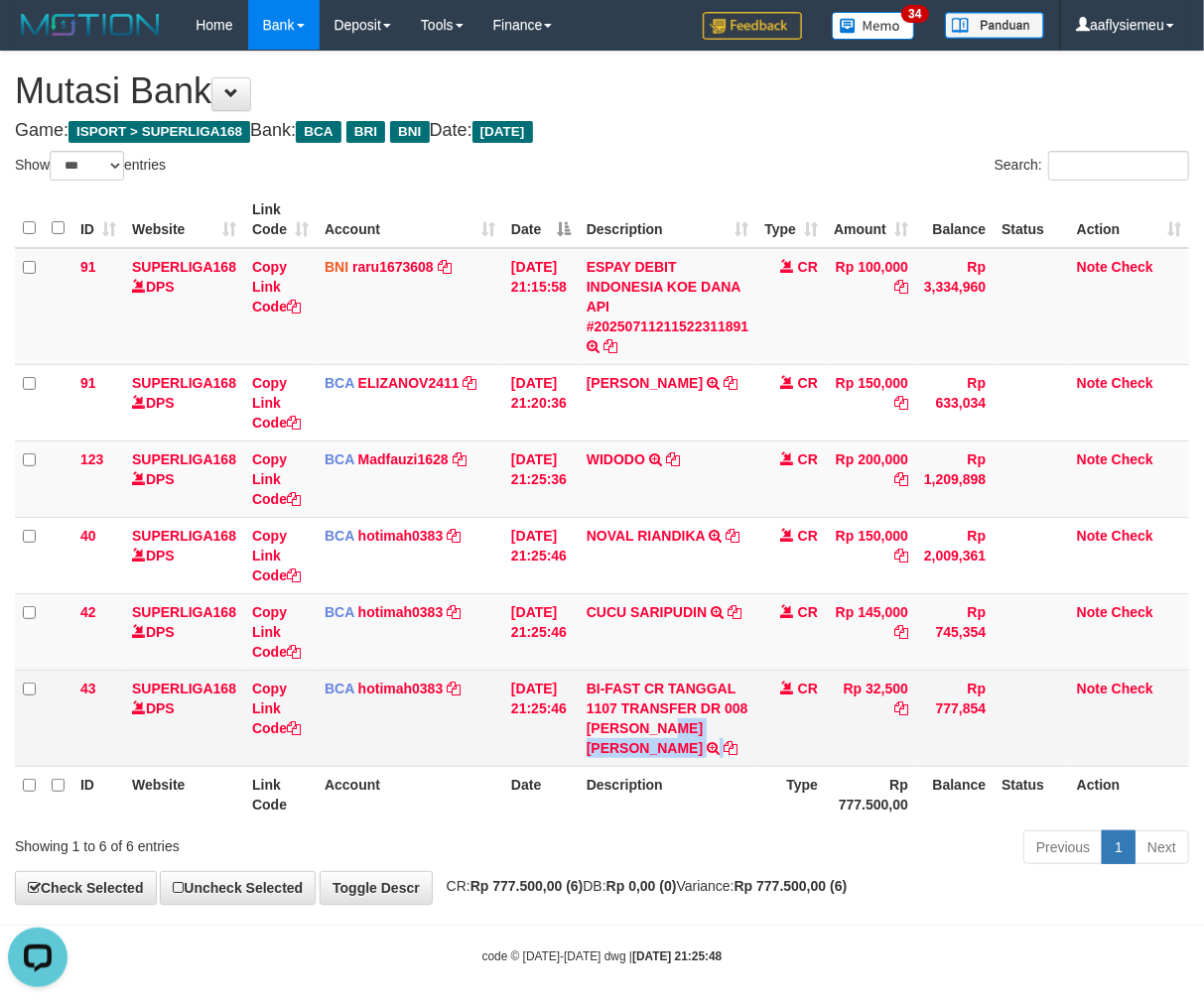 scroll, scrollTop: 0, scrollLeft: 0, axis: both 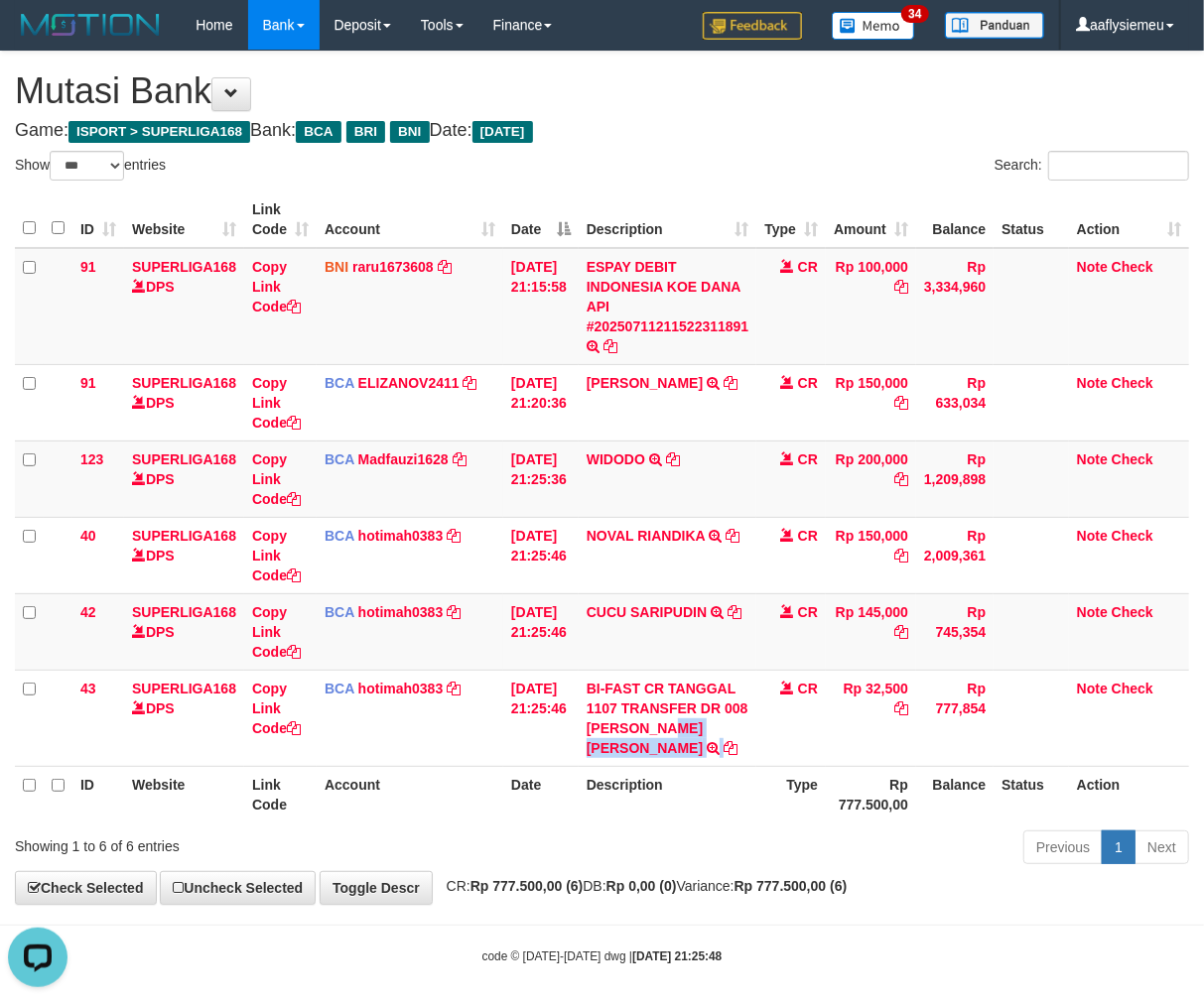 drag, startPoint x: 615, startPoint y: 759, endPoint x: 1207, endPoint y: 639, distance: 604.0397 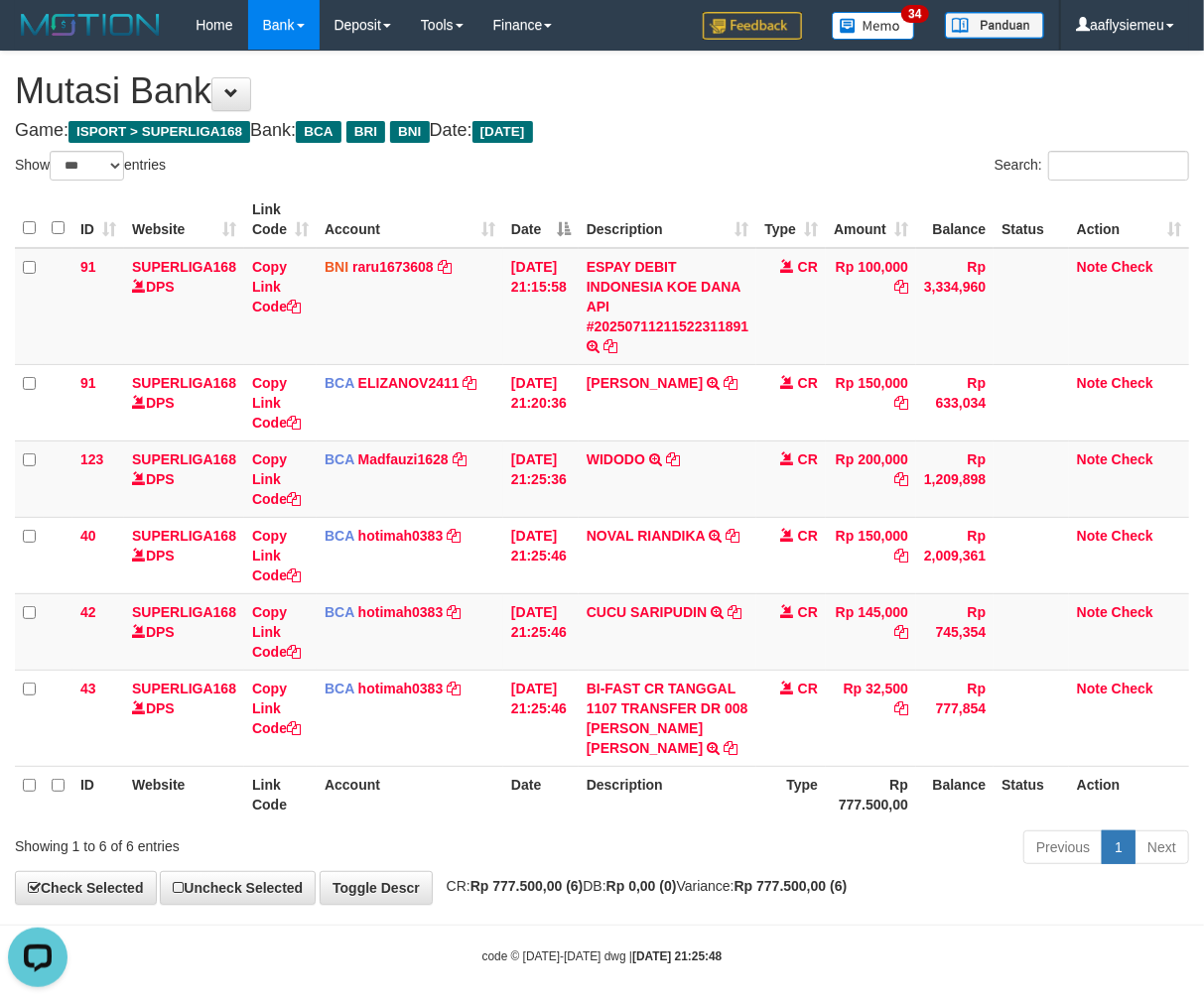 click on "Description" at bounding box center (668, 794) 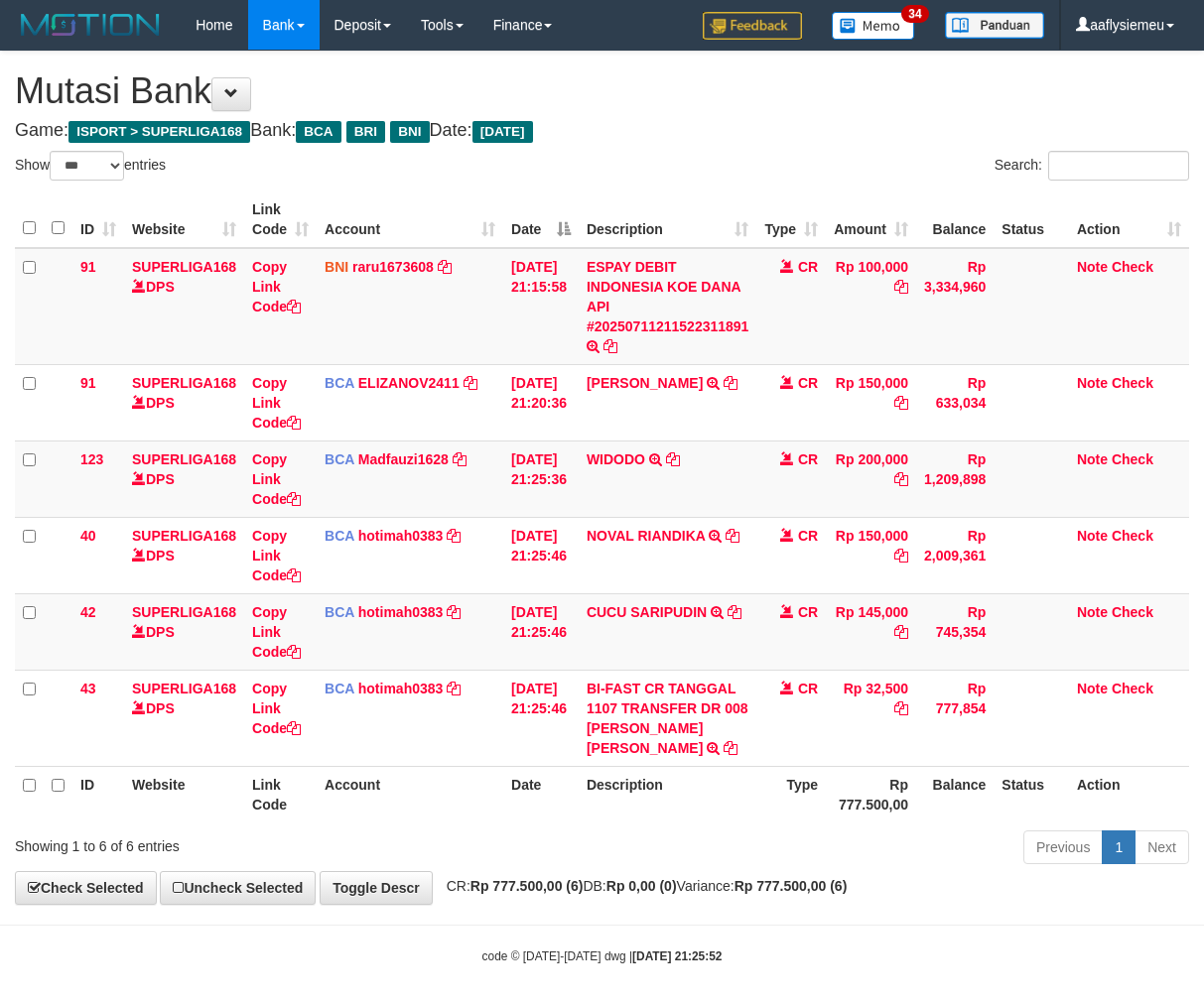 select on "***" 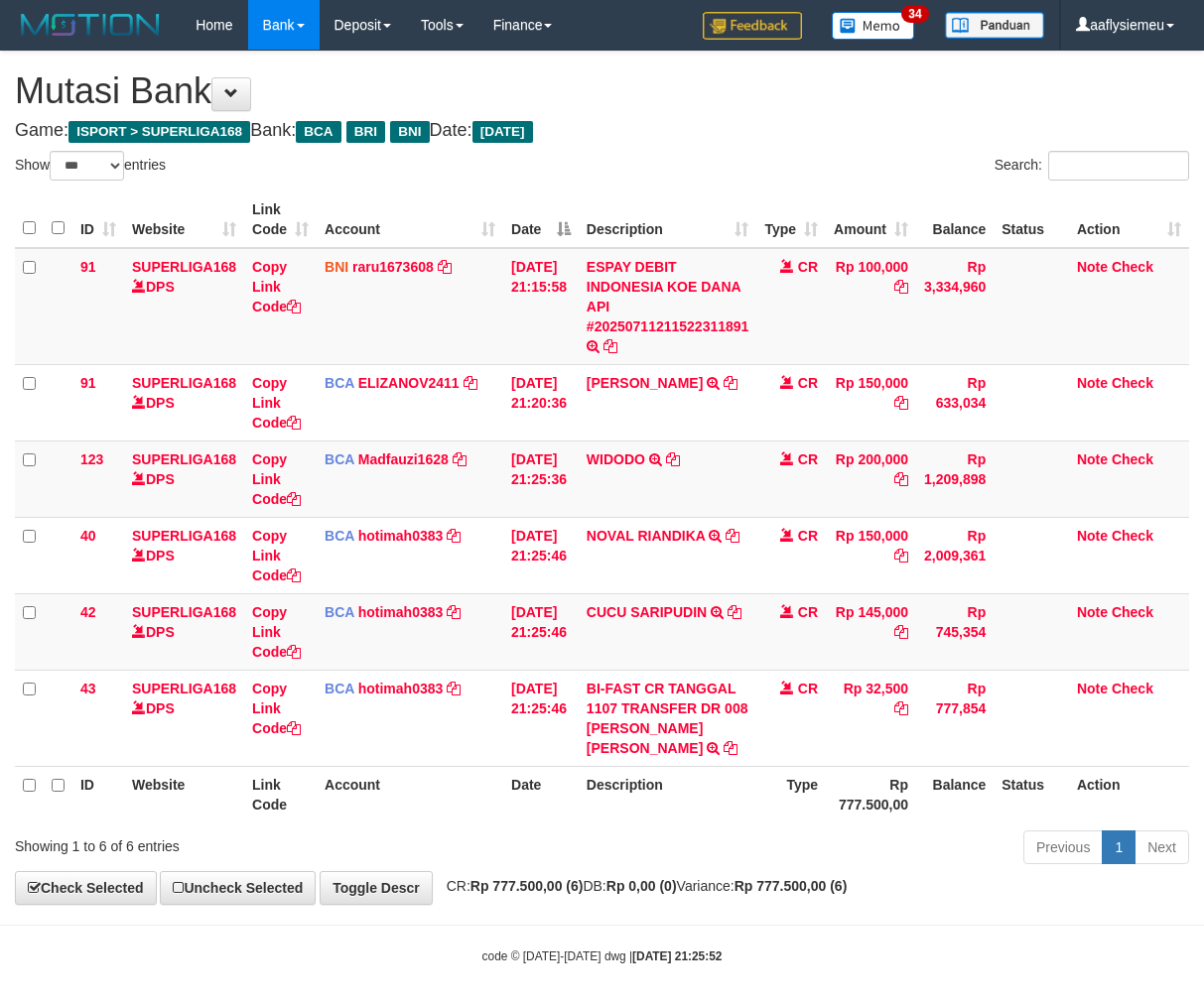 scroll, scrollTop: 0, scrollLeft: 0, axis: both 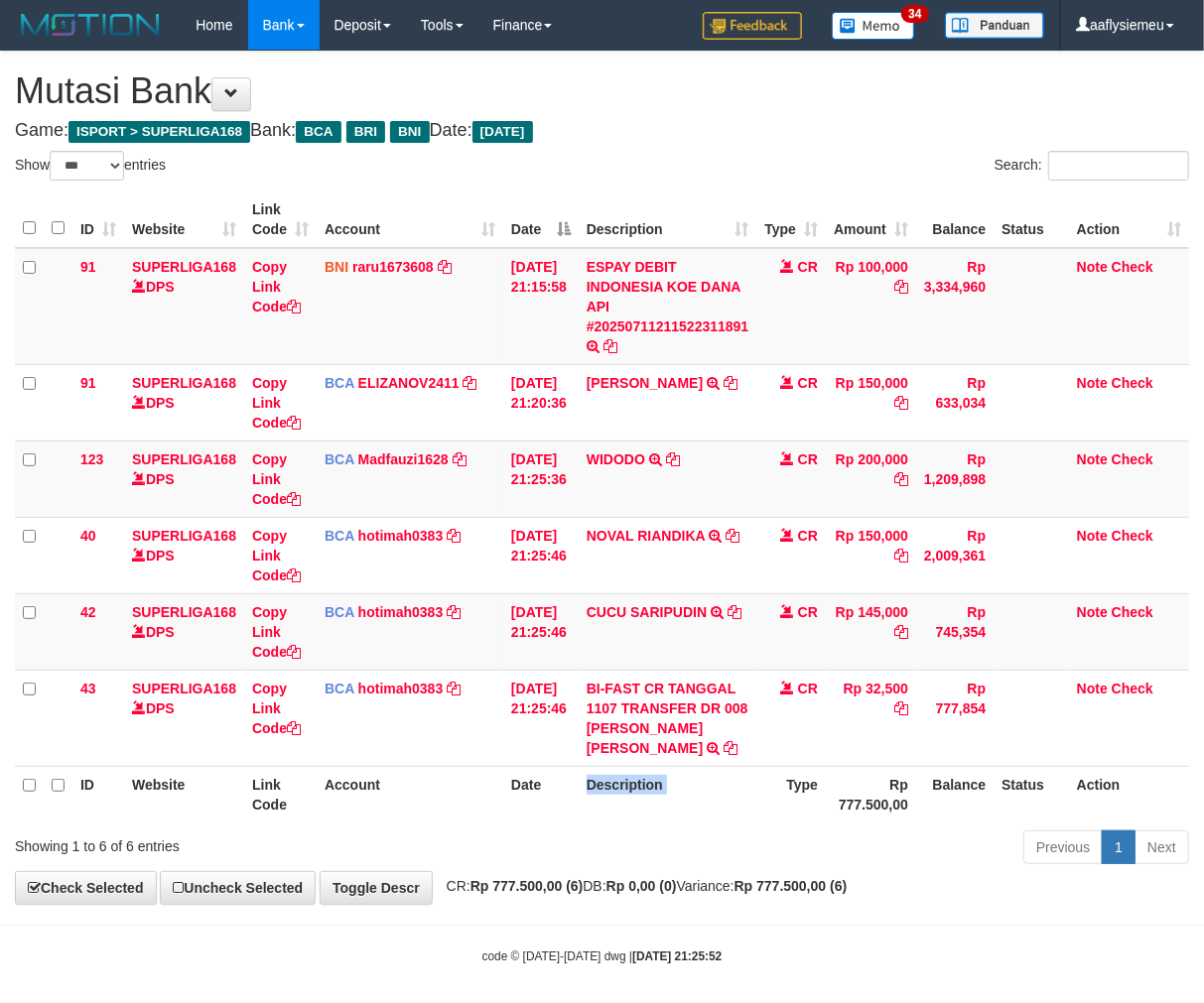 click on "Description" at bounding box center [668, 794] 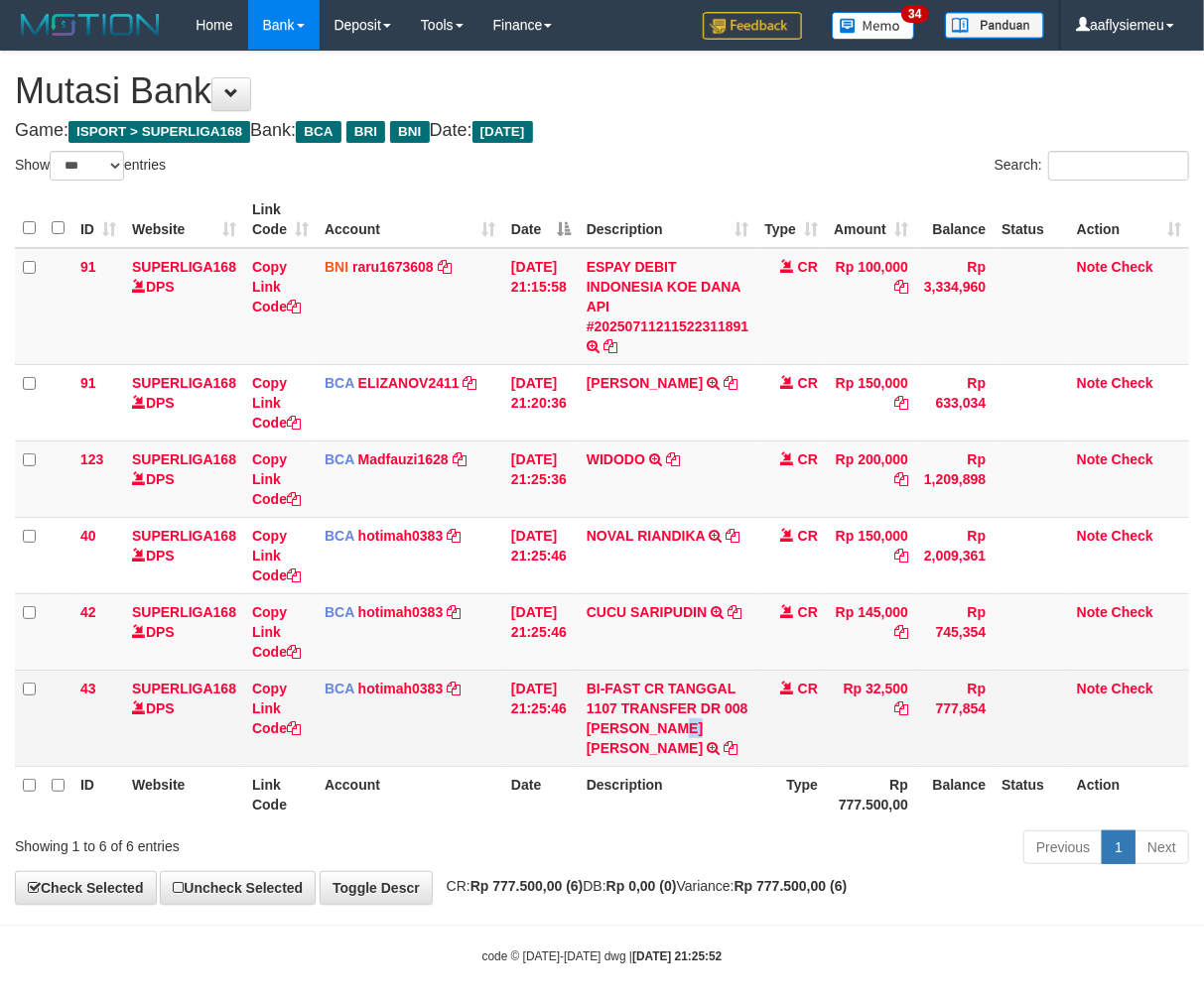 drag, startPoint x: 603, startPoint y: 757, endPoint x: 831, endPoint y: 726, distance: 230.09781 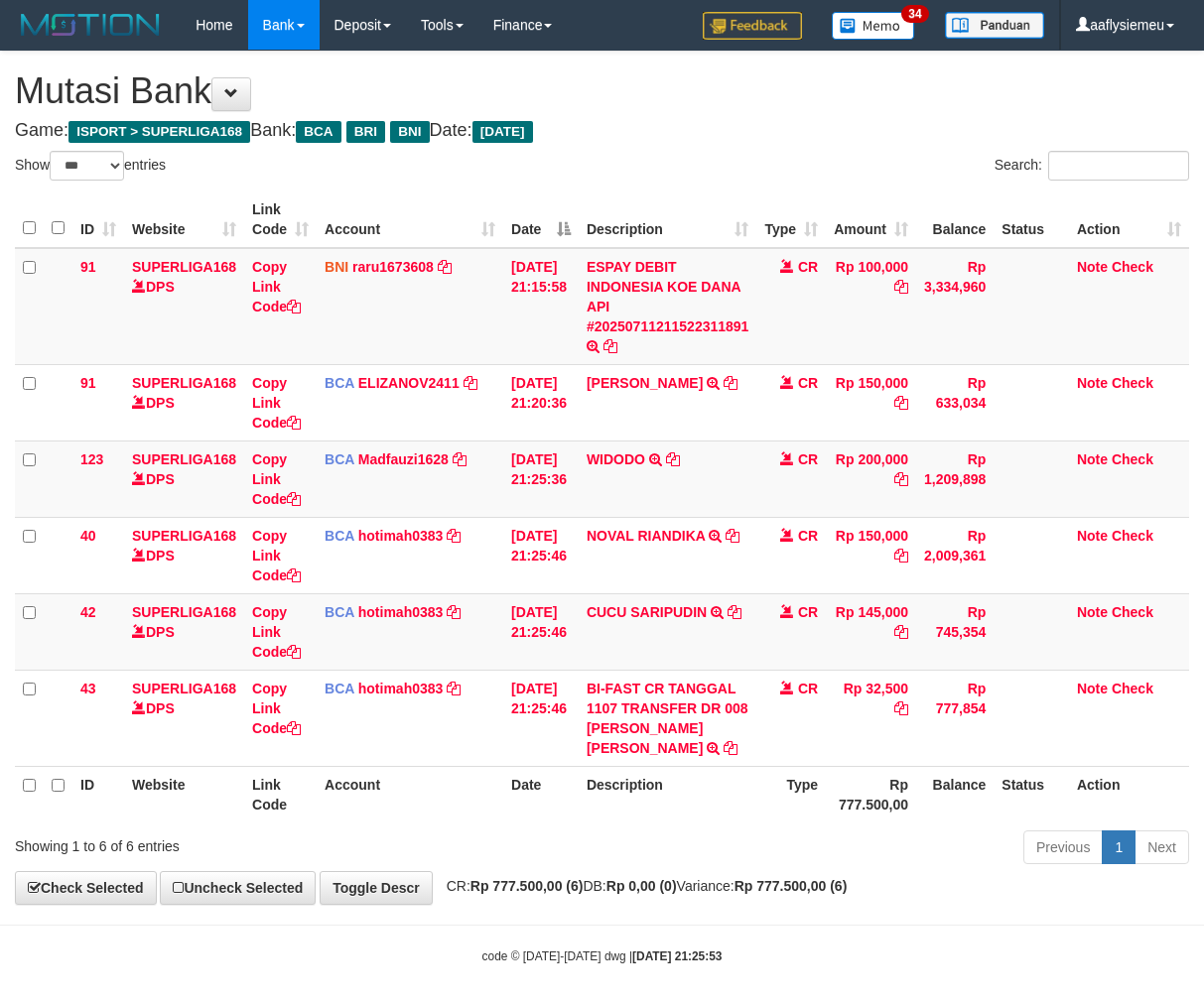 select on "***" 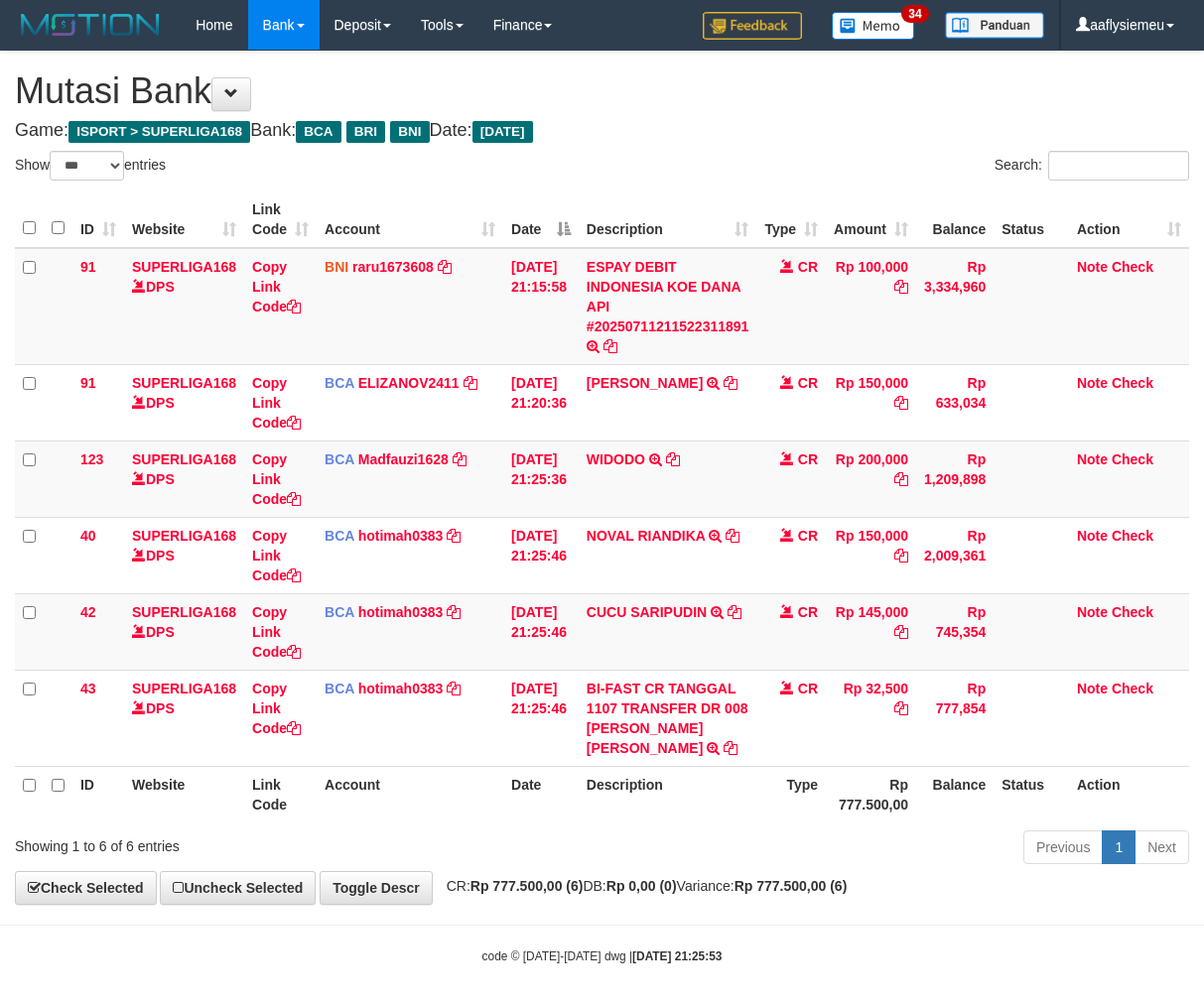 scroll, scrollTop: 0, scrollLeft: 0, axis: both 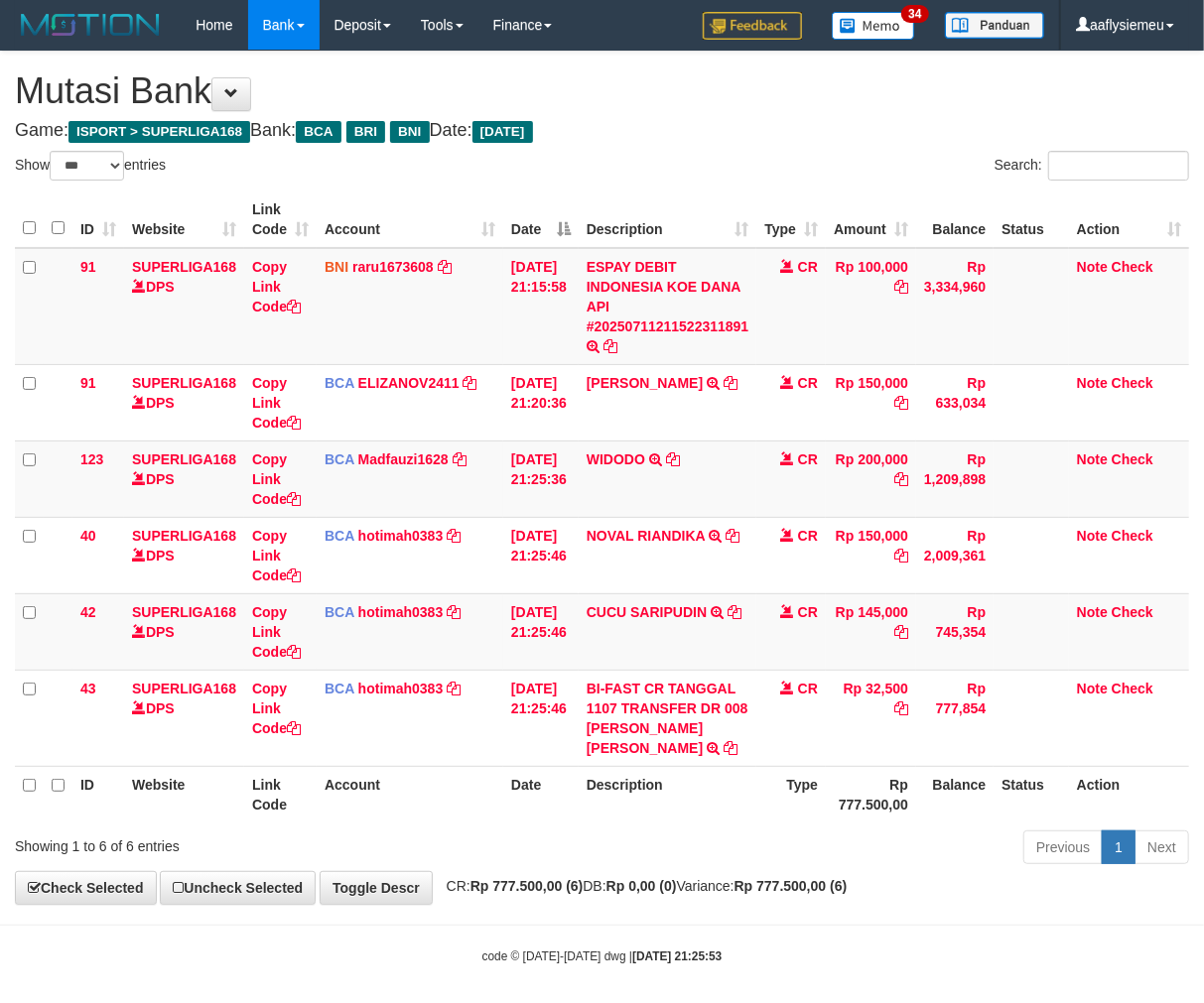 click on "Date" at bounding box center (541, 794) 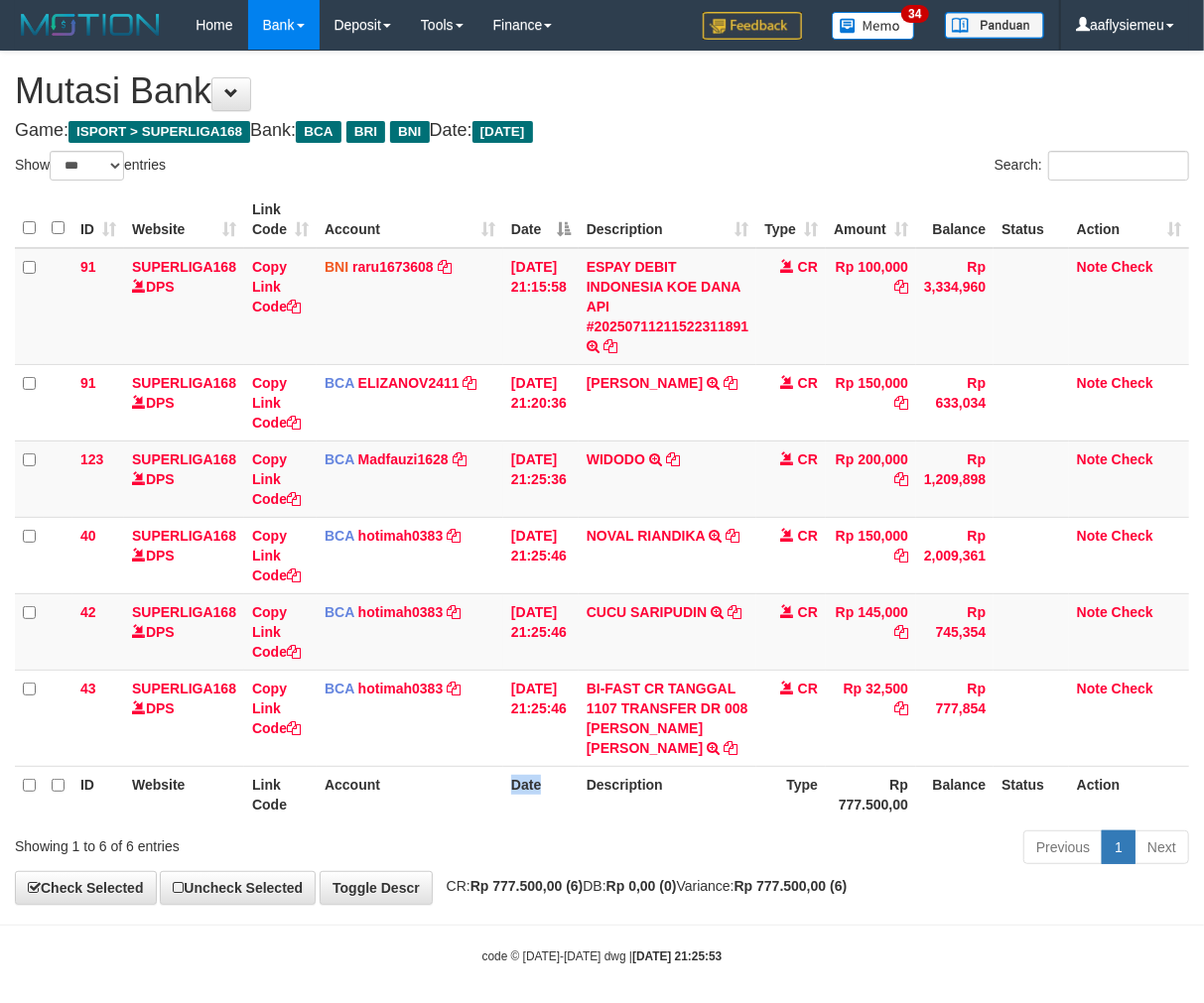 click on "Date" at bounding box center [541, 794] 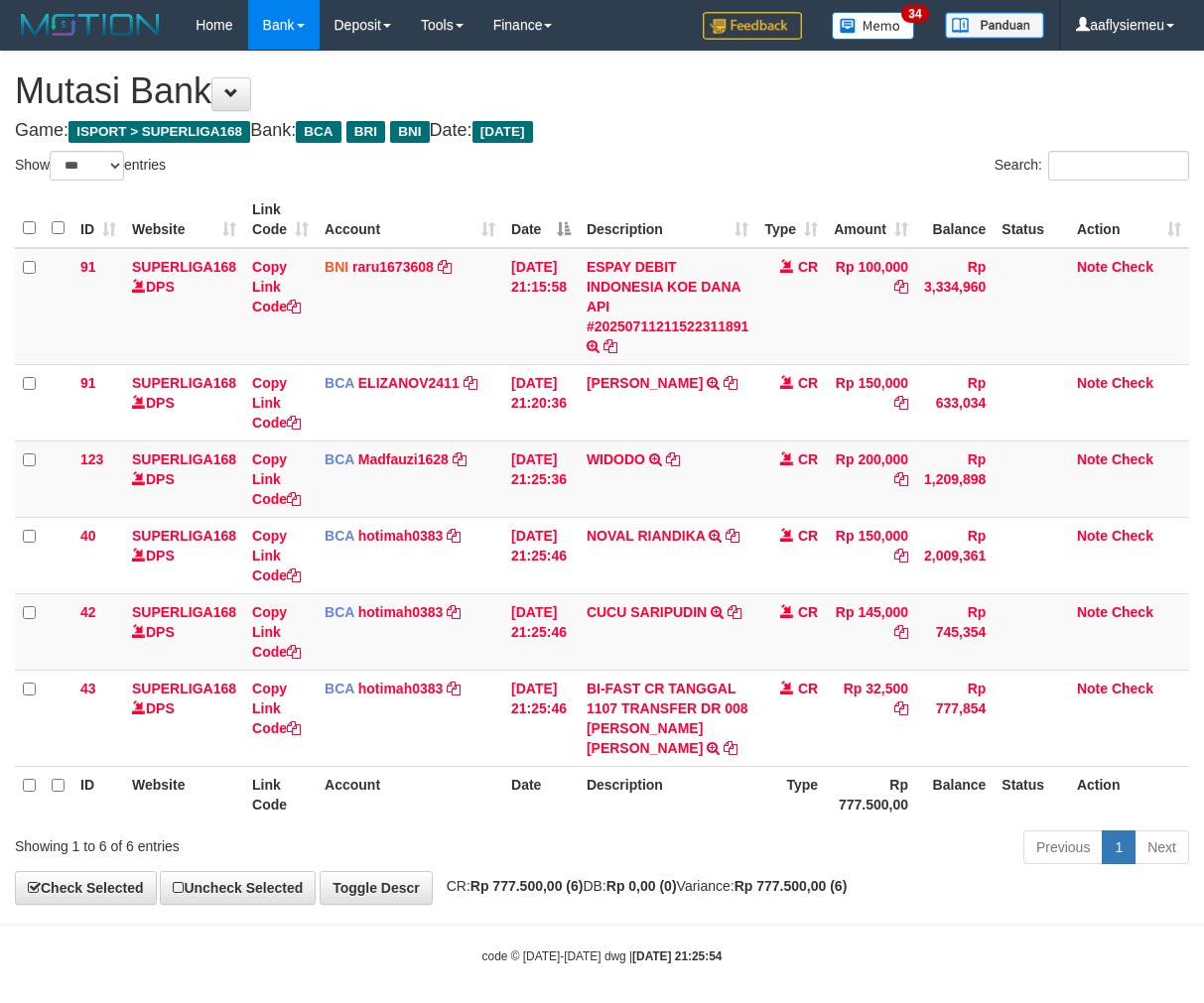 select on "***" 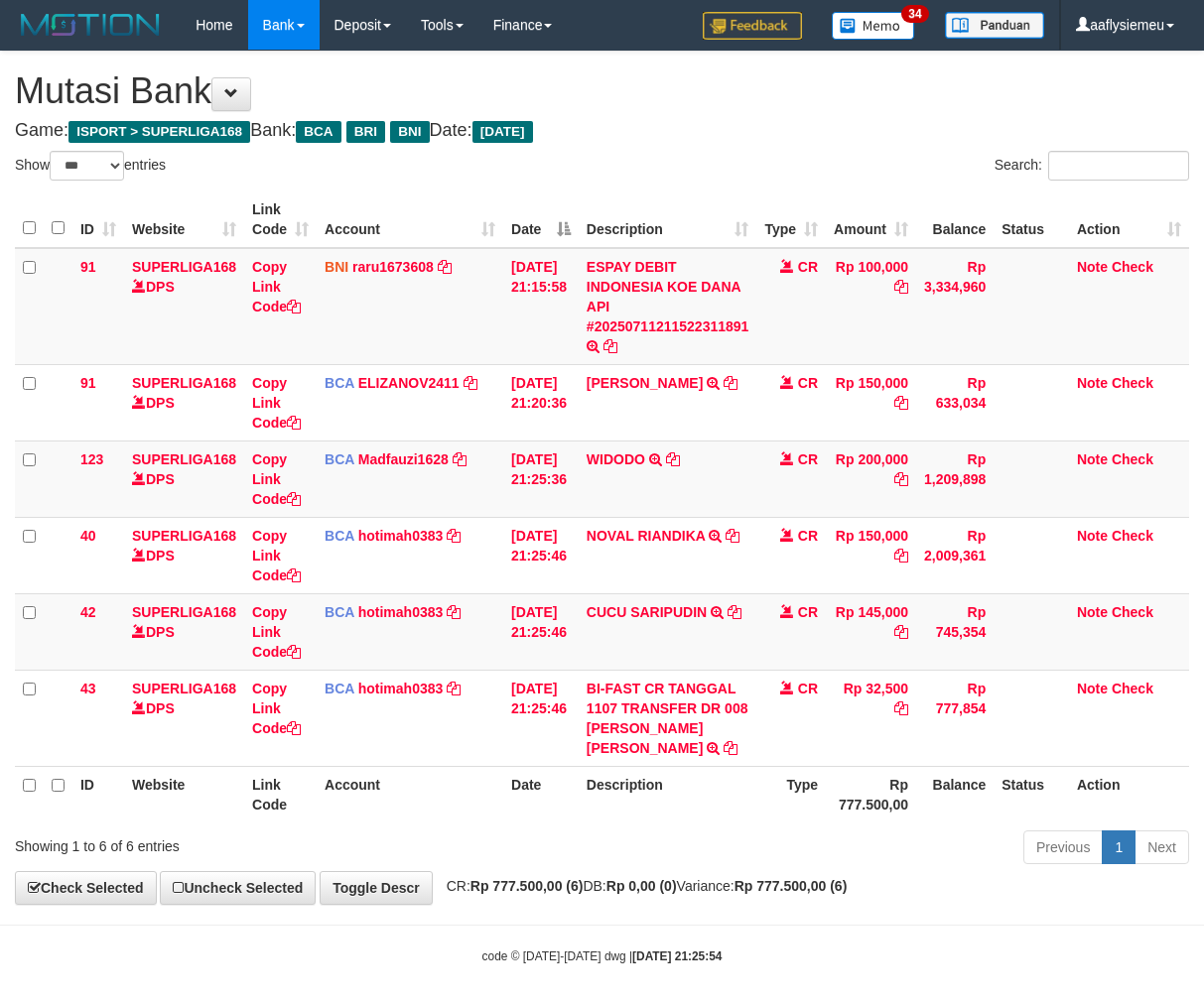 scroll, scrollTop: 0, scrollLeft: 0, axis: both 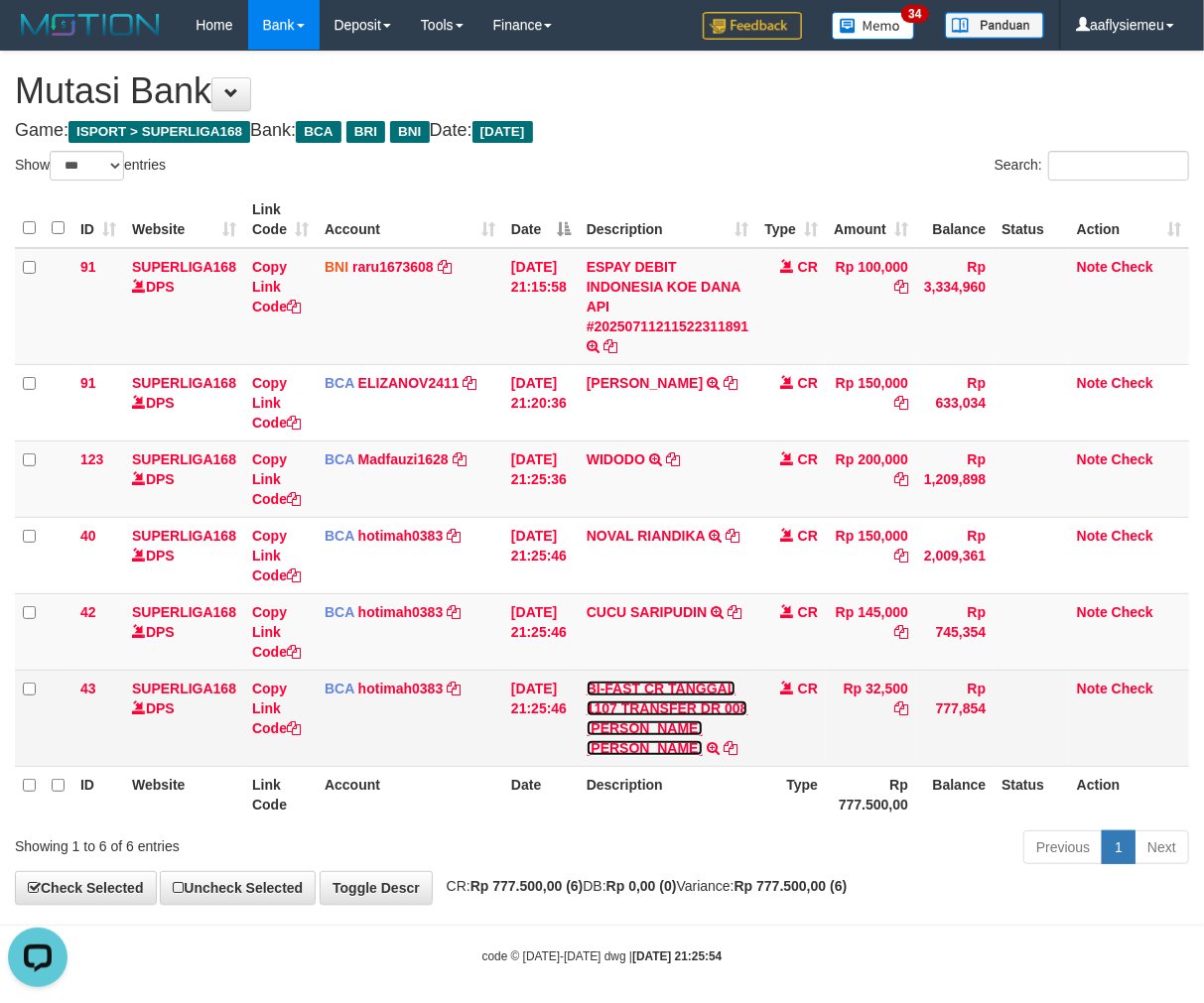 click on "BI-FAST CR TANGGAL 1107 TRANSFER DR 008 RIZAL ADI SAPUTRA" at bounding box center [667, 718] 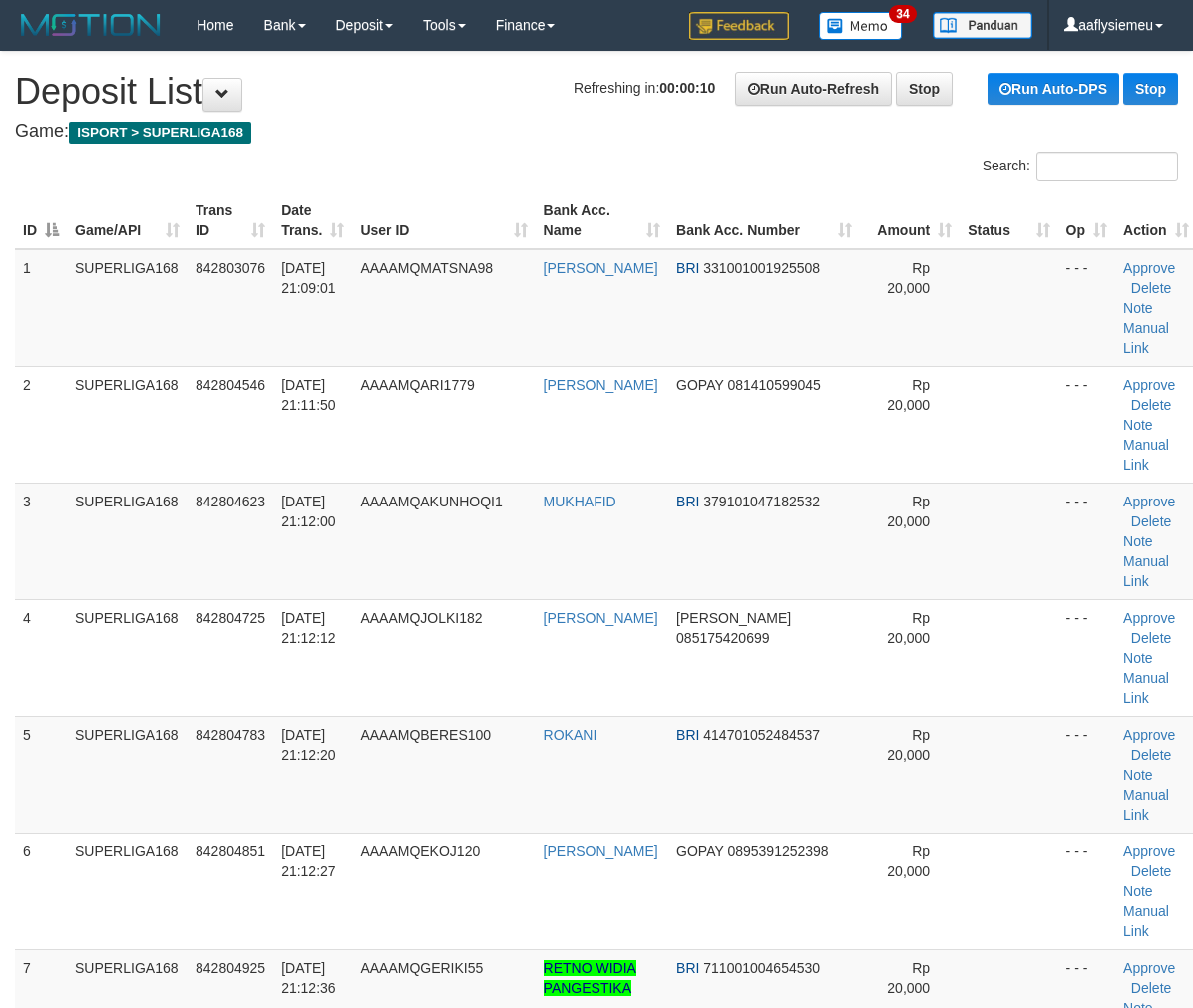 scroll, scrollTop: 0, scrollLeft: 0, axis: both 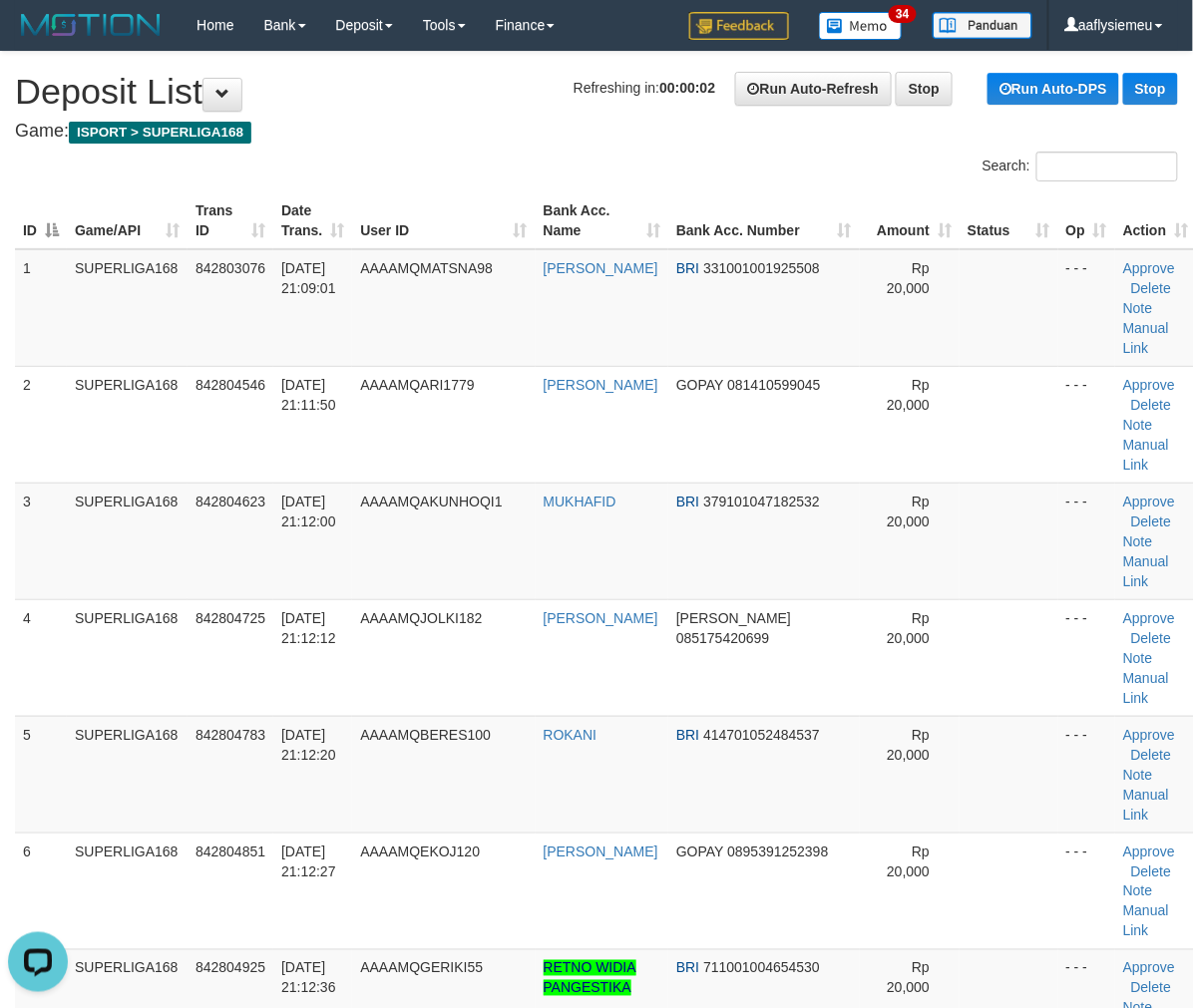 drag, startPoint x: 20, startPoint y: 553, endPoint x: 2, endPoint y: 576, distance: 29.206164 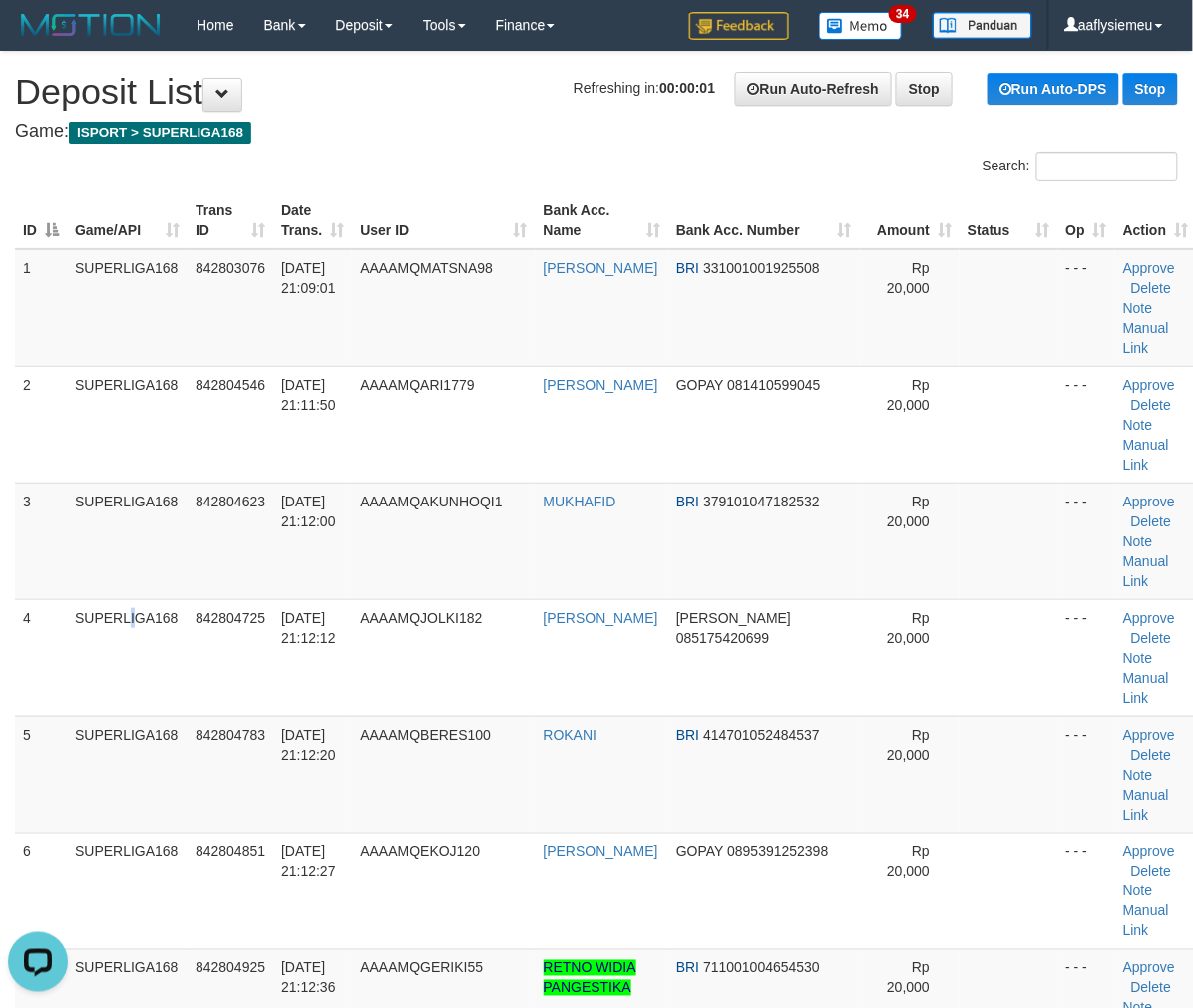 drag, startPoint x: 81, startPoint y: 578, endPoint x: 3, endPoint y: 595, distance: 79.83107 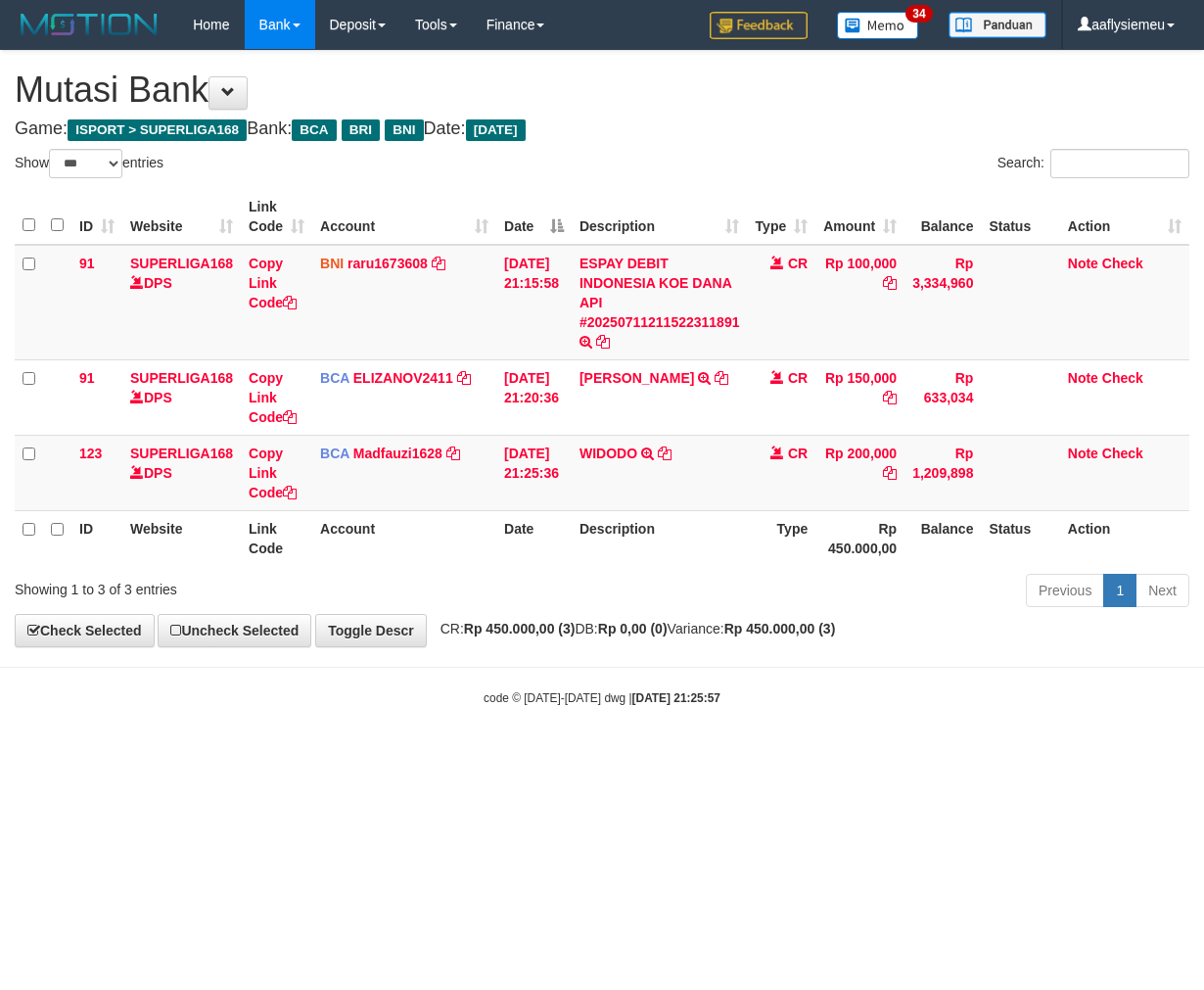 select on "***" 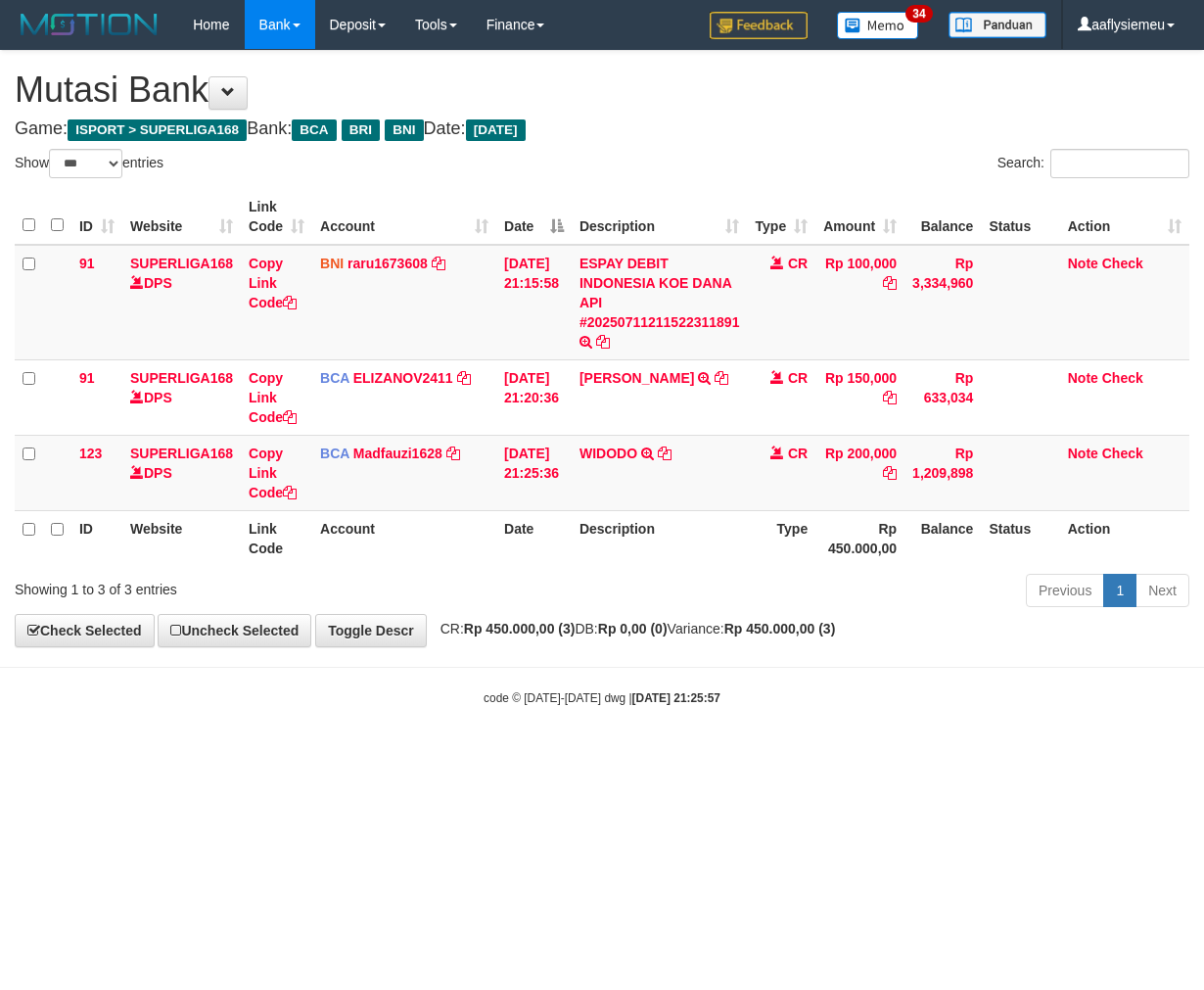 scroll, scrollTop: 0, scrollLeft: 0, axis: both 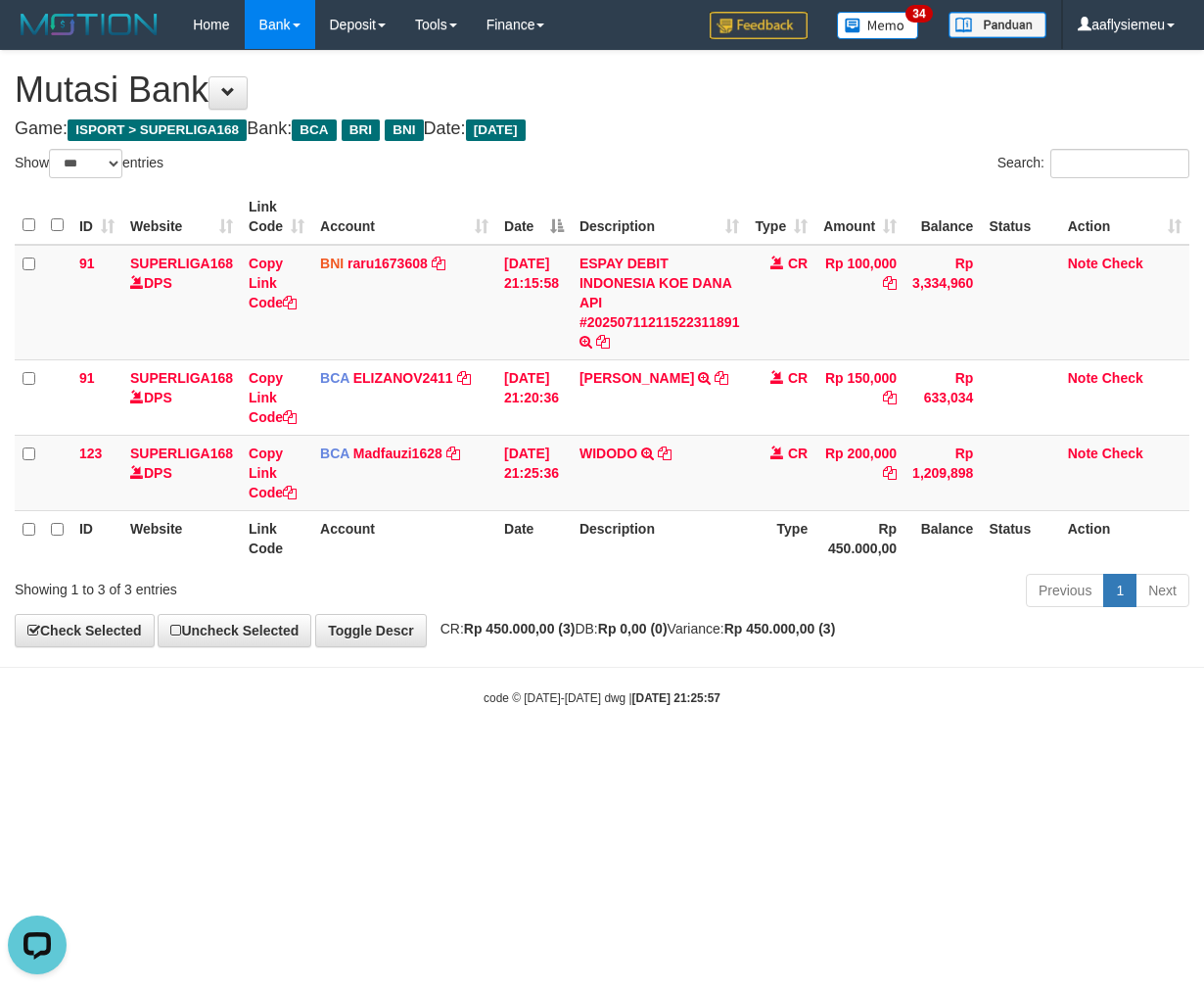 click on "Previous 1 Next" at bounding box center (854, 592) 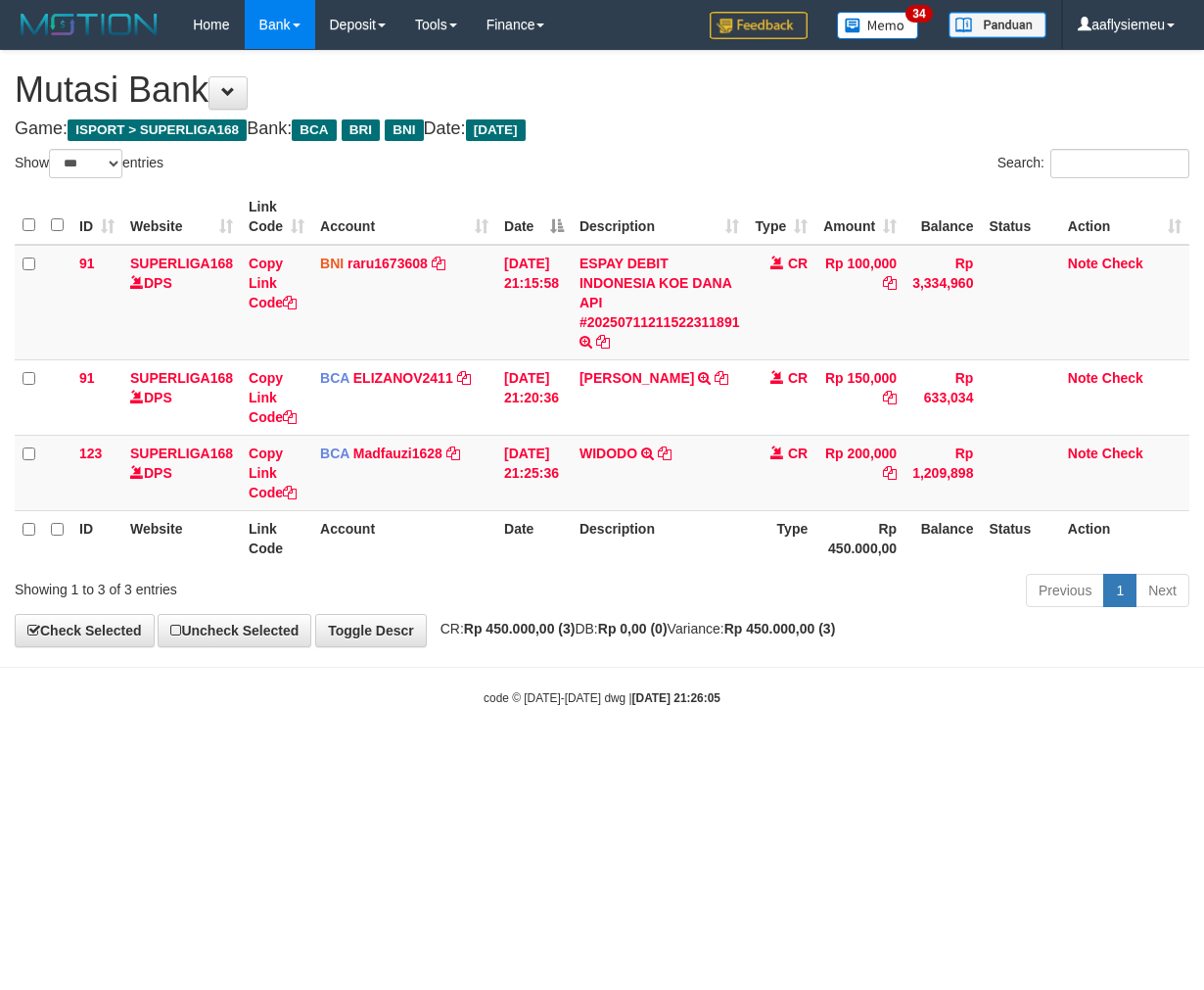 select on "***" 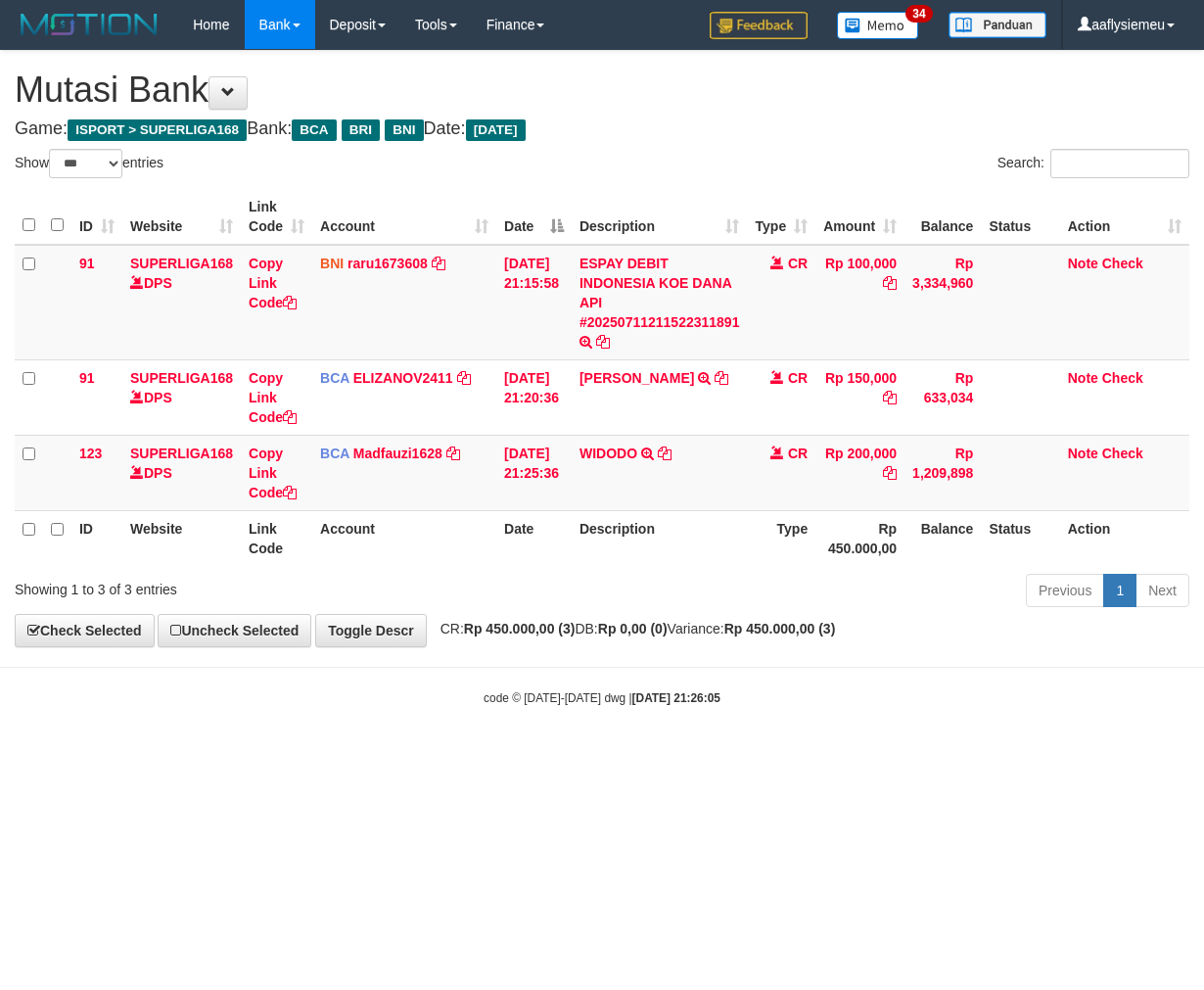 scroll, scrollTop: 0, scrollLeft: 0, axis: both 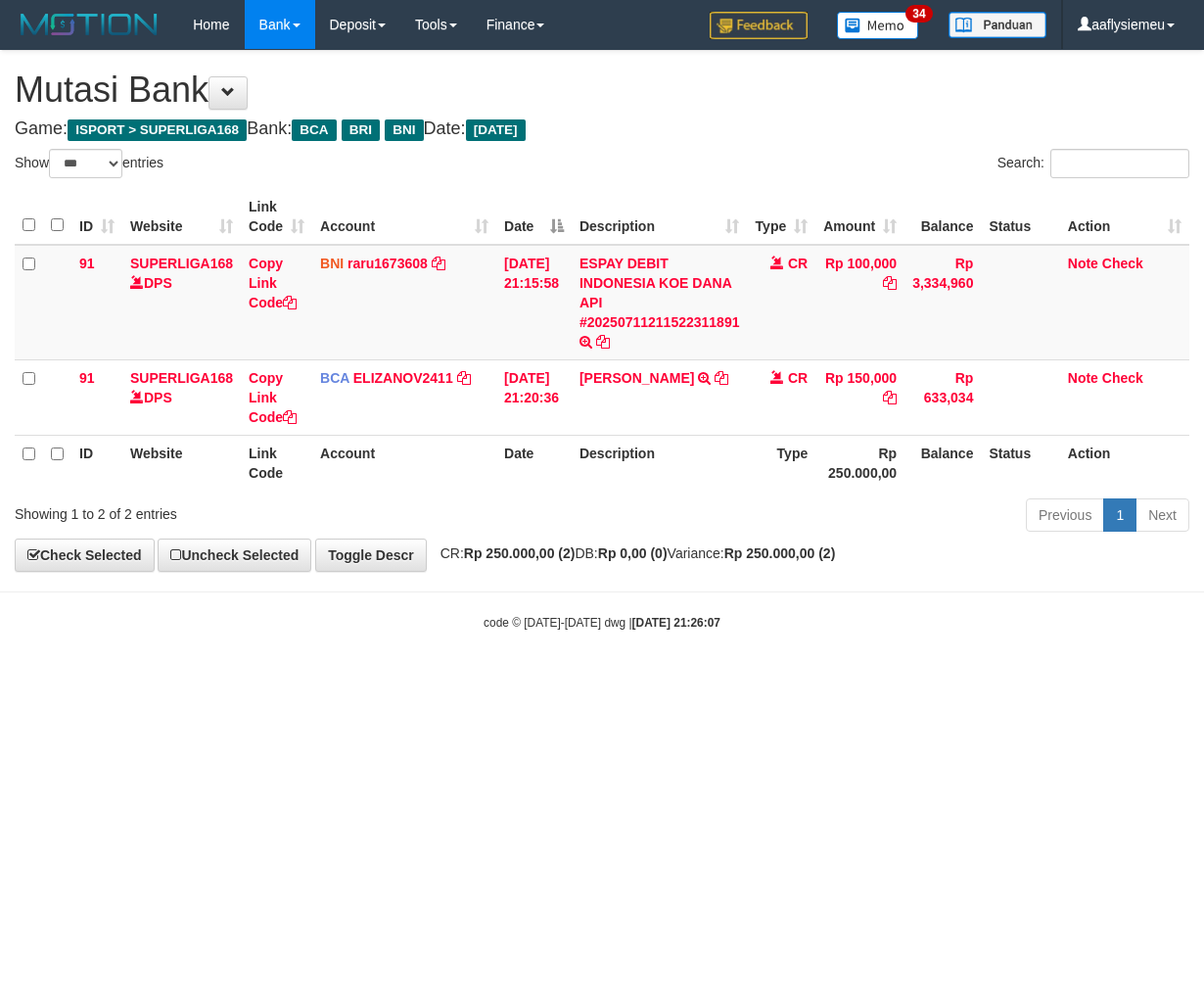 select on "***" 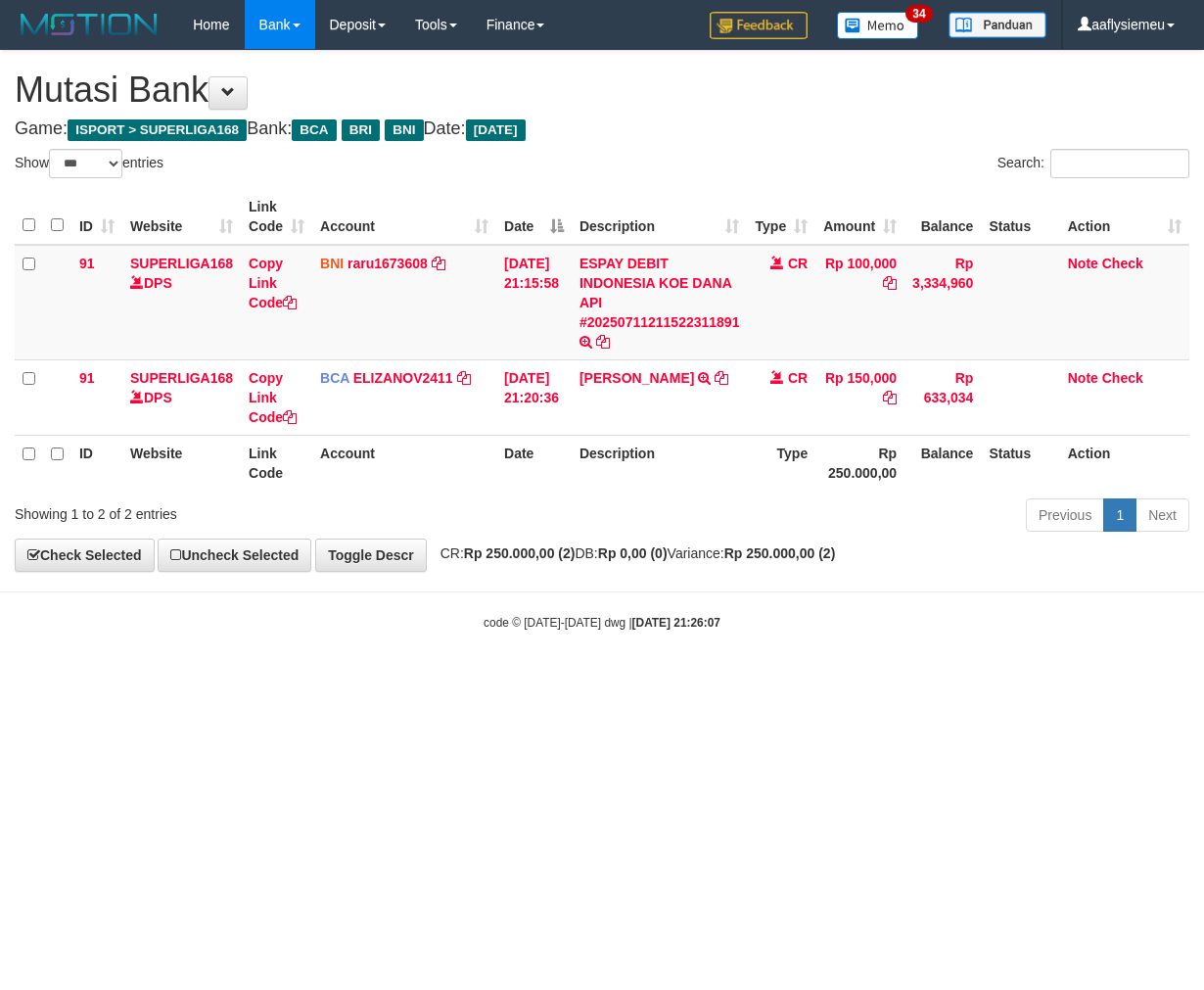 scroll, scrollTop: 0, scrollLeft: 0, axis: both 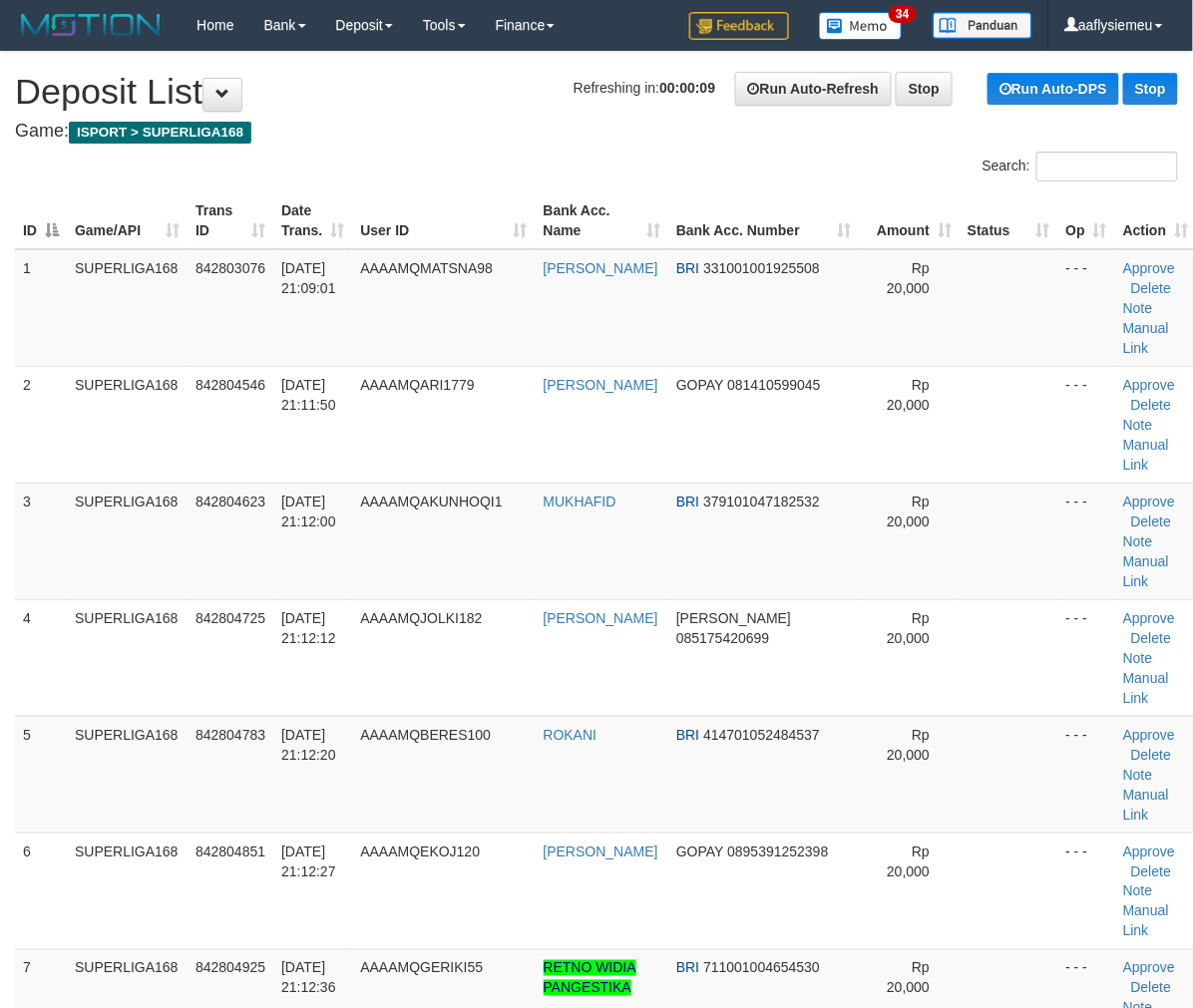drag, startPoint x: 41, startPoint y: 594, endPoint x: 1, endPoint y: 604, distance: 41.231056 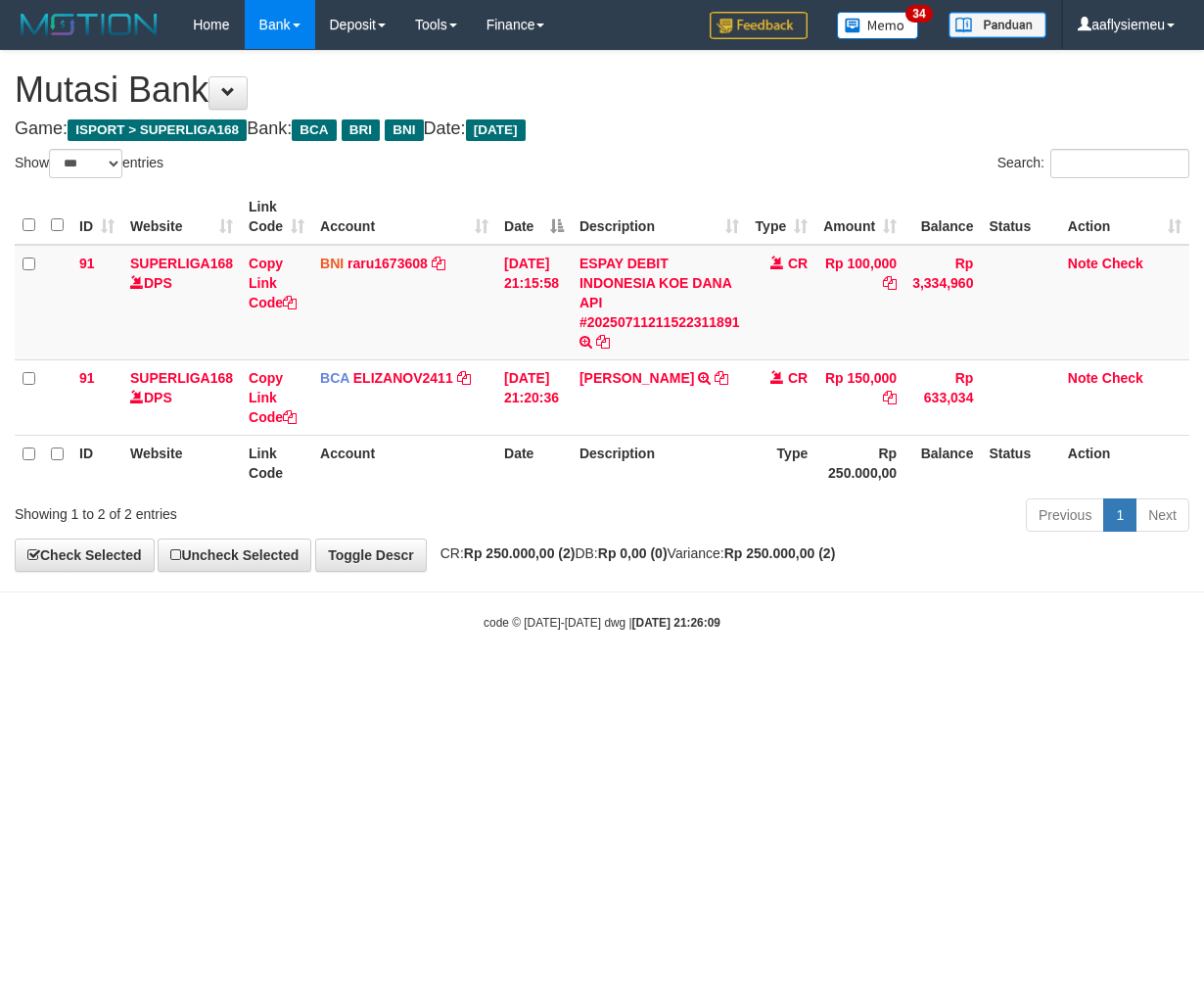 select on "***" 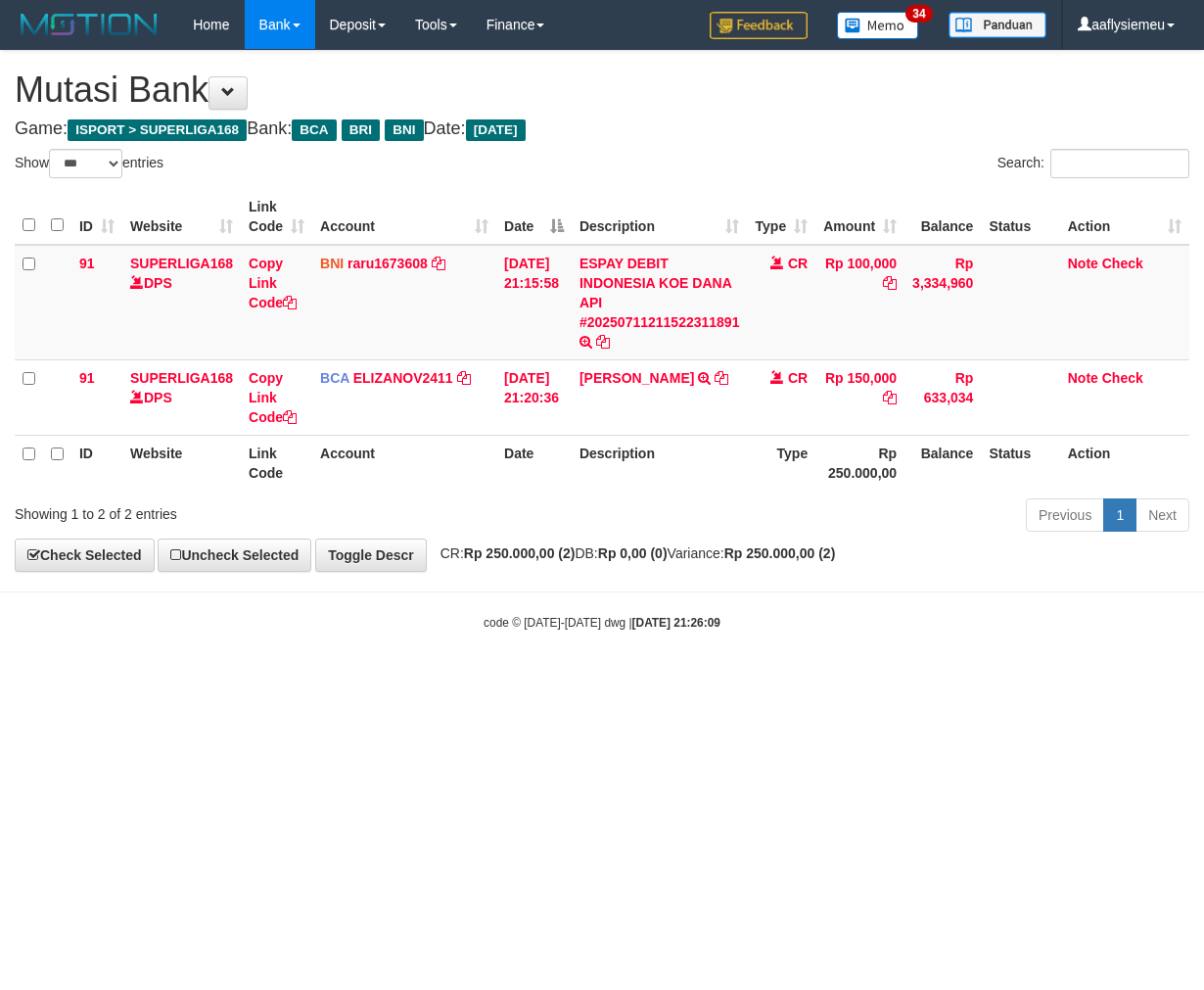 scroll, scrollTop: 0, scrollLeft: 0, axis: both 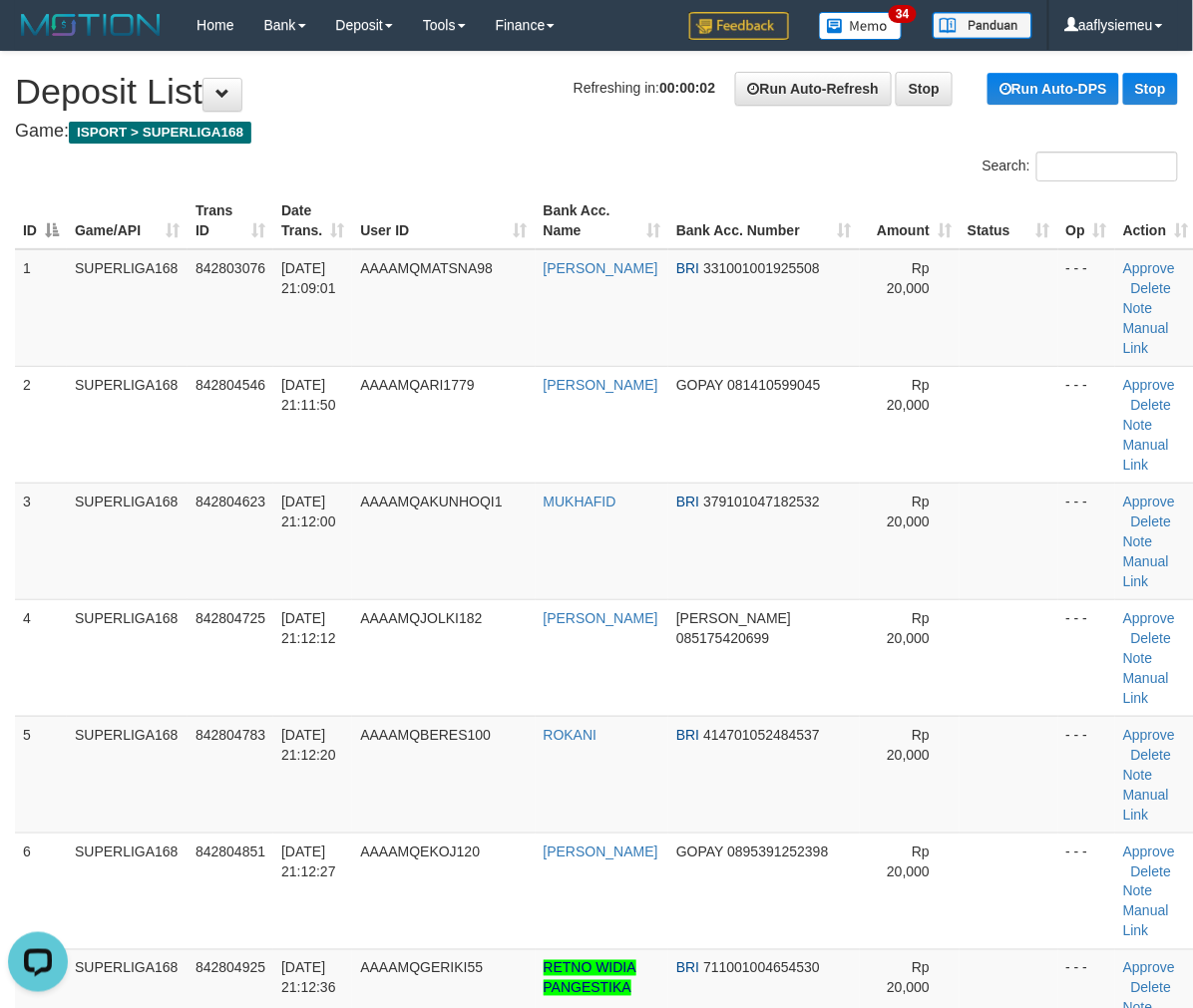click on "ID Game/API Trans ID Date Trans. User ID Bank Acc. Name Bank Acc. Number Amount Status Op Action
1
SUPERLIGA168
842803076
11/07/2025 21:09:01
AAAAMQMATSNA98
NUER RAHMANIA
BRI
331001001925508
Rp 20,000
- - -
Approve
Delete
Note" at bounding box center (596, 2912) 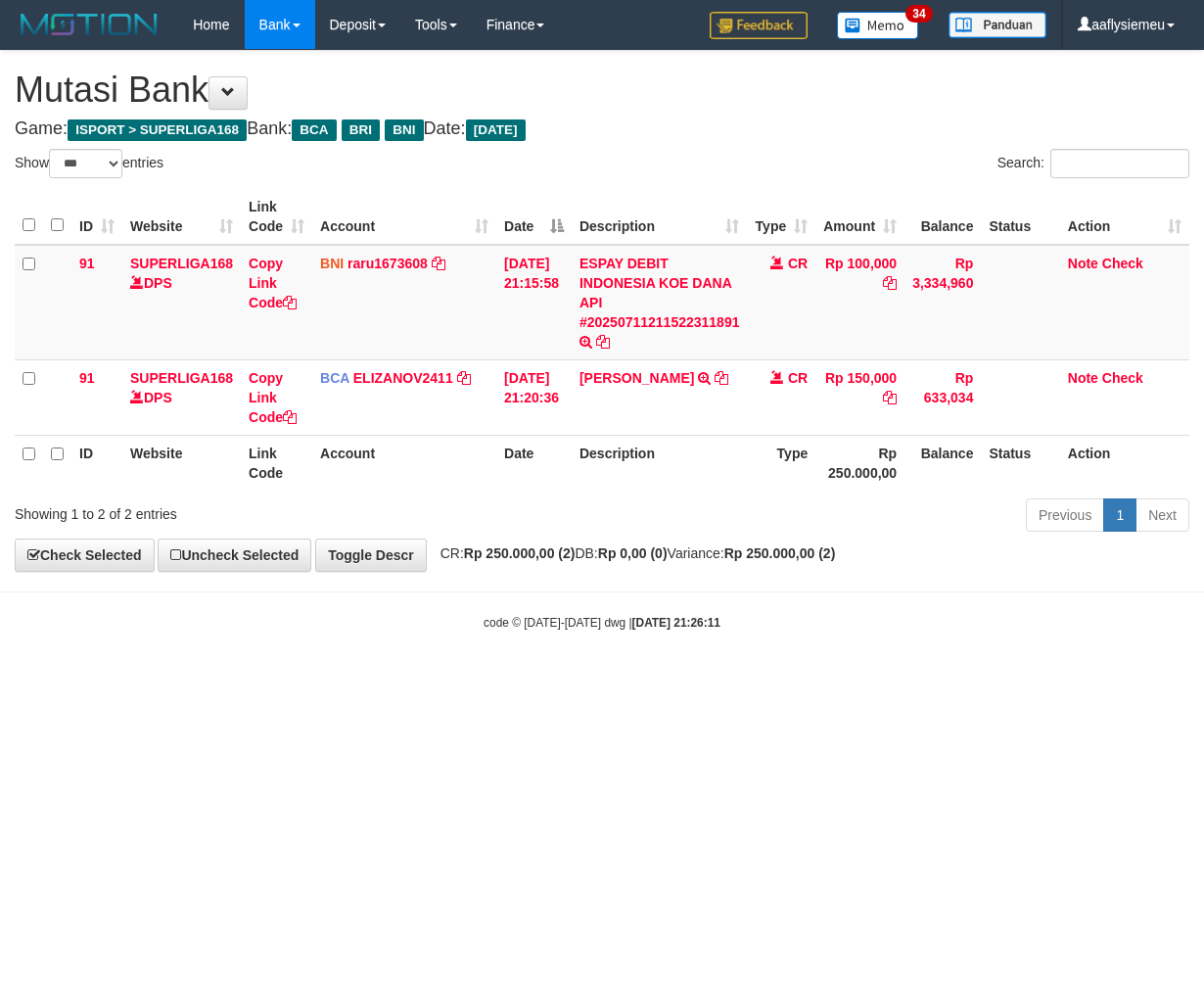 select on "***" 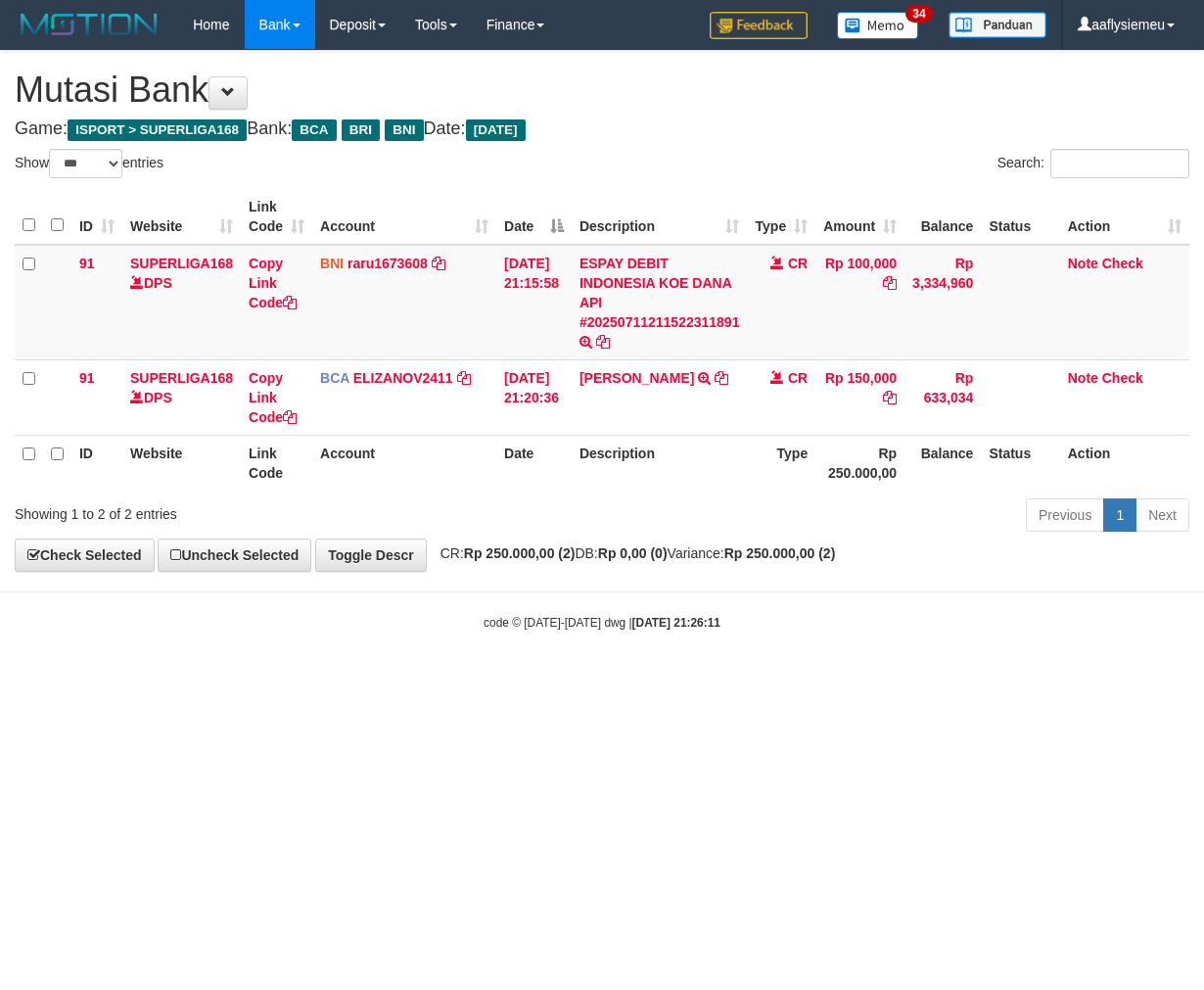 scroll, scrollTop: 0, scrollLeft: 0, axis: both 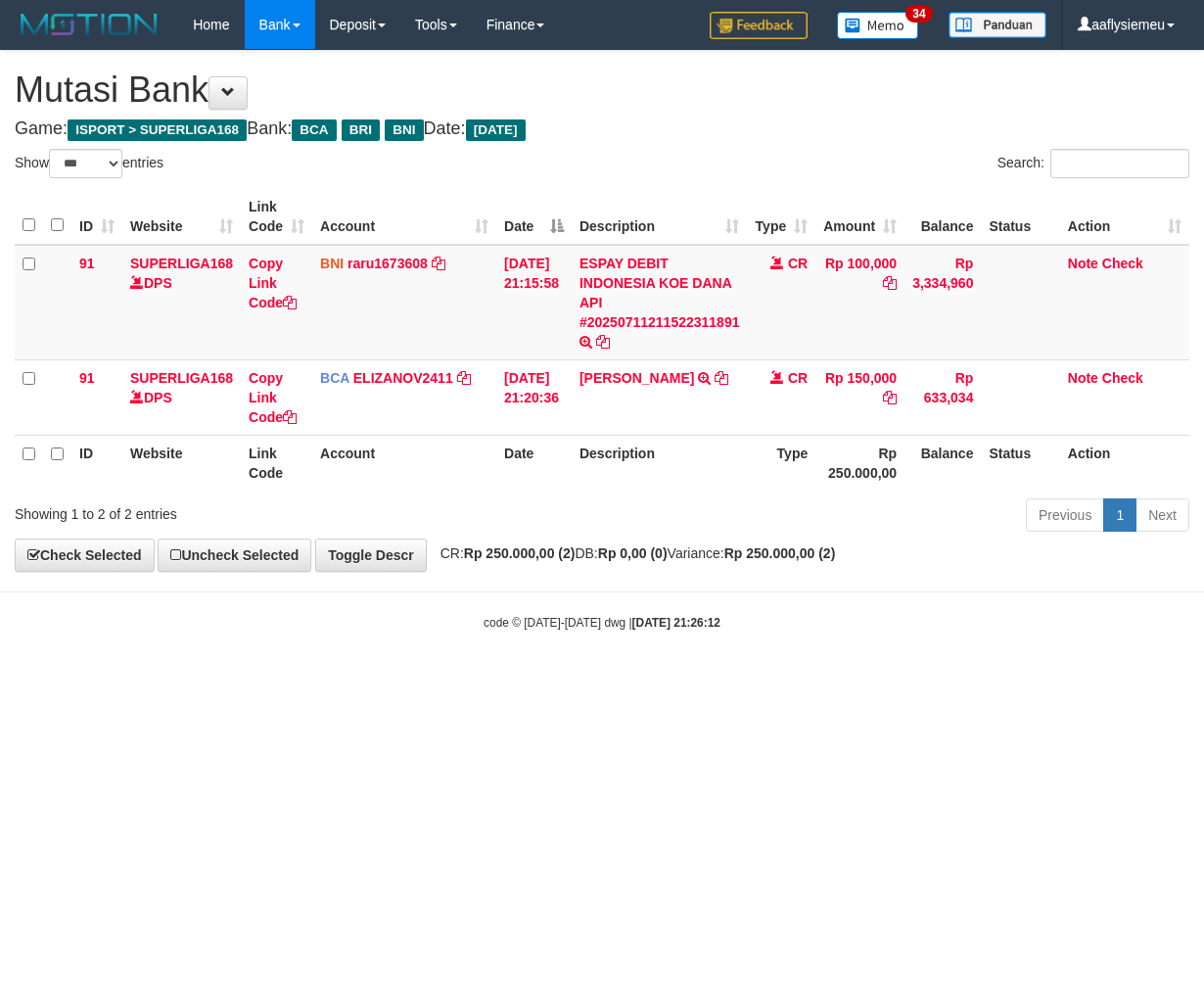 select on "***" 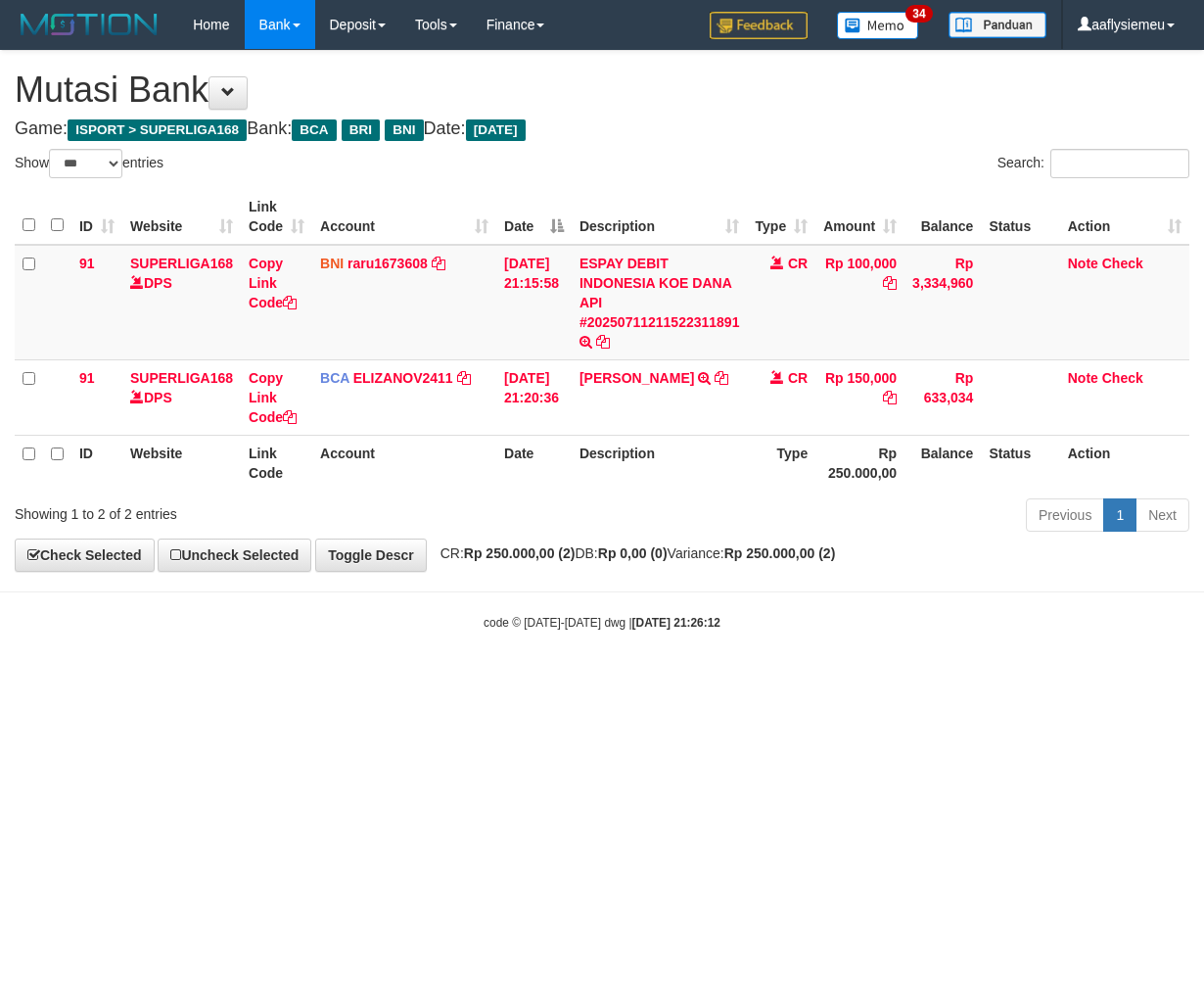 scroll, scrollTop: 0, scrollLeft: 0, axis: both 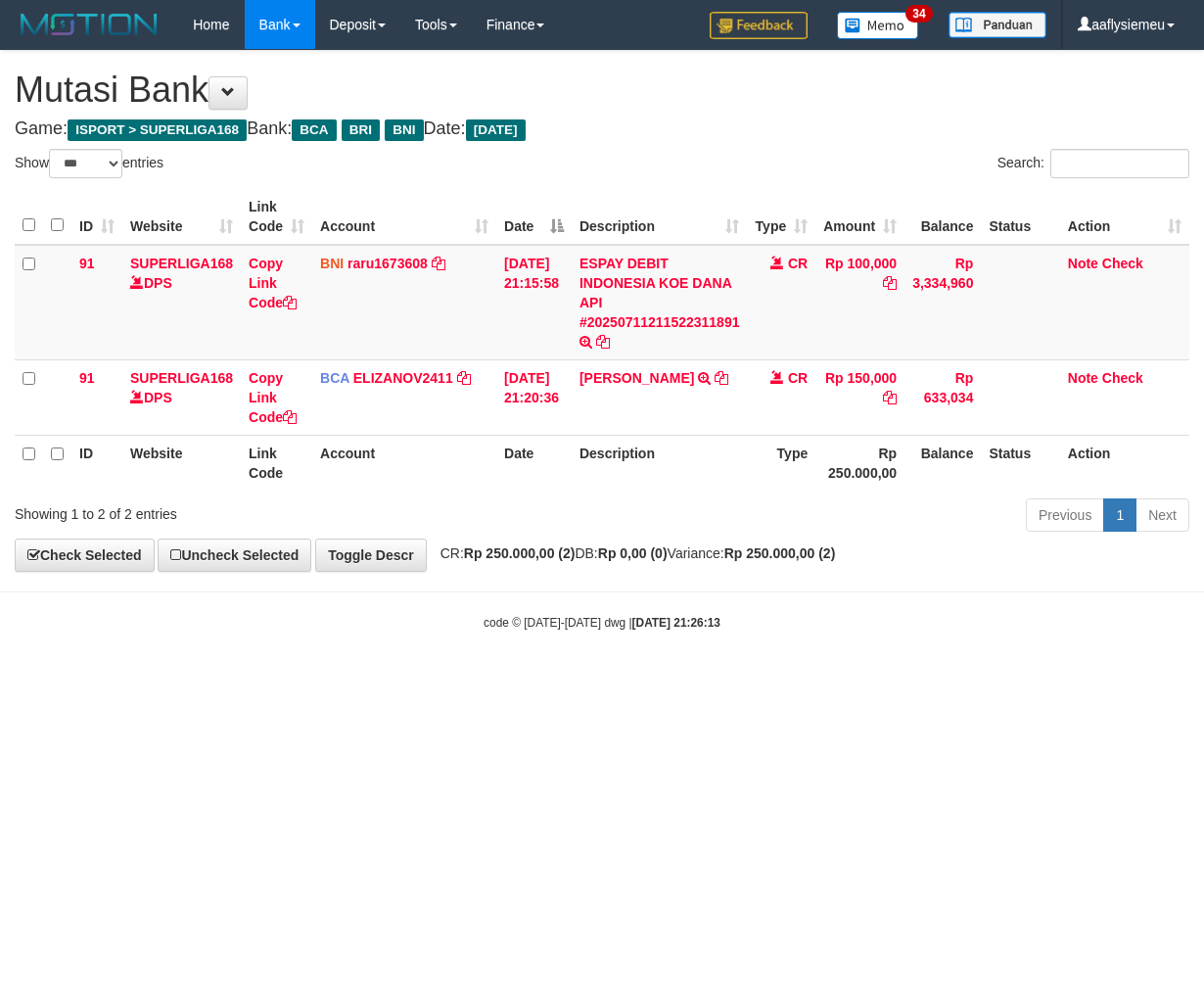 select on "***" 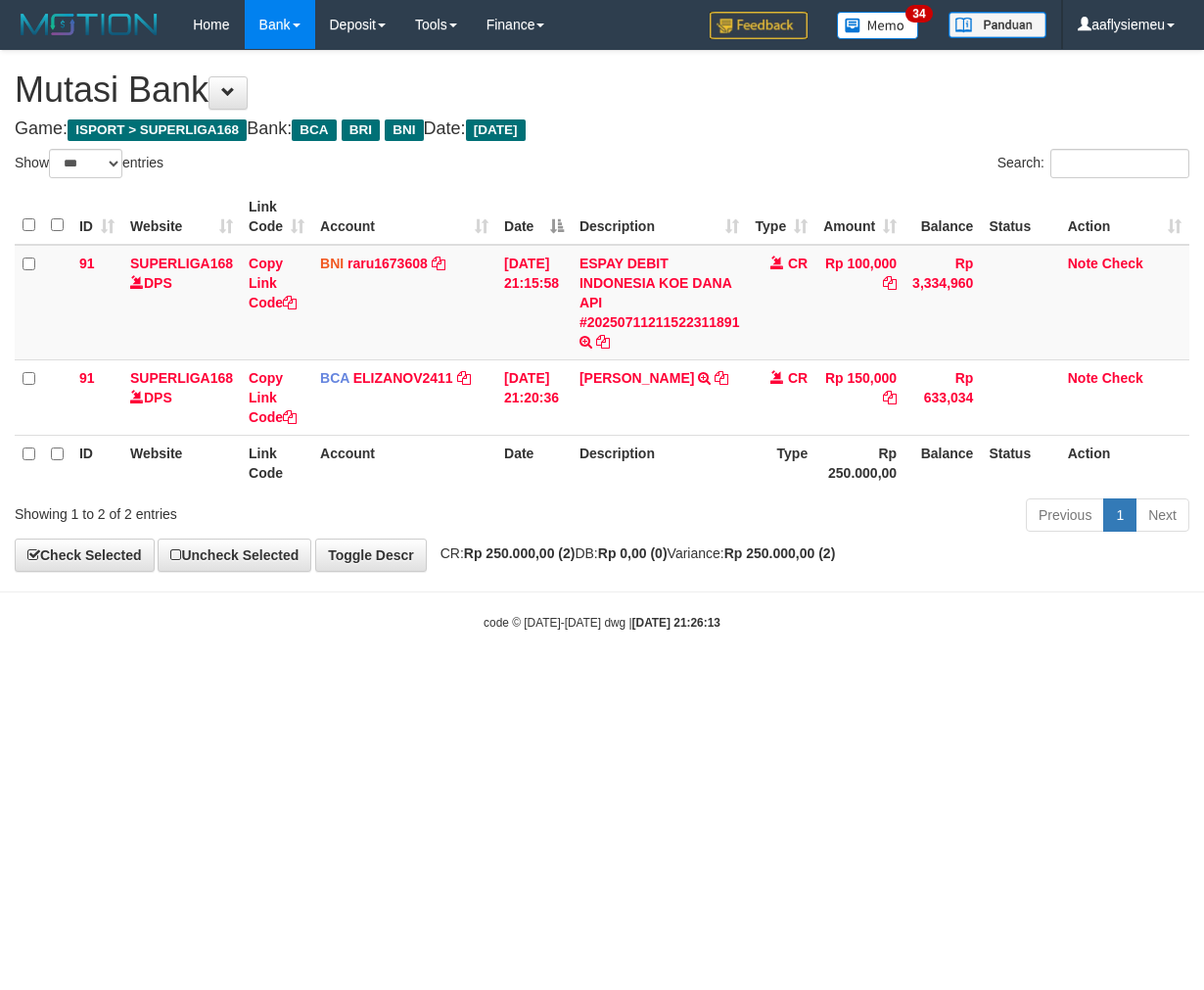 scroll, scrollTop: 0, scrollLeft: 0, axis: both 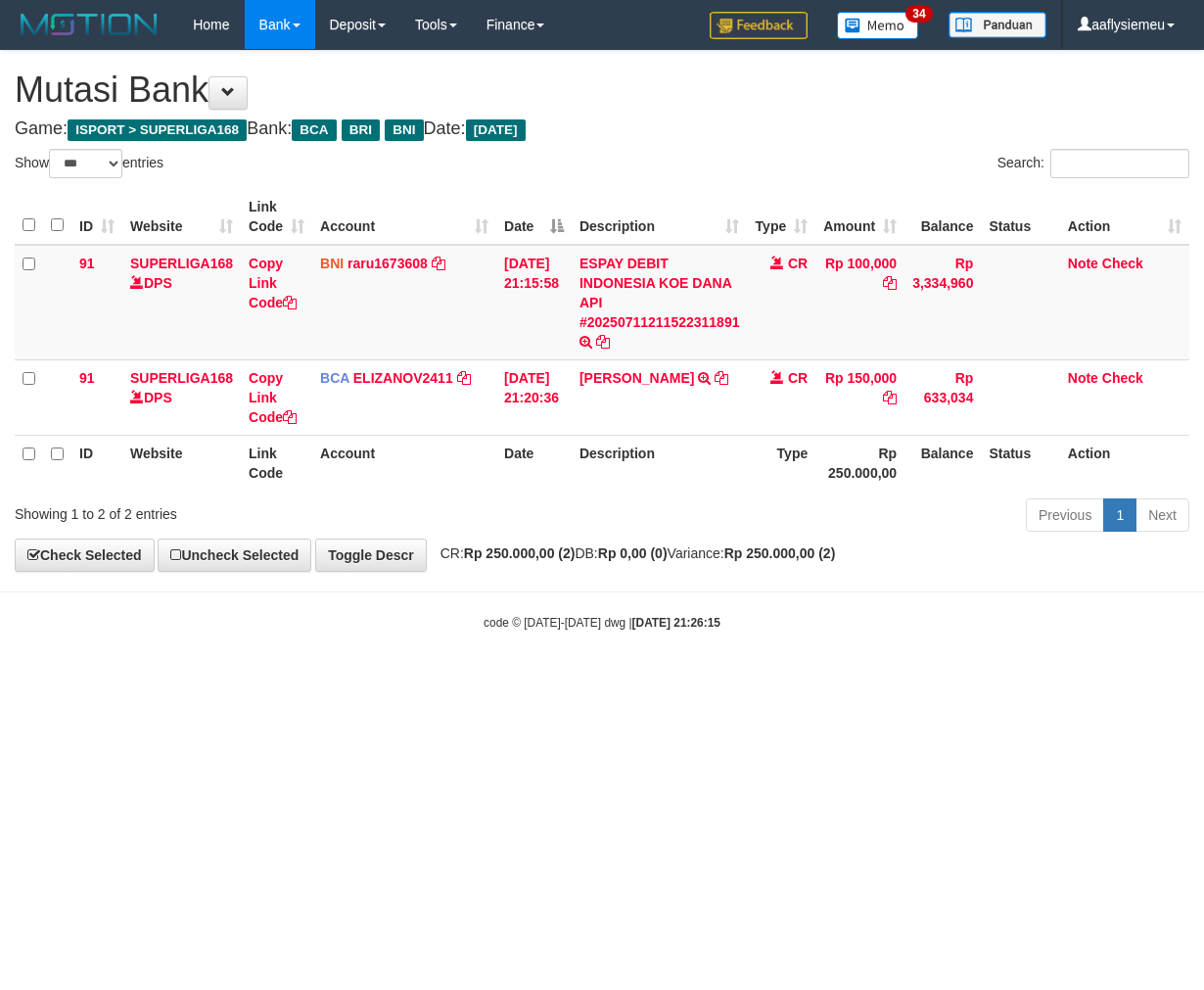 select on "***" 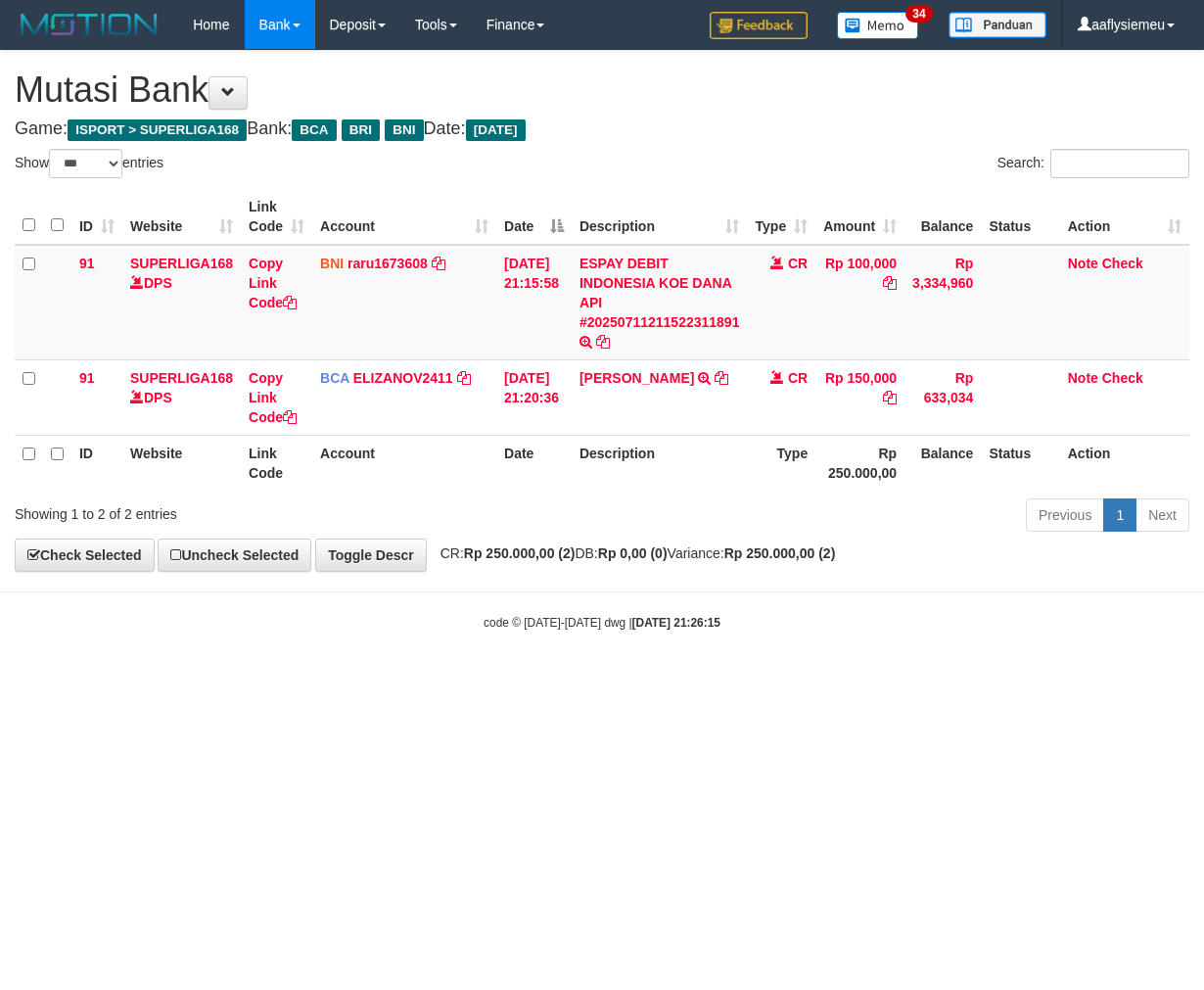 scroll, scrollTop: 0, scrollLeft: 0, axis: both 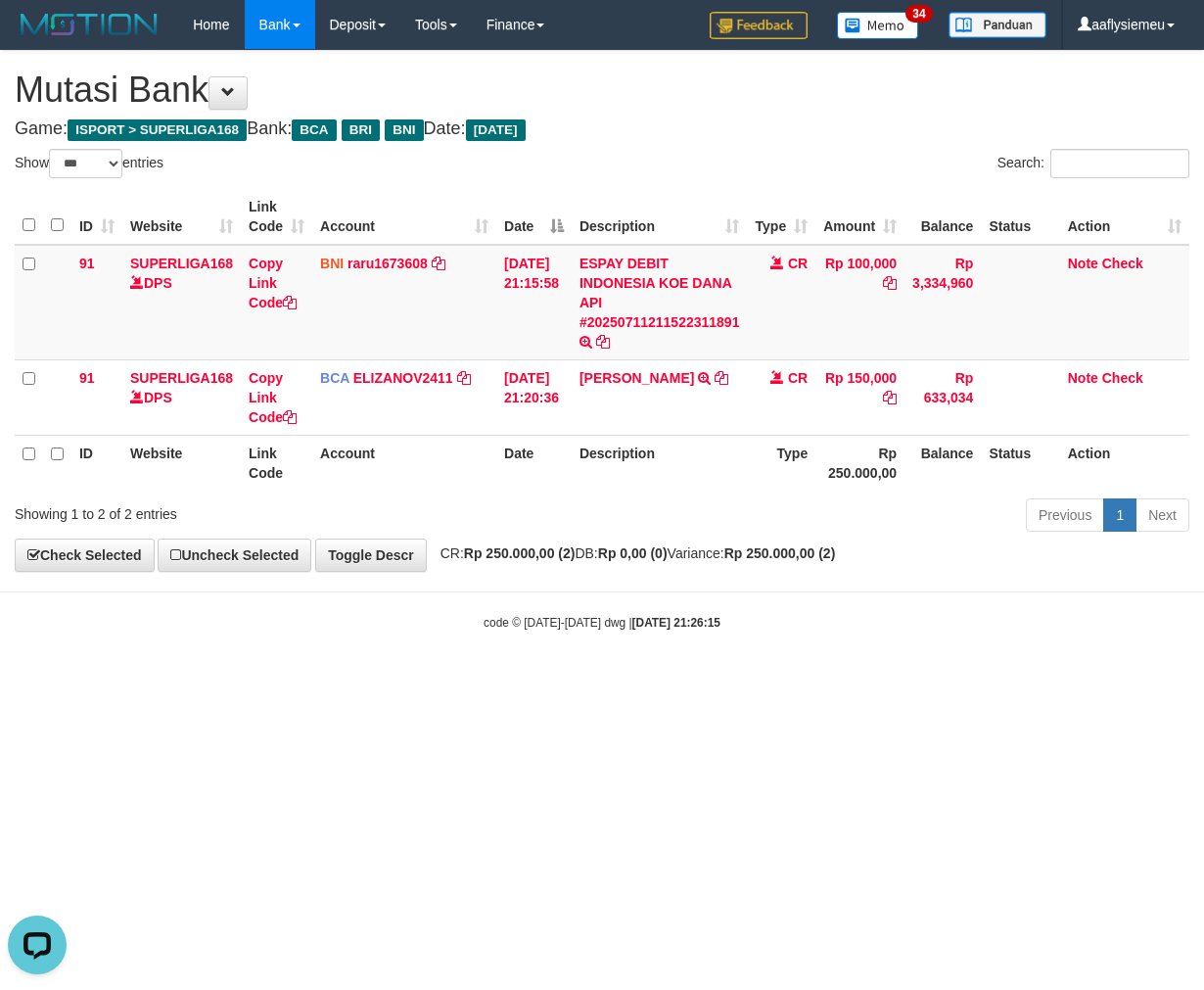 click on "Toggle navigation
Home
Bank
Account List
Load
By Website
Group
[ISPORT]													SUPERLIGA168
By Load Group (DPS)
34" at bounding box center (602, 340) 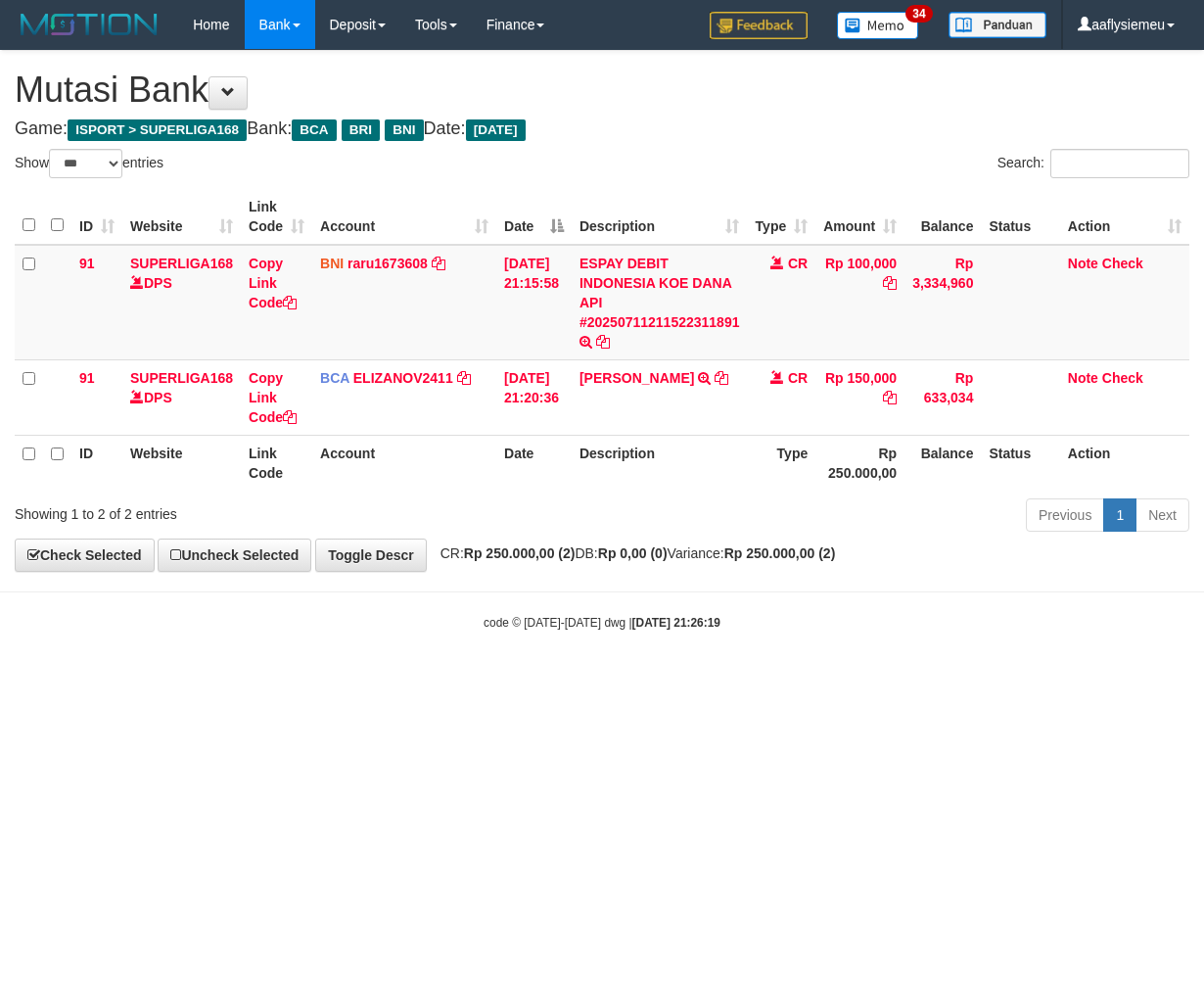 select on "***" 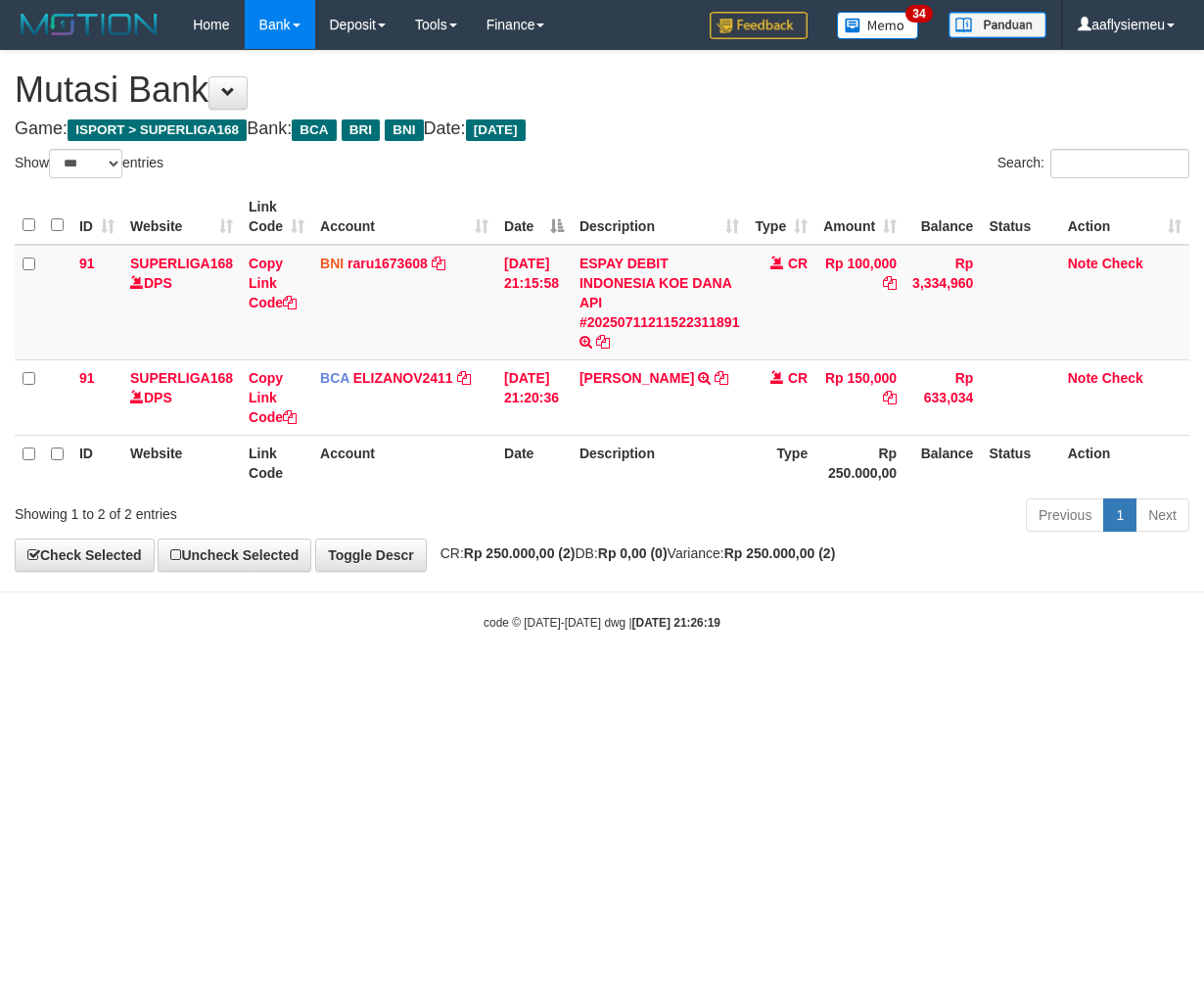 scroll, scrollTop: 0, scrollLeft: 0, axis: both 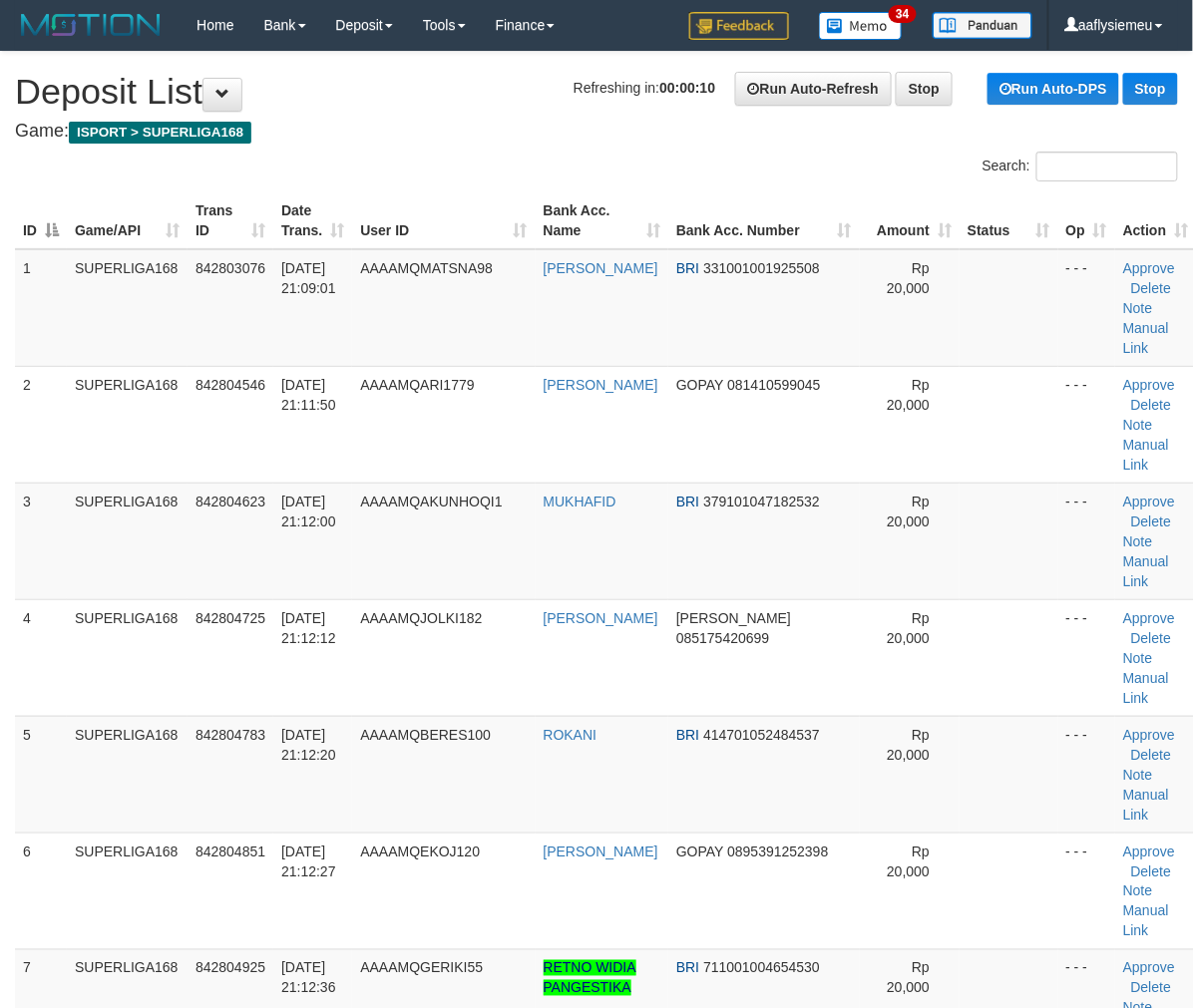 drag, startPoint x: 375, startPoint y: 539, endPoint x: 2, endPoint y: 604, distance: 378.62118 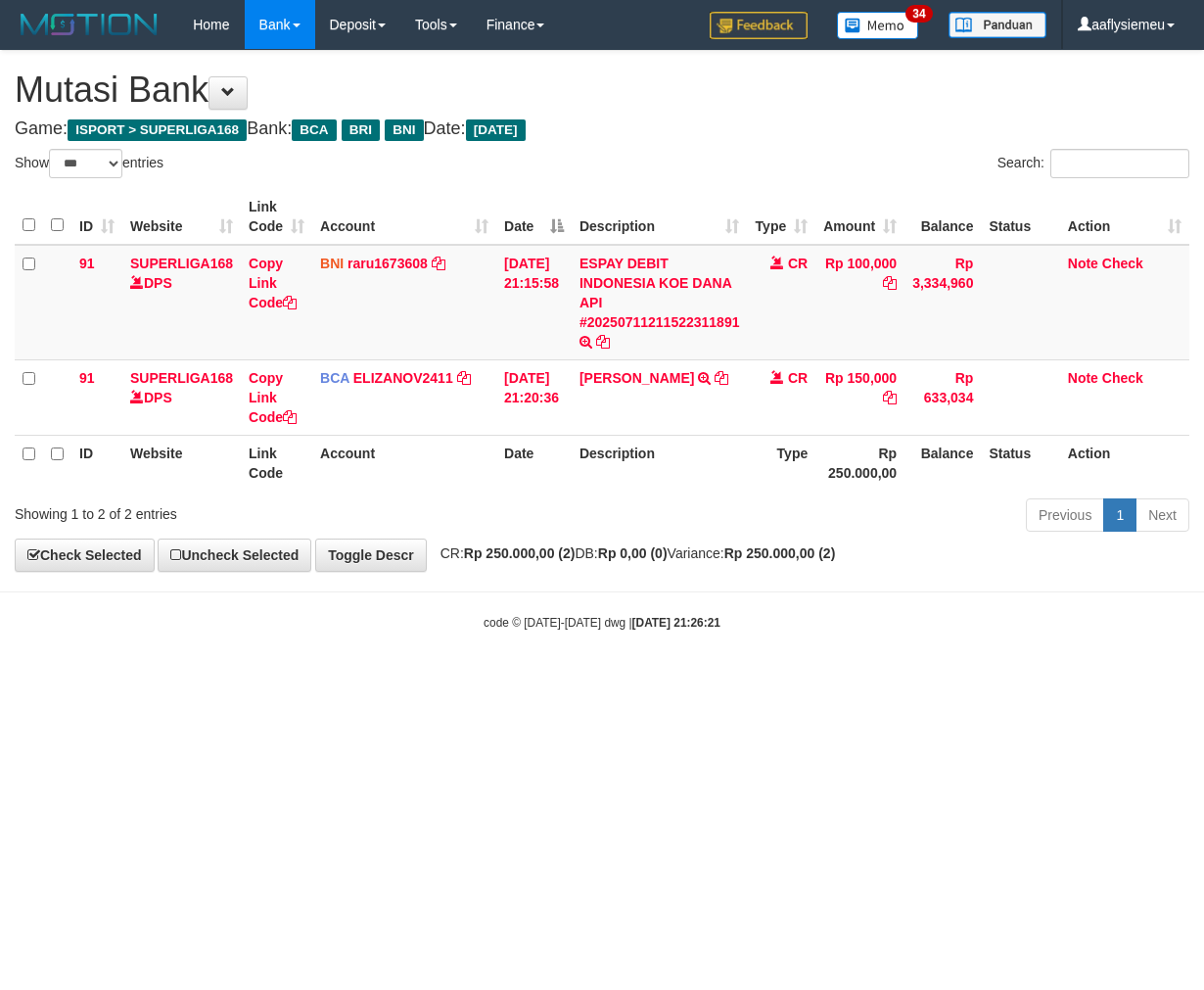 select on "***" 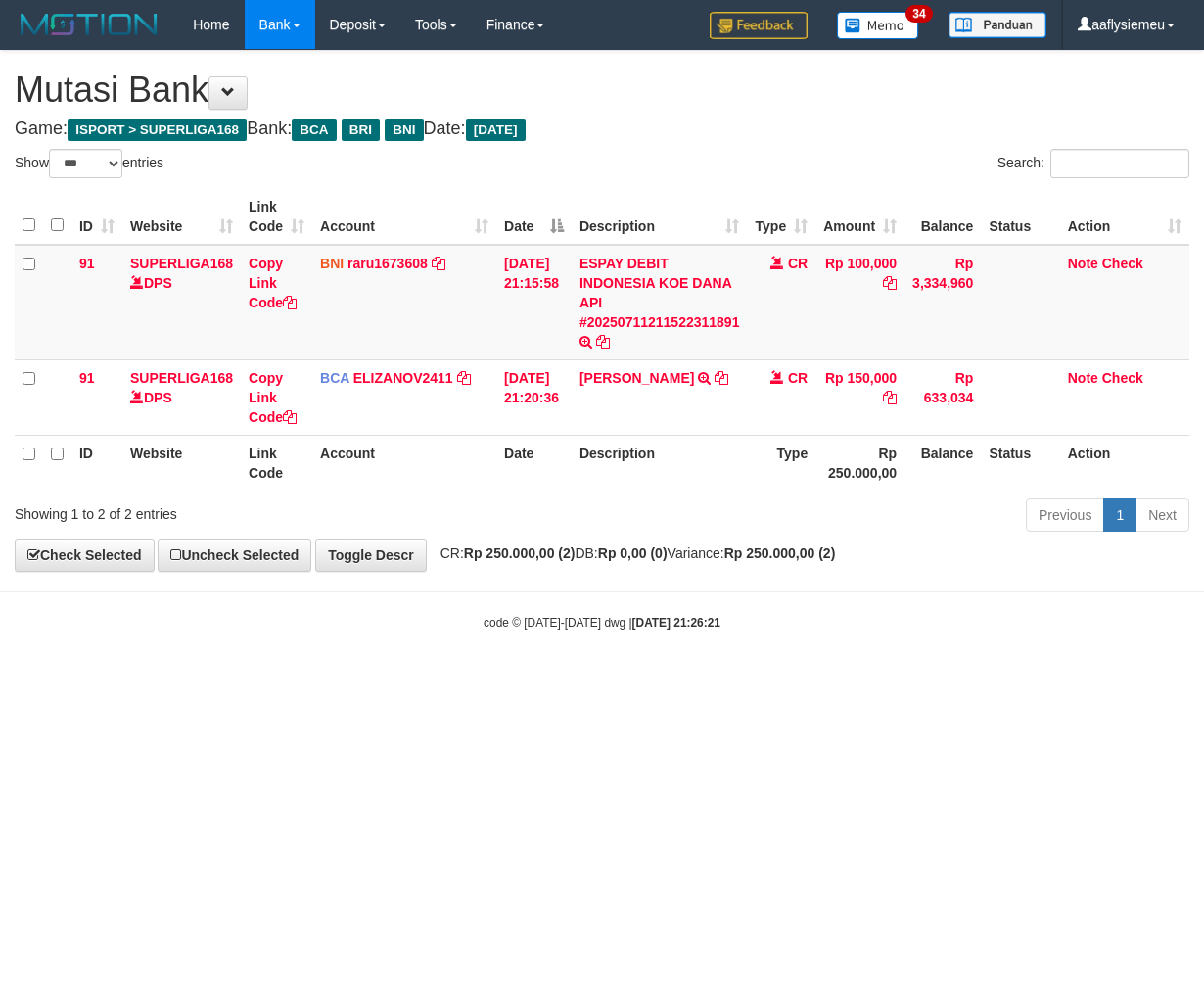 scroll, scrollTop: 0, scrollLeft: 0, axis: both 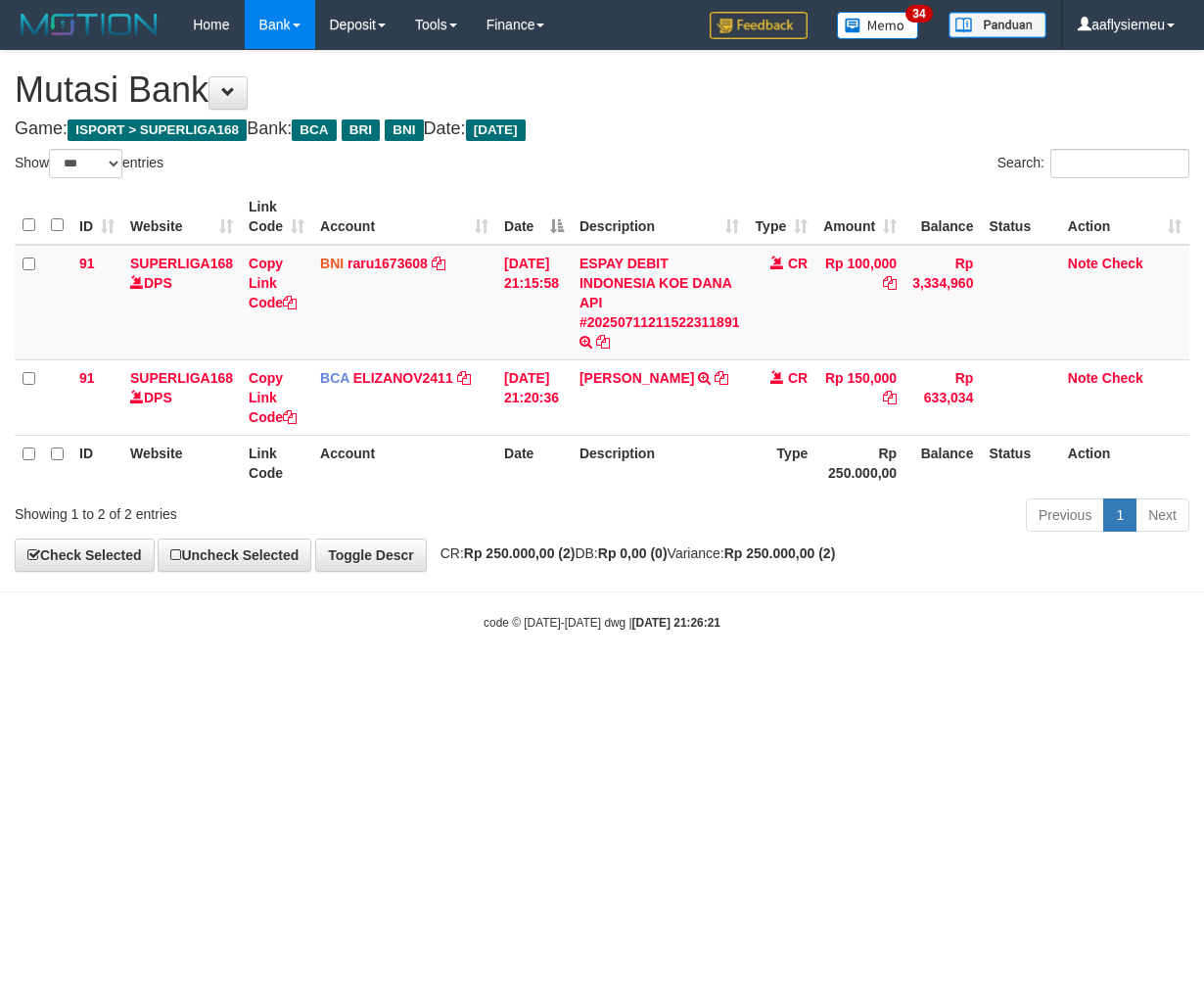 select on "***" 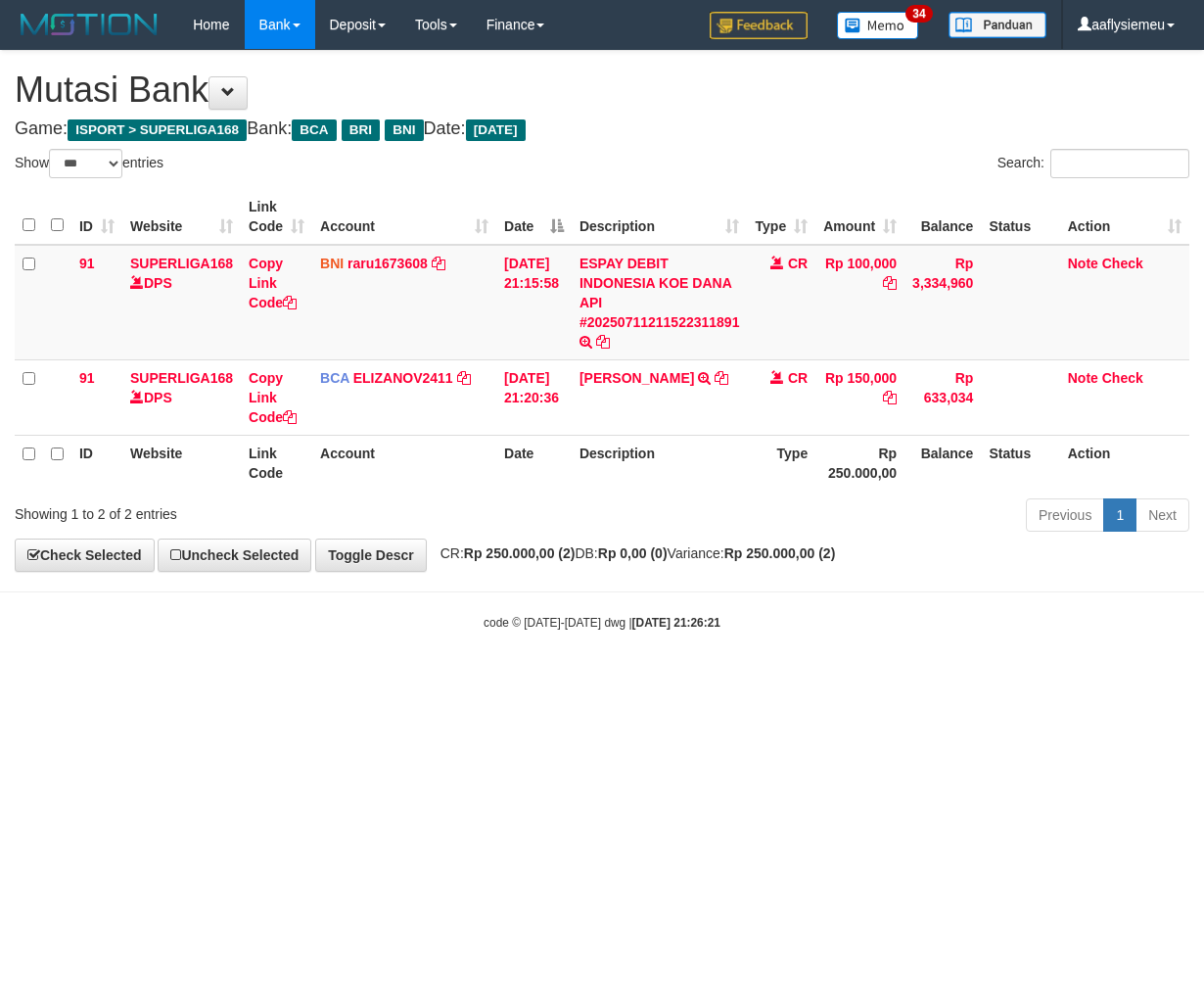 scroll, scrollTop: 0, scrollLeft: 0, axis: both 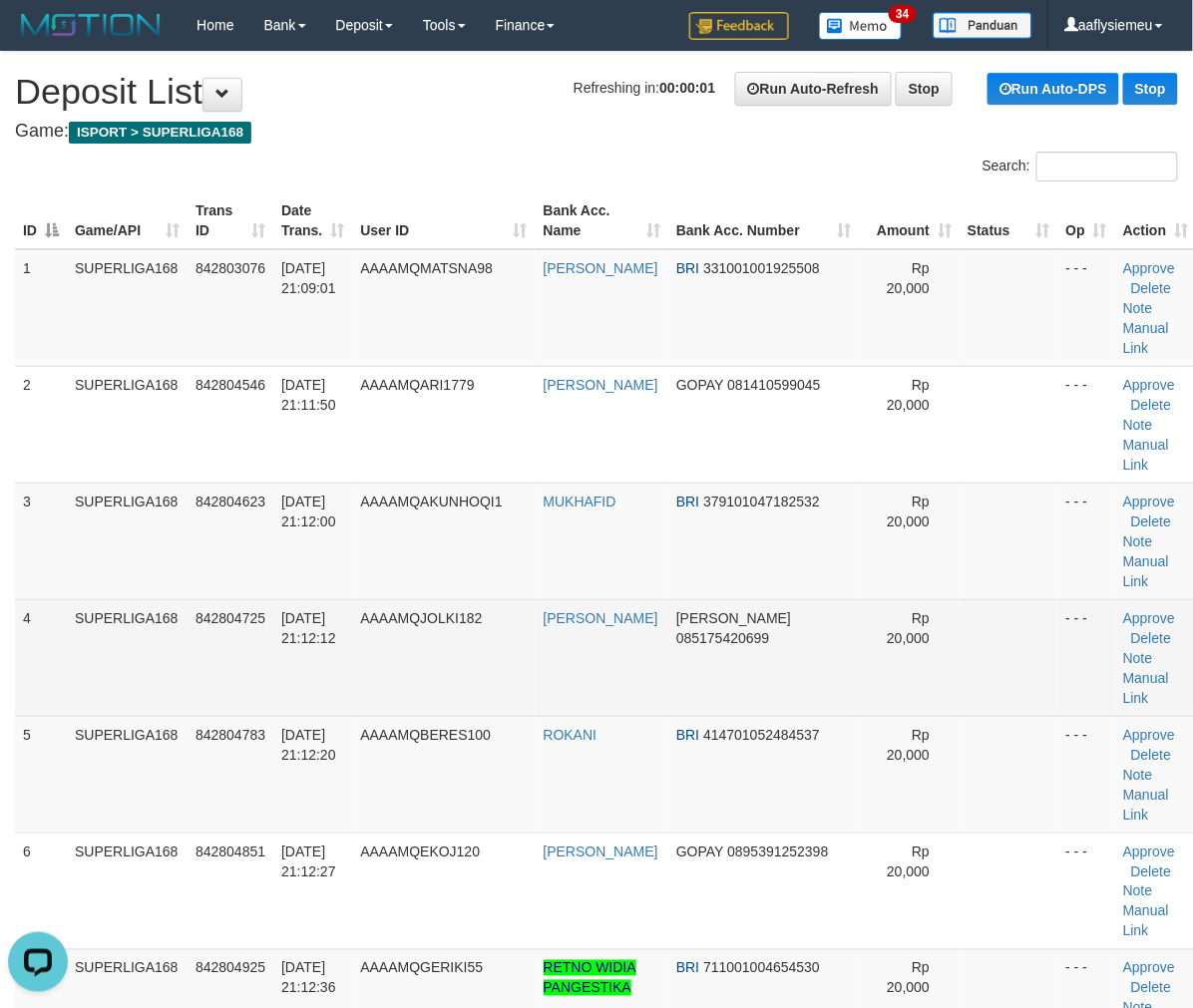 drag, startPoint x: 206, startPoint y: 598, endPoint x: 110, endPoint y: 622, distance: 98.95454 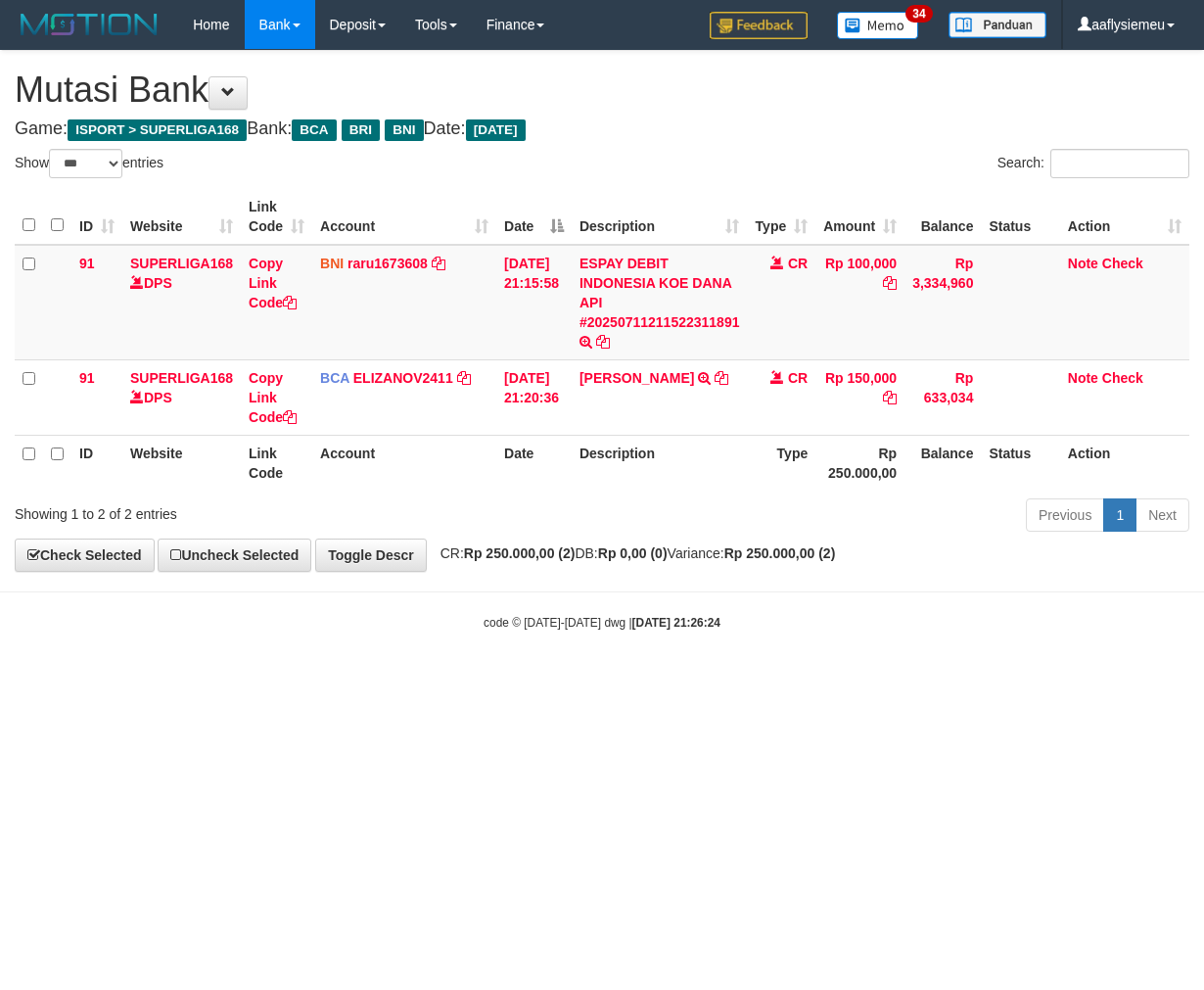 select on "***" 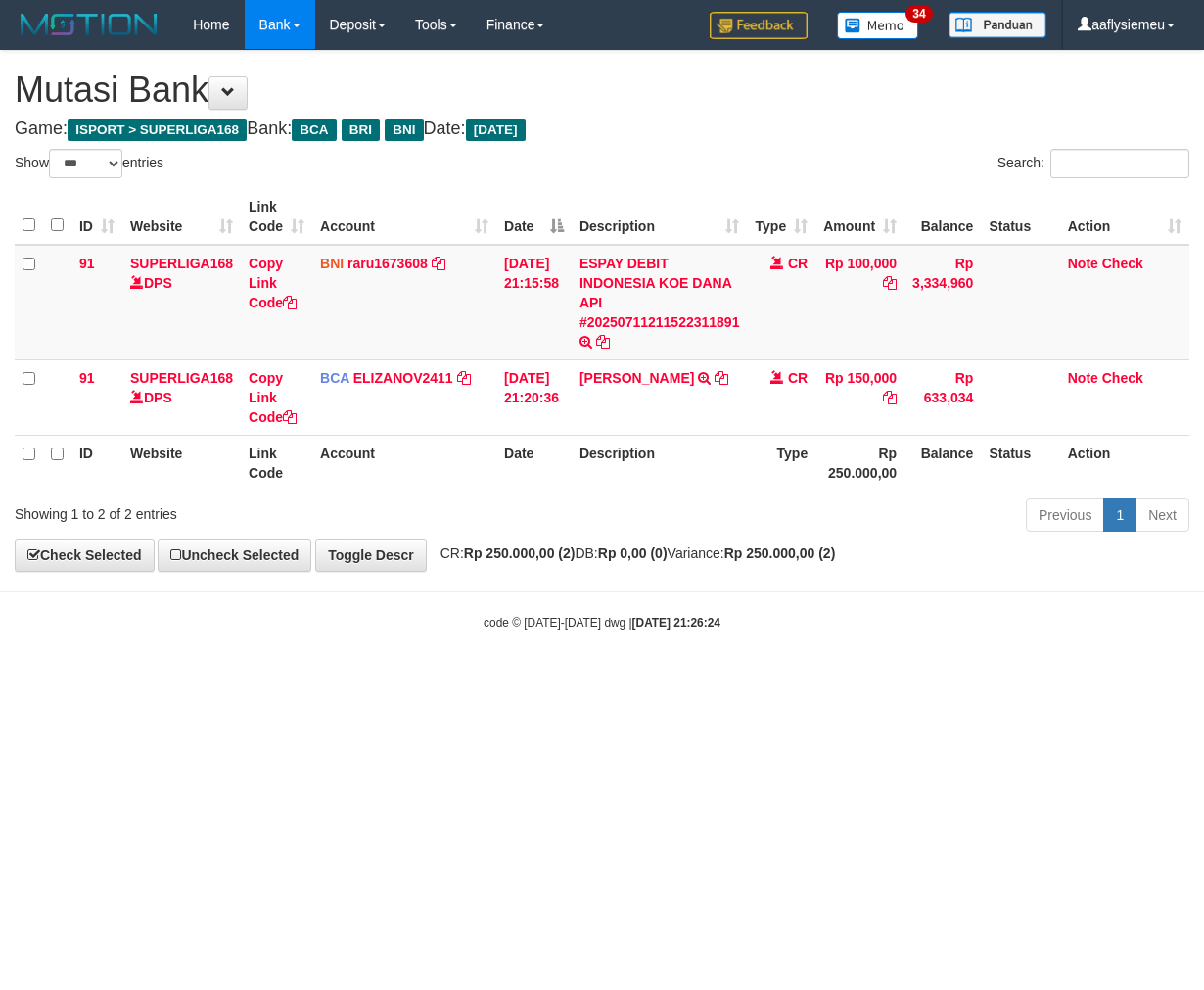 scroll, scrollTop: 0, scrollLeft: 0, axis: both 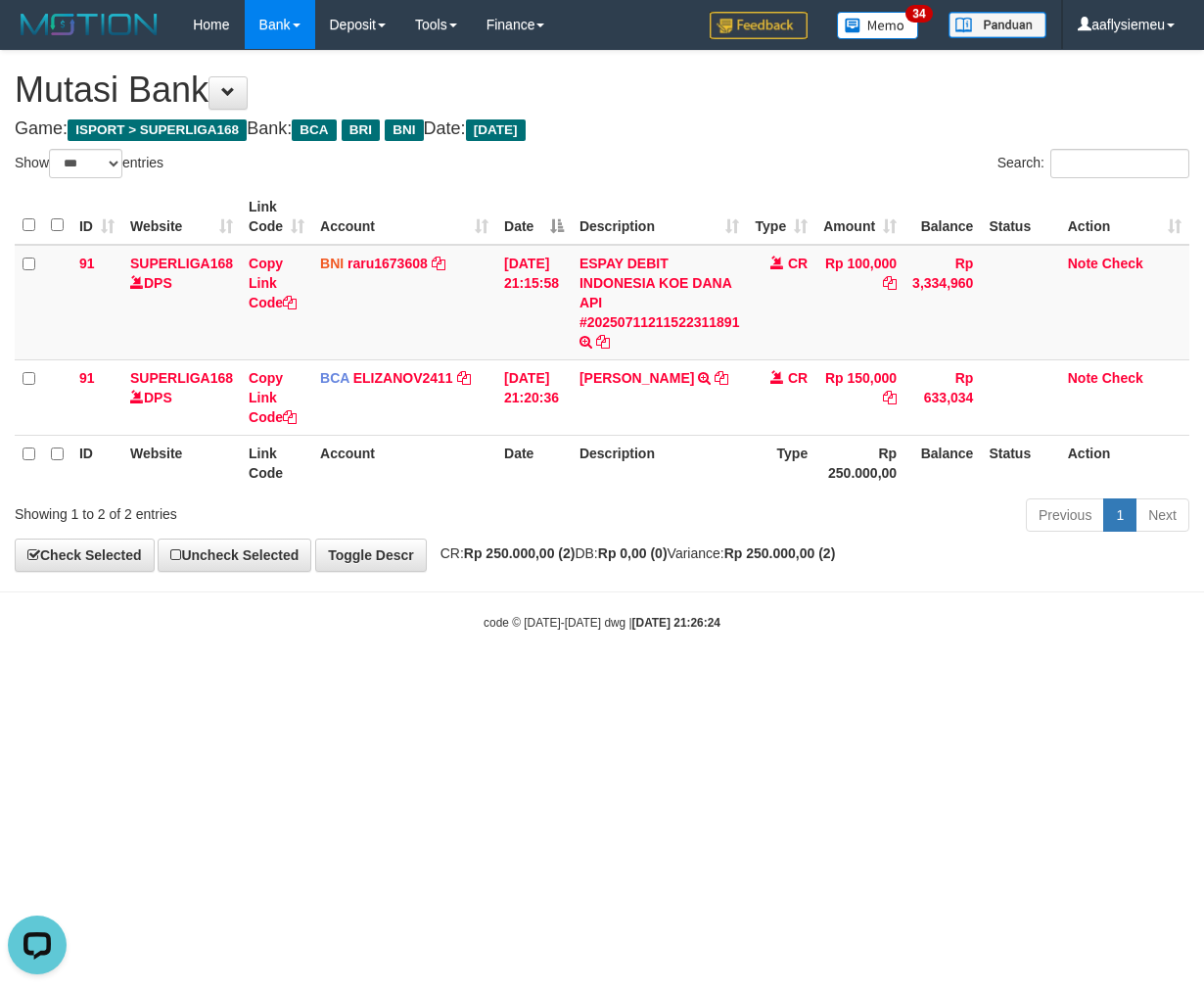 drag, startPoint x: 474, startPoint y: 757, endPoint x: 673, endPoint y: 716, distance: 203.17972 